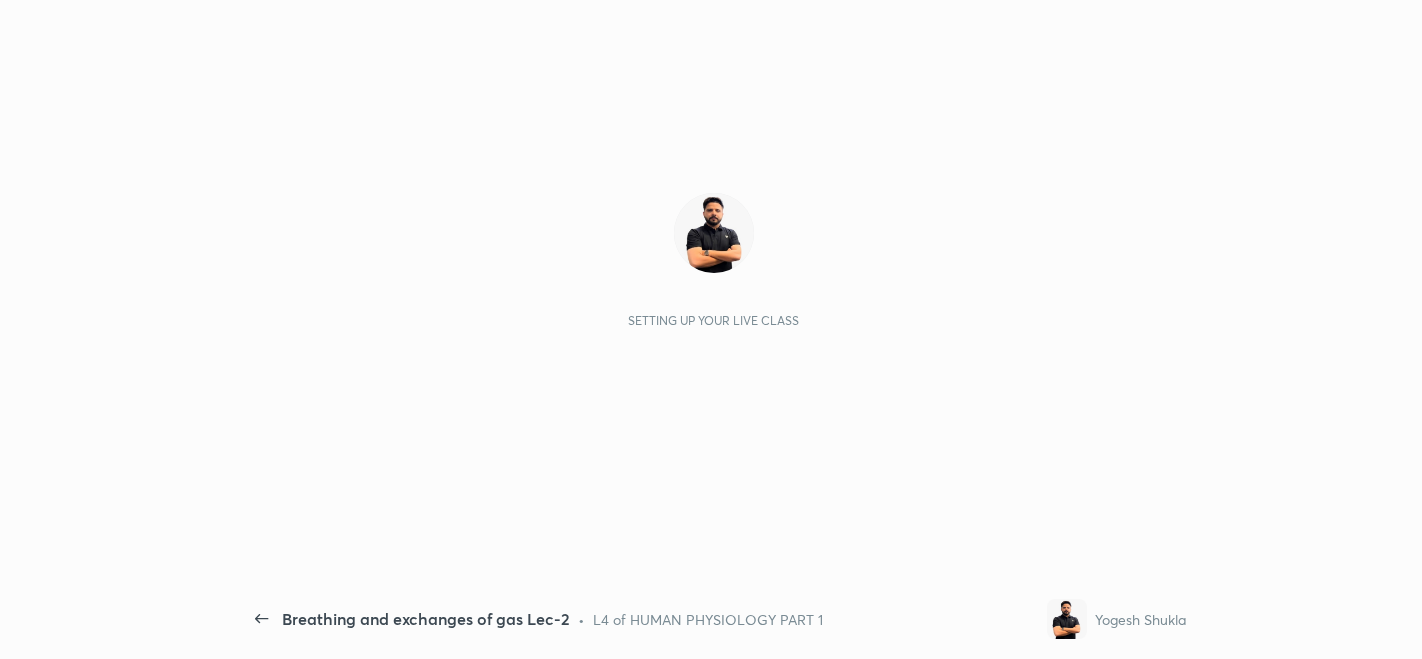 scroll, scrollTop: 0, scrollLeft: 0, axis: both 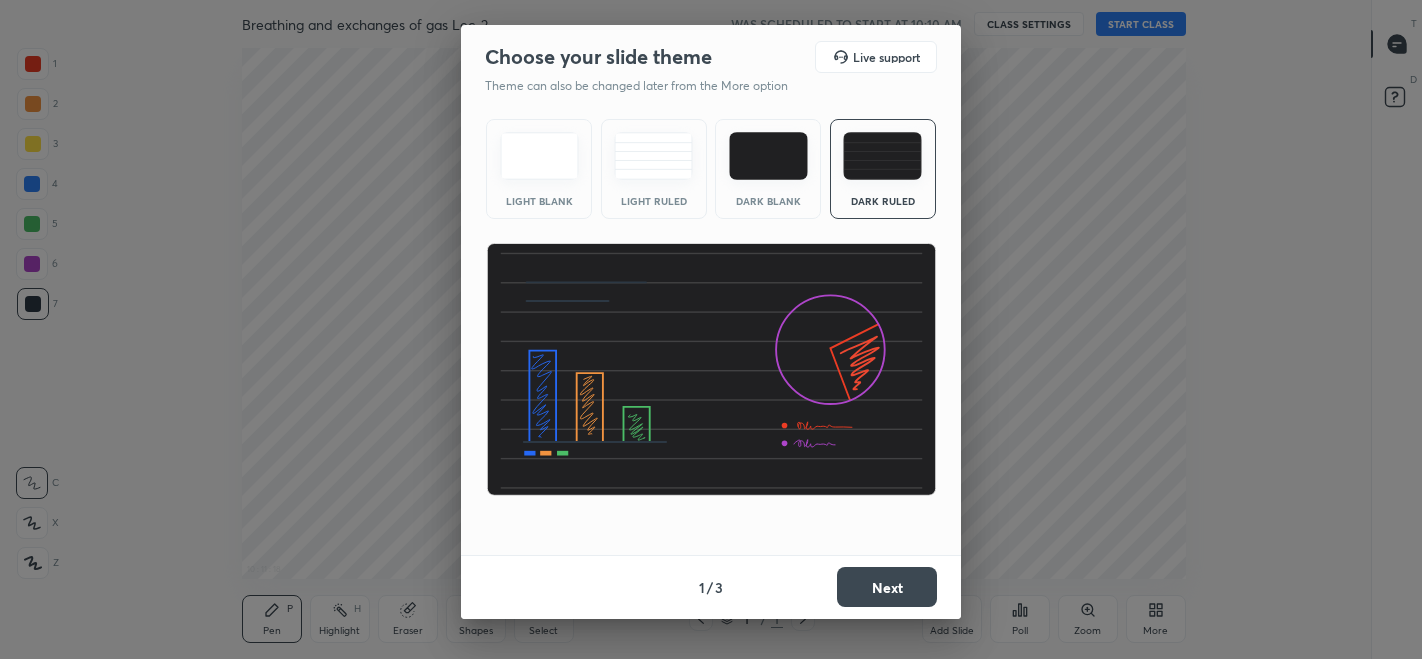 click on "Next" at bounding box center (887, 587) 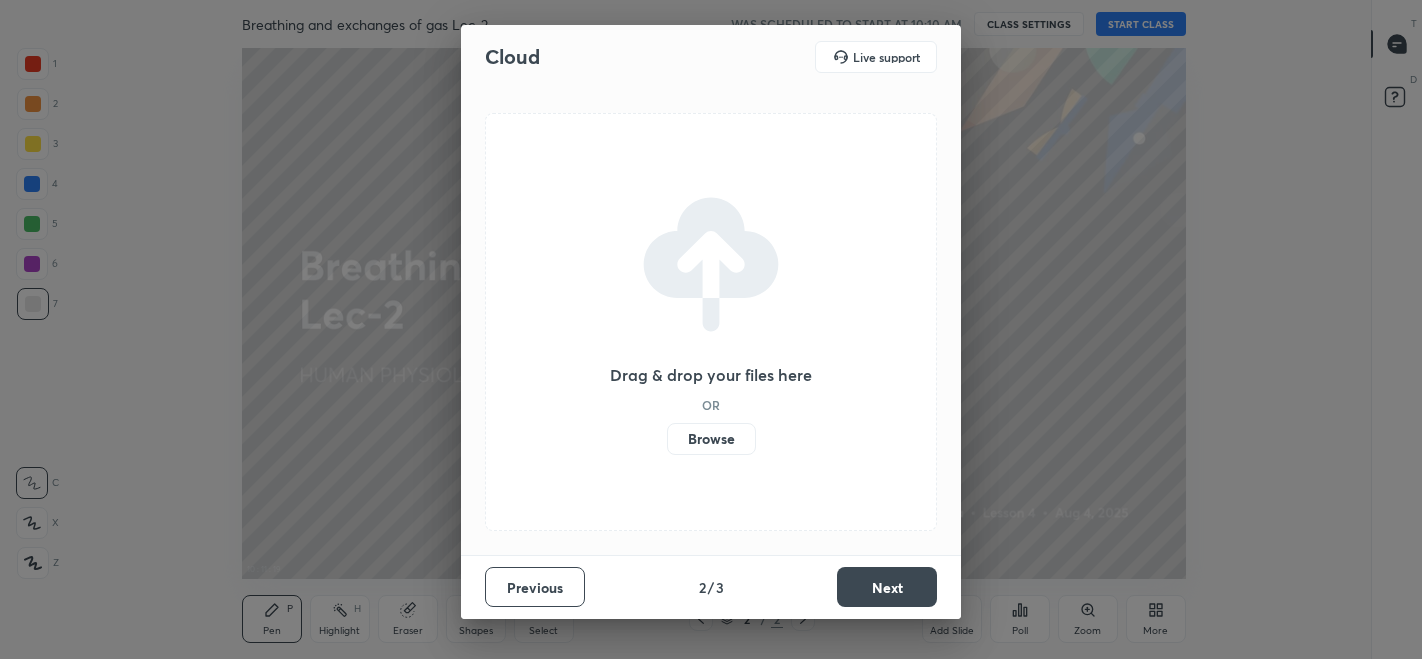 click on "Browse" at bounding box center [711, 439] 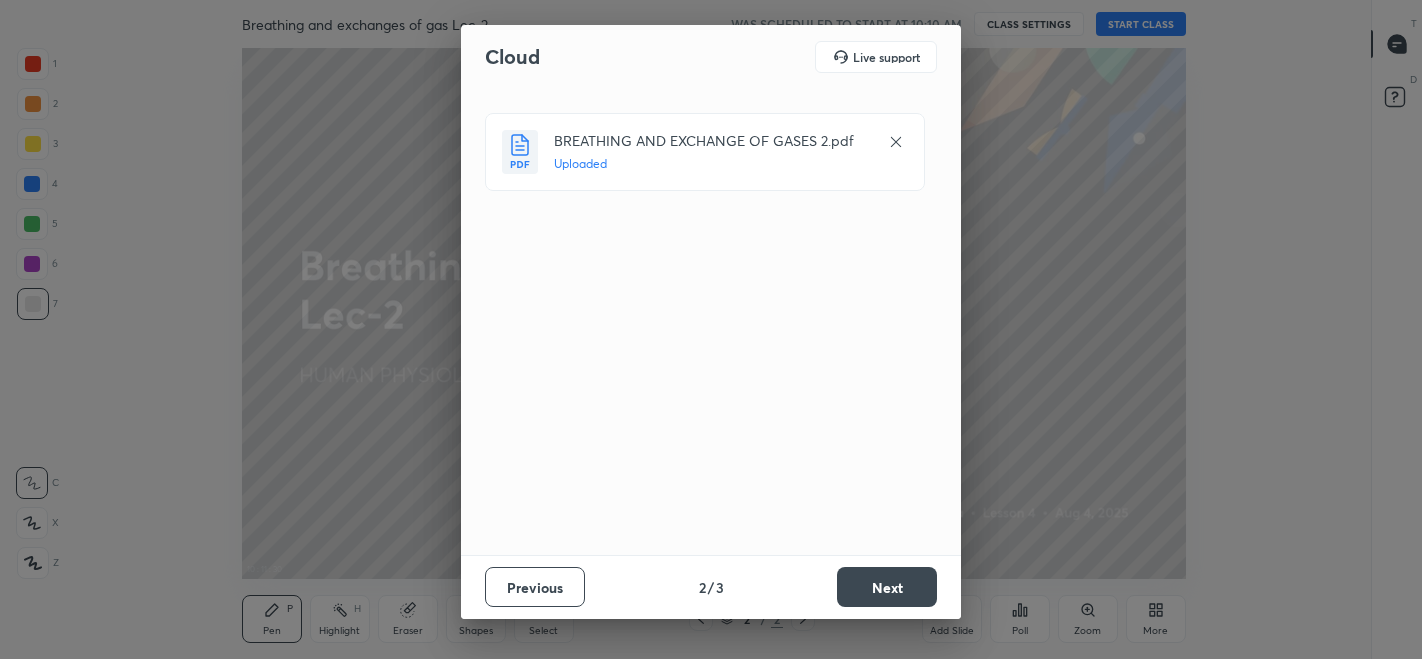 click on "Next" at bounding box center [887, 587] 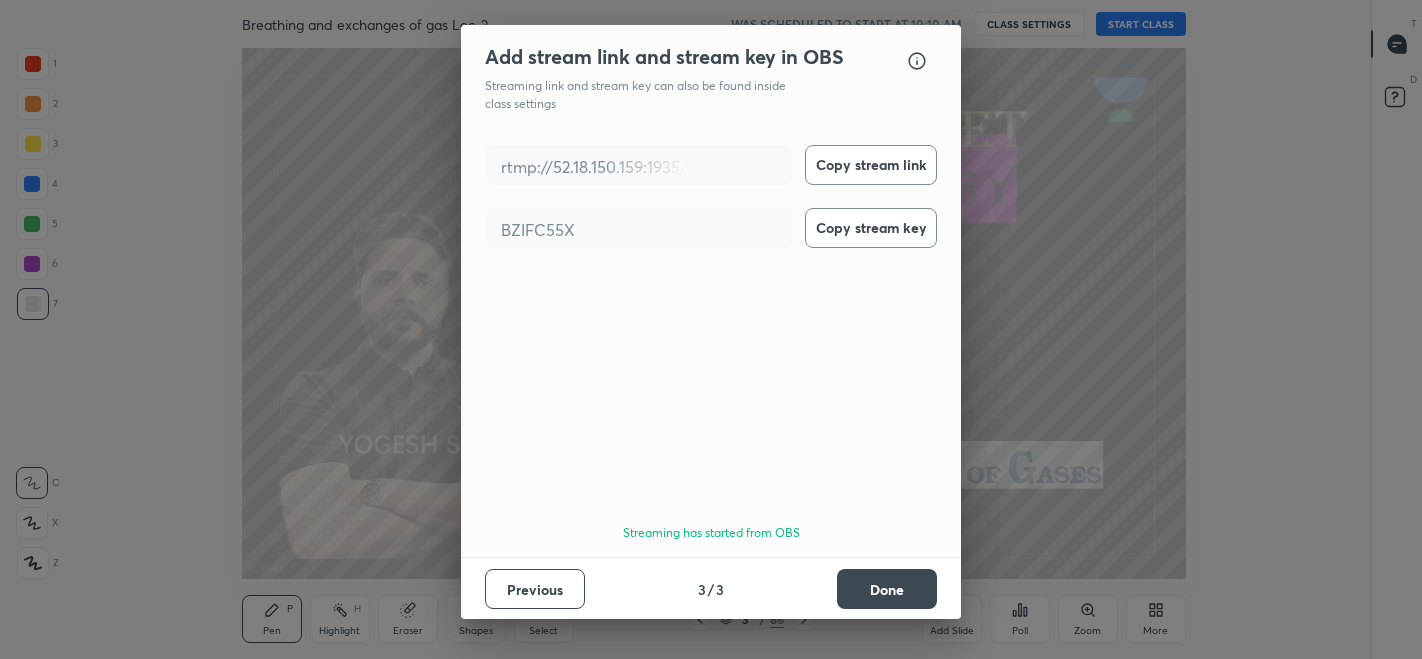 click on "Done" at bounding box center (887, 589) 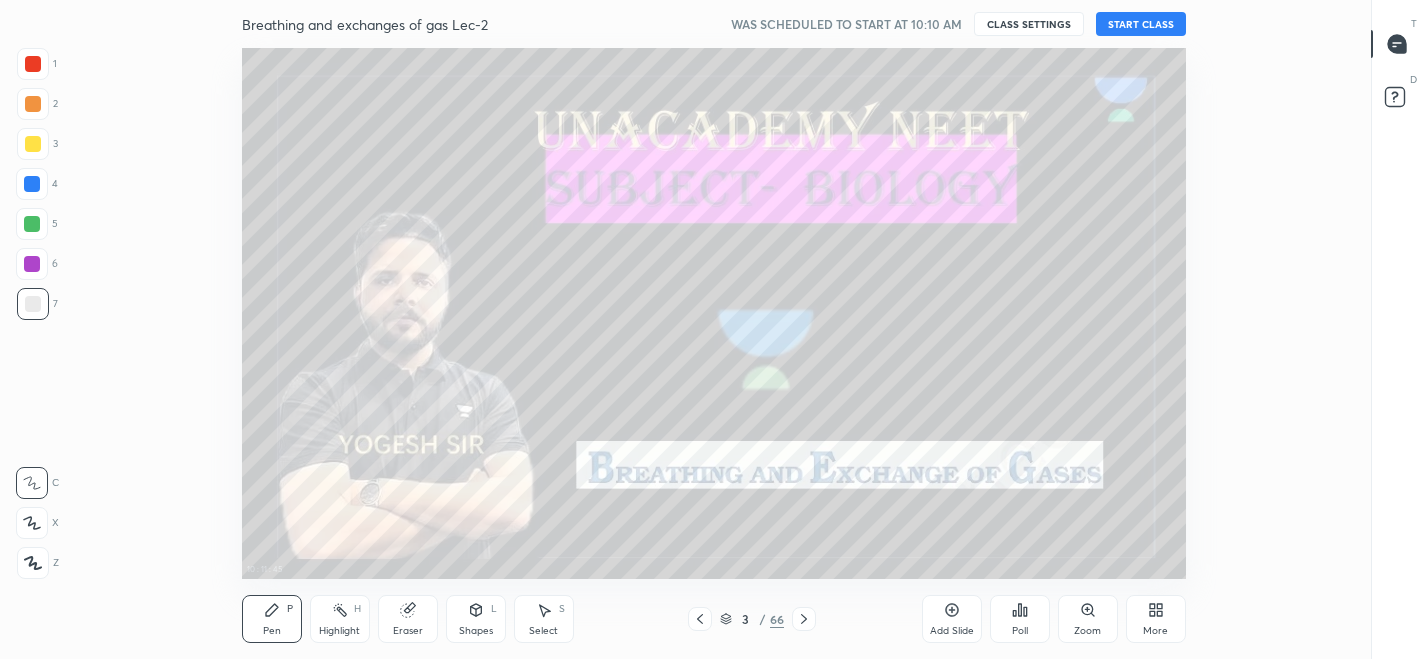 click on "START CLASS" at bounding box center (1141, 24) 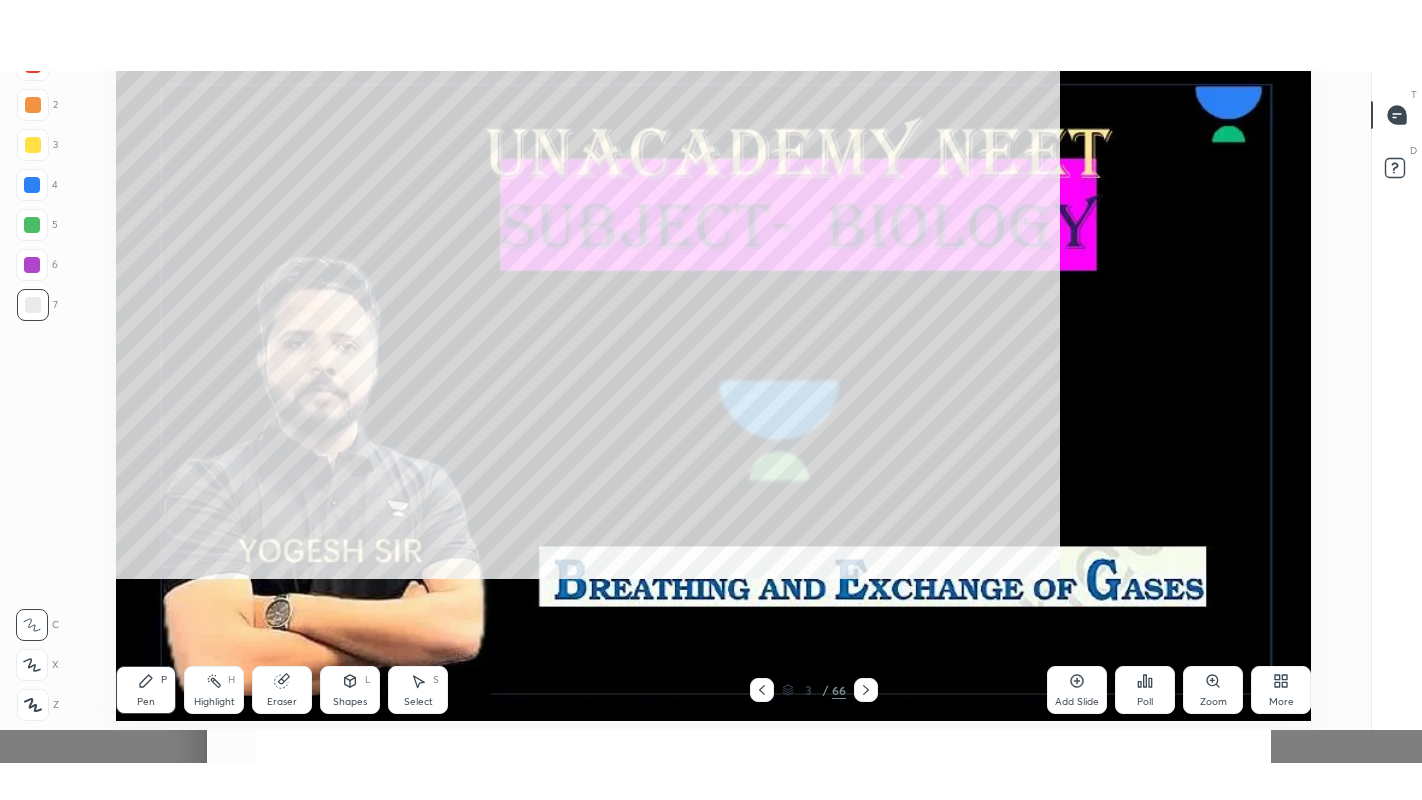 scroll, scrollTop: 99328, scrollLeft: 98700, axis: both 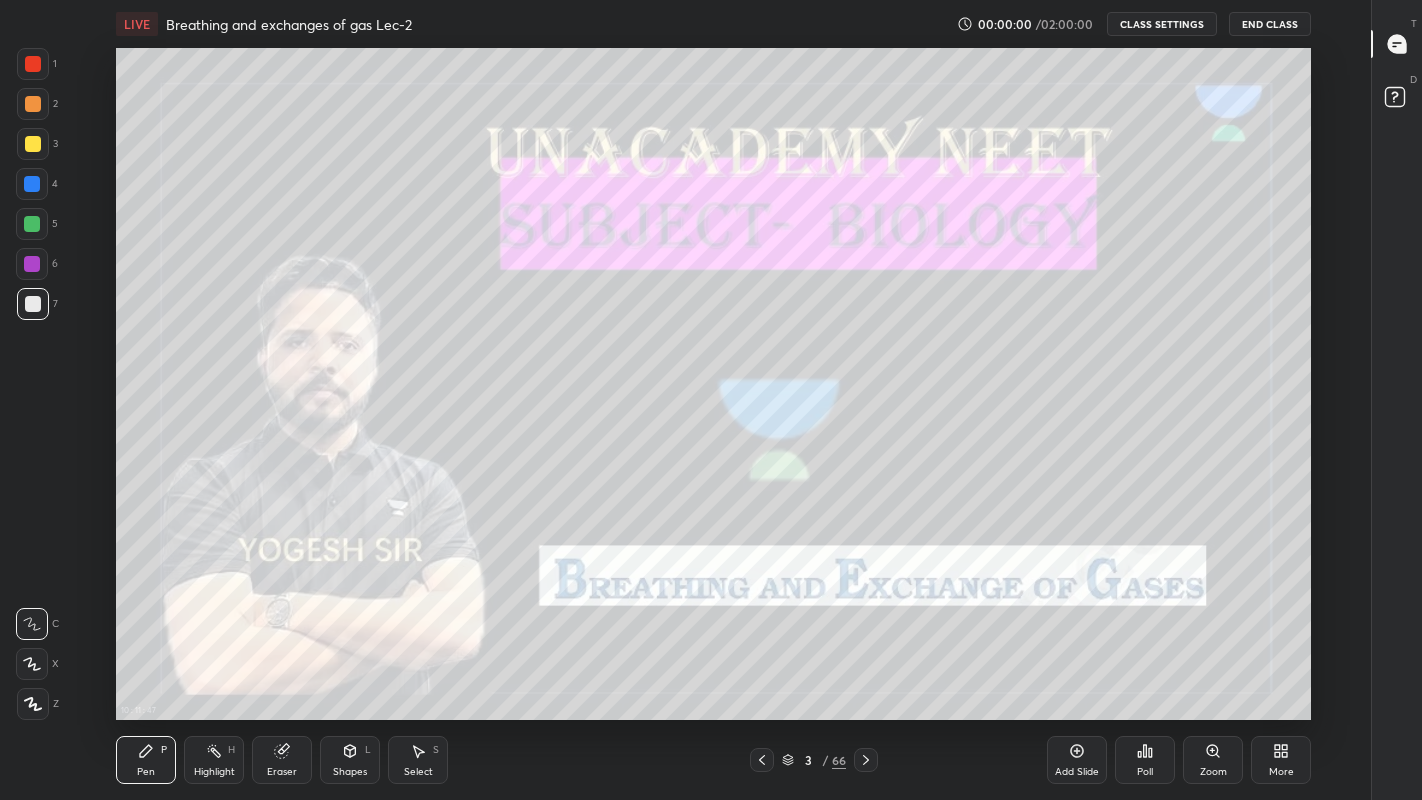 click on "Add Slide" at bounding box center [1077, 760] 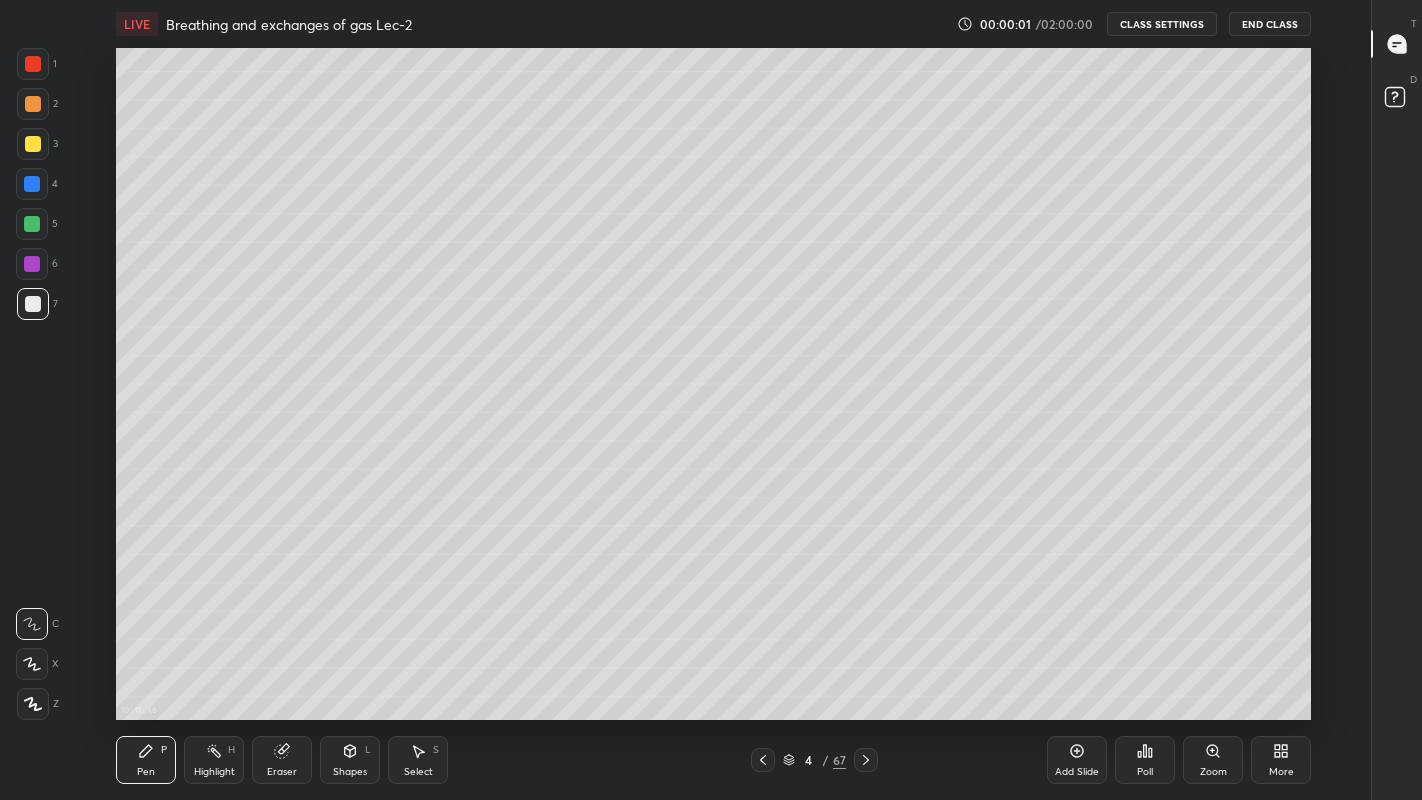 click 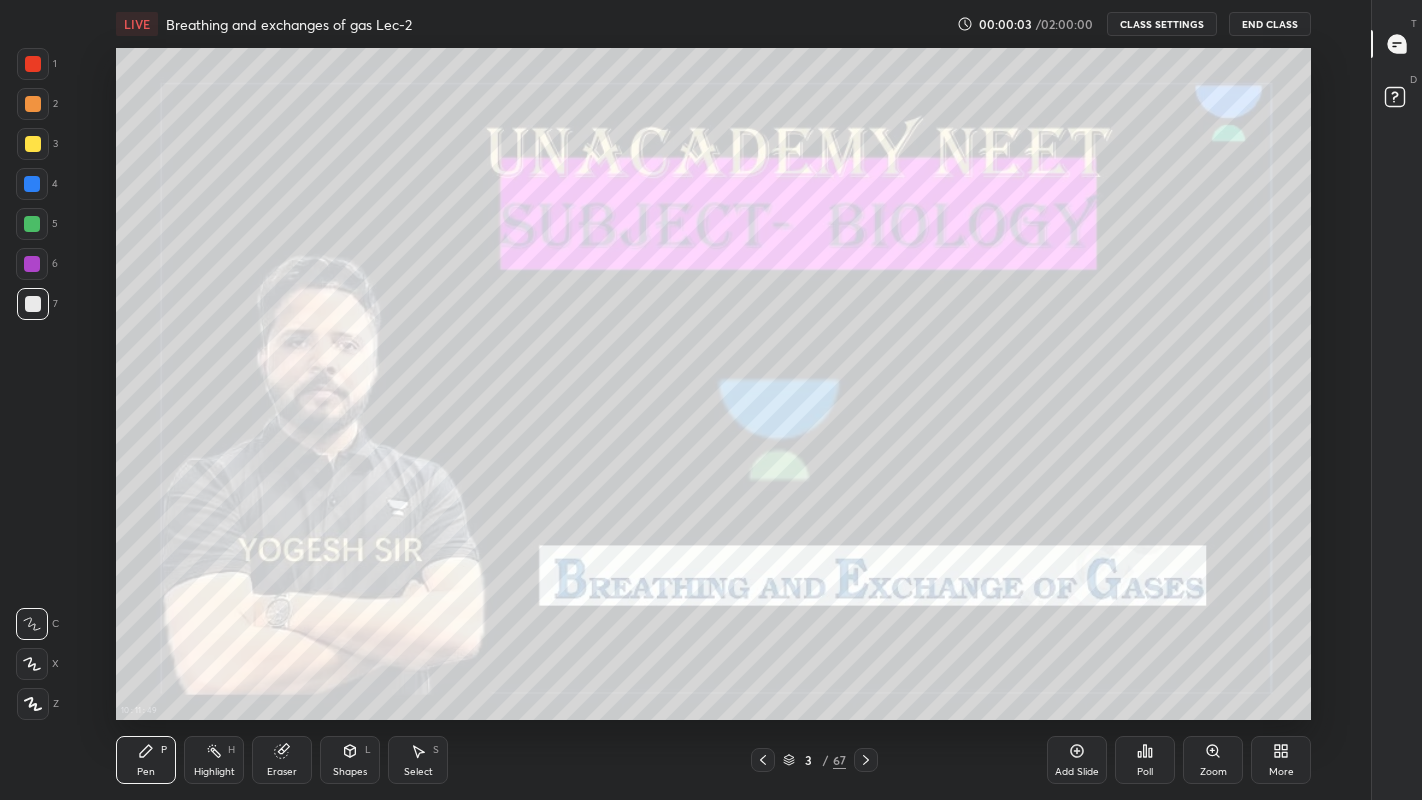 click on "More" at bounding box center [1281, 760] 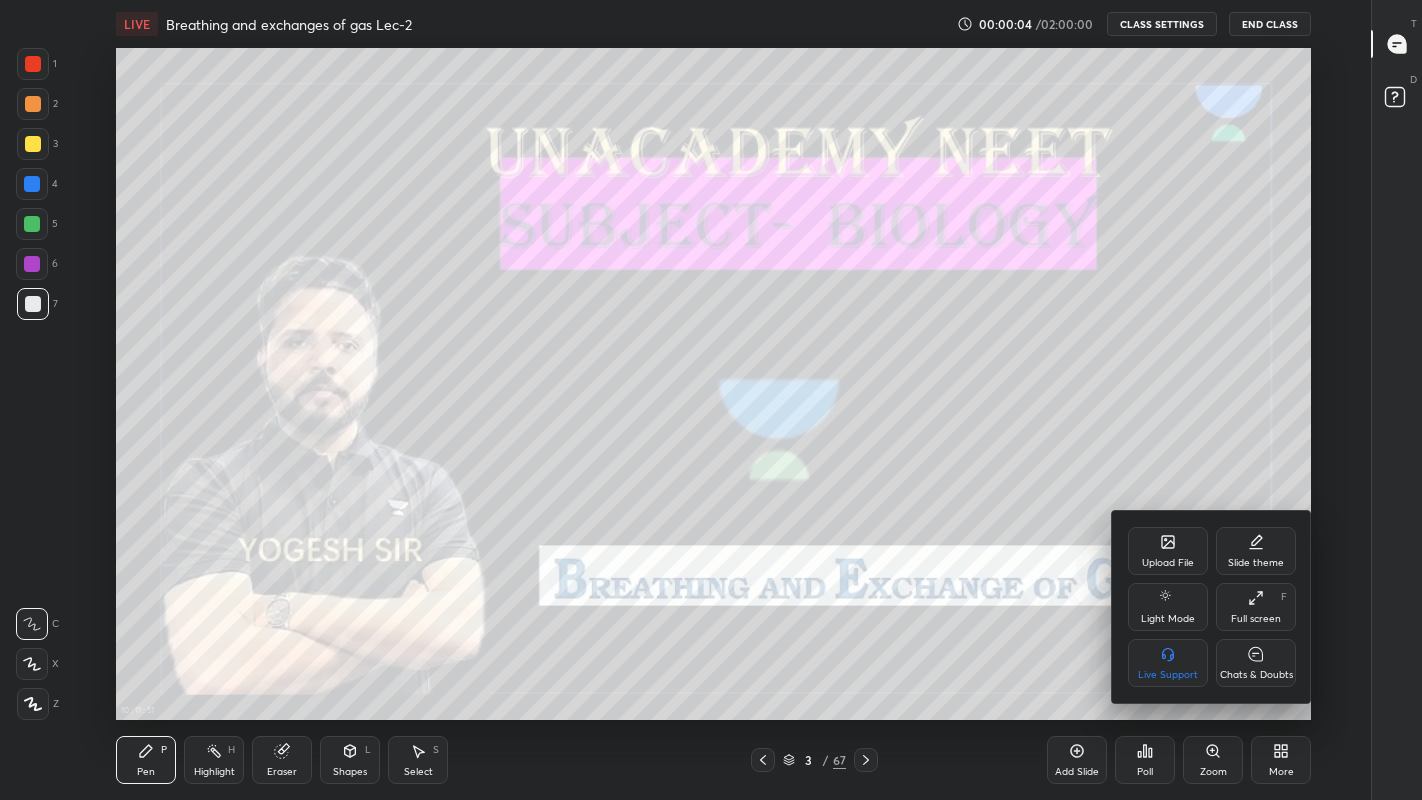 click 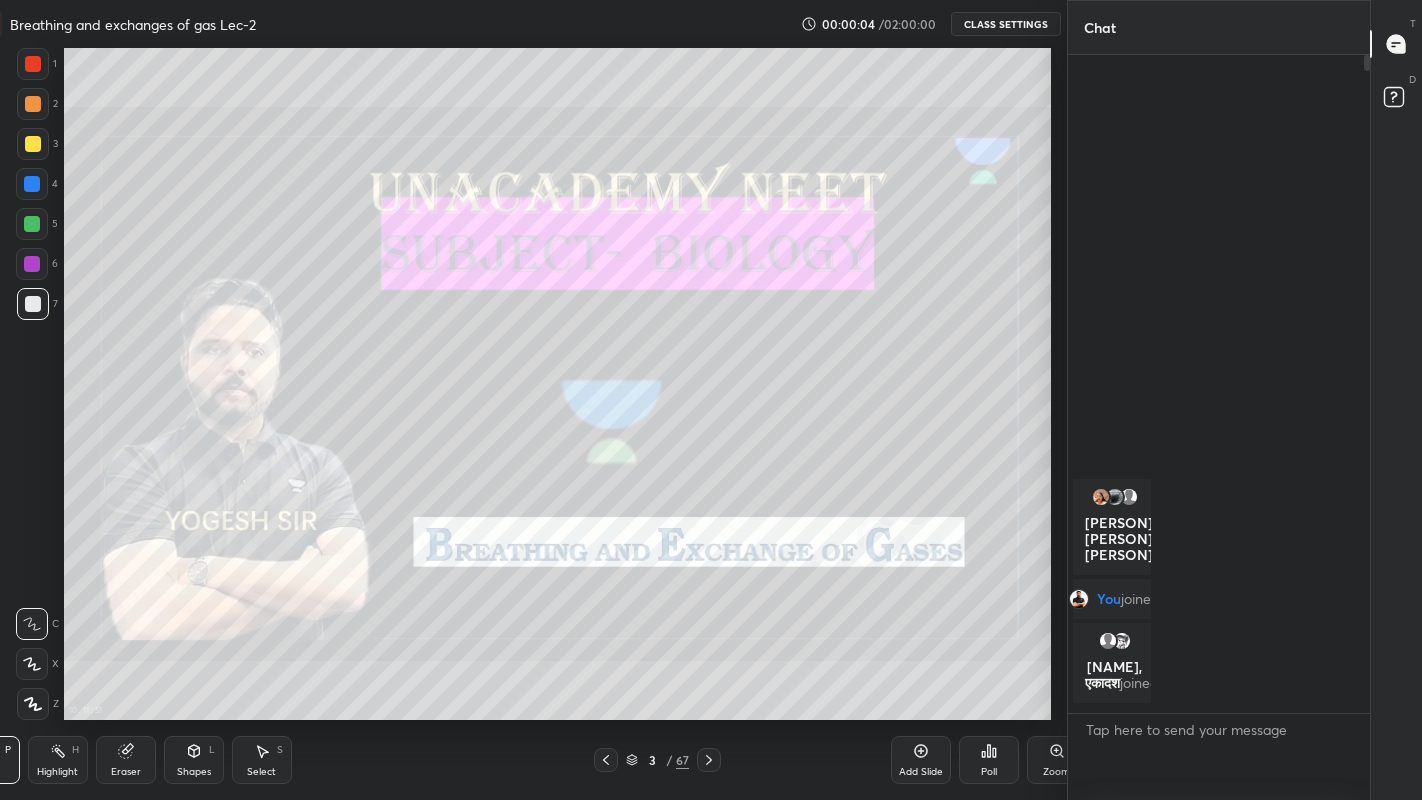 scroll, scrollTop: 672, scrollLeft: 1160, axis: both 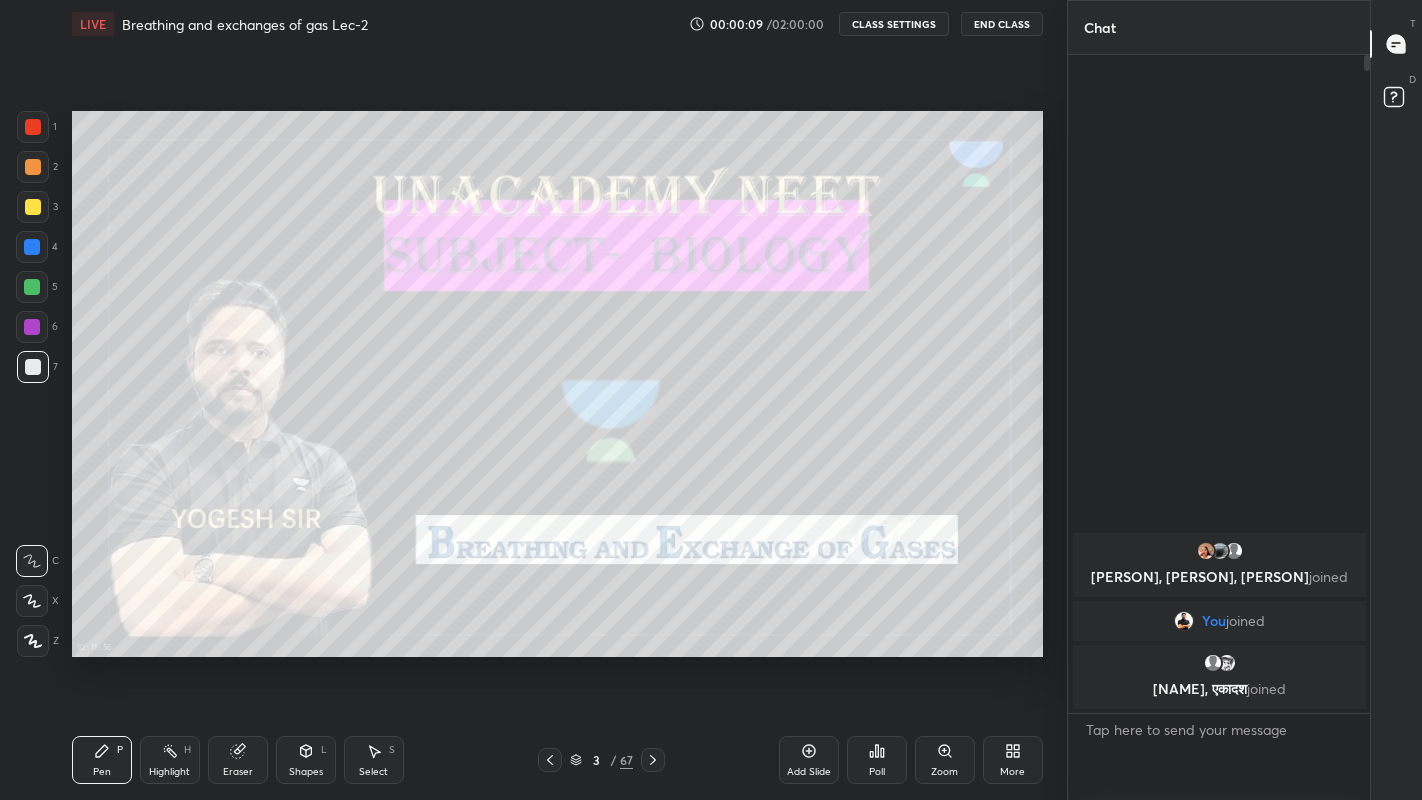 click 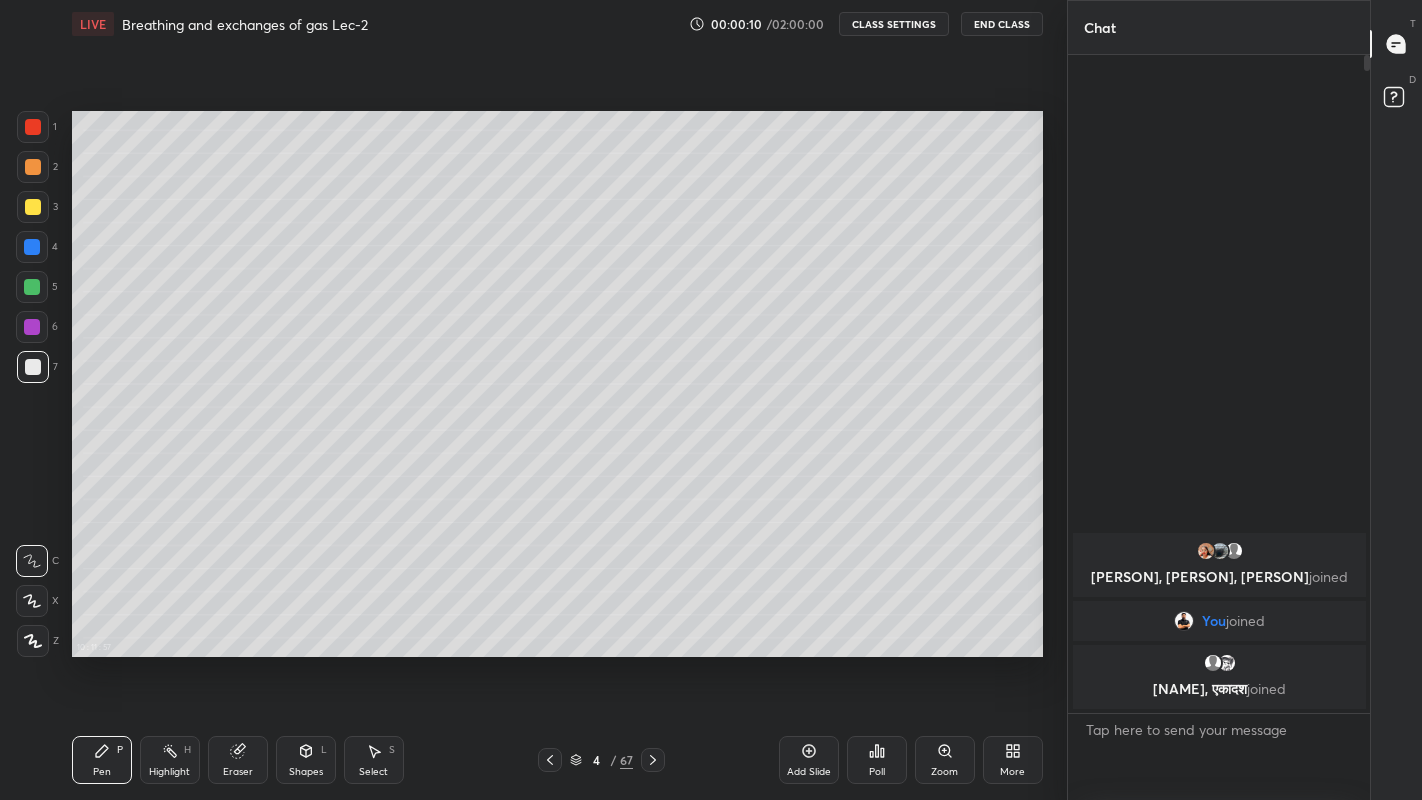 click 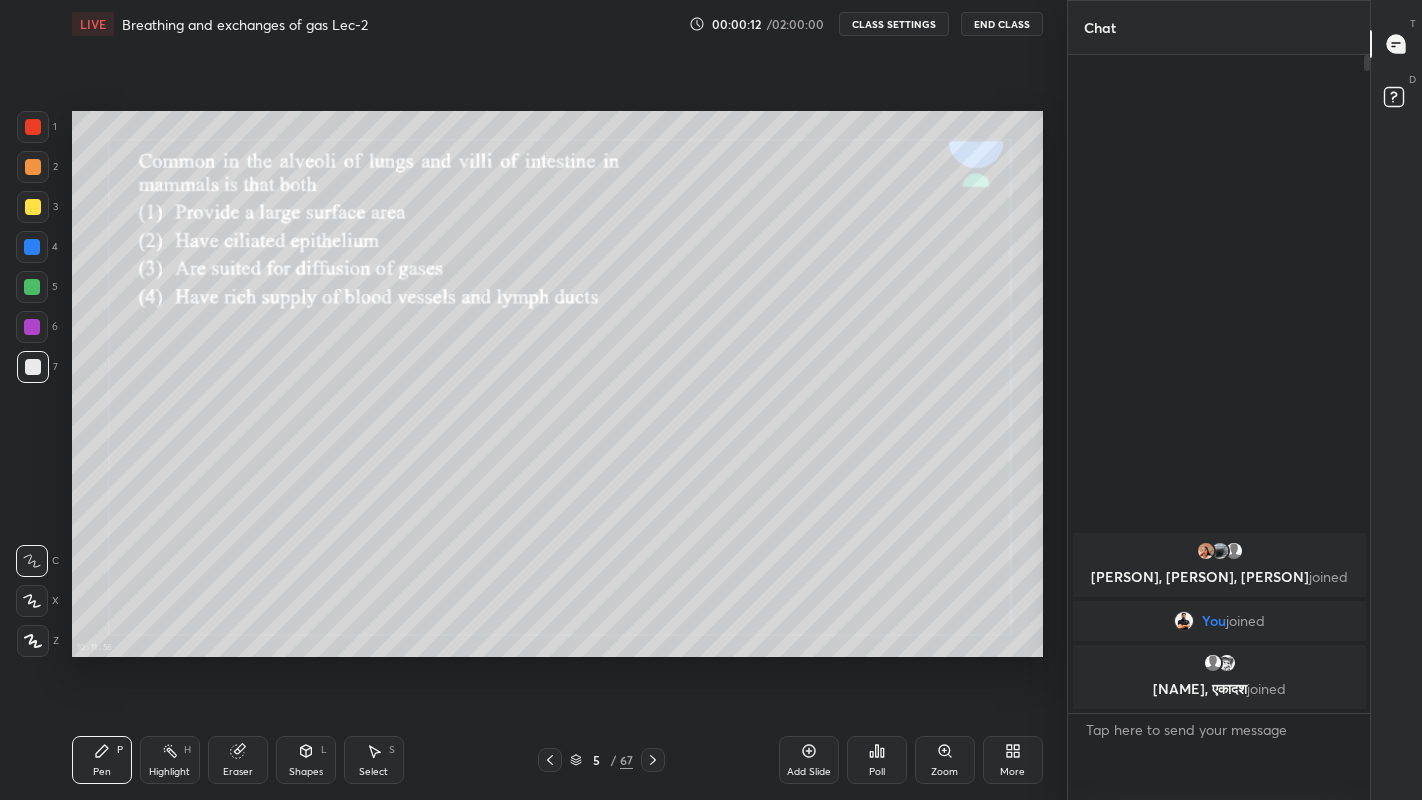click 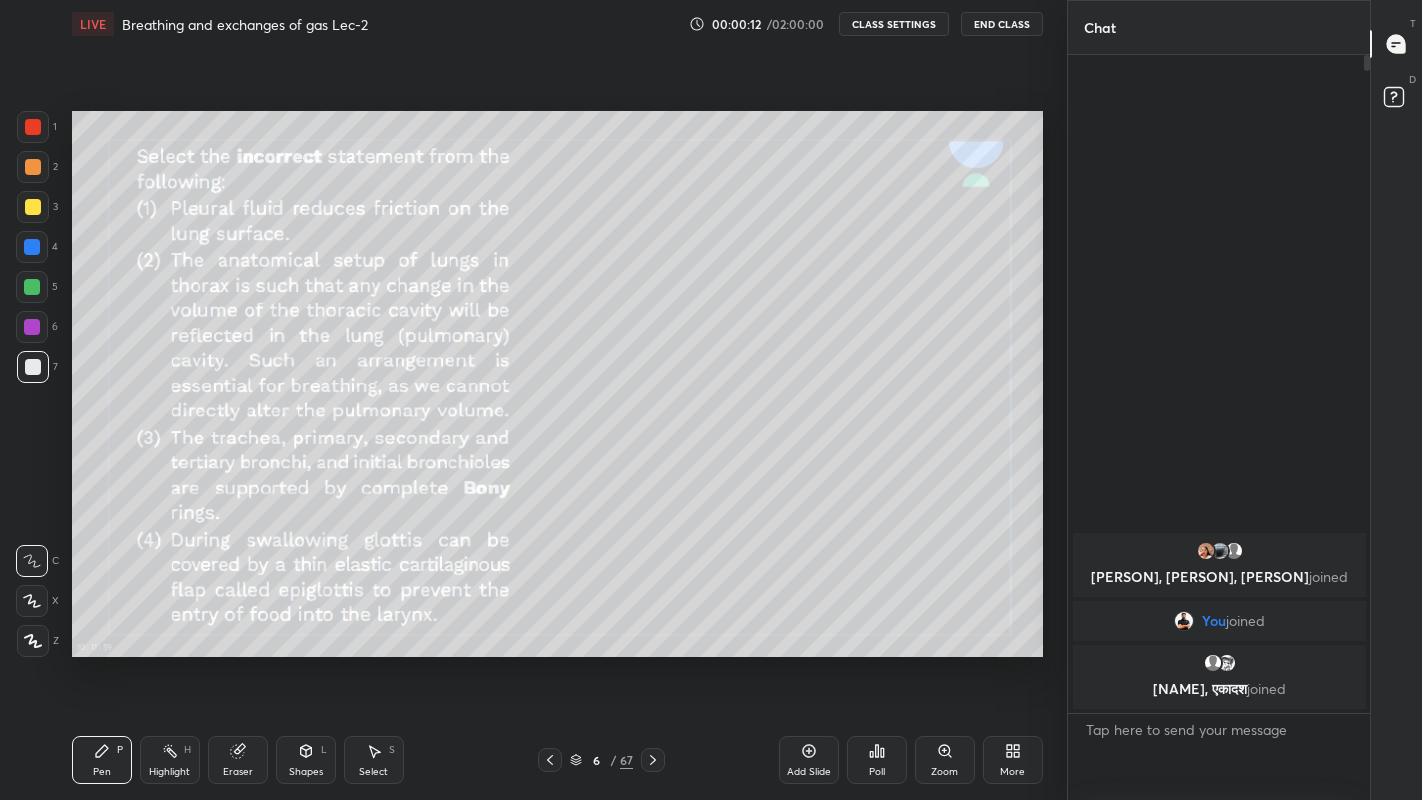 click 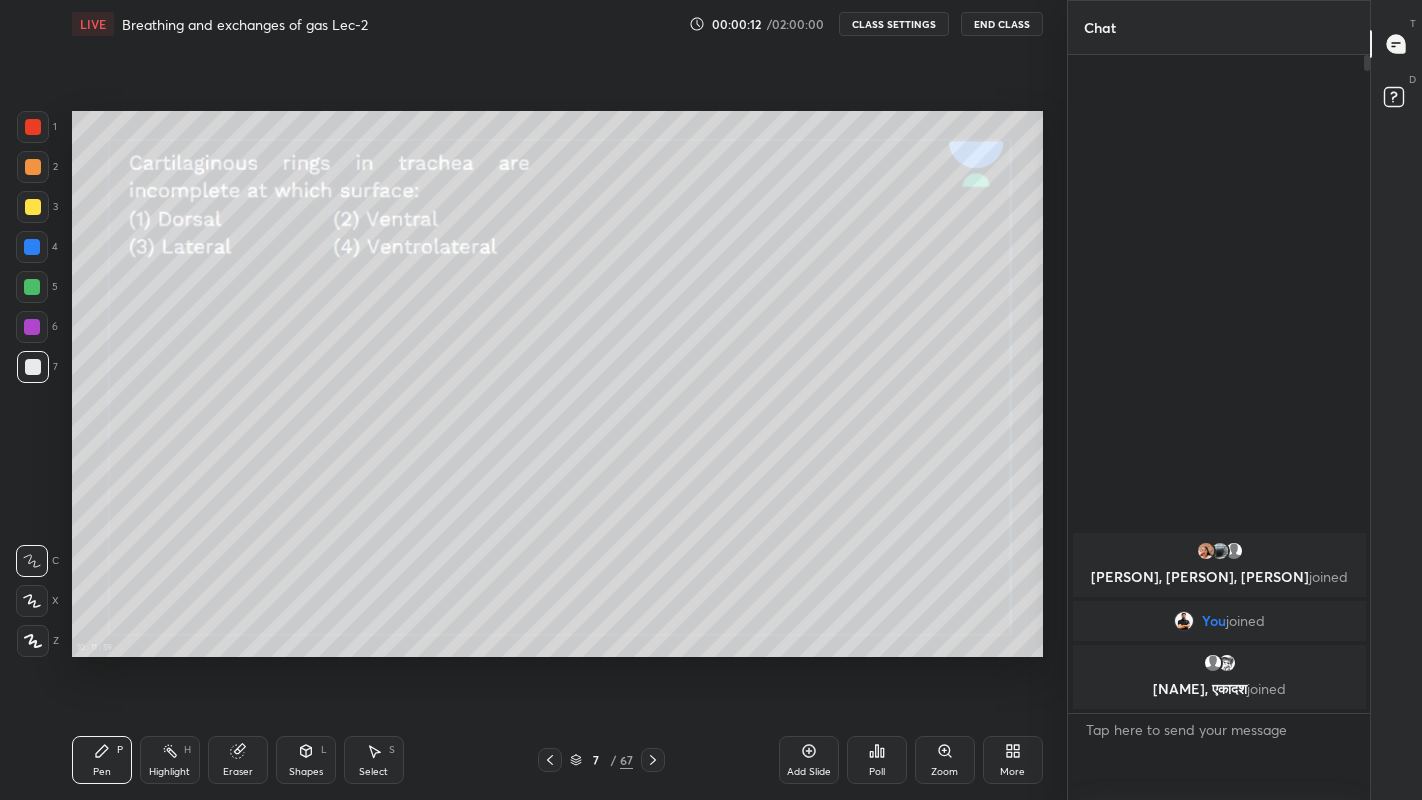 click 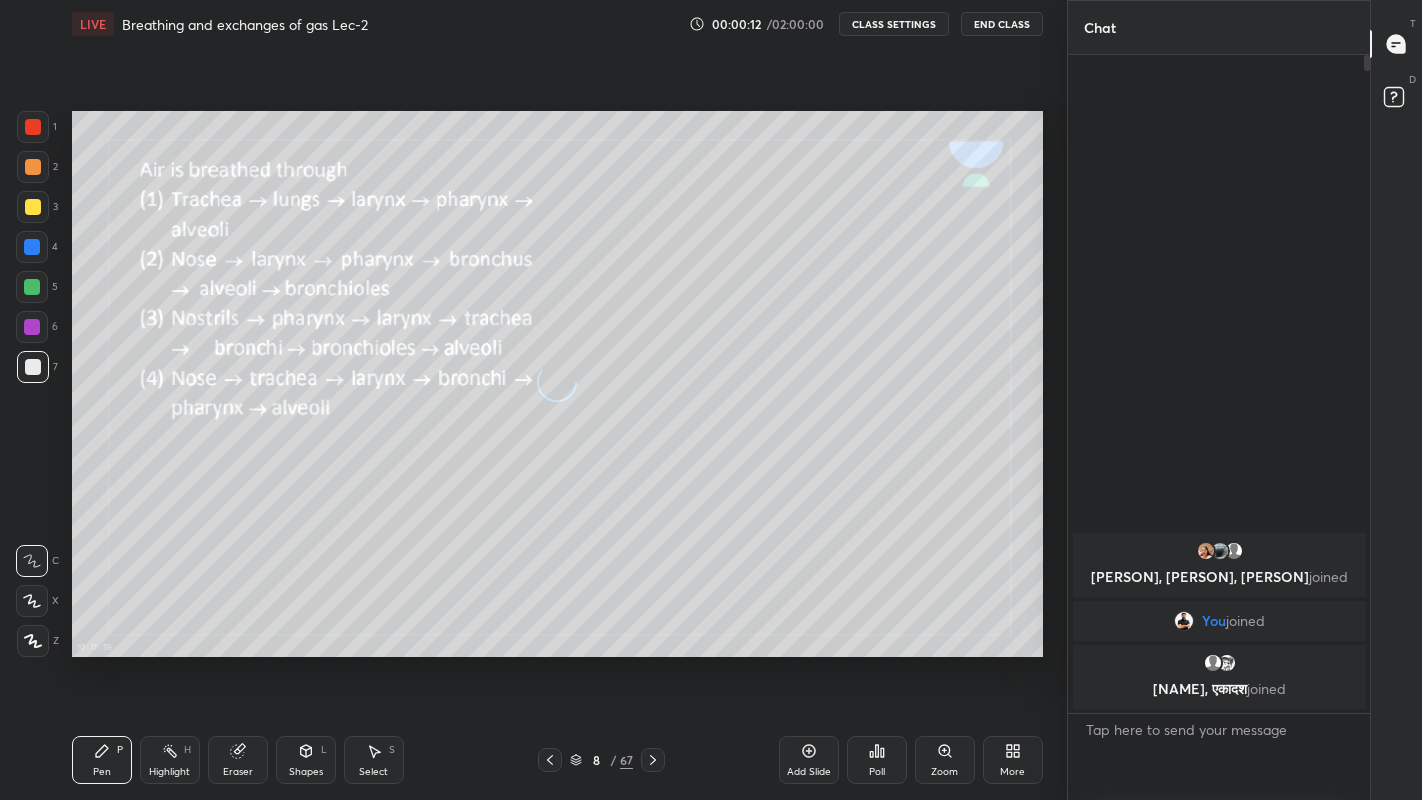 click 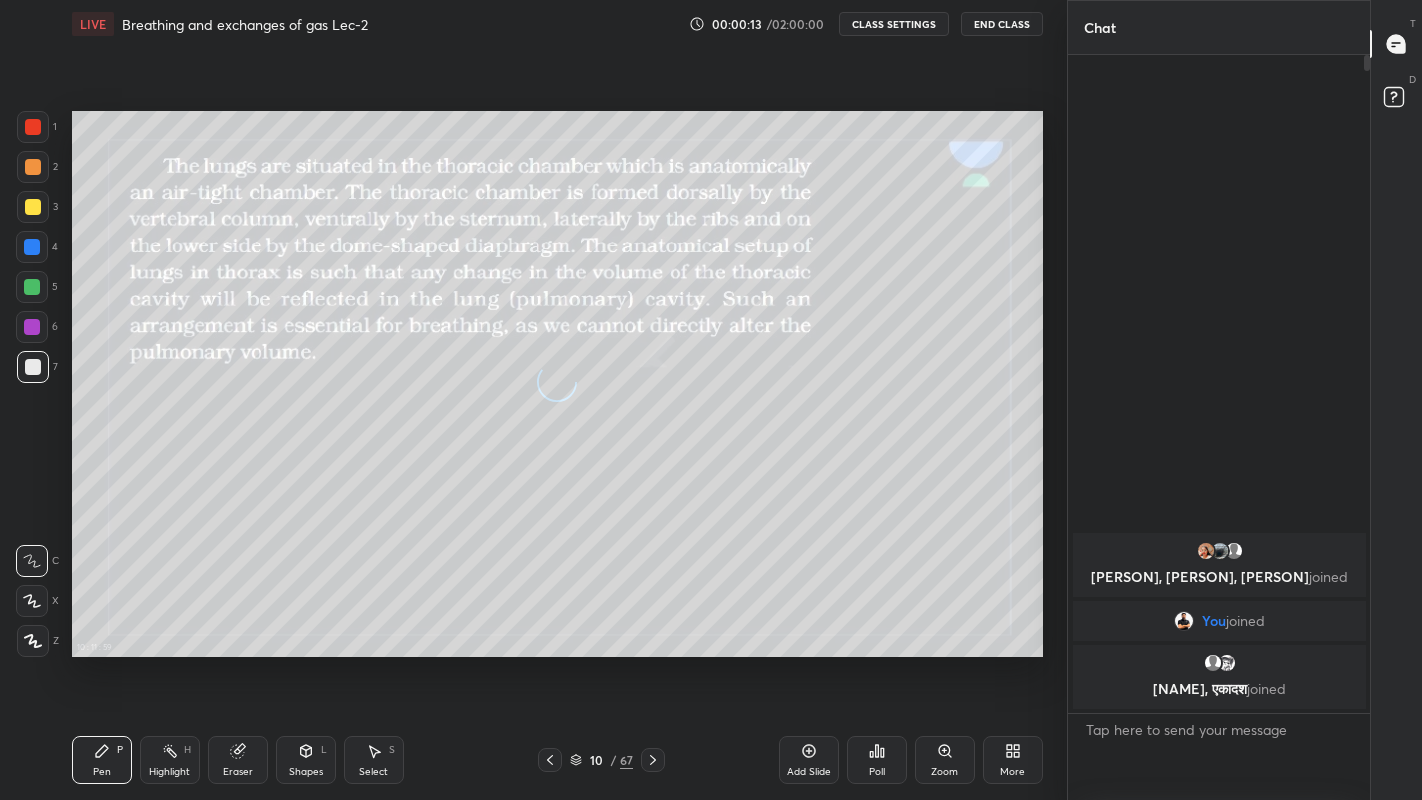 click 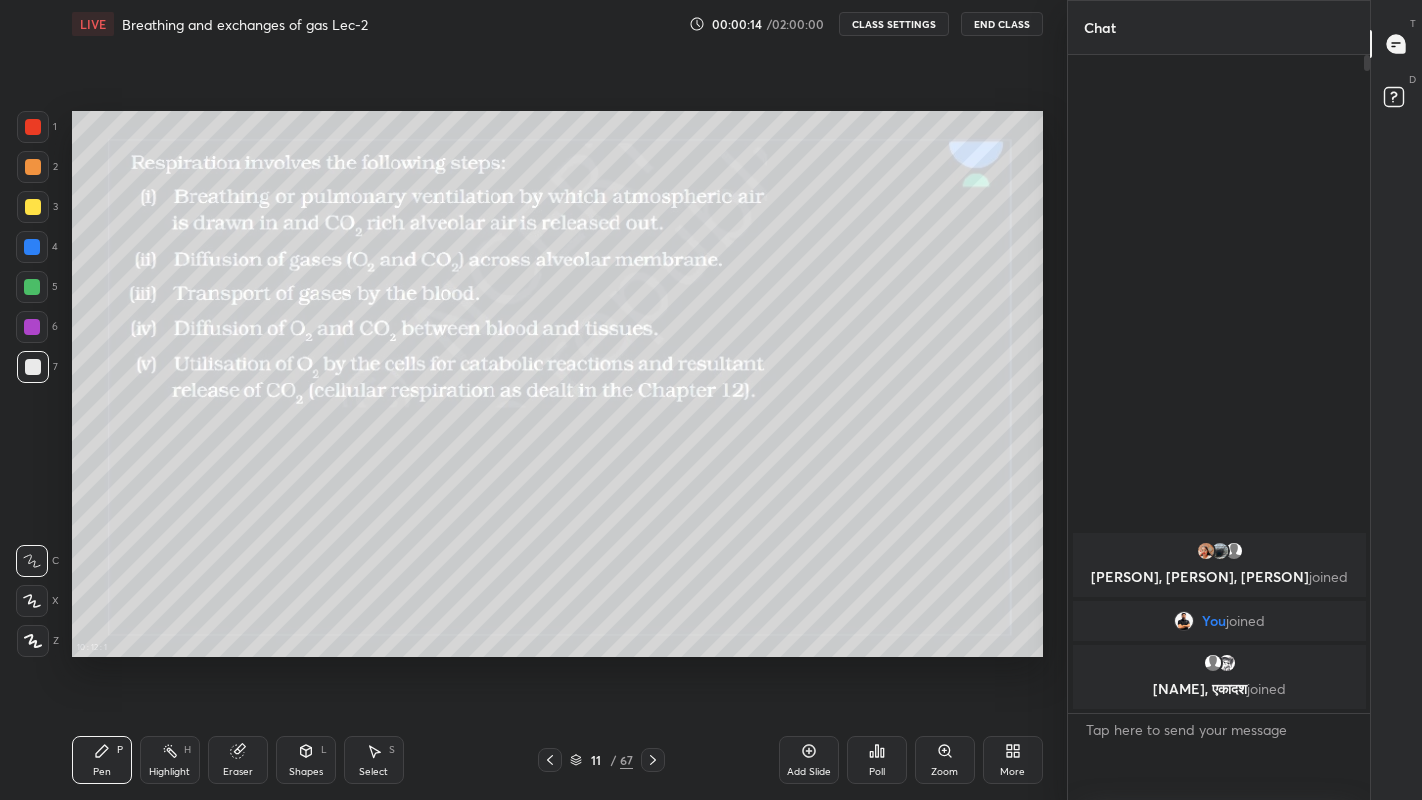 click 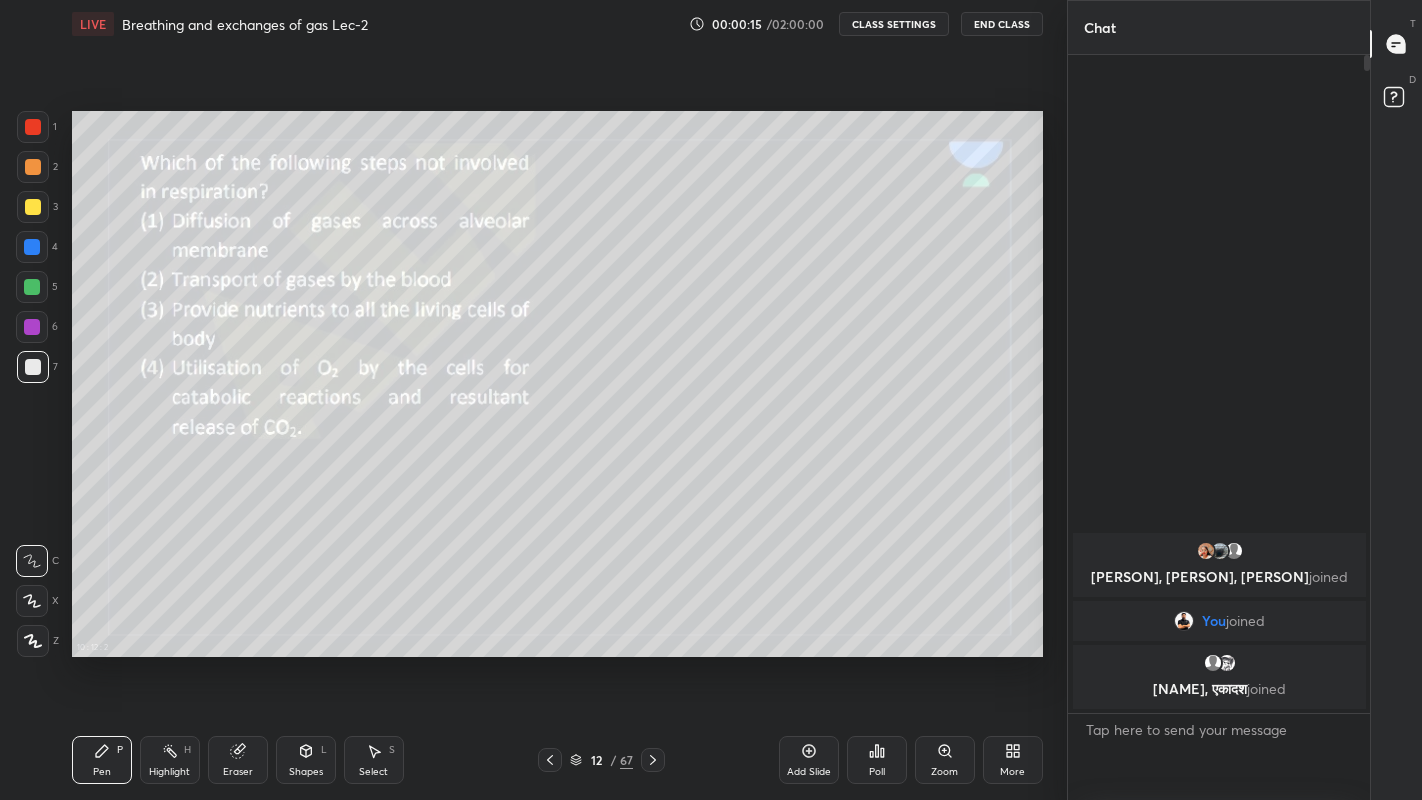 click 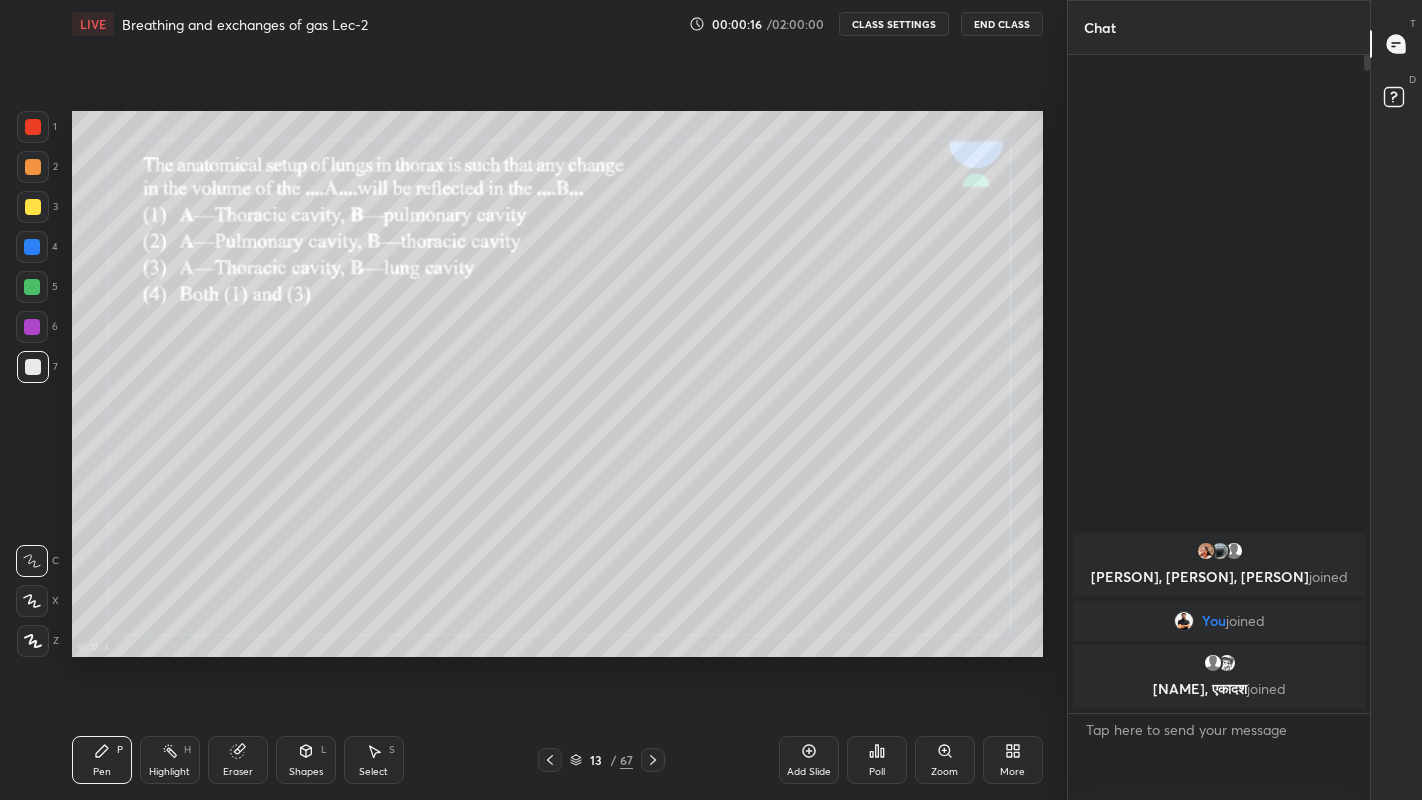 click 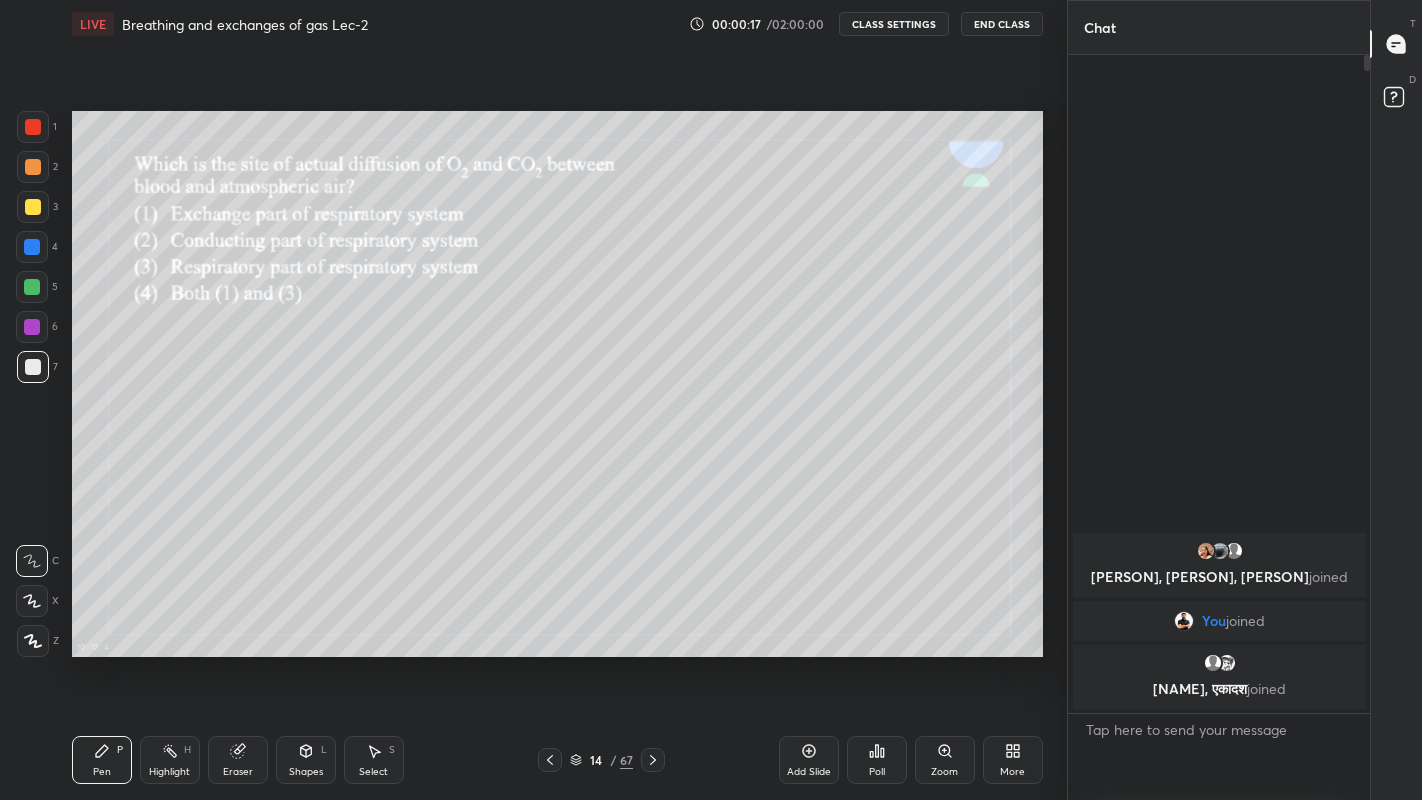 click 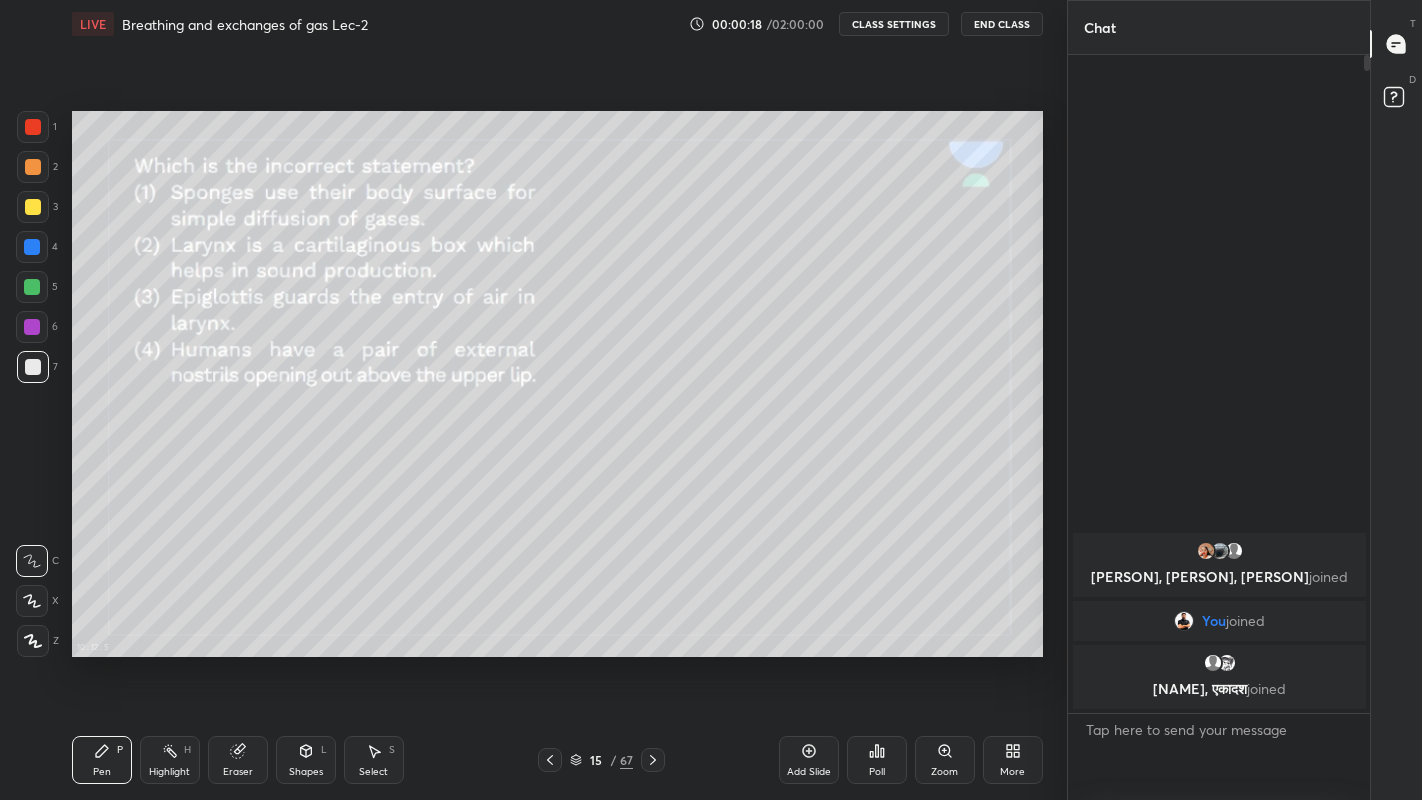 click 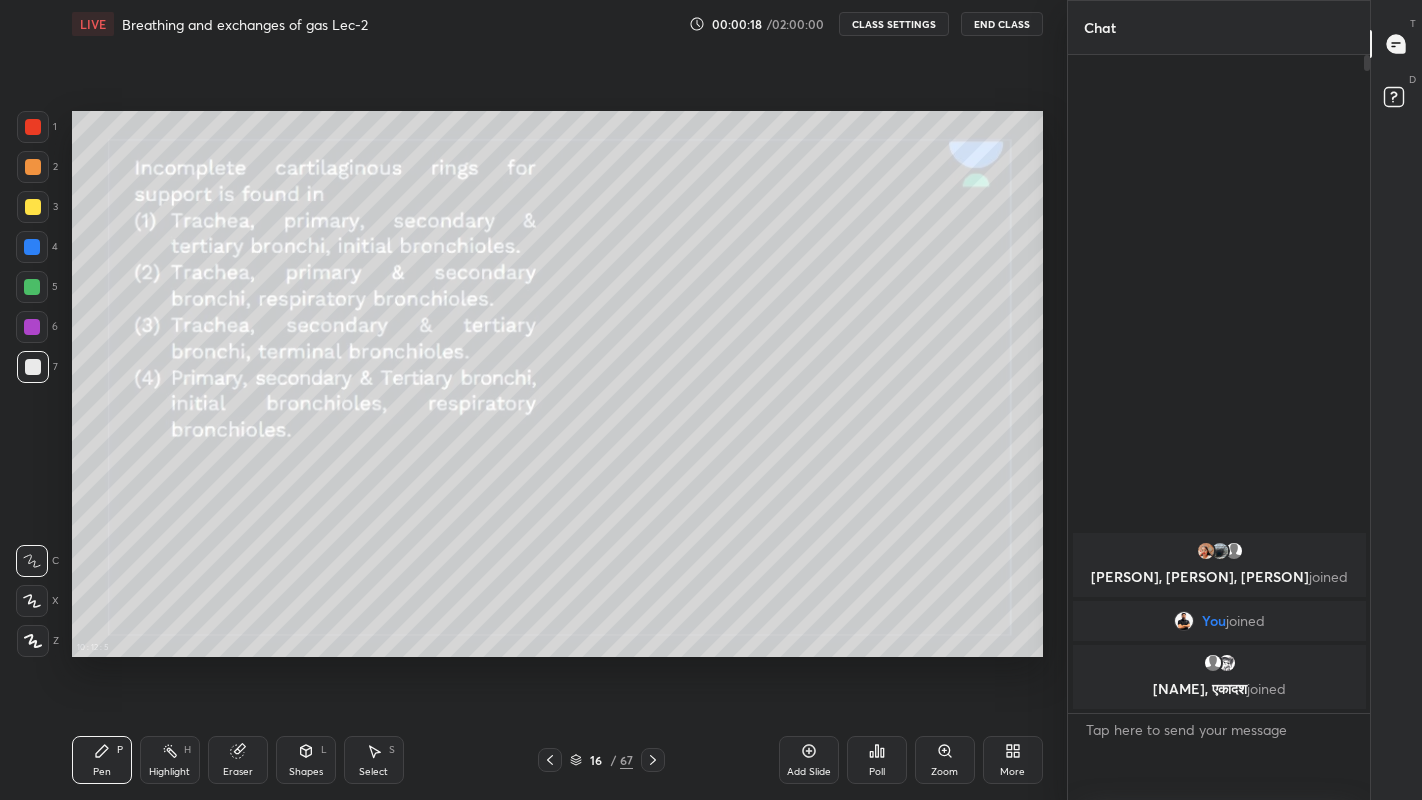 click 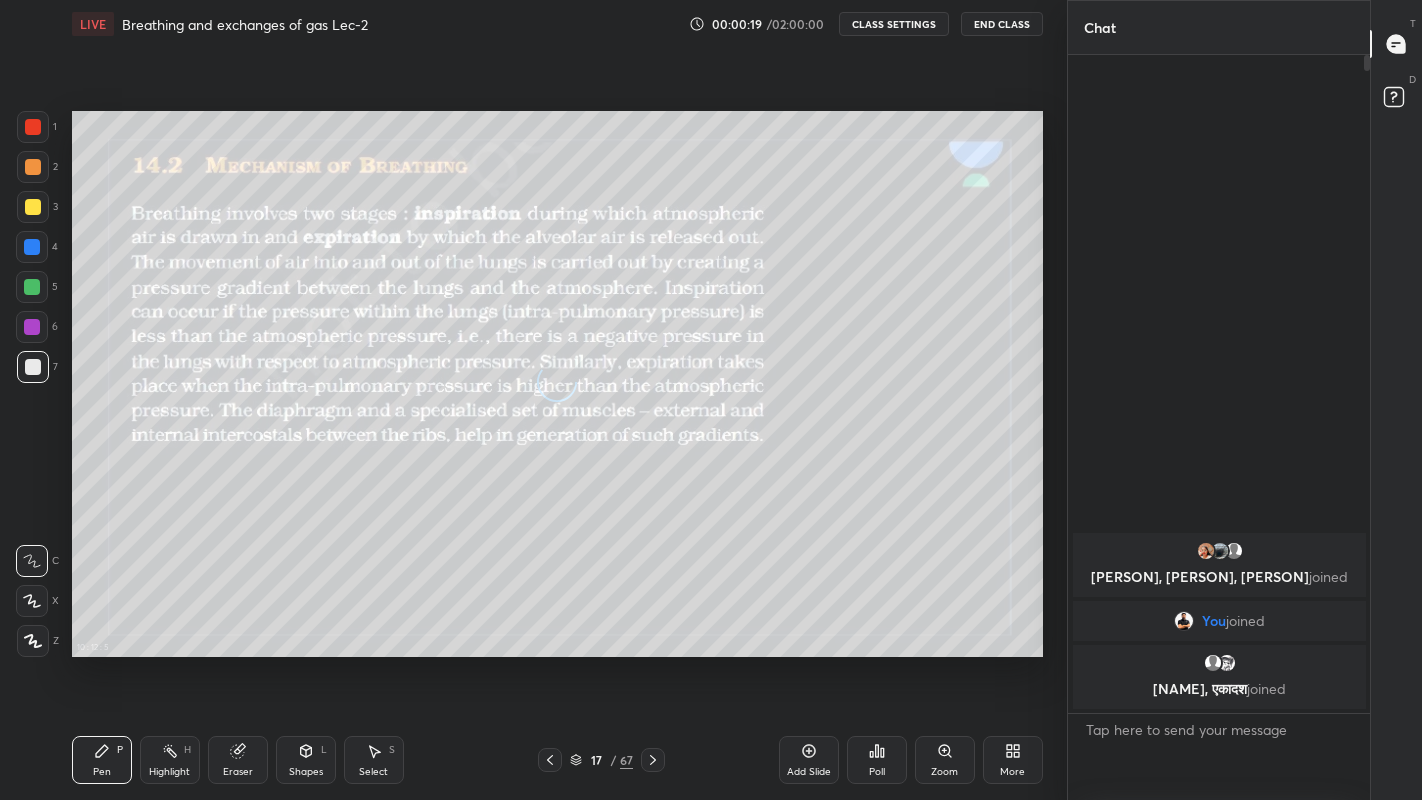 click 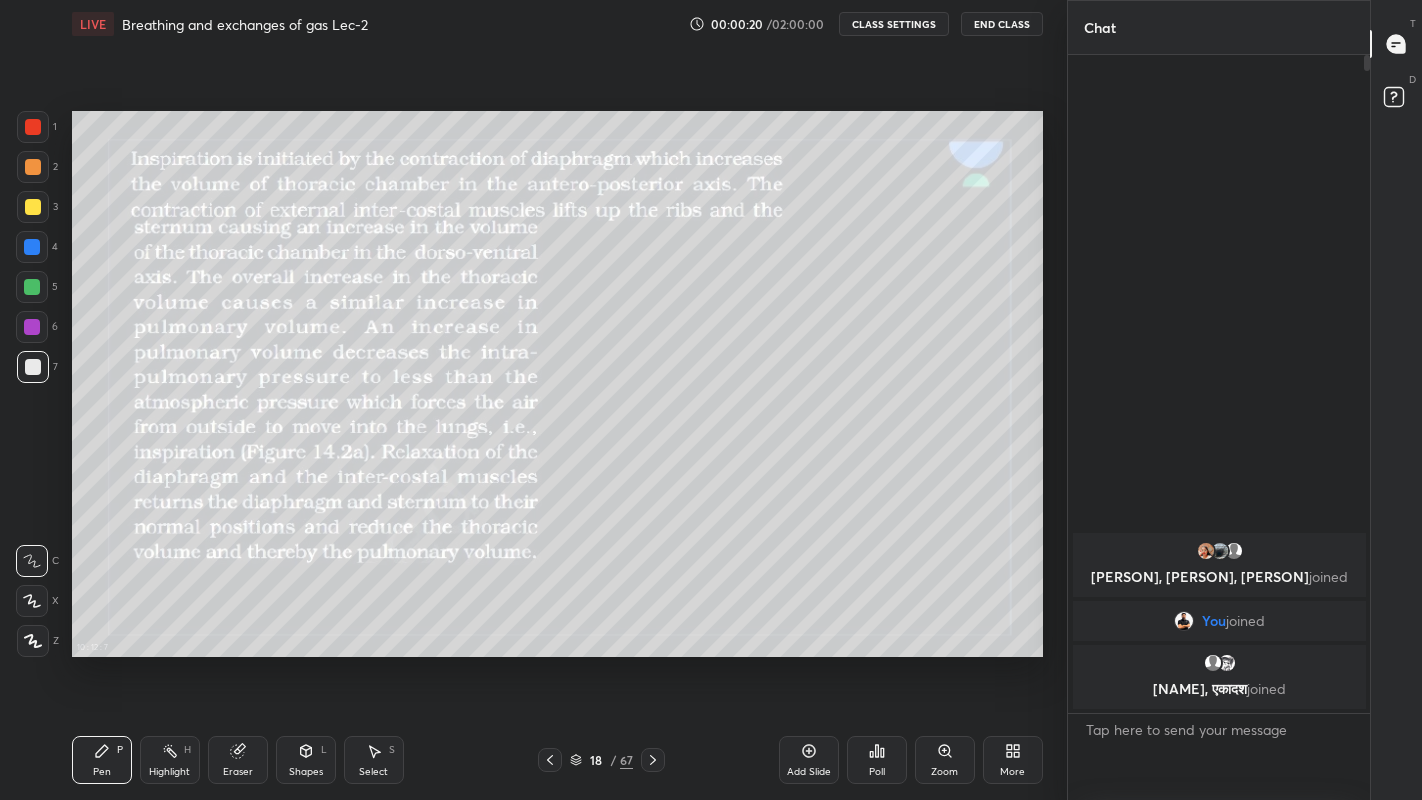 click 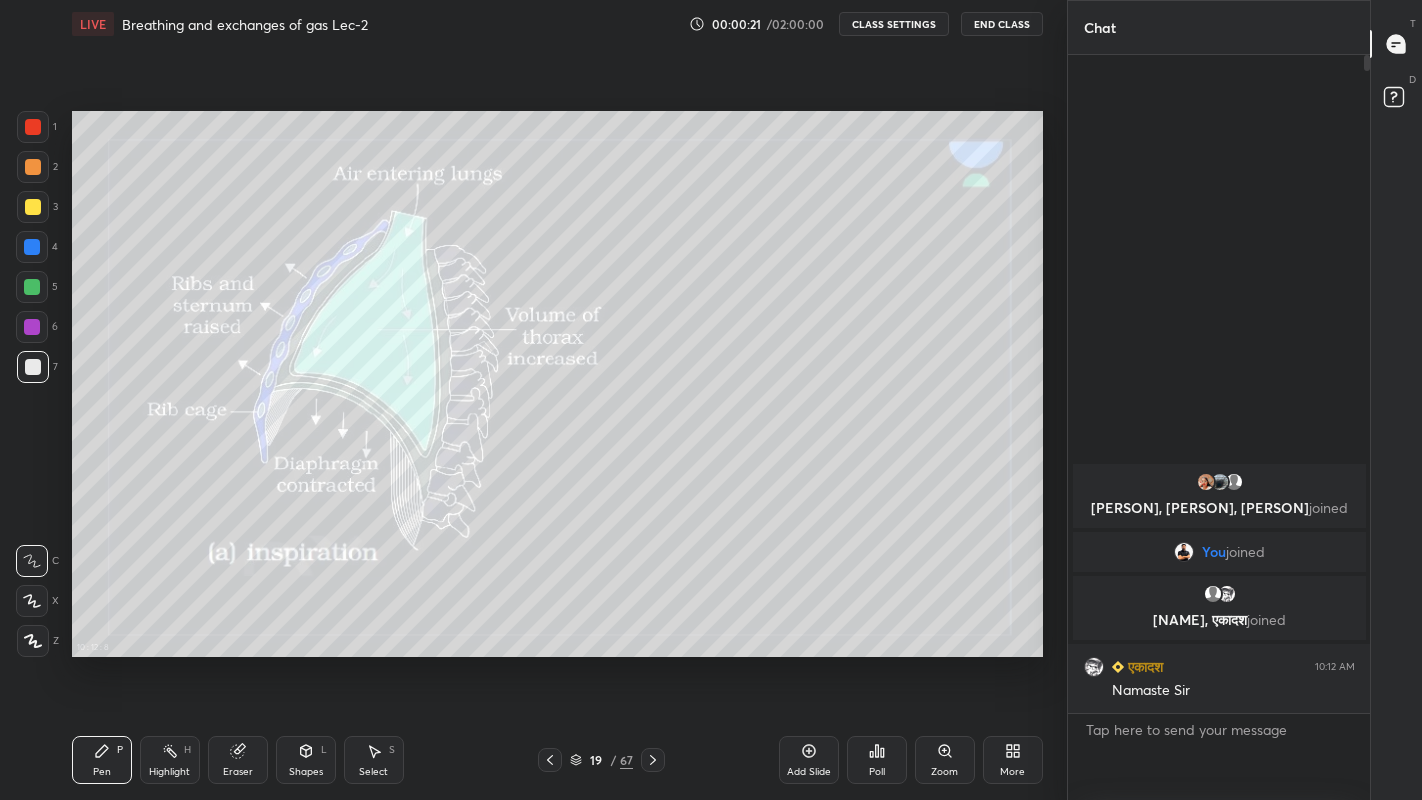 click 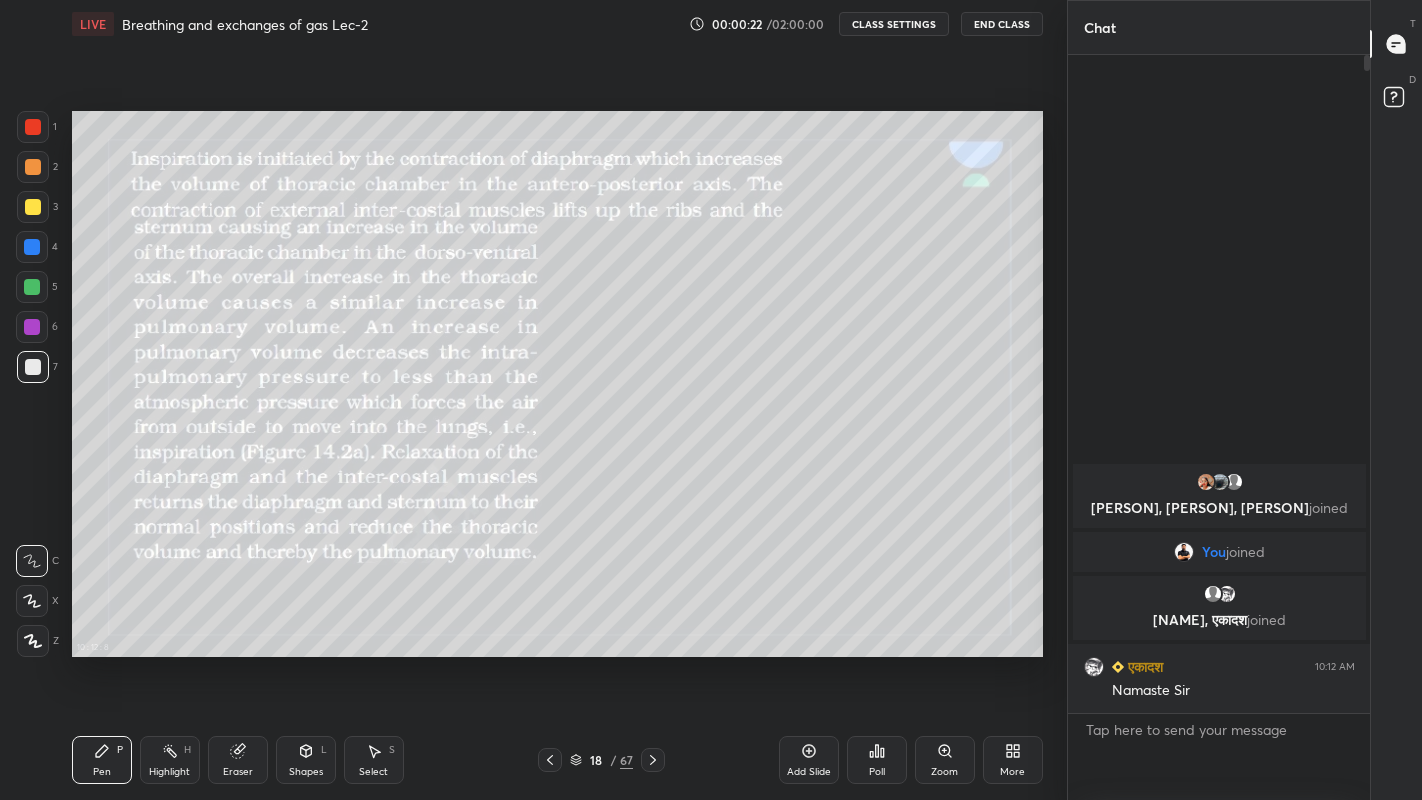 click 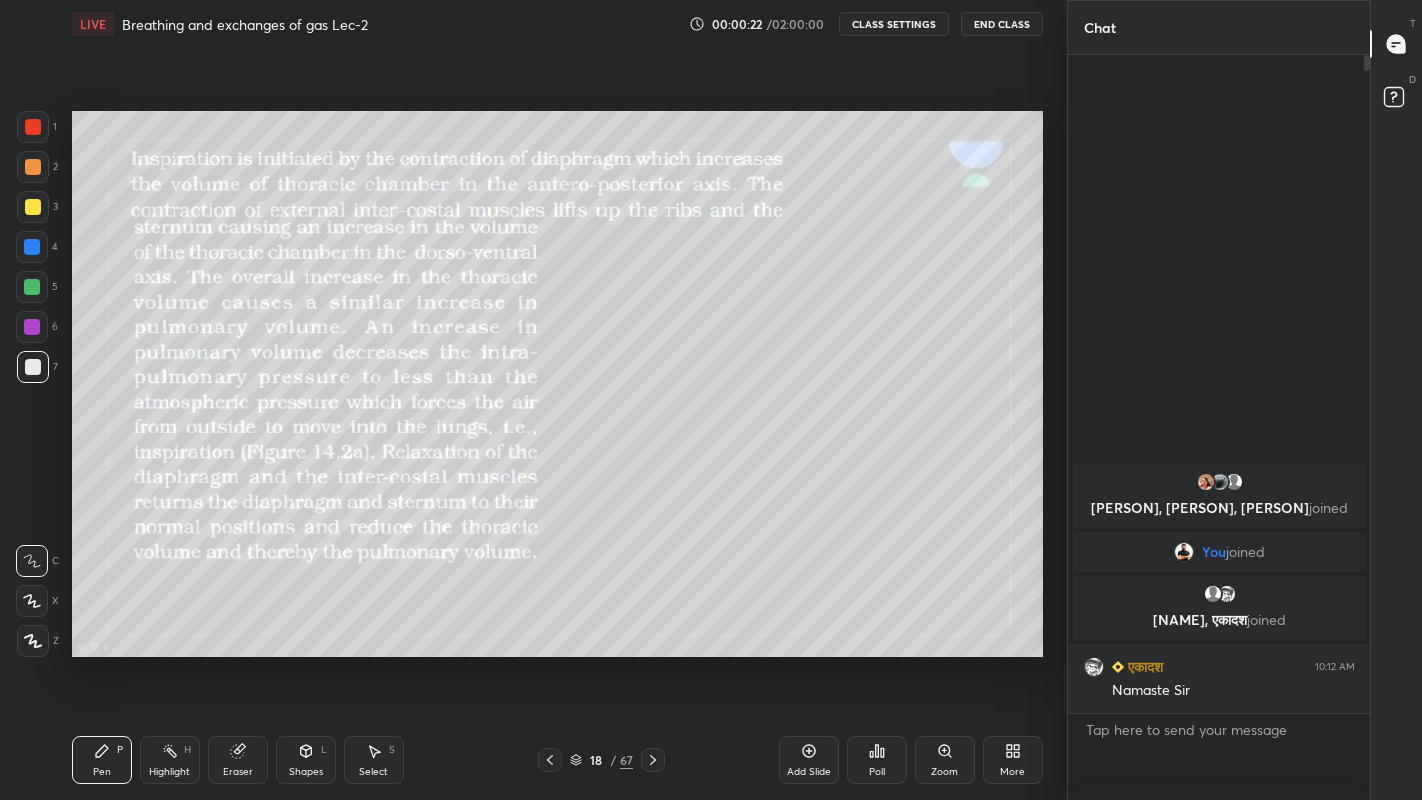 click 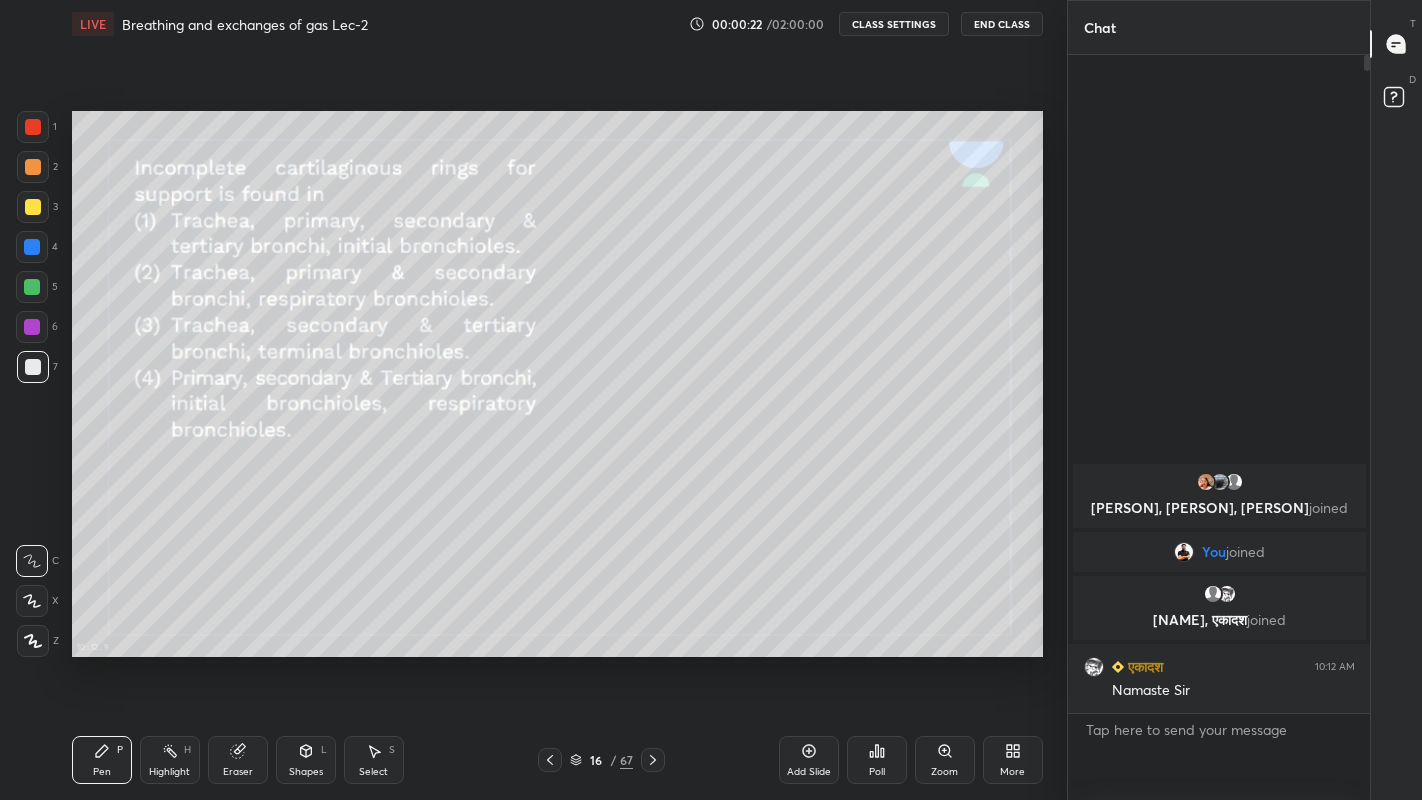 click 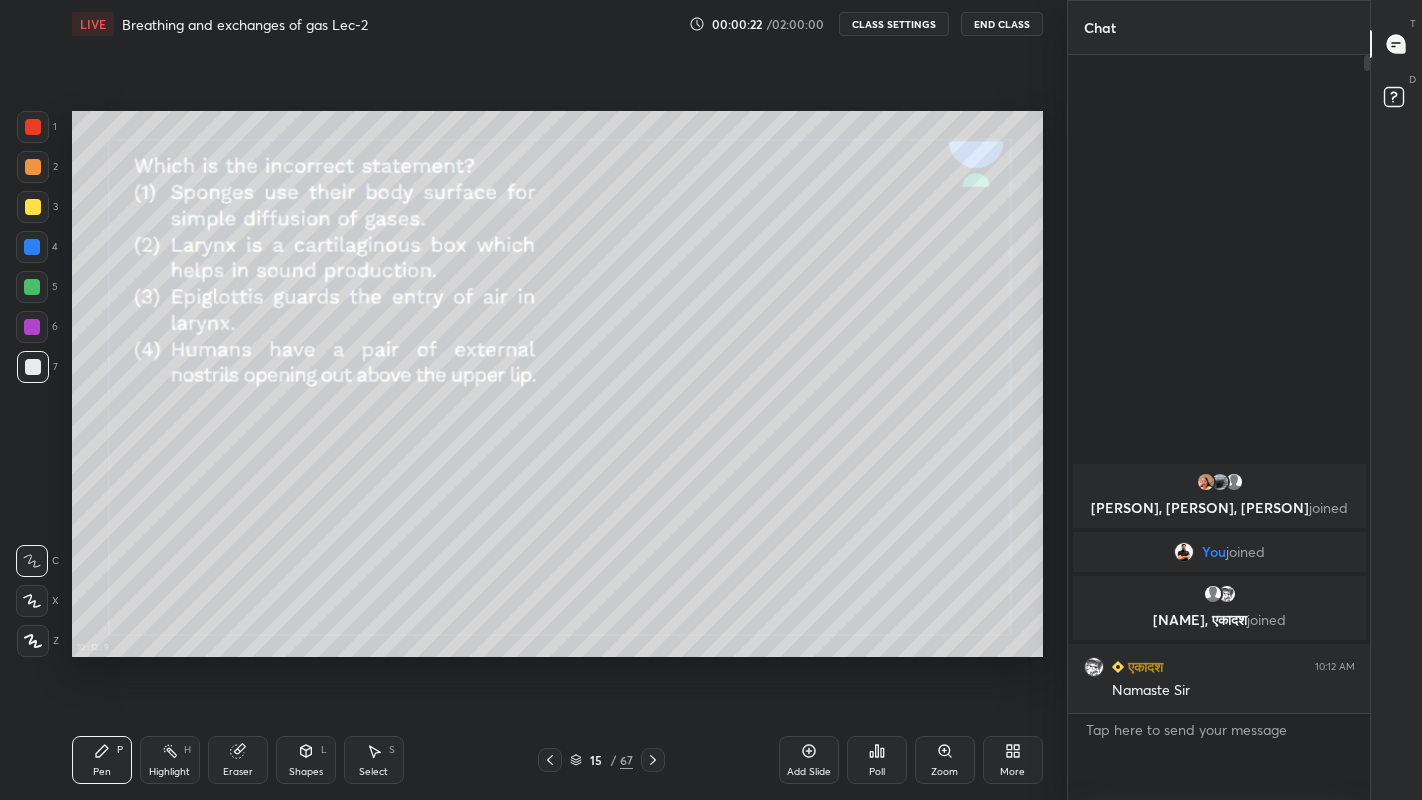click 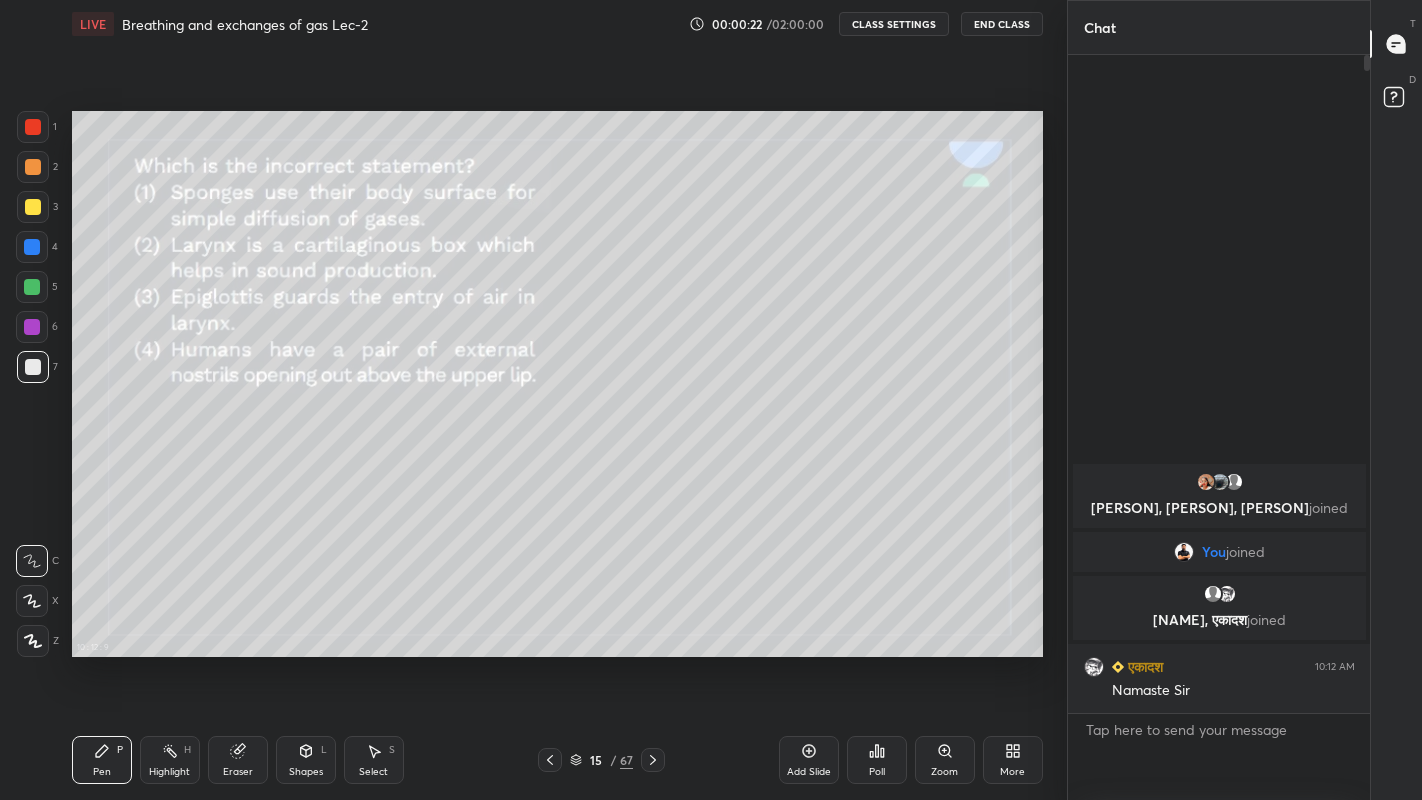 click 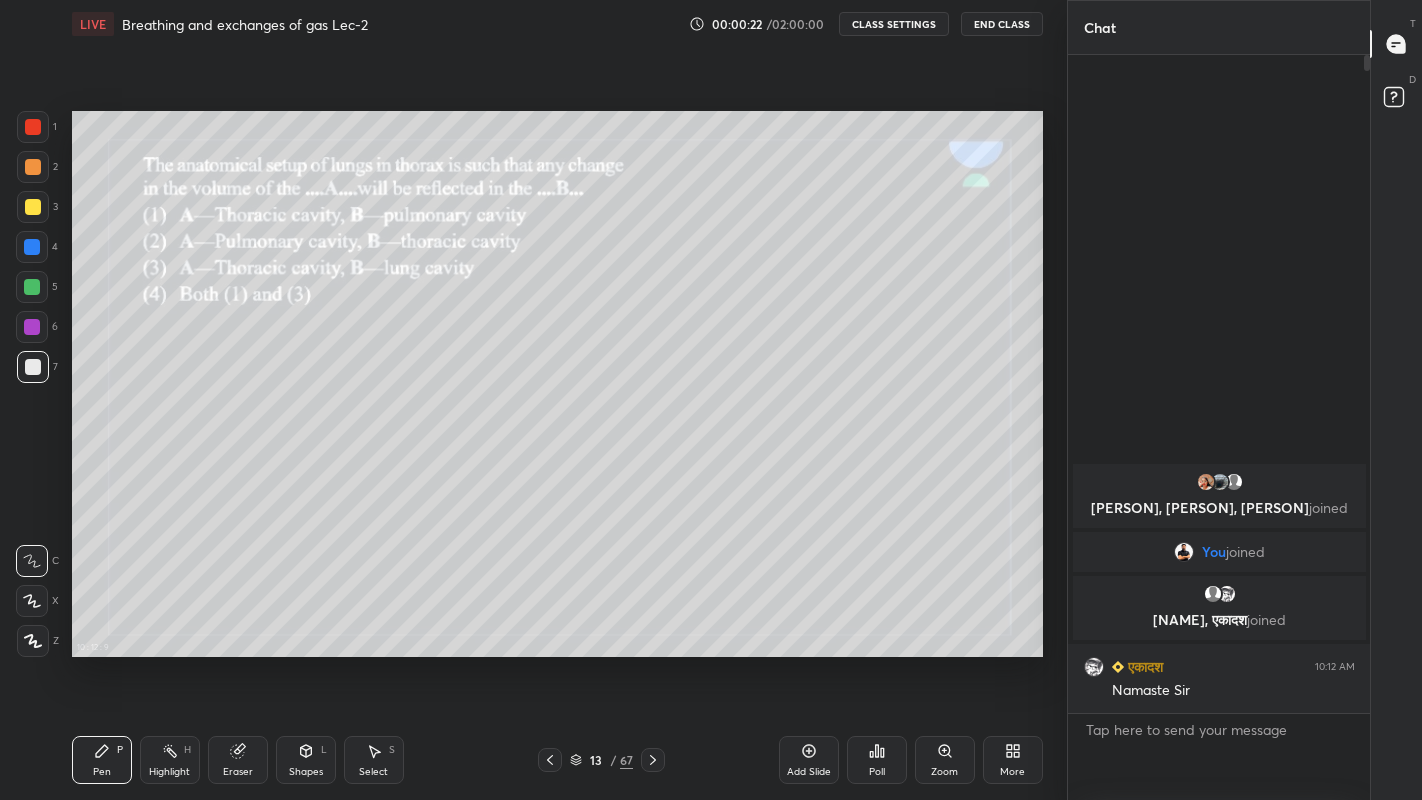 click 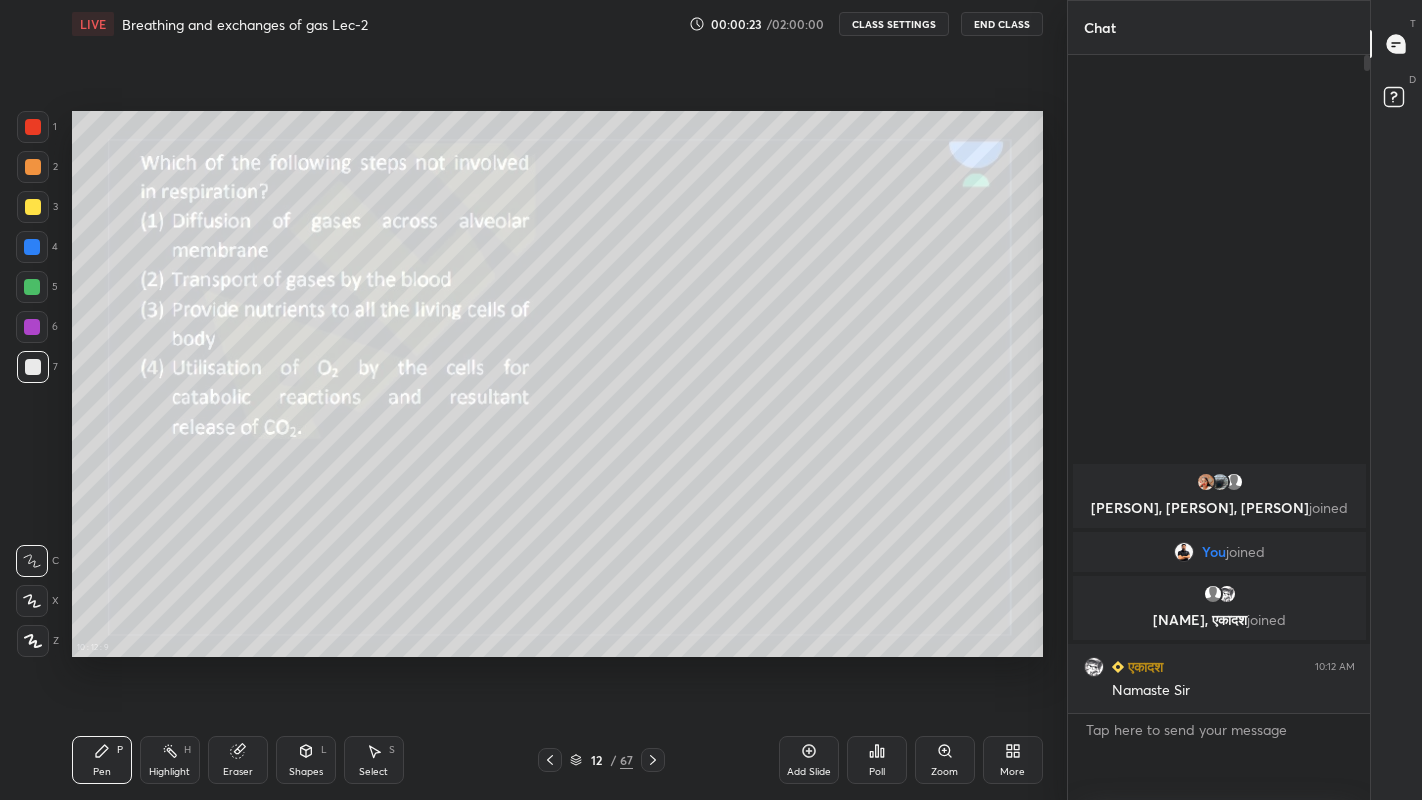 click 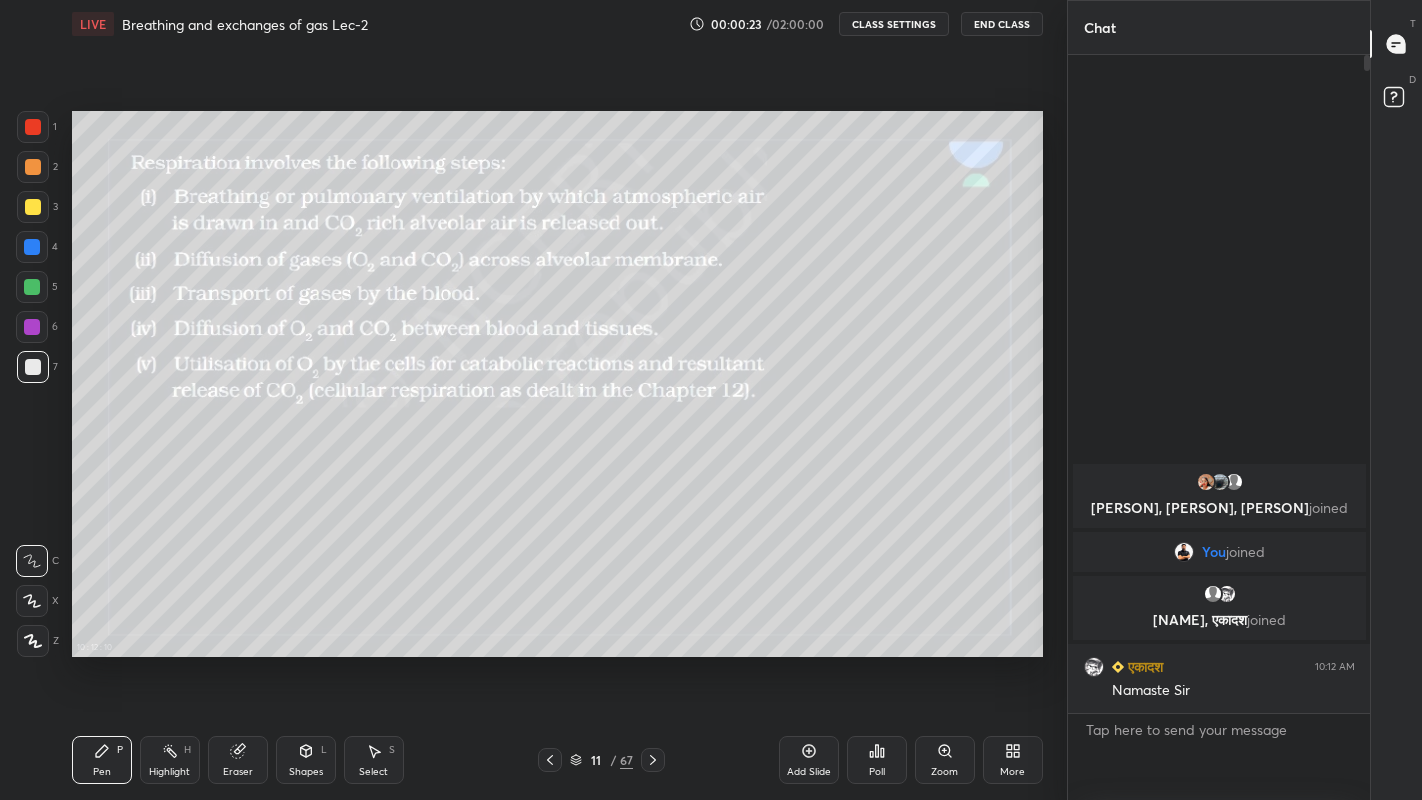 click 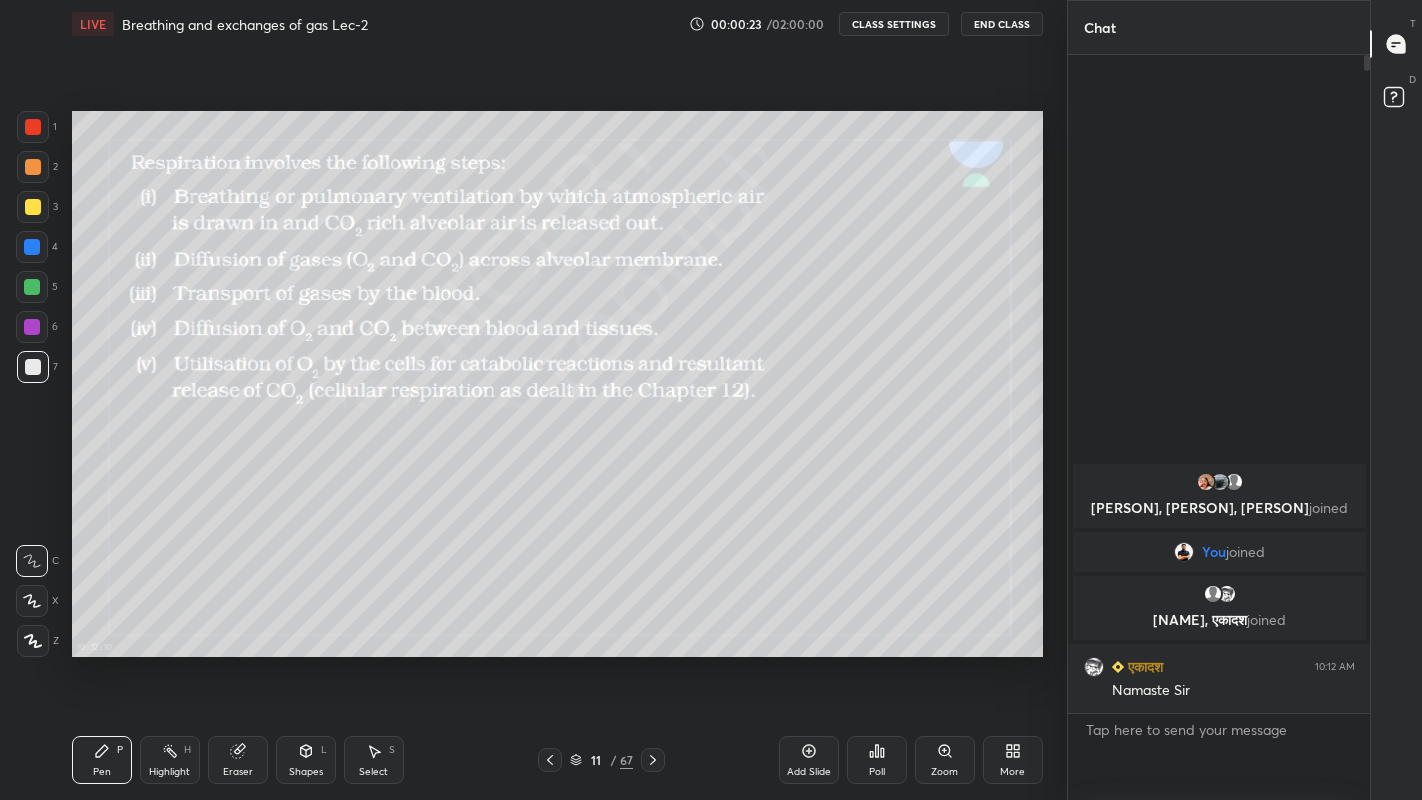 click 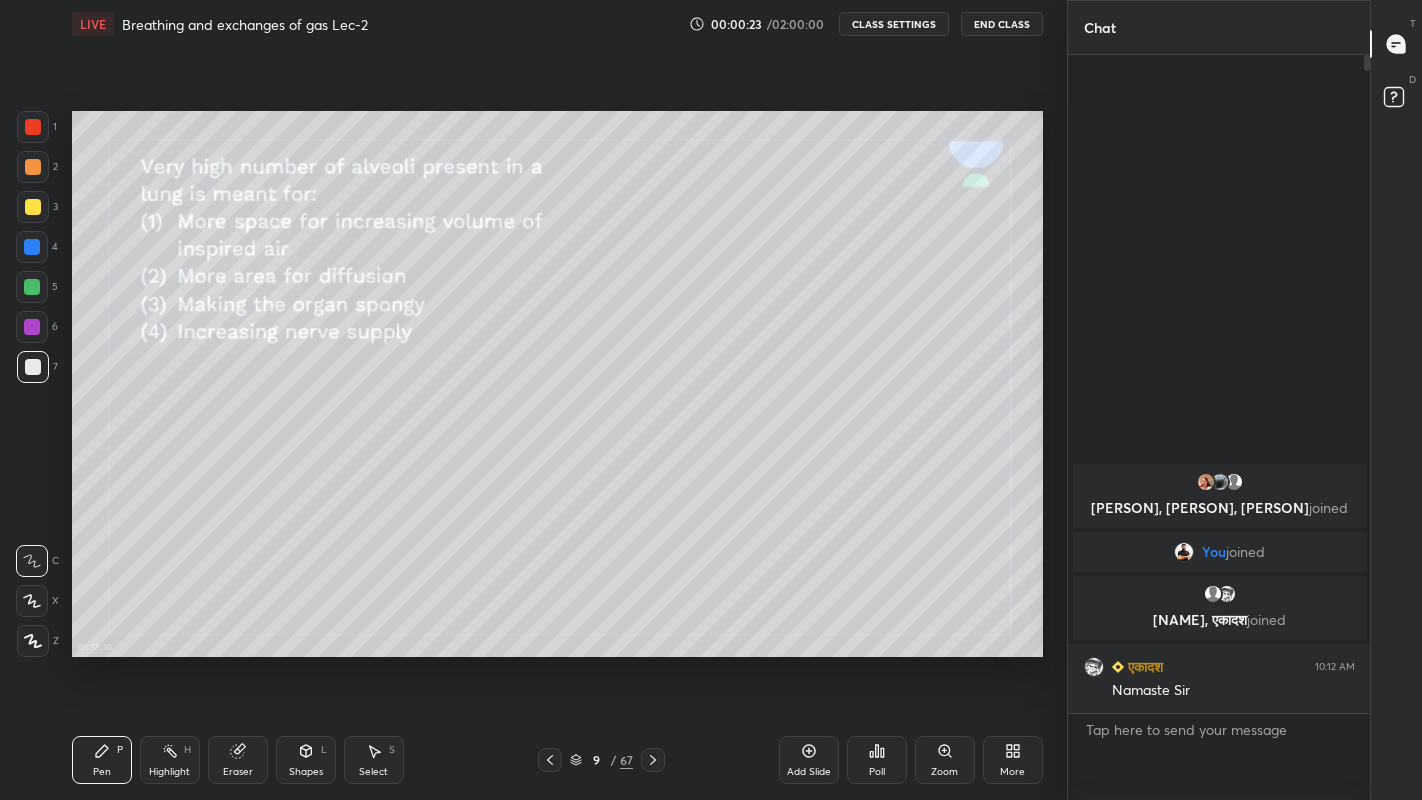 click 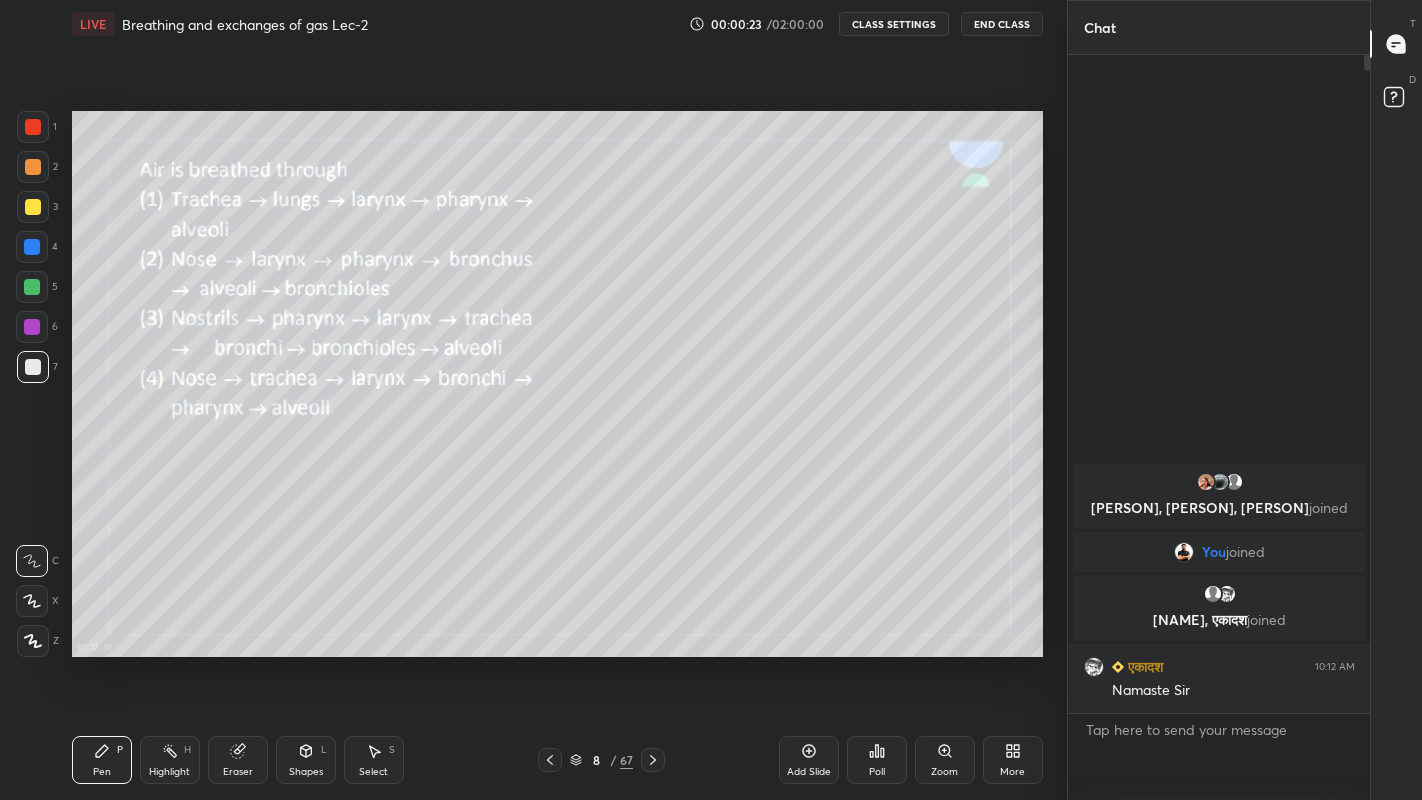 click at bounding box center [550, 760] 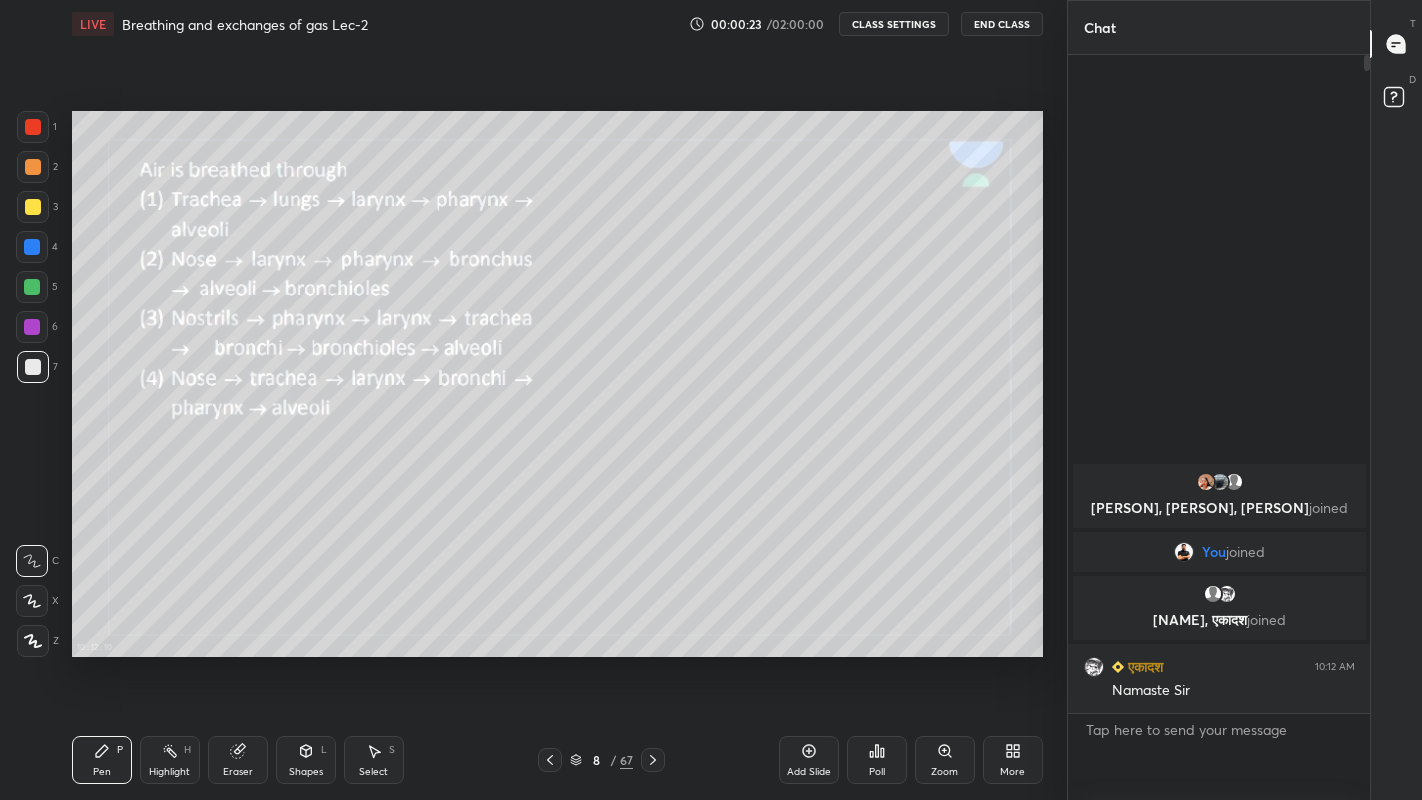 click at bounding box center [550, 760] 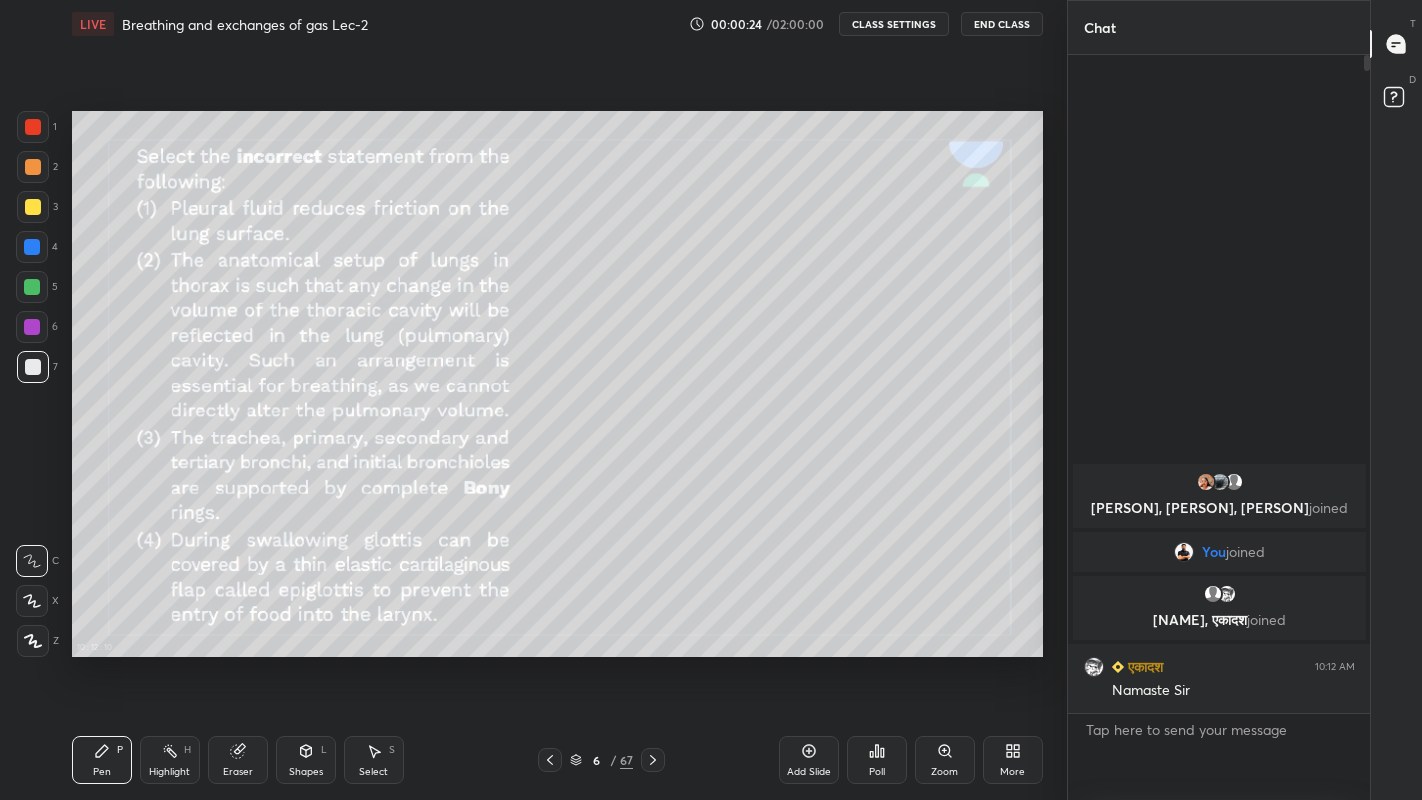 click 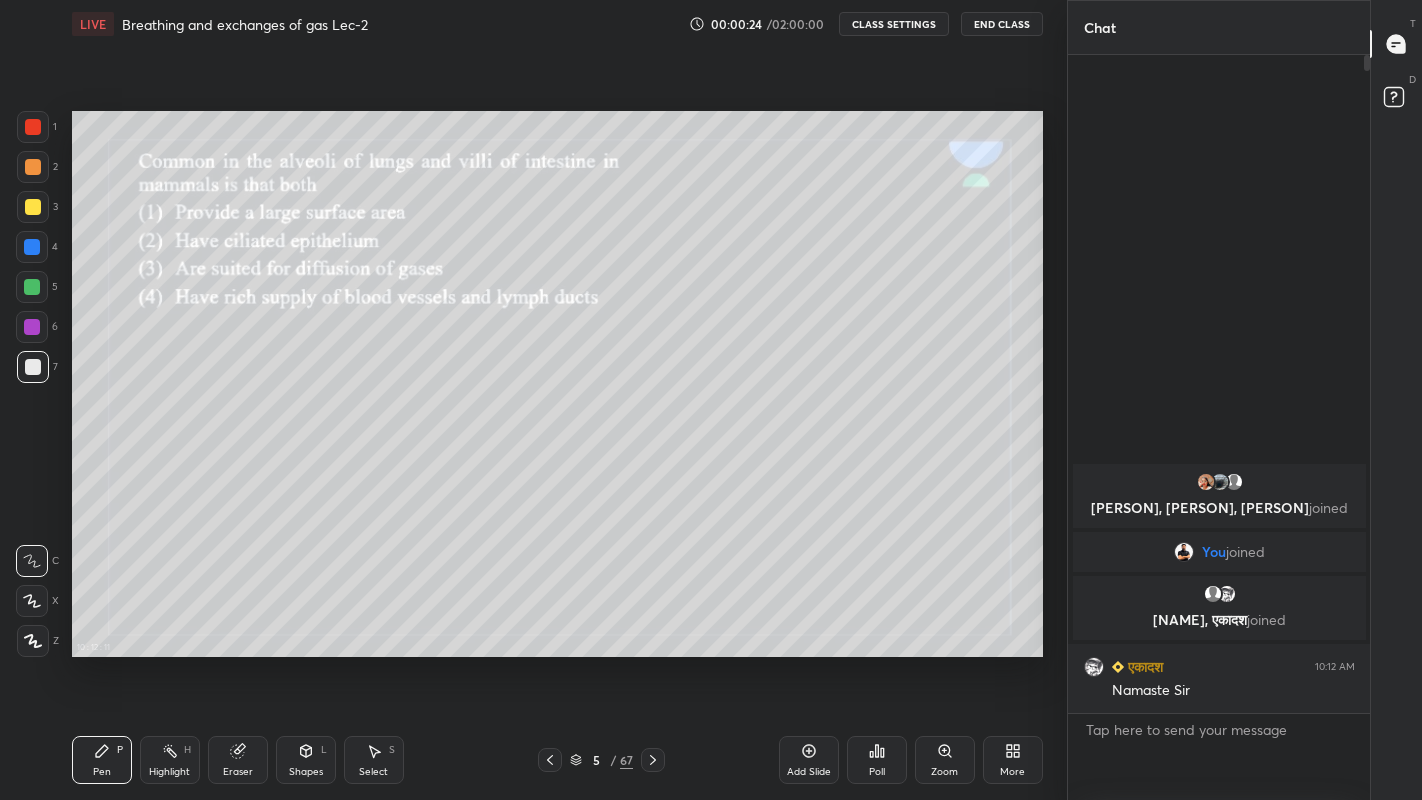 click 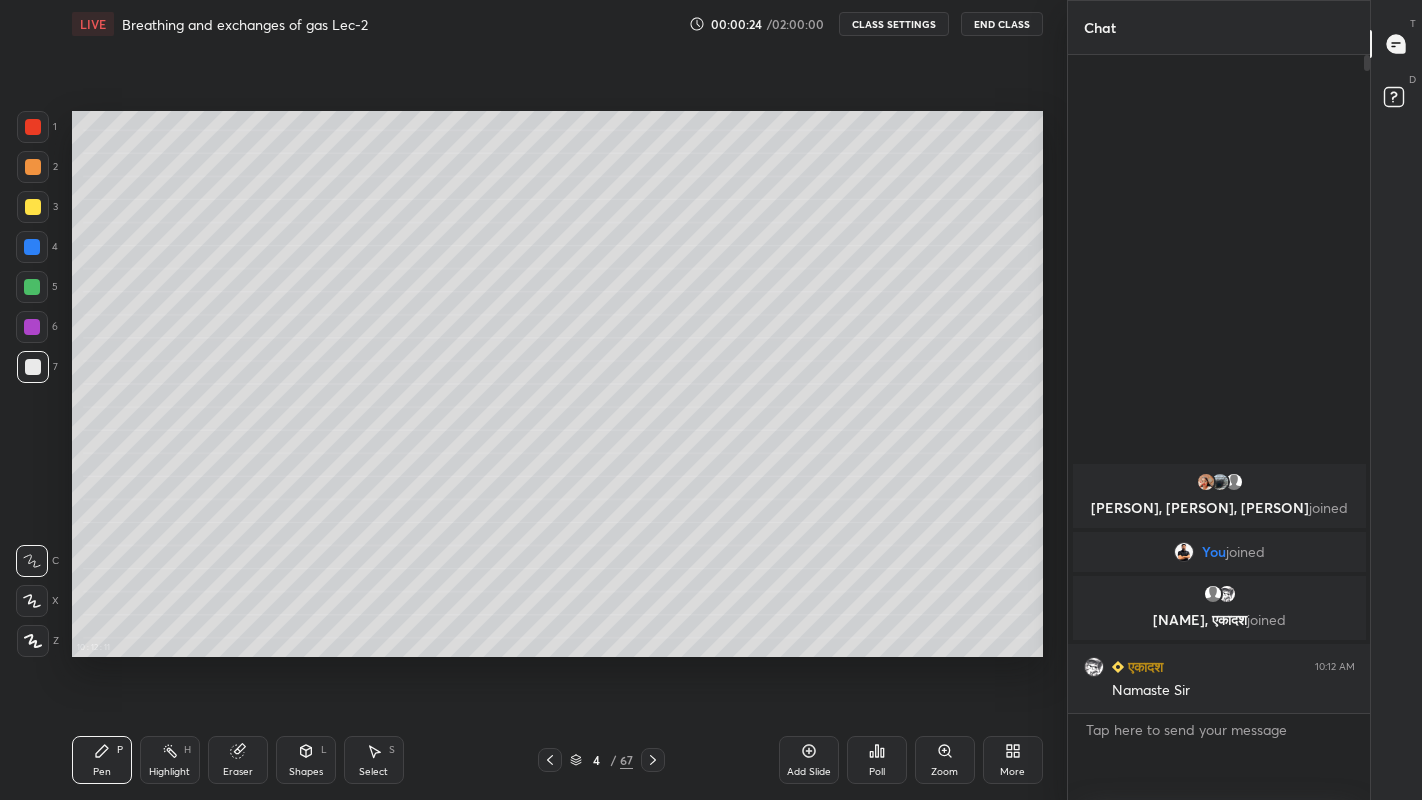 click 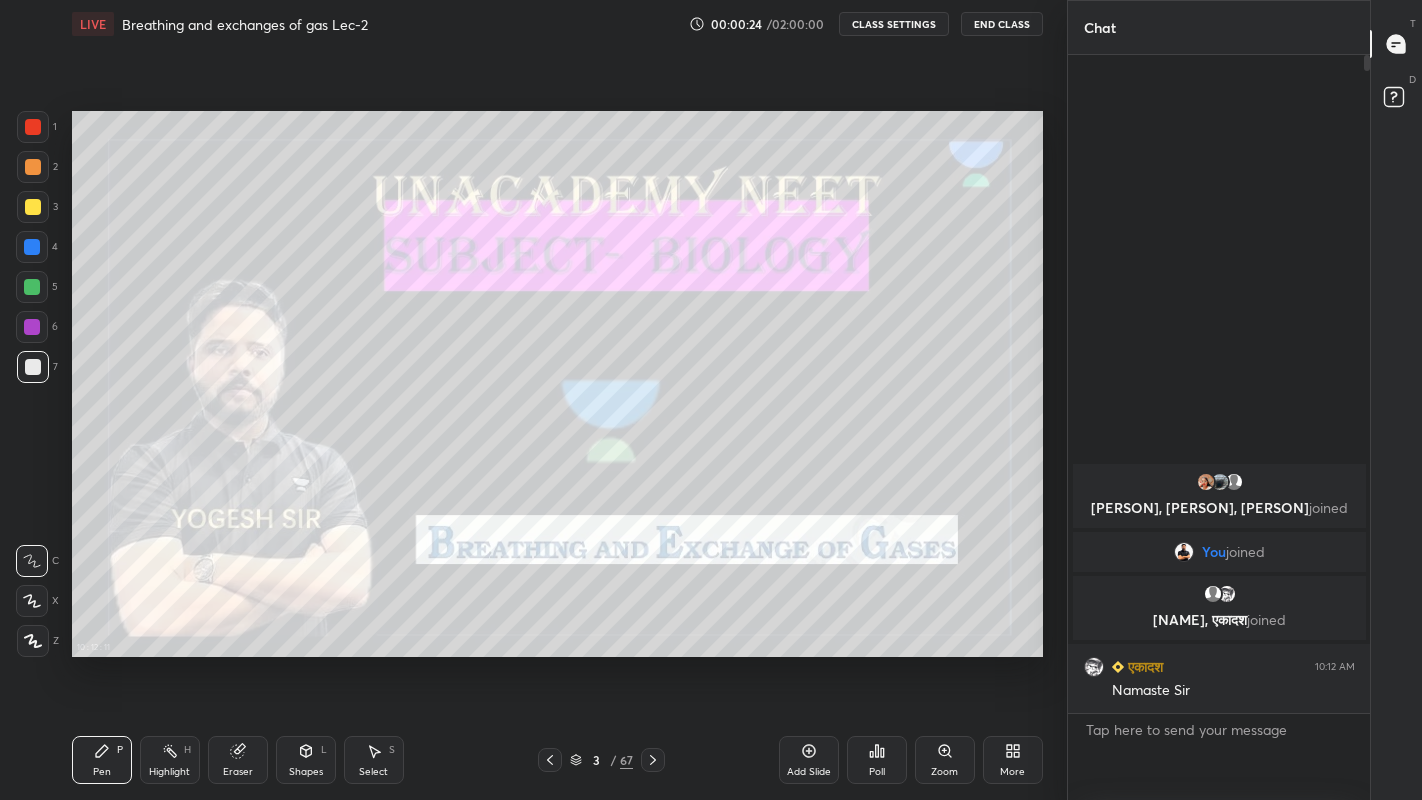 click 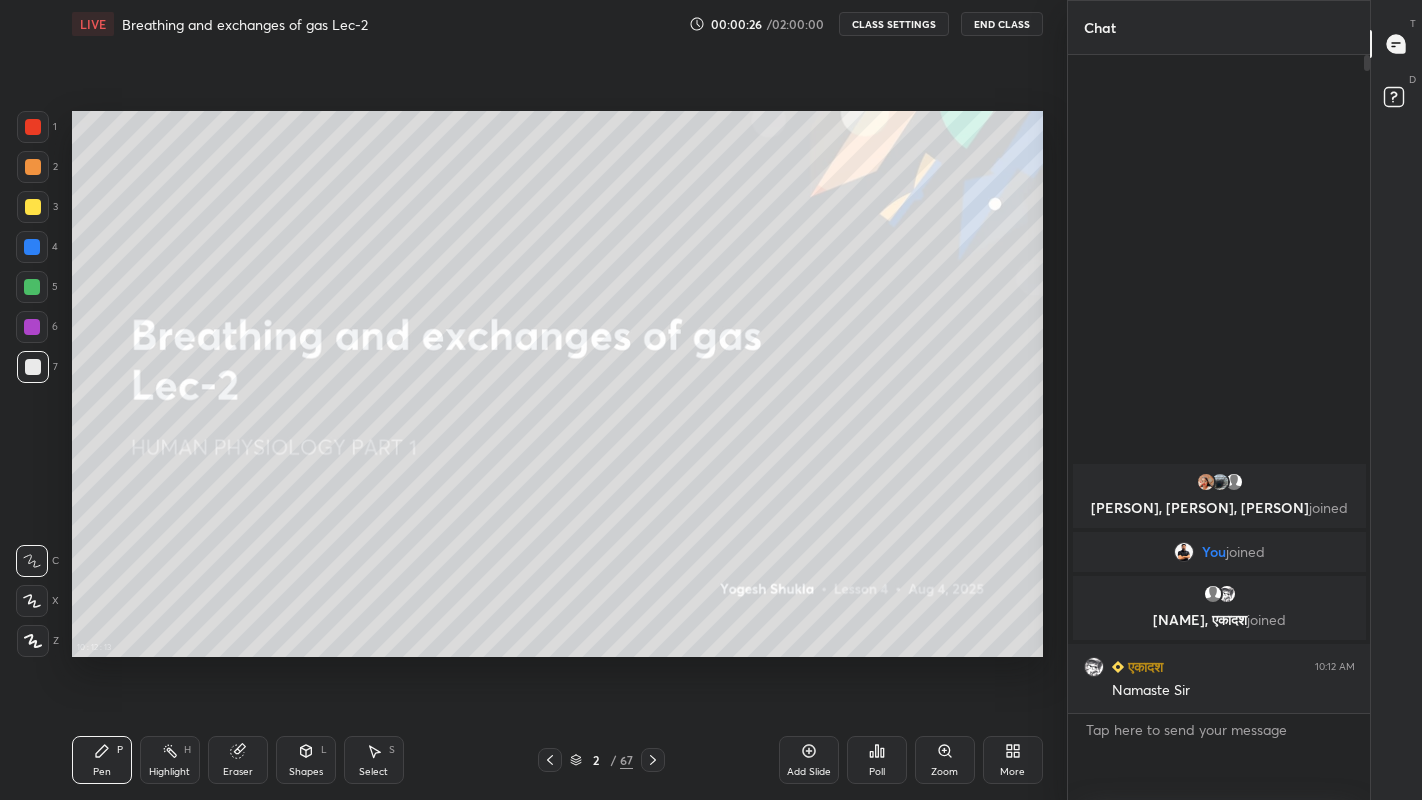 click on "More" at bounding box center (1012, 772) 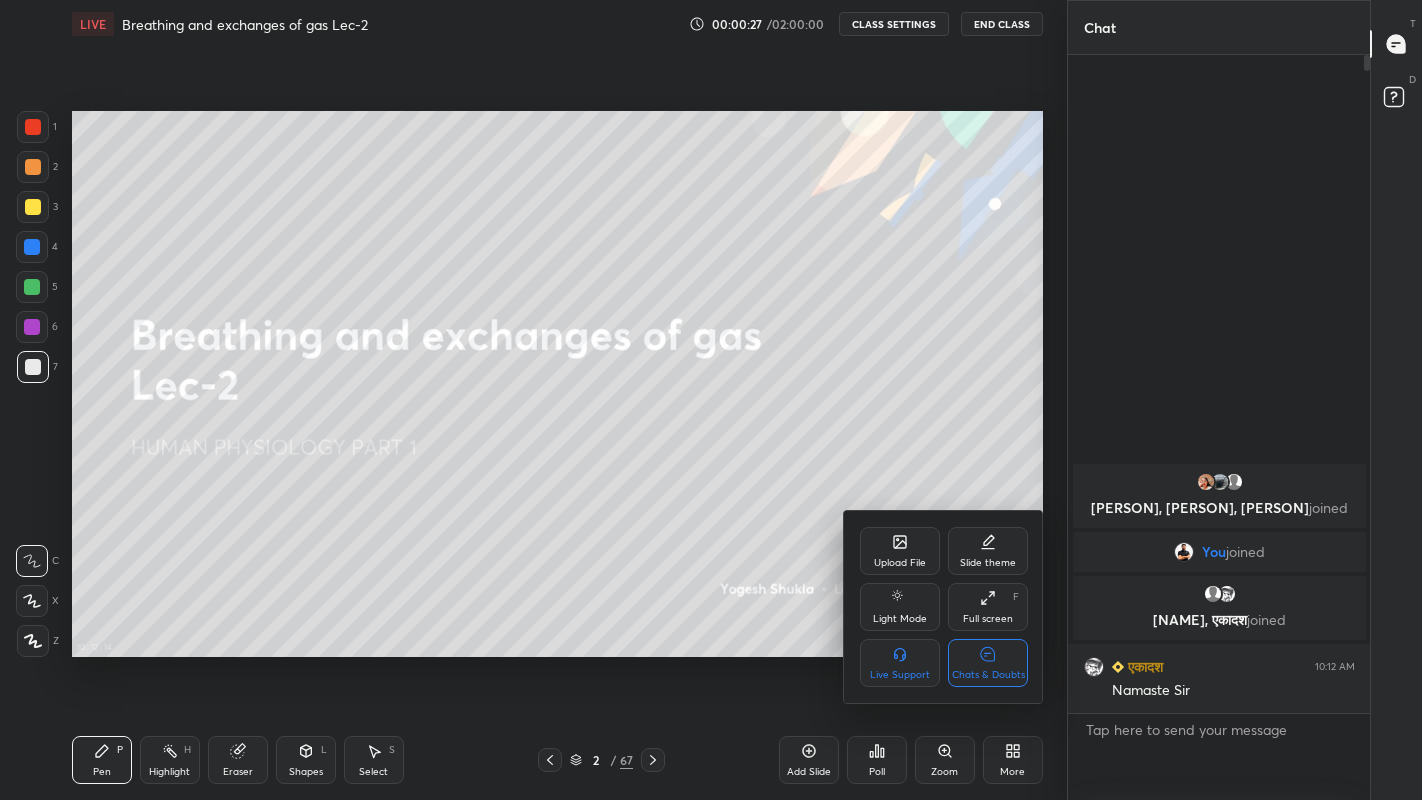 click 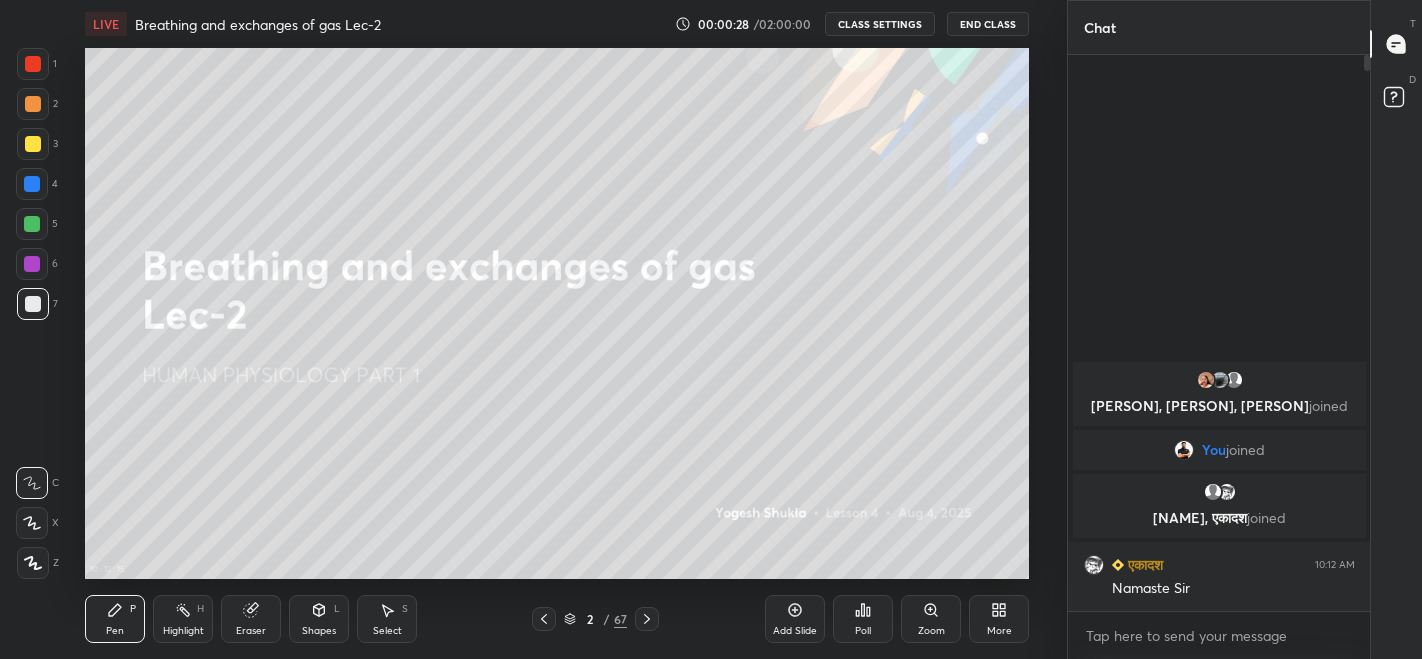 scroll, scrollTop: 531, scrollLeft: 986, axis: both 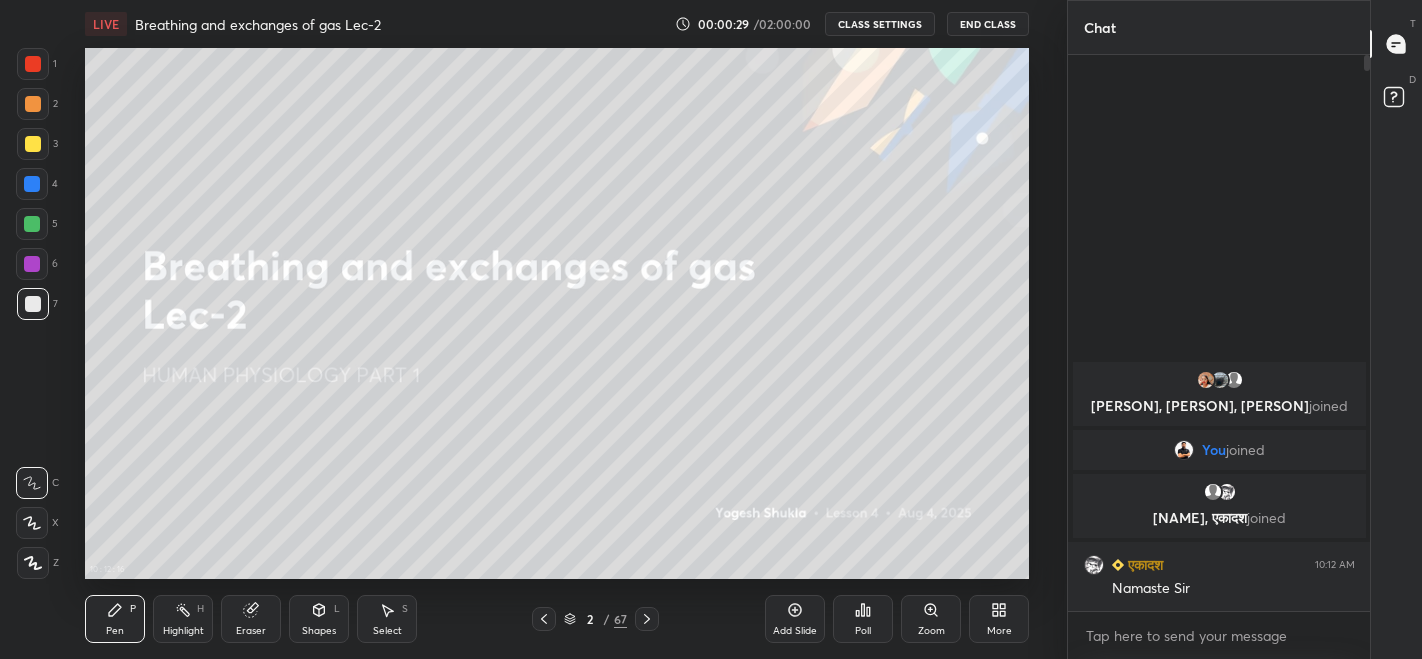 click on "More" at bounding box center [999, 631] 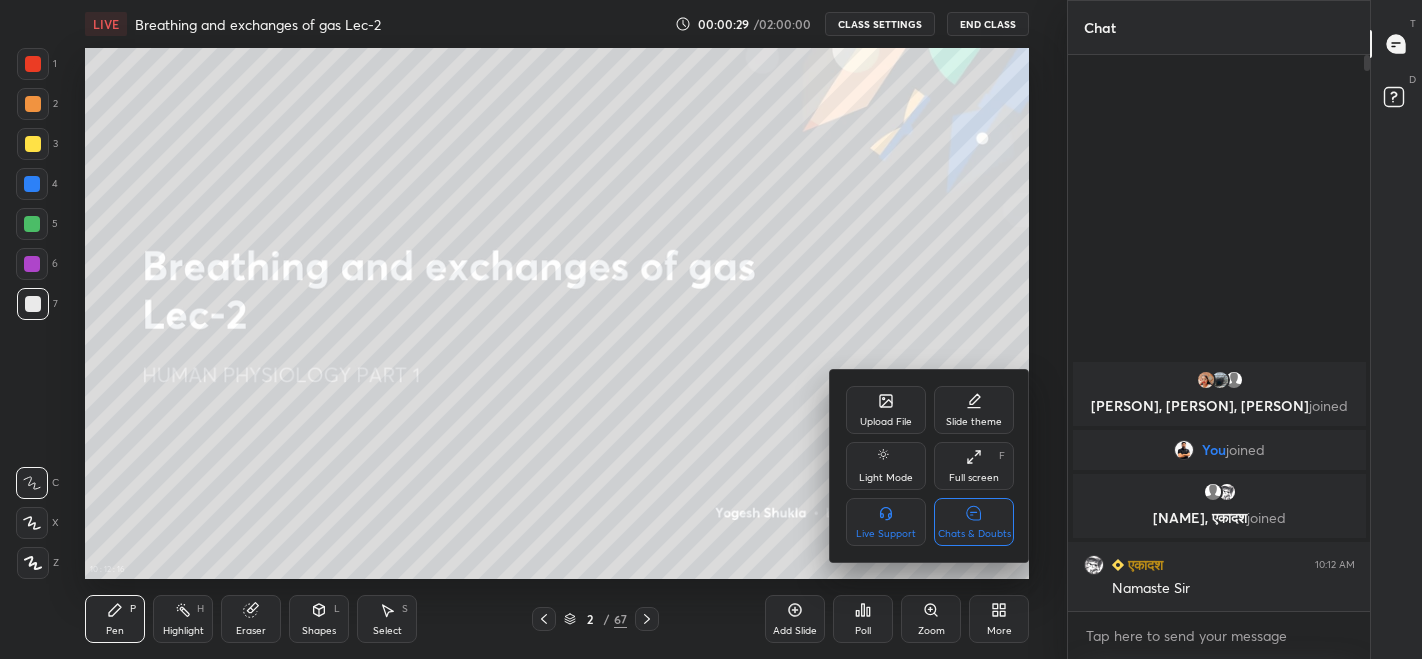 click on "Full screen F" at bounding box center (974, 466) 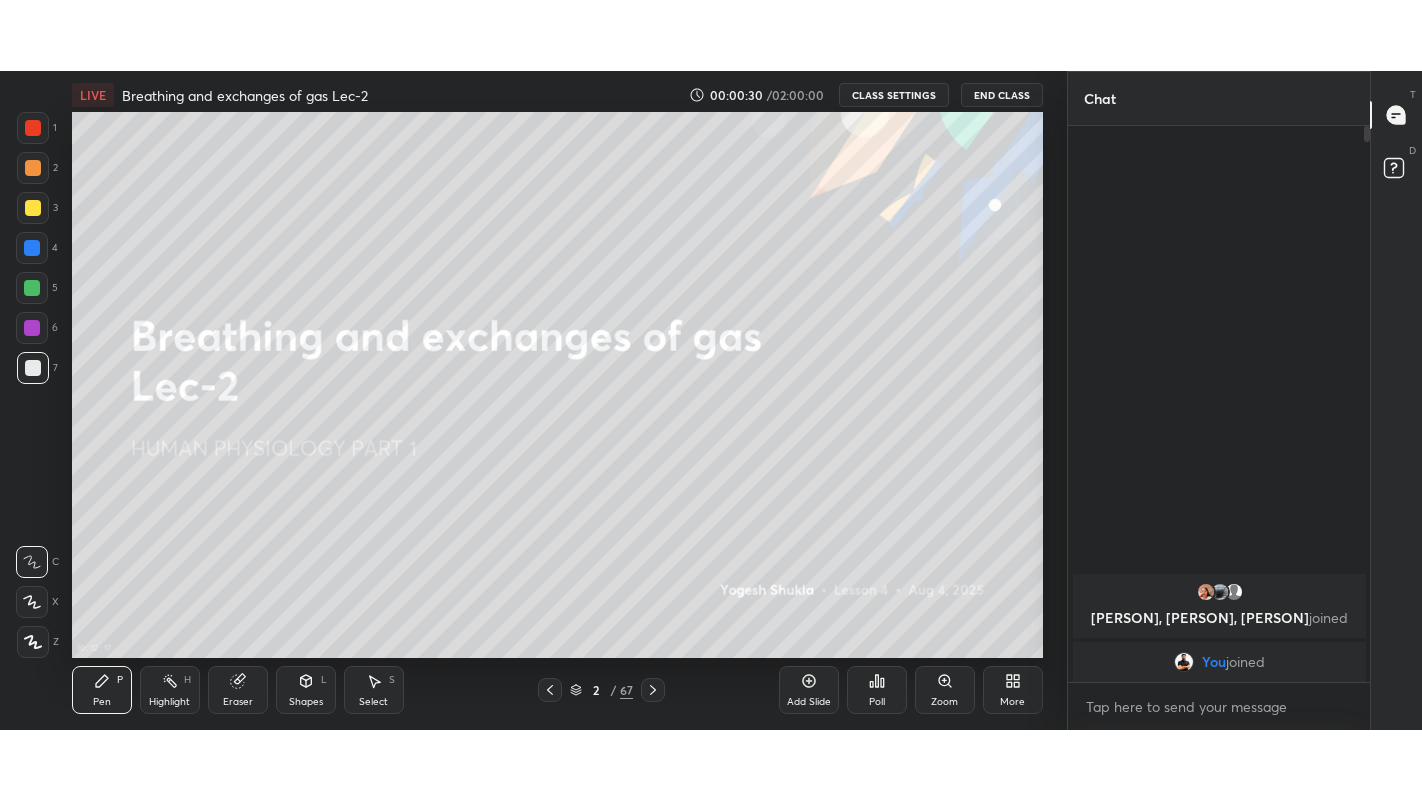 scroll, scrollTop: 99328, scrollLeft: 99013, axis: both 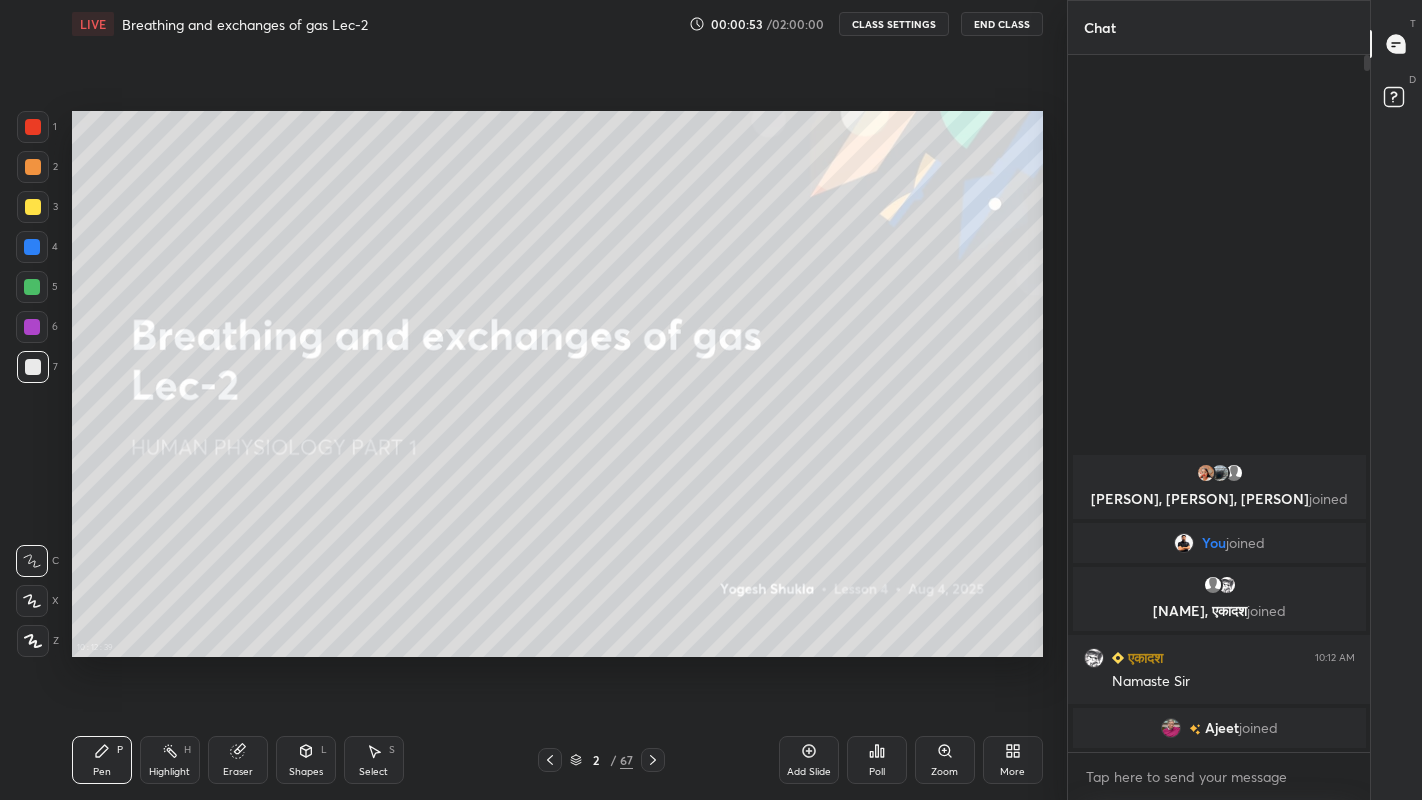 click at bounding box center (33, 207) 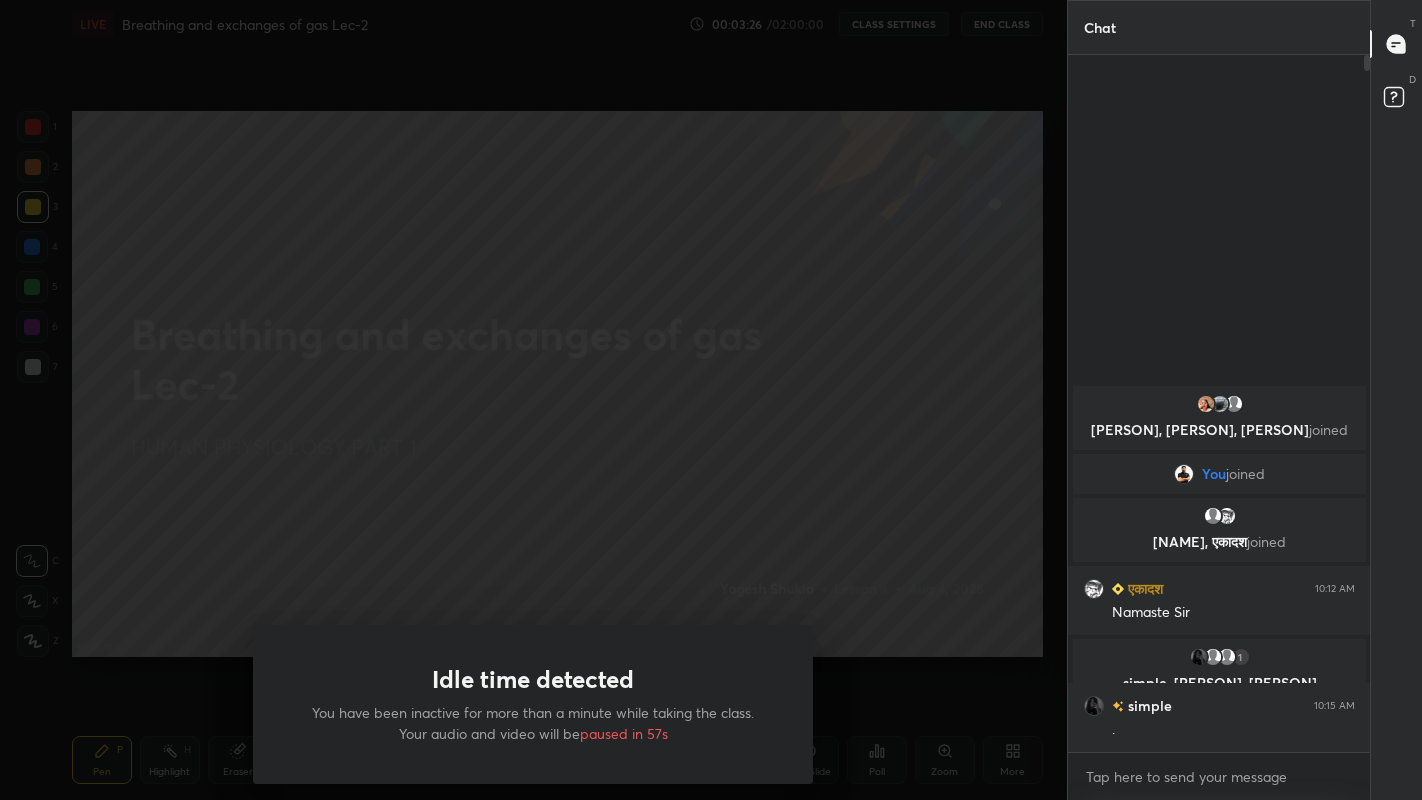click on "Idle time detected You have been inactive for more than a minute while taking the class. Your audio and video will be  paused in 57s" at bounding box center (533, 400) 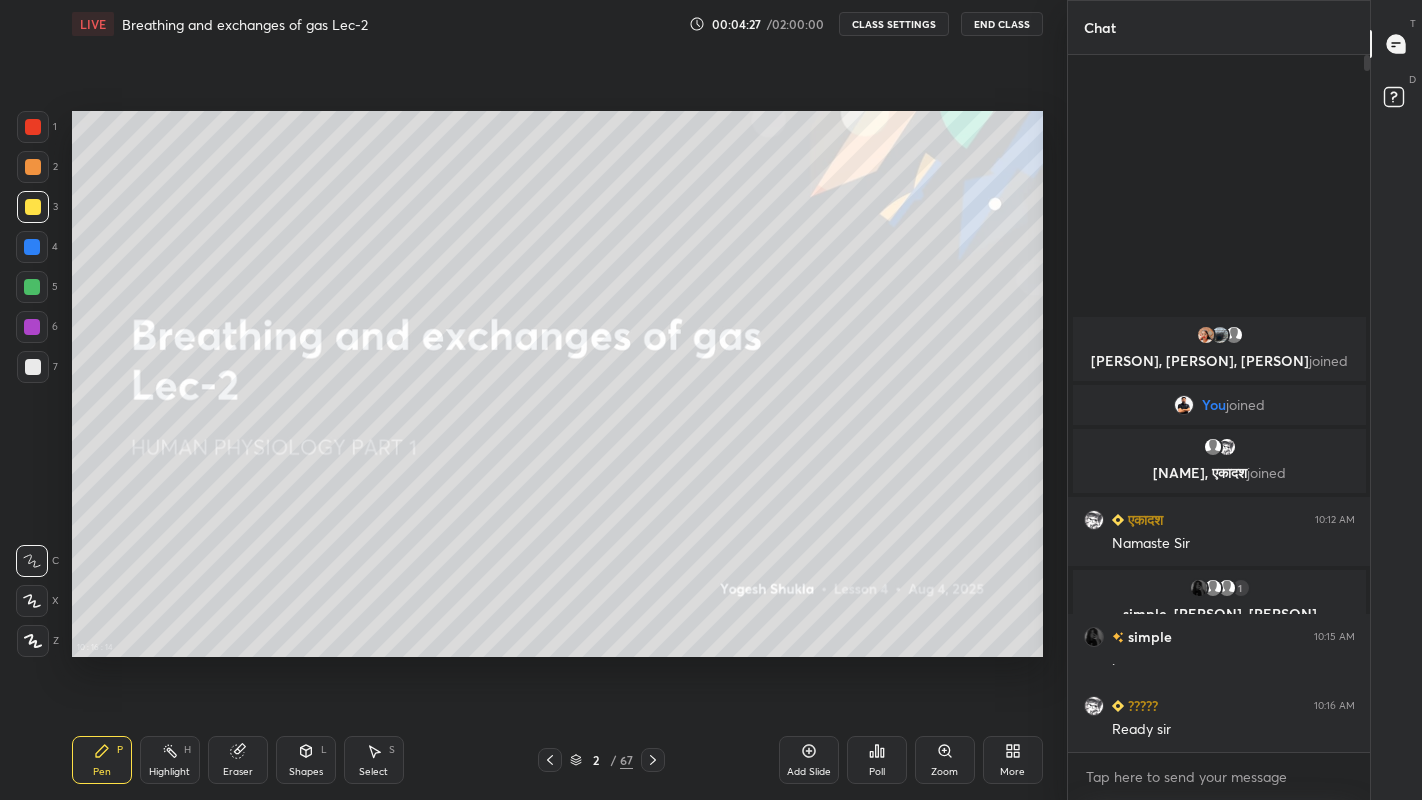 scroll, scrollTop: 660, scrollLeft: 296, axis: both 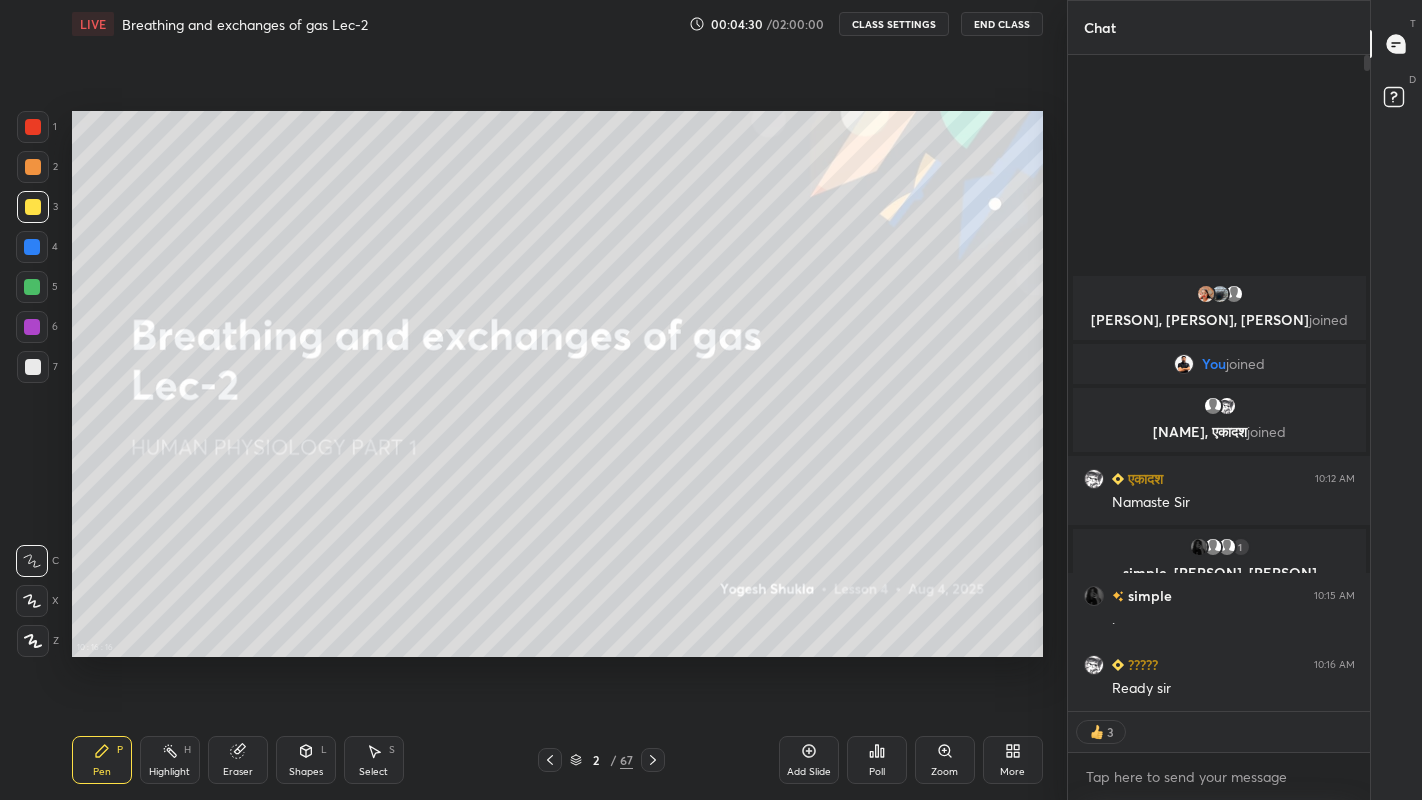 click 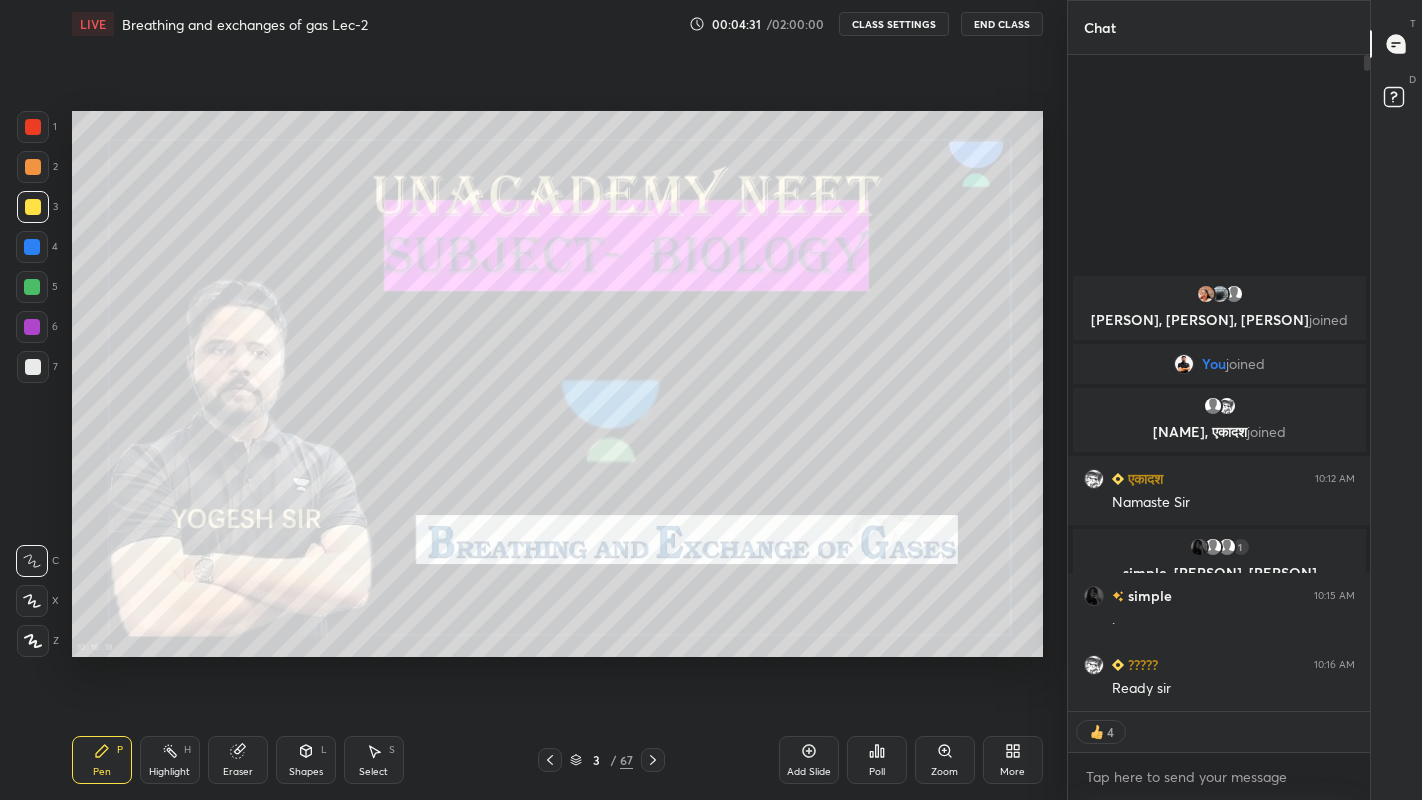 click 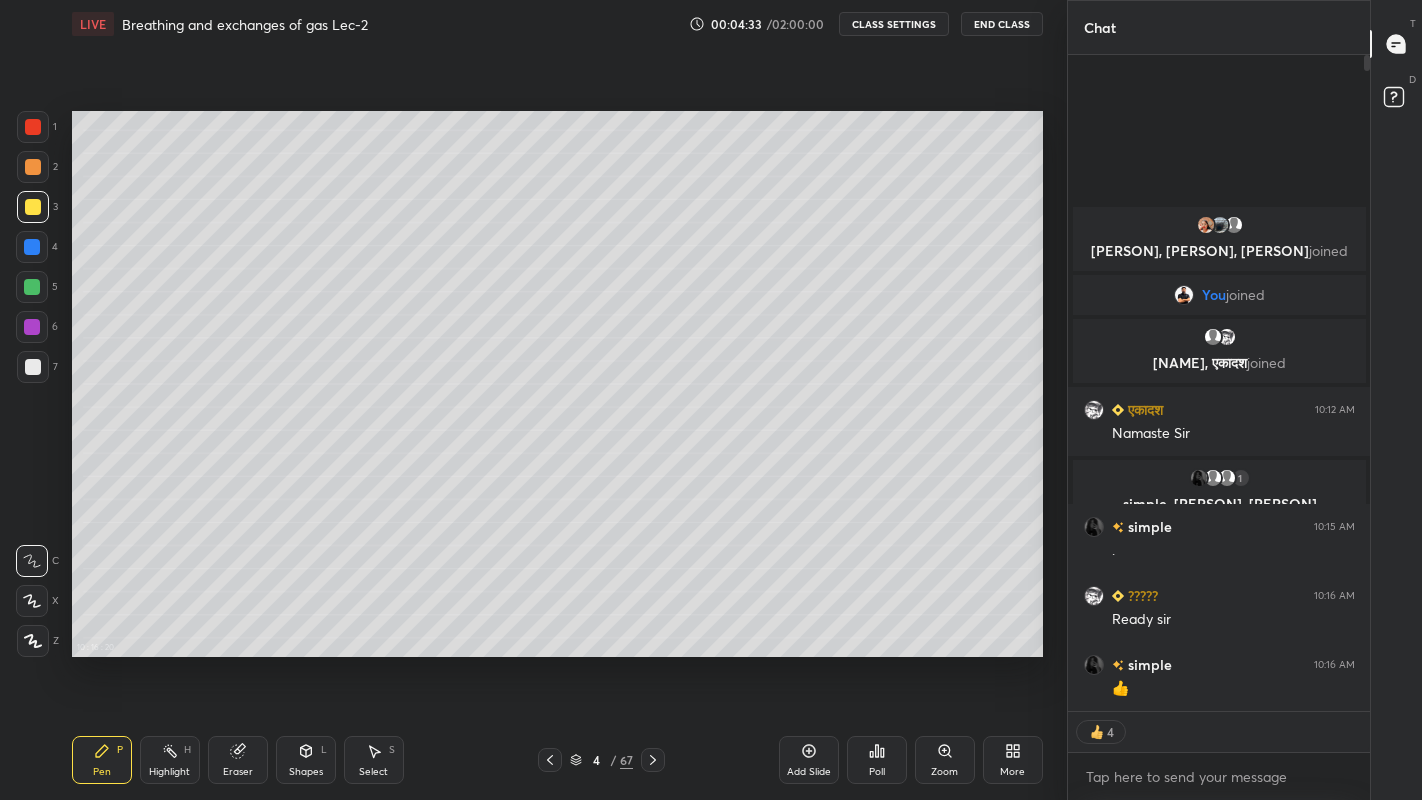 click 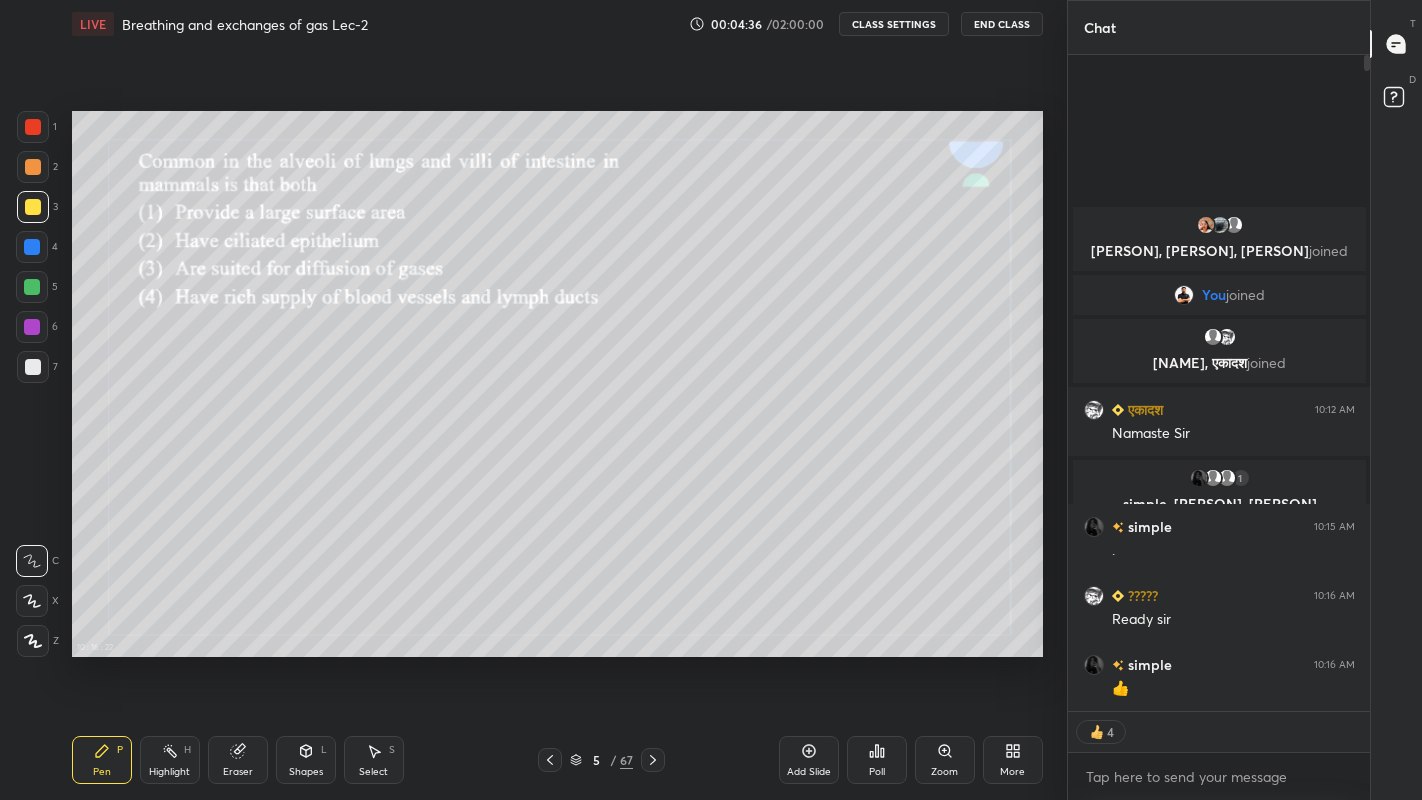 click on "More" at bounding box center [1013, 760] 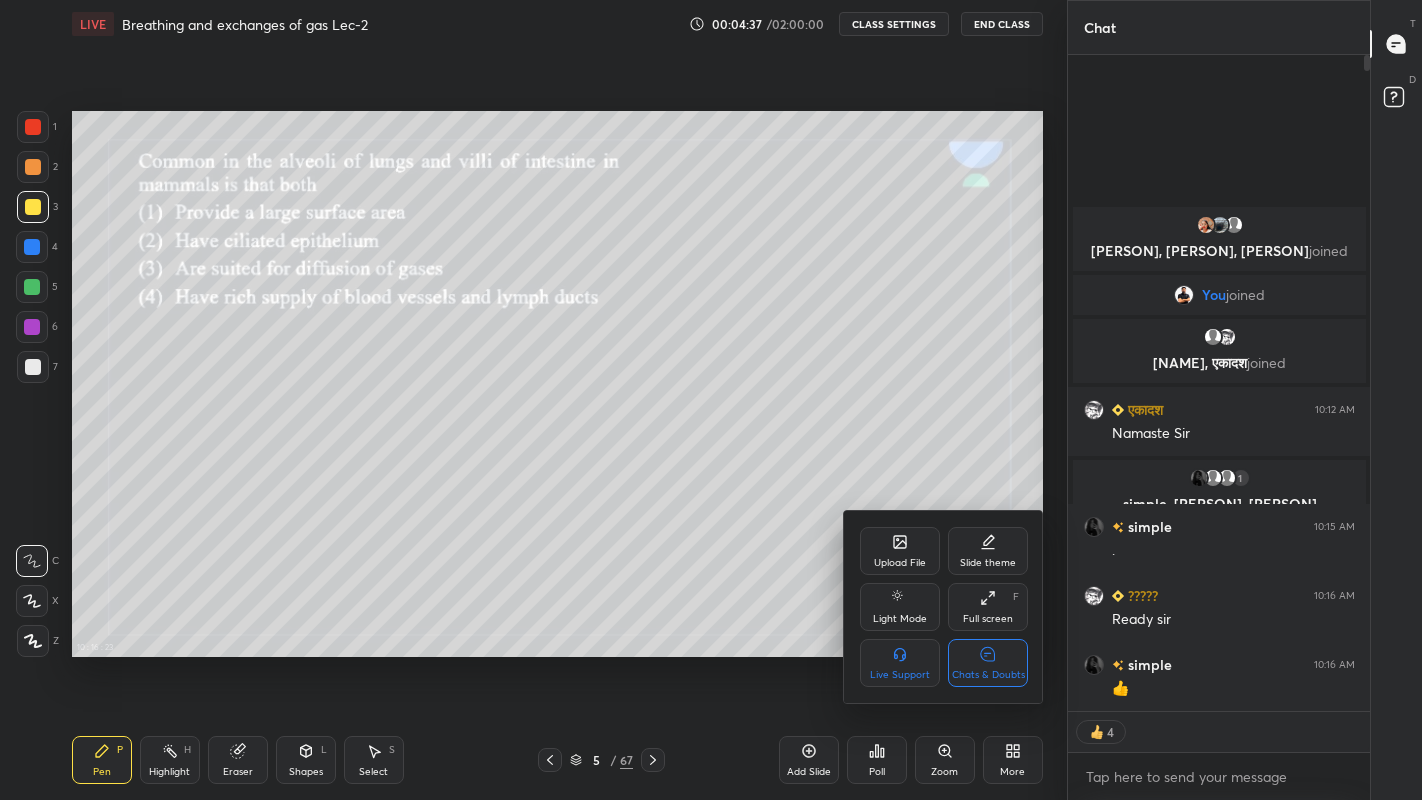 click 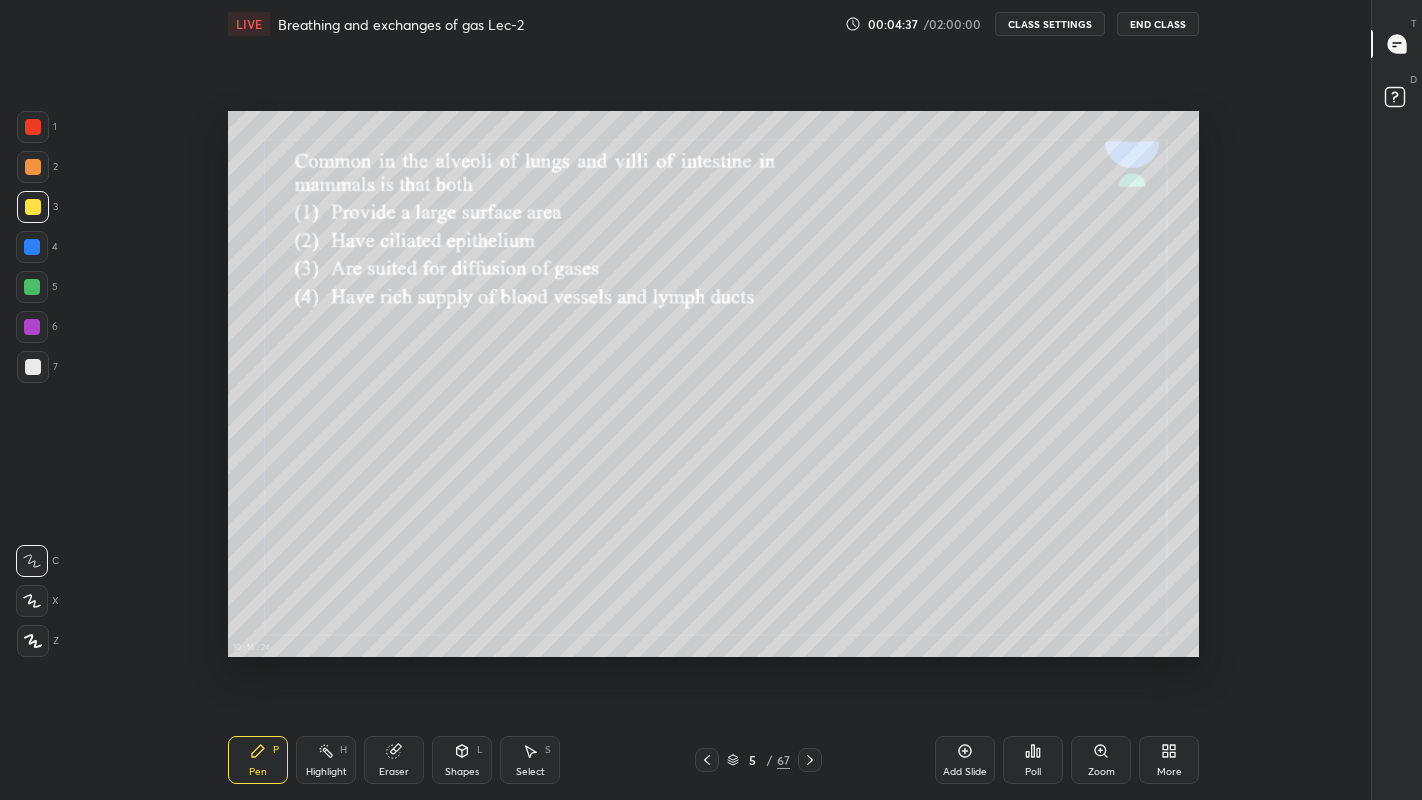 scroll, scrollTop: 6, scrollLeft: 6, axis: both 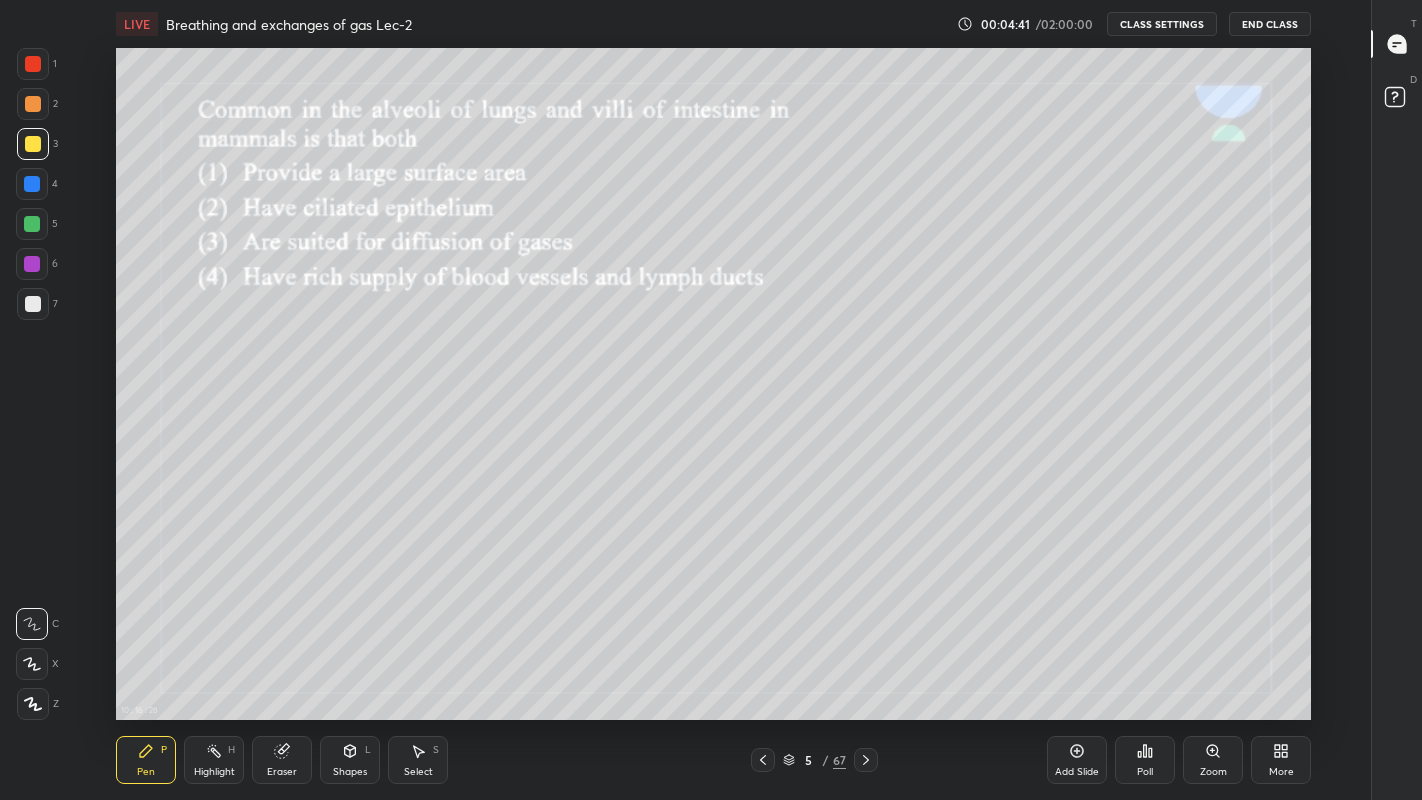 click 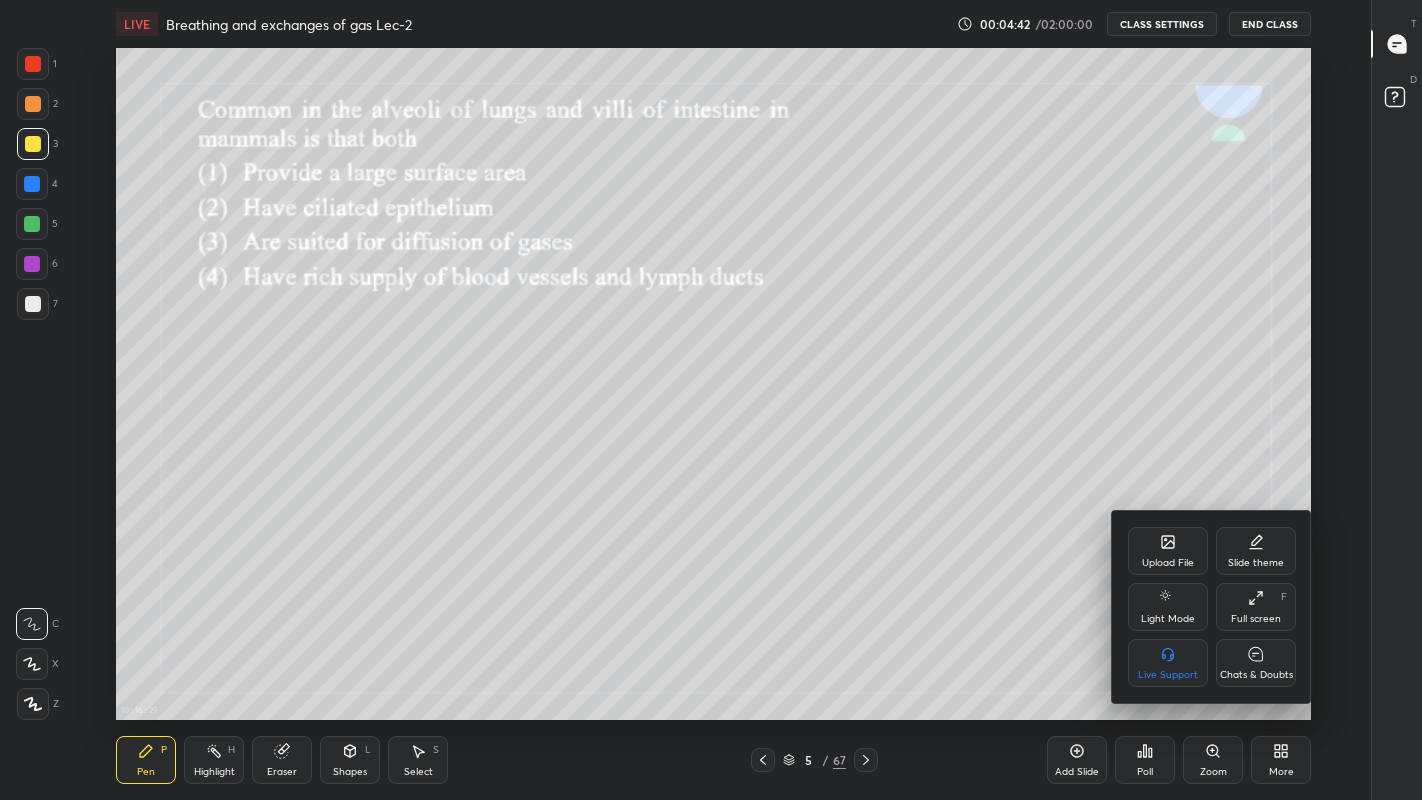 click 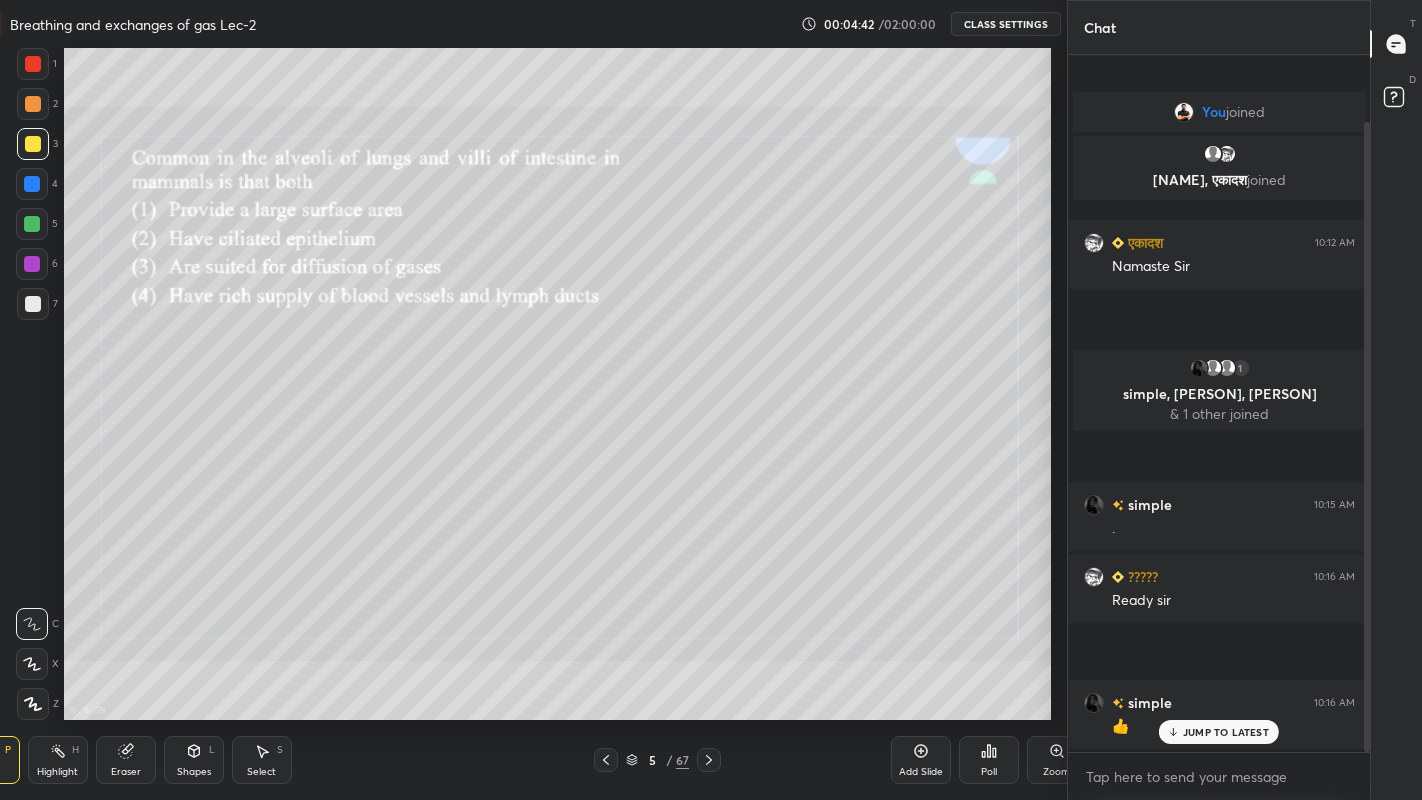 scroll, scrollTop: 672, scrollLeft: 997, axis: both 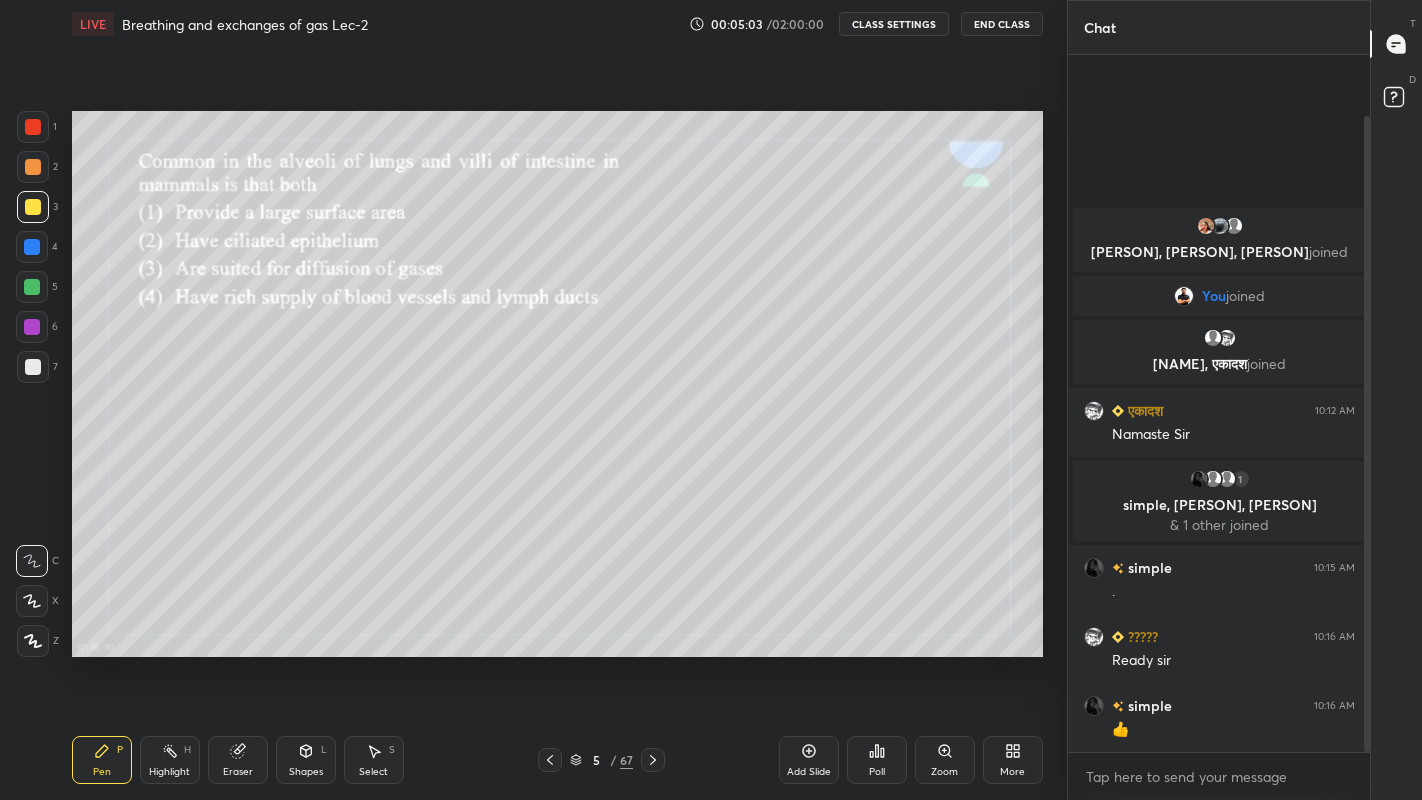click at bounding box center (32, 287) 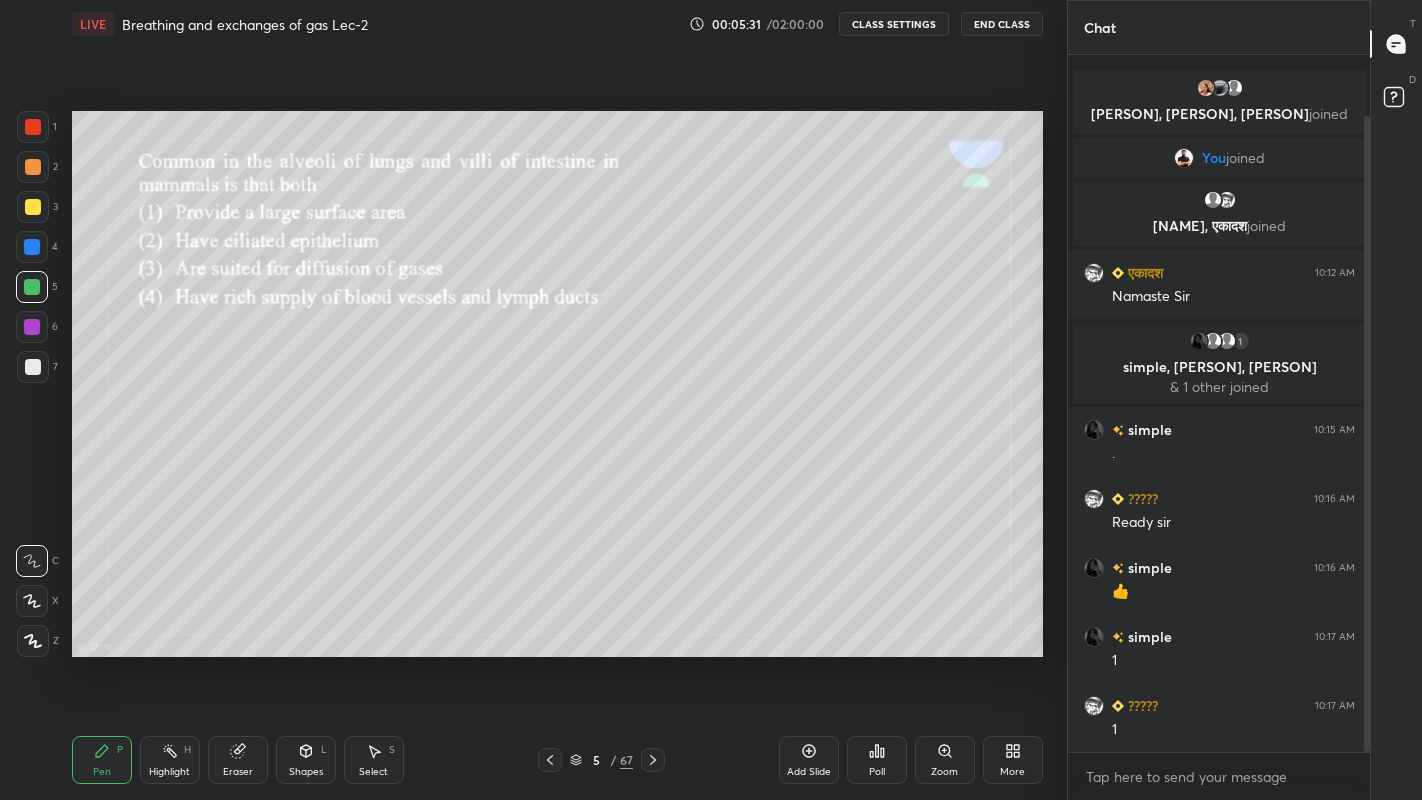 click on "Poll" at bounding box center [877, 772] 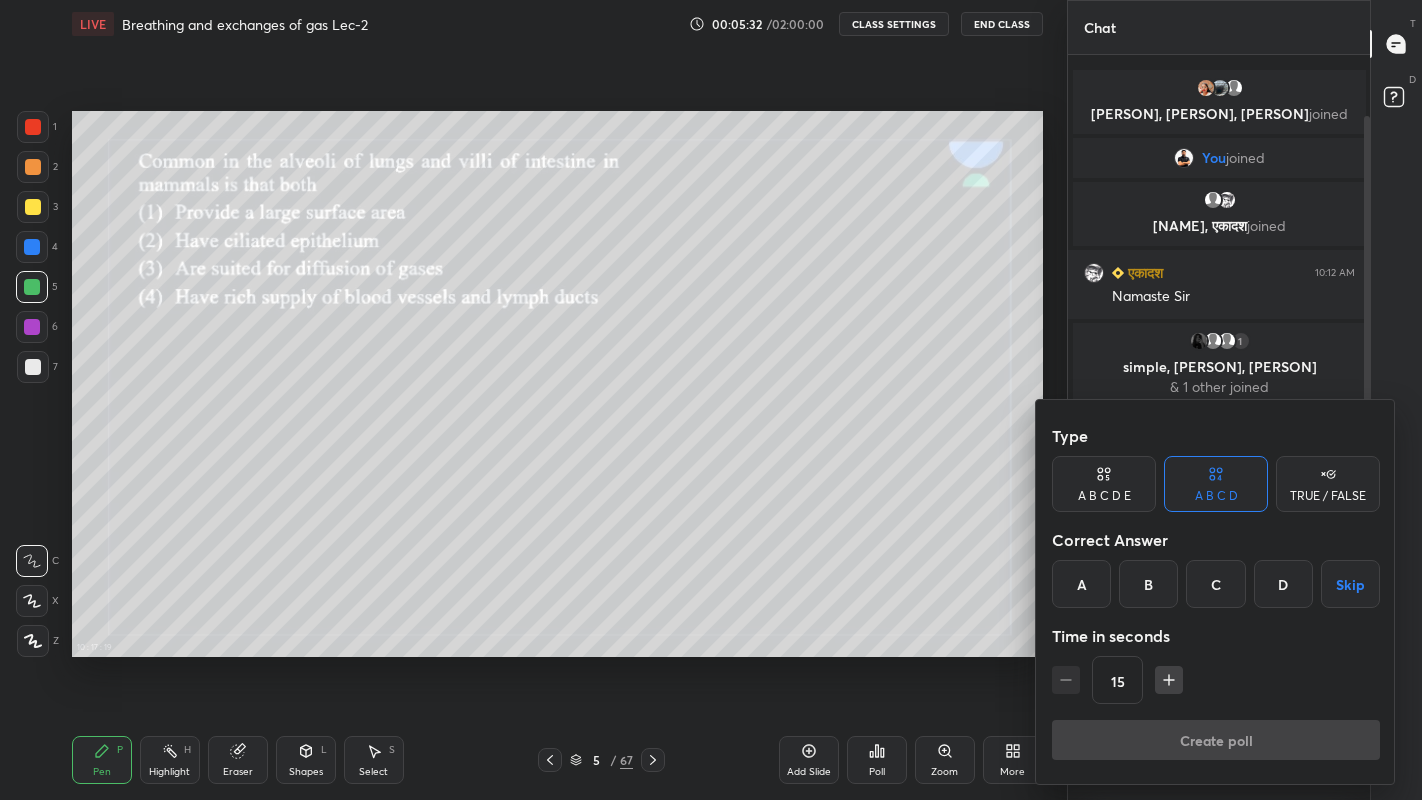 click on "A" at bounding box center (1081, 584) 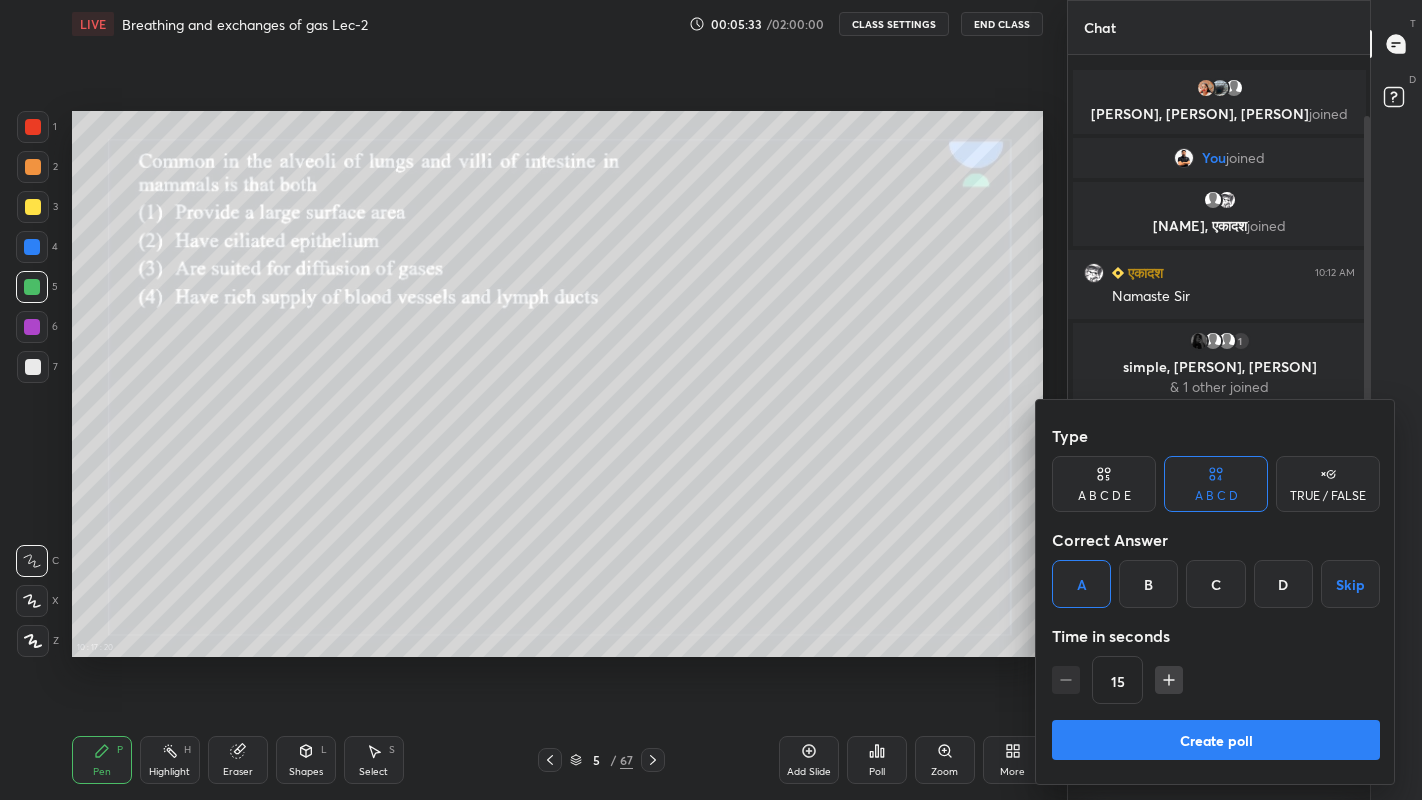 click on "Create poll" at bounding box center (1216, 740) 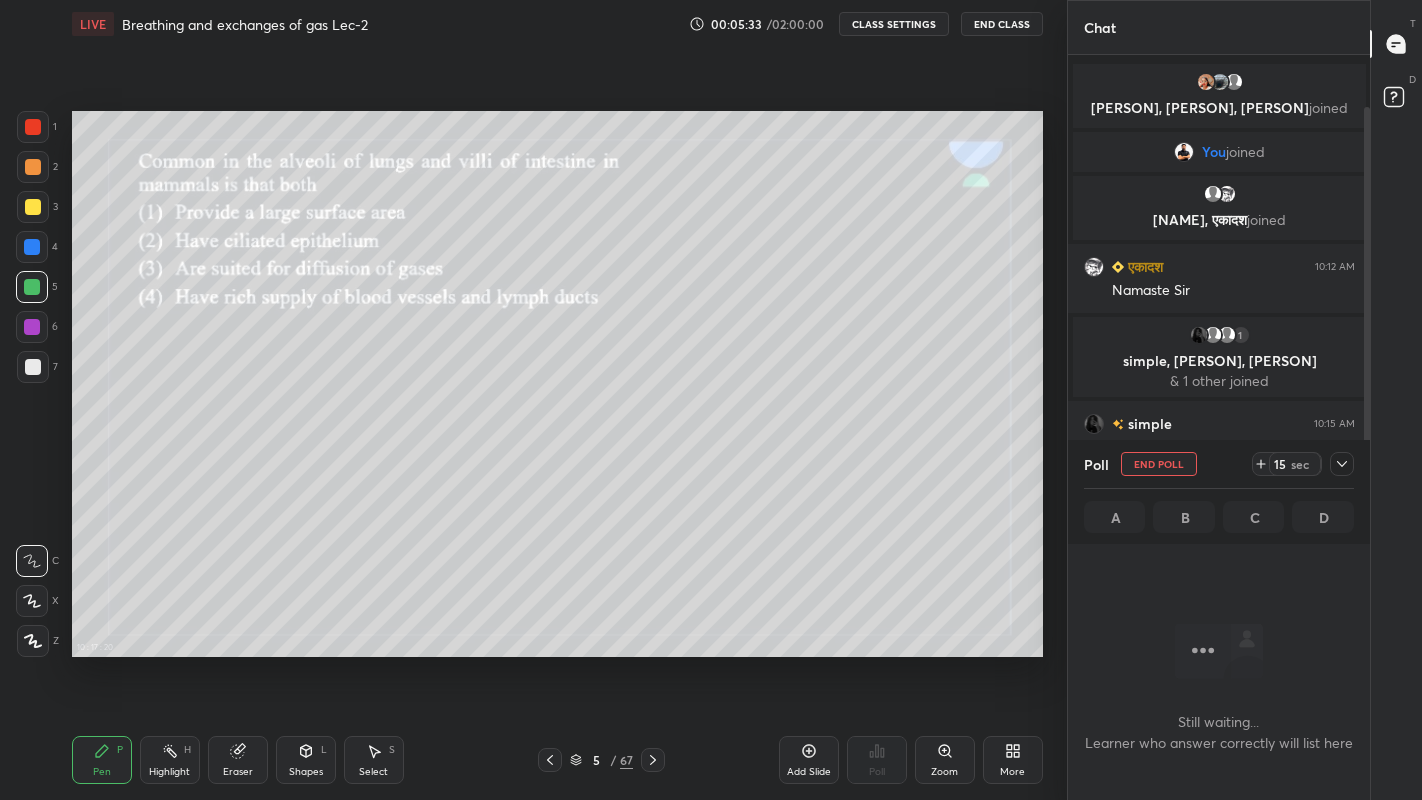 scroll, scrollTop: 593, scrollLeft: 296, axis: both 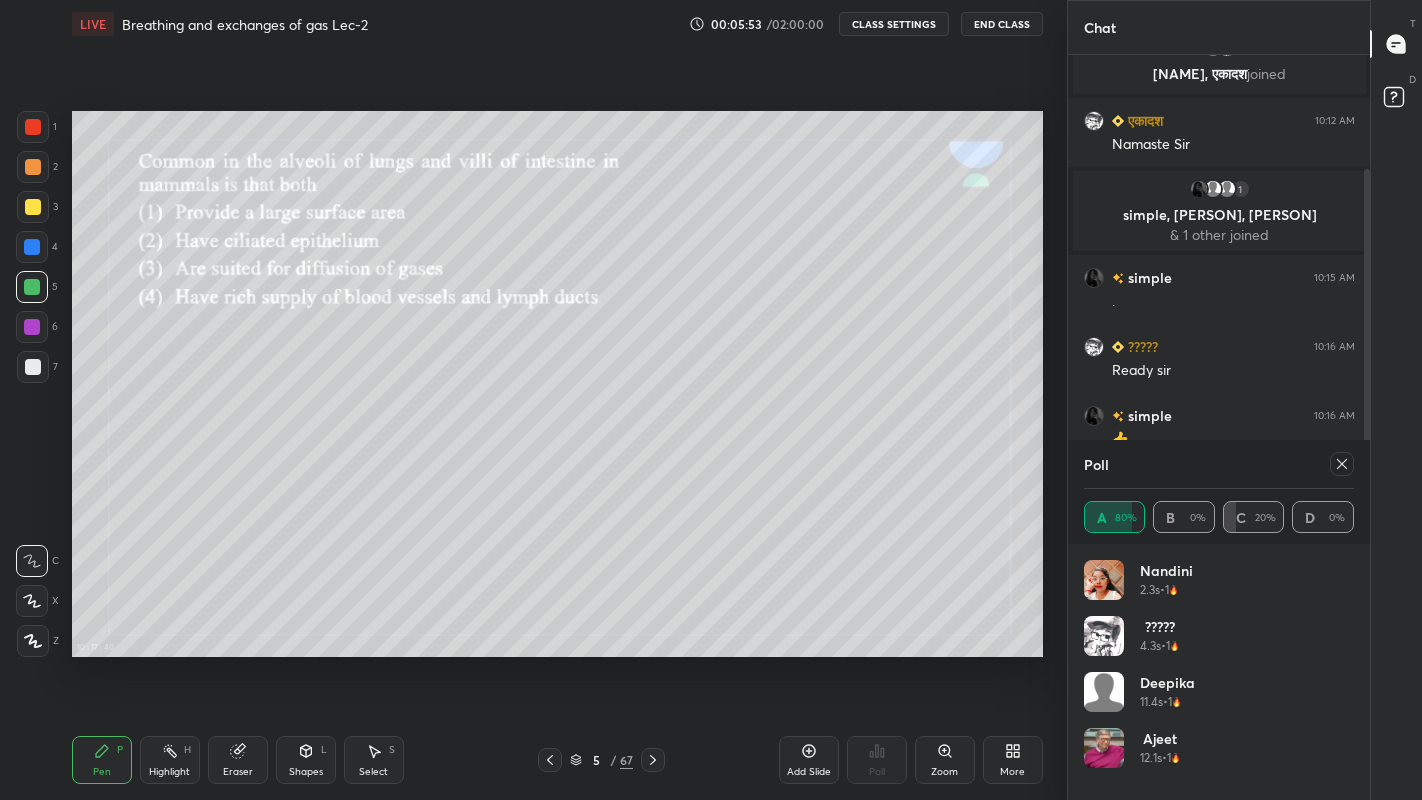 click at bounding box center [32, 601] 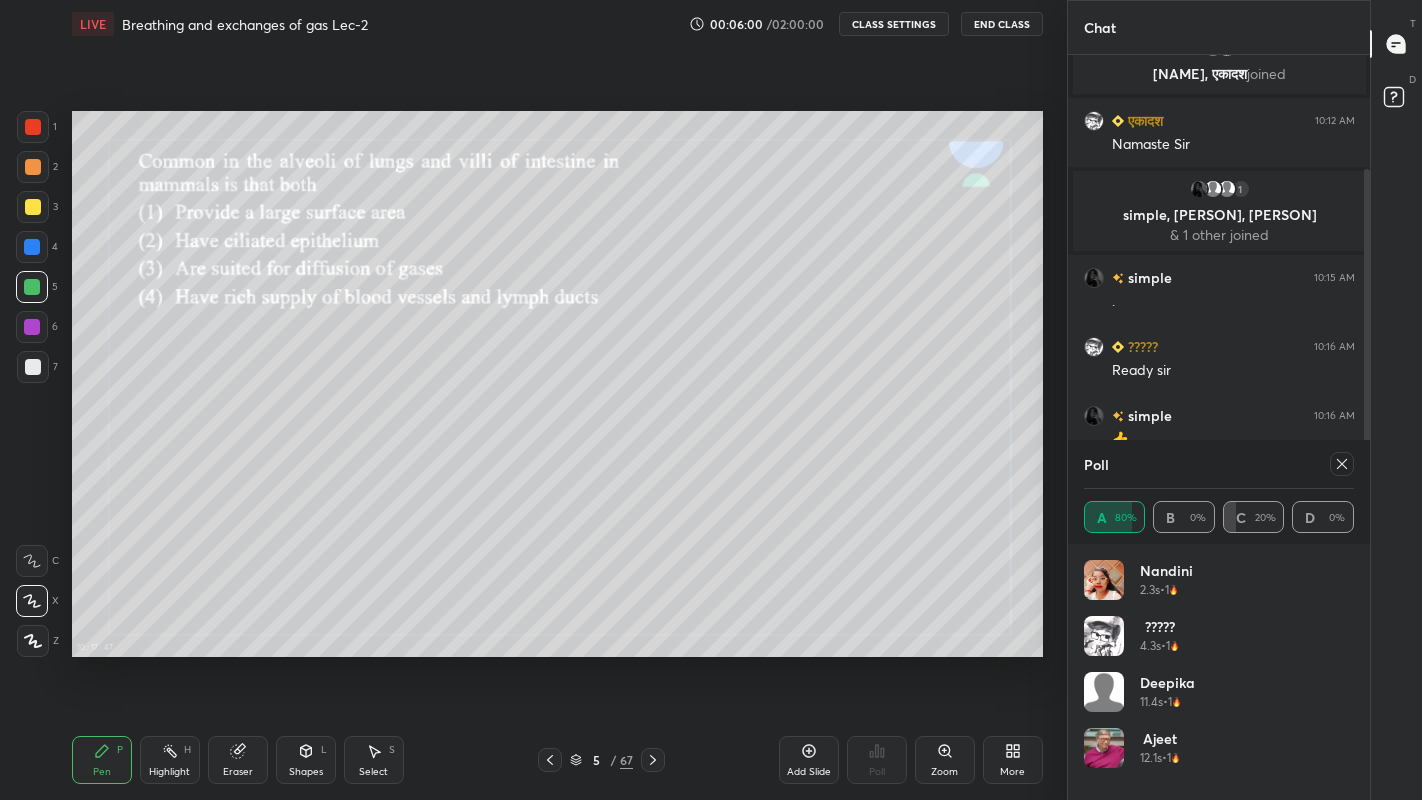 scroll, scrollTop: 164, scrollLeft: 0, axis: vertical 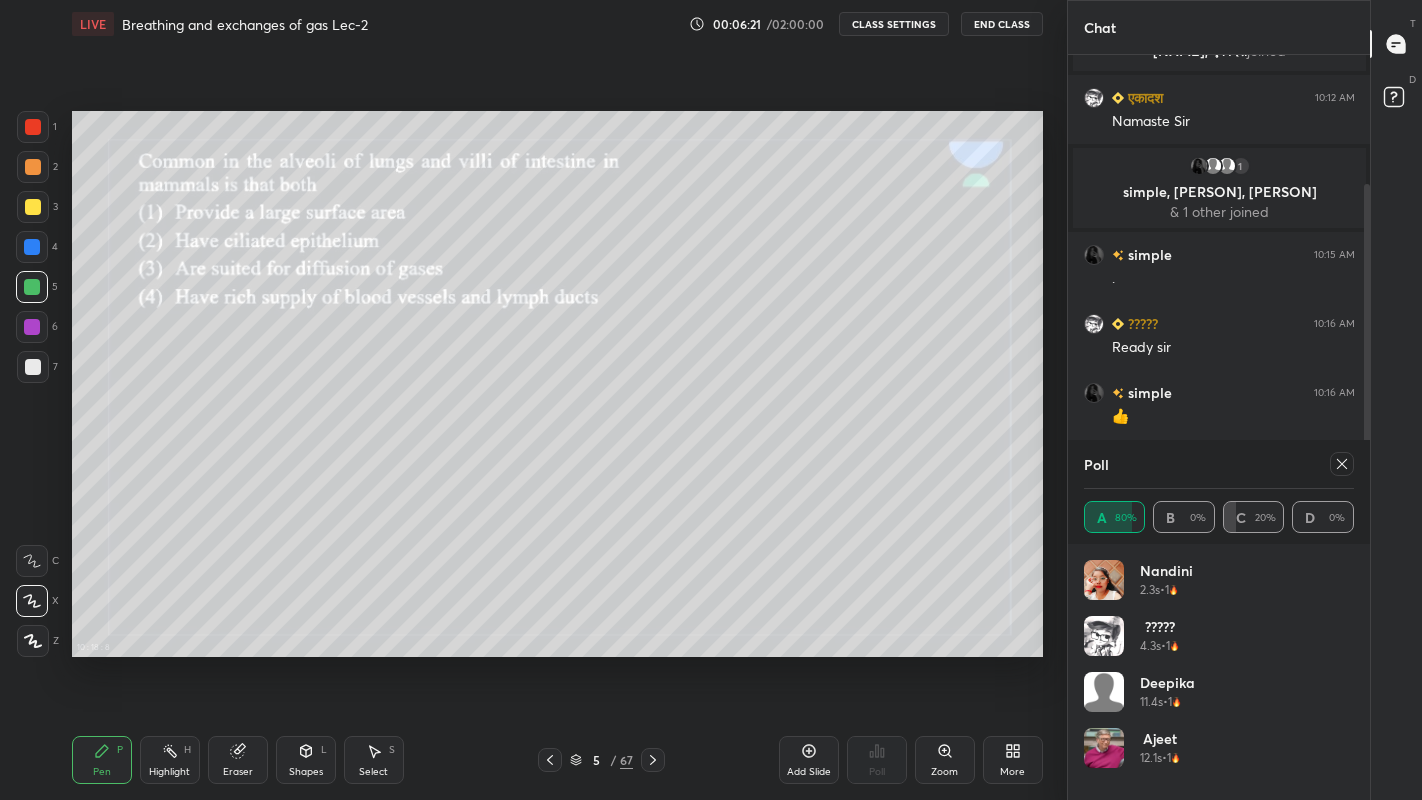 click 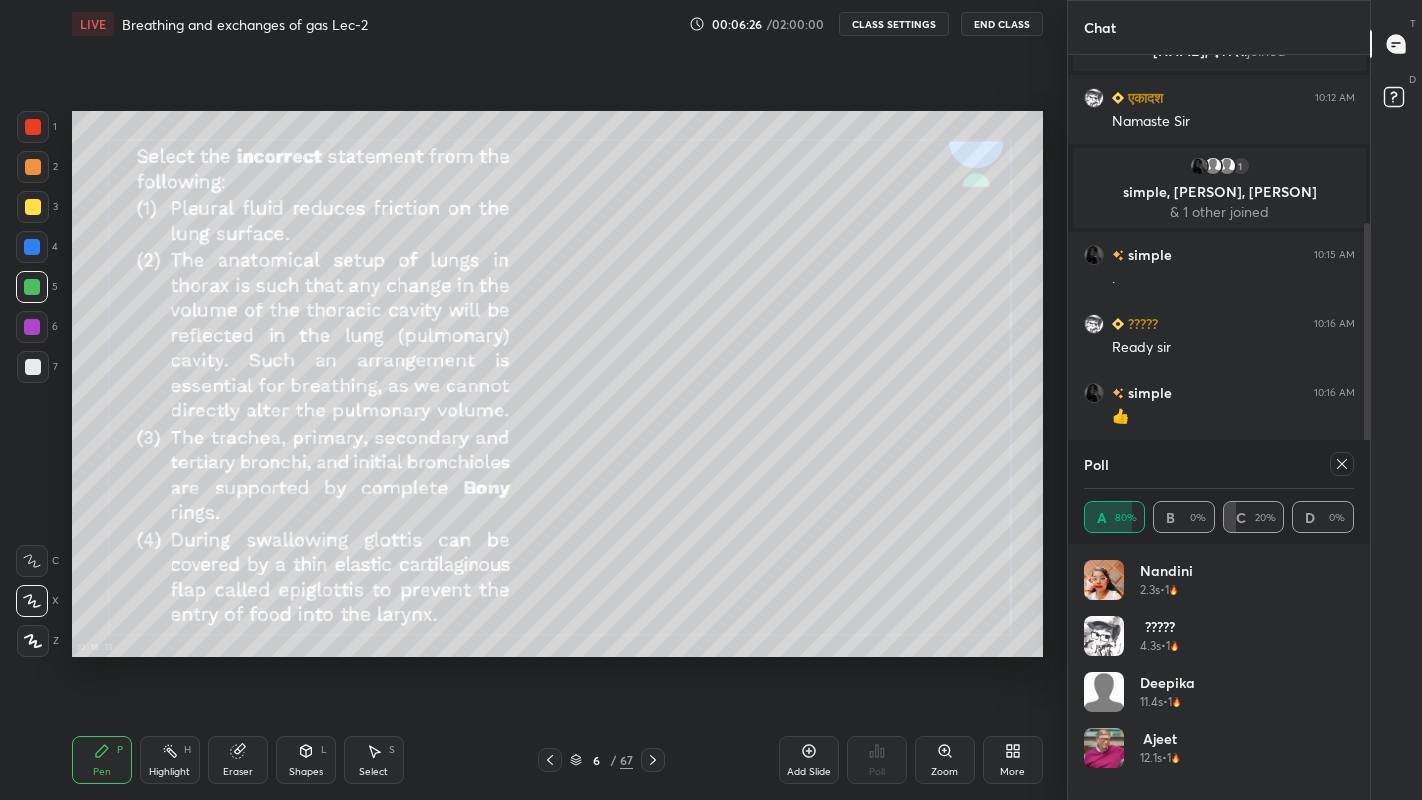 scroll, scrollTop: 234, scrollLeft: 0, axis: vertical 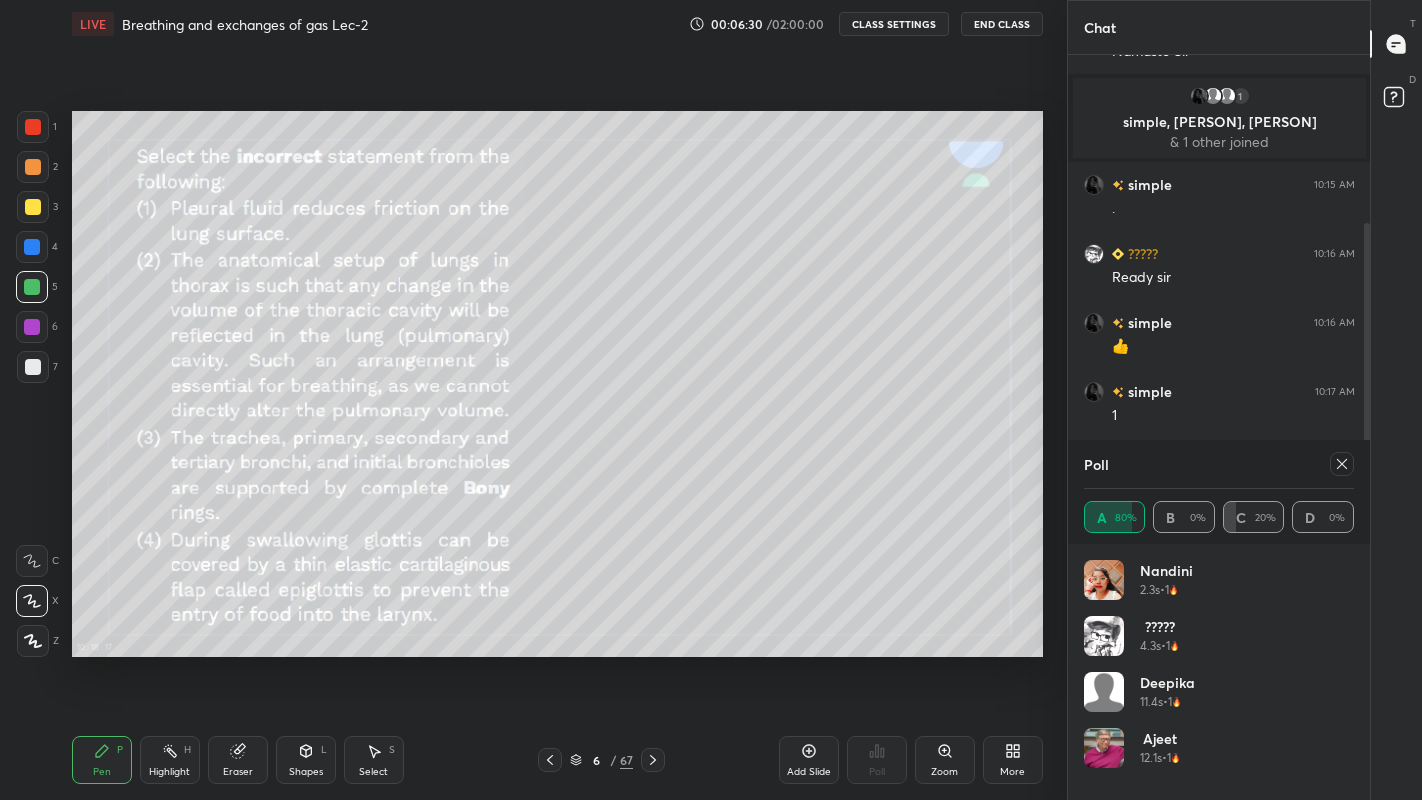 click 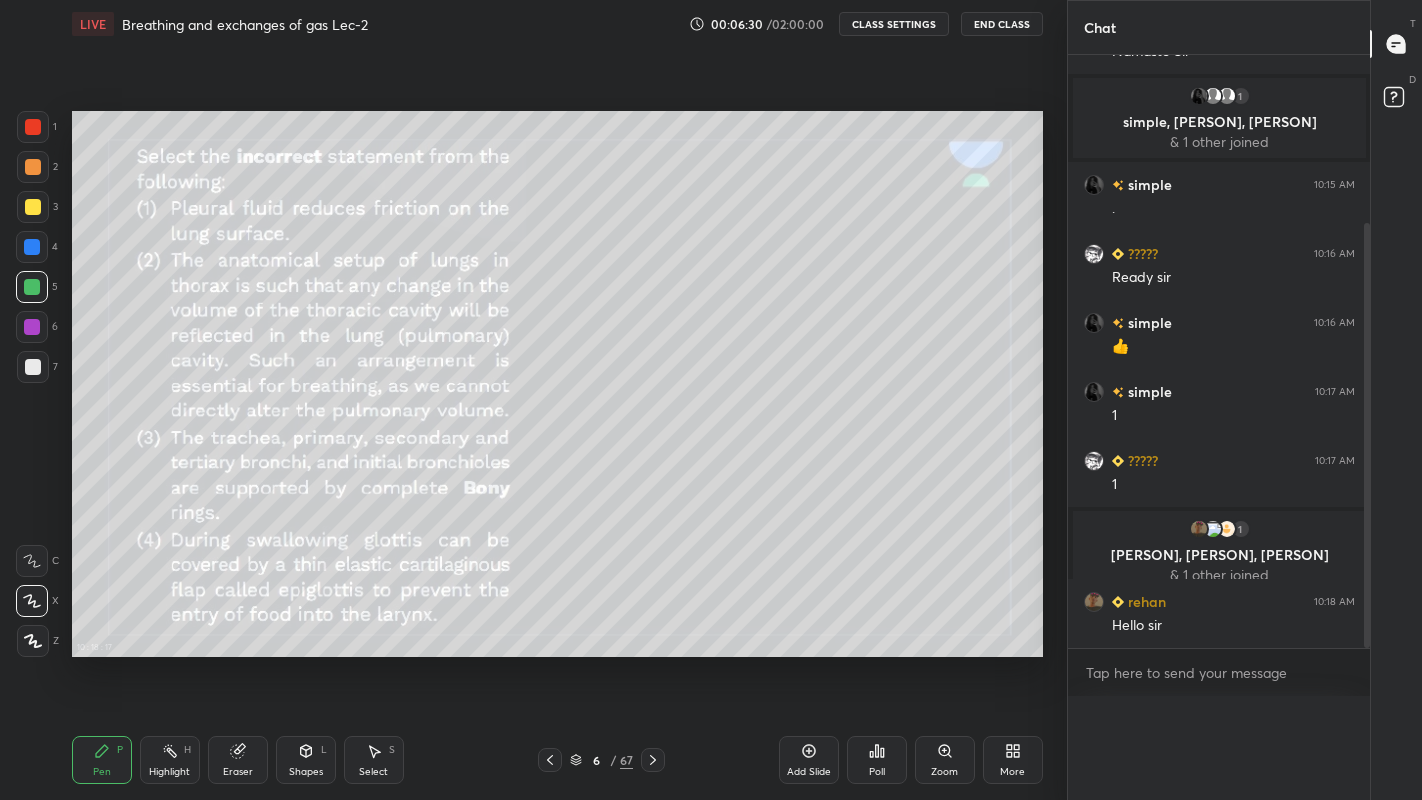 scroll, scrollTop: 150, scrollLeft: 264, axis: both 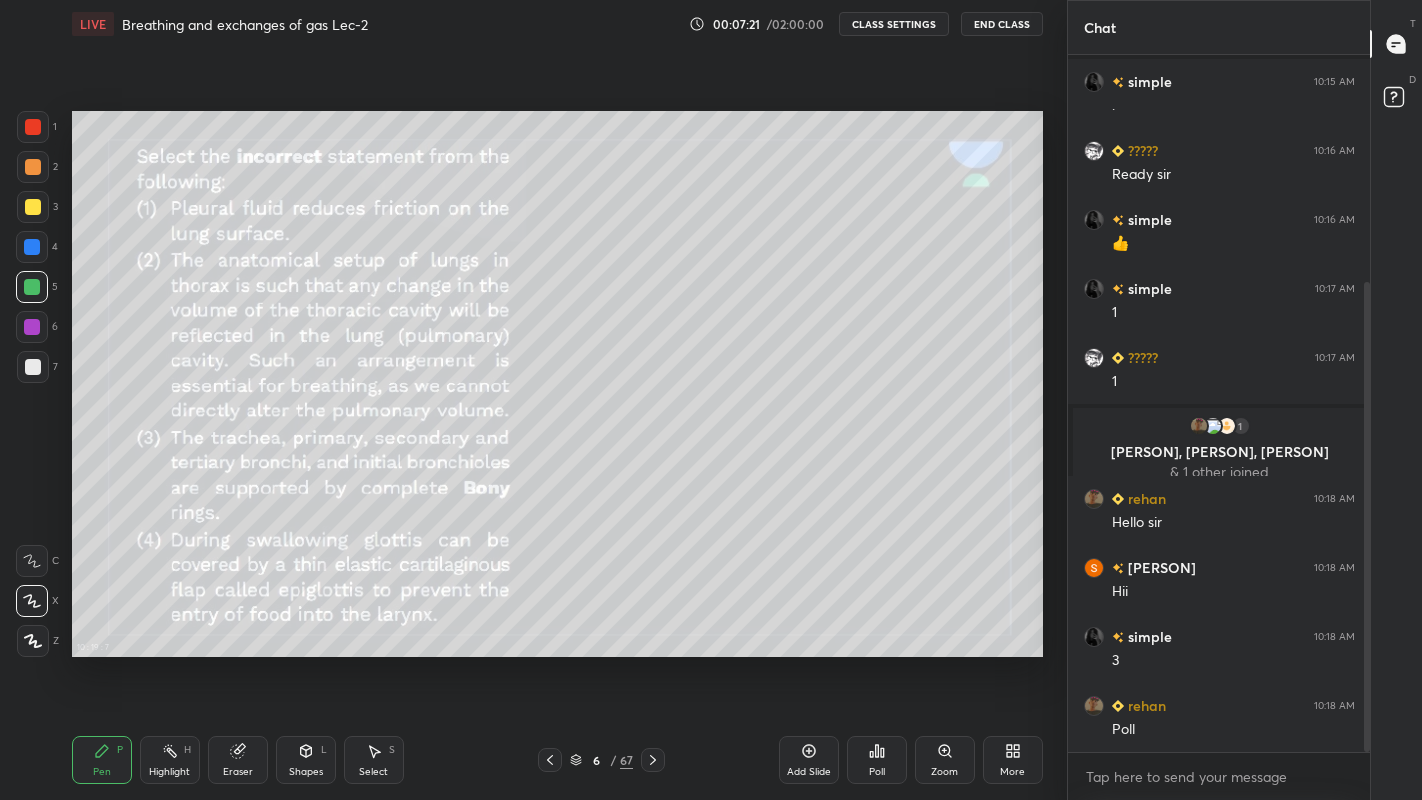 click on "Poll" at bounding box center [877, 772] 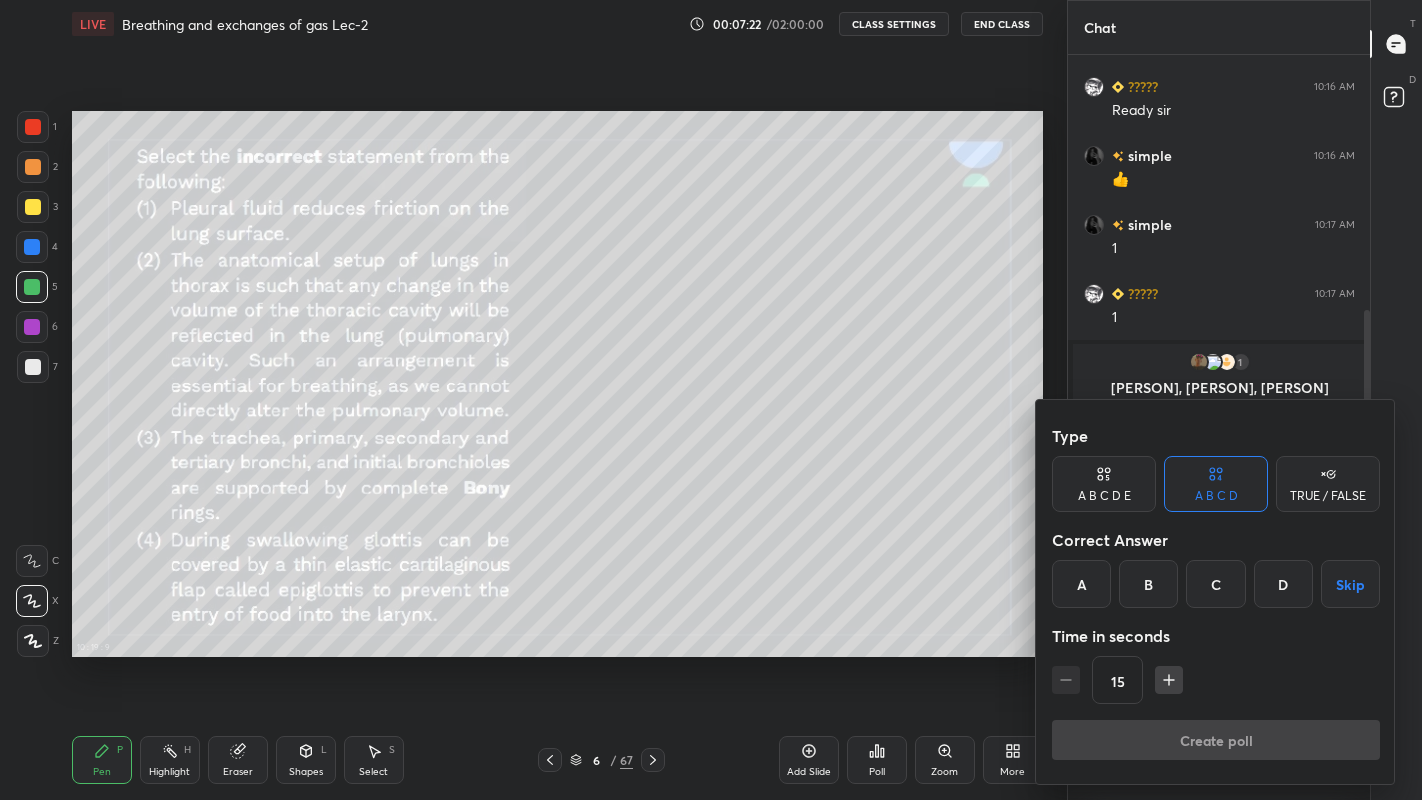 click on "B" at bounding box center [1148, 584] 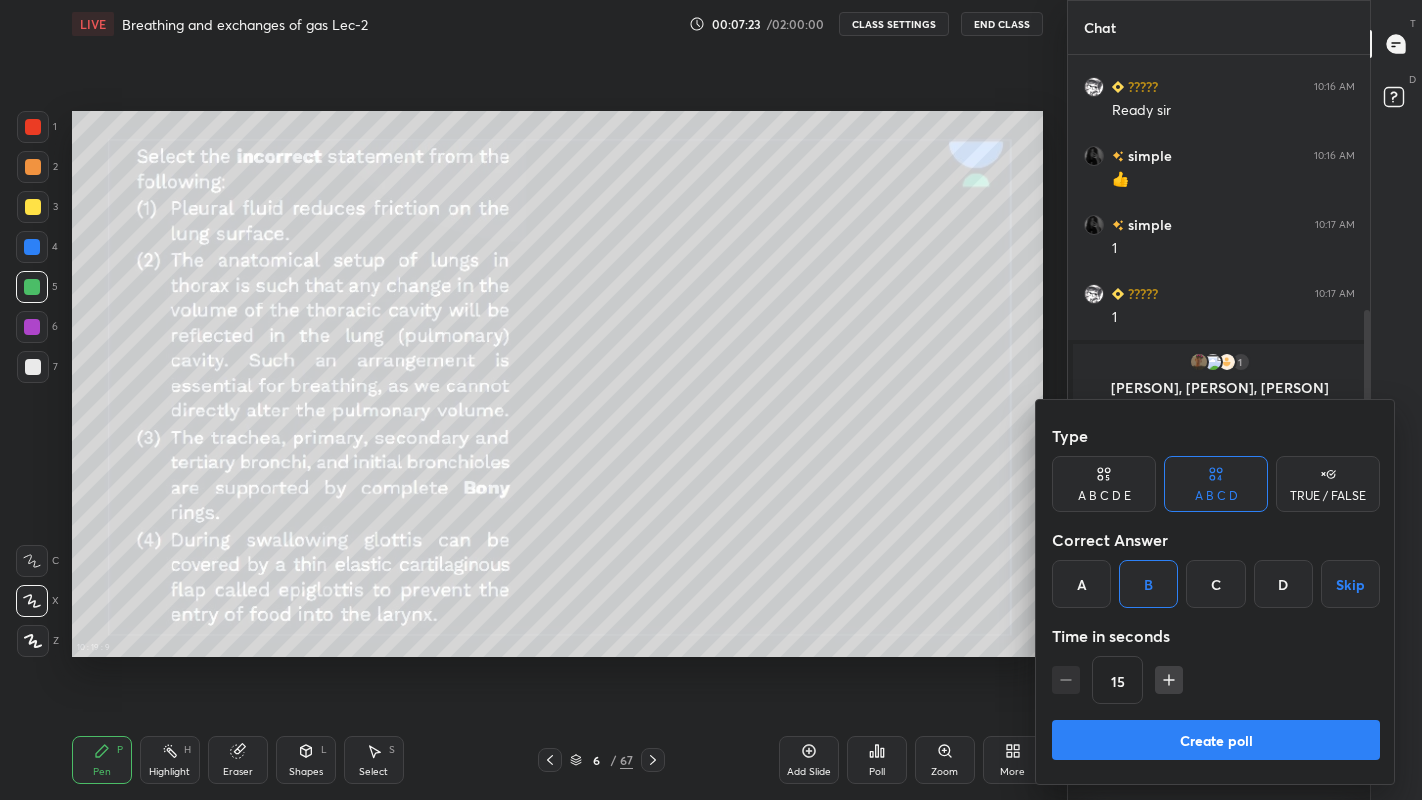 click on "C" at bounding box center (1215, 584) 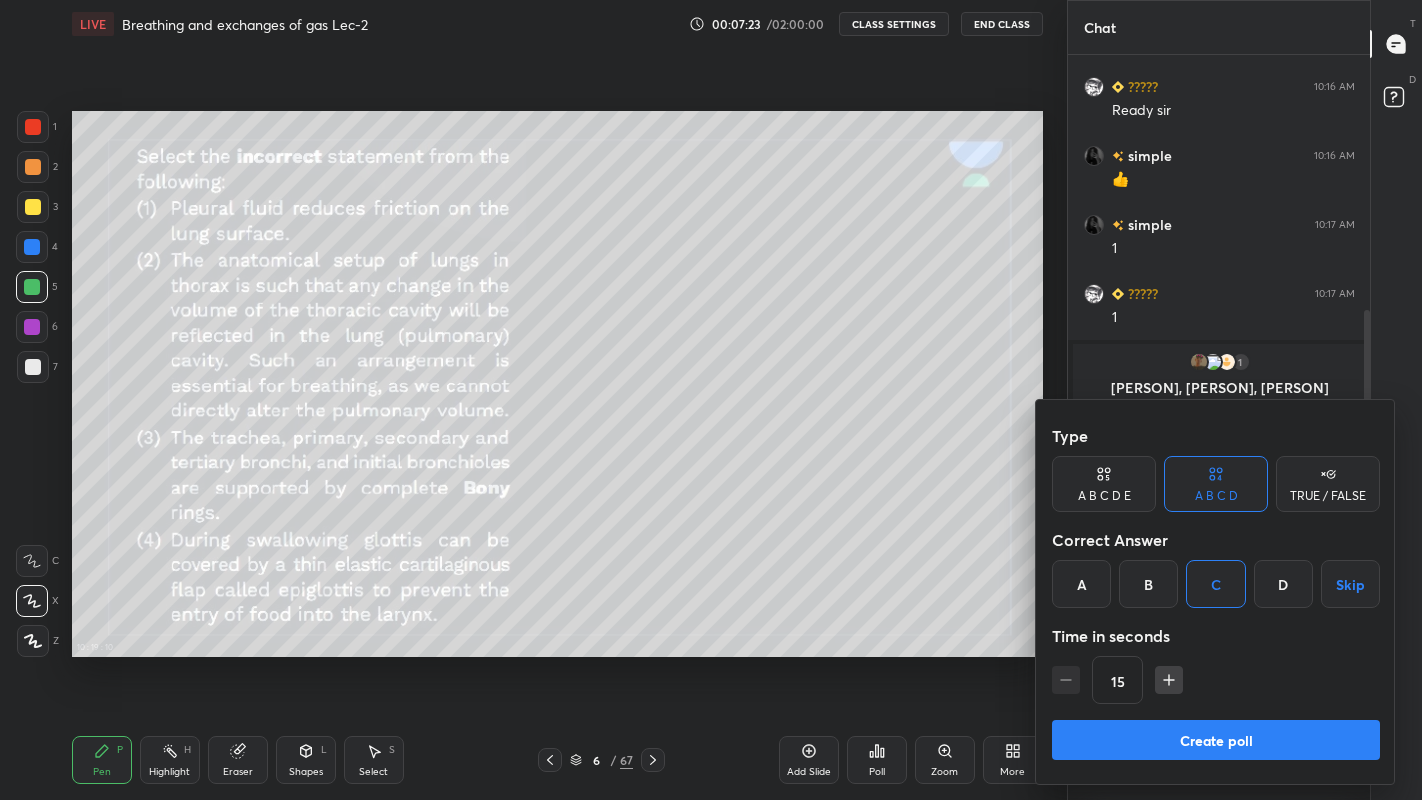 click on "Create poll" at bounding box center (1216, 740) 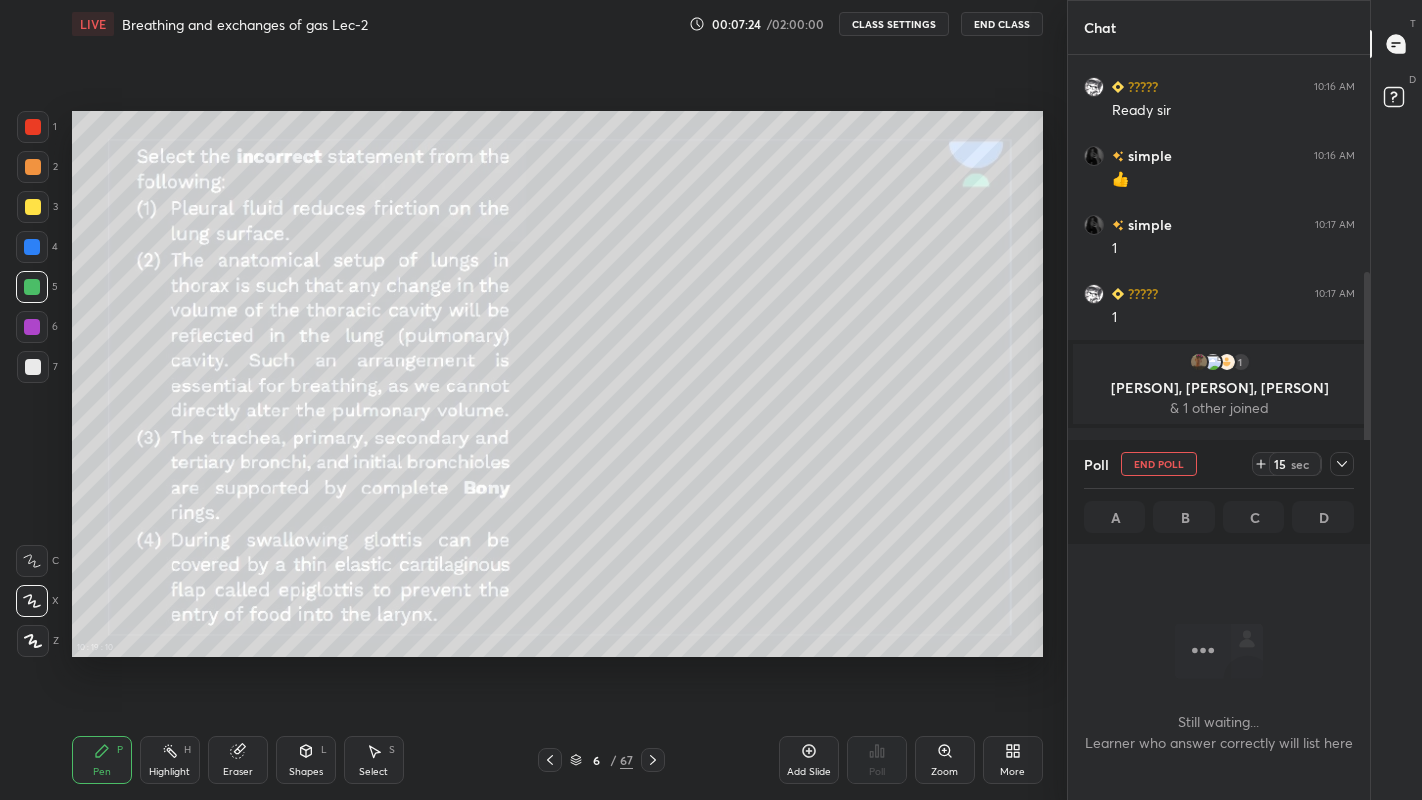 scroll, scrollTop: 648, scrollLeft: 296, axis: both 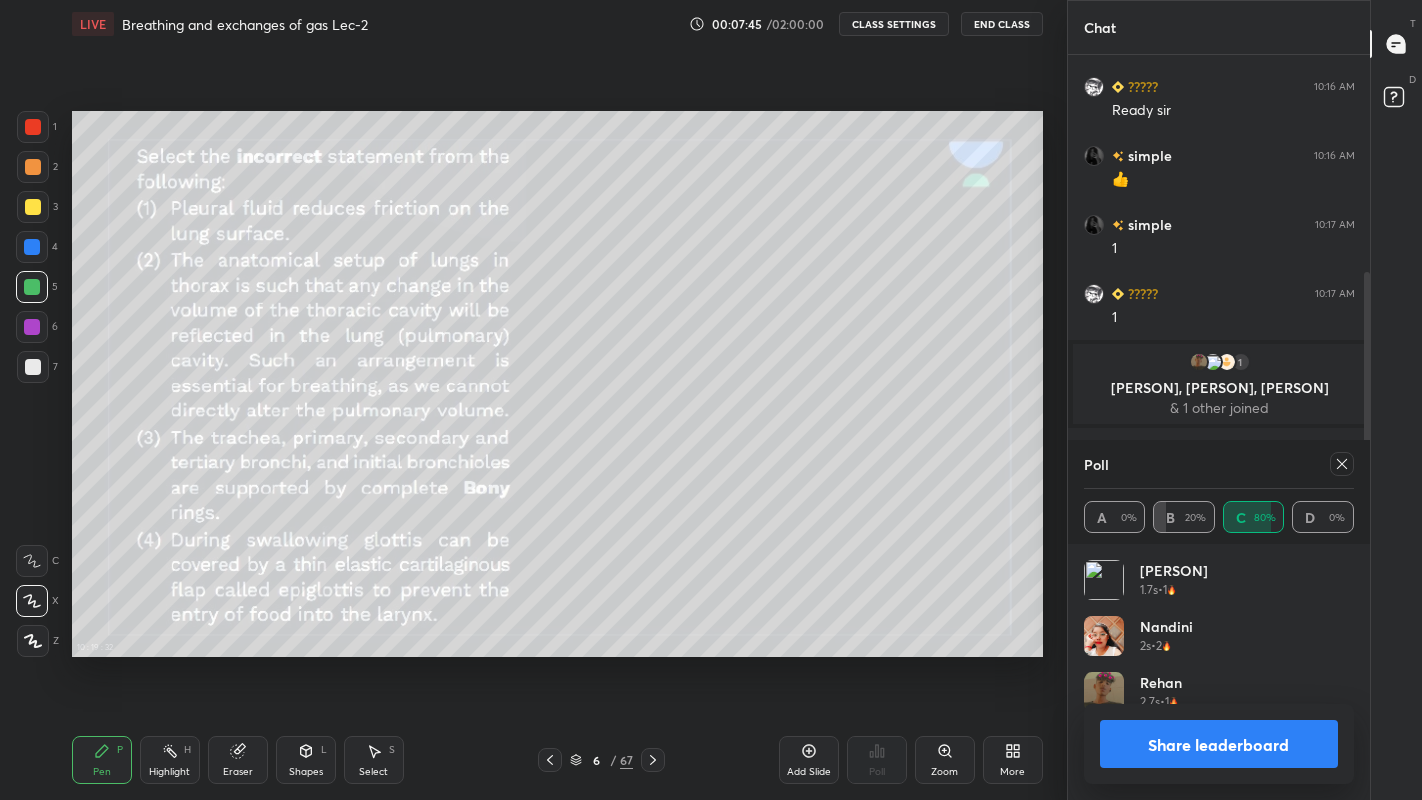 click 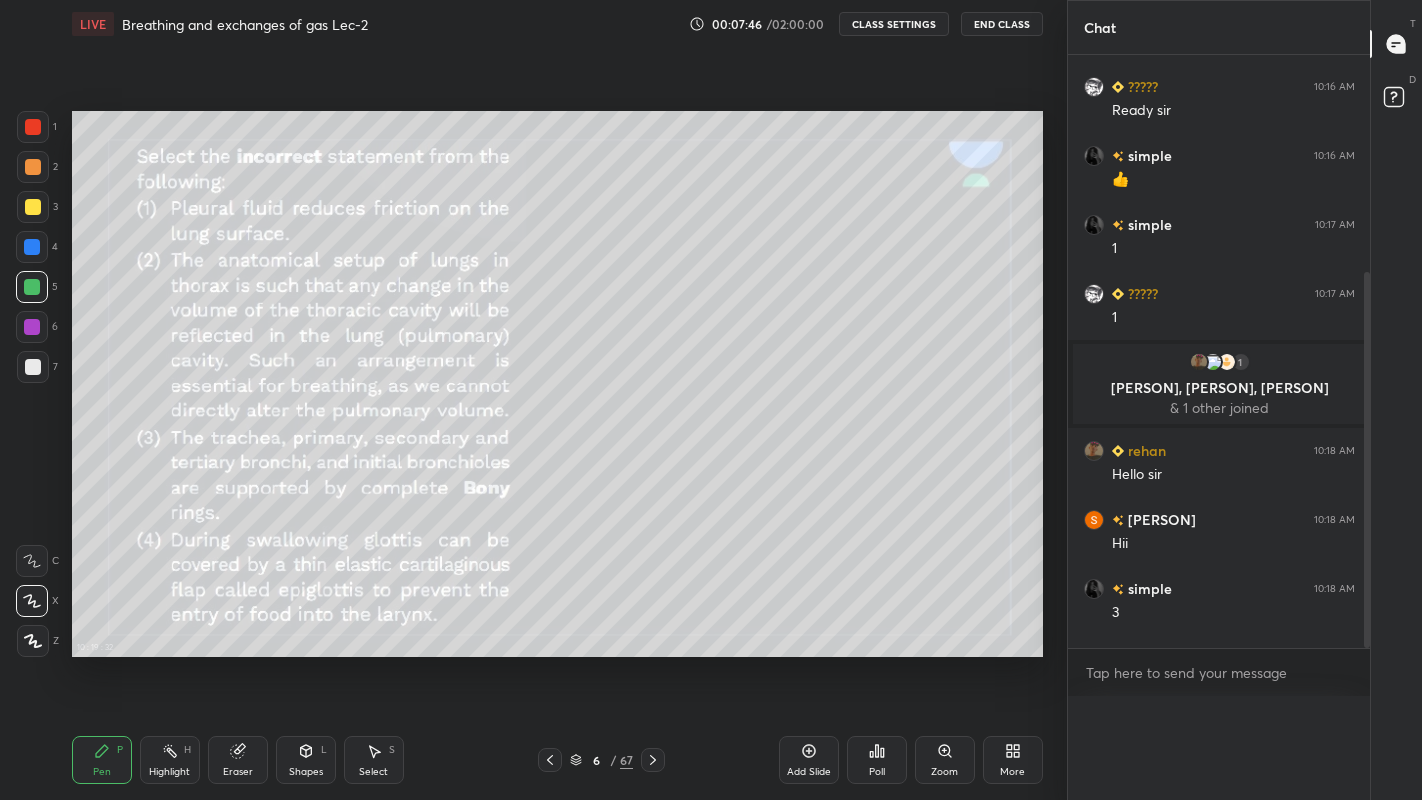 scroll, scrollTop: 120, scrollLeft: 264, axis: both 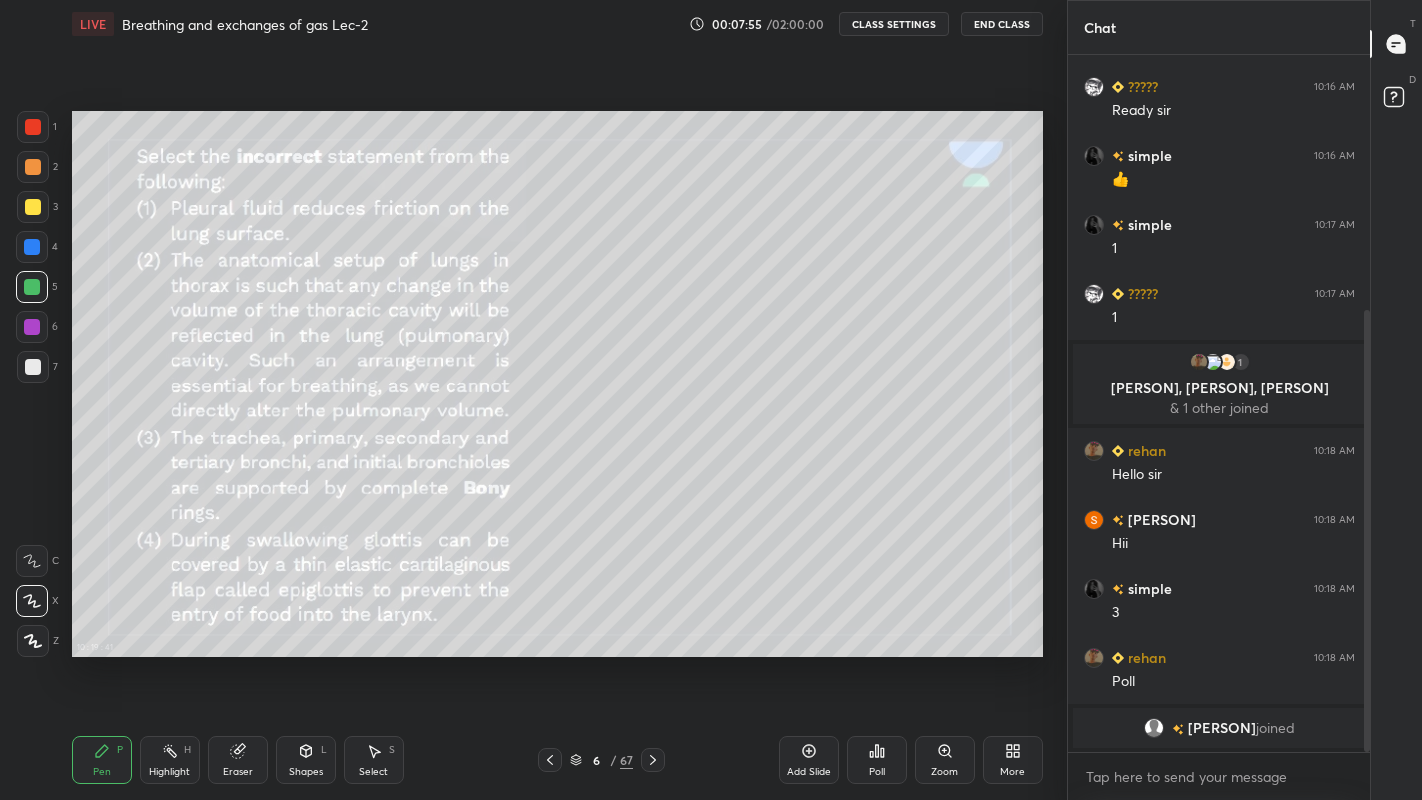 click 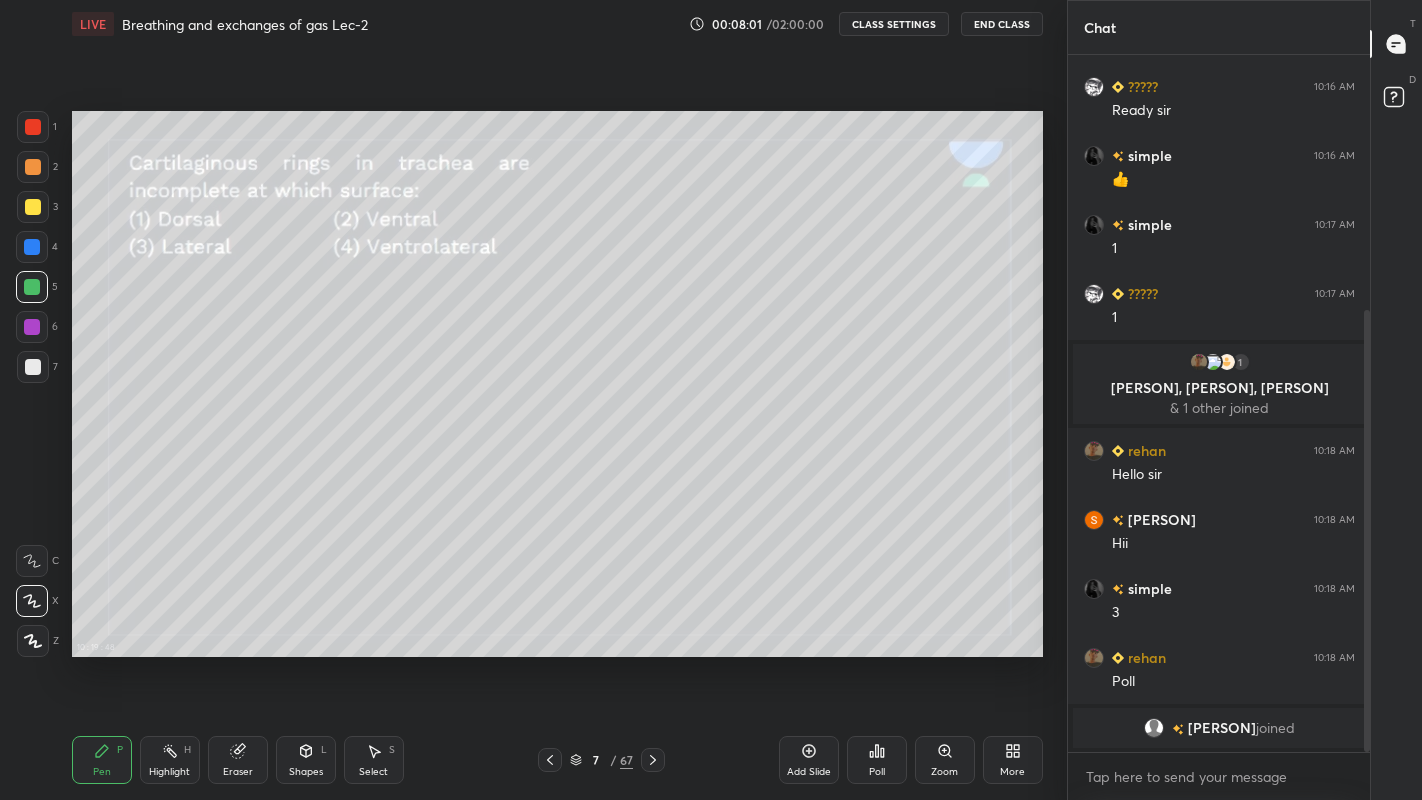 click on "Poll" at bounding box center (877, 772) 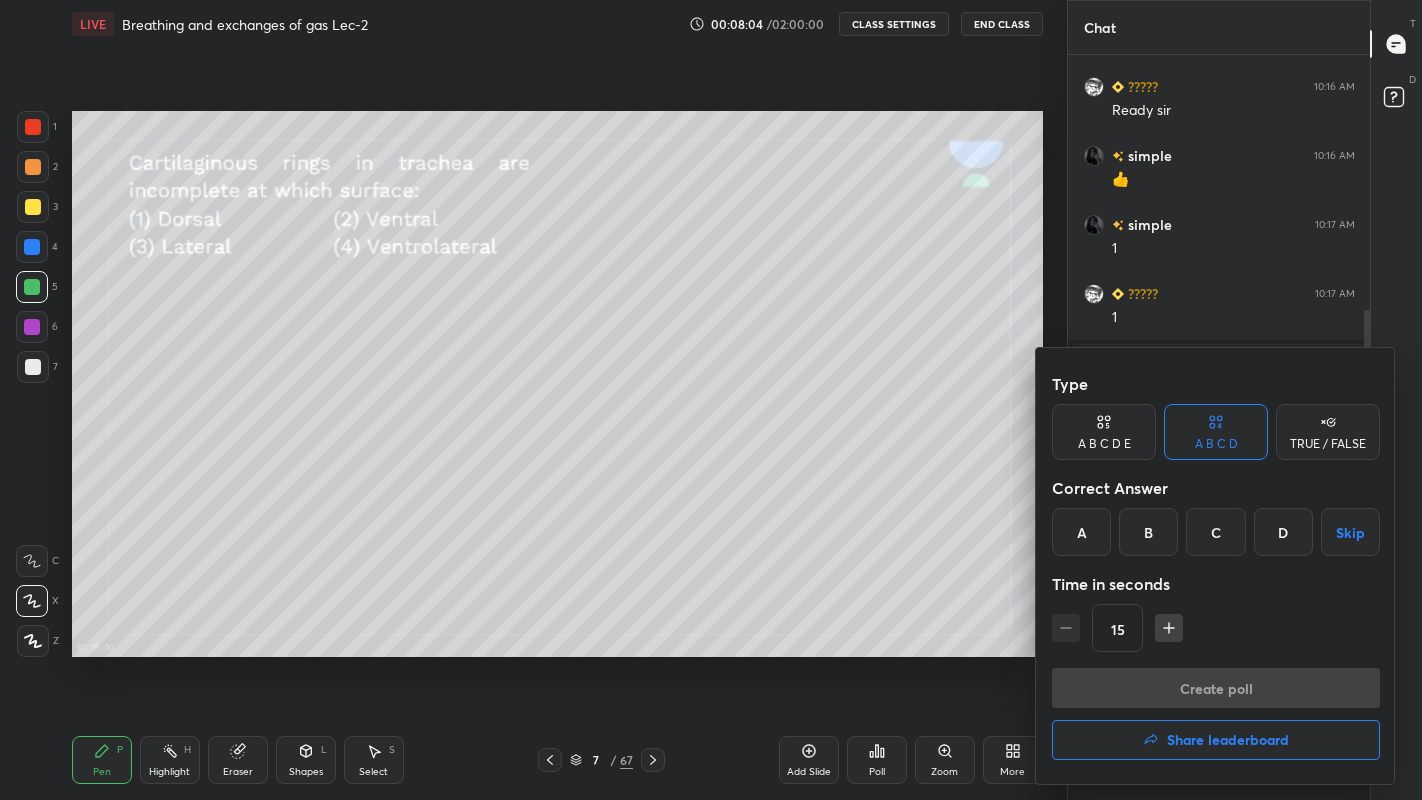 click on "A" at bounding box center (1081, 532) 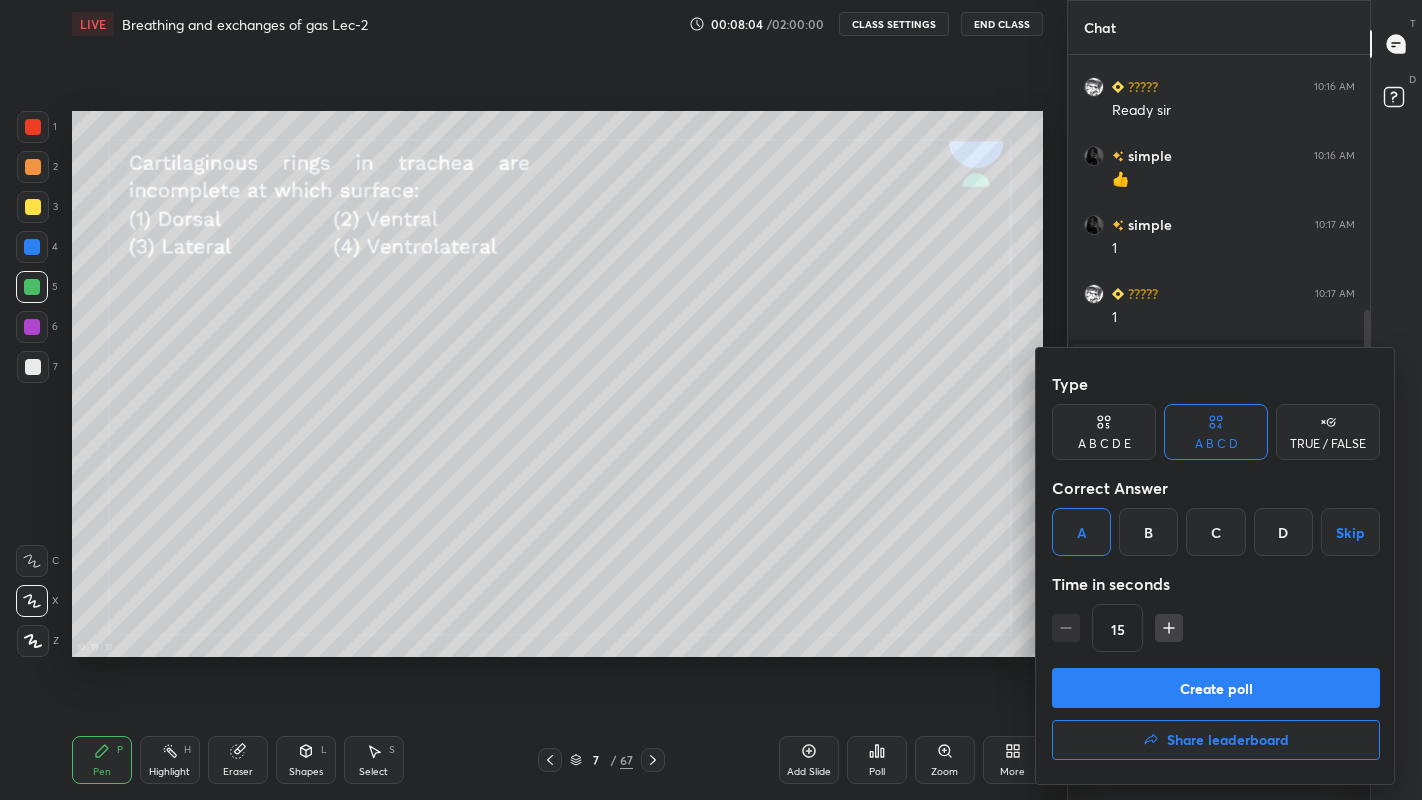click on "Create poll" at bounding box center (1216, 688) 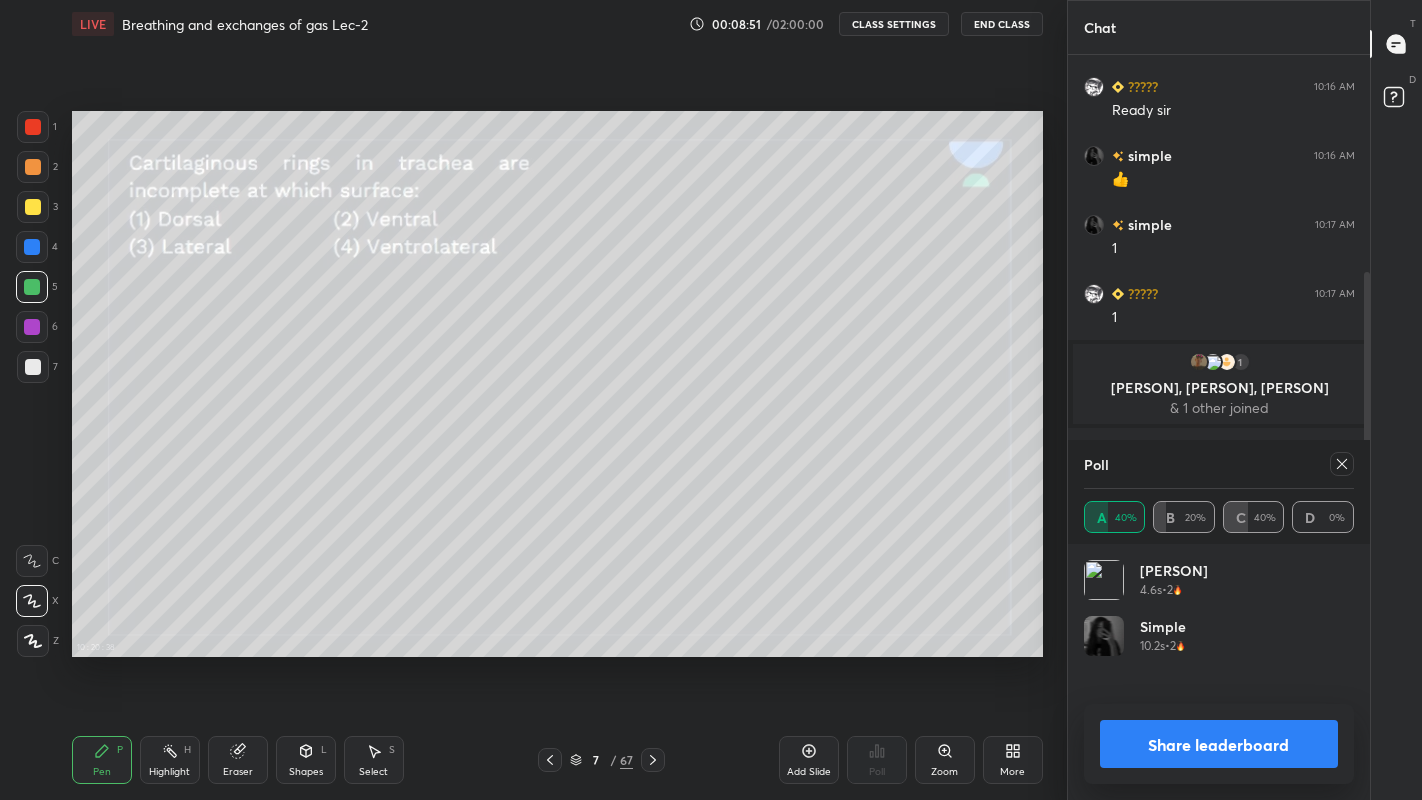 scroll, scrollTop: 528, scrollLeft: 0, axis: vertical 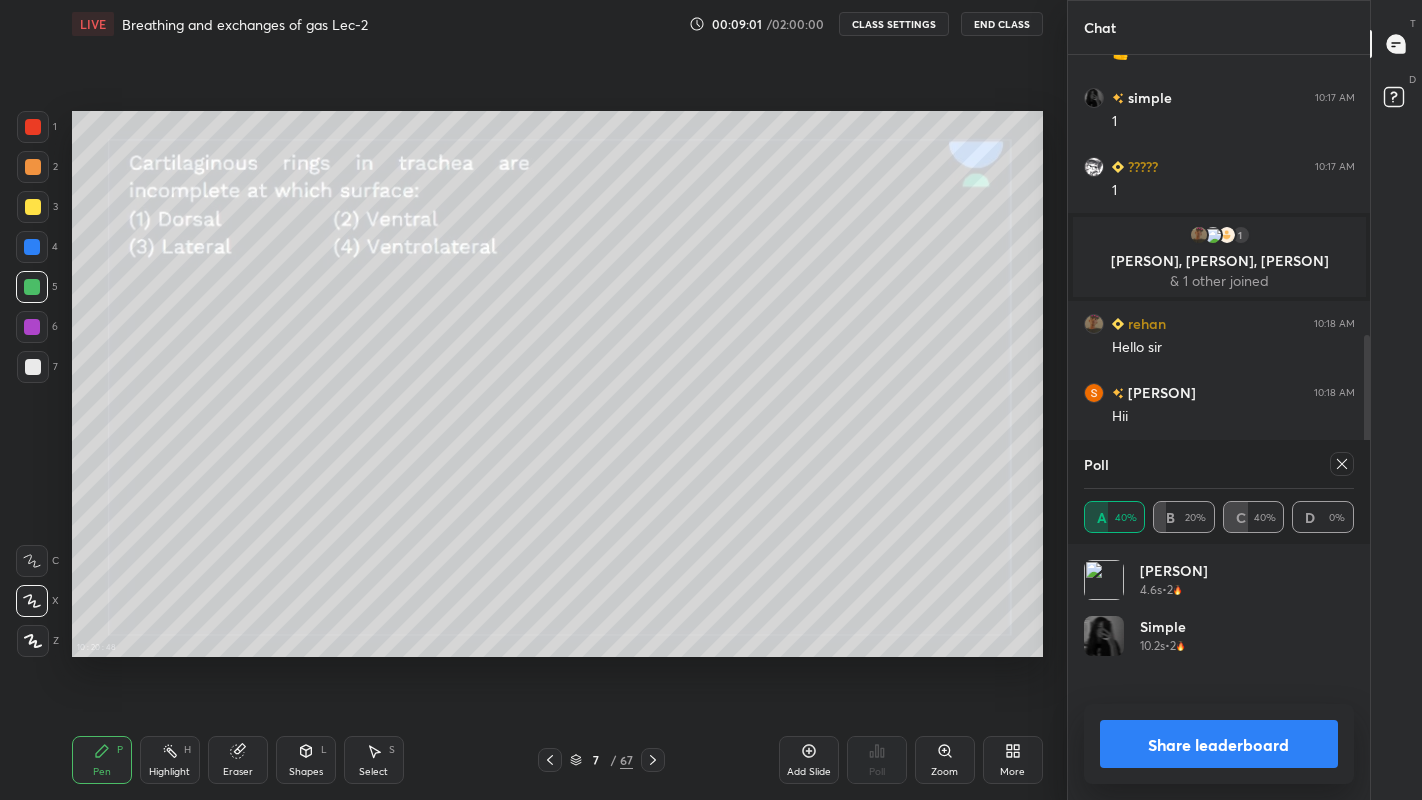 click 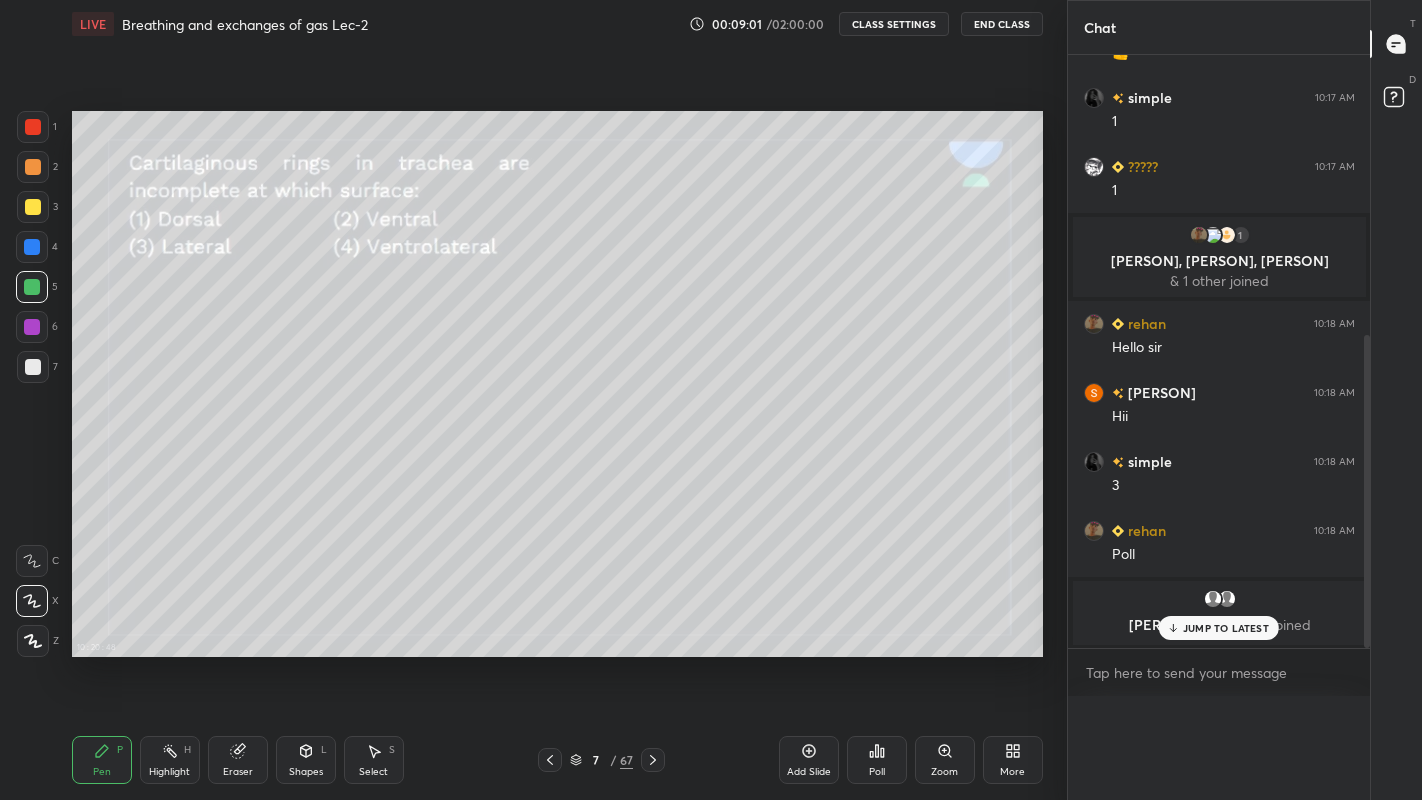 scroll, scrollTop: 1, scrollLeft: 7, axis: both 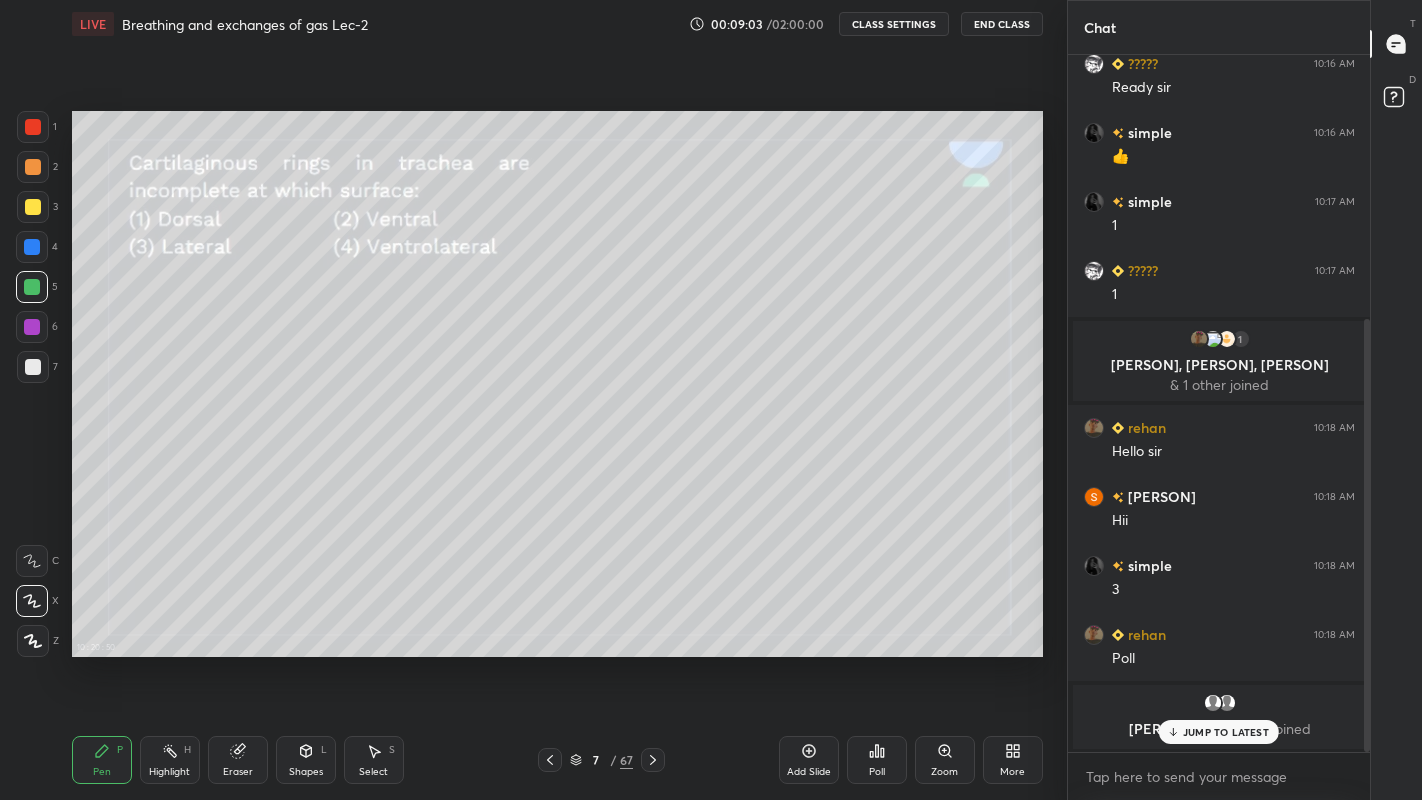 click at bounding box center [653, 760] 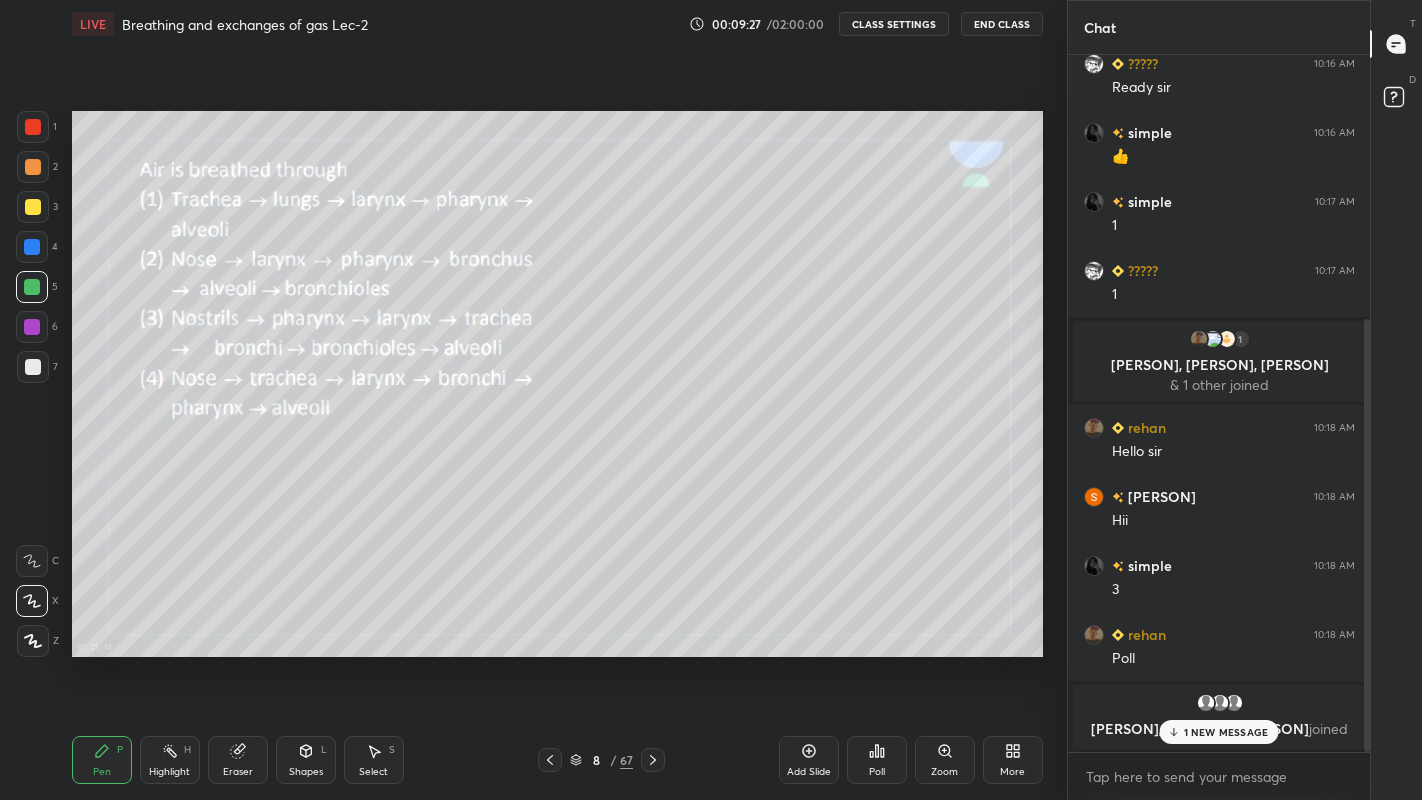 click on "Poll" at bounding box center [877, 772] 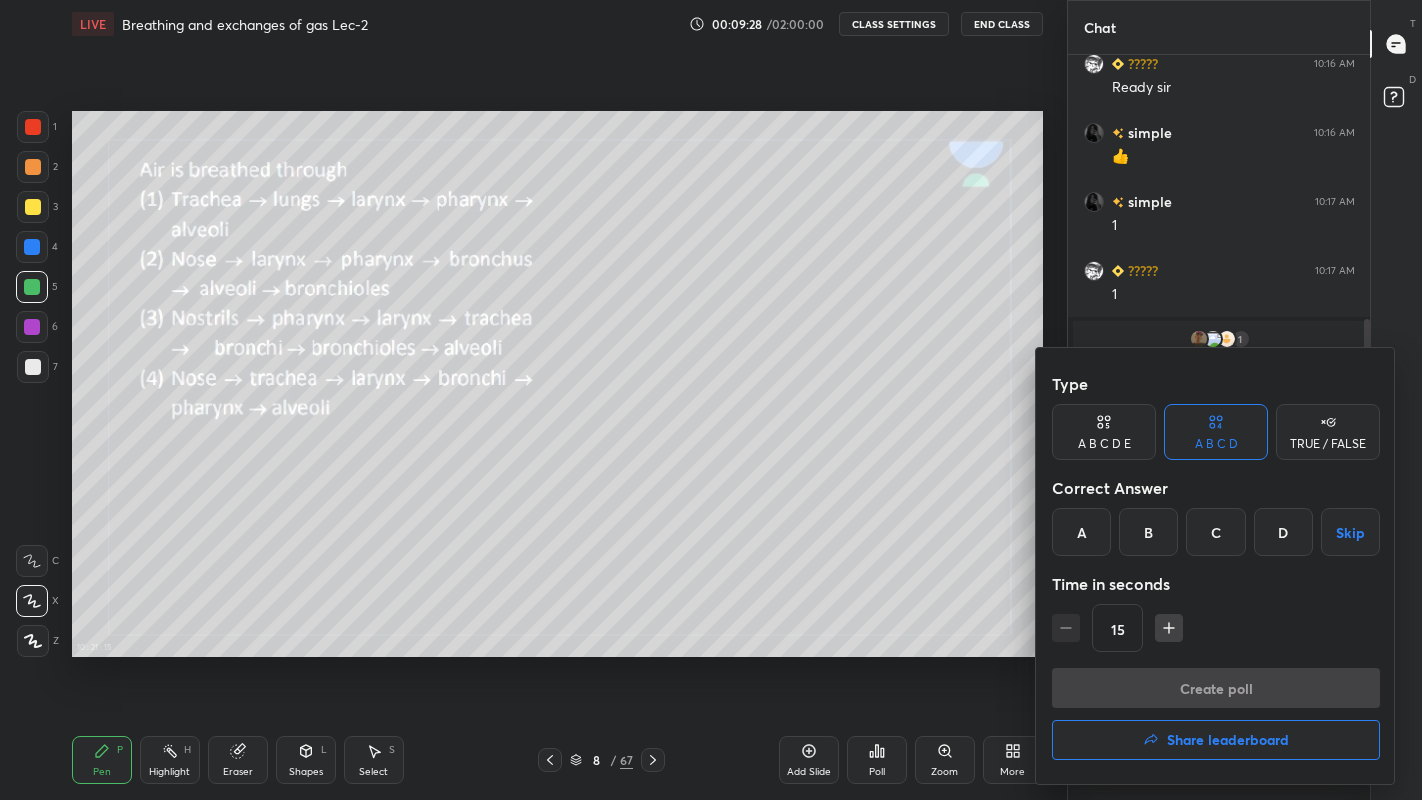 click on "C" at bounding box center (1215, 532) 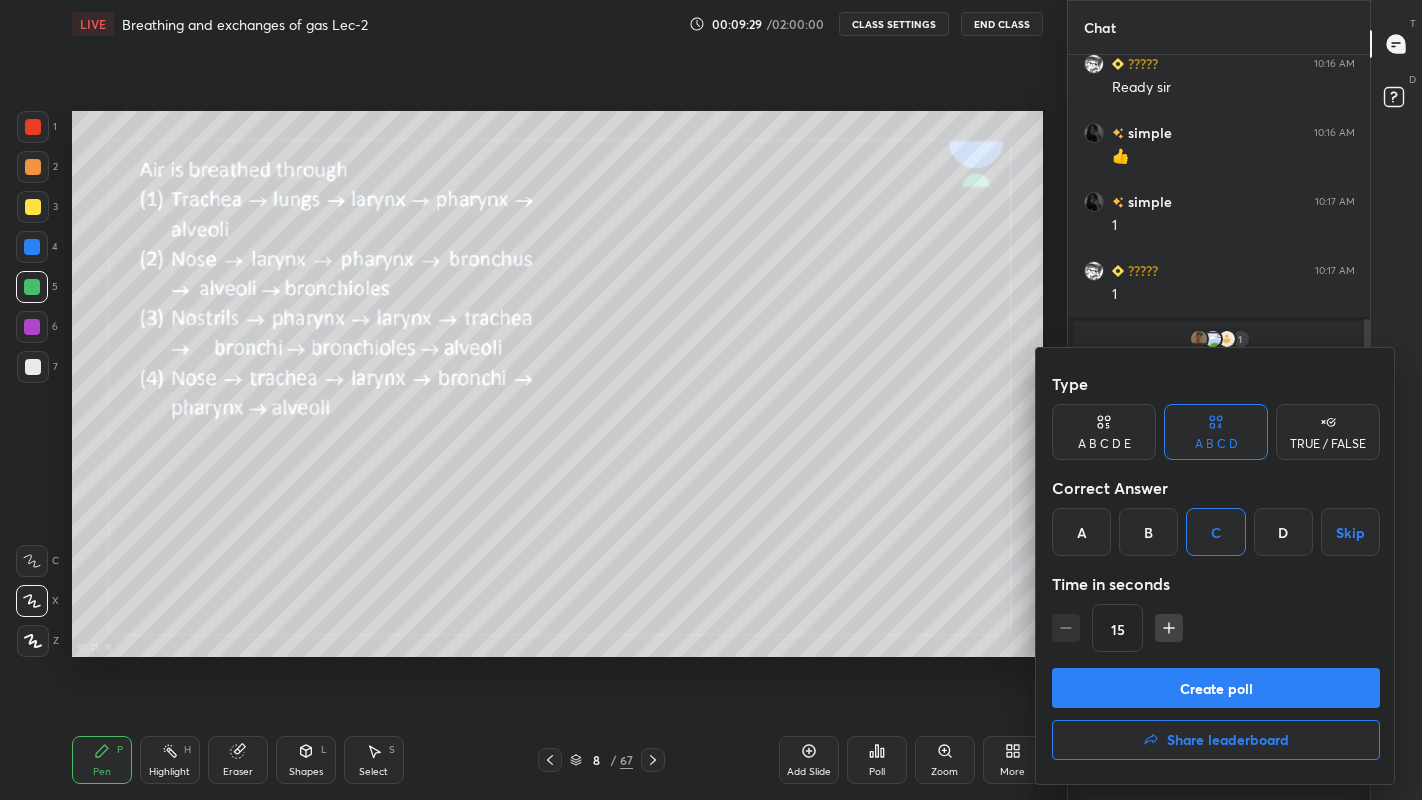click on "Create poll" at bounding box center (1216, 688) 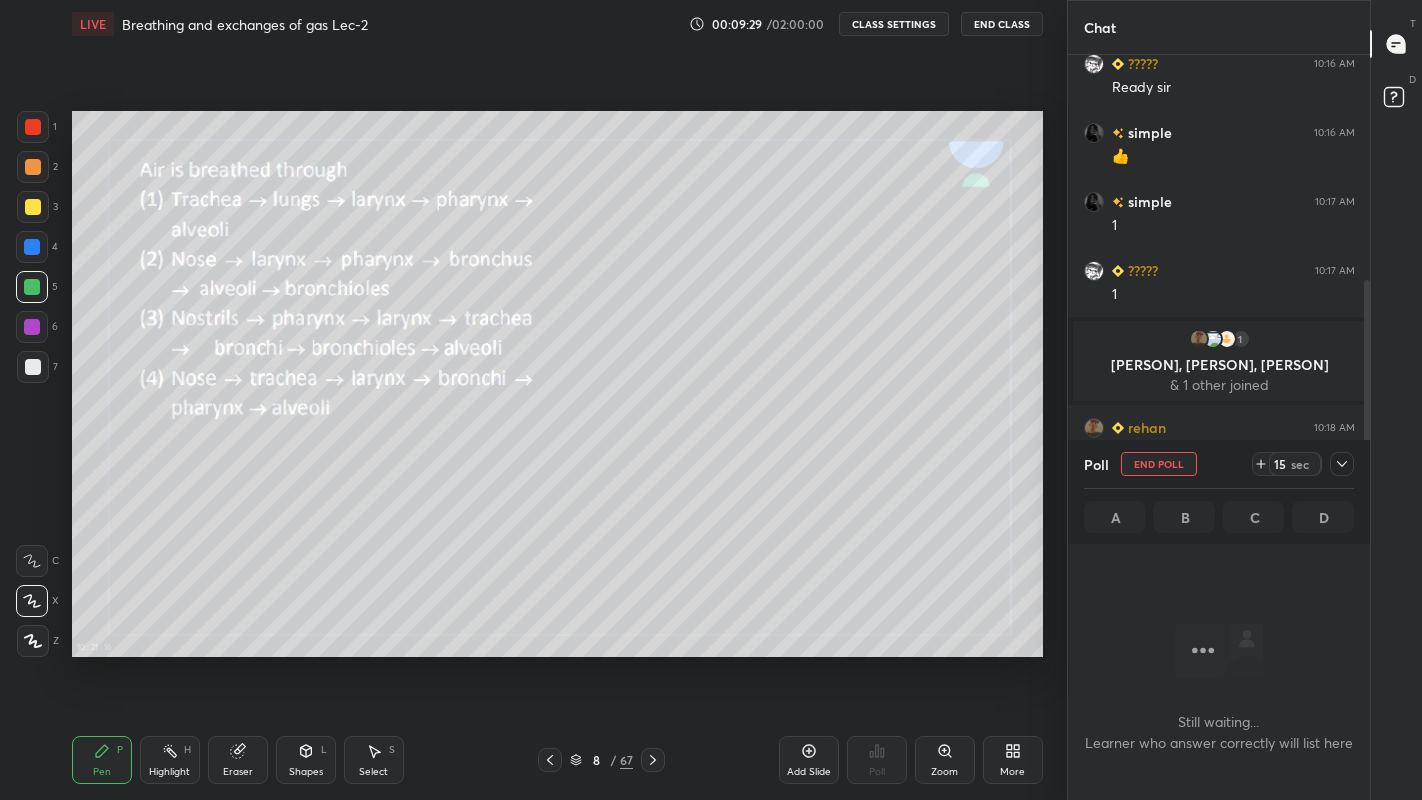 scroll, scrollTop: 611, scrollLeft: 296, axis: both 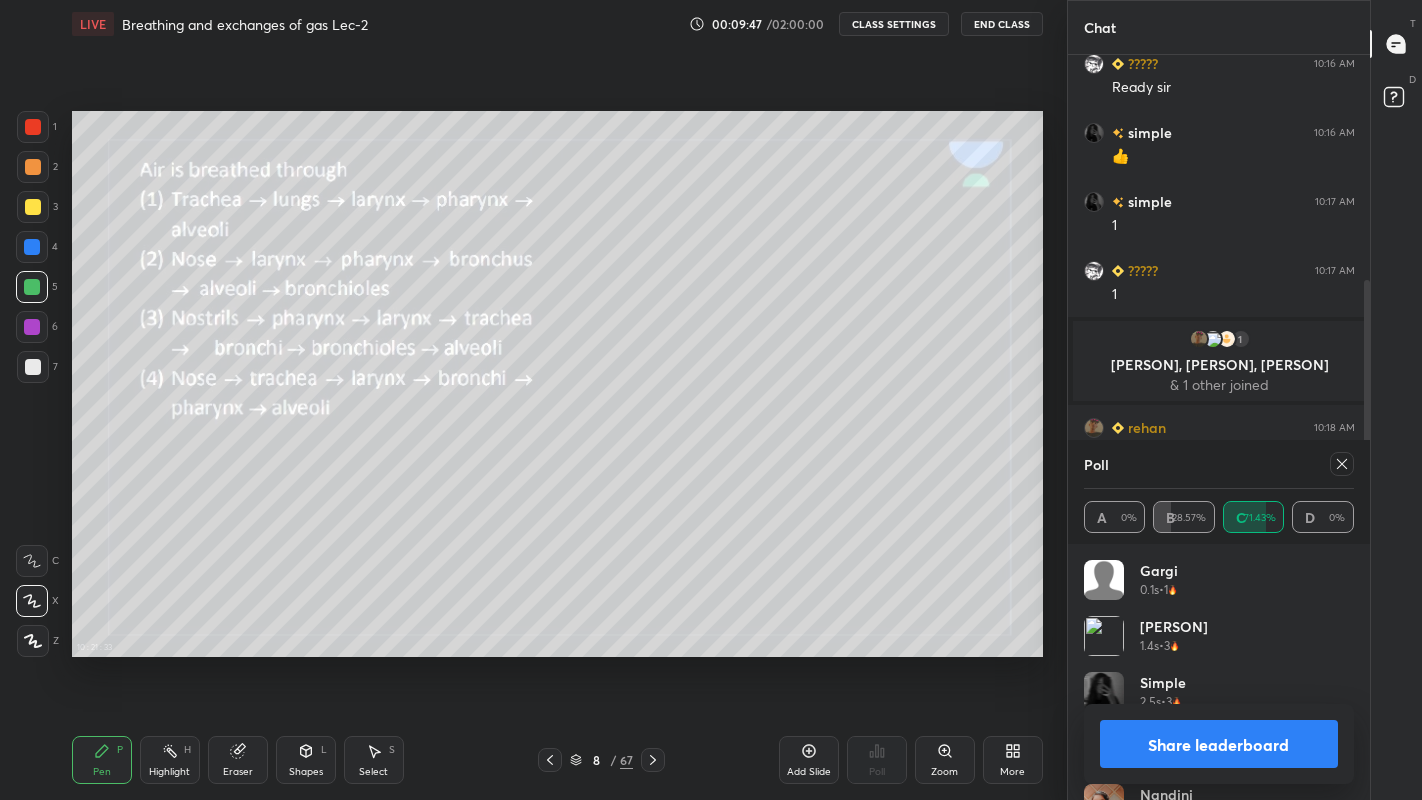 click 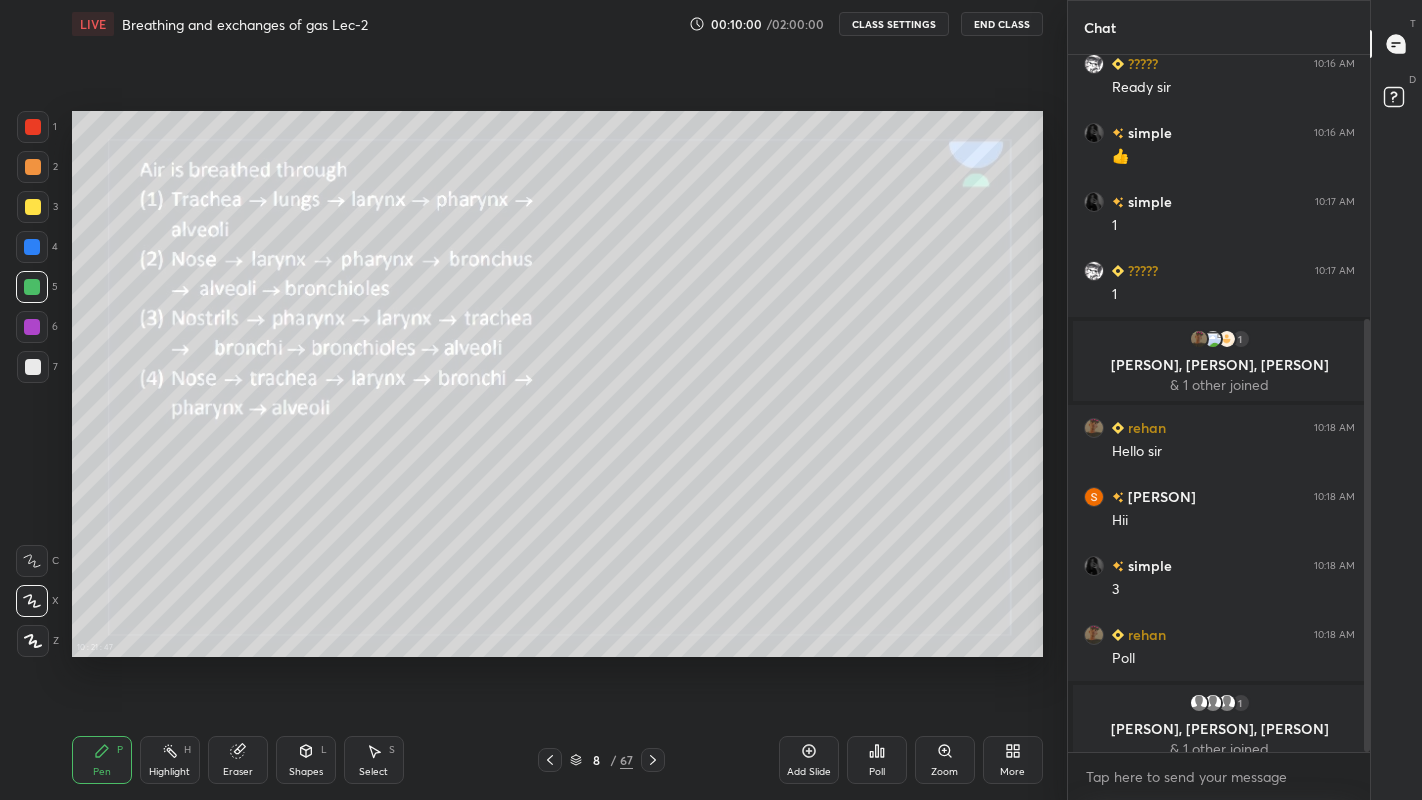 click 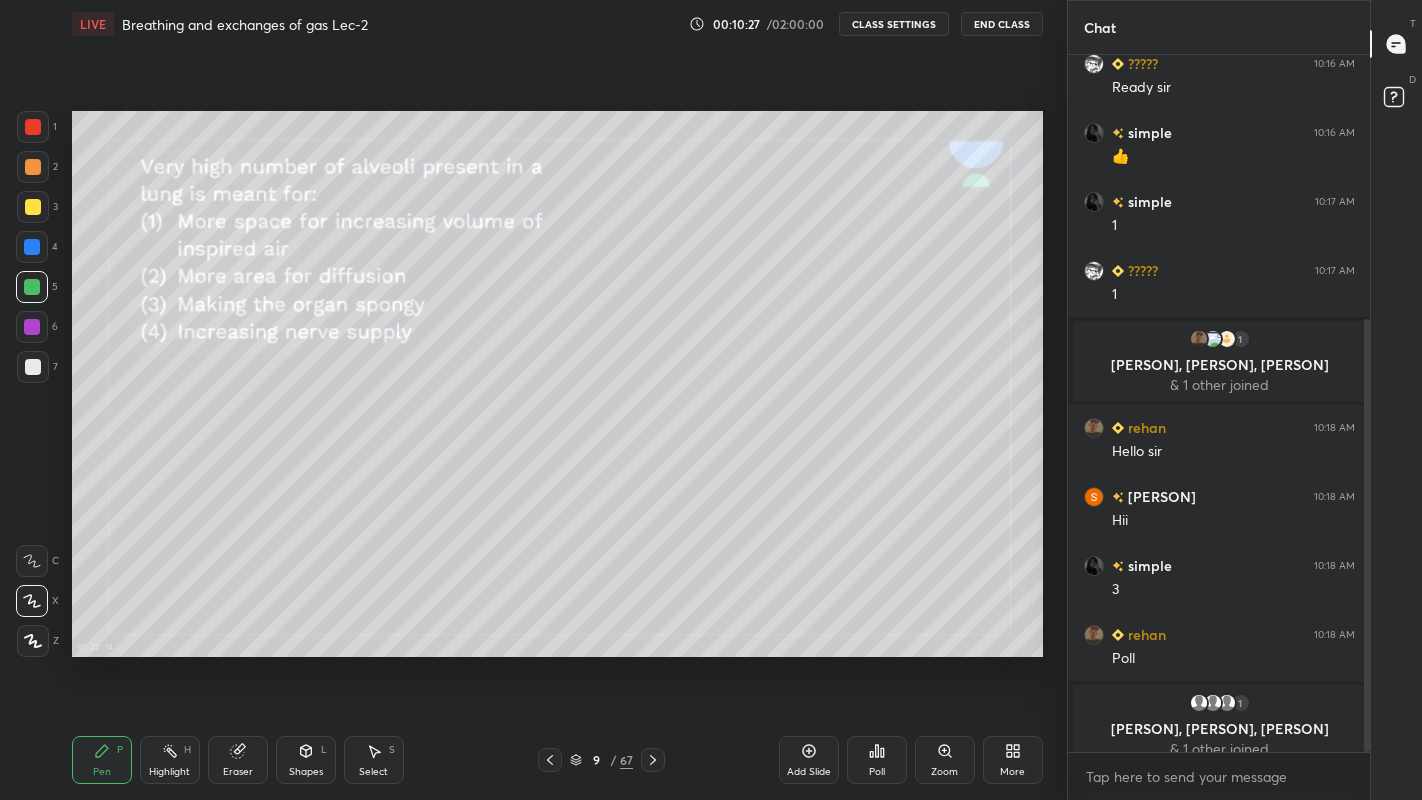 click on "Poll" at bounding box center (877, 772) 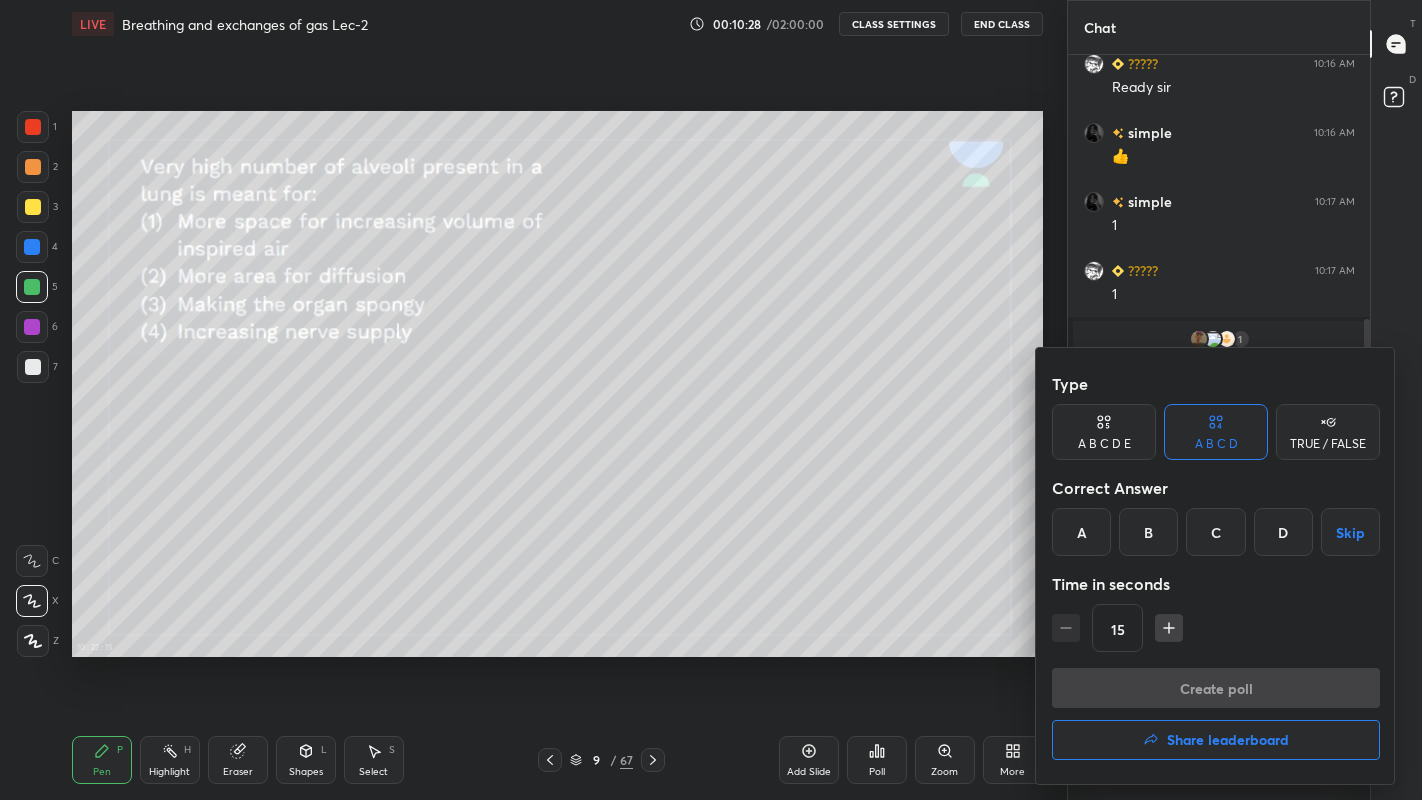 click on "C" at bounding box center (1215, 532) 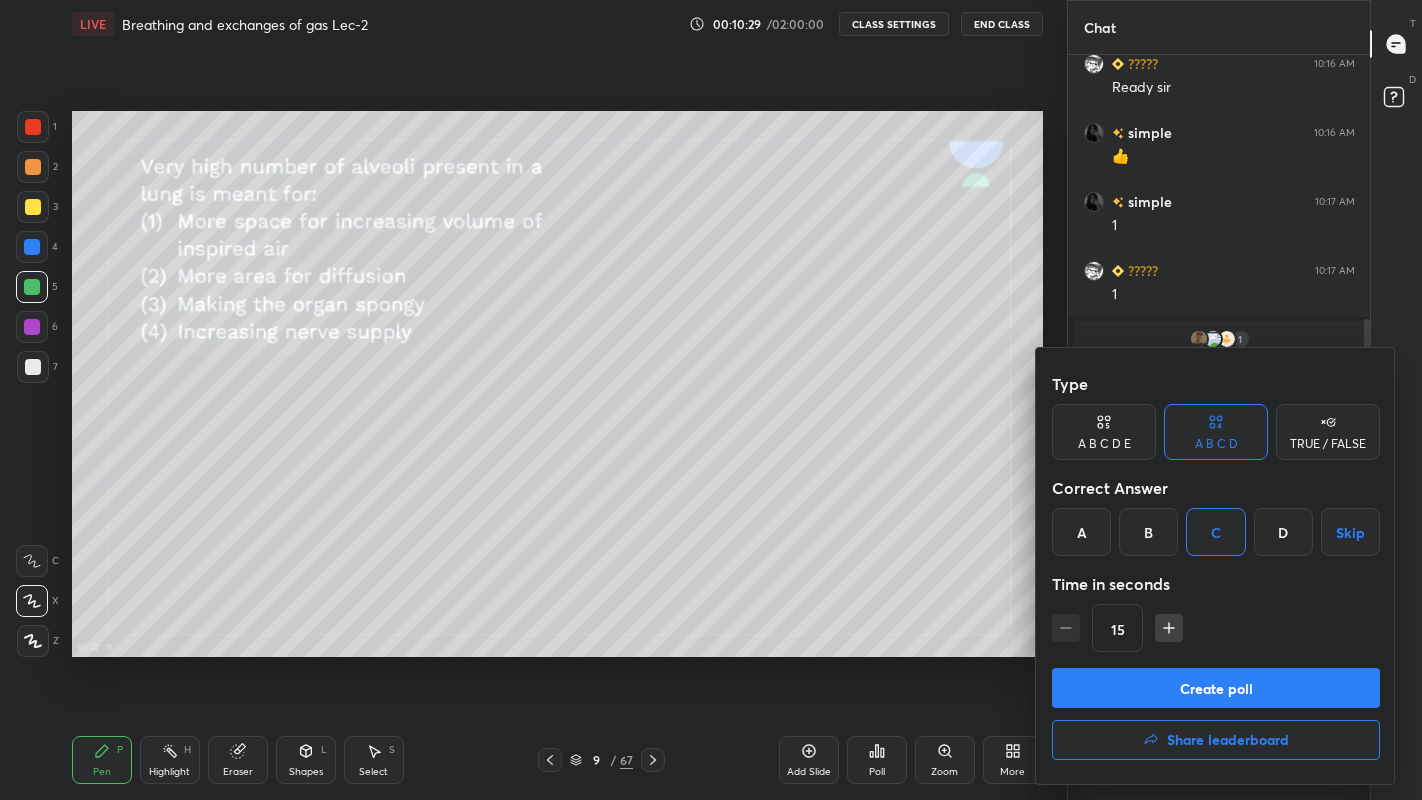 click on "Create poll" at bounding box center [1216, 688] 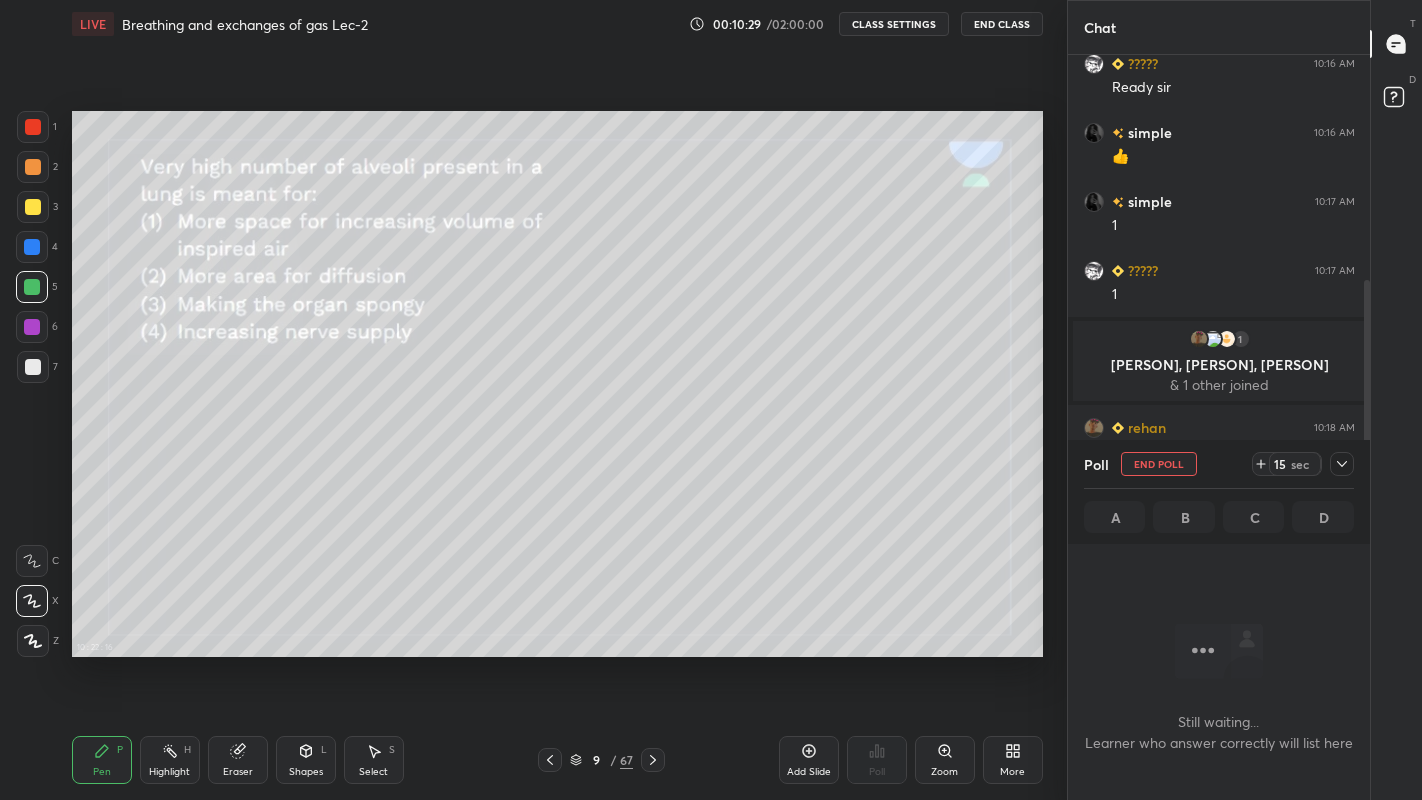 scroll, scrollTop: 639, scrollLeft: 296, axis: both 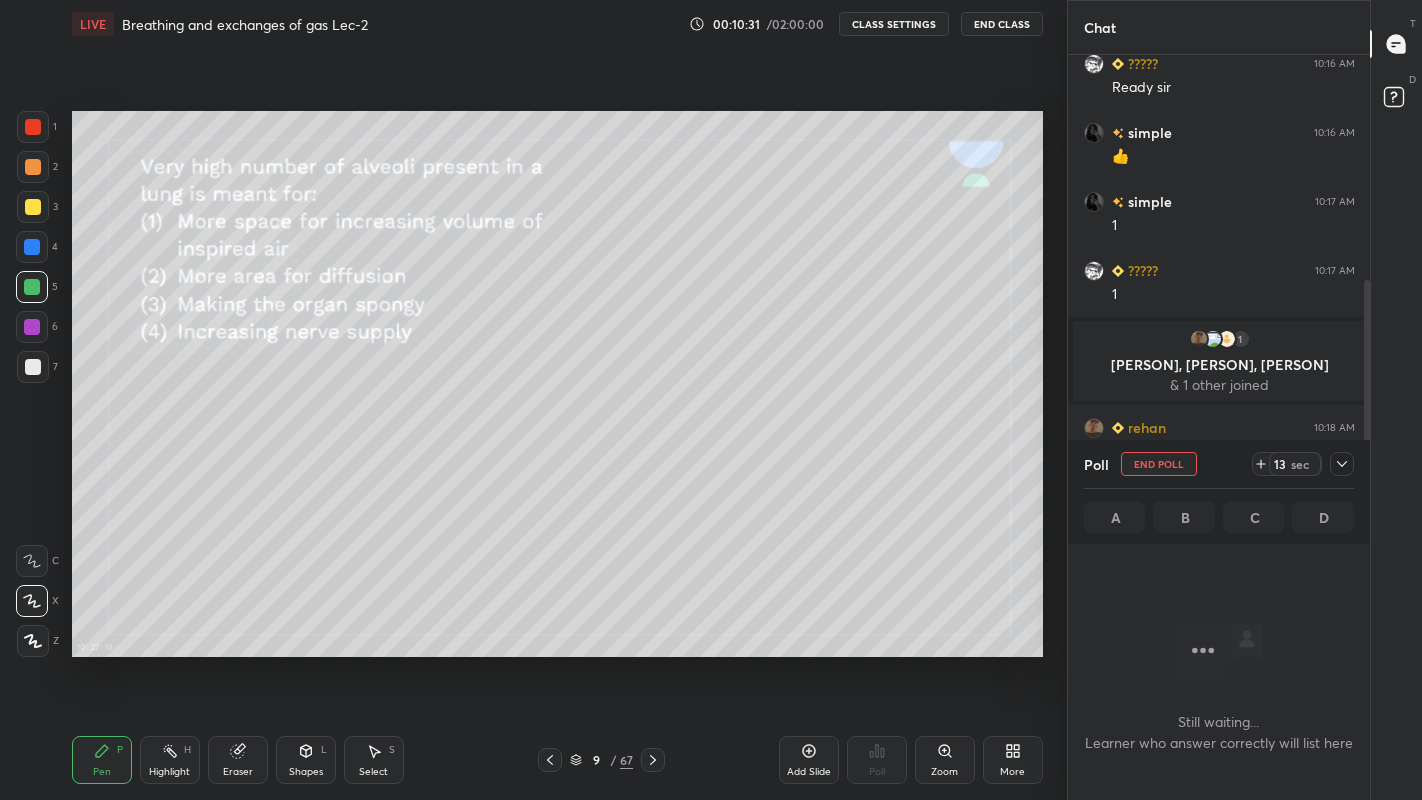 click on "End Poll" at bounding box center [1159, 464] 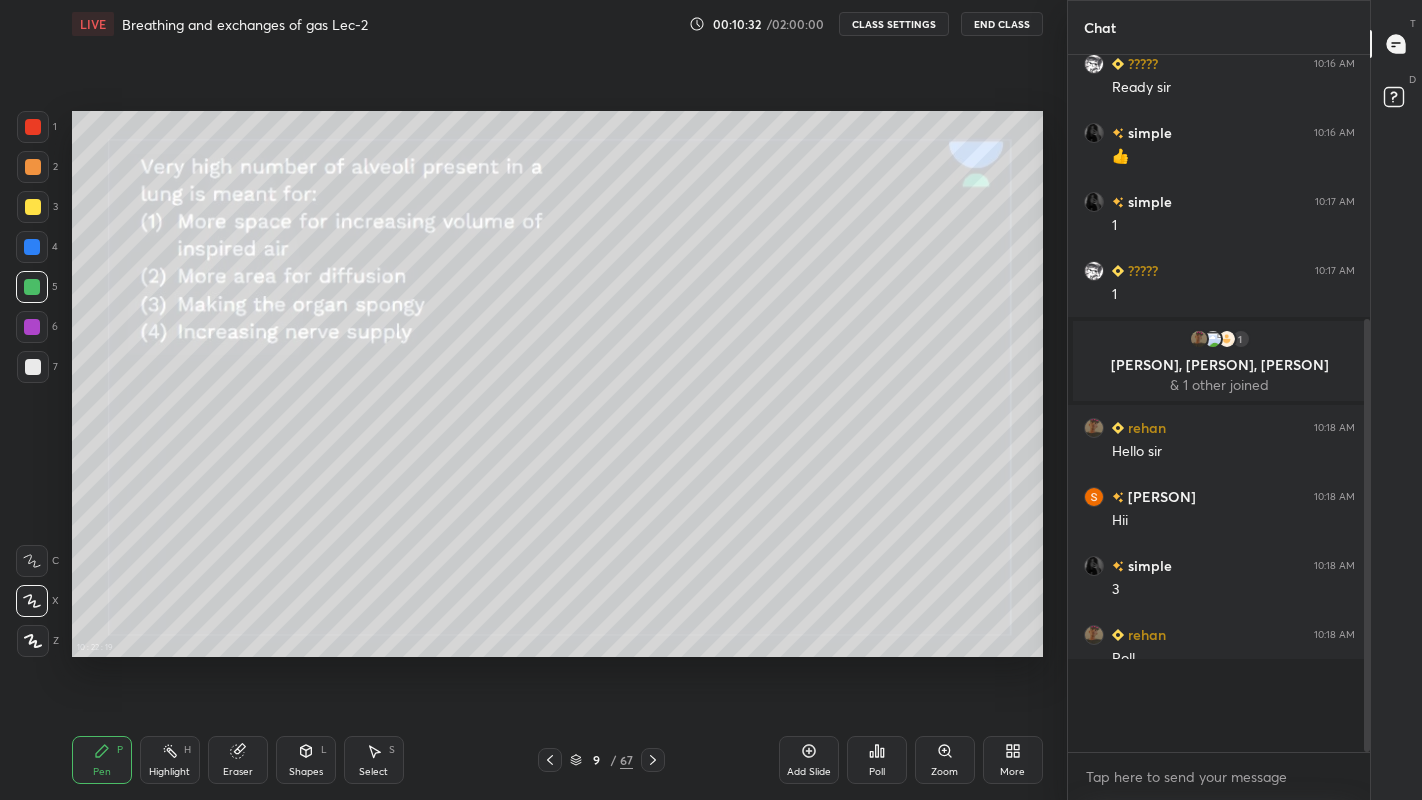 scroll, scrollTop: 7, scrollLeft: 7, axis: both 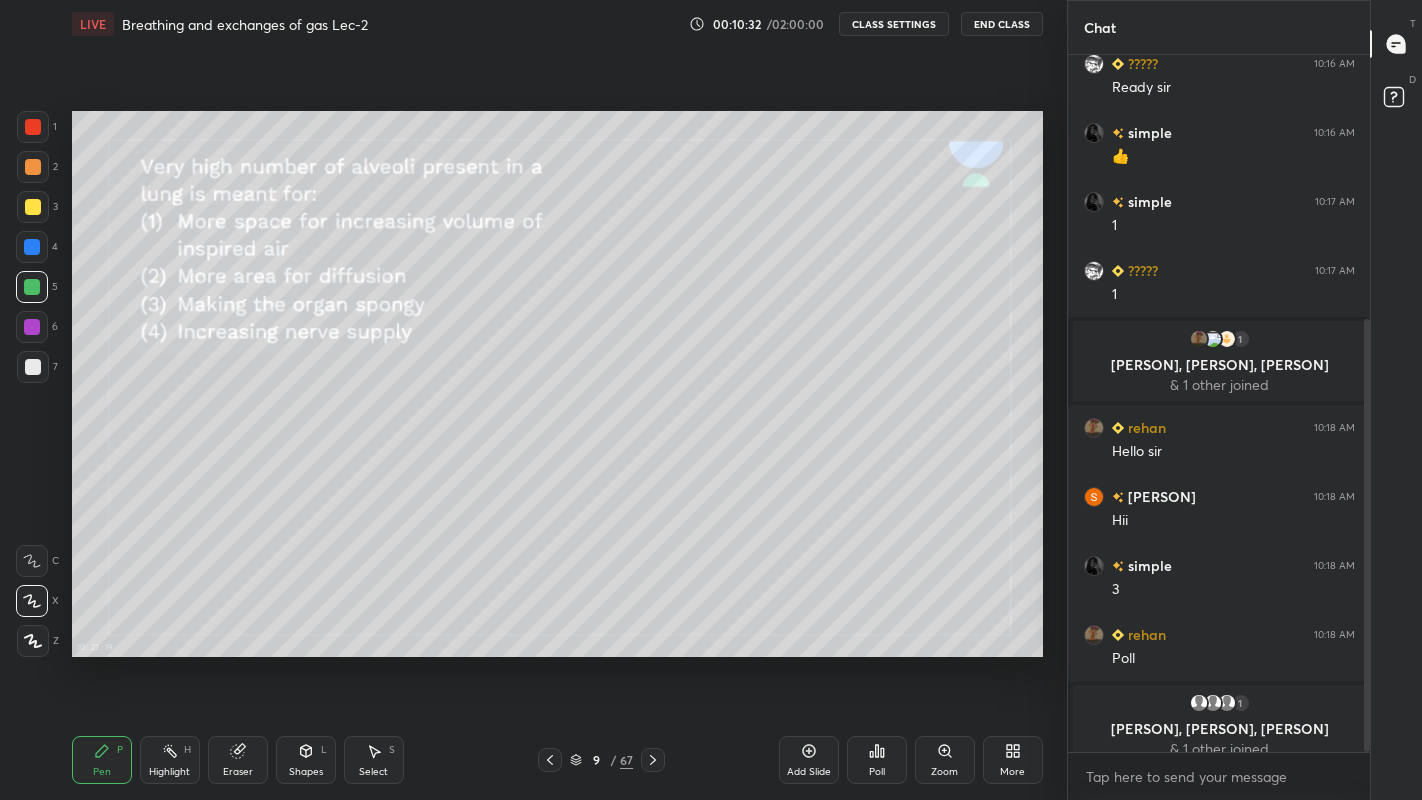 click on "Poll" at bounding box center [877, 772] 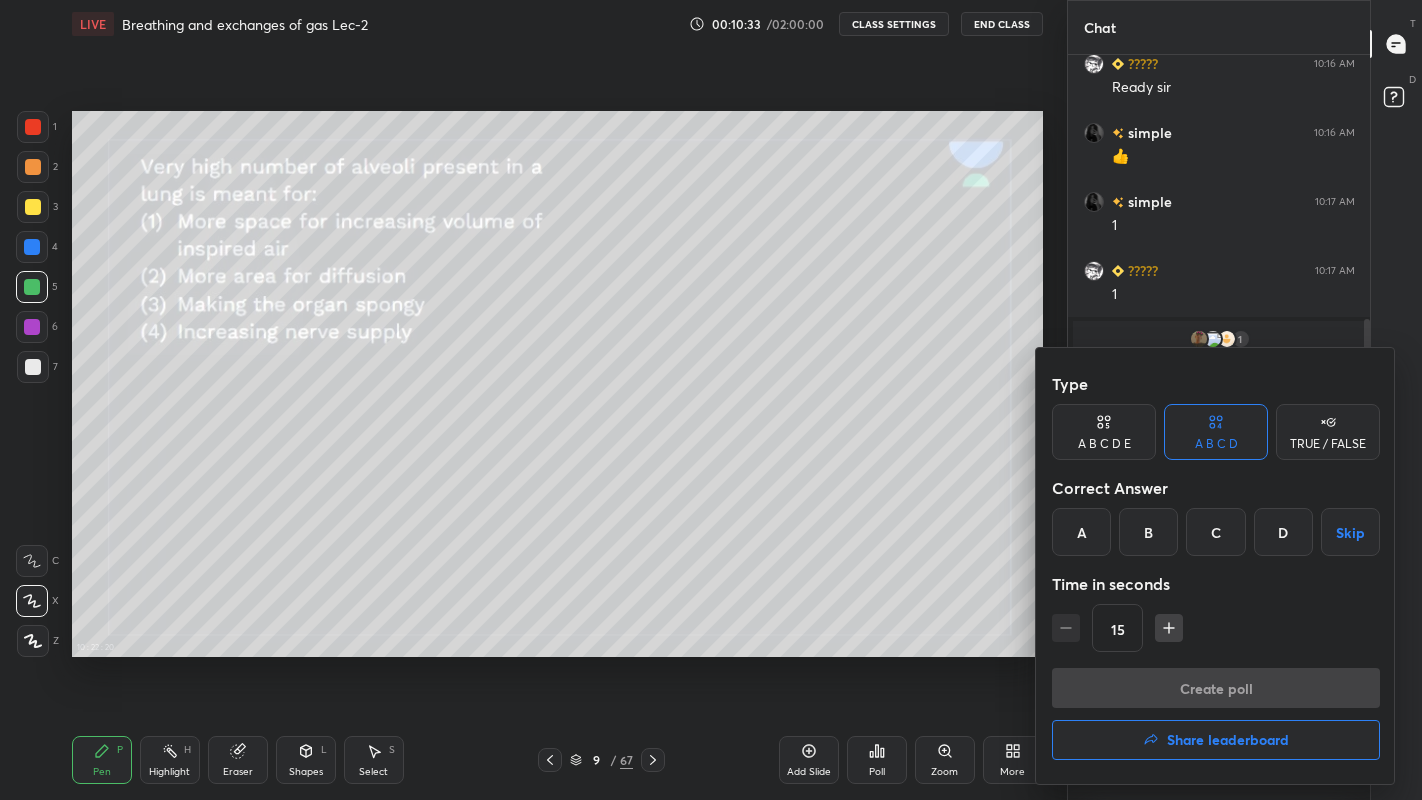 click on "B" at bounding box center [1148, 532] 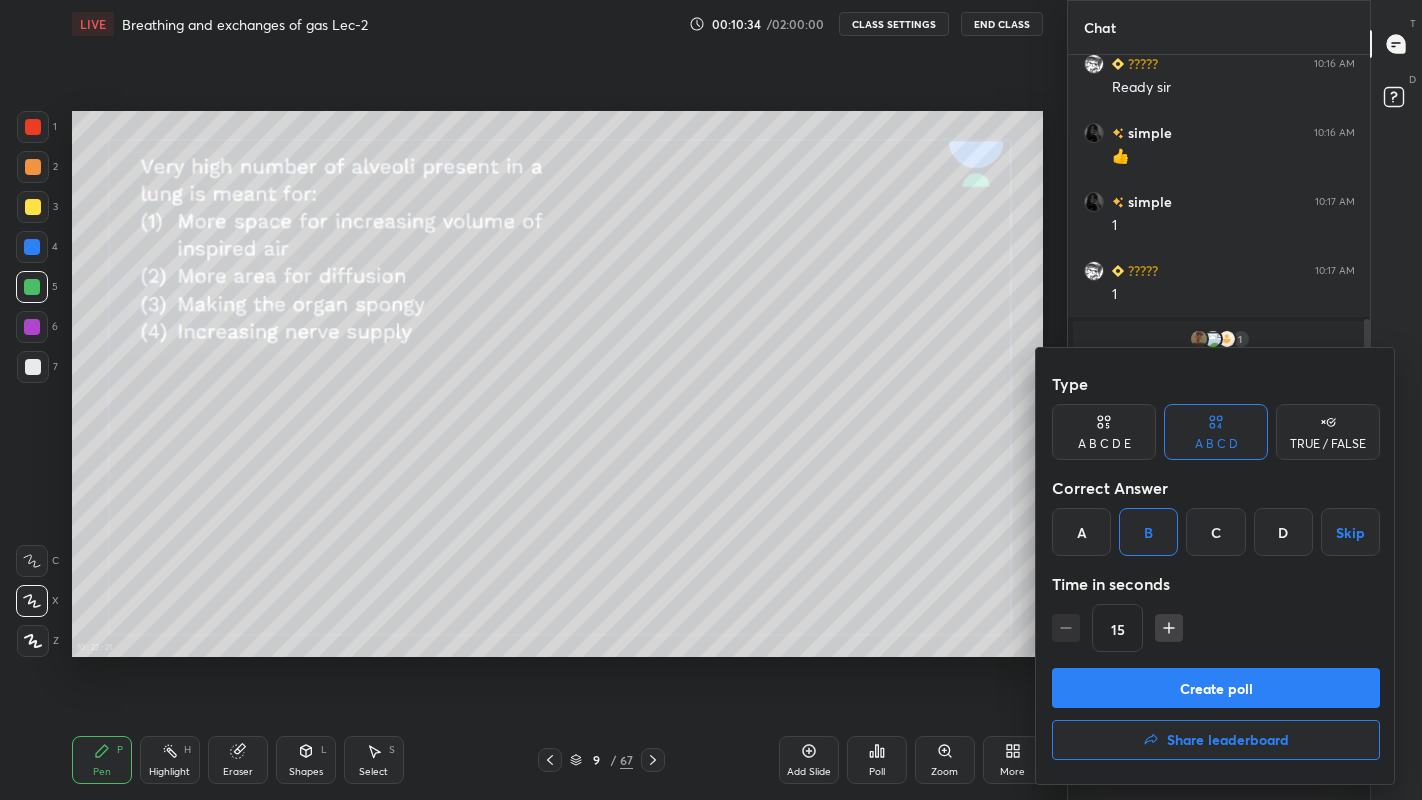 click on "Create poll" at bounding box center (1216, 688) 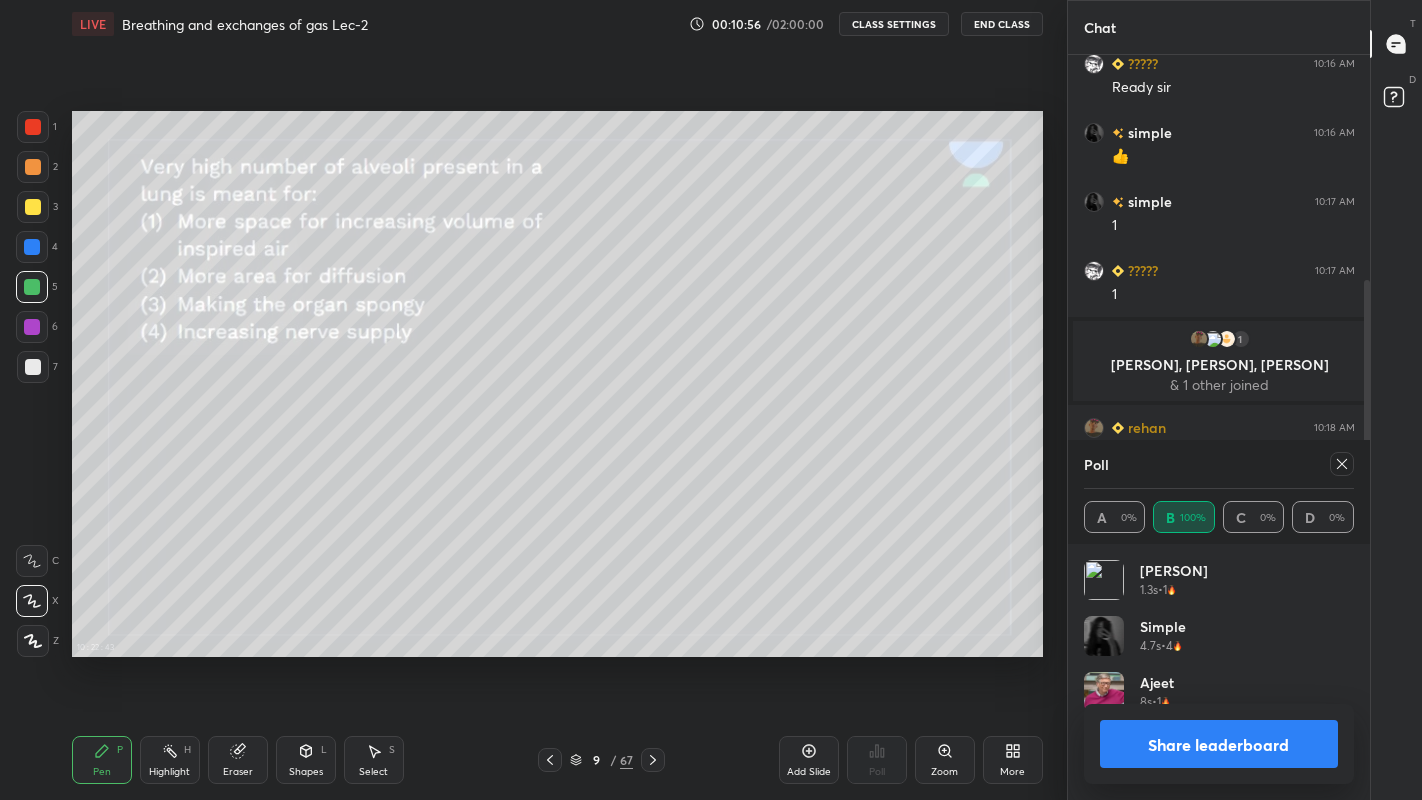 click 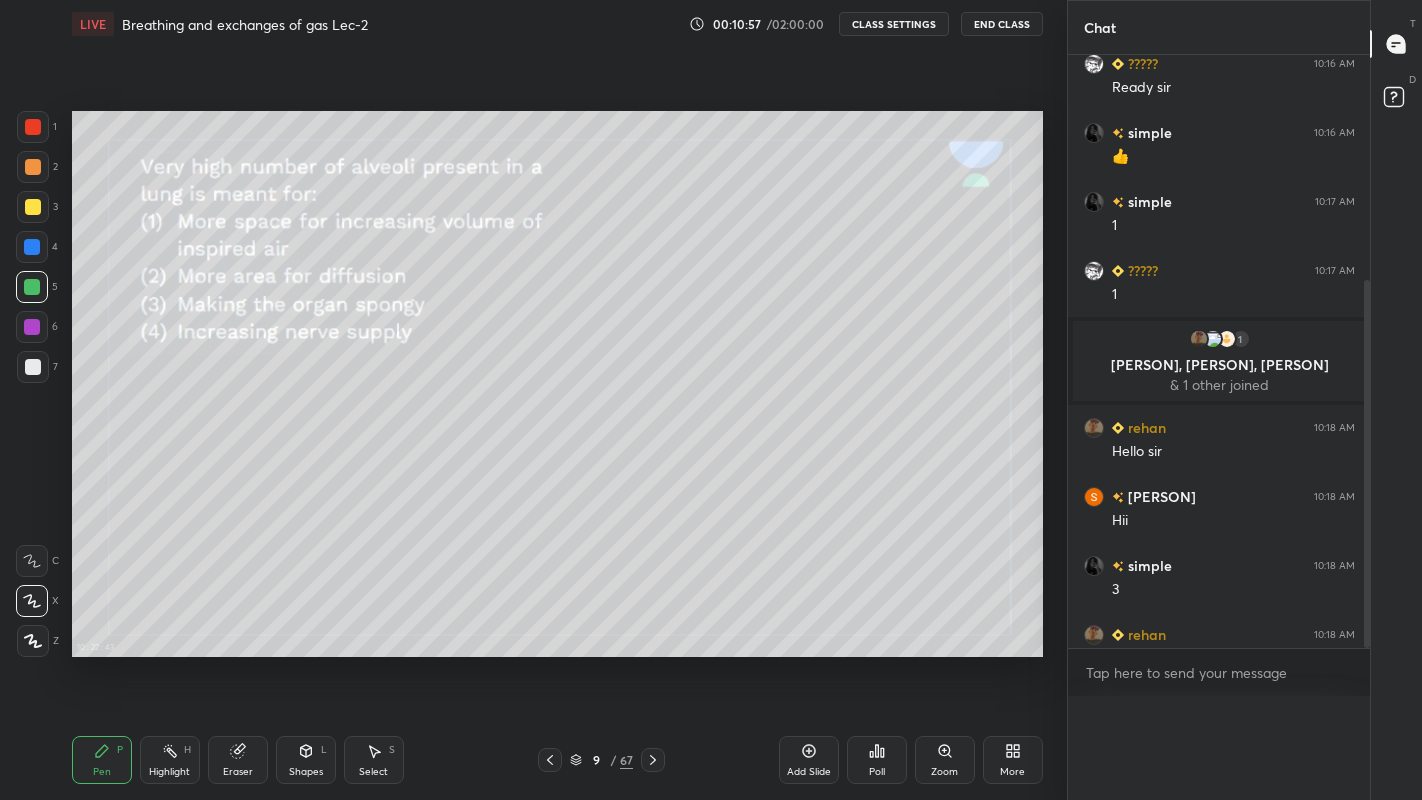 scroll, scrollTop: 120, scrollLeft: 264, axis: both 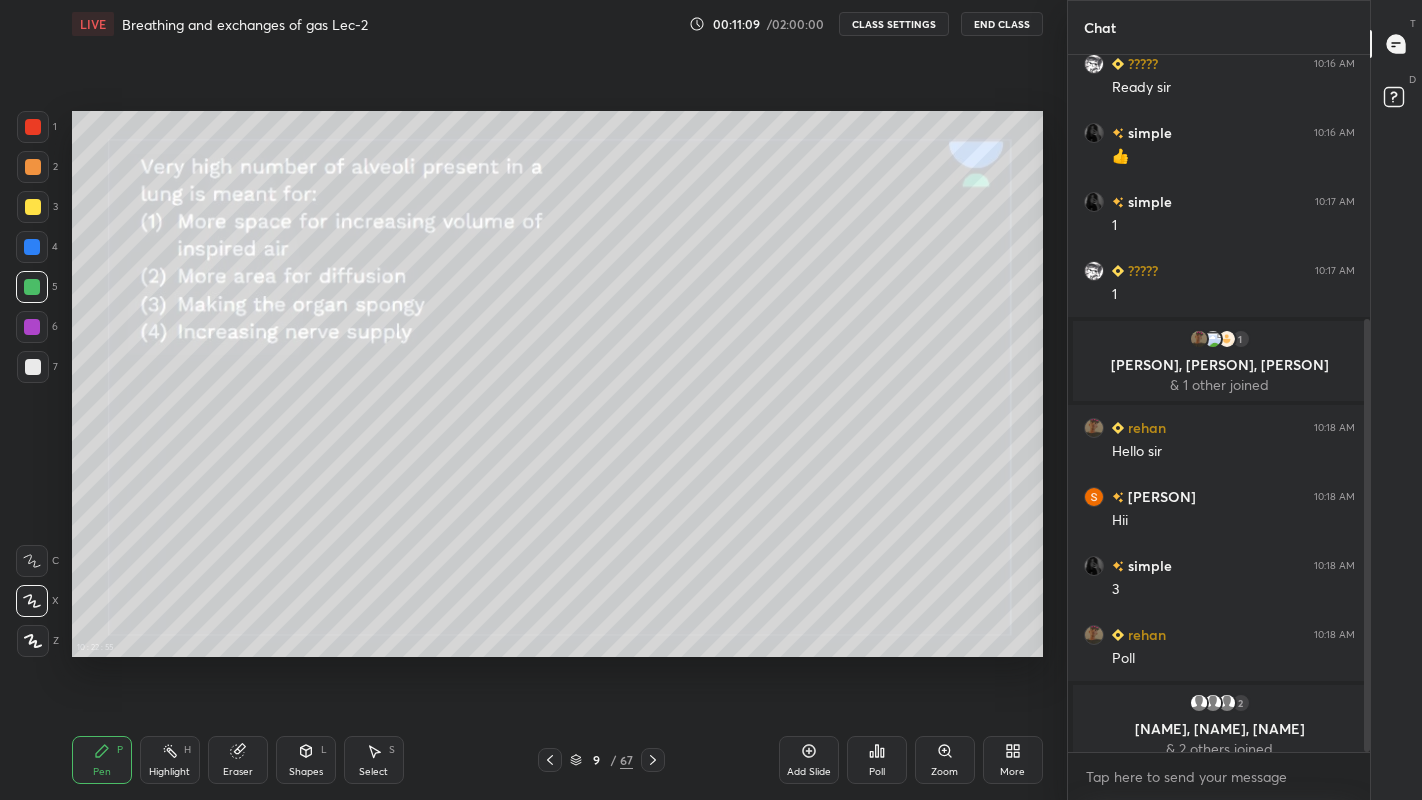 click 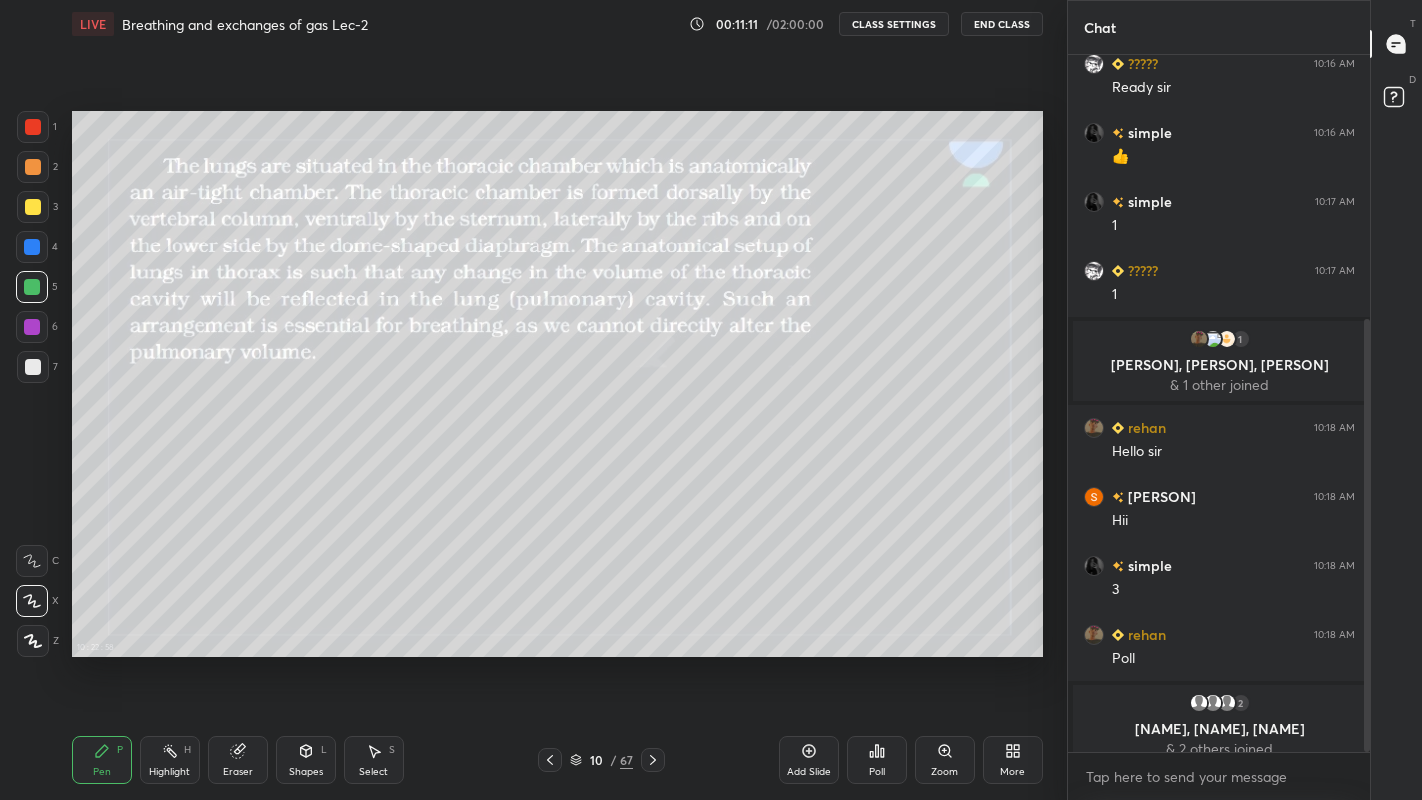 click 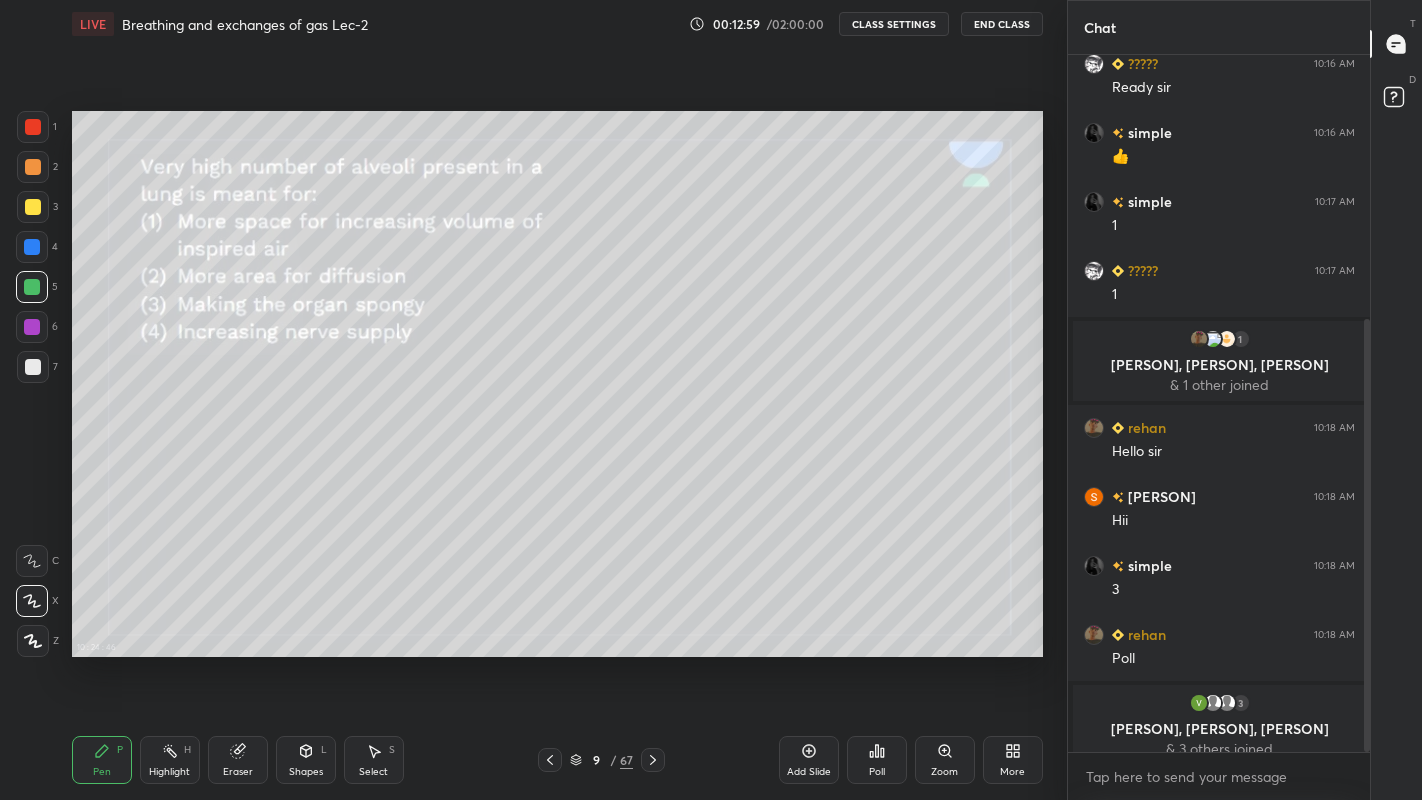 scroll, scrollTop: 660, scrollLeft: 296, axis: both 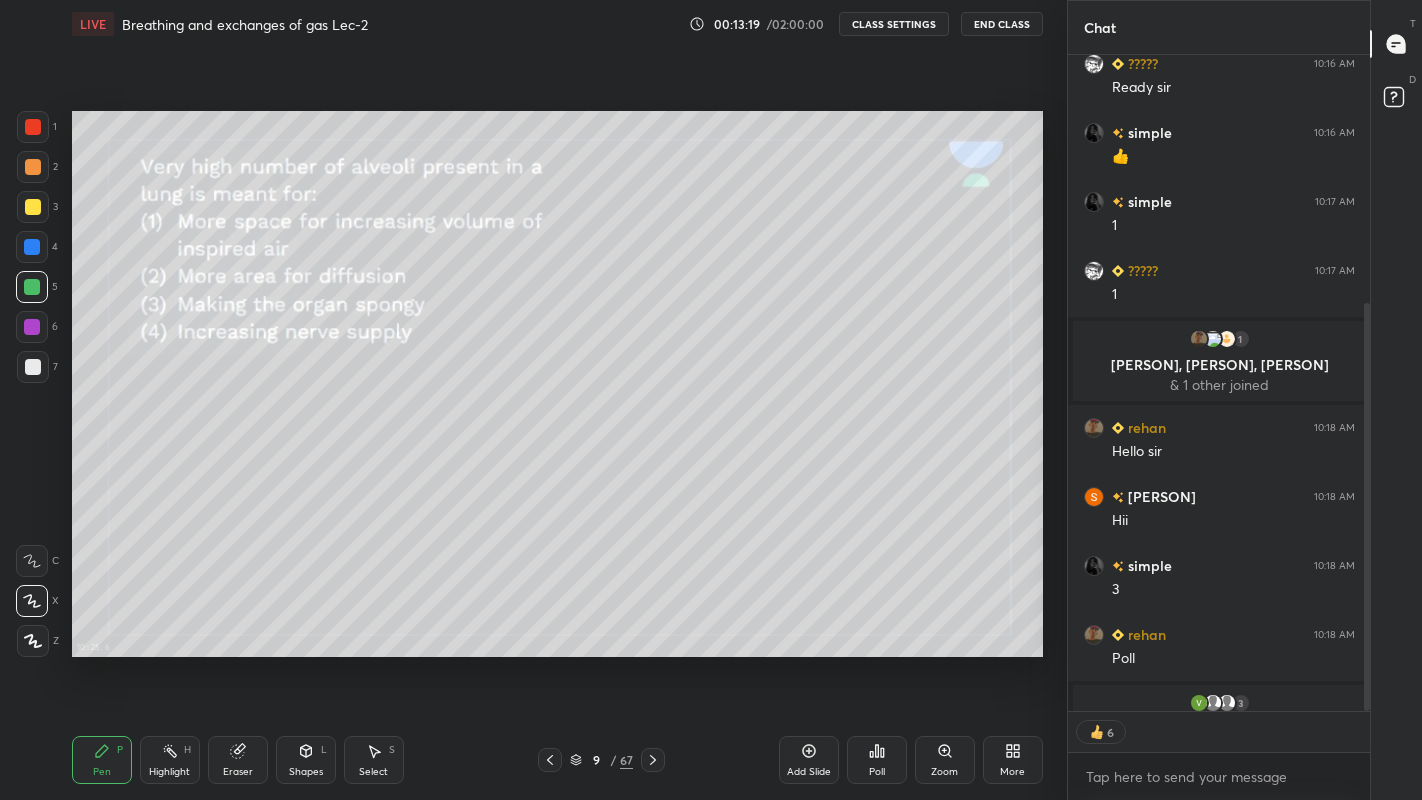 click 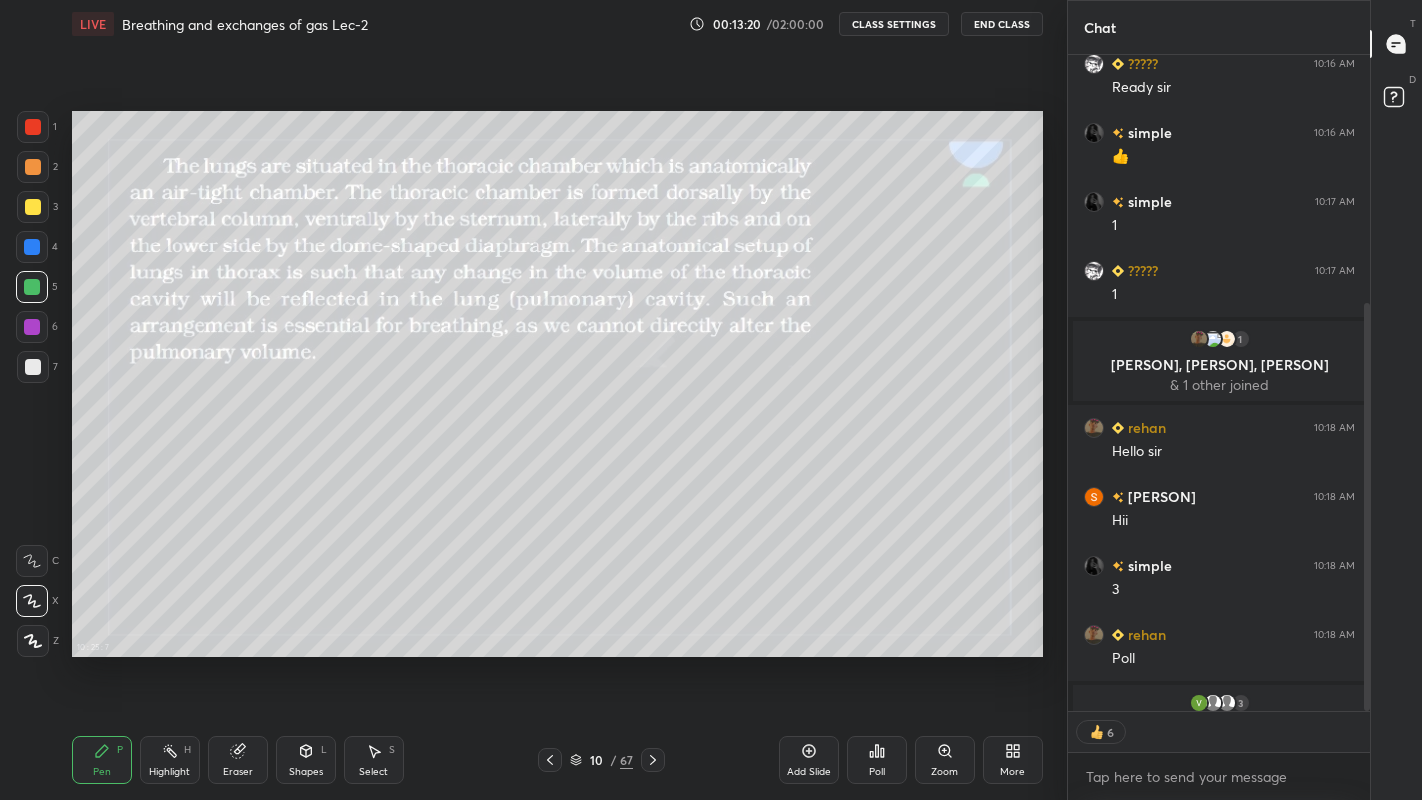 click on "More" at bounding box center [1012, 772] 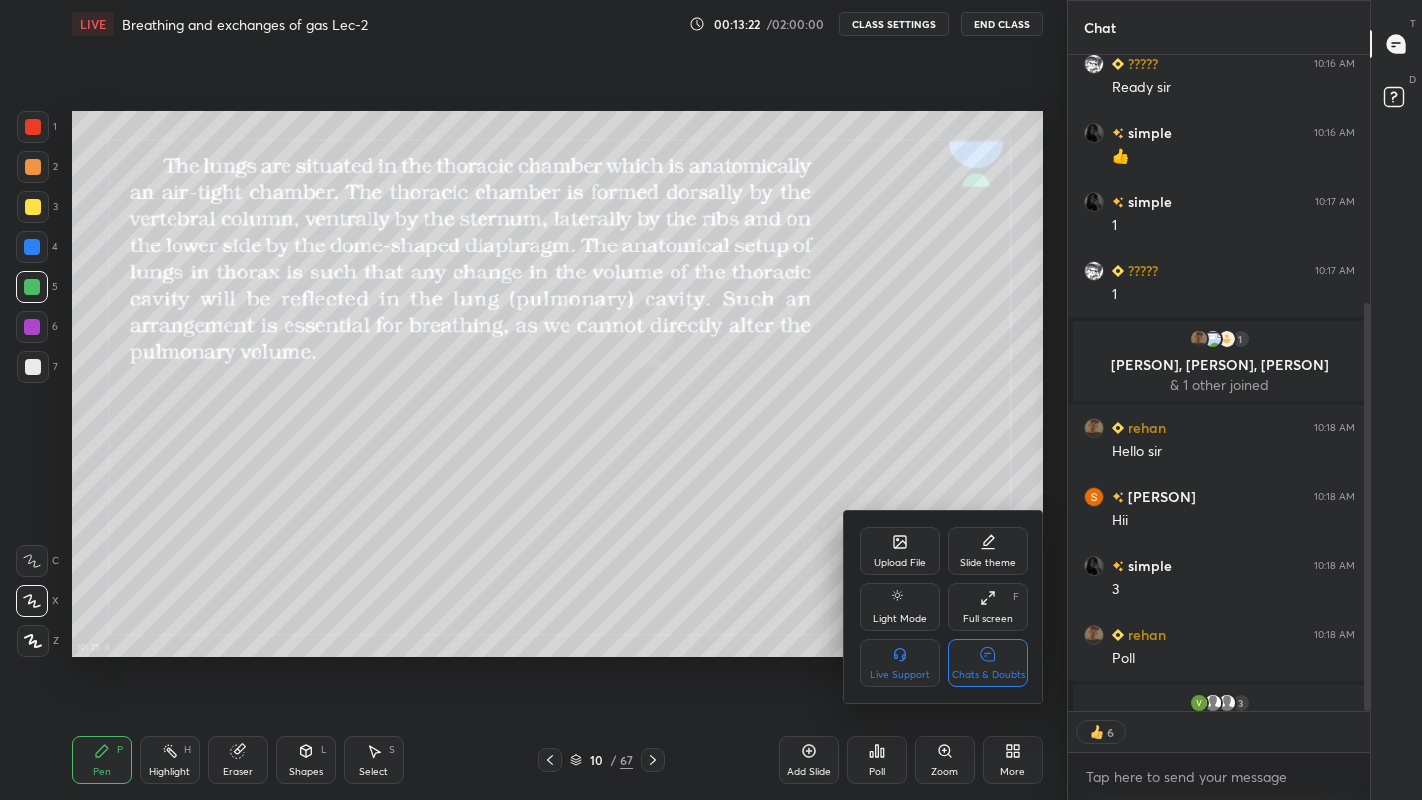 click on "Chats & Doubts" at bounding box center [988, 663] 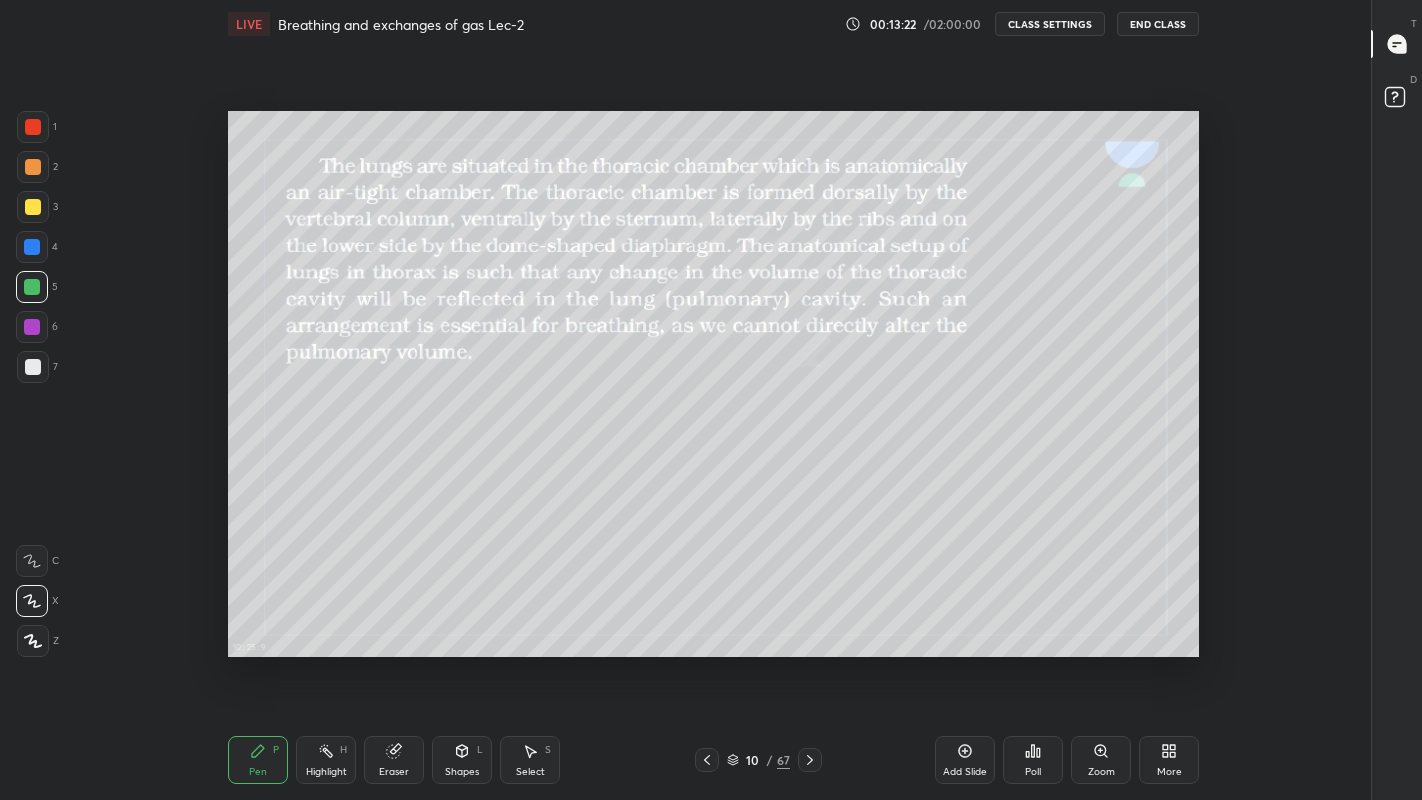 scroll, scrollTop: 6, scrollLeft: 6, axis: both 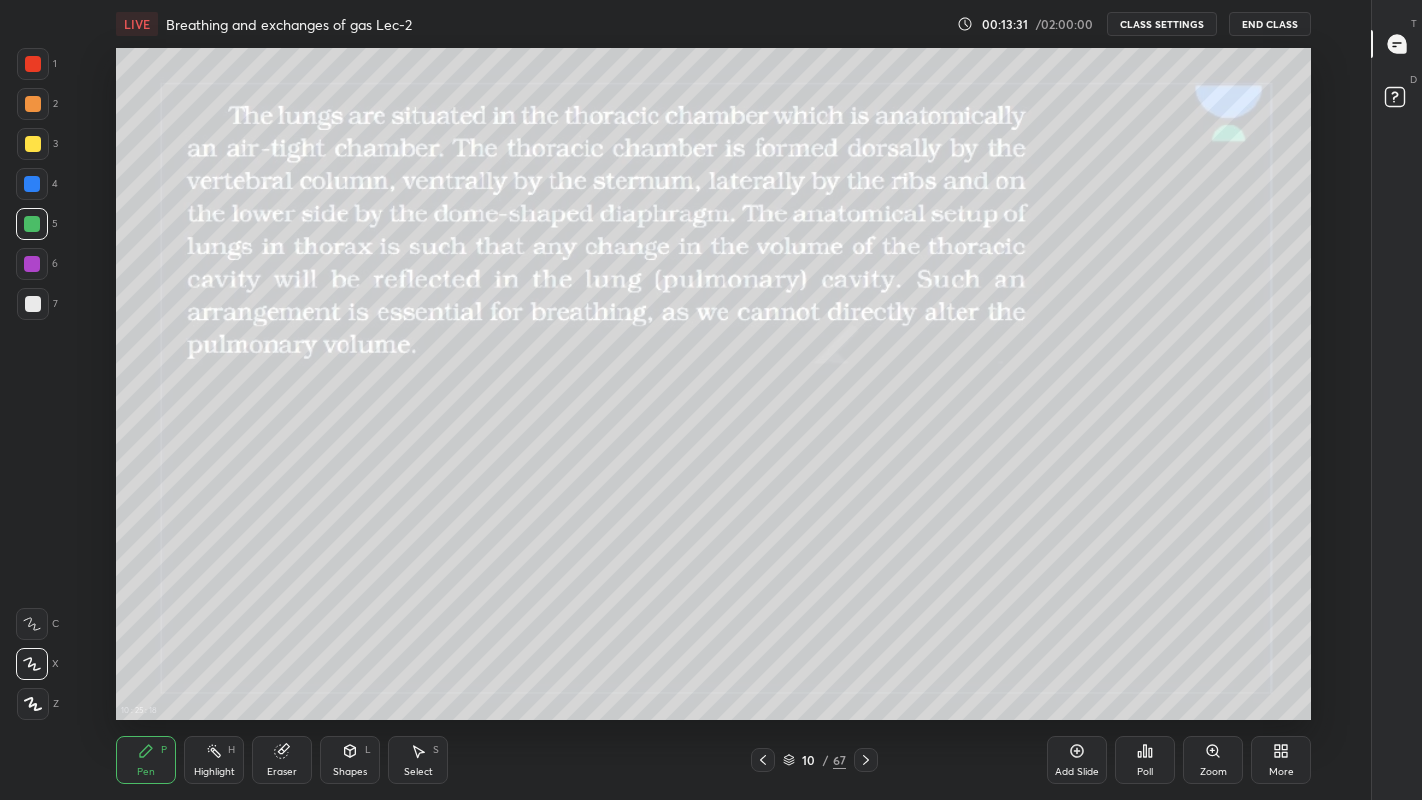 click at bounding box center (33, 144) 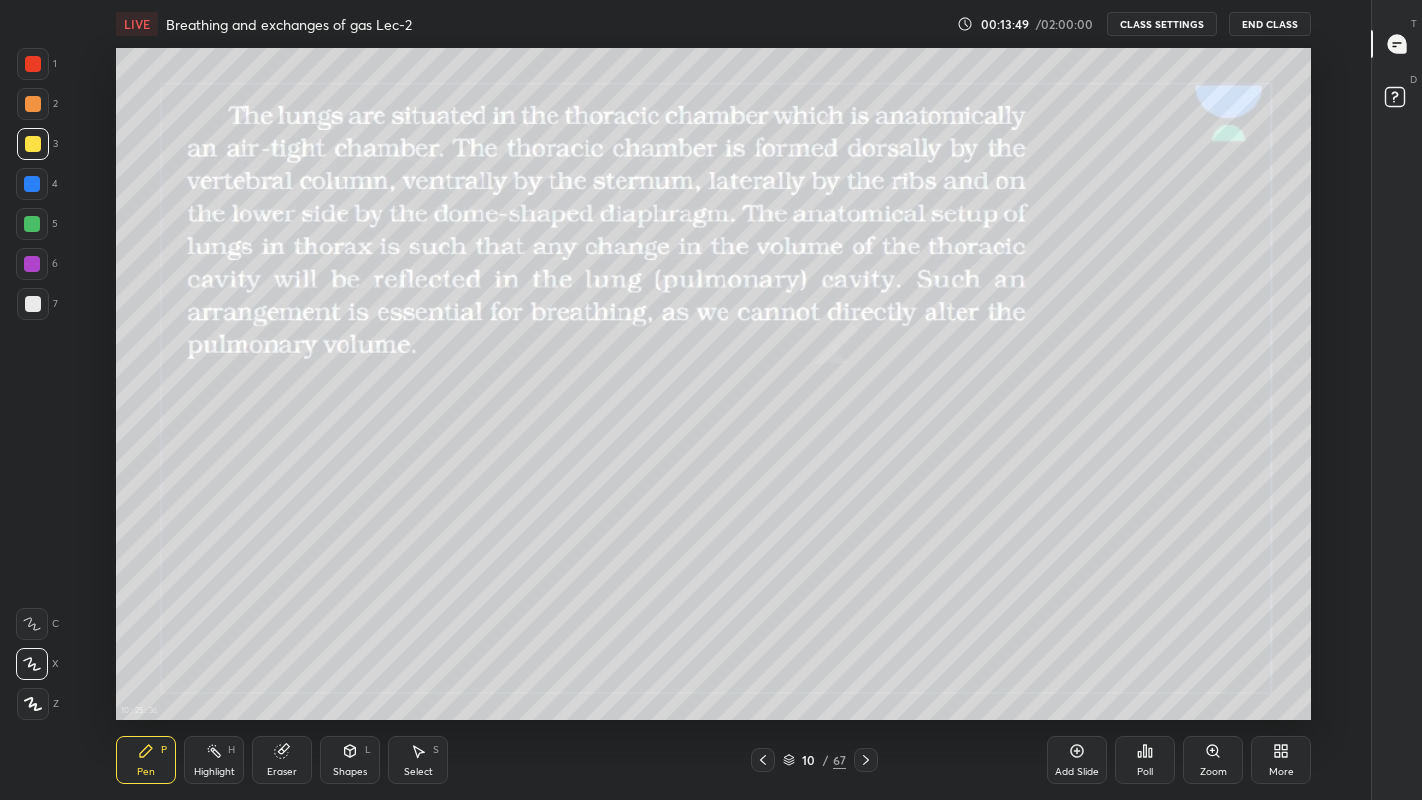 click 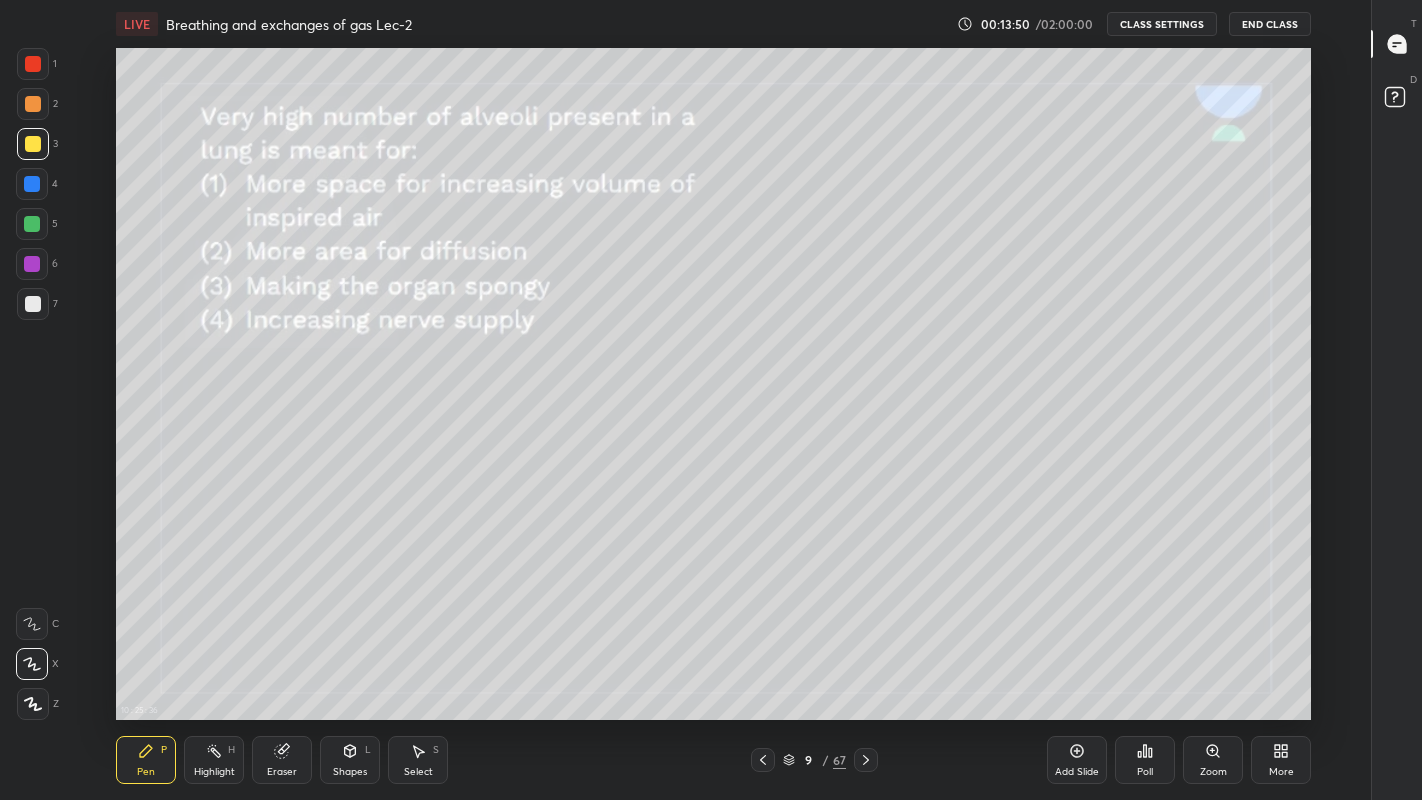 click on "Add Slide" at bounding box center [1077, 760] 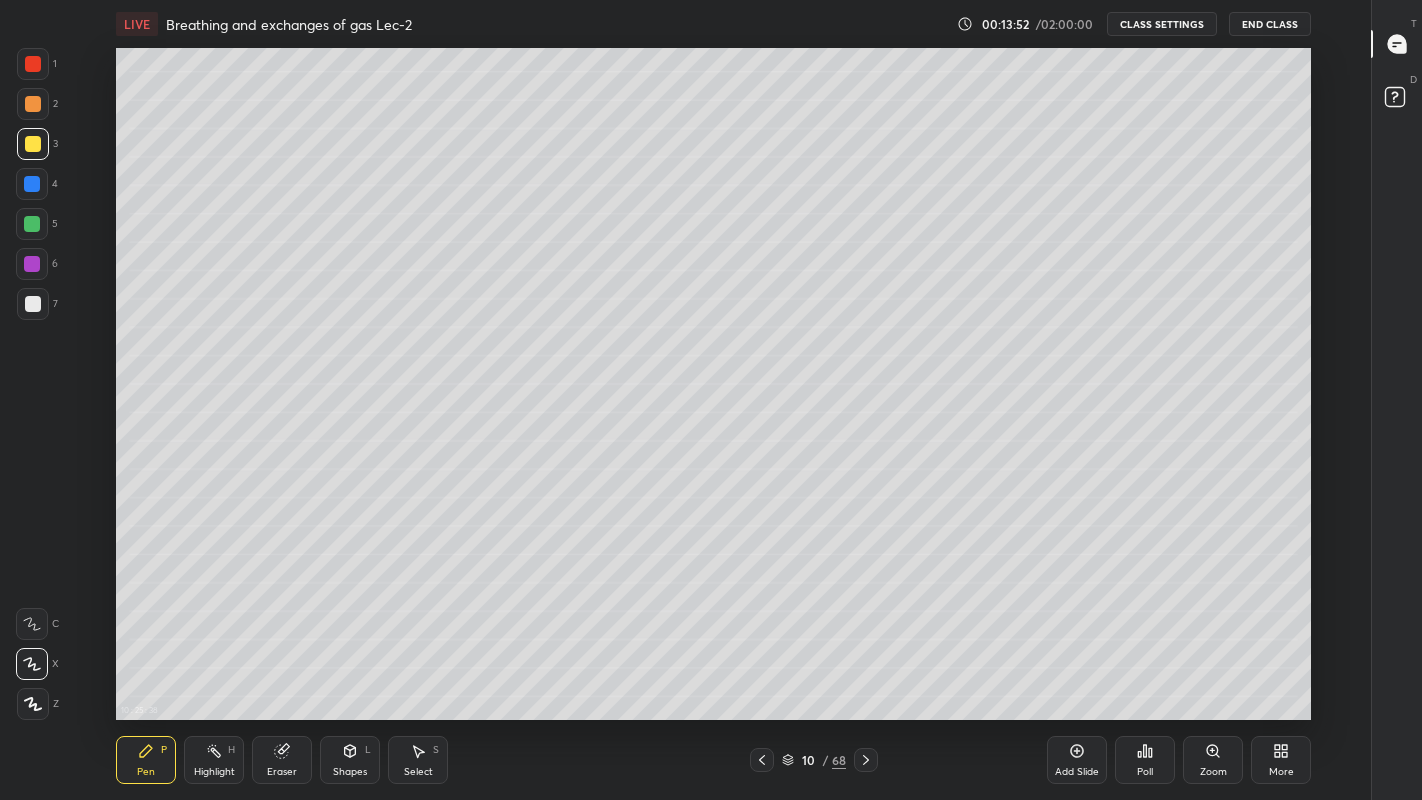 click at bounding box center (33, 304) 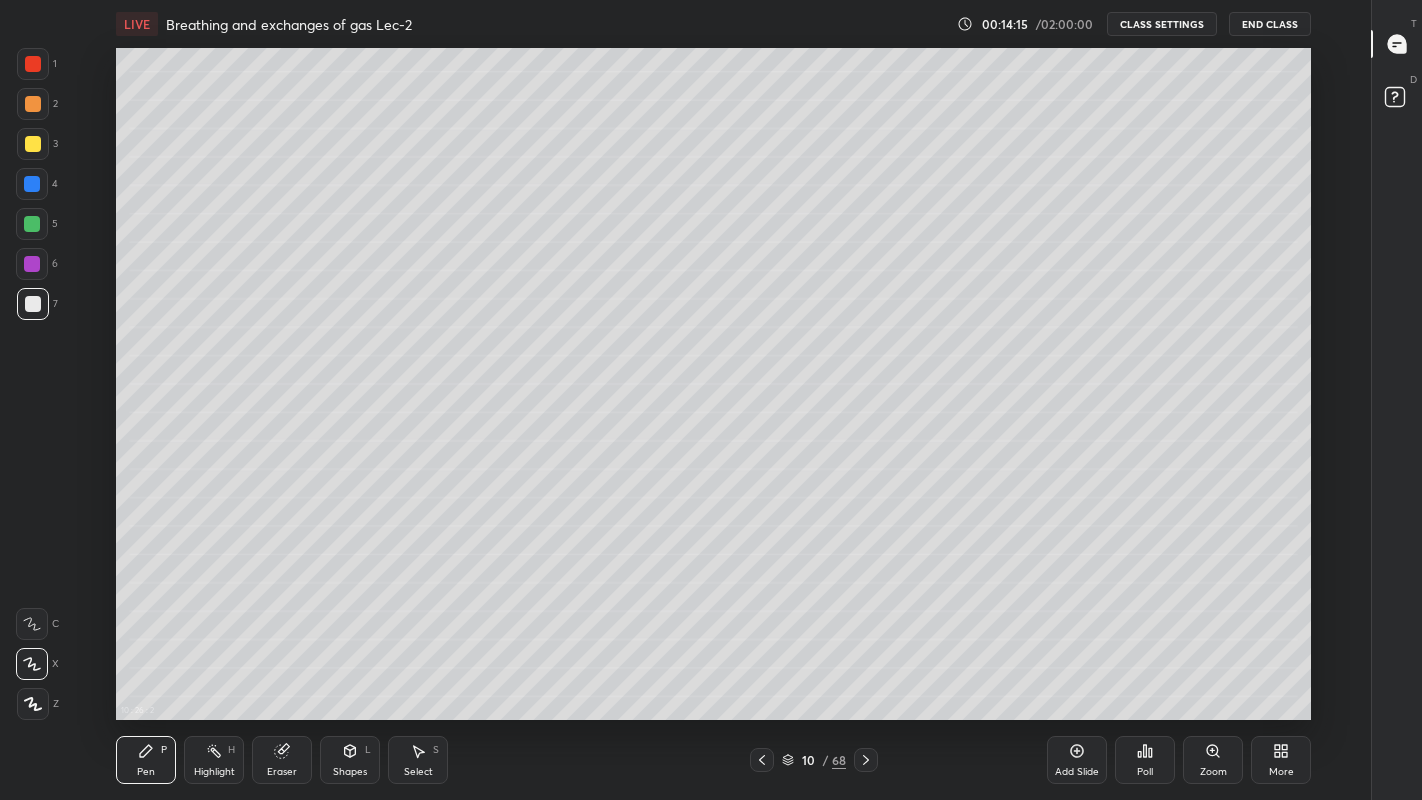 click at bounding box center (32, 184) 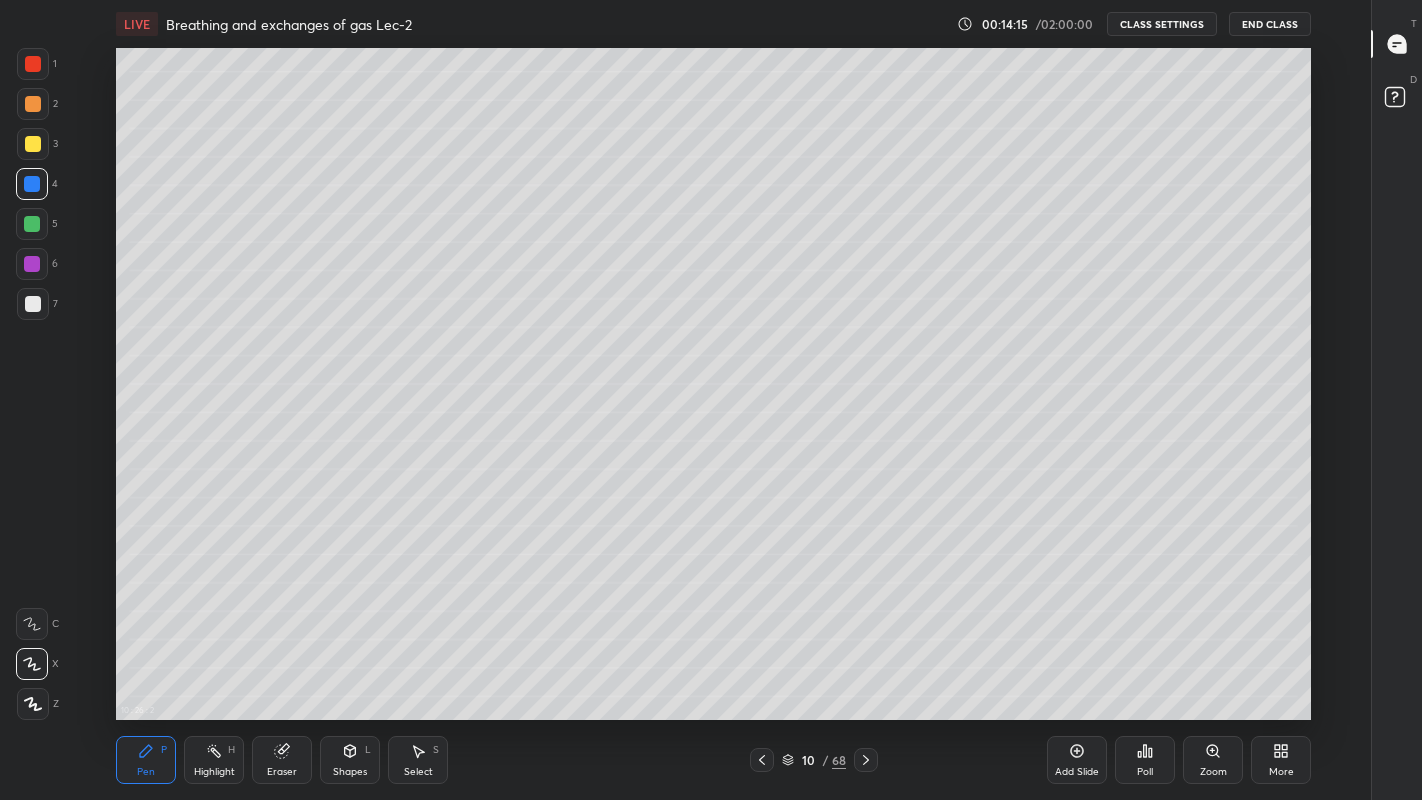 click at bounding box center (33, 144) 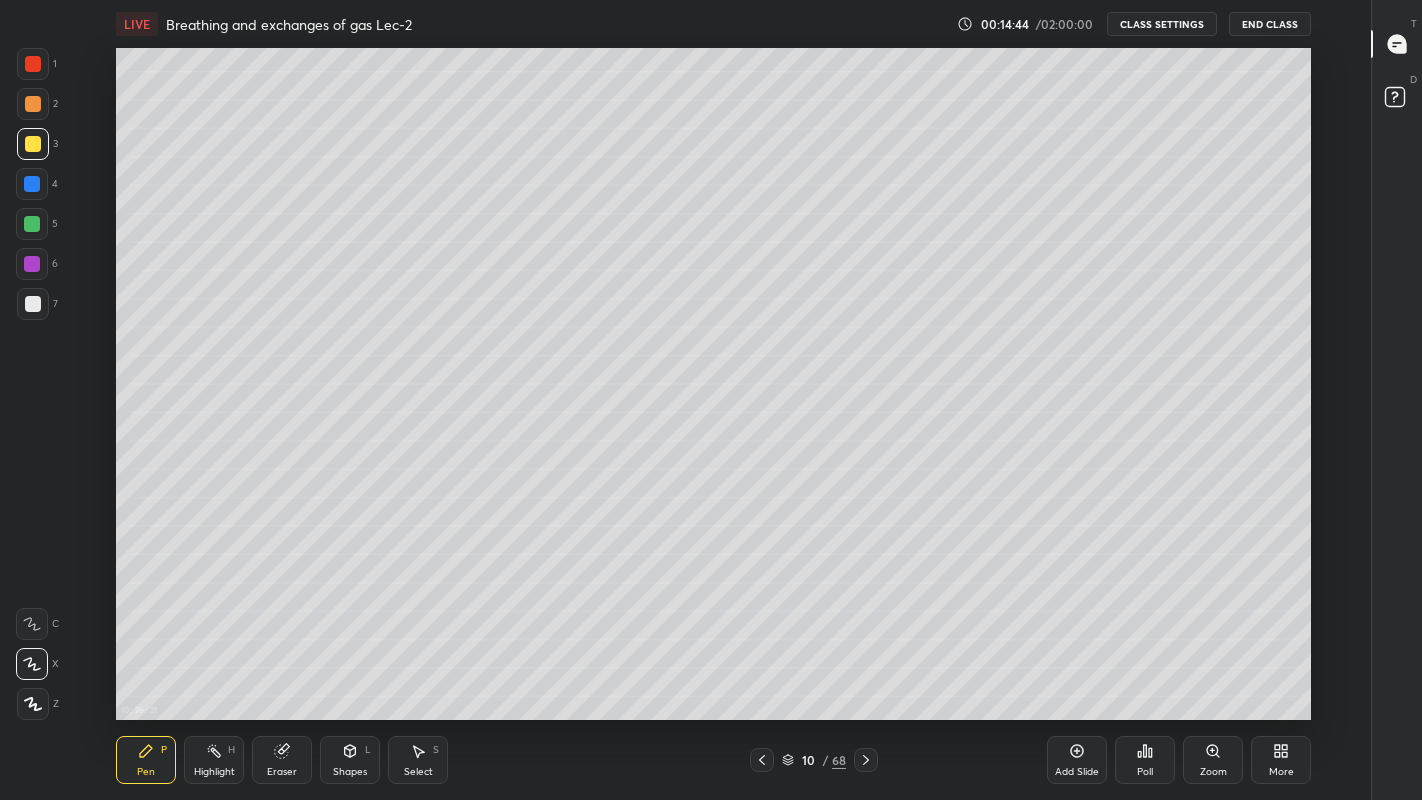 click on "Eraser" at bounding box center [282, 760] 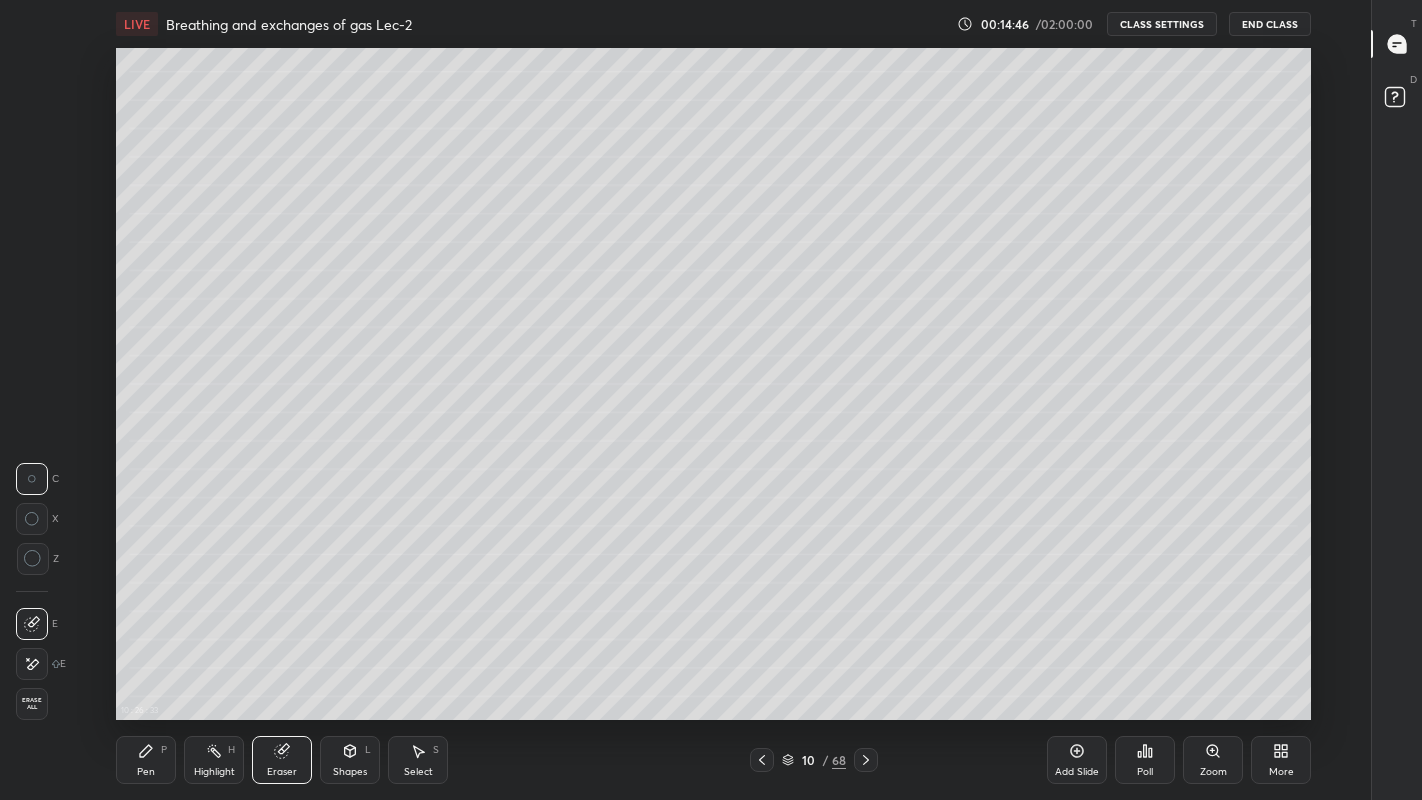 click on "Pen P" at bounding box center (146, 760) 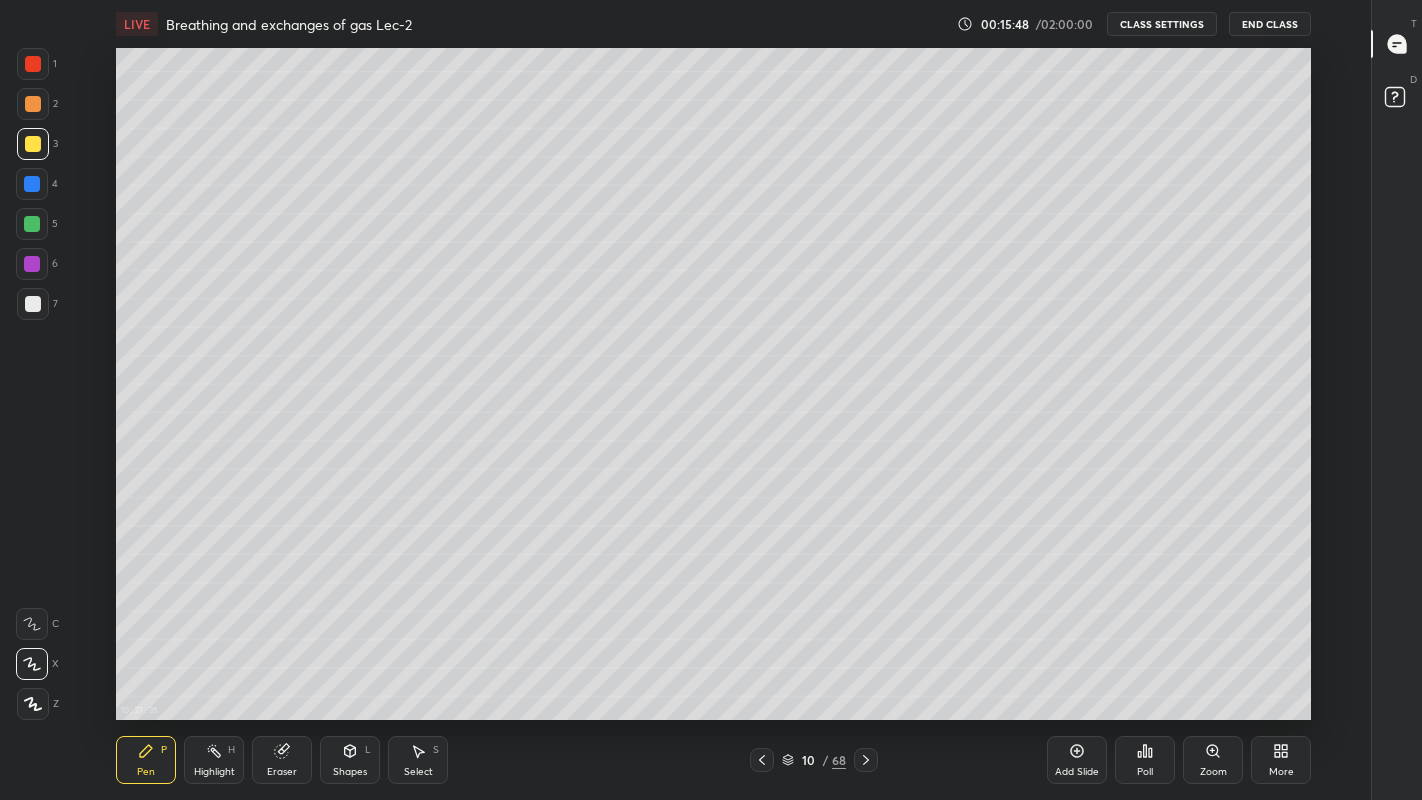 click 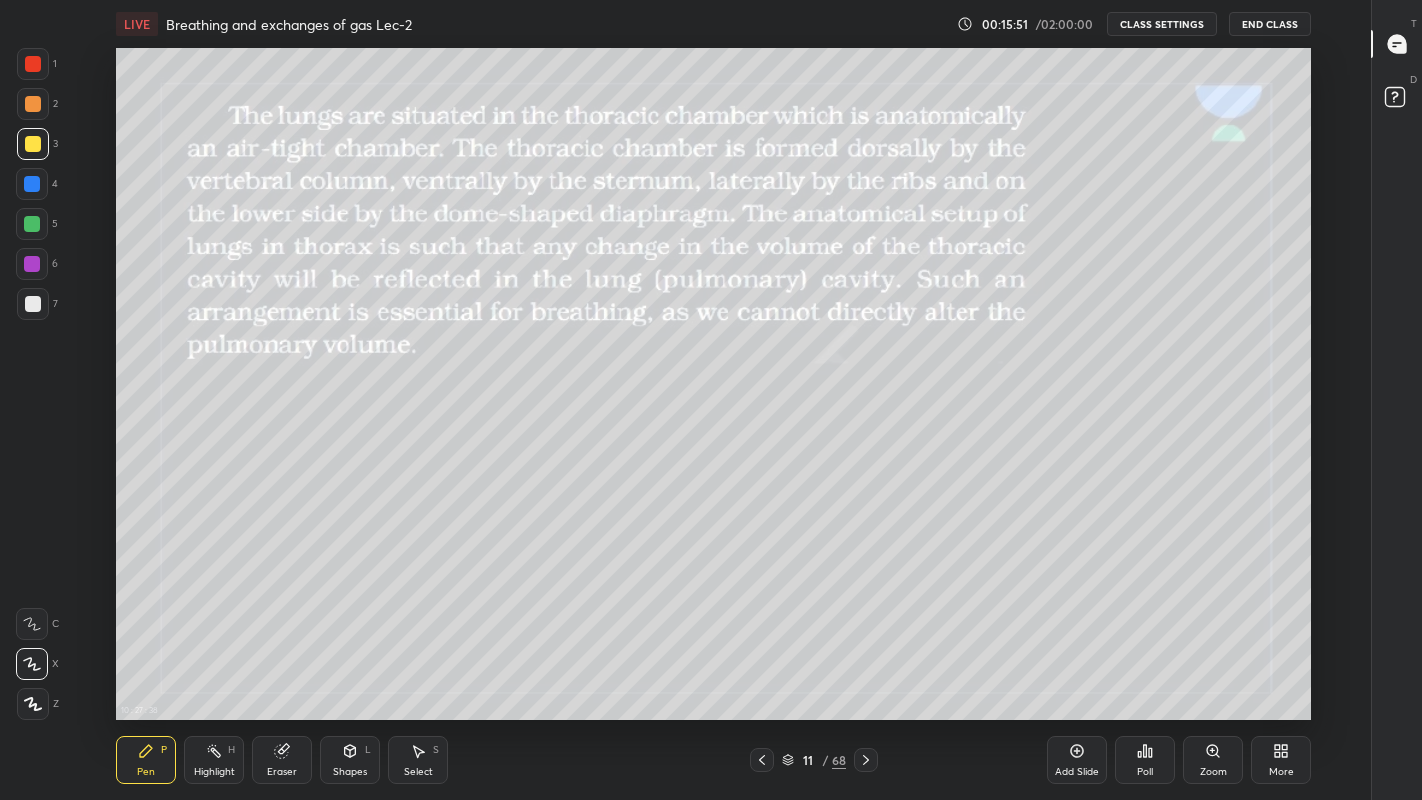 click at bounding box center (32, 224) 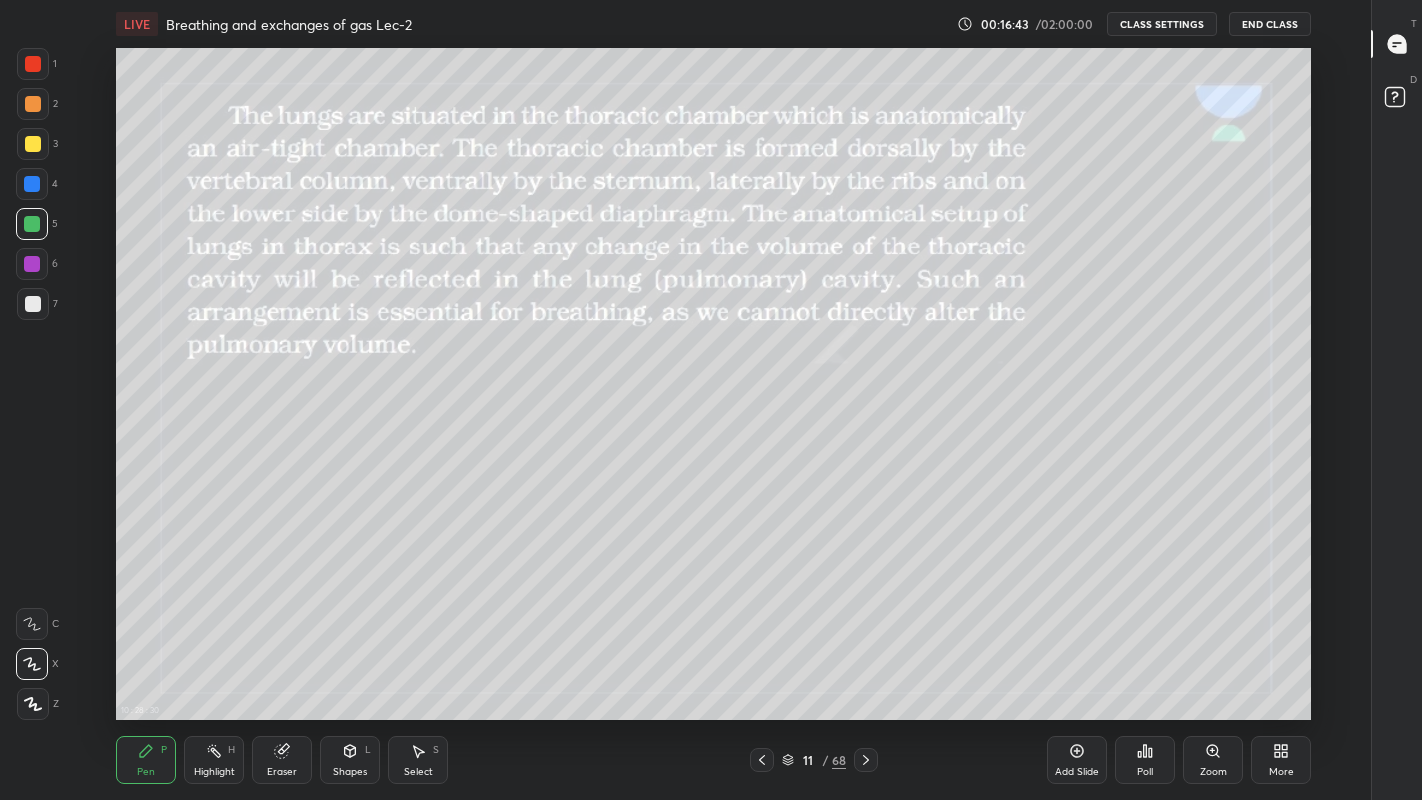 click at bounding box center (33, 144) 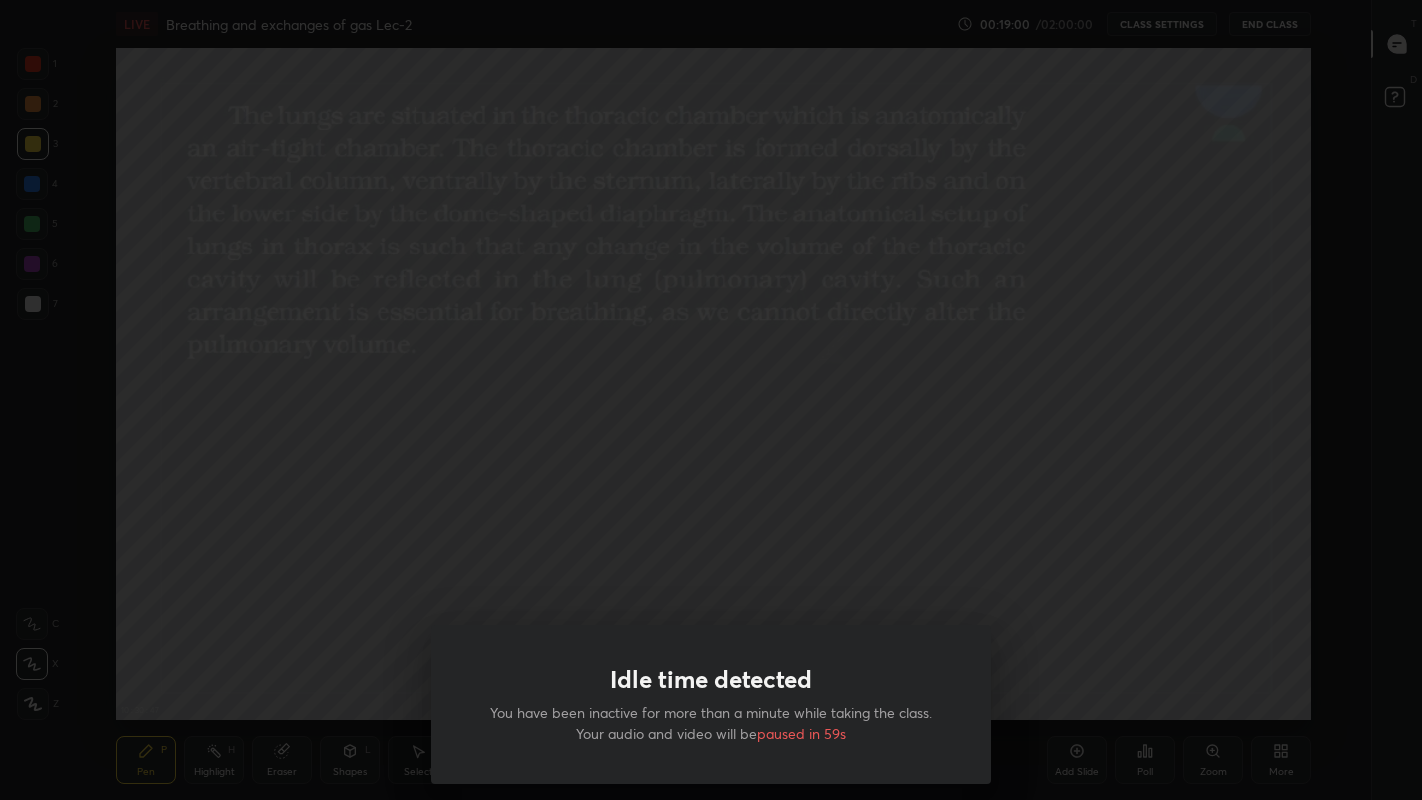 click on "Idle time detected You have been inactive for more than a minute while taking the class. Your audio and video will be  paused in 59s" at bounding box center [711, 400] 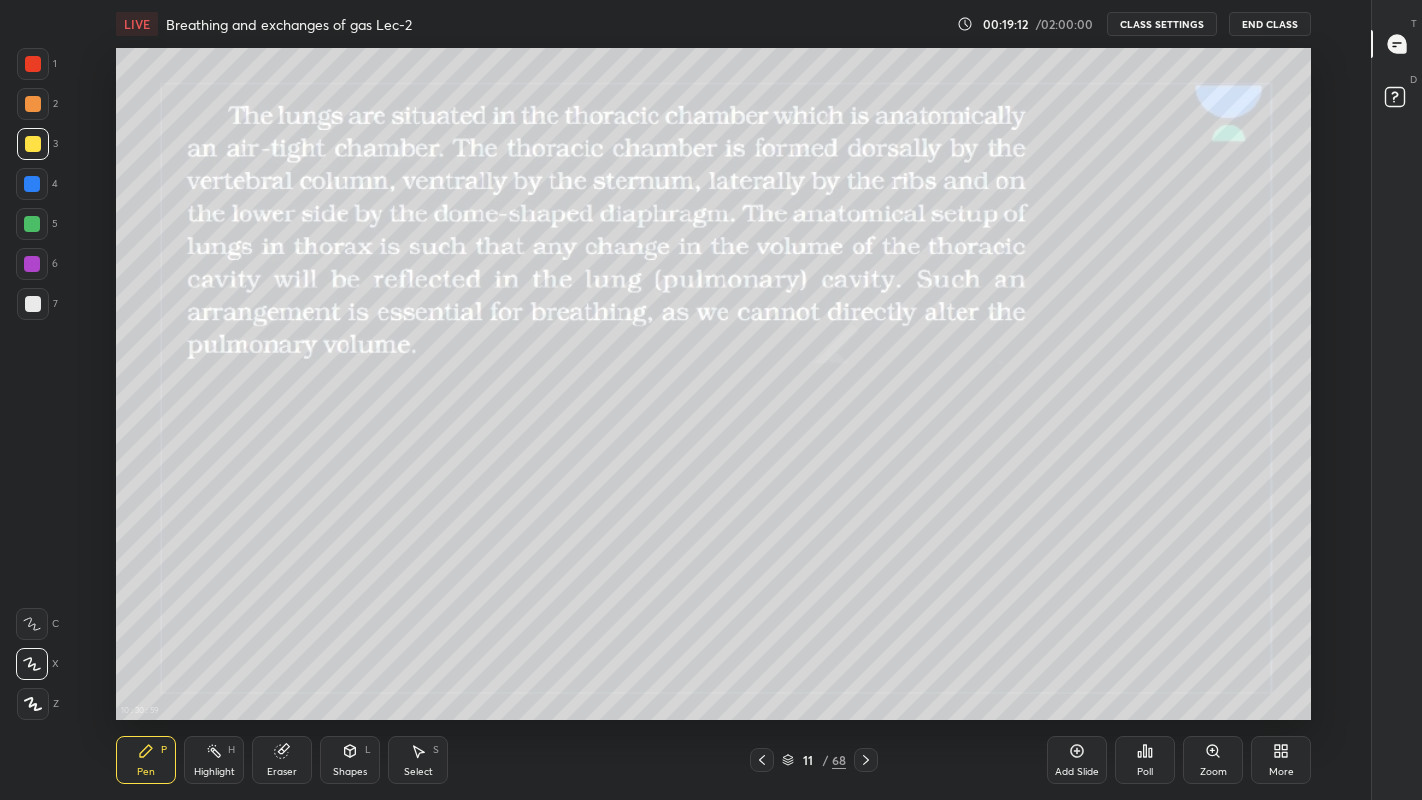 click at bounding box center (32, 224) 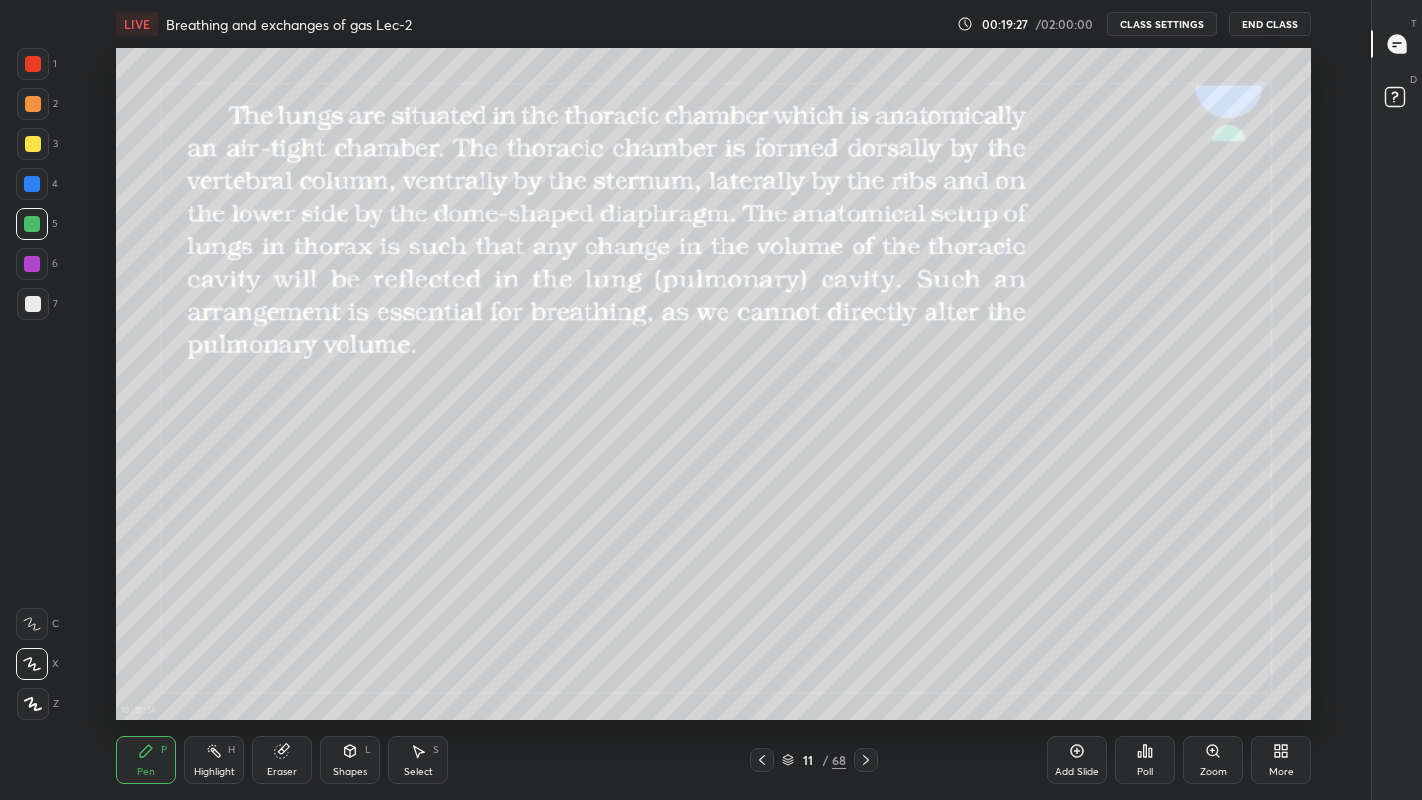 click on "Eraser" at bounding box center [282, 772] 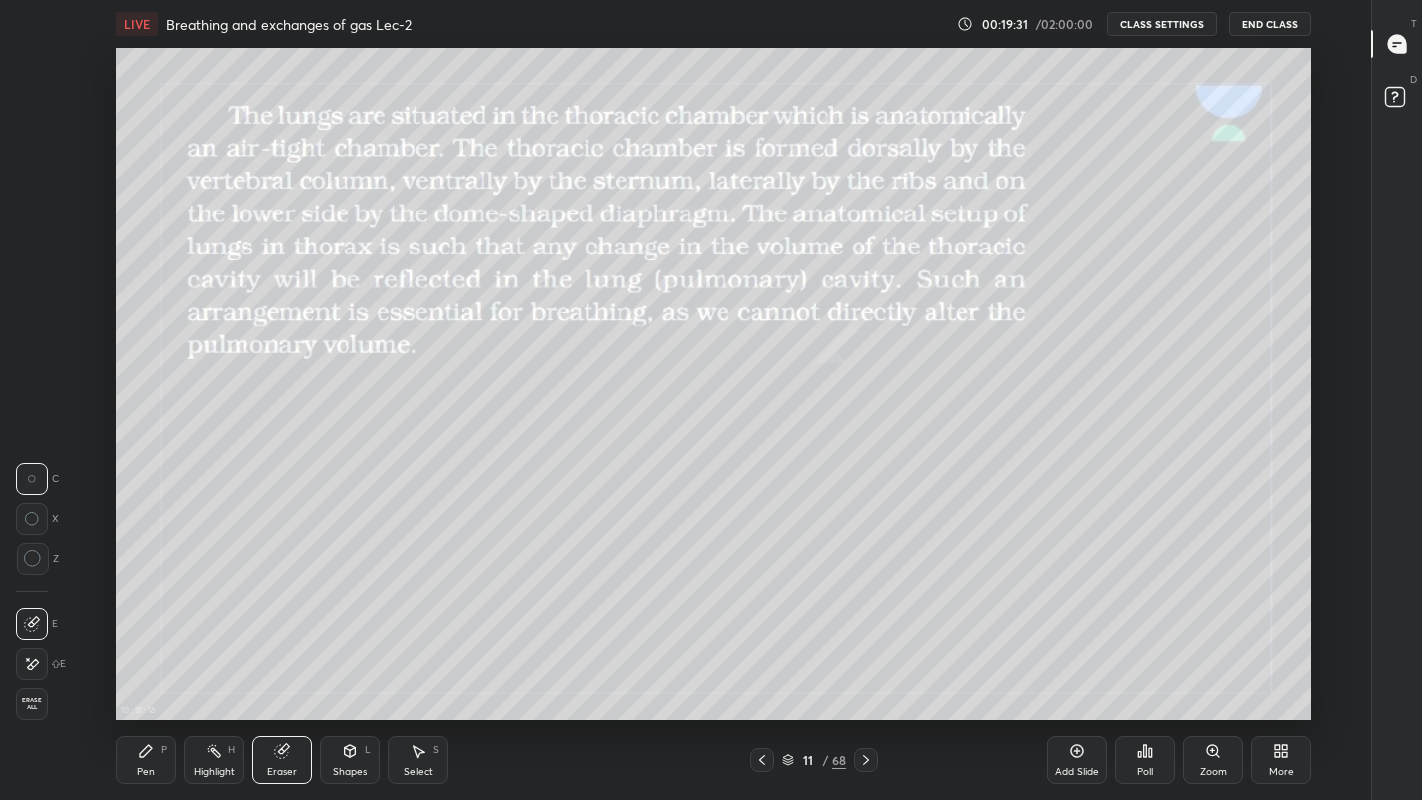 click on "Pen" at bounding box center [146, 772] 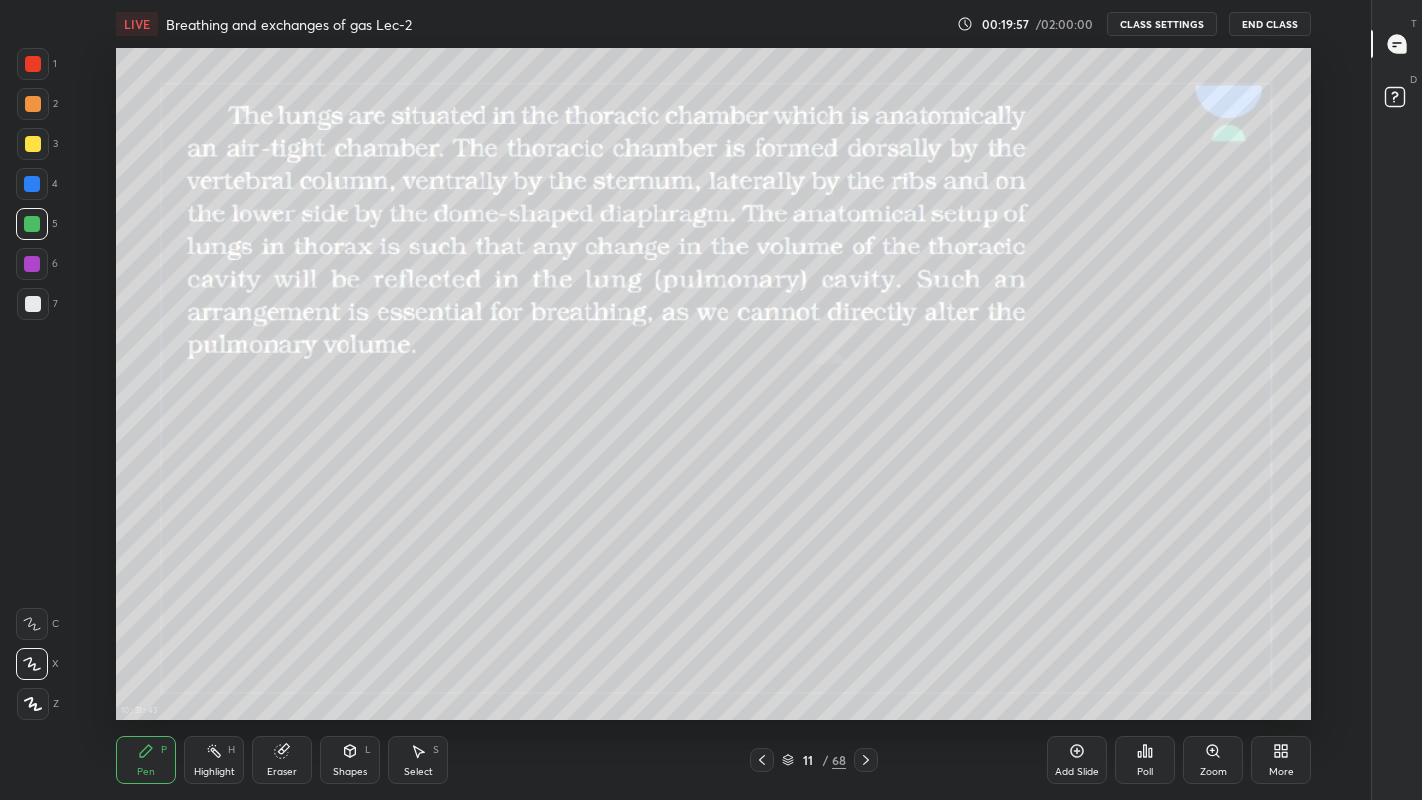 click at bounding box center [32, 184] 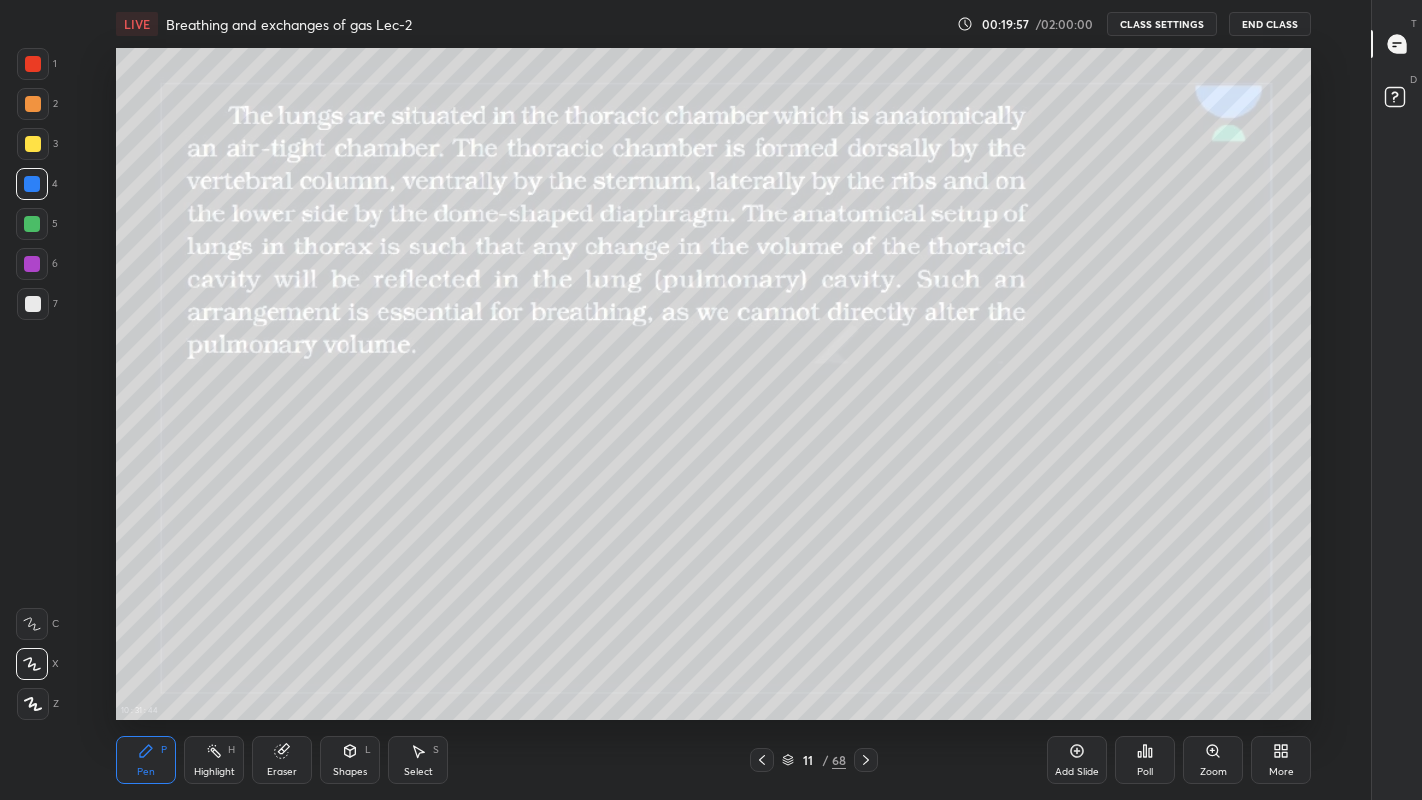 click at bounding box center [32, 224] 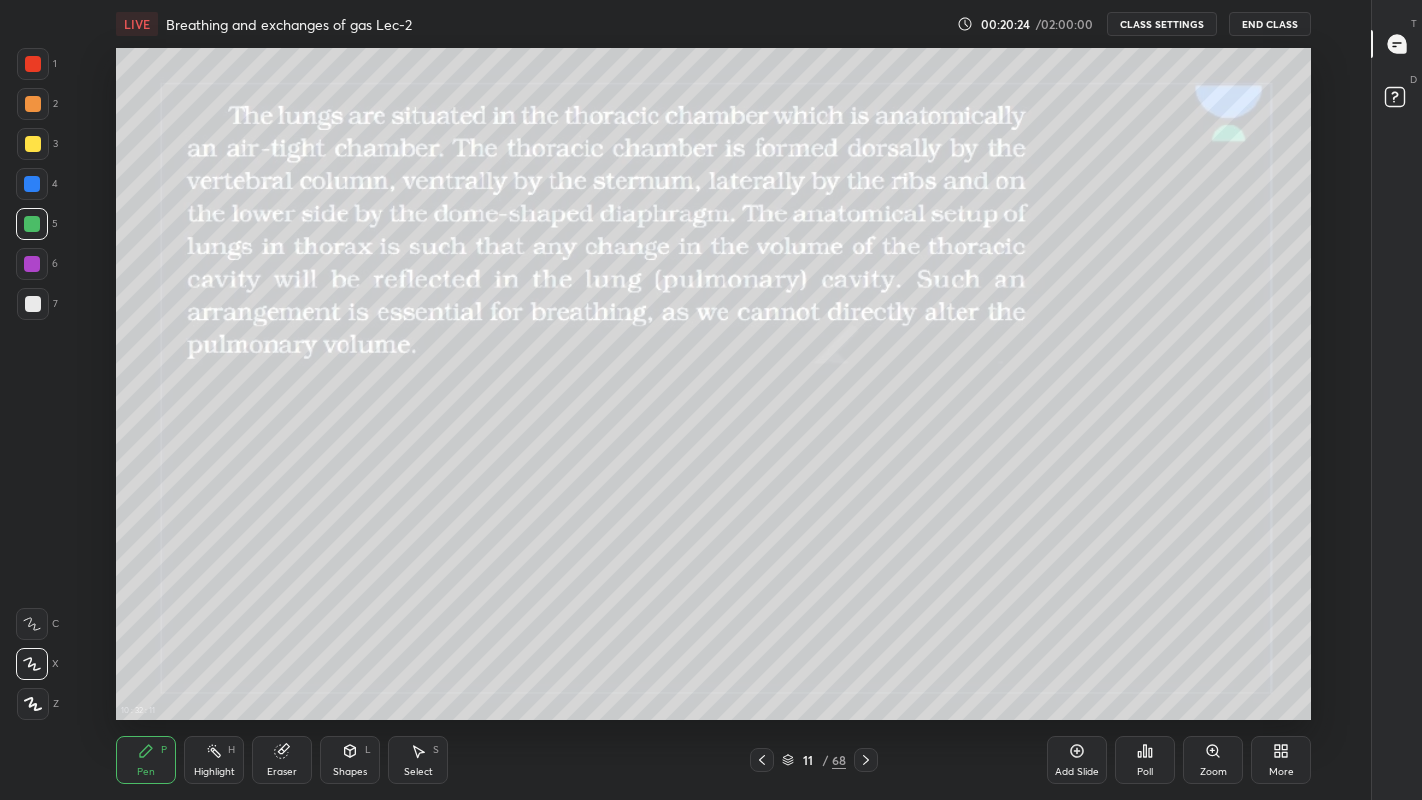 click on "Eraser" at bounding box center (282, 772) 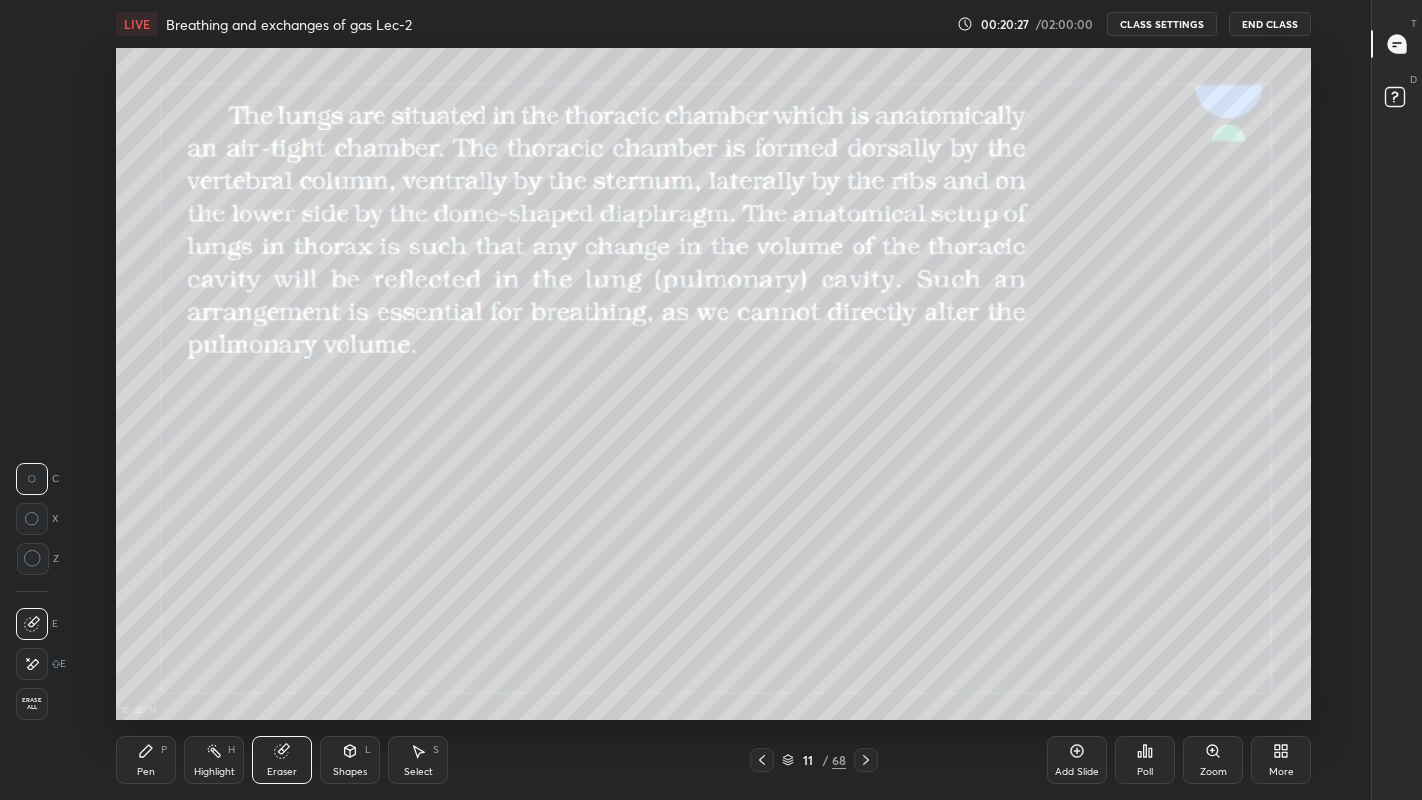 click on "Pen" at bounding box center [146, 772] 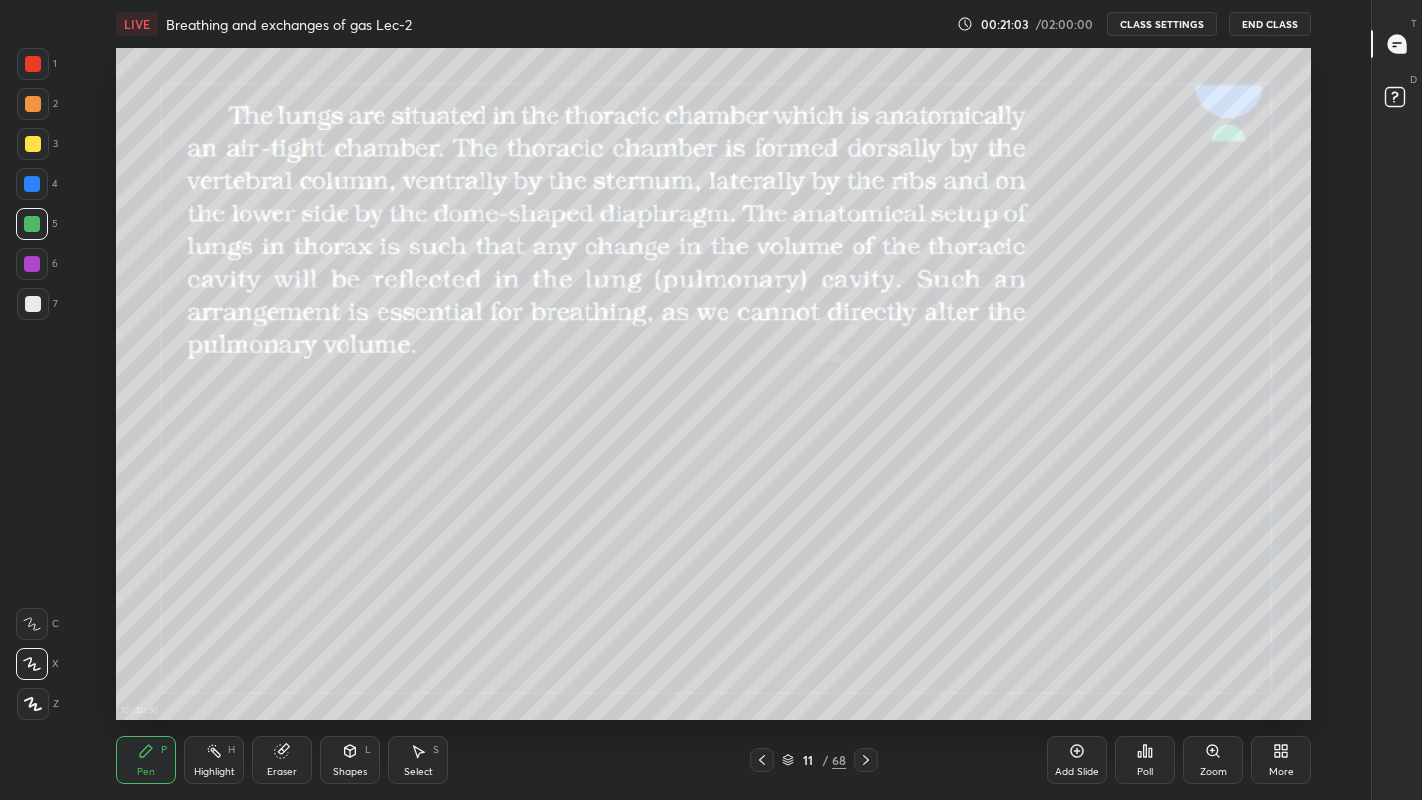 click at bounding box center [32, 224] 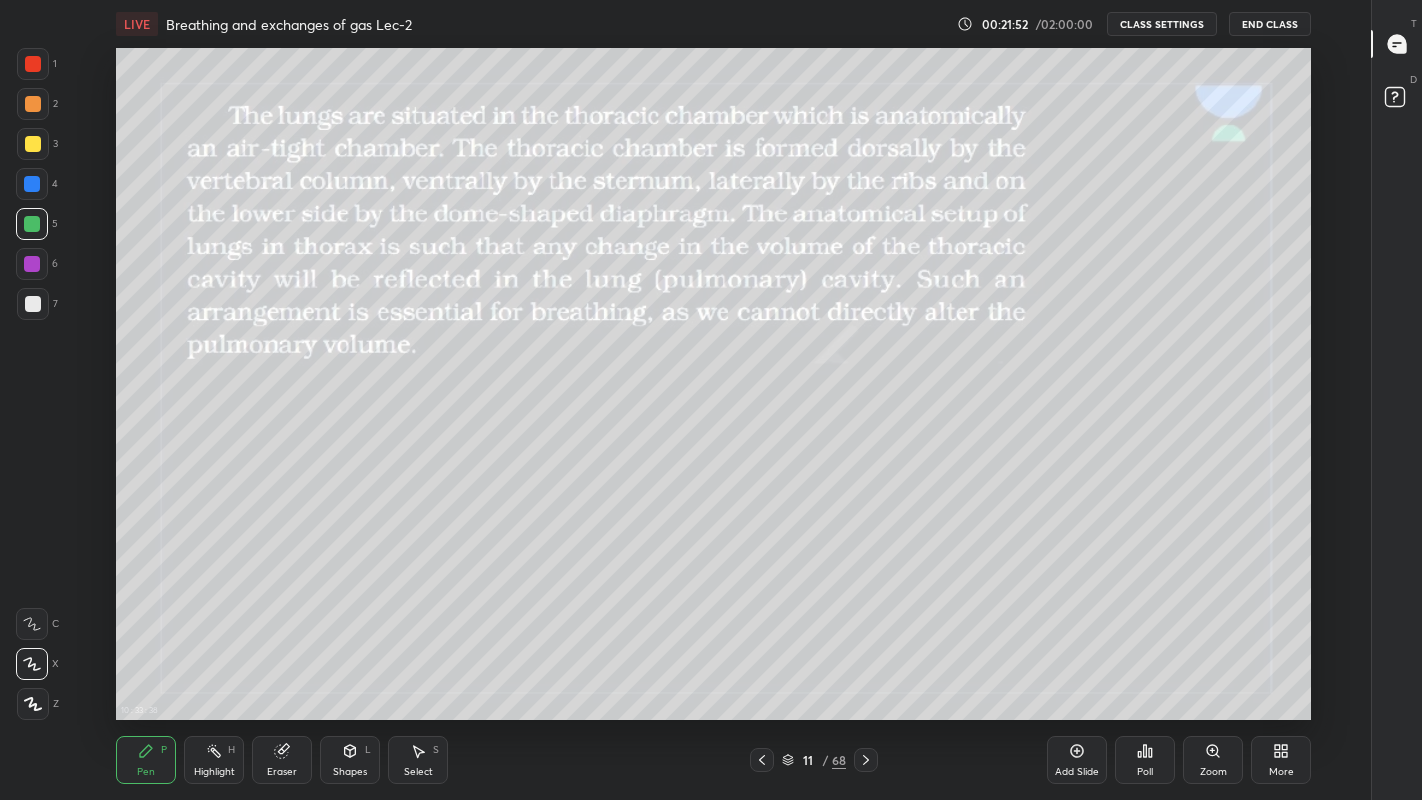 click on "Add Slide" at bounding box center (1077, 772) 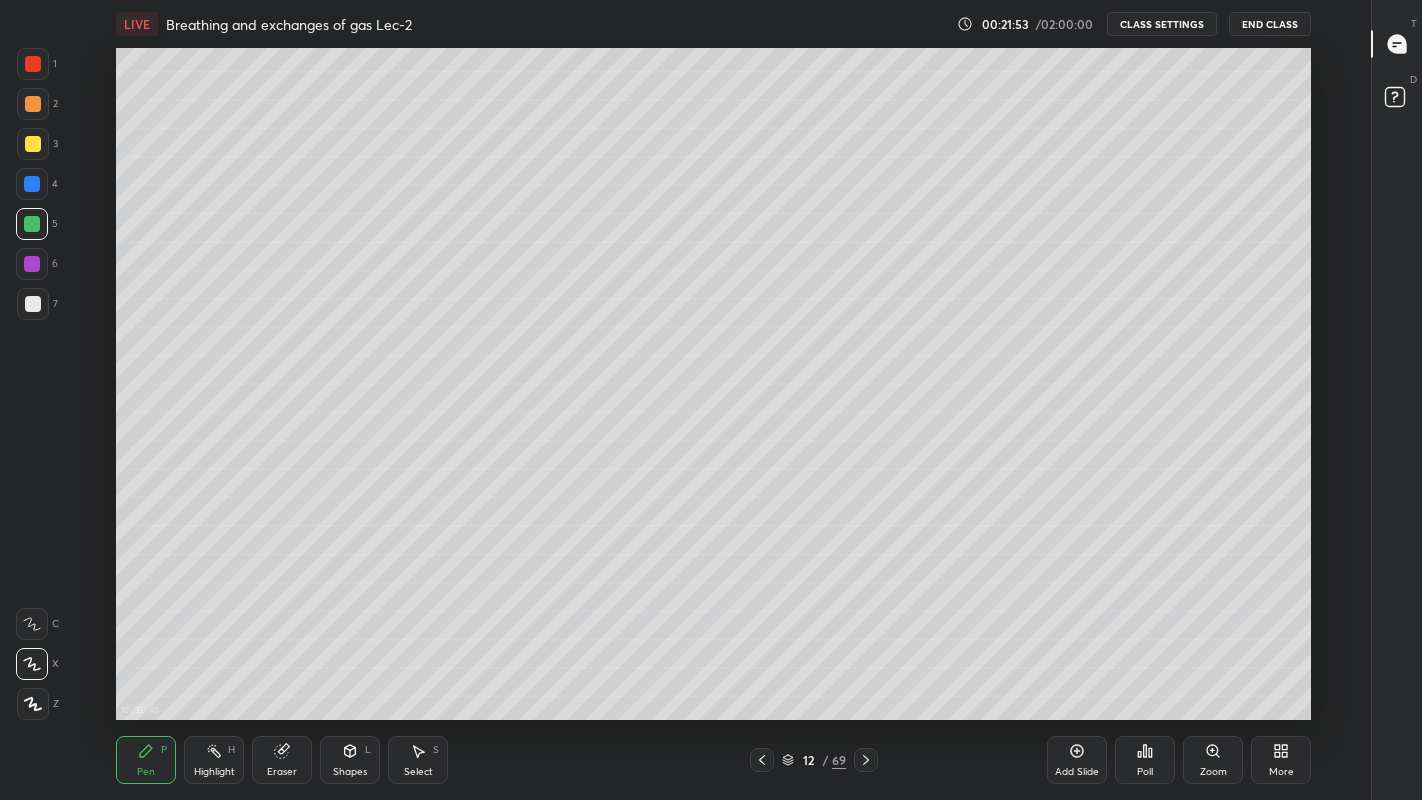 click at bounding box center (33, 304) 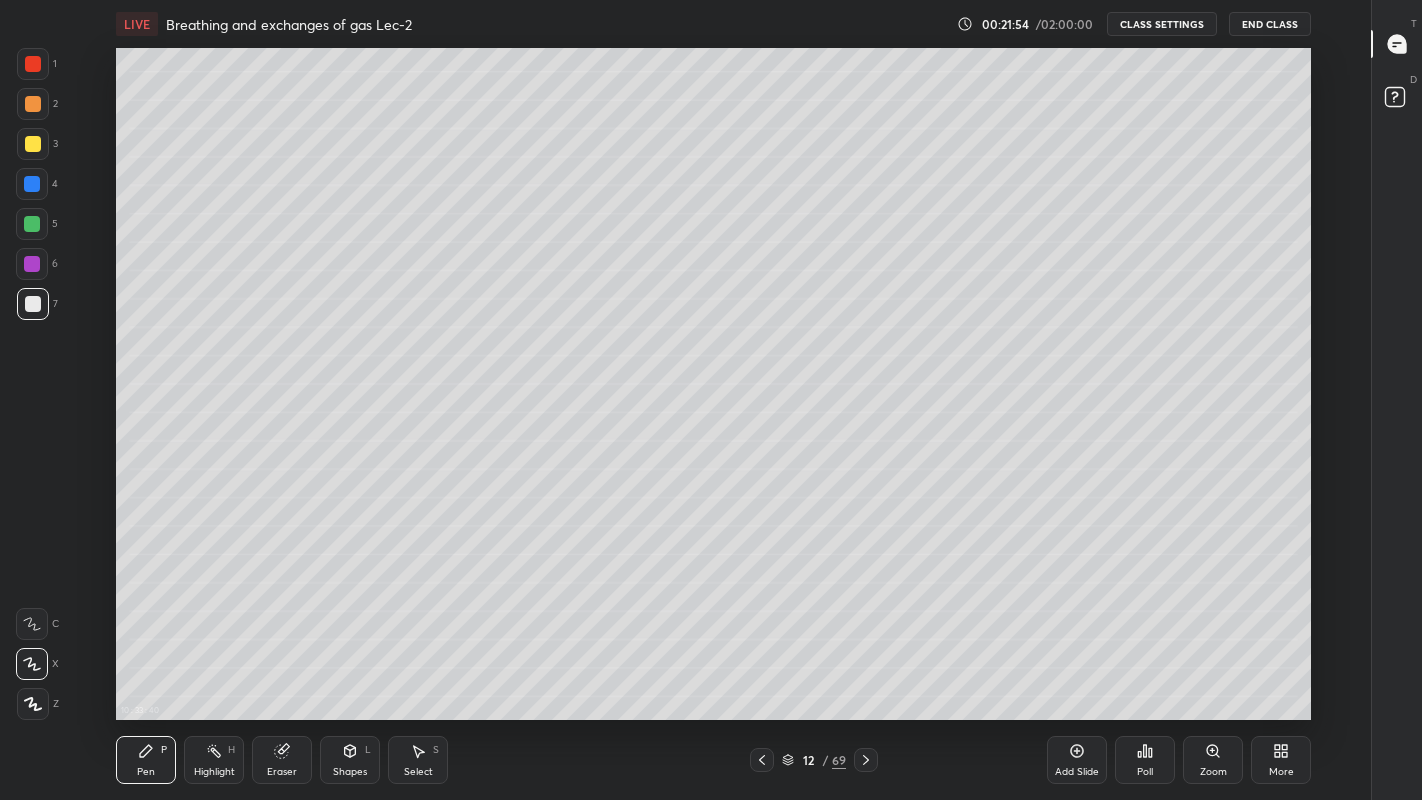click at bounding box center (33, 144) 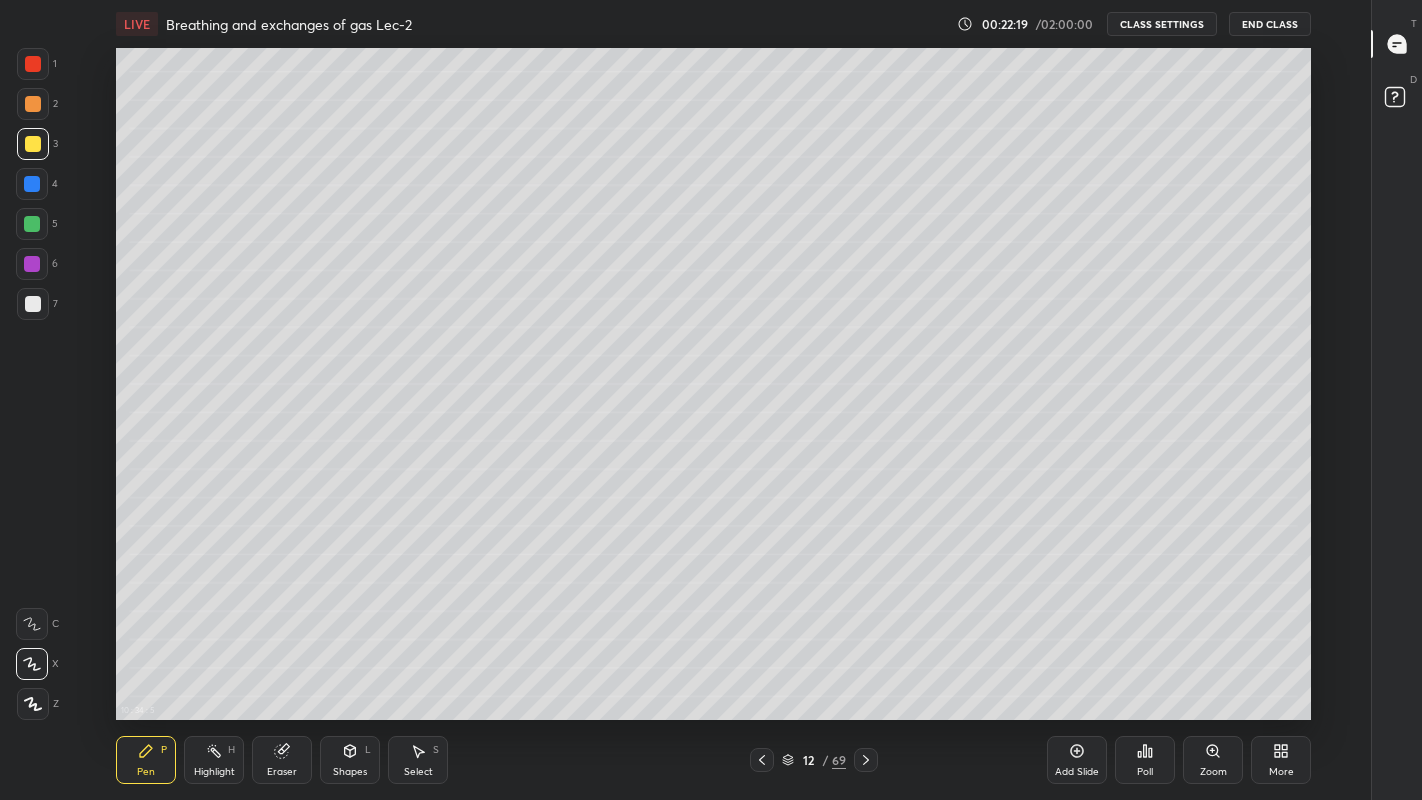 click on "Eraser" at bounding box center [282, 772] 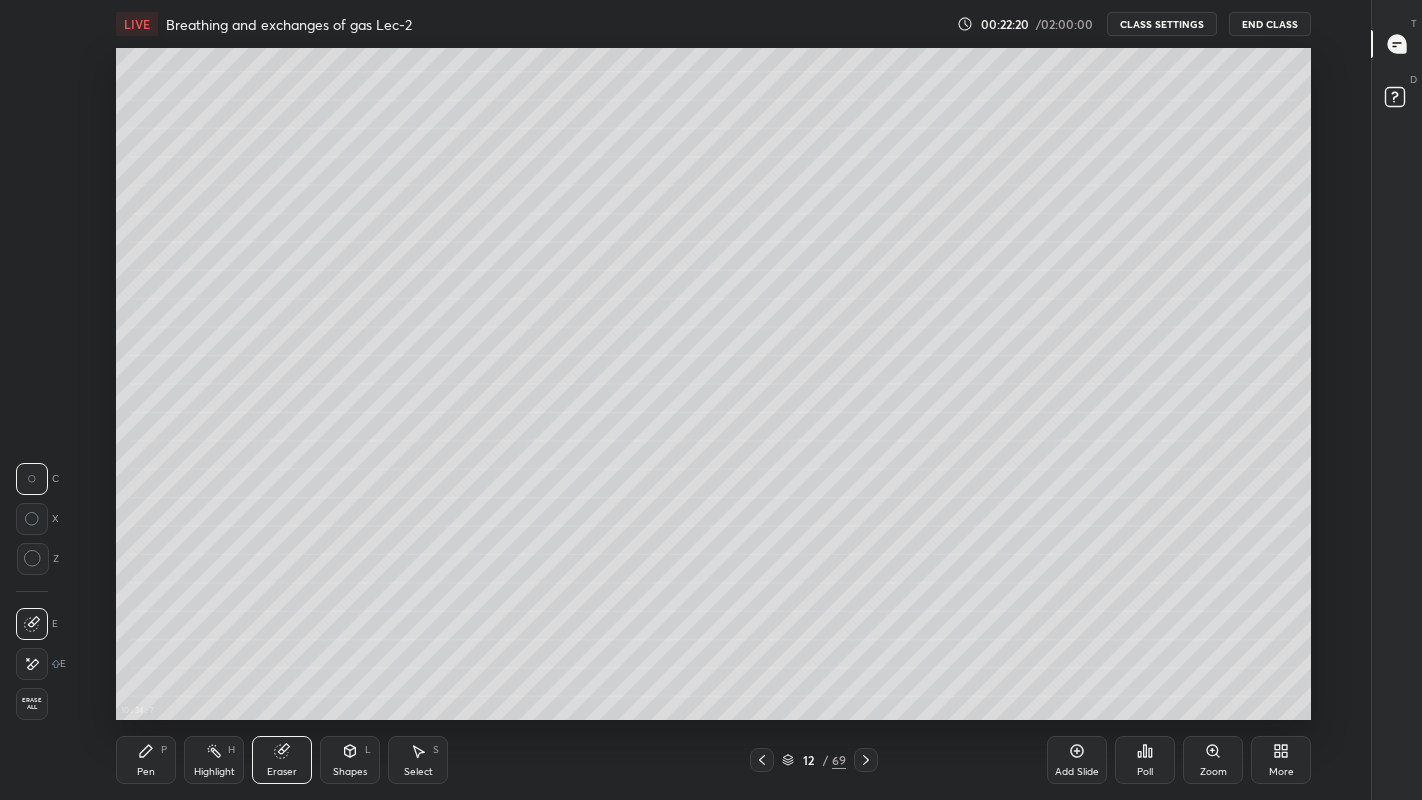 click on "Pen" at bounding box center (146, 772) 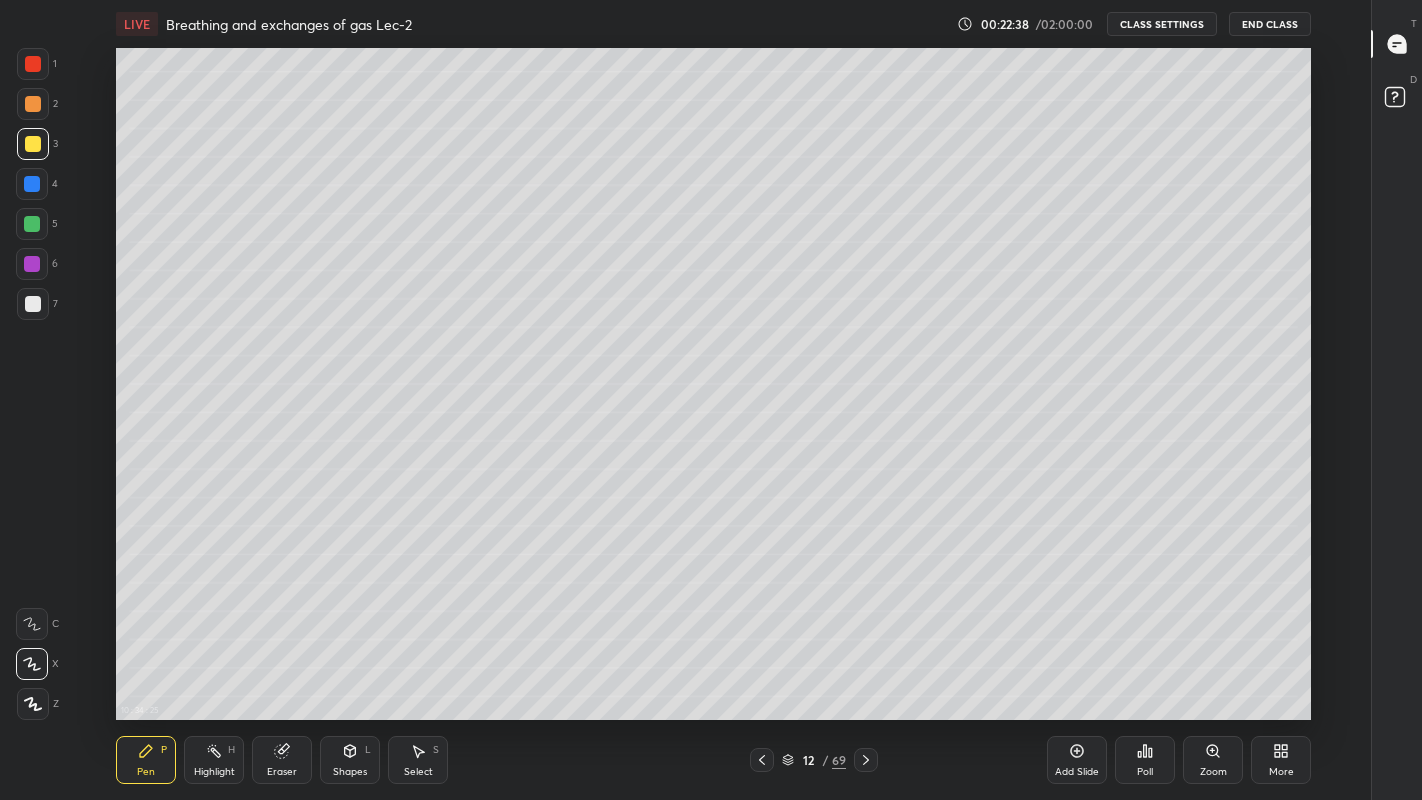 click at bounding box center (32, 224) 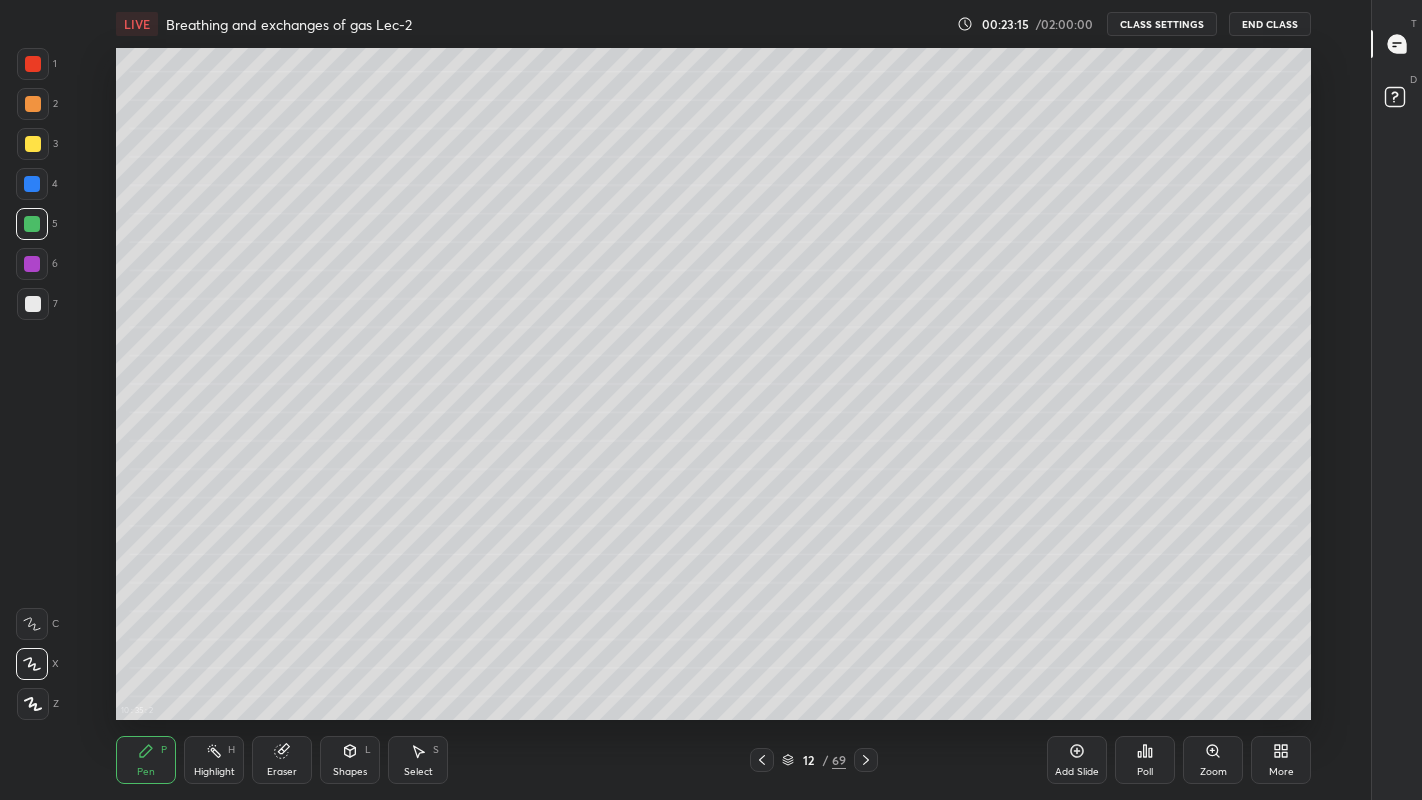click at bounding box center (32, 264) 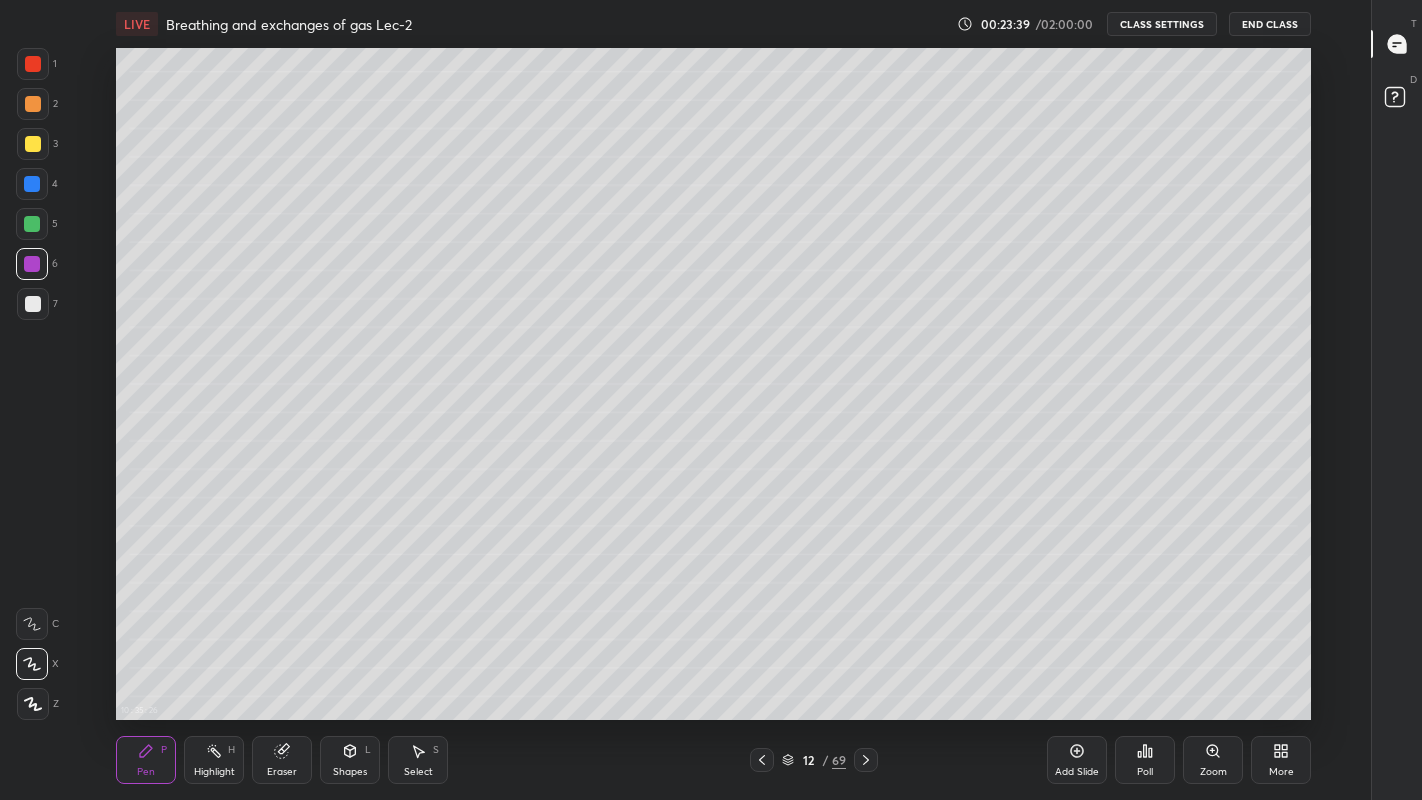 click at bounding box center (33, 304) 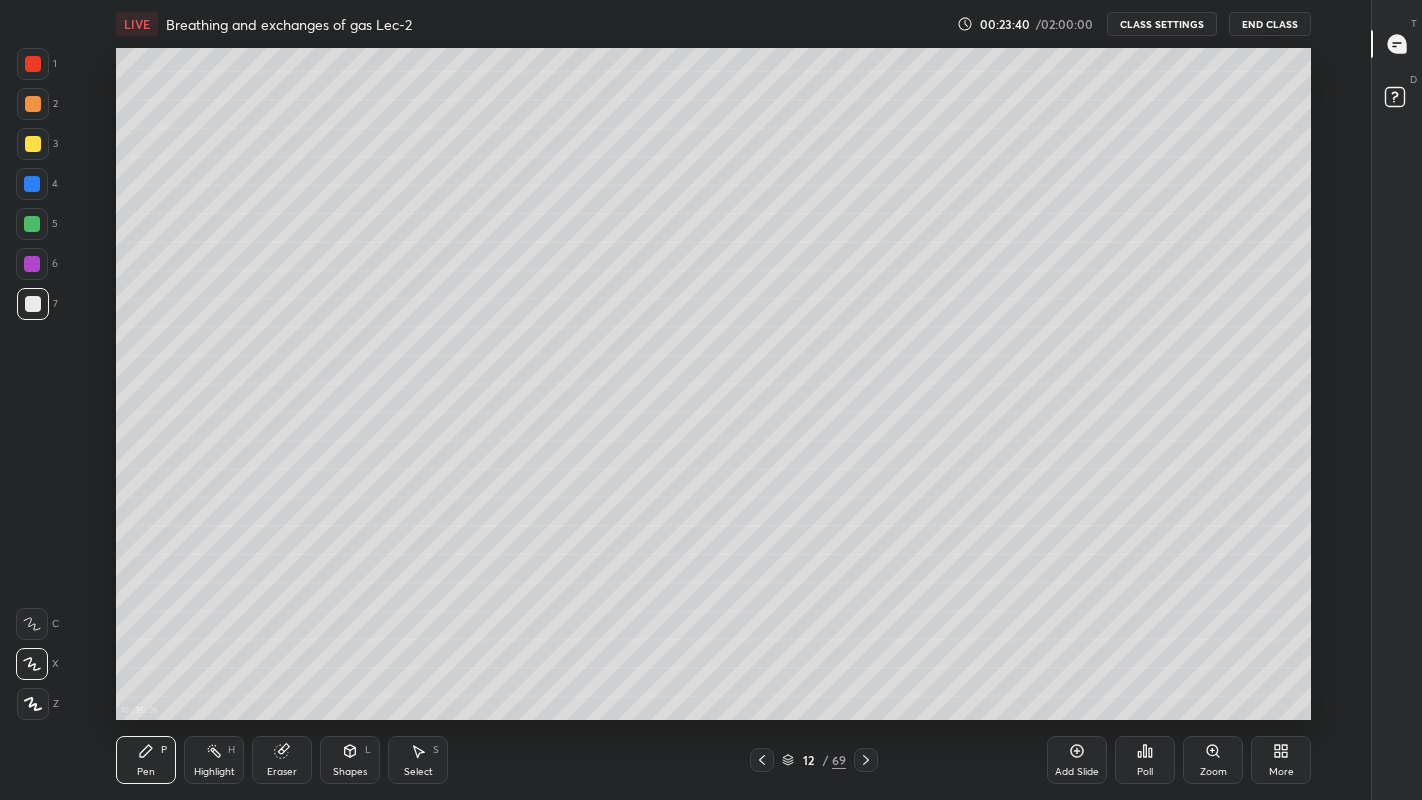 click 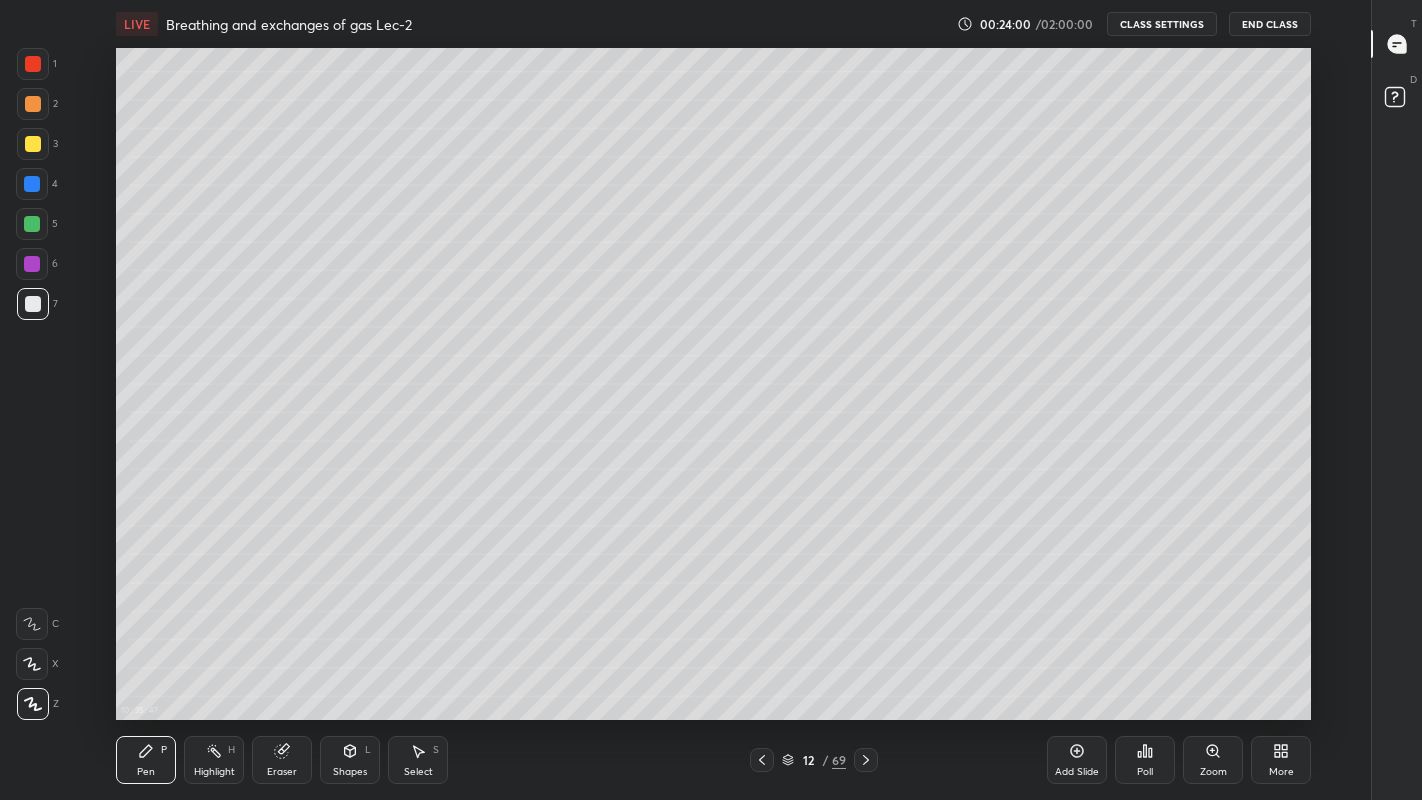 click on "Eraser" at bounding box center (282, 760) 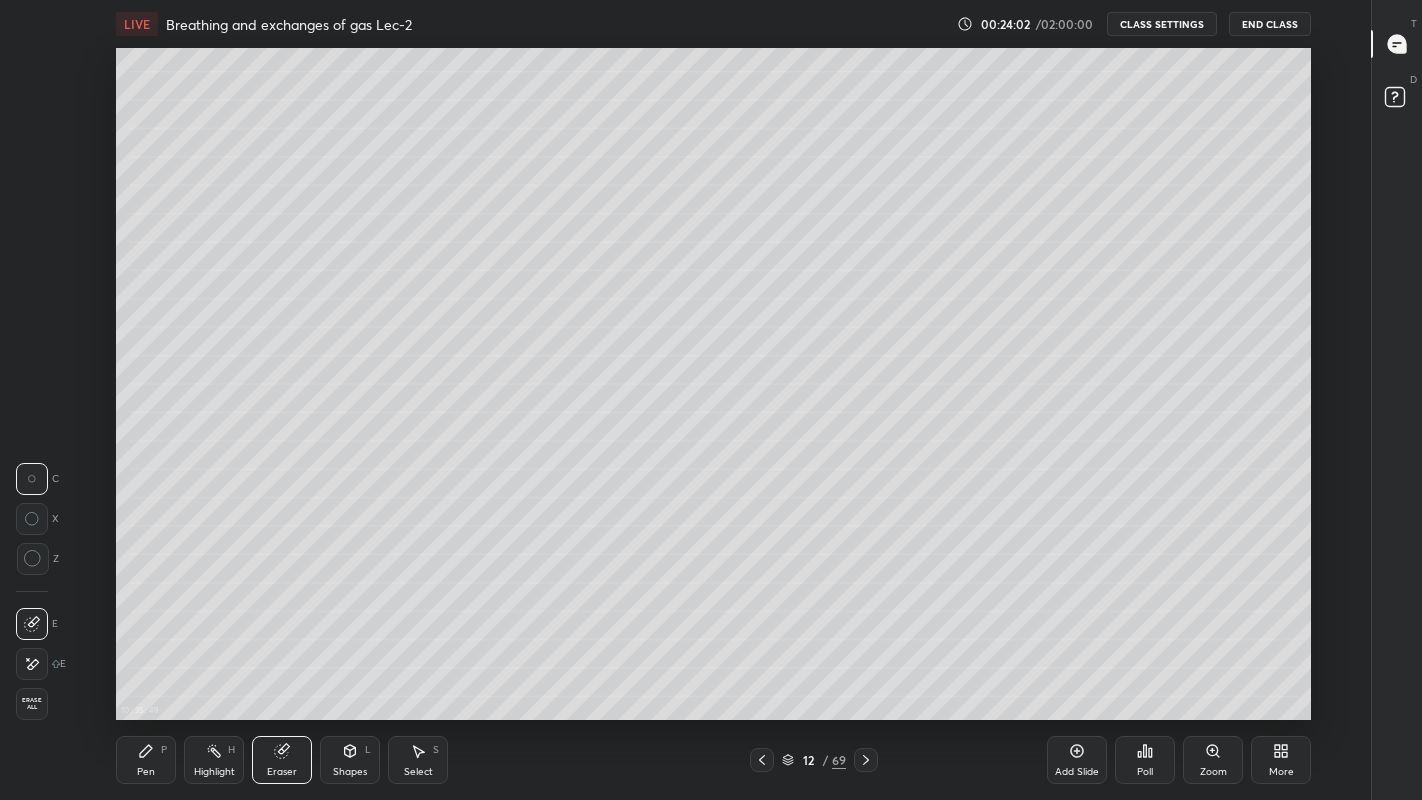 click on "Pen" at bounding box center [146, 772] 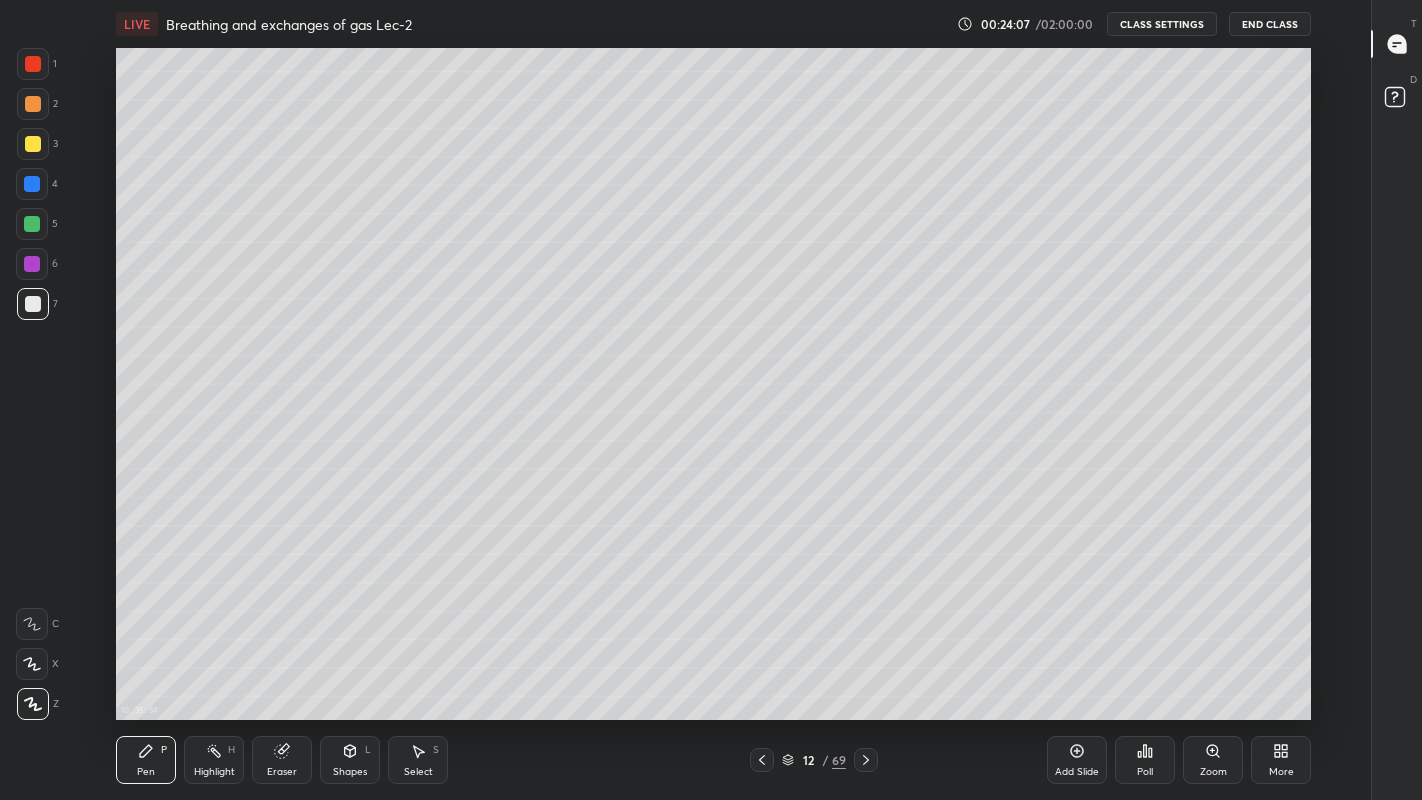 click at bounding box center (32, 224) 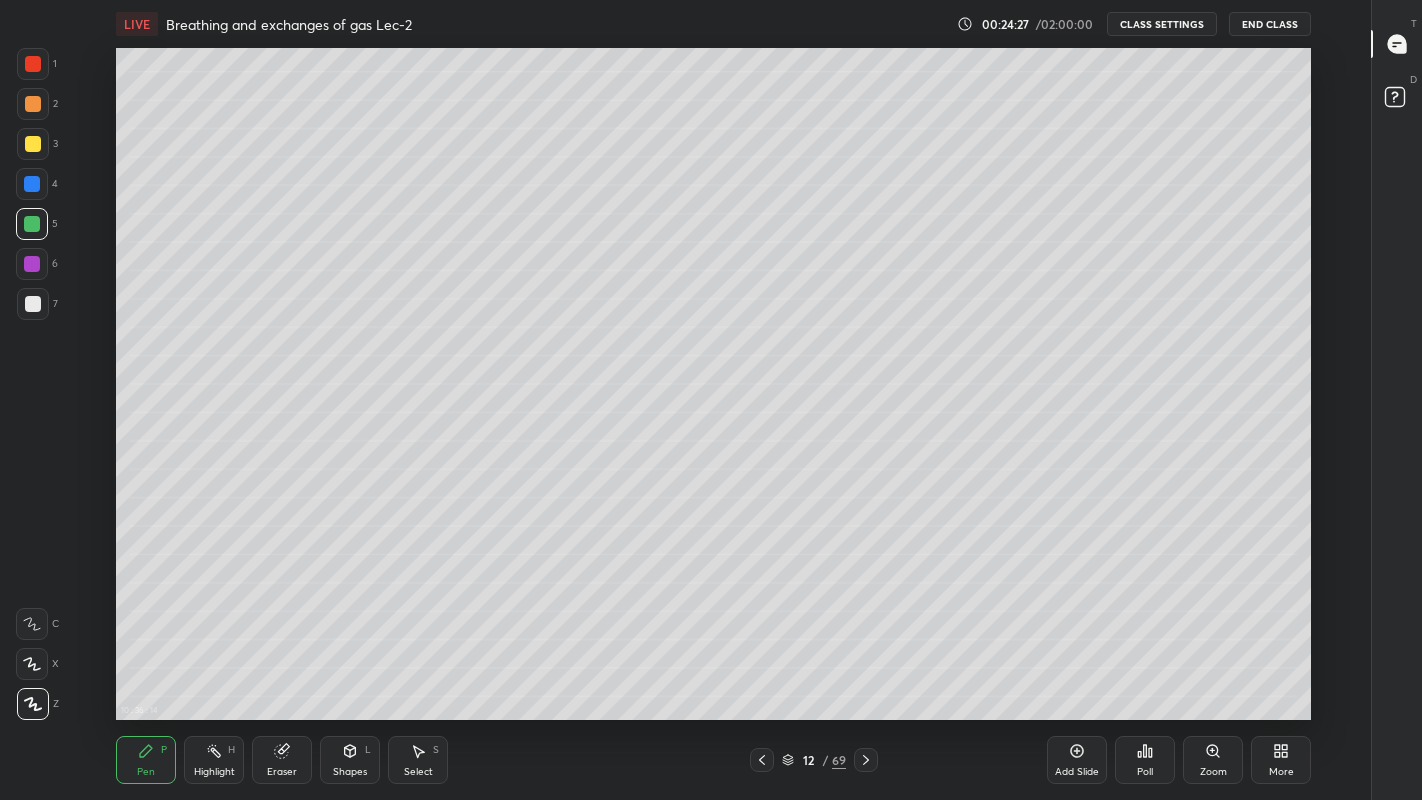 click on "More" at bounding box center (1281, 772) 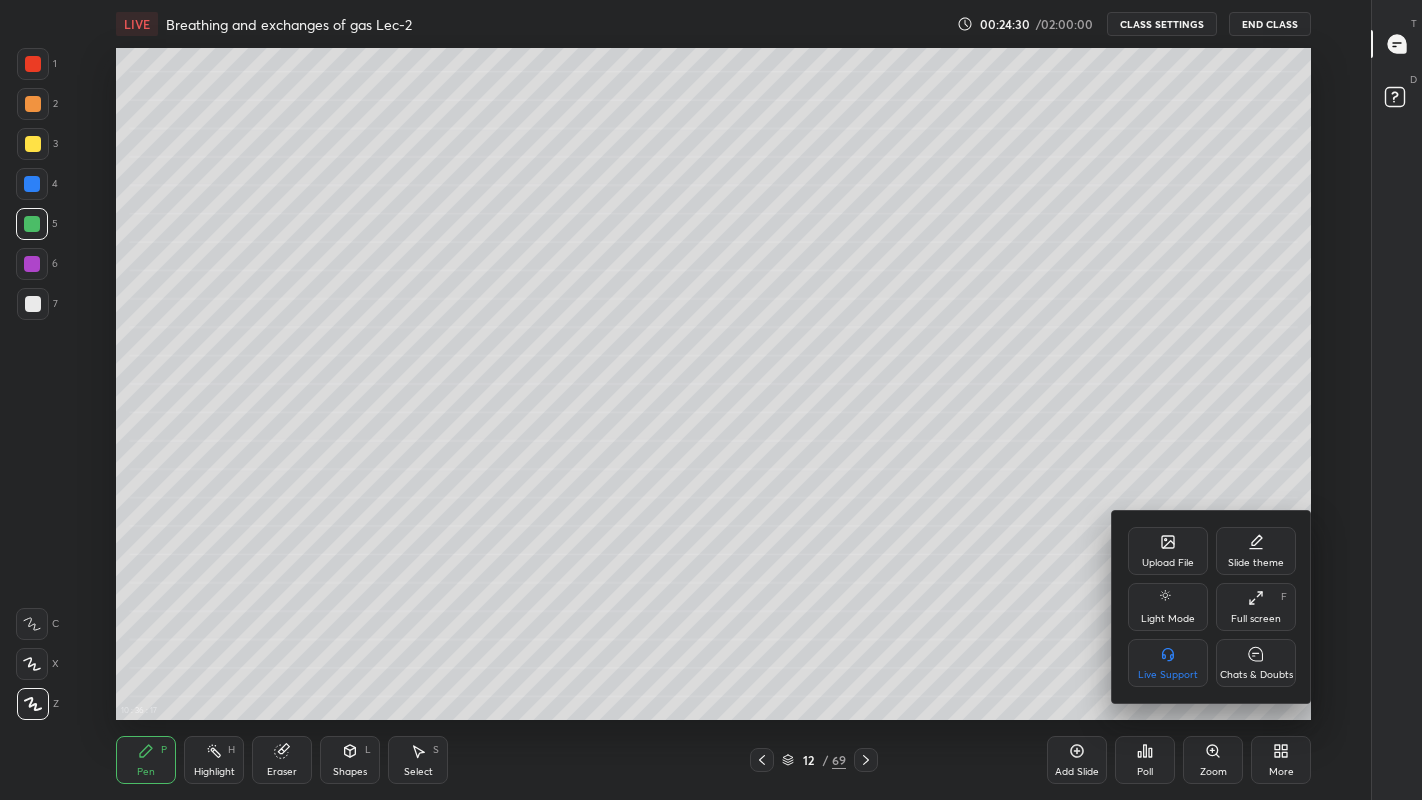 click 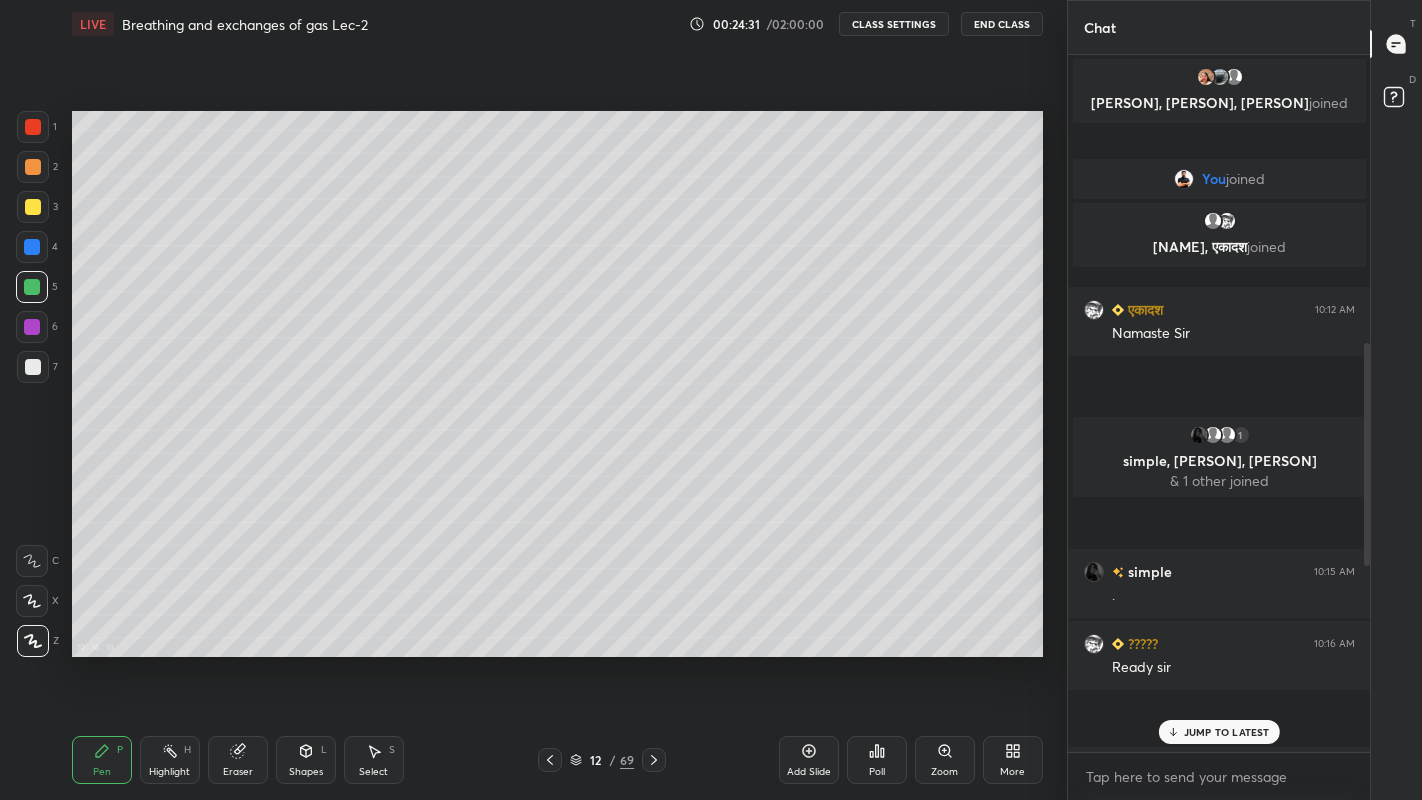 scroll, scrollTop: 894, scrollLeft: 0, axis: vertical 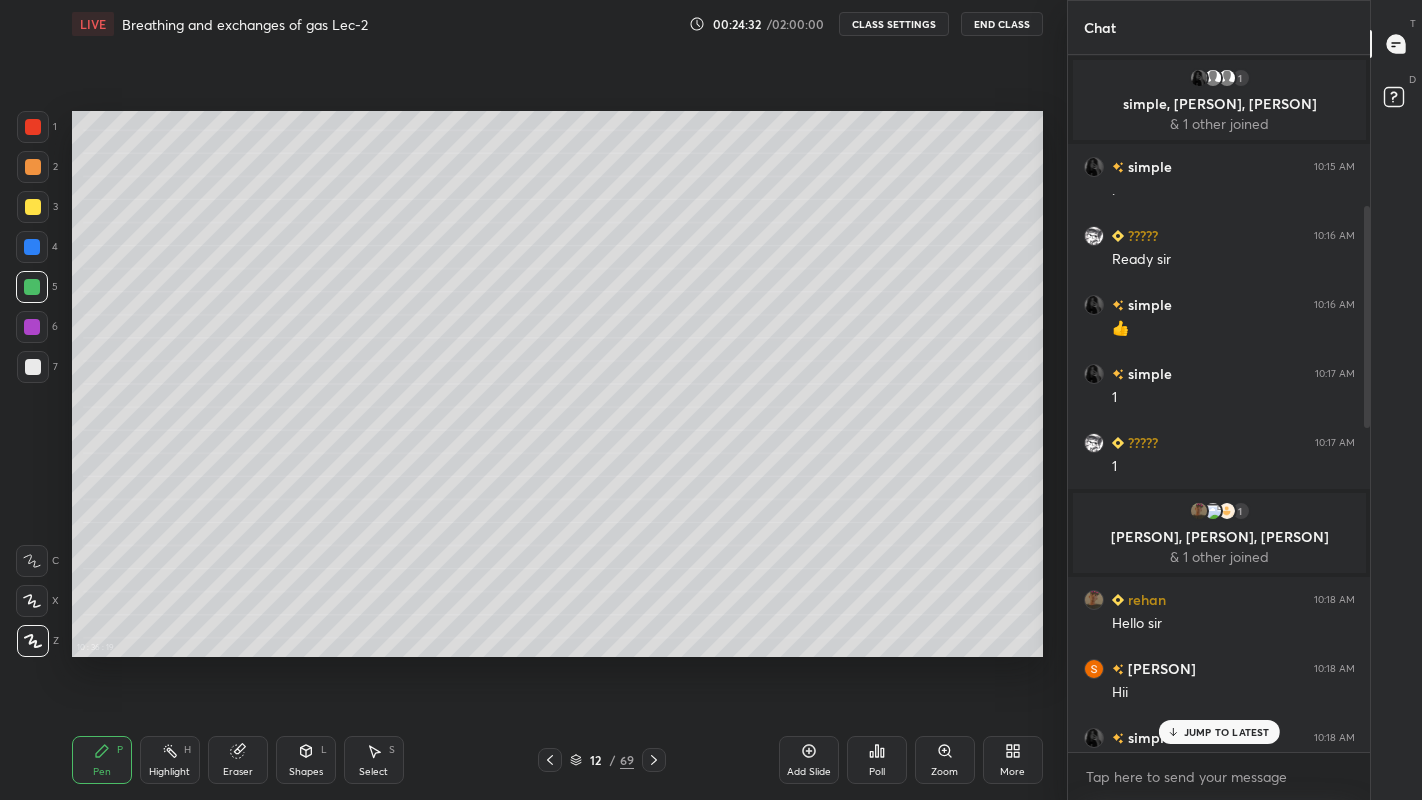 click on "JUMP TO LATEST" at bounding box center (1226, 732) 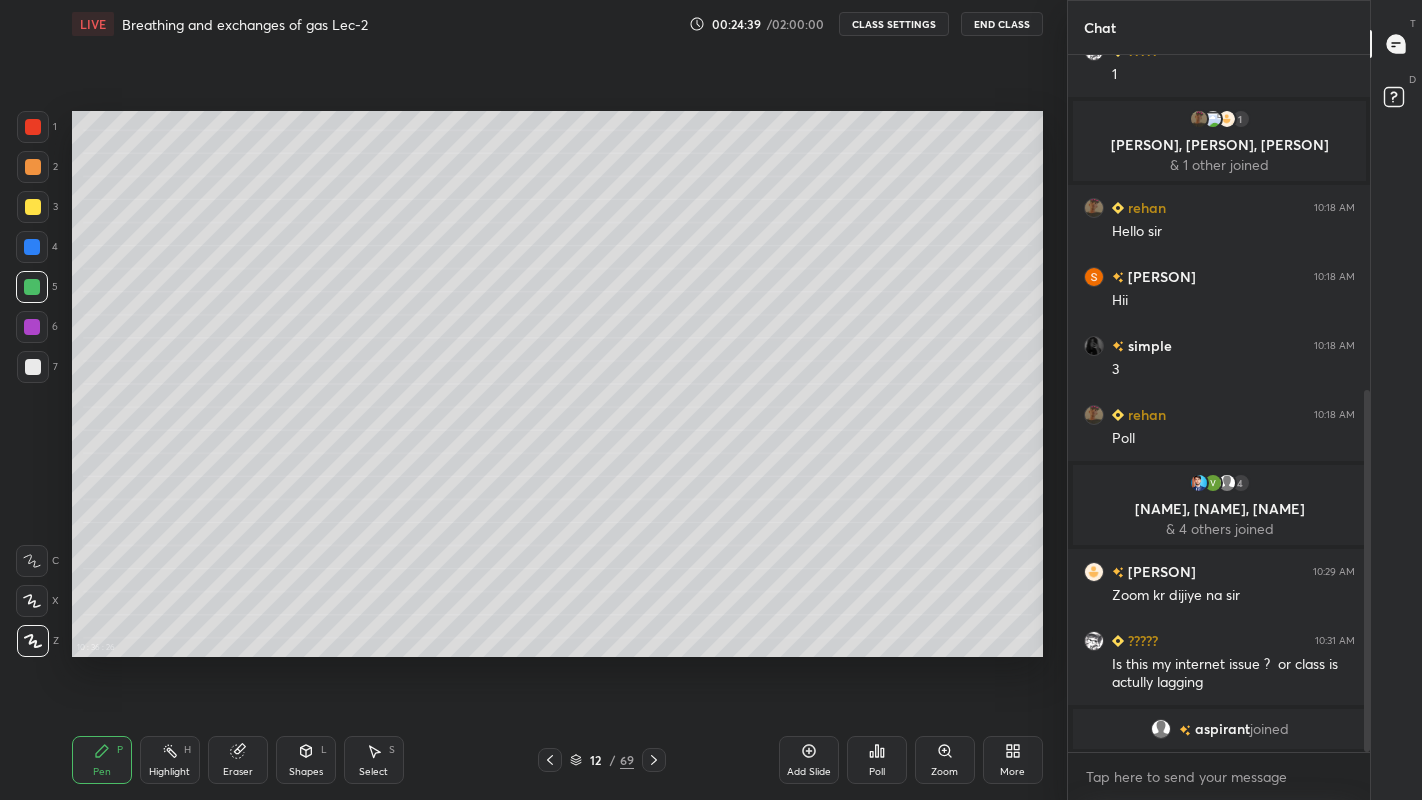 click 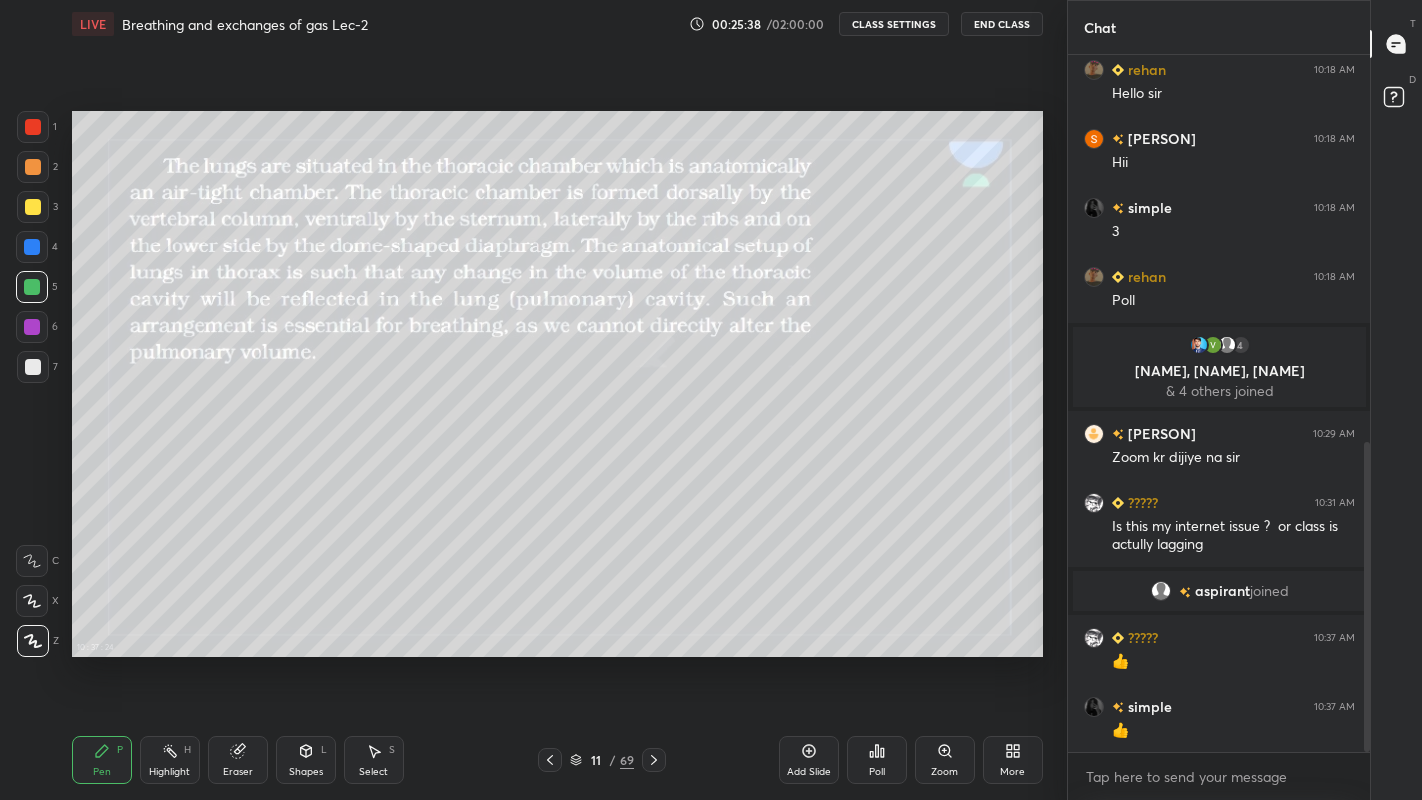 scroll, scrollTop: 870, scrollLeft: 0, axis: vertical 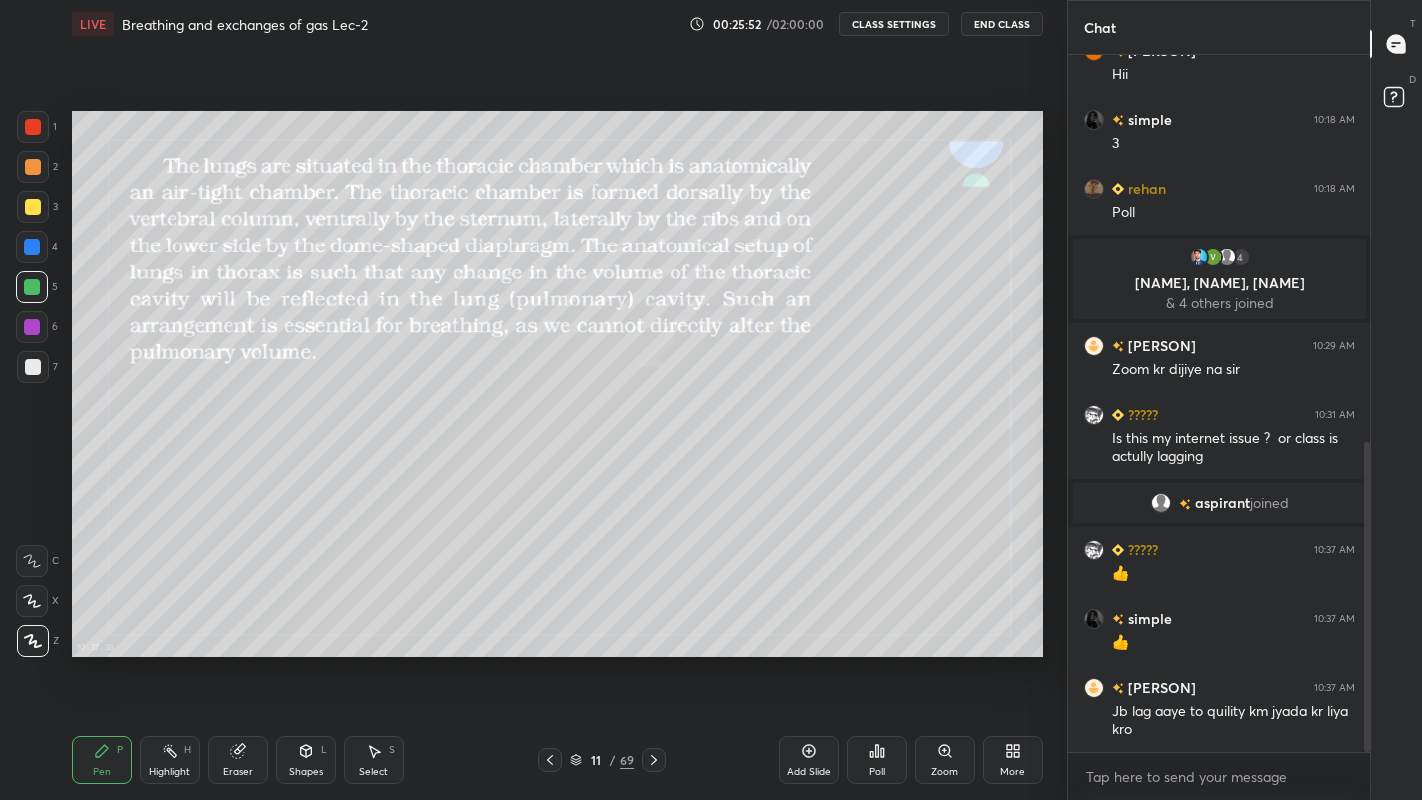 click 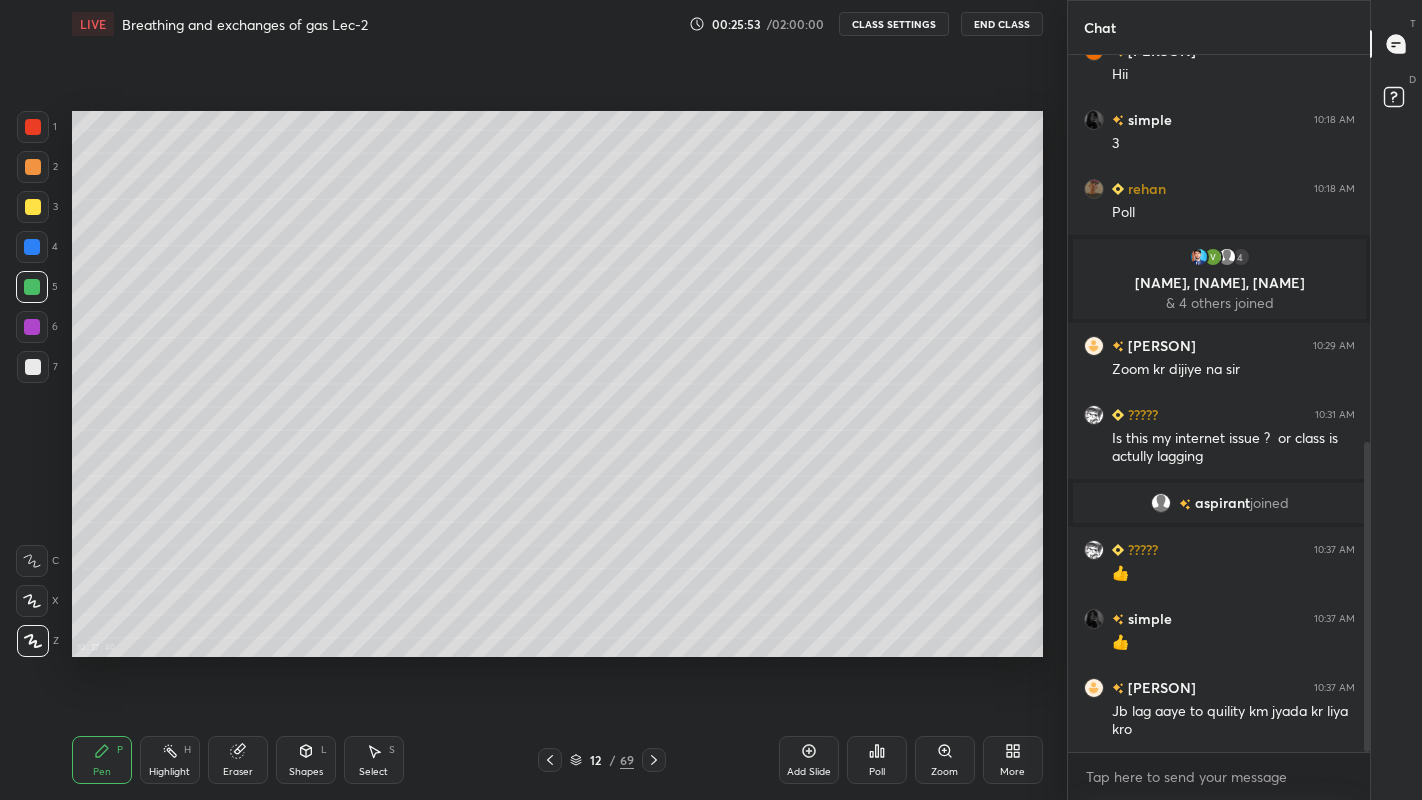 click 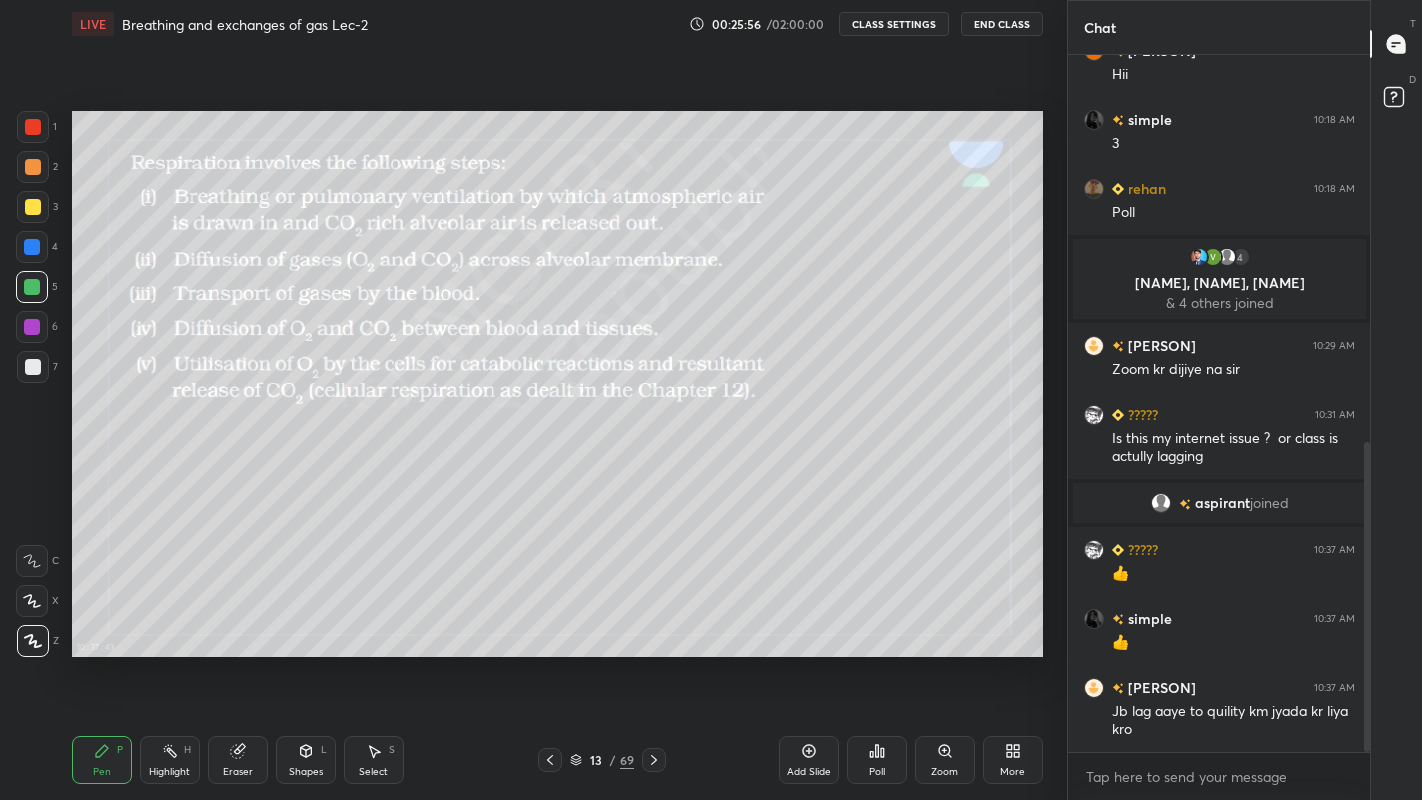 click at bounding box center [33, 207] 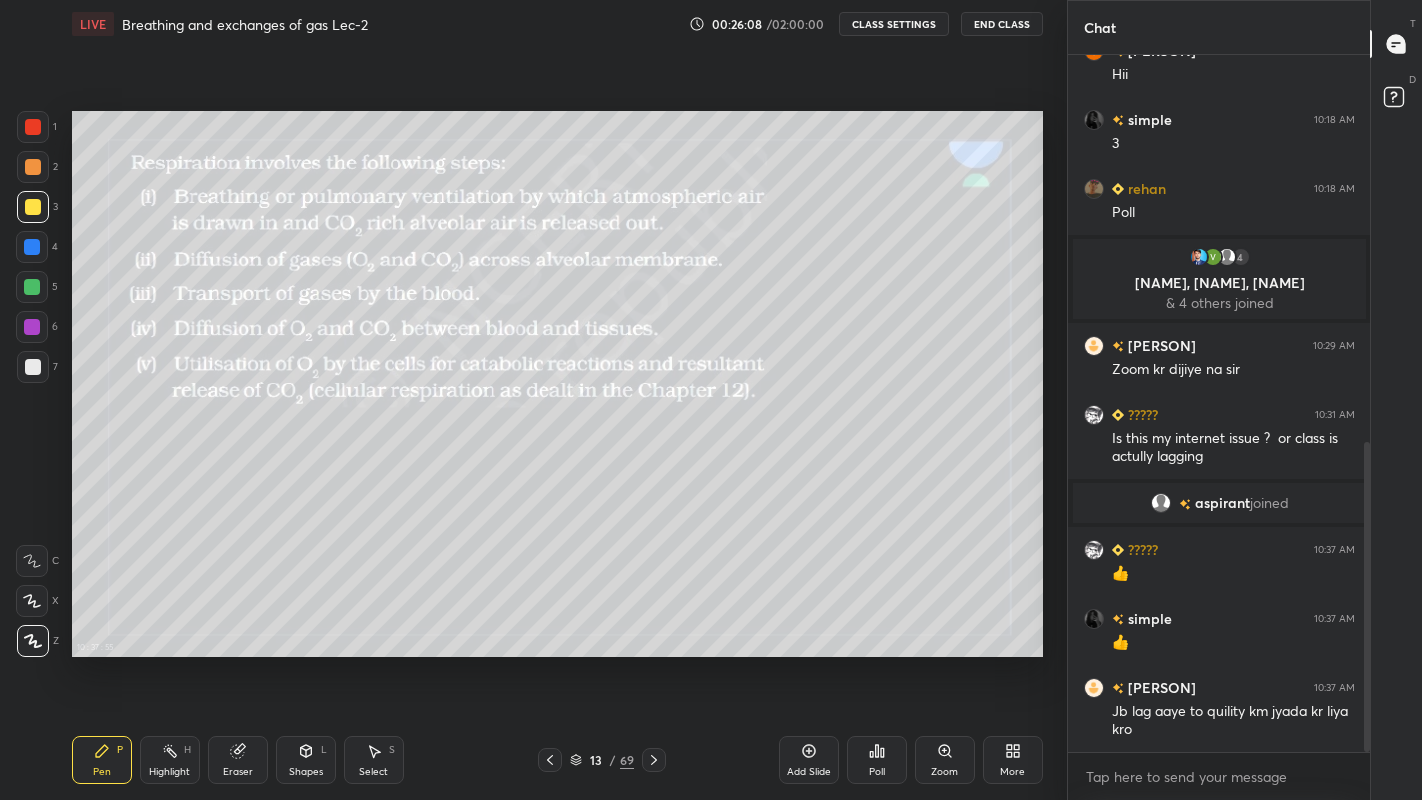 scroll, scrollTop: 650, scrollLeft: 296, axis: both 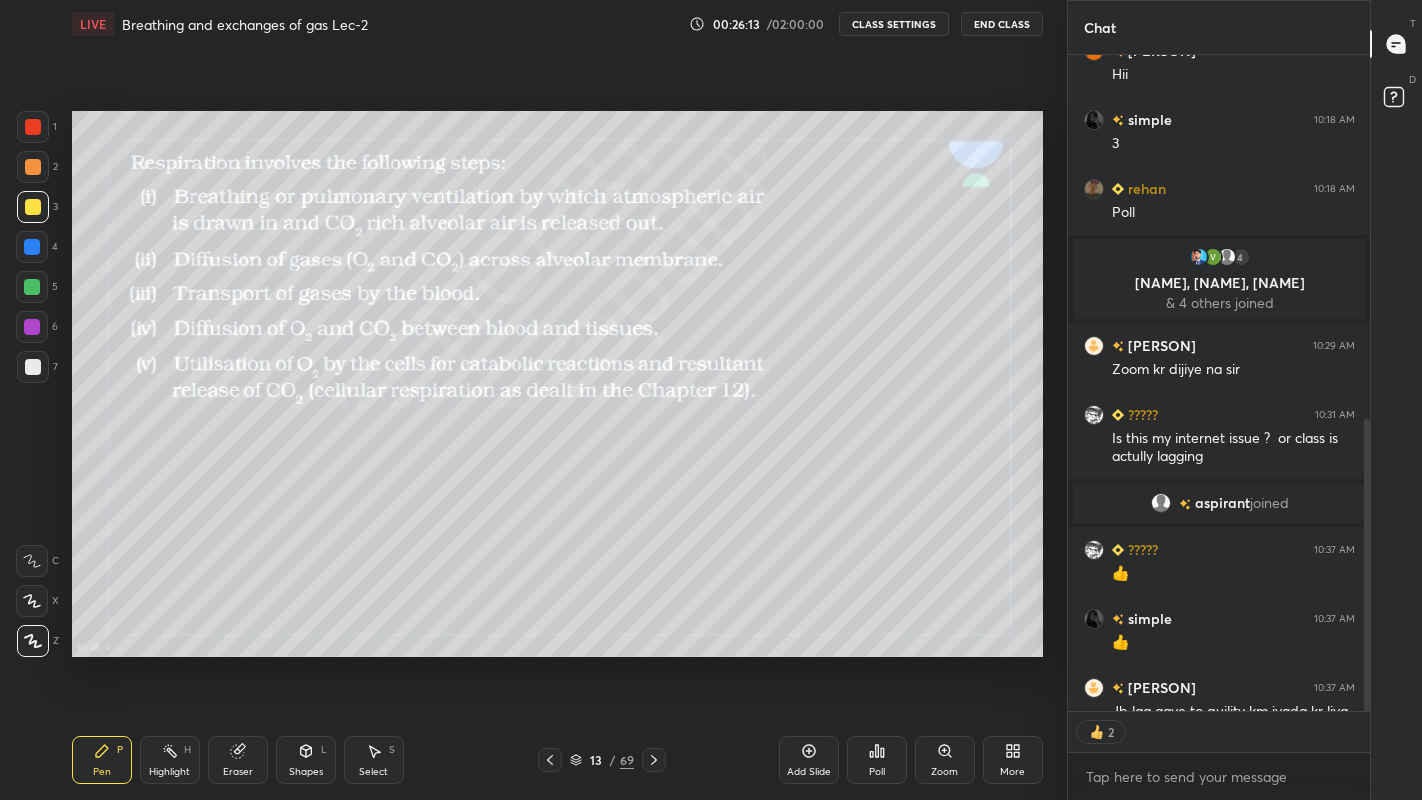 click 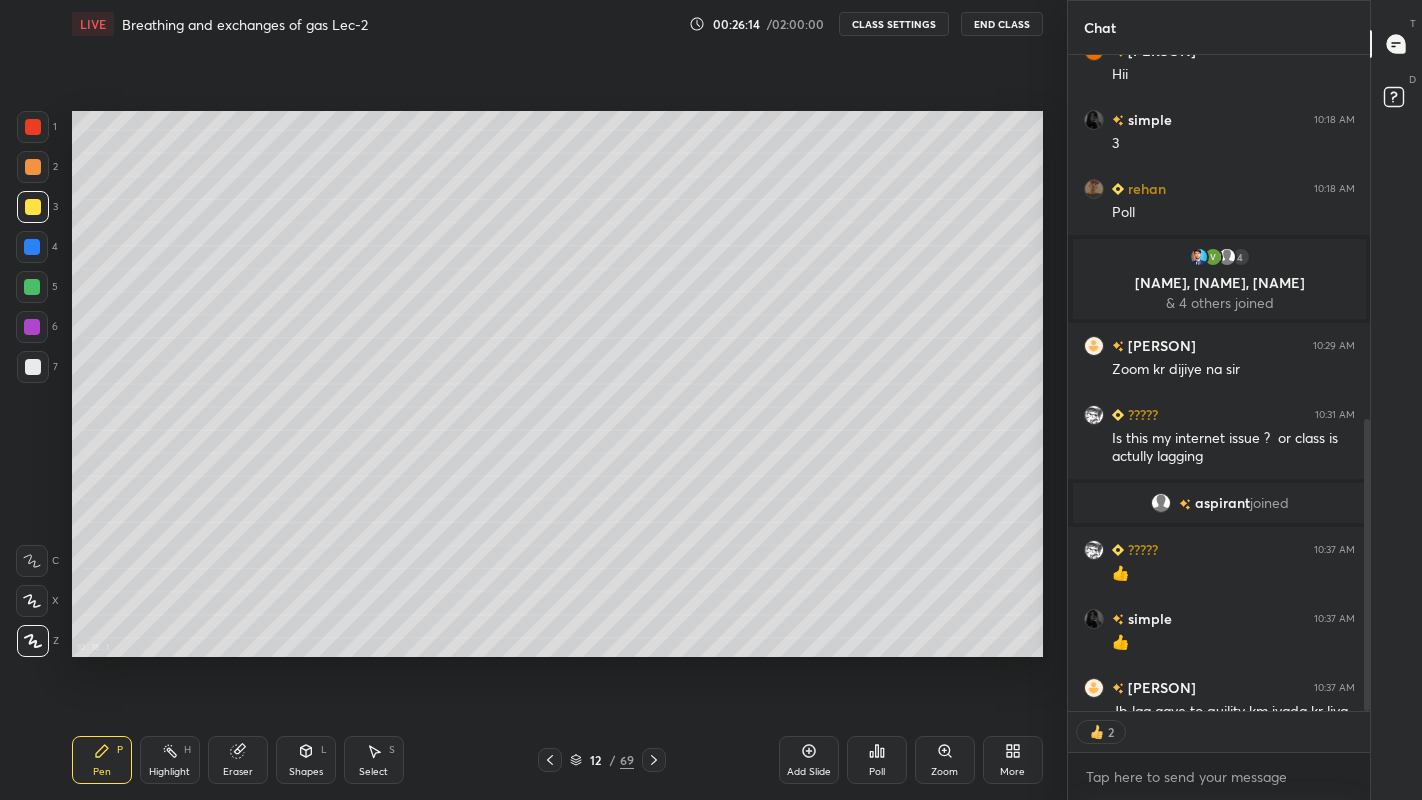click on "Add Slide" at bounding box center (809, 760) 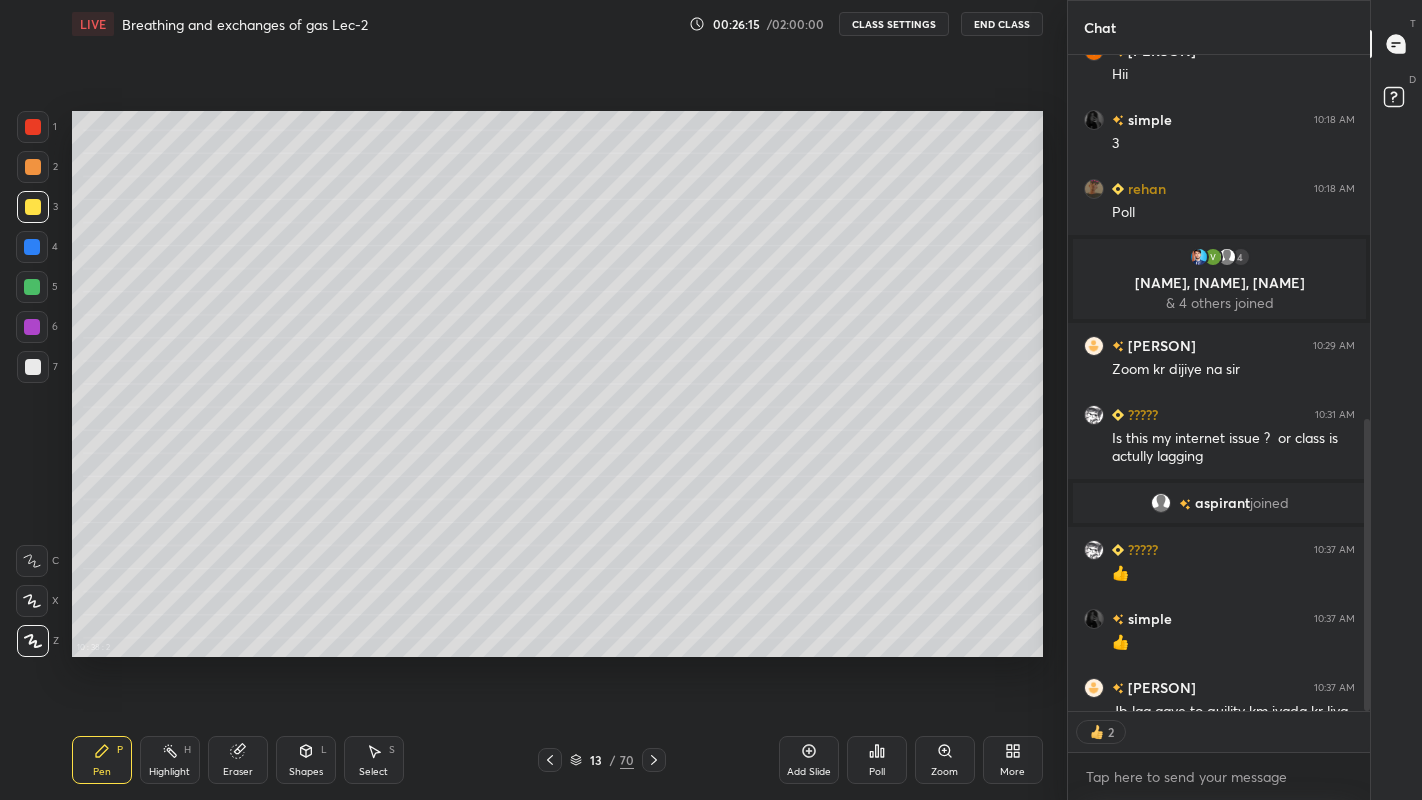click at bounding box center (33, 367) 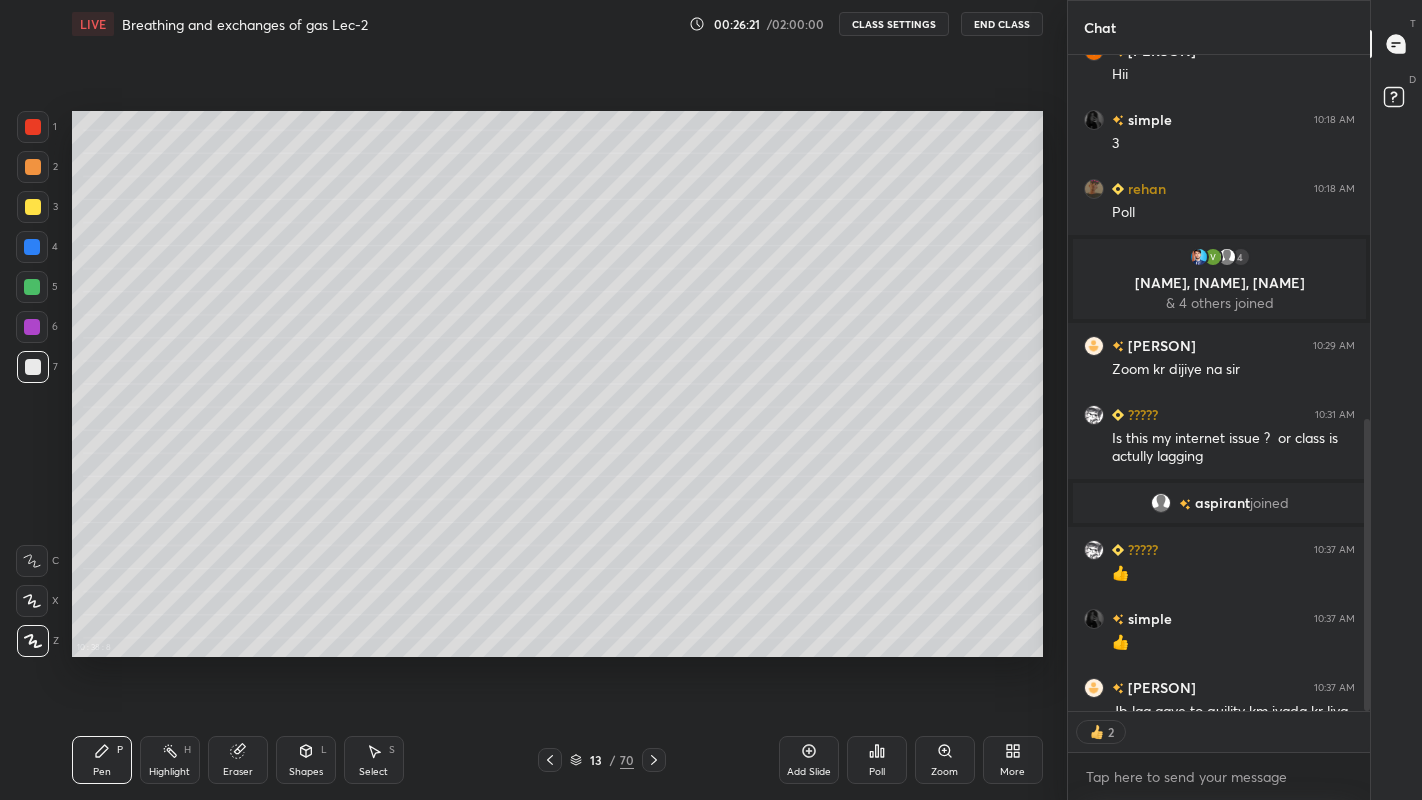 scroll, scrollTop: 6, scrollLeft: 7, axis: both 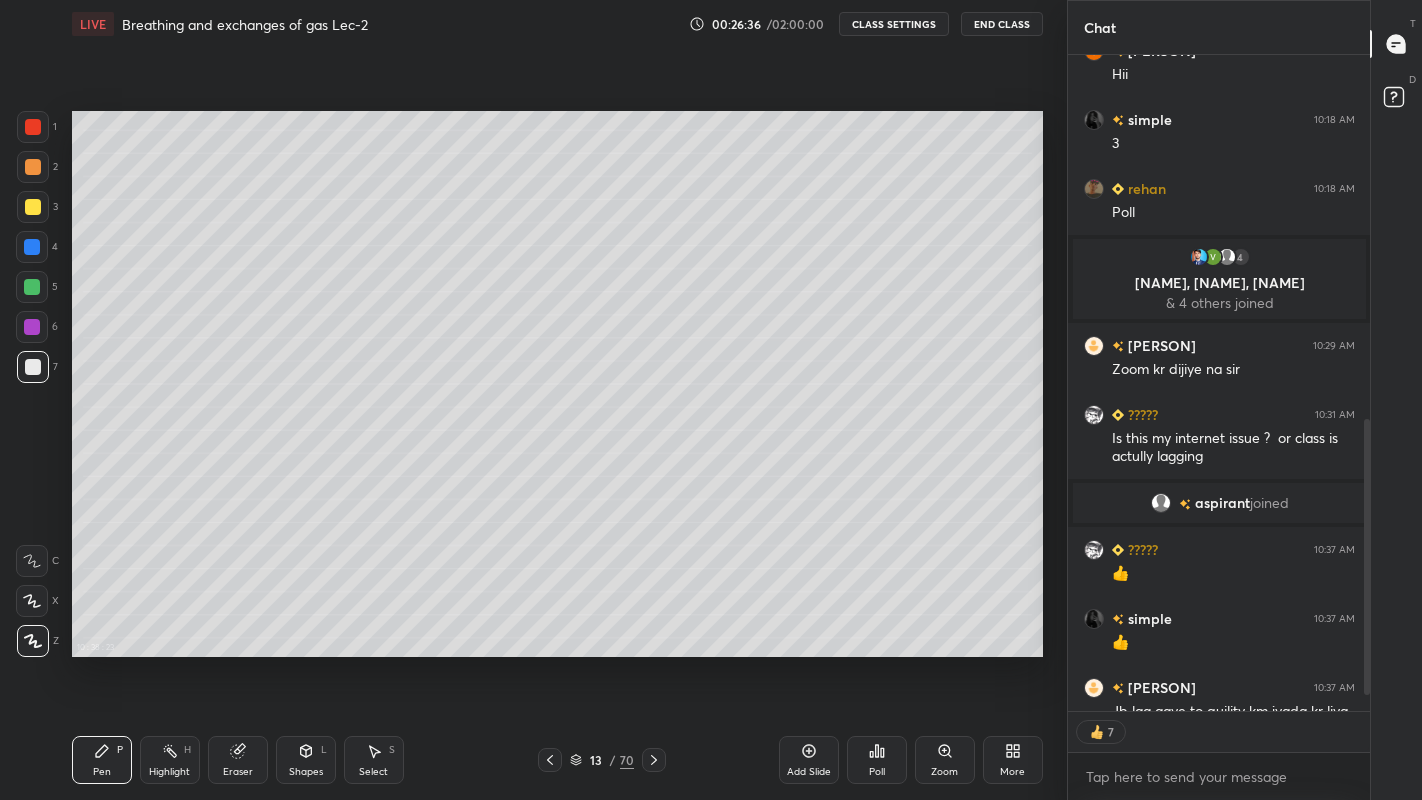 click at bounding box center (33, 207) 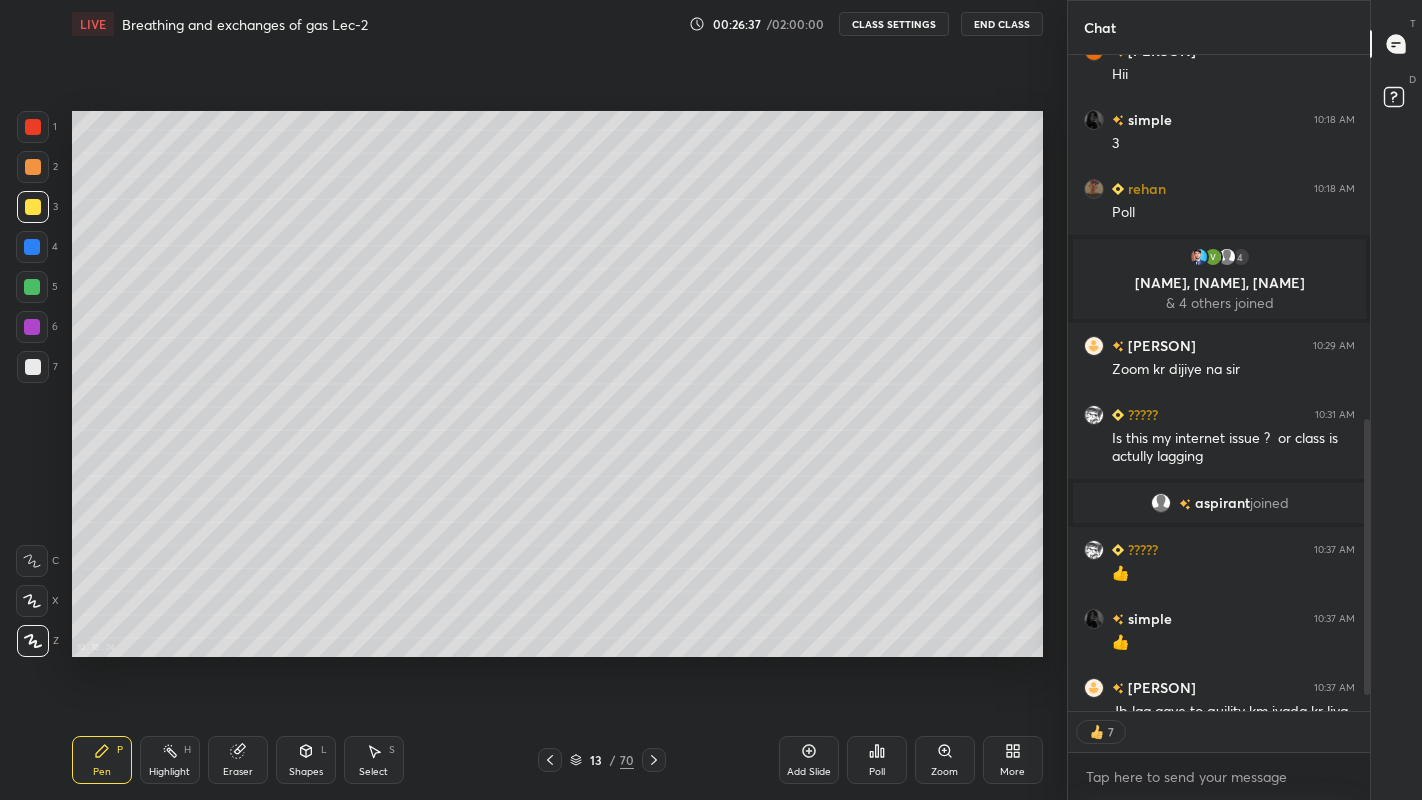 scroll, scrollTop: 6, scrollLeft: 7, axis: both 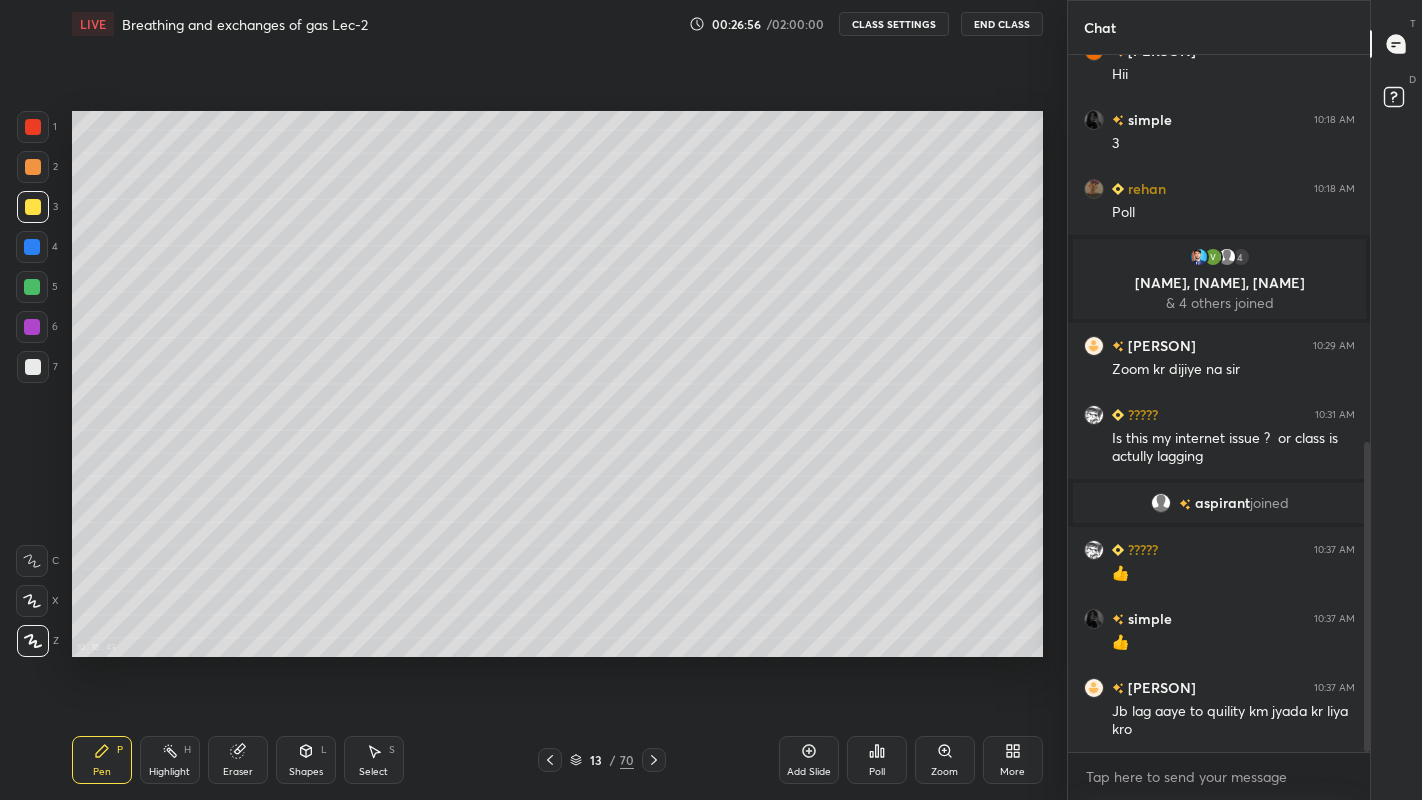 click at bounding box center [32, 287] 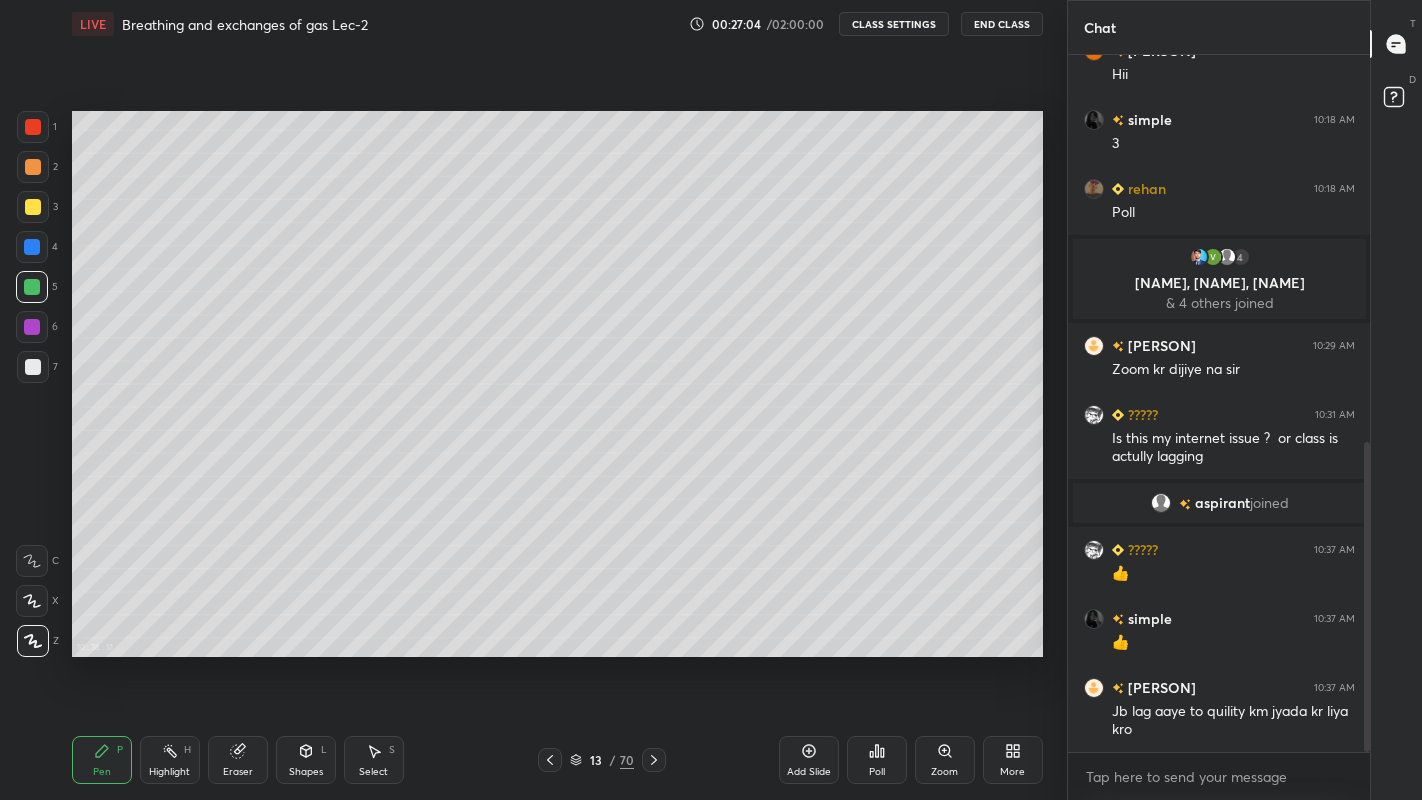 click at bounding box center (33, 367) 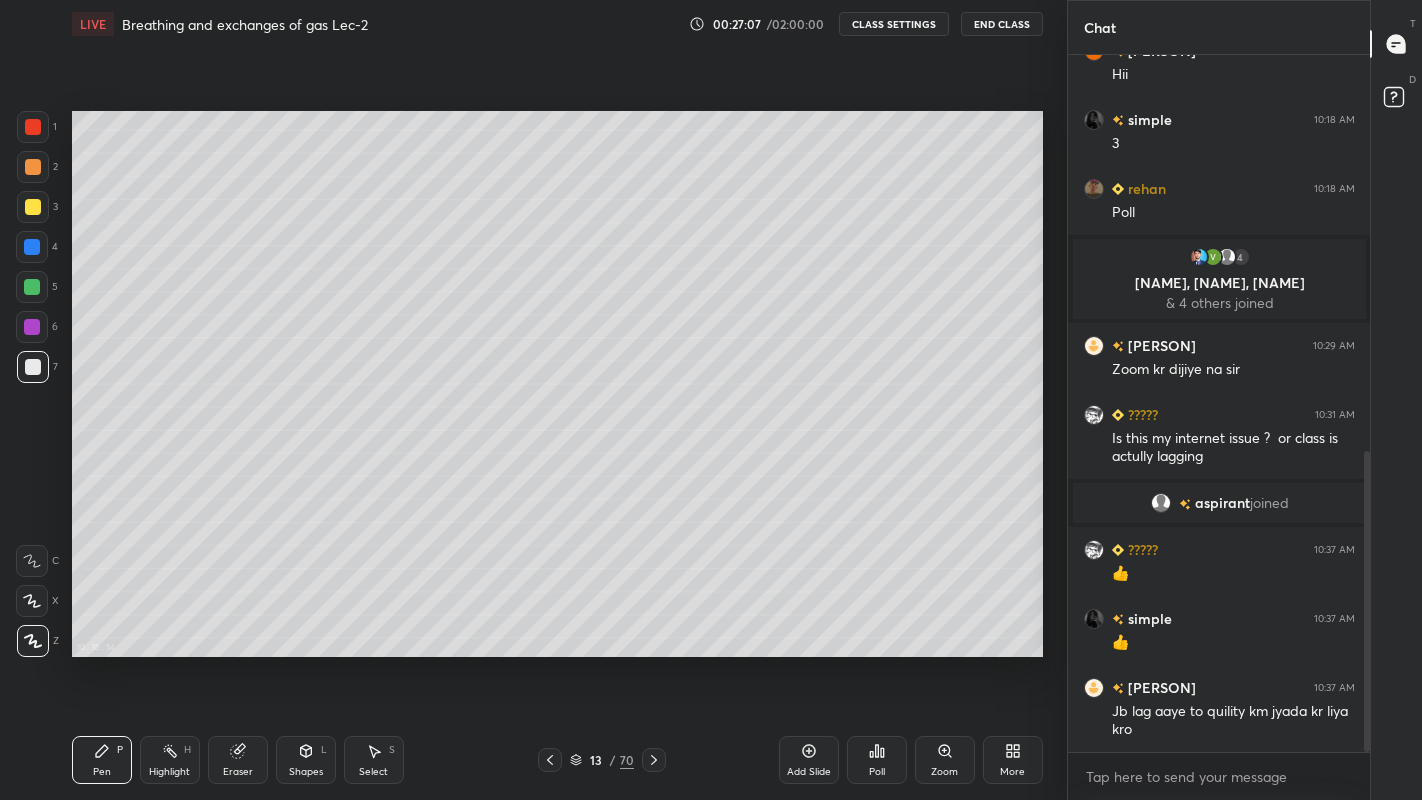 scroll, scrollTop: 917, scrollLeft: 0, axis: vertical 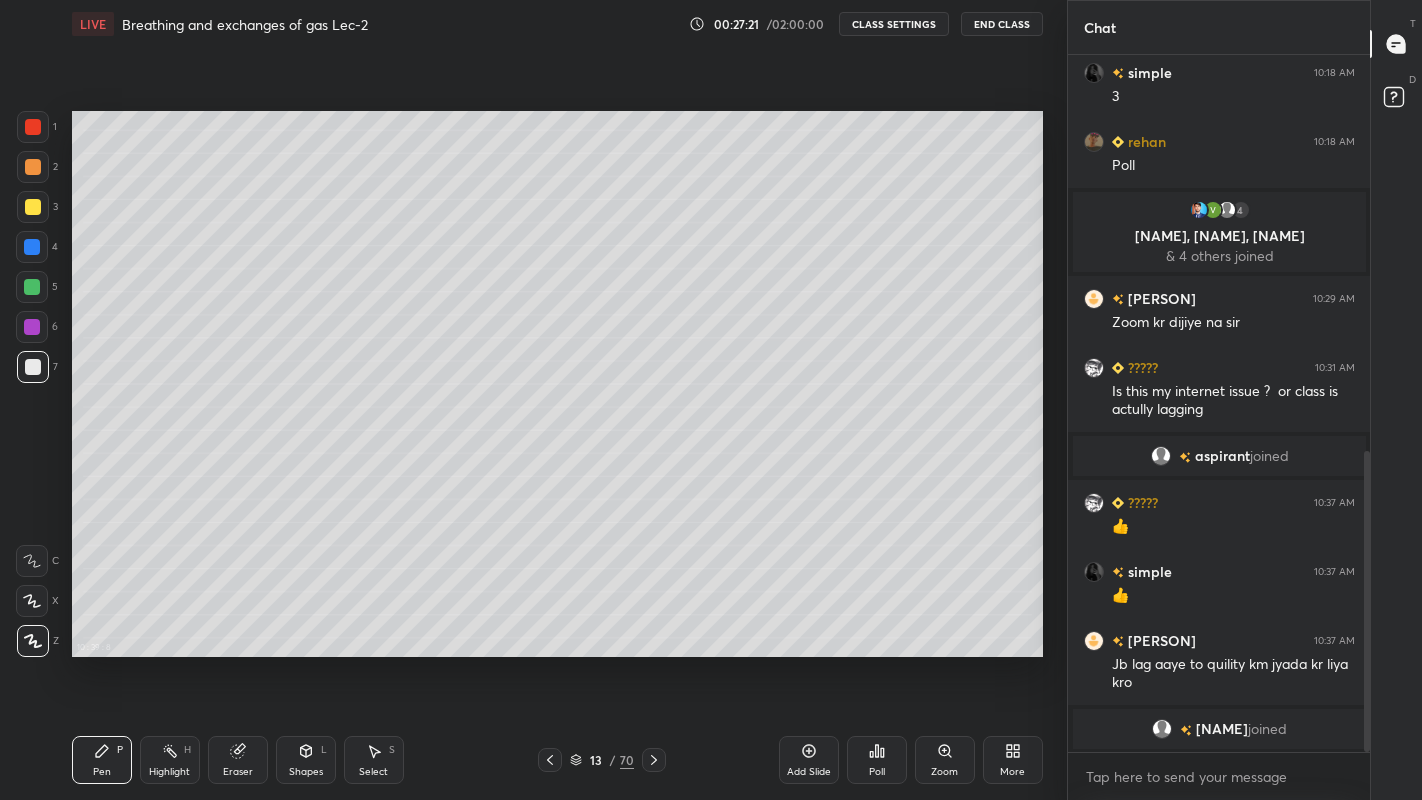 click at bounding box center (33, 207) 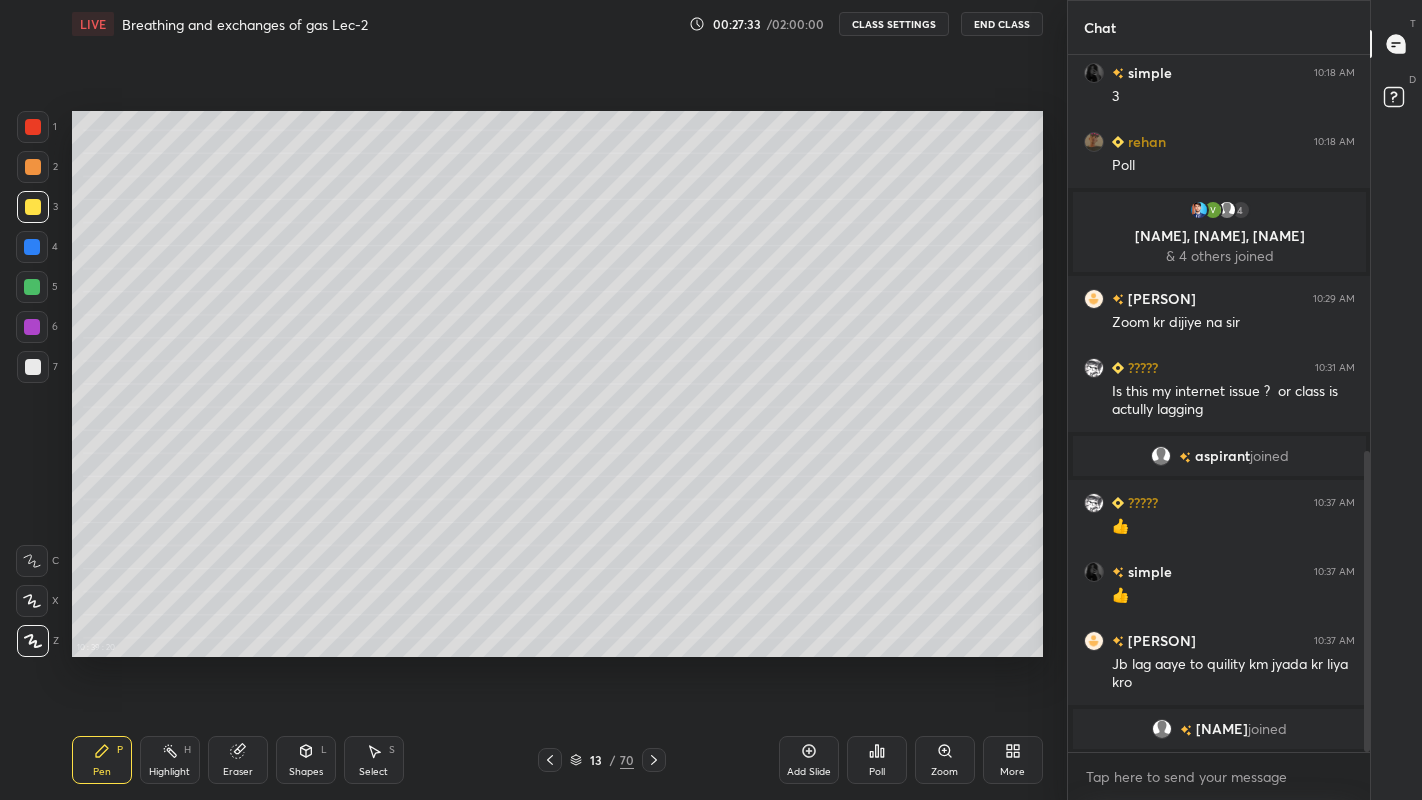 click at bounding box center [33, 367] 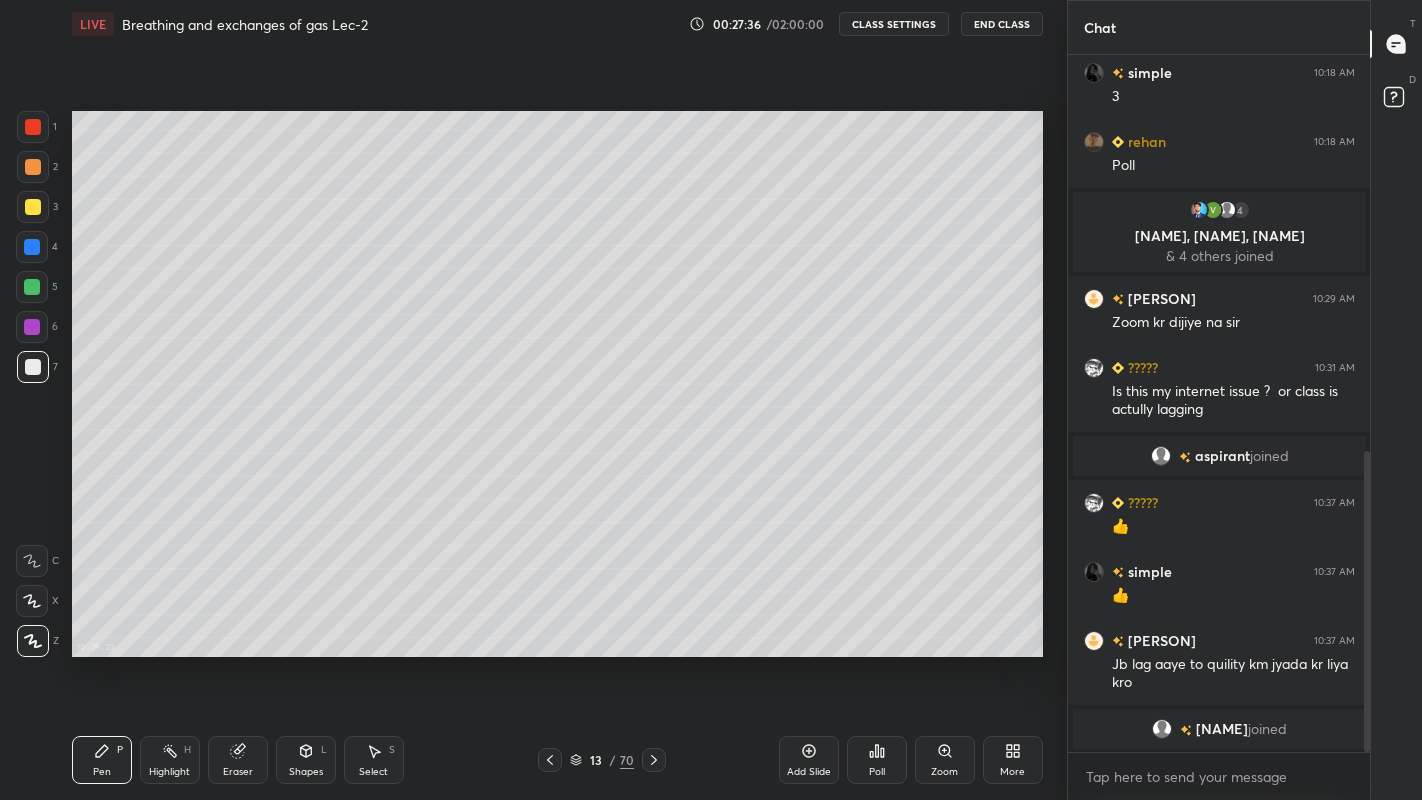 click at bounding box center (32, 327) 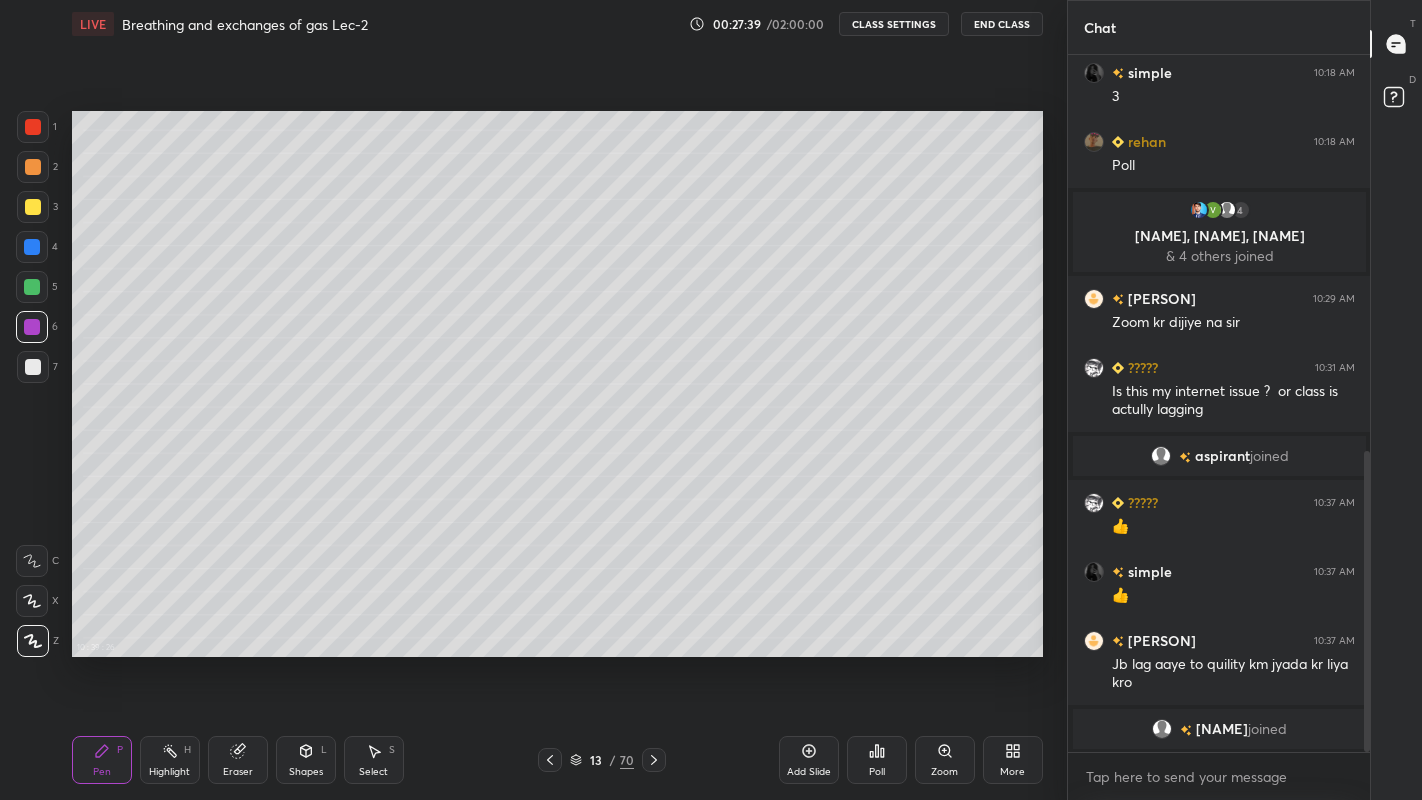 click at bounding box center (33, 367) 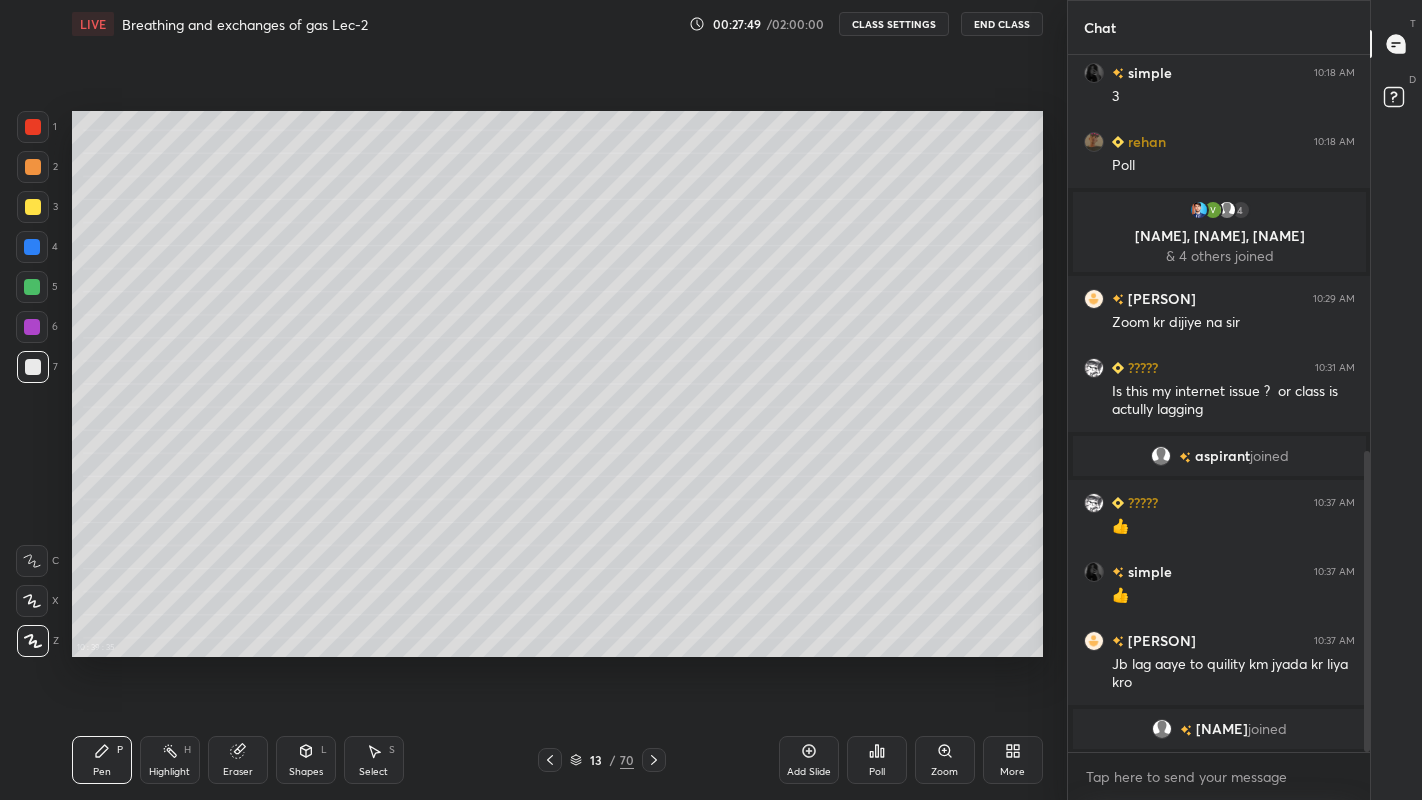 click at bounding box center (32, 287) 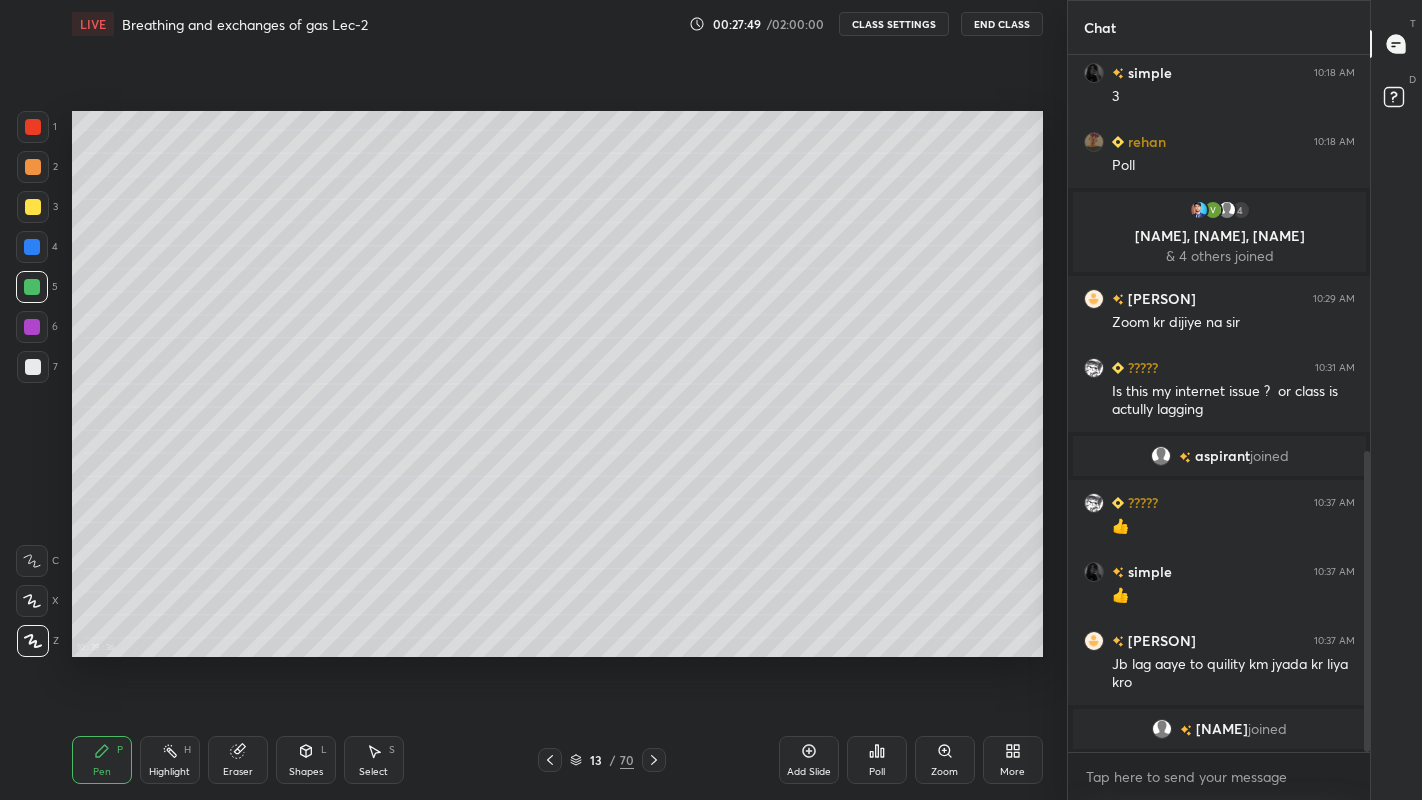 click at bounding box center (33, 367) 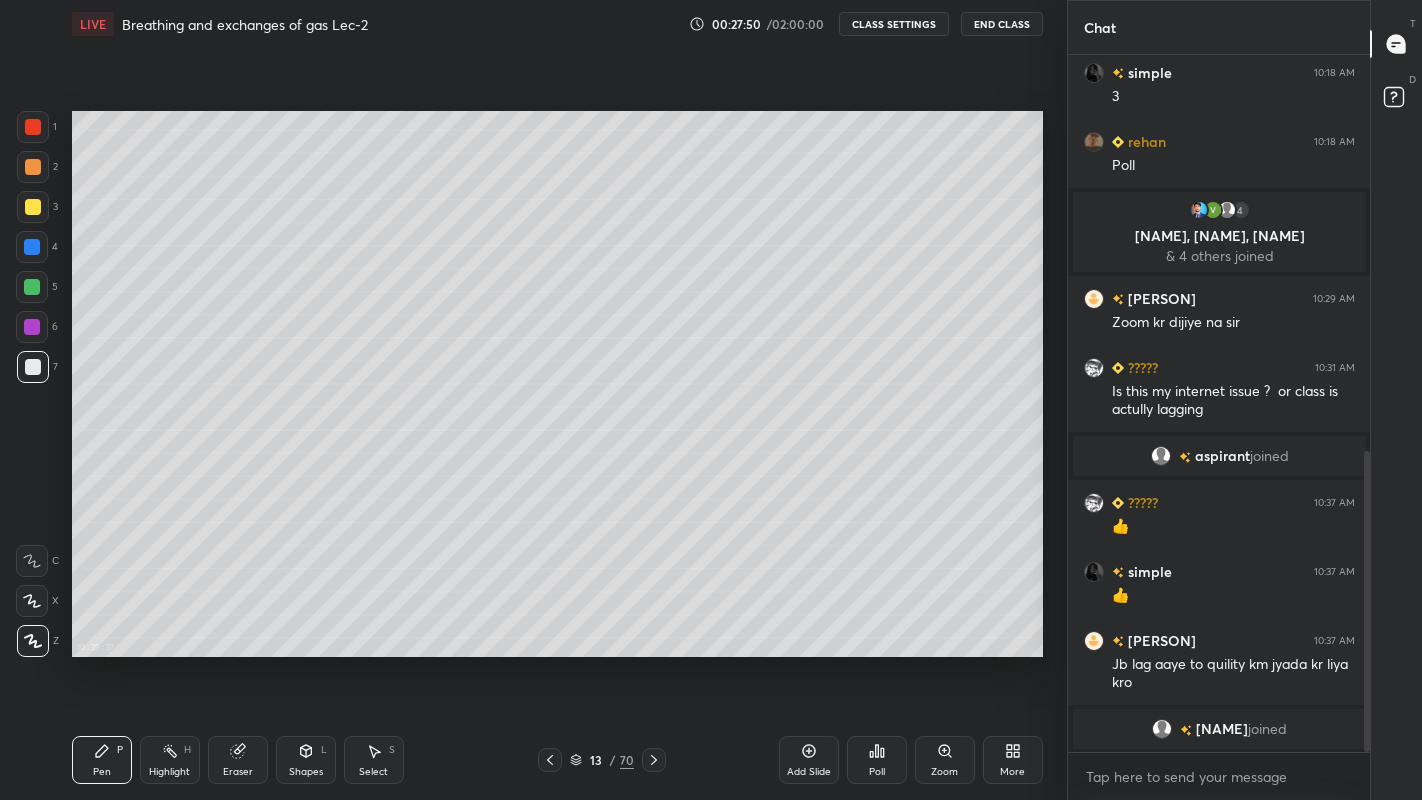 click at bounding box center [33, 207] 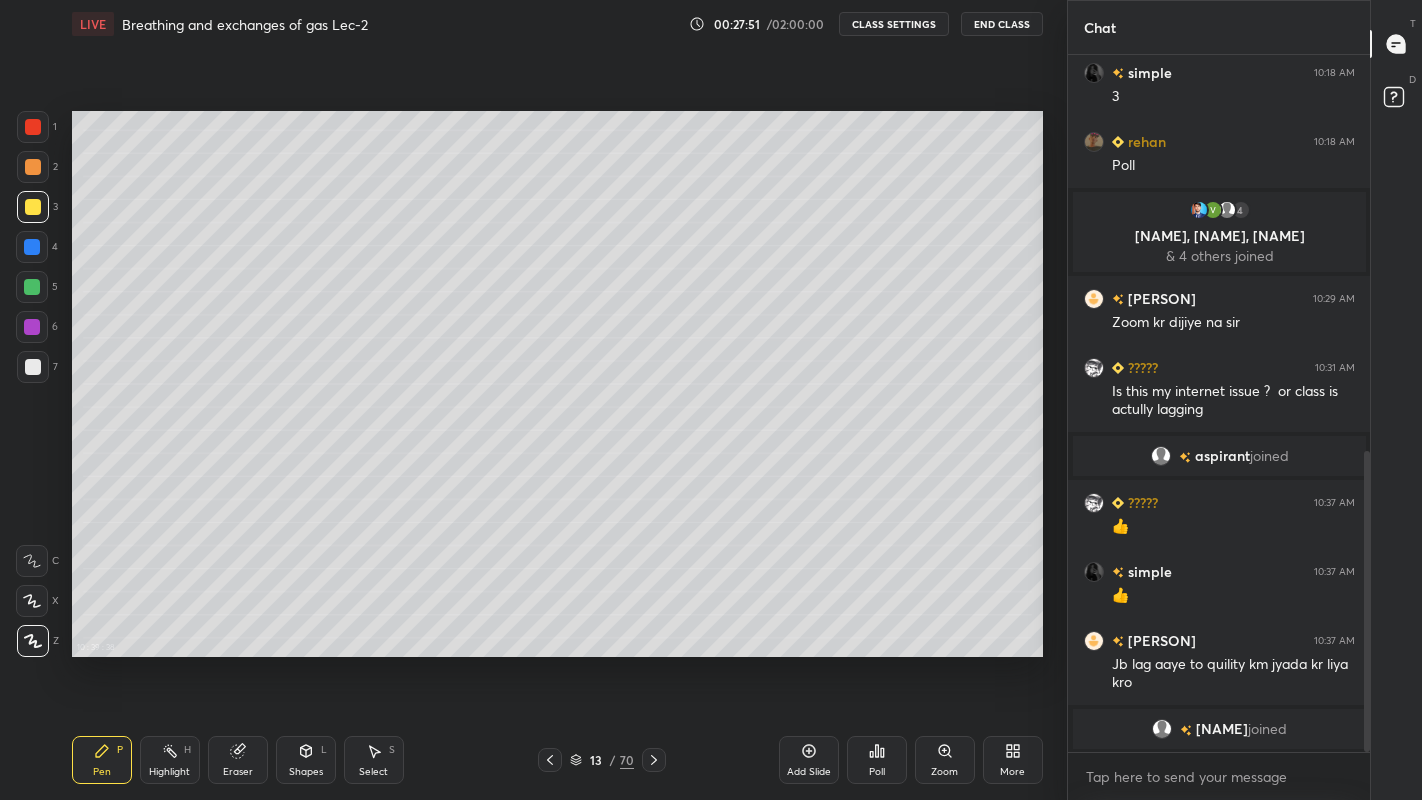 click at bounding box center [33, 127] 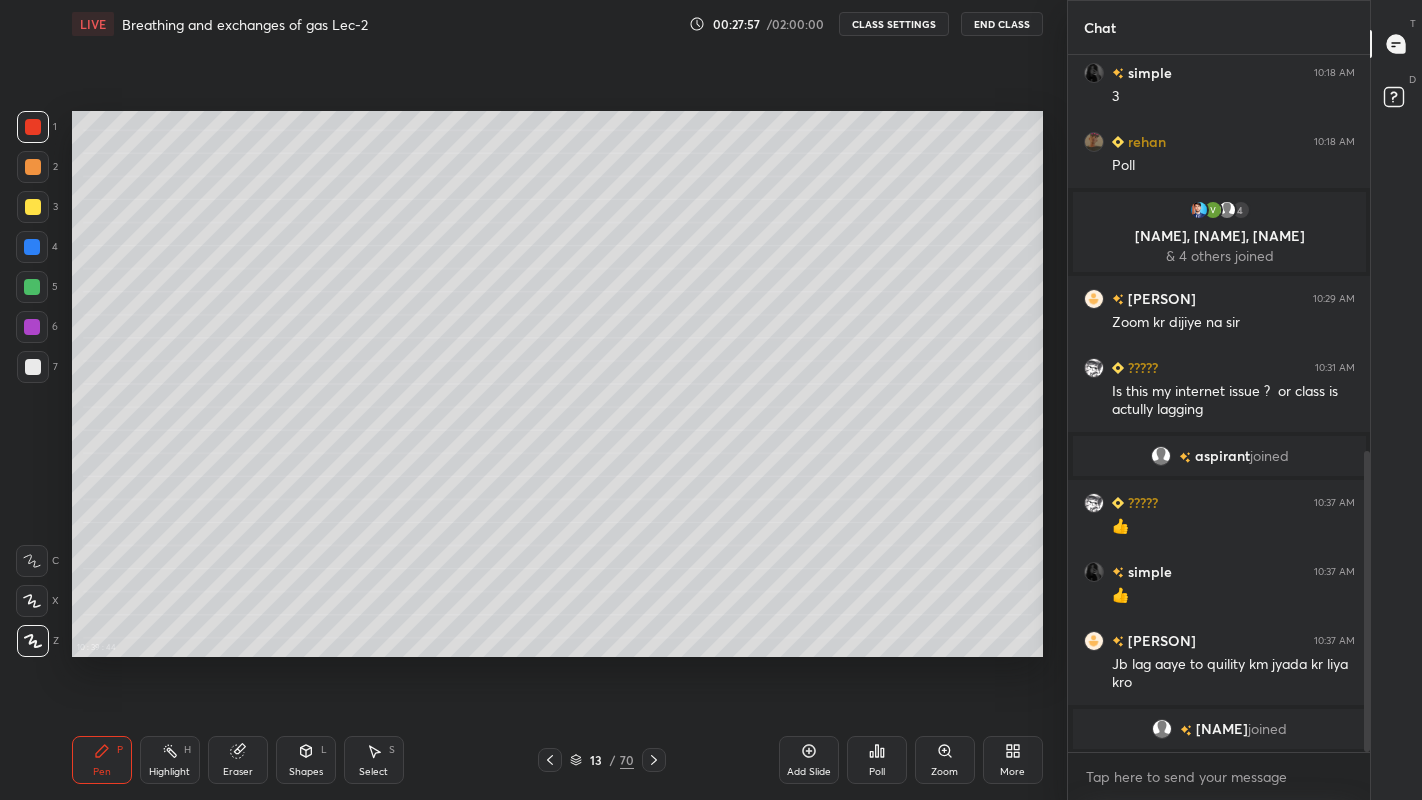 click at bounding box center (33, 367) 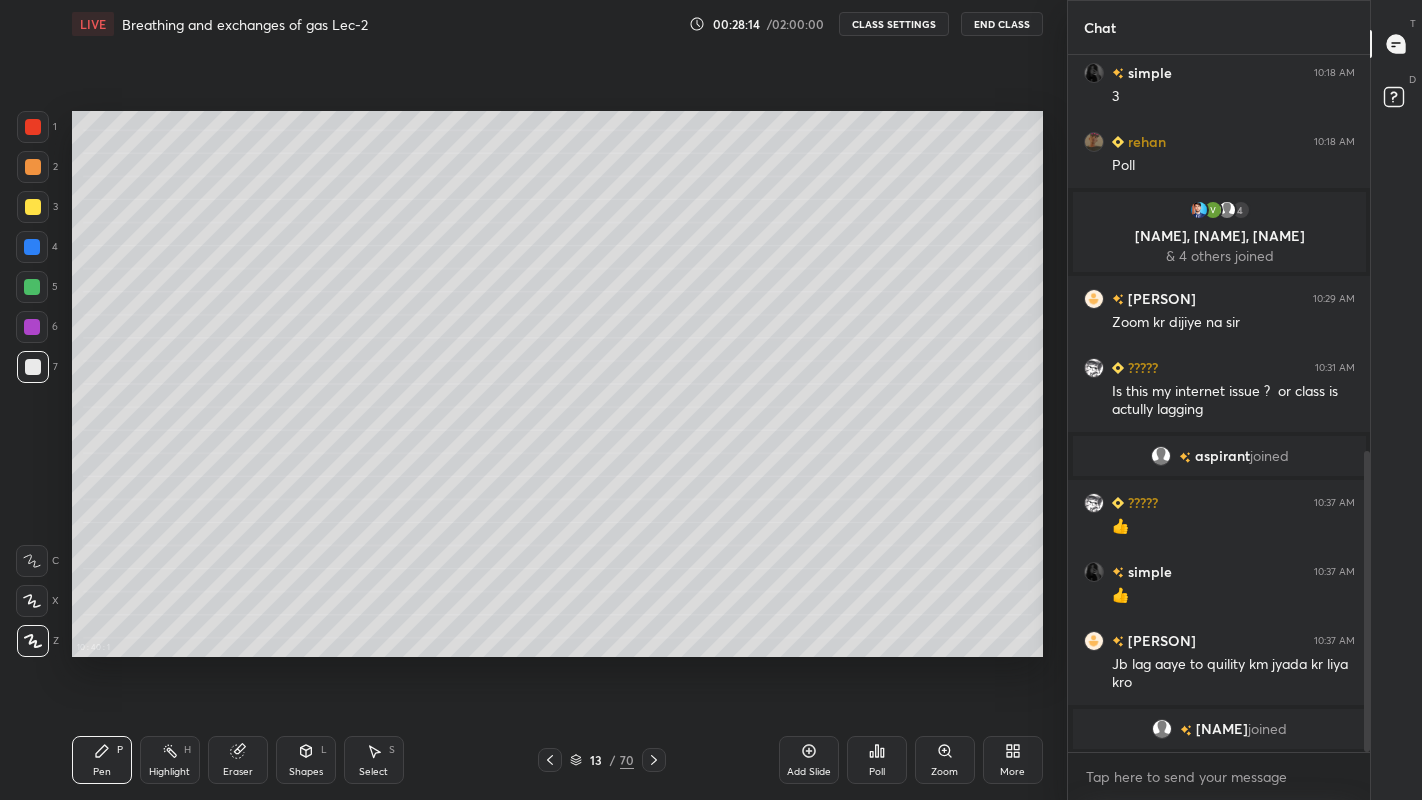 click at bounding box center (33, 367) 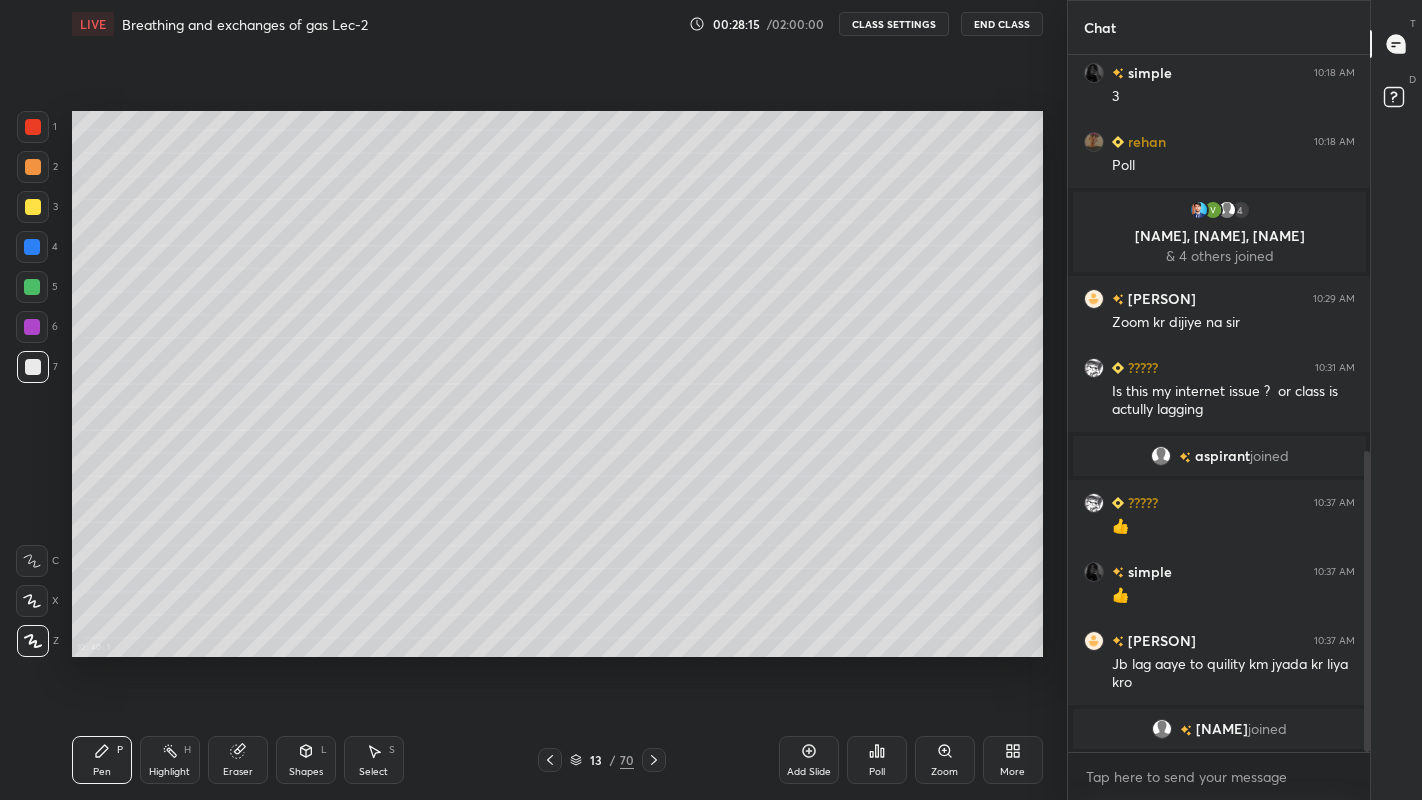 click at bounding box center (33, 207) 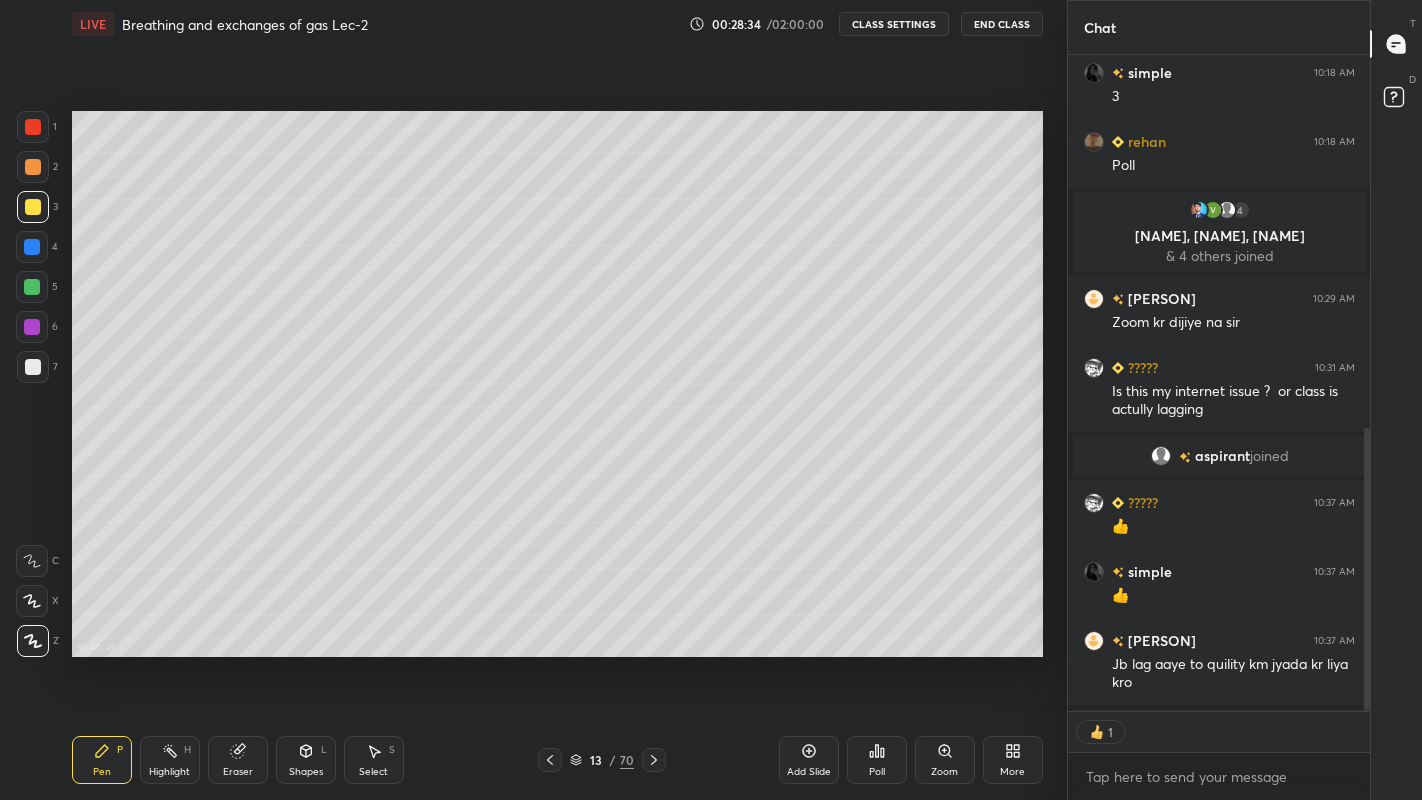 scroll, scrollTop: 650, scrollLeft: 296, axis: both 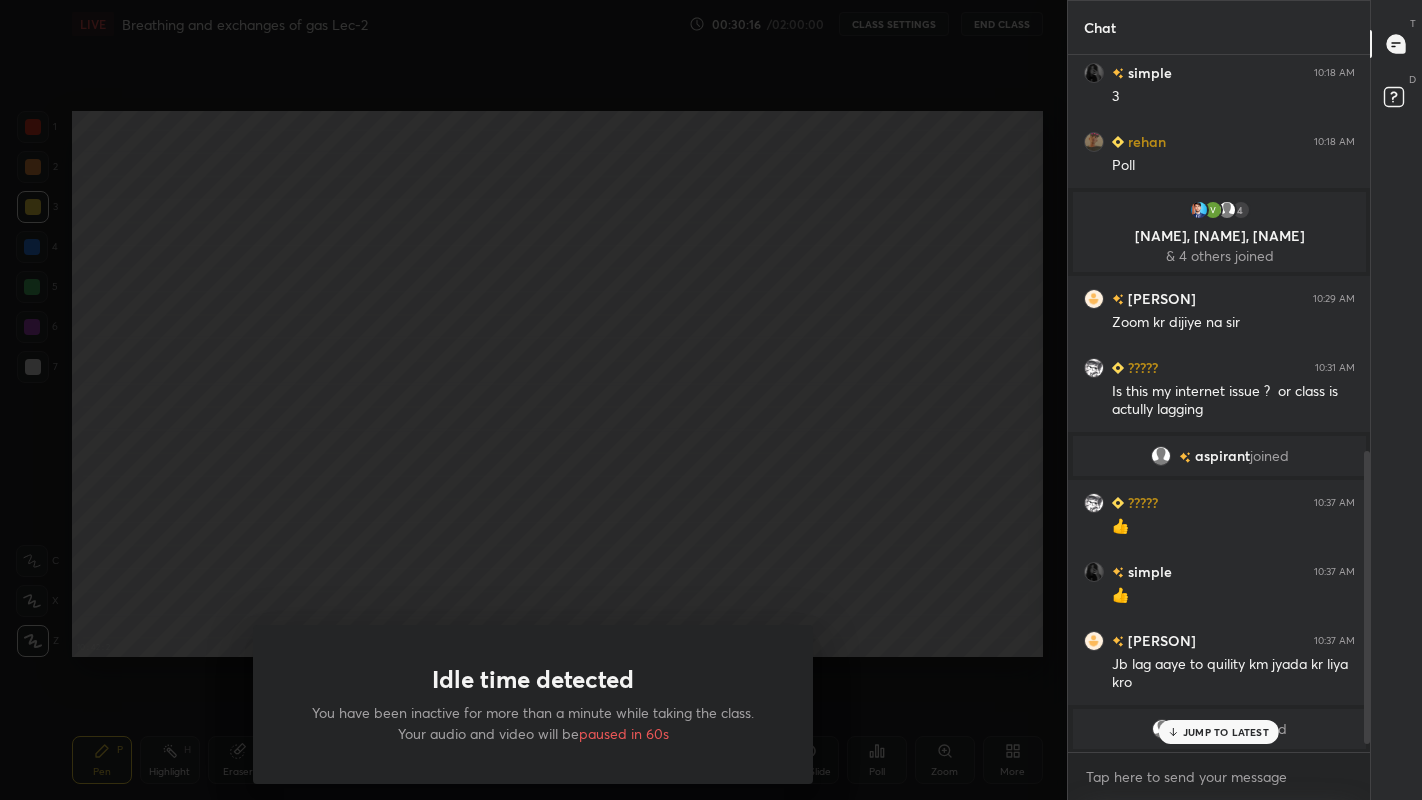 click on "Idle time detected You have been inactive for more than a minute while taking the class. Your audio and video will be  paused in 60s" at bounding box center (533, 400) 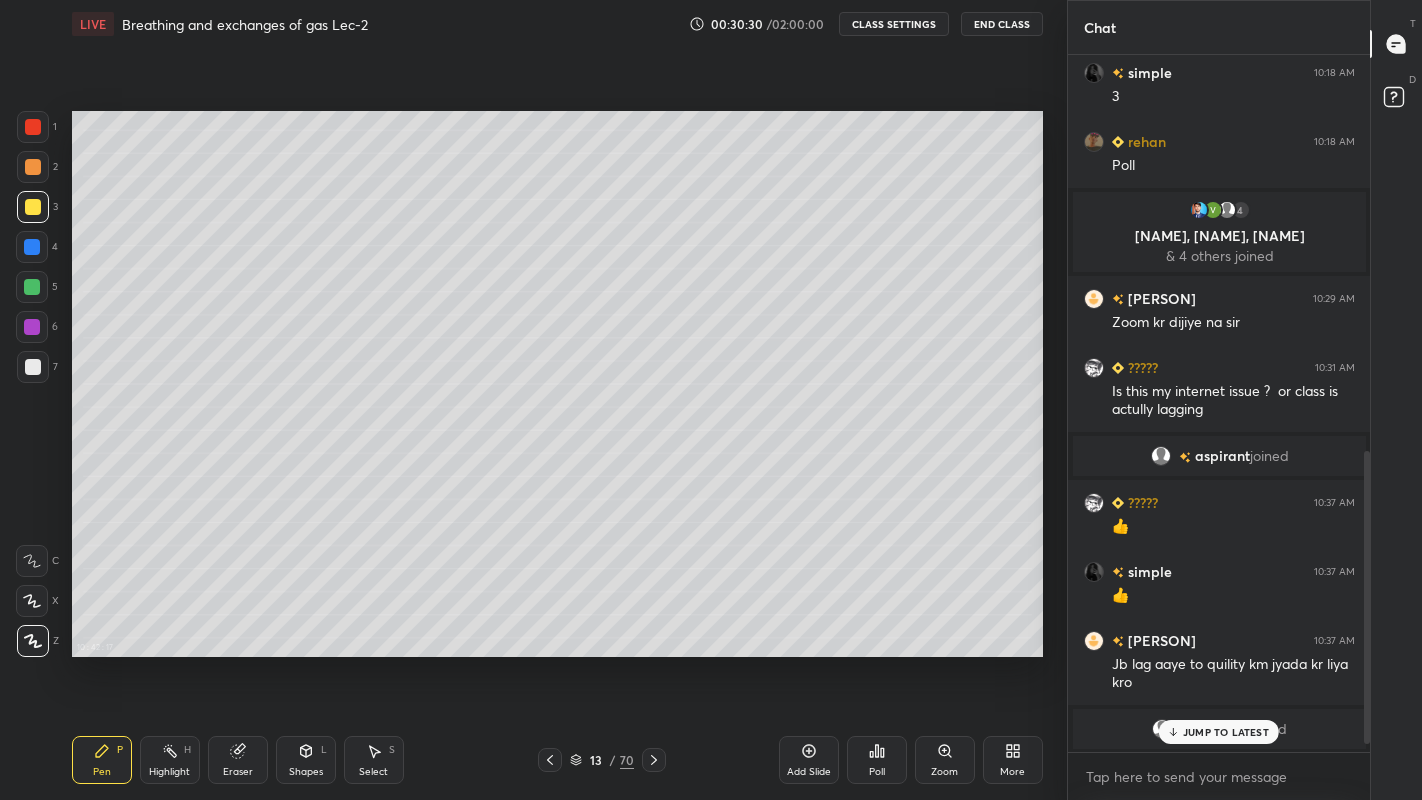 scroll, scrollTop: 971, scrollLeft: 0, axis: vertical 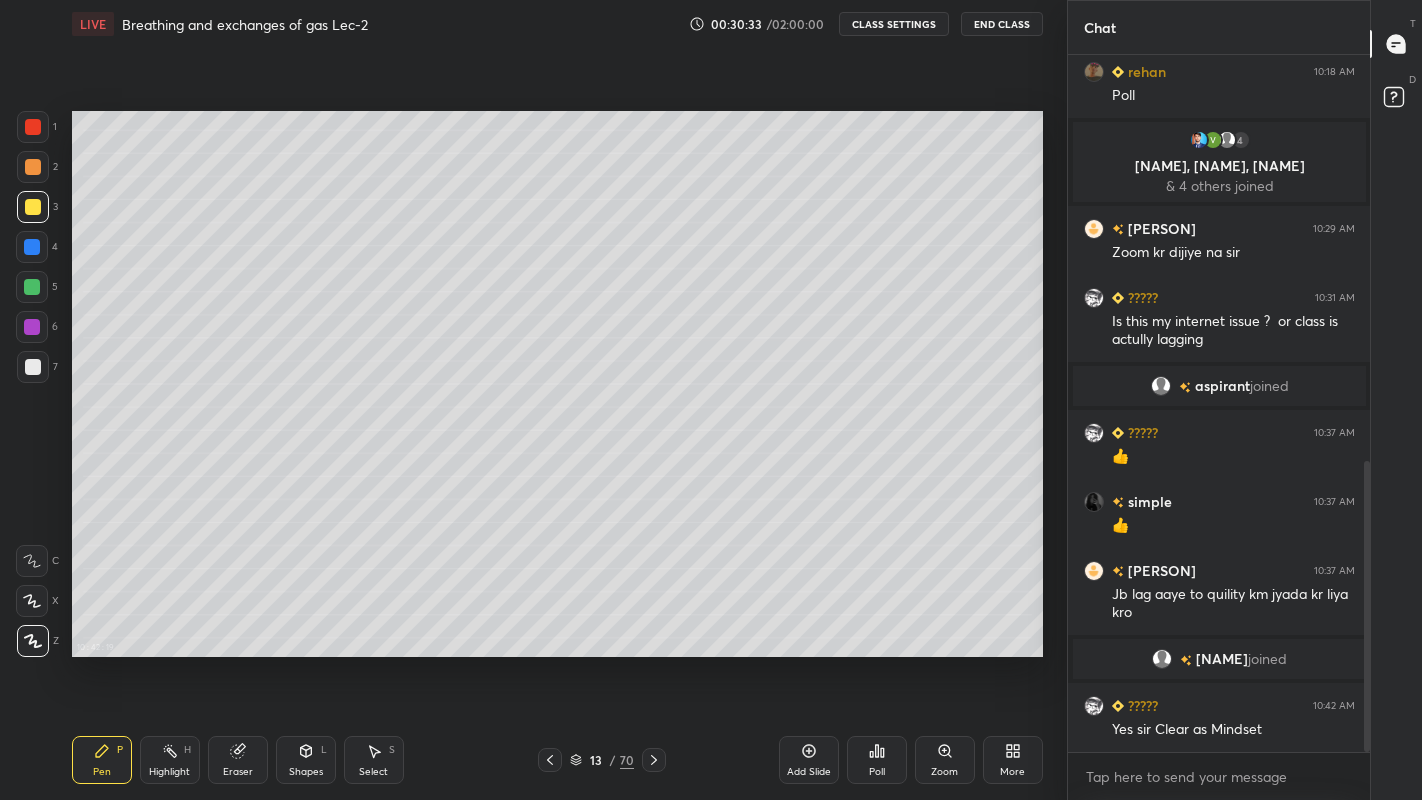 click on "Add Slide" at bounding box center [809, 760] 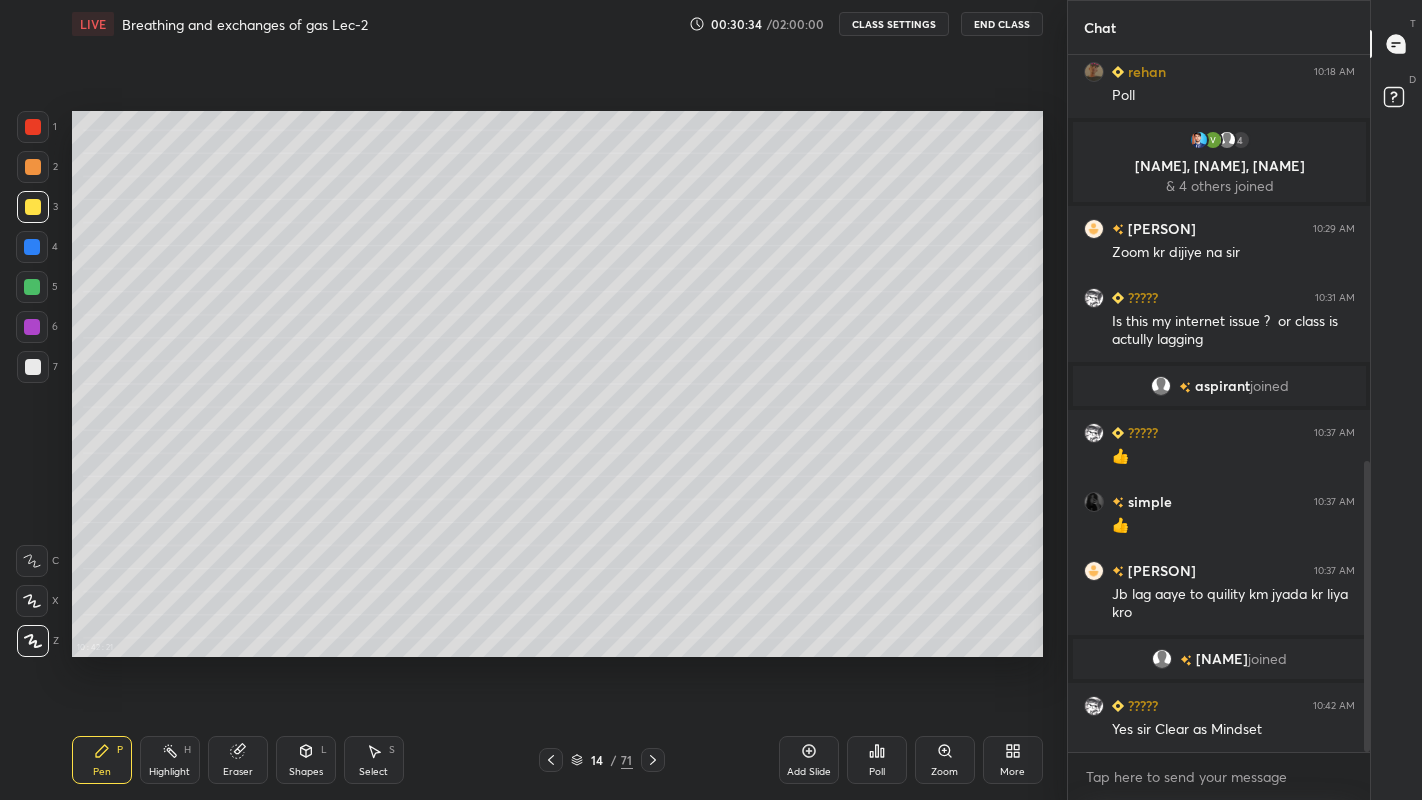 click at bounding box center [33, 367] 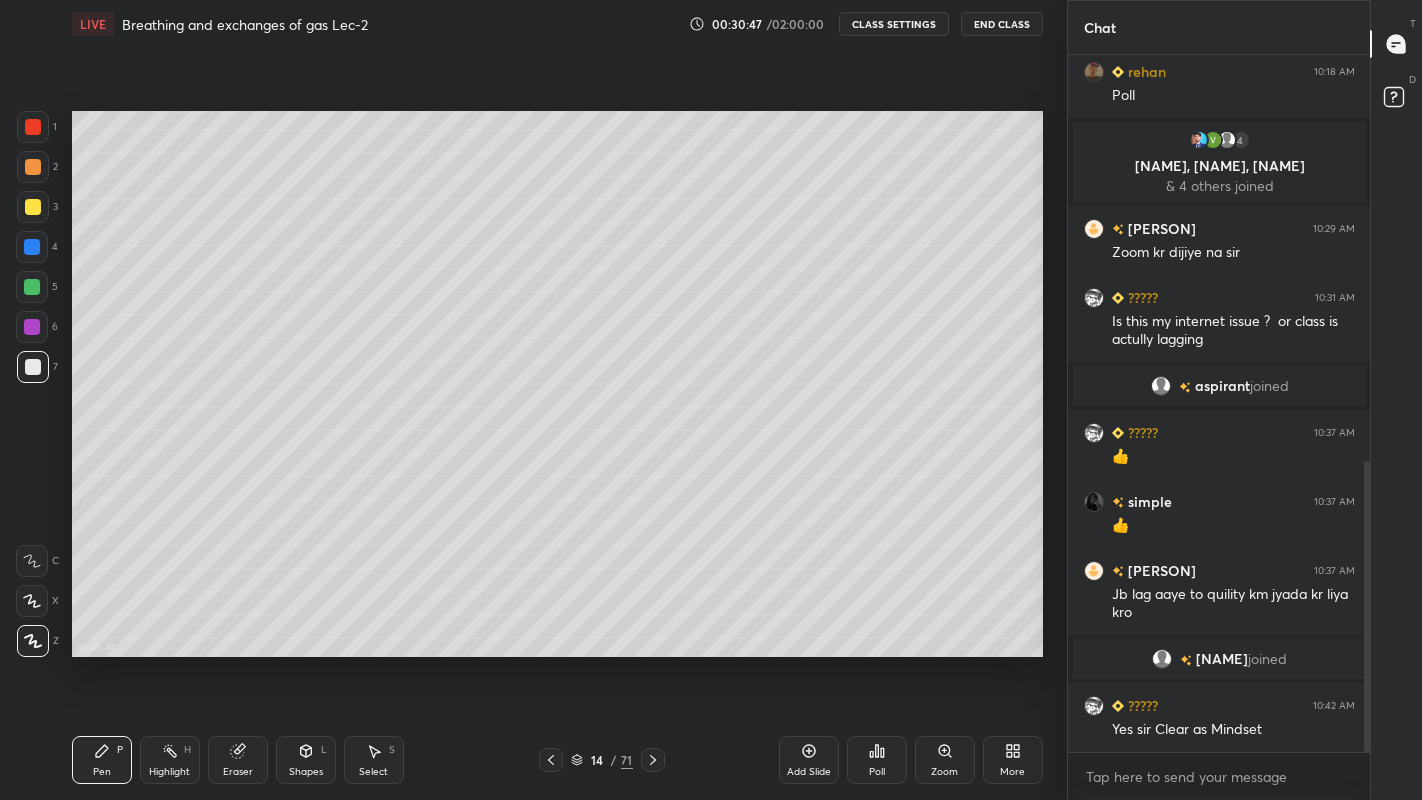 click at bounding box center (33, 207) 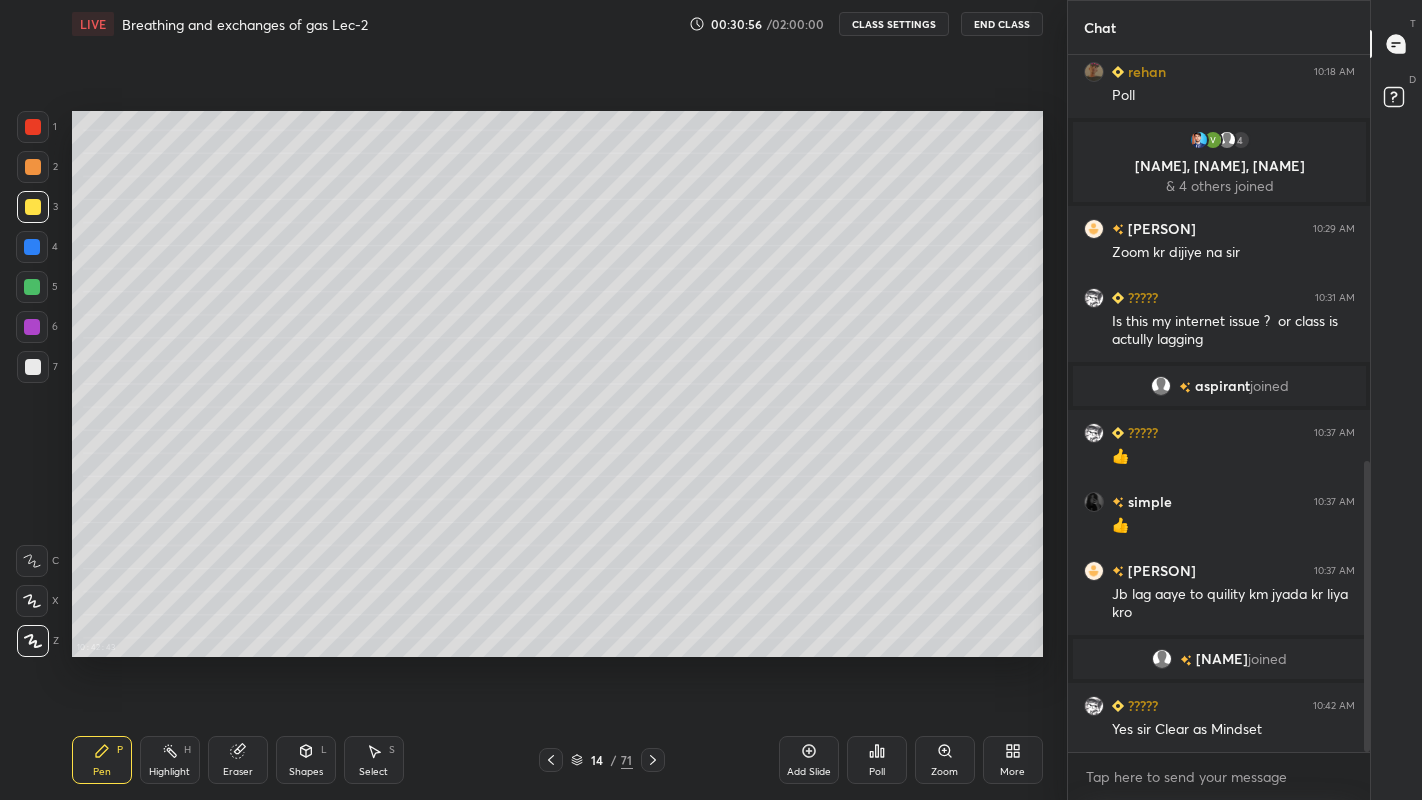 scroll, scrollTop: 650, scrollLeft: 296, axis: both 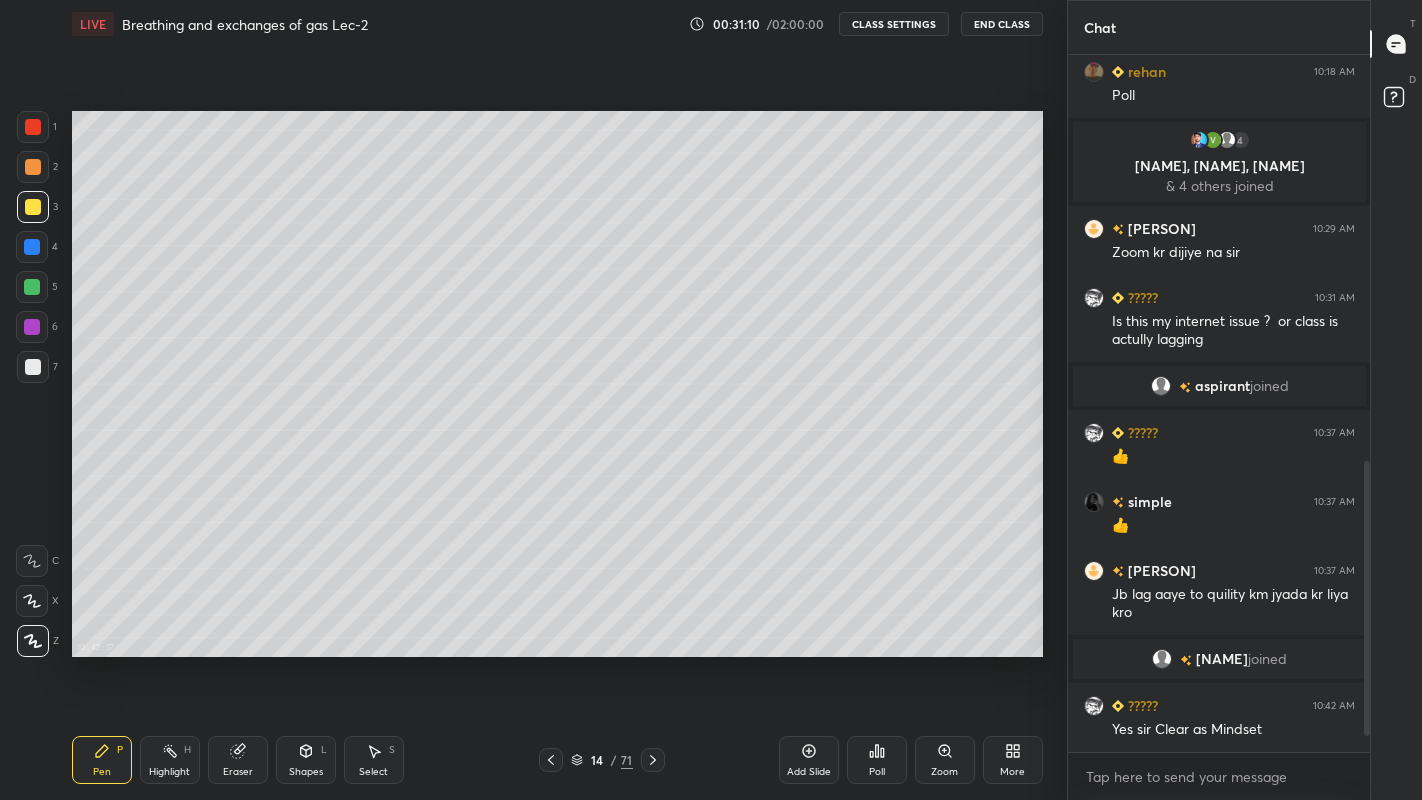 click at bounding box center [33, 367] 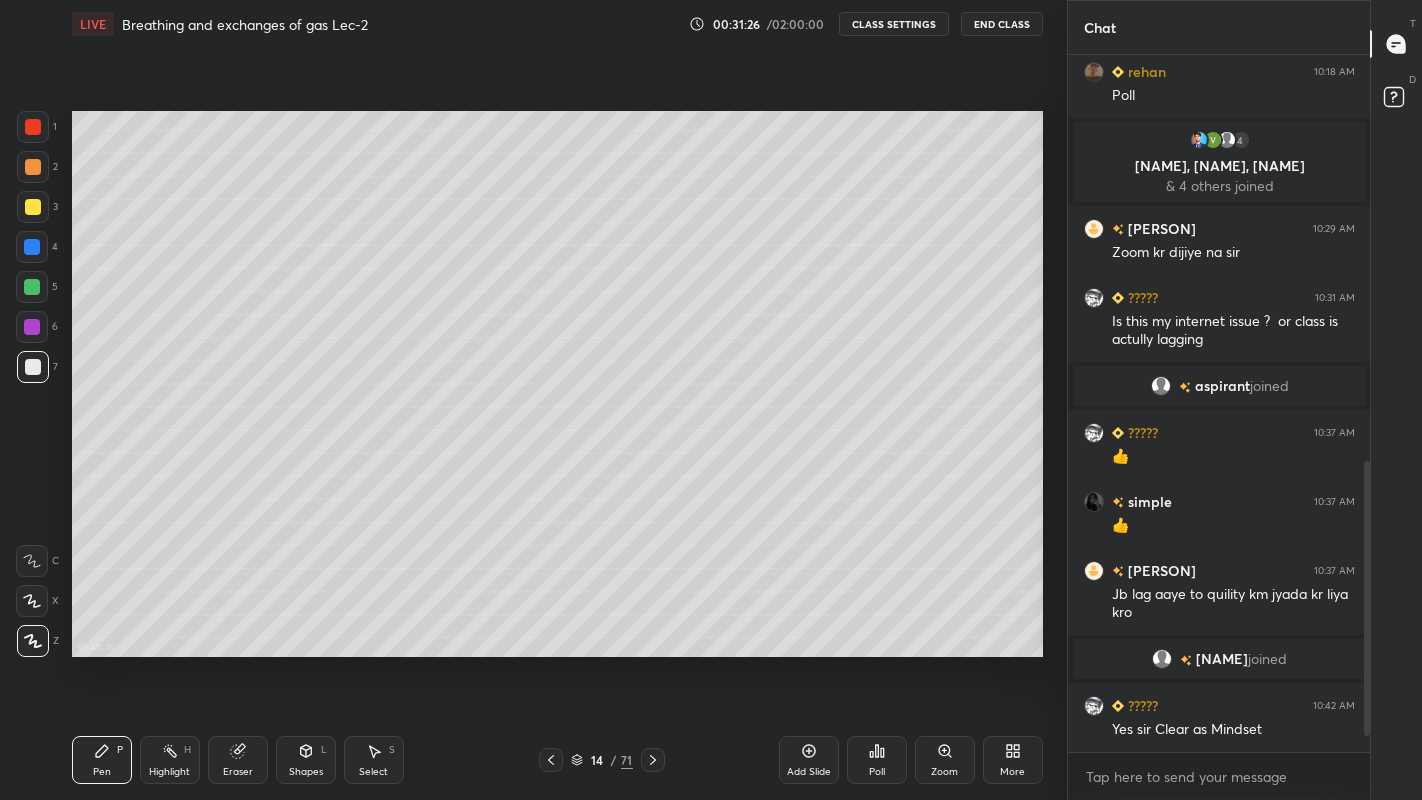 scroll, scrollTop: 1040, scrollLeft: 0, axis: vertical 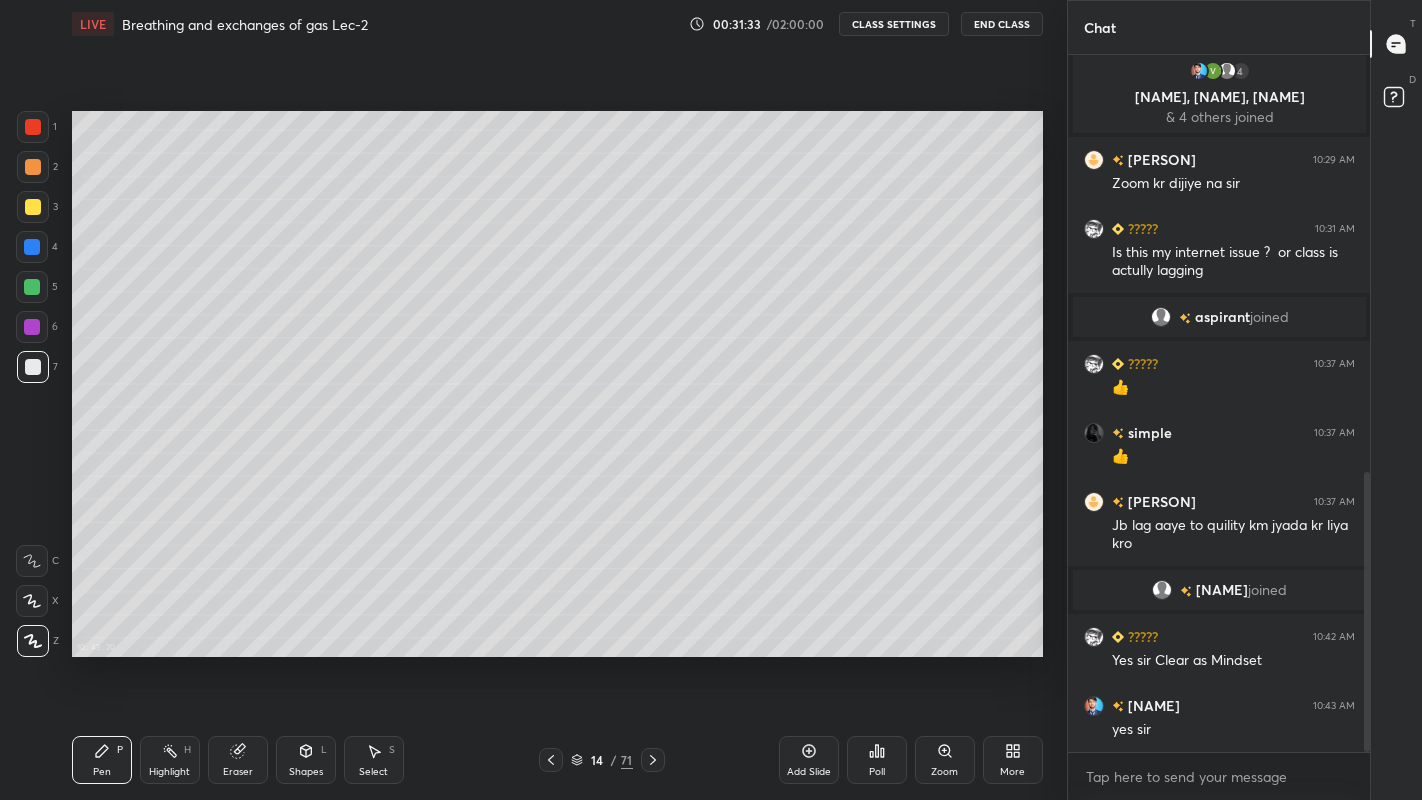 click on "Add Slide" at bounding box center (809, 772) 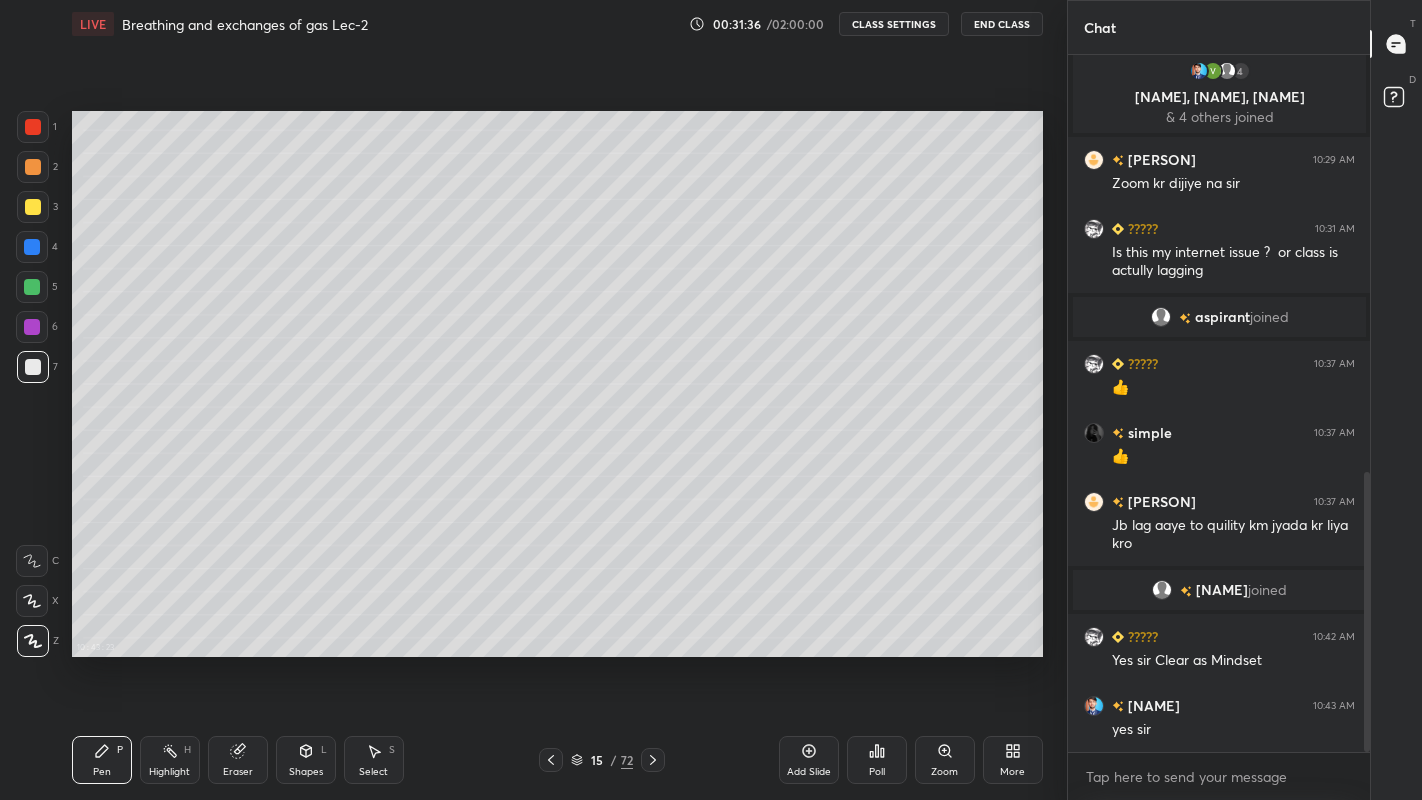 click at bounding box center [33, 367] 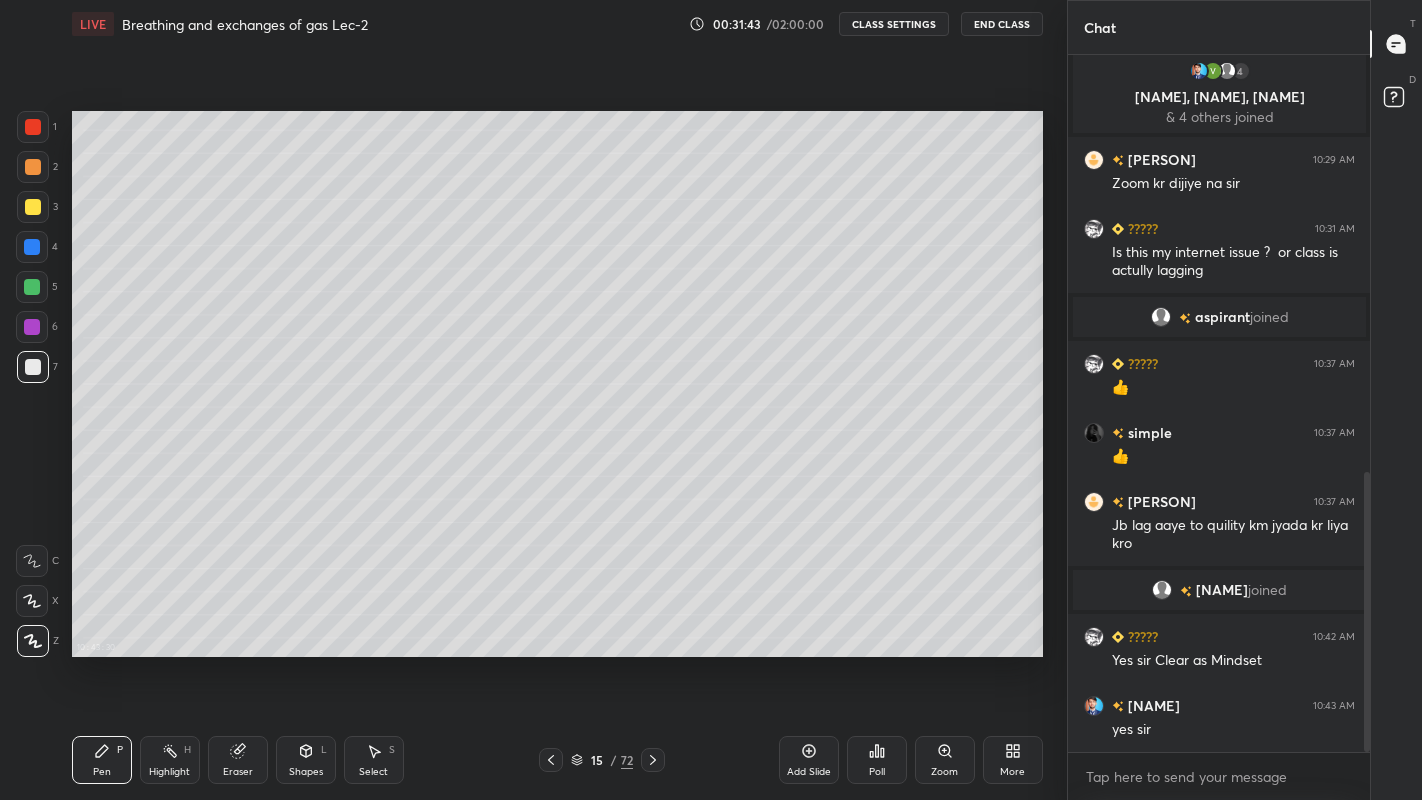 click at bounding box center (33, 207) 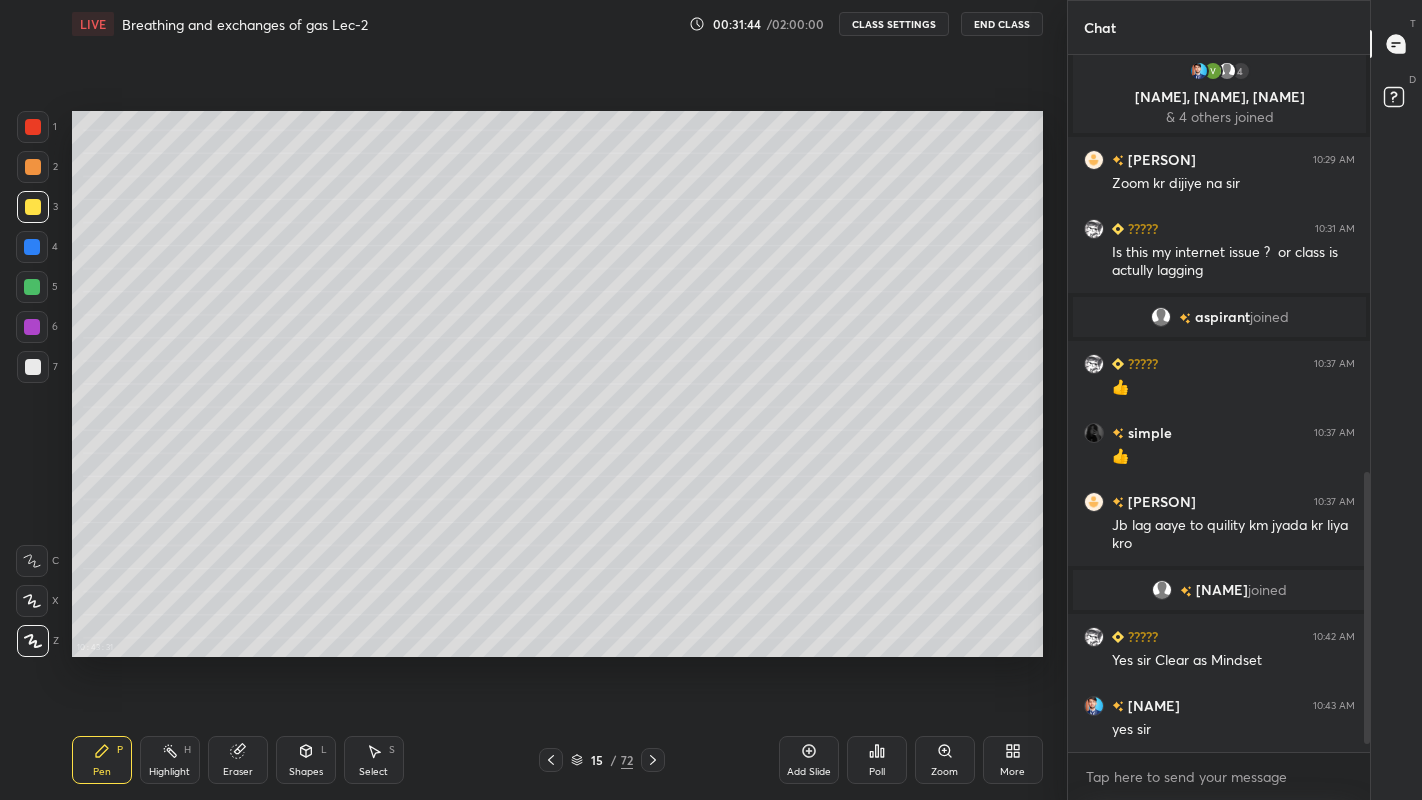 scroll, scrollTop: 1108, scrollLeft: 0, axis: vertical 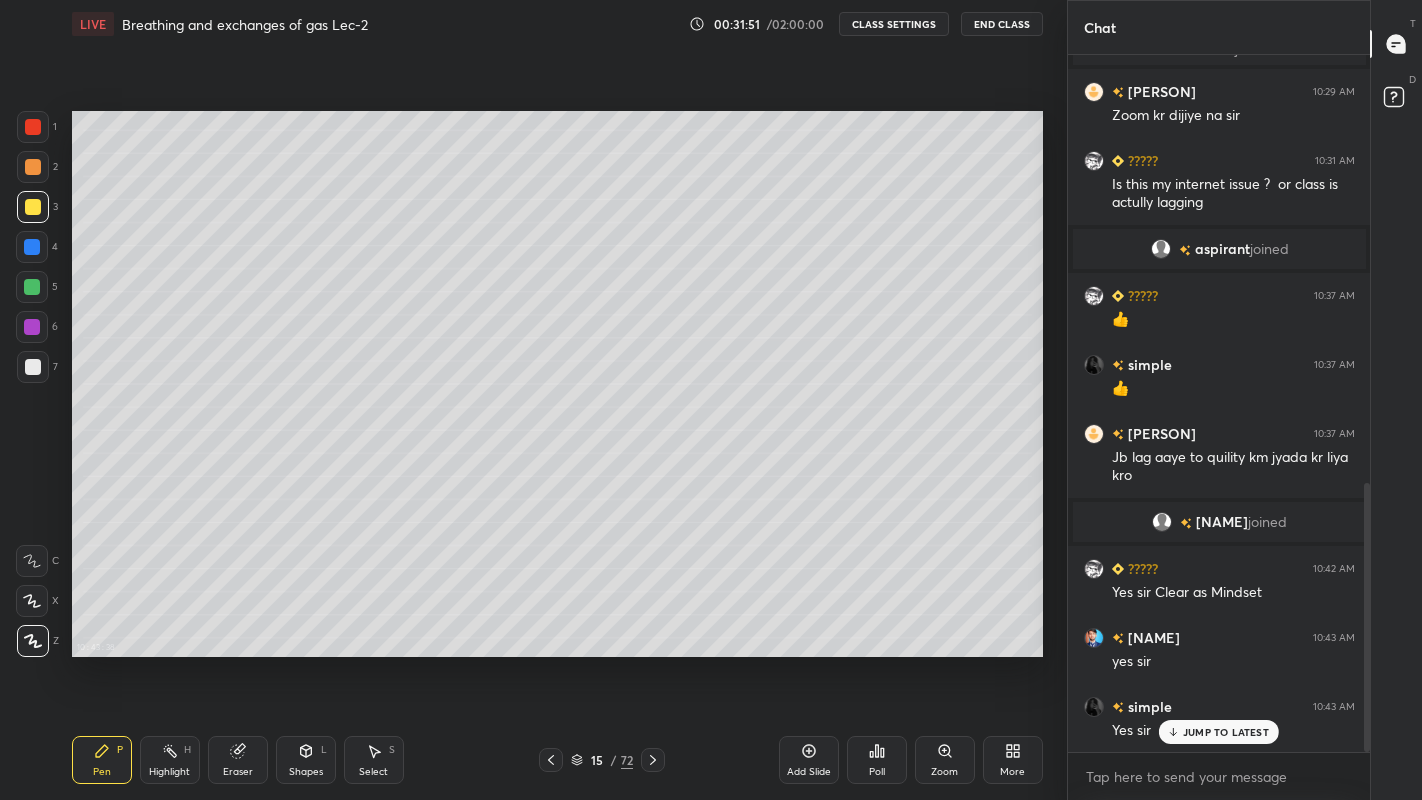 click at bounding box center (33, 367) 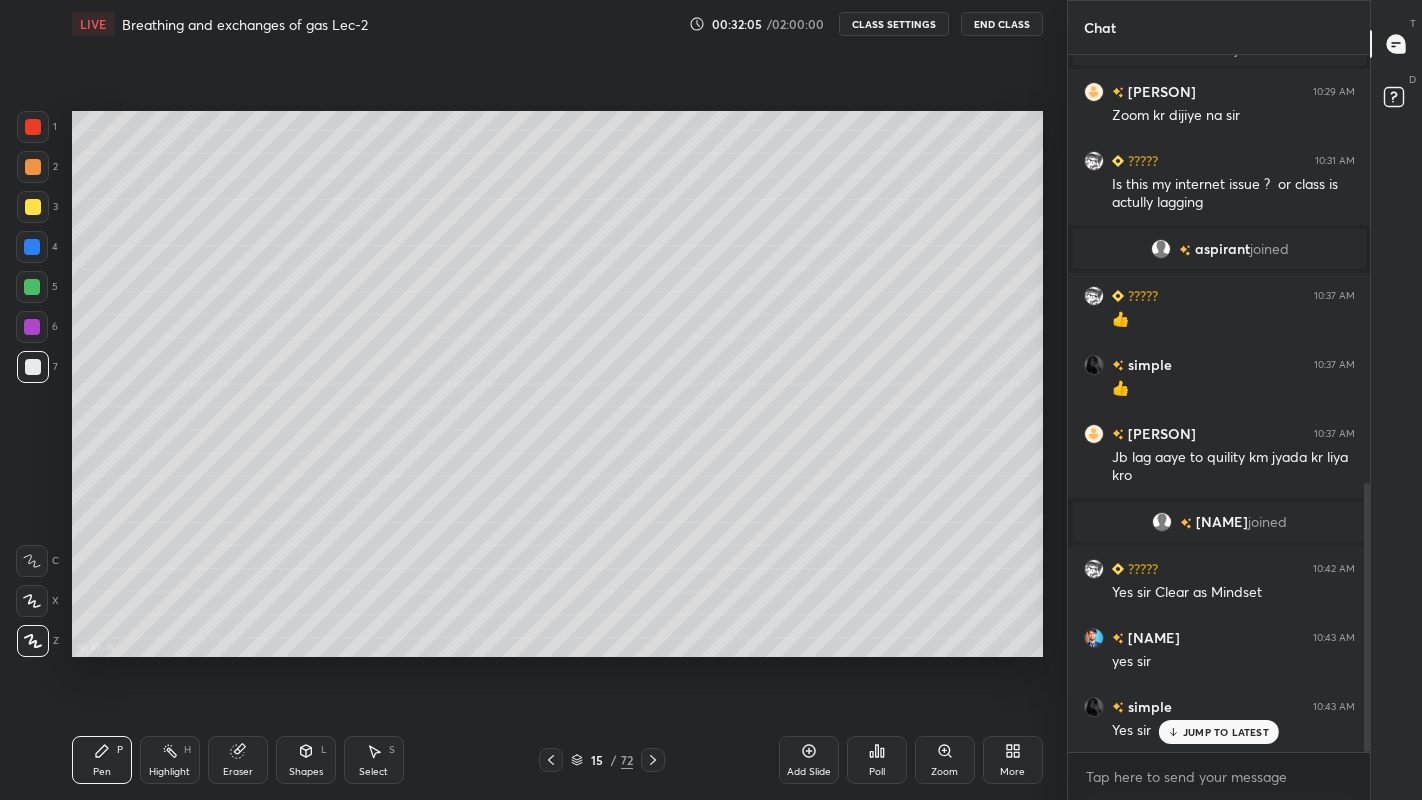click on "Eraser" at bounding box center [238, 772] 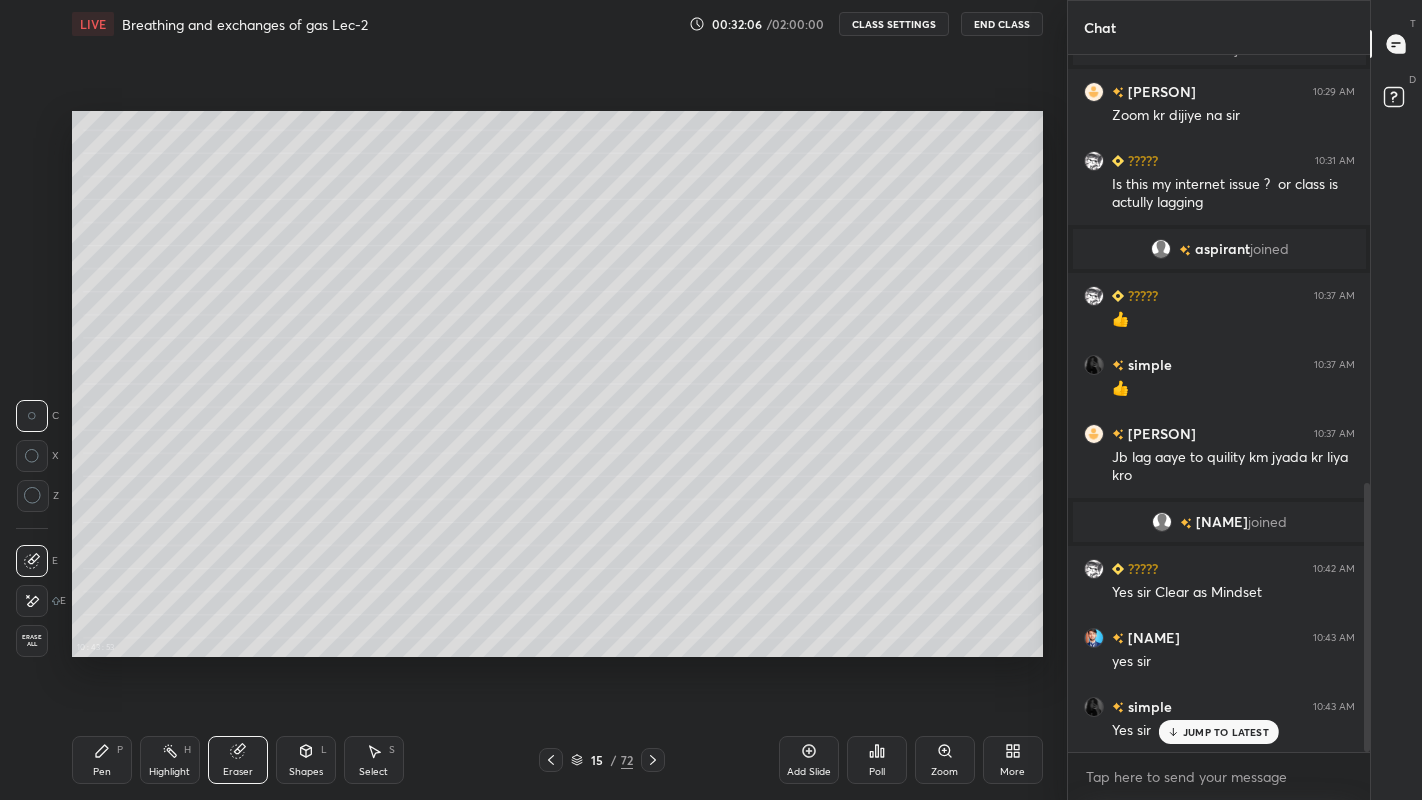 click on "Pen P" at bounding box center [102, 760] 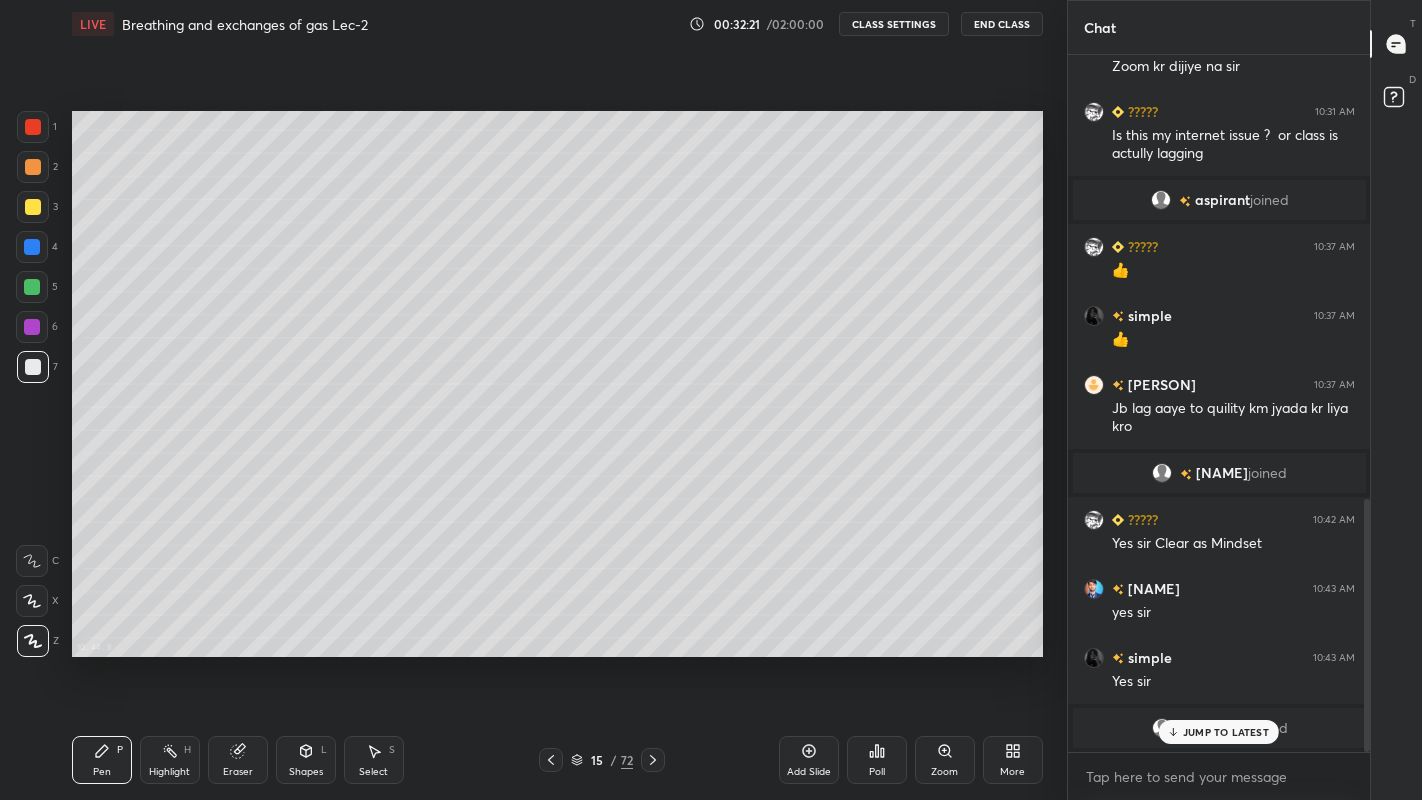 scroll, scrollTop: 1225, scrollLeft: 0, axis: vertical 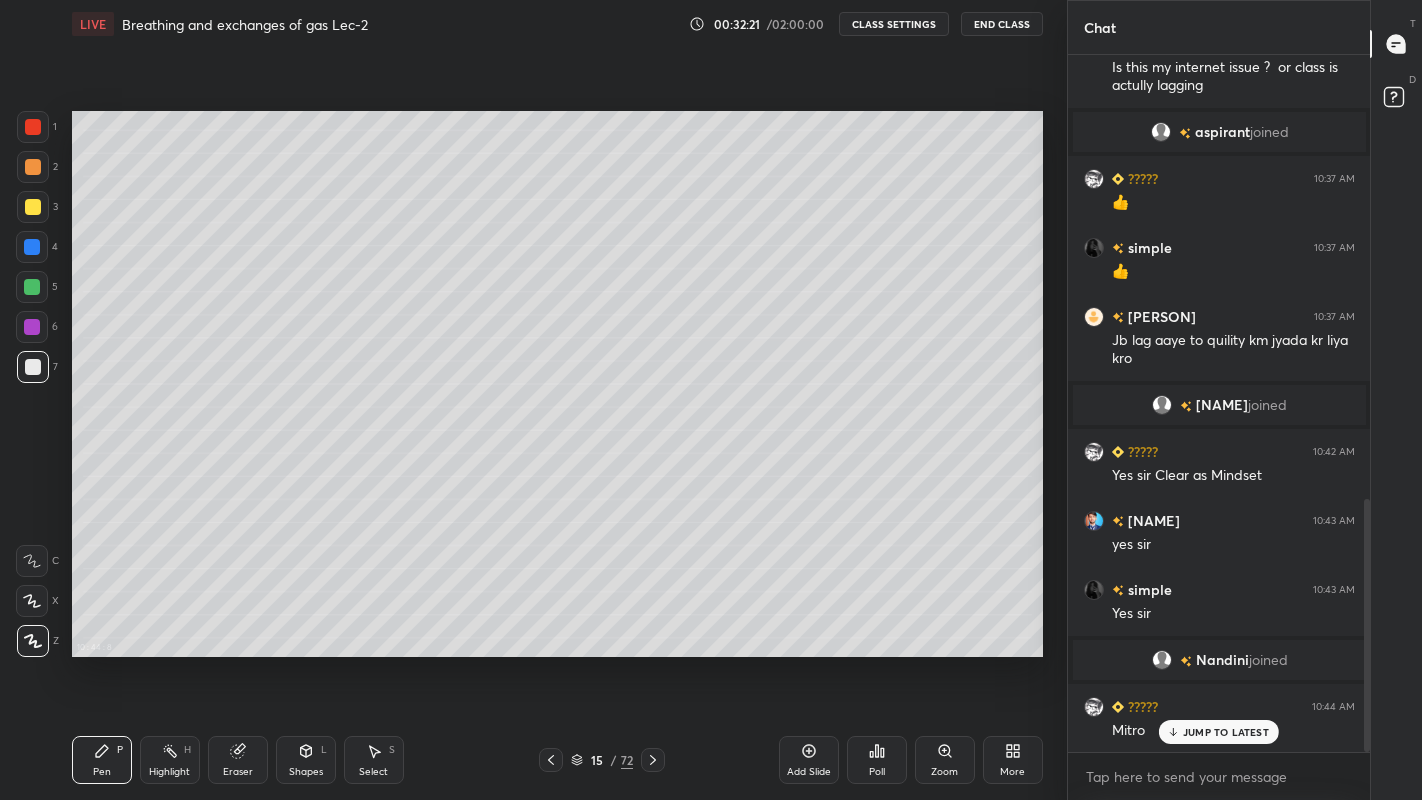 click at bounding box center [33, 207] 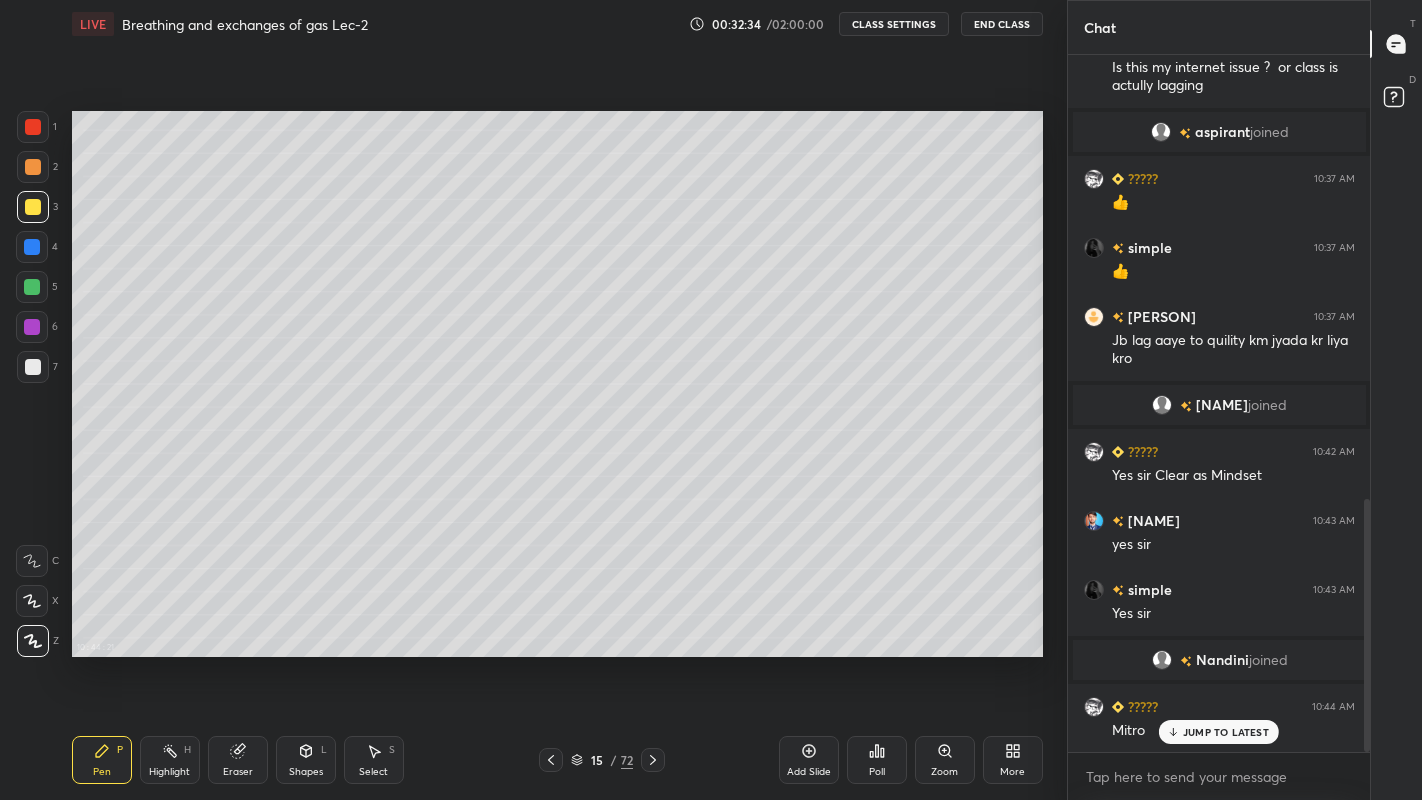 click at bounding box center (32, 287) 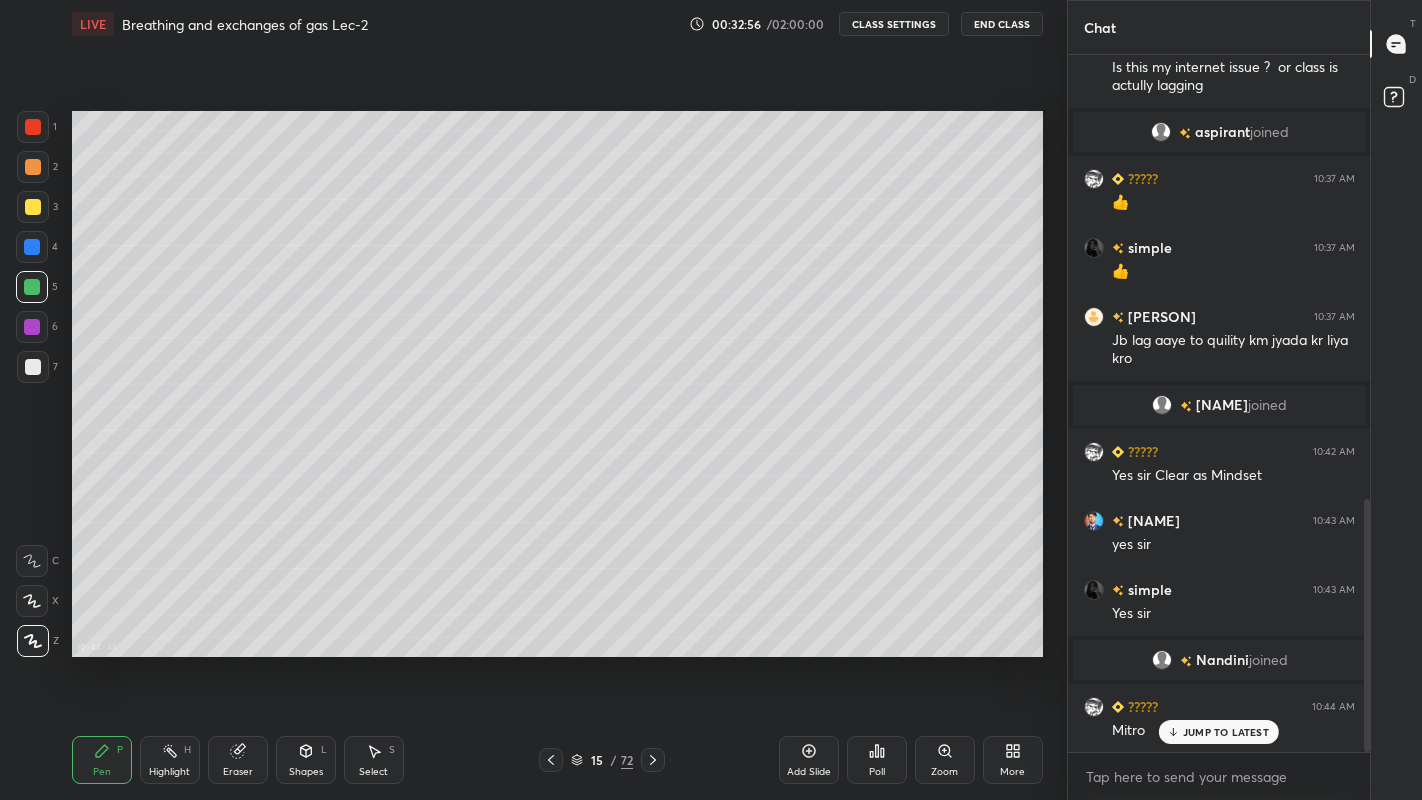click at bounding box center (33, 207) 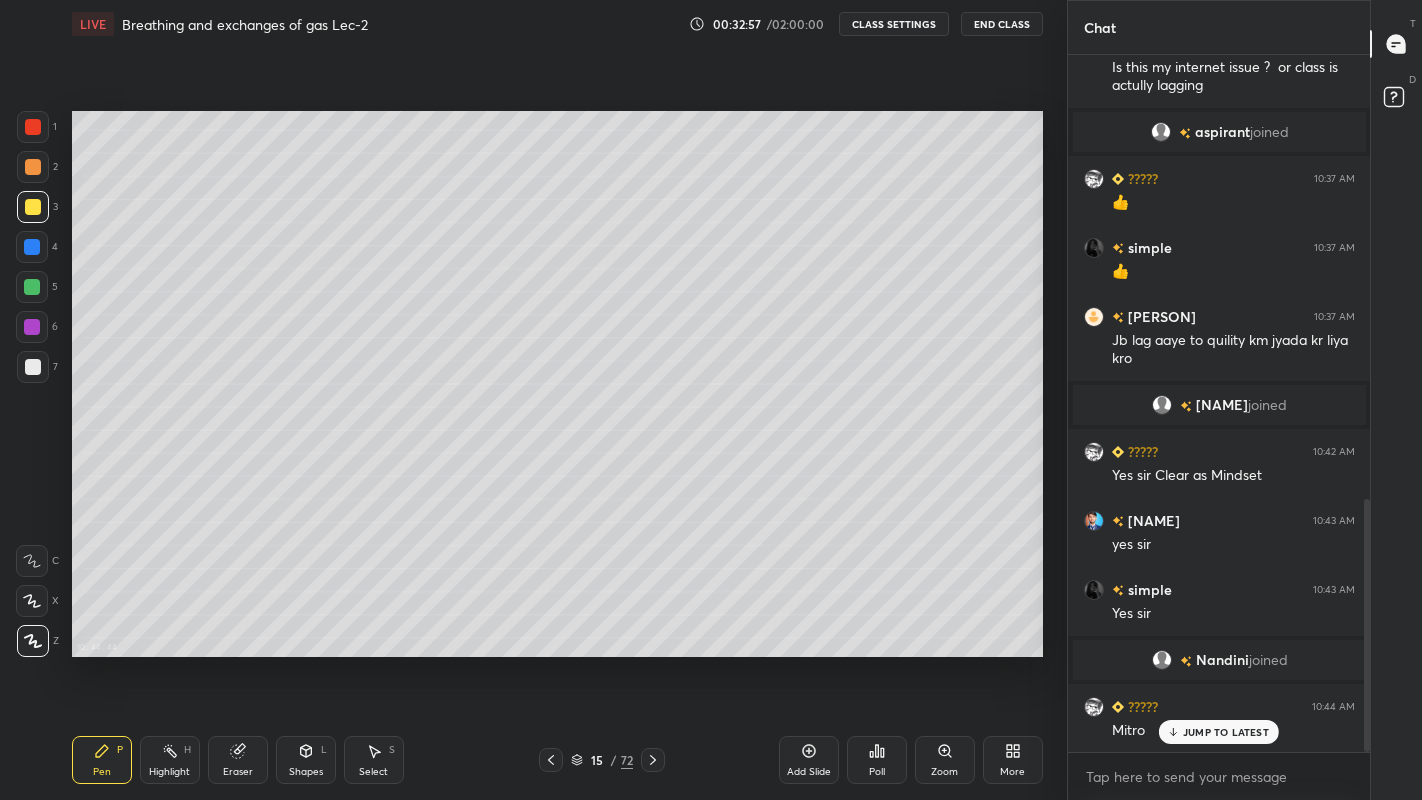 click at bounding box center [32, 327] 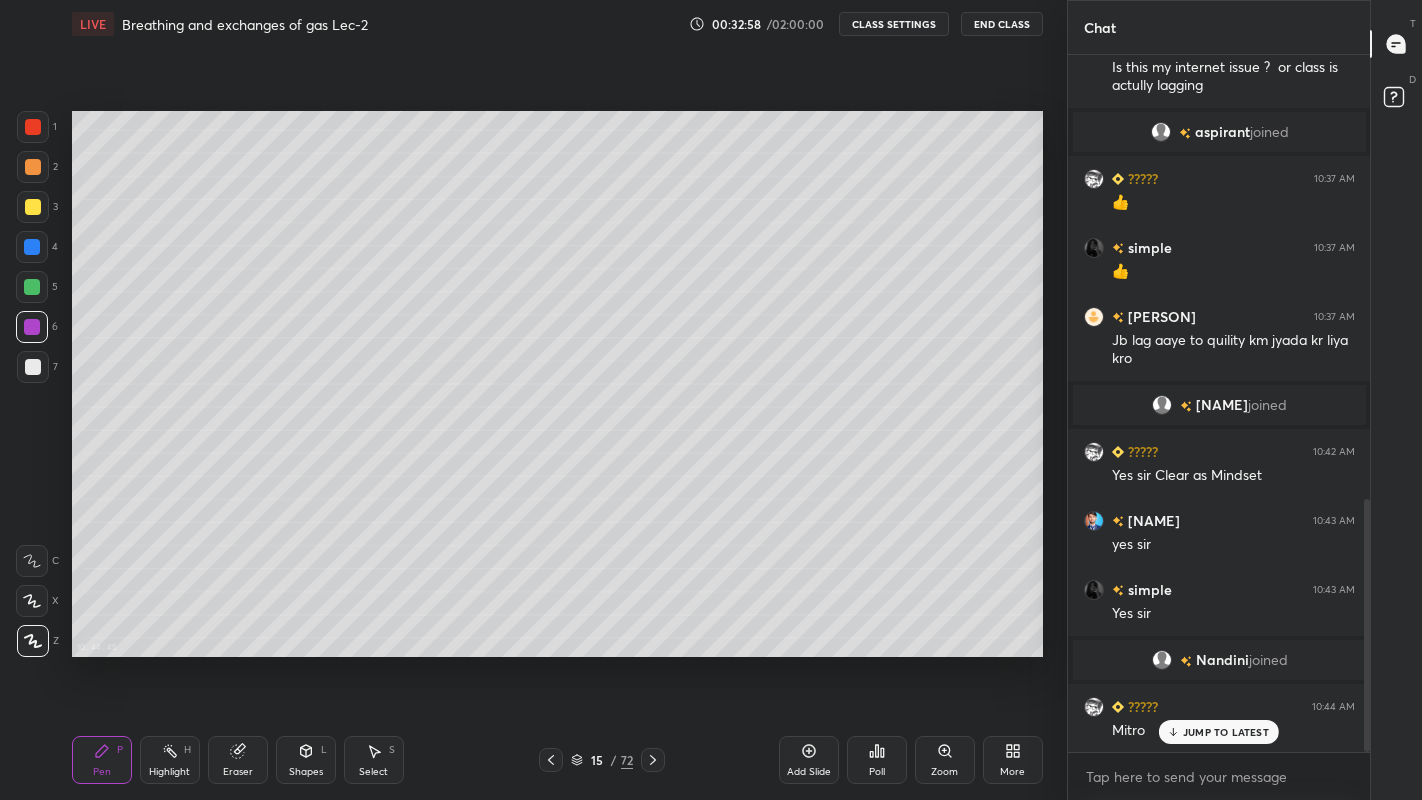 click at bounding box center (33, 367) 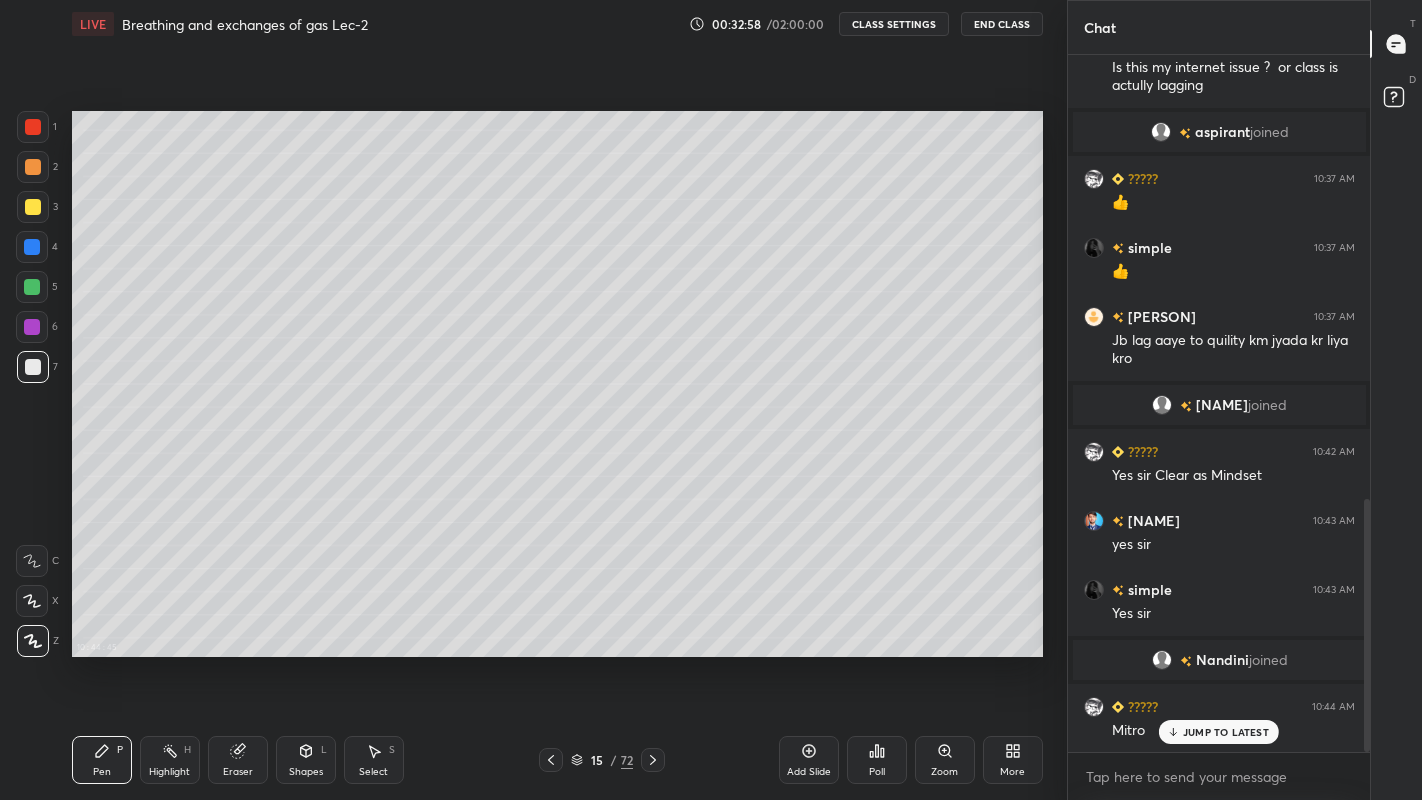 click at bounding box center (33, 207) 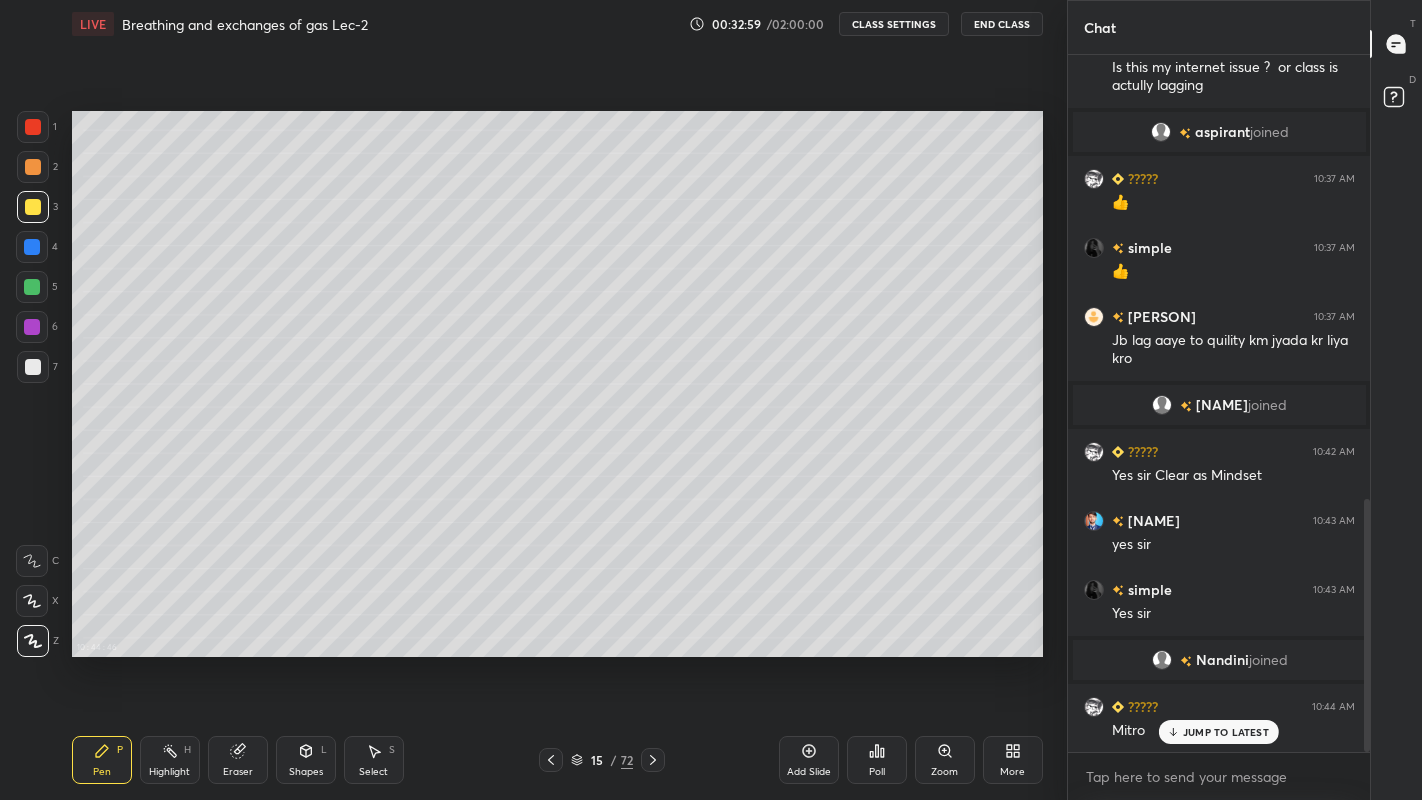 click at bounding box center [33, 367] 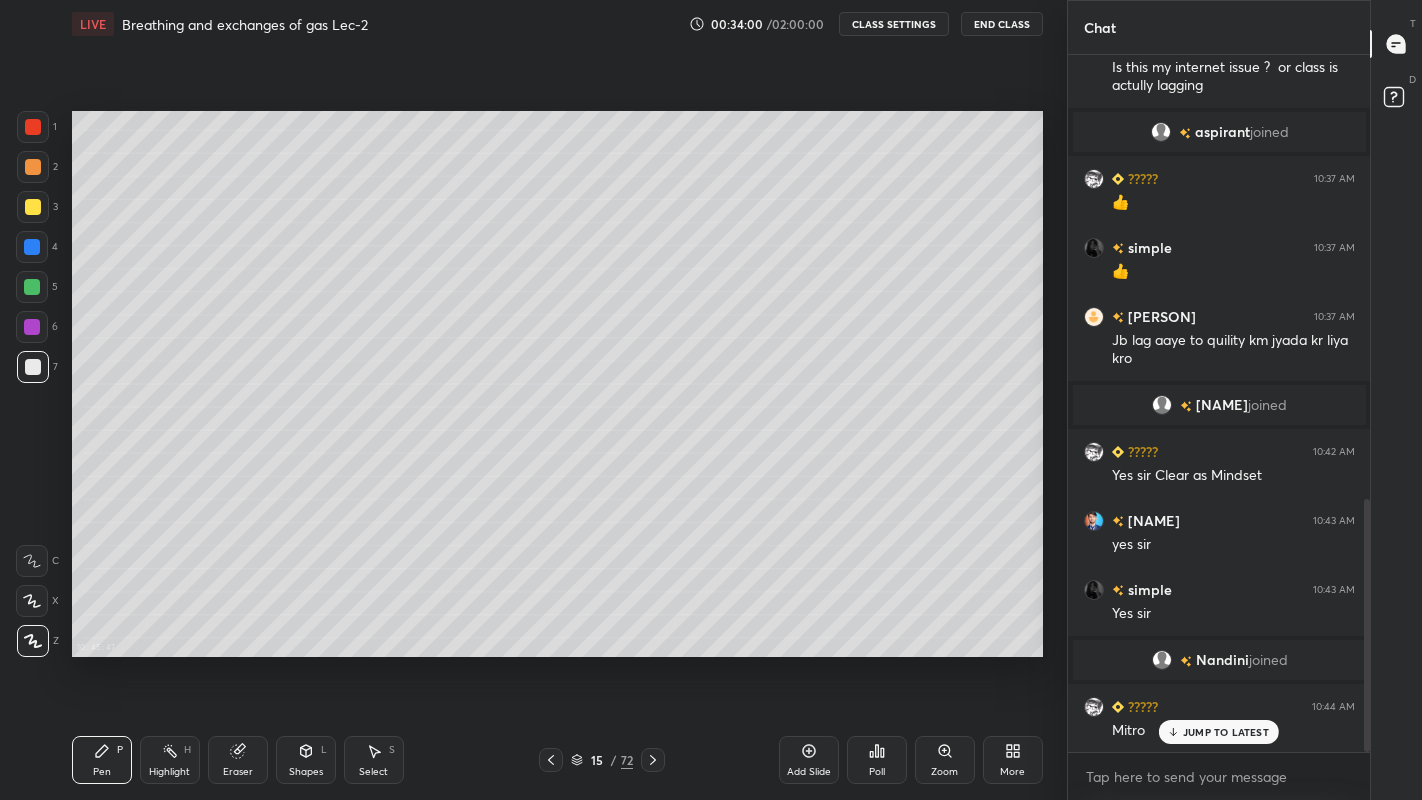 click at bounding box center (32, 247) 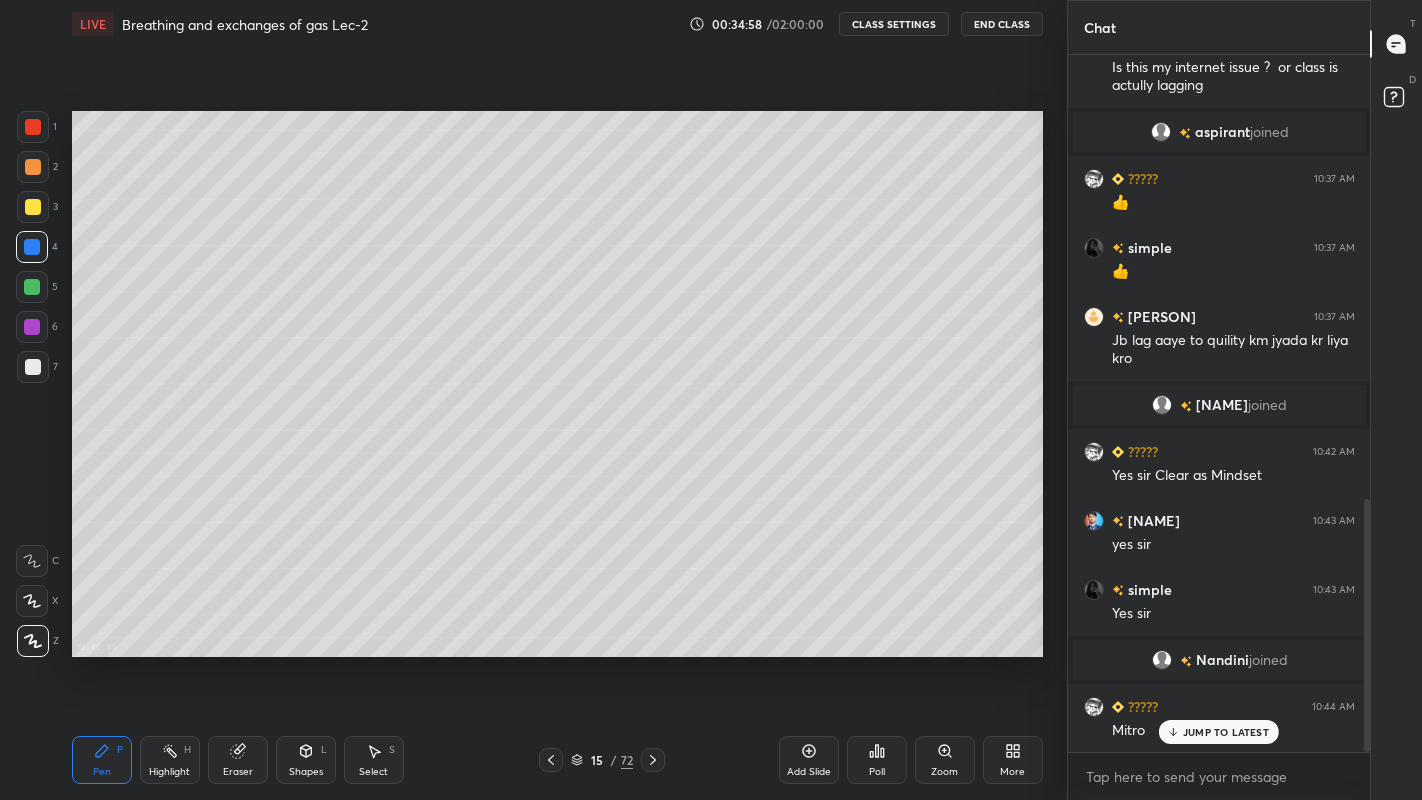 scroll, scrollTop: 1294, scrollLeft: 0, axis: vertical 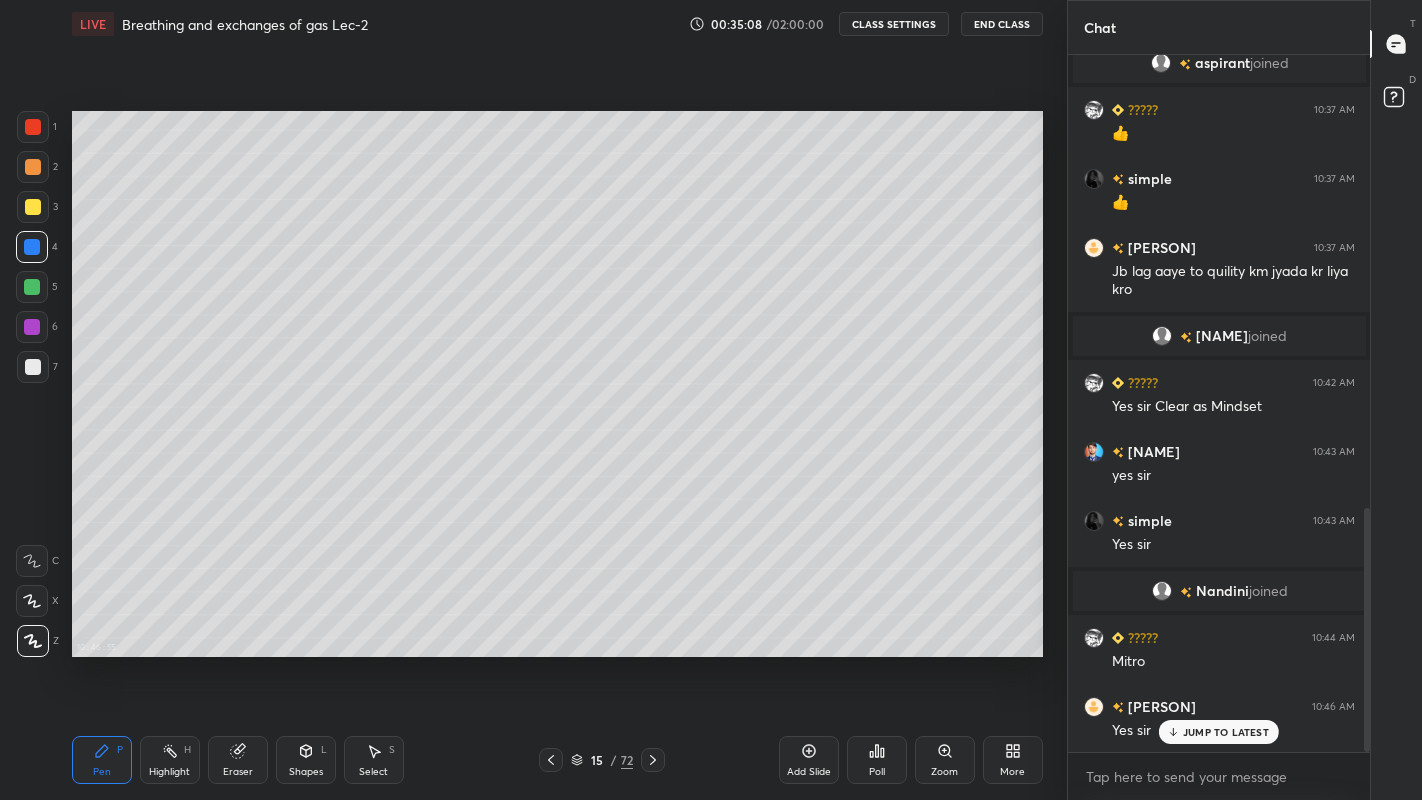 click 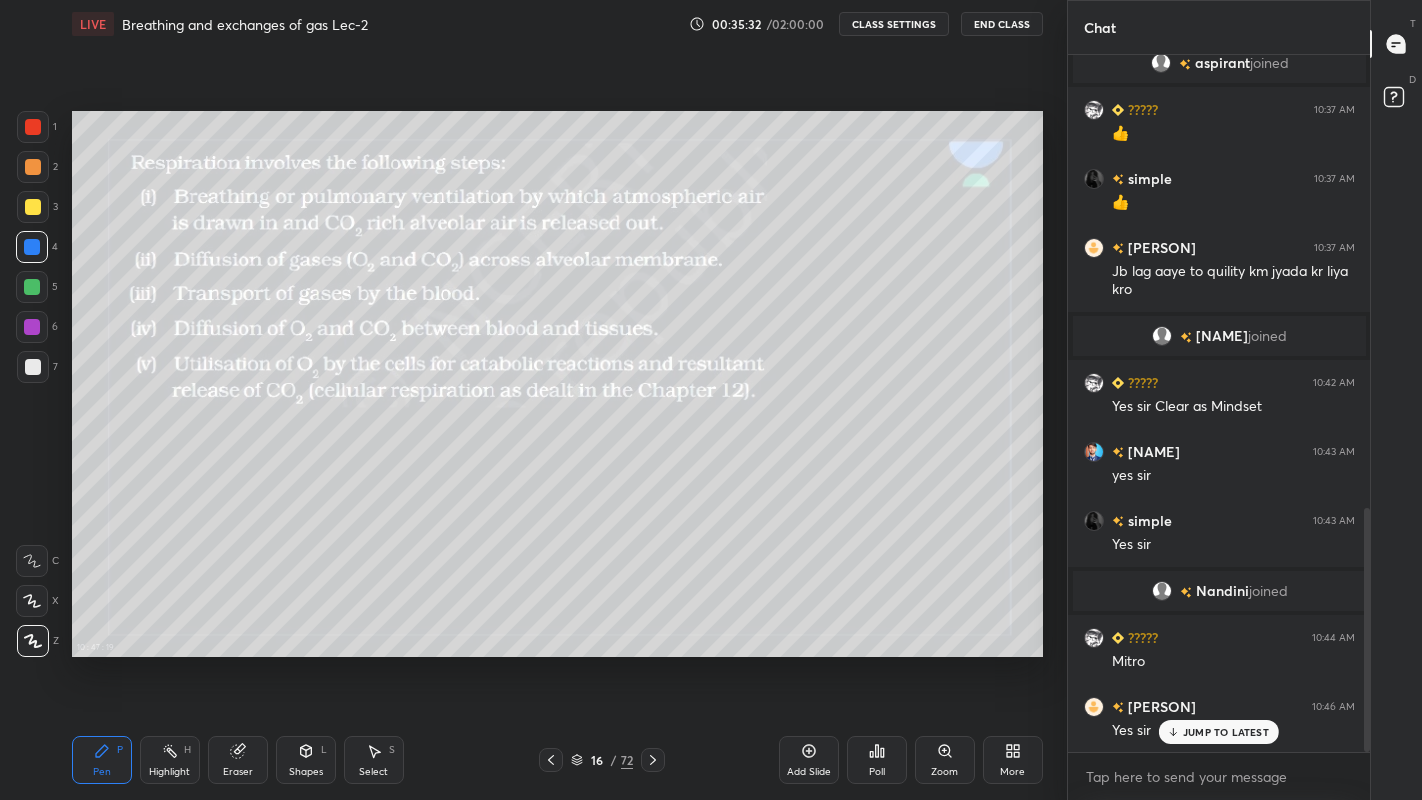 click at bounding box center [33, 207] 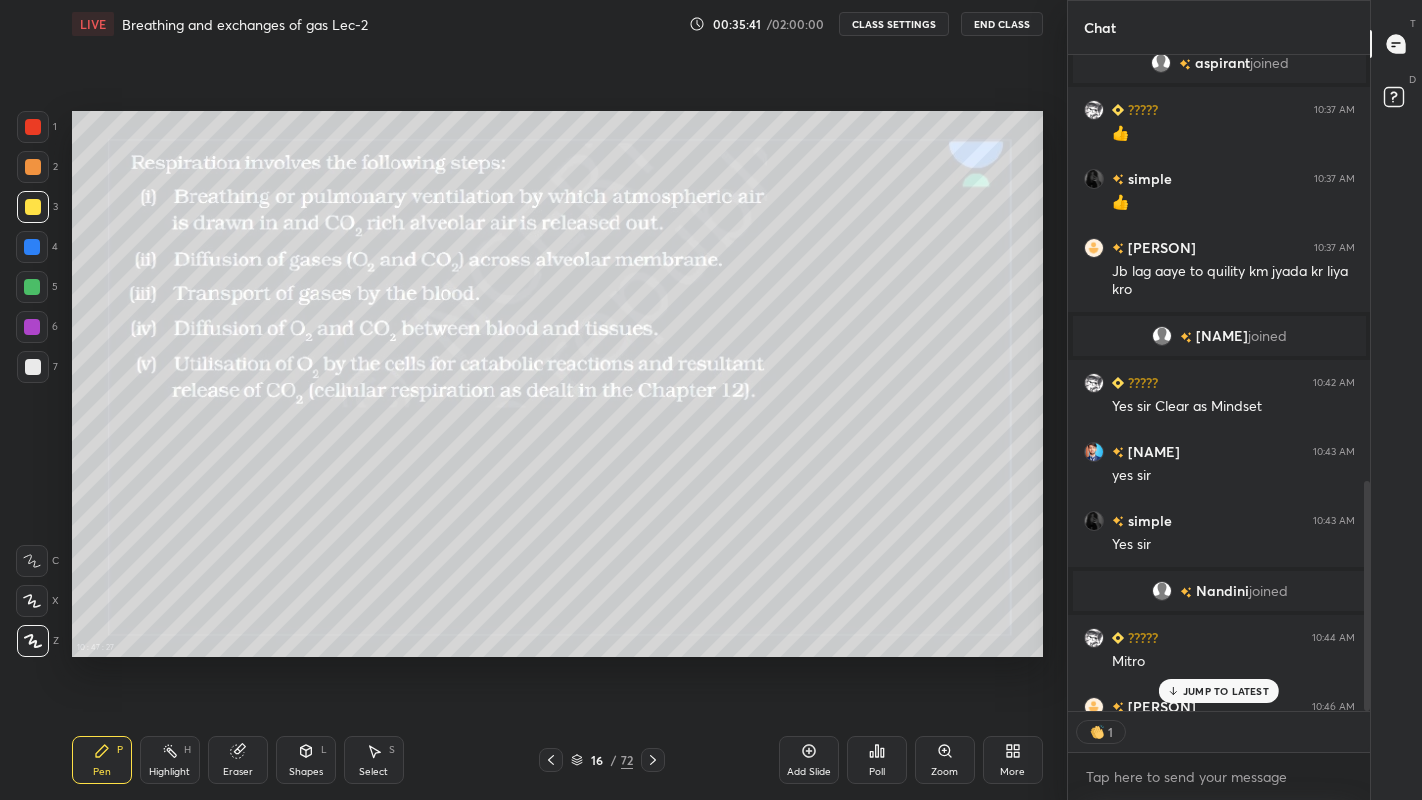 scroll, scrollTop: 650, scrollLeft: 296, axis: both 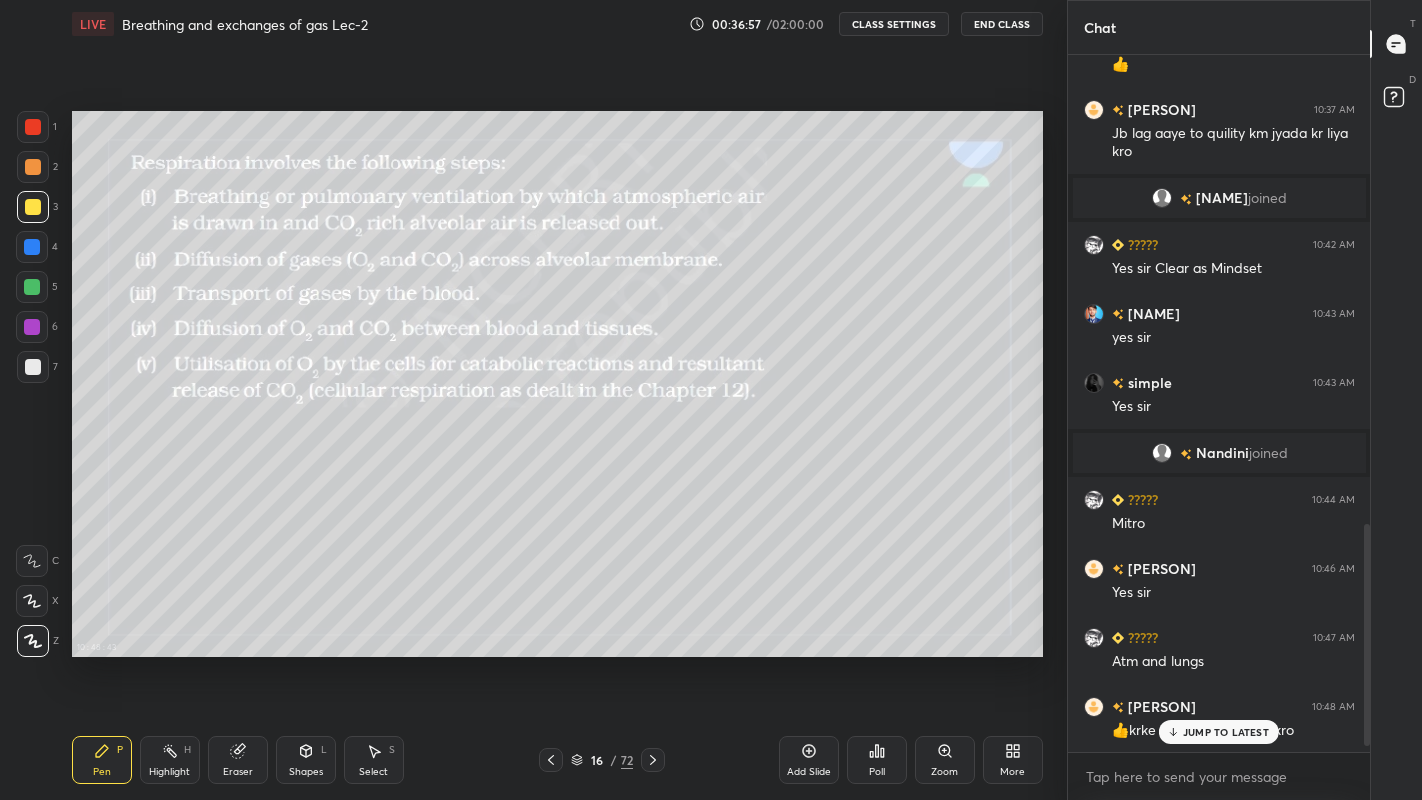 click on "JUMP TO LATEST" at bounding box center [1219, 732] 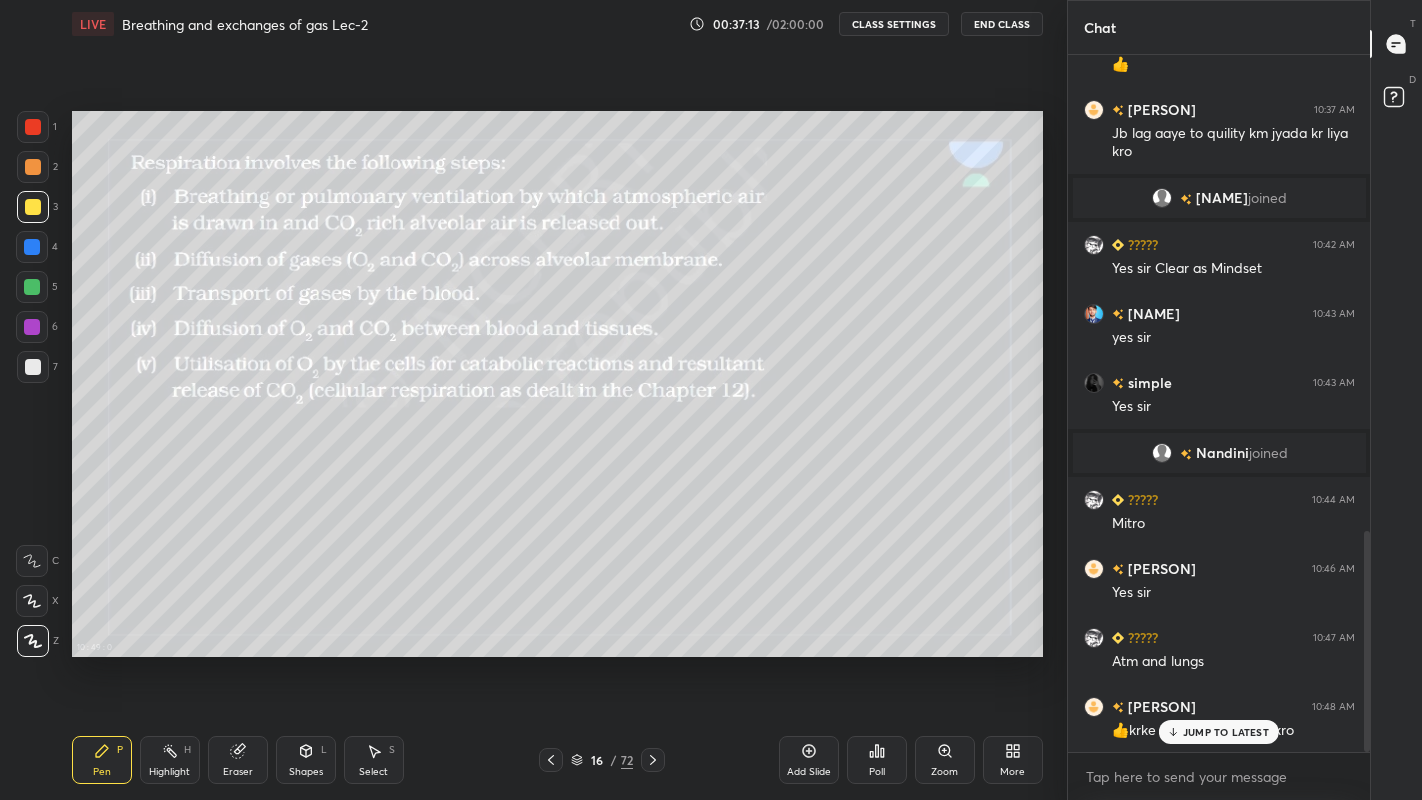 scroll, scrollTop: 1501, scrollLeft: 0, axis: vertical 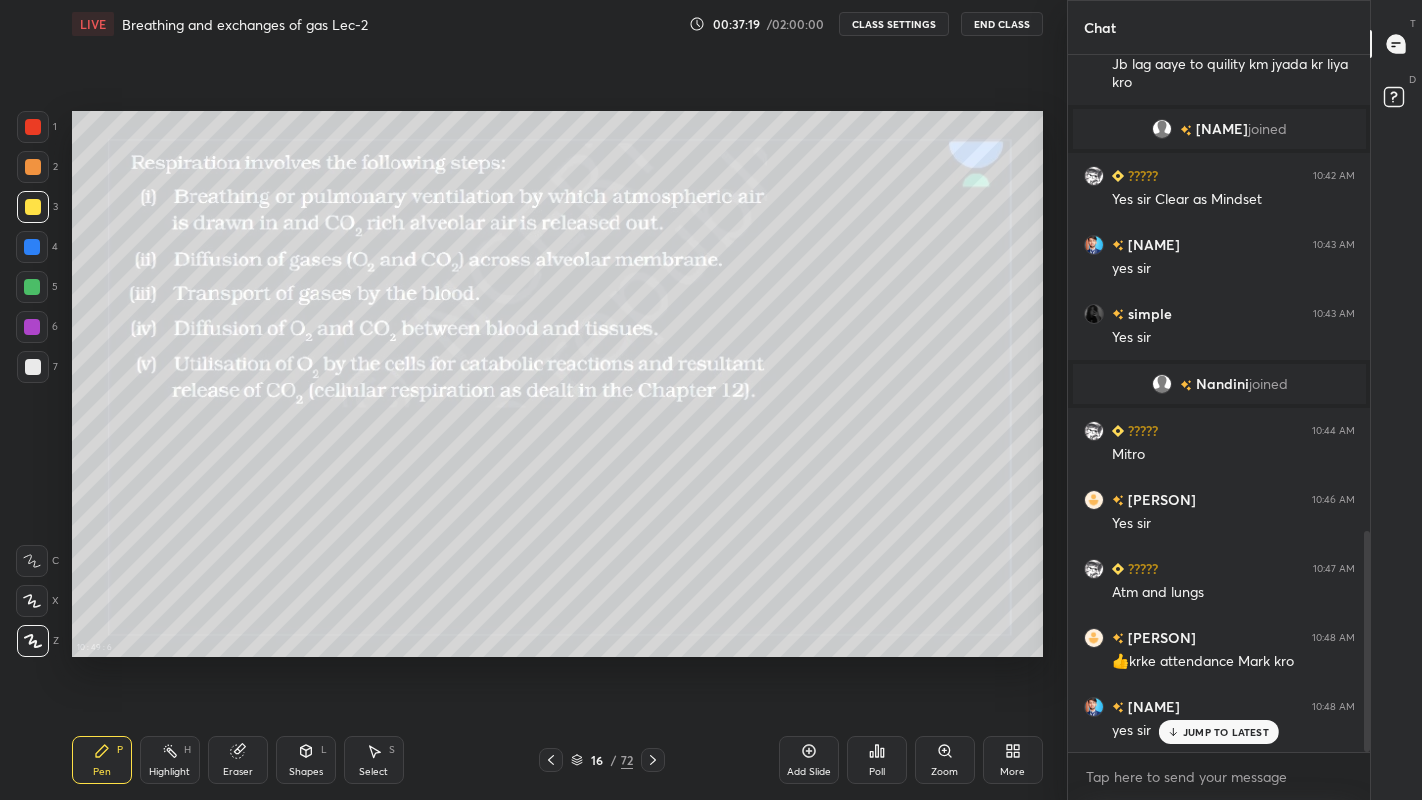 click at bounding box center (33, 367) 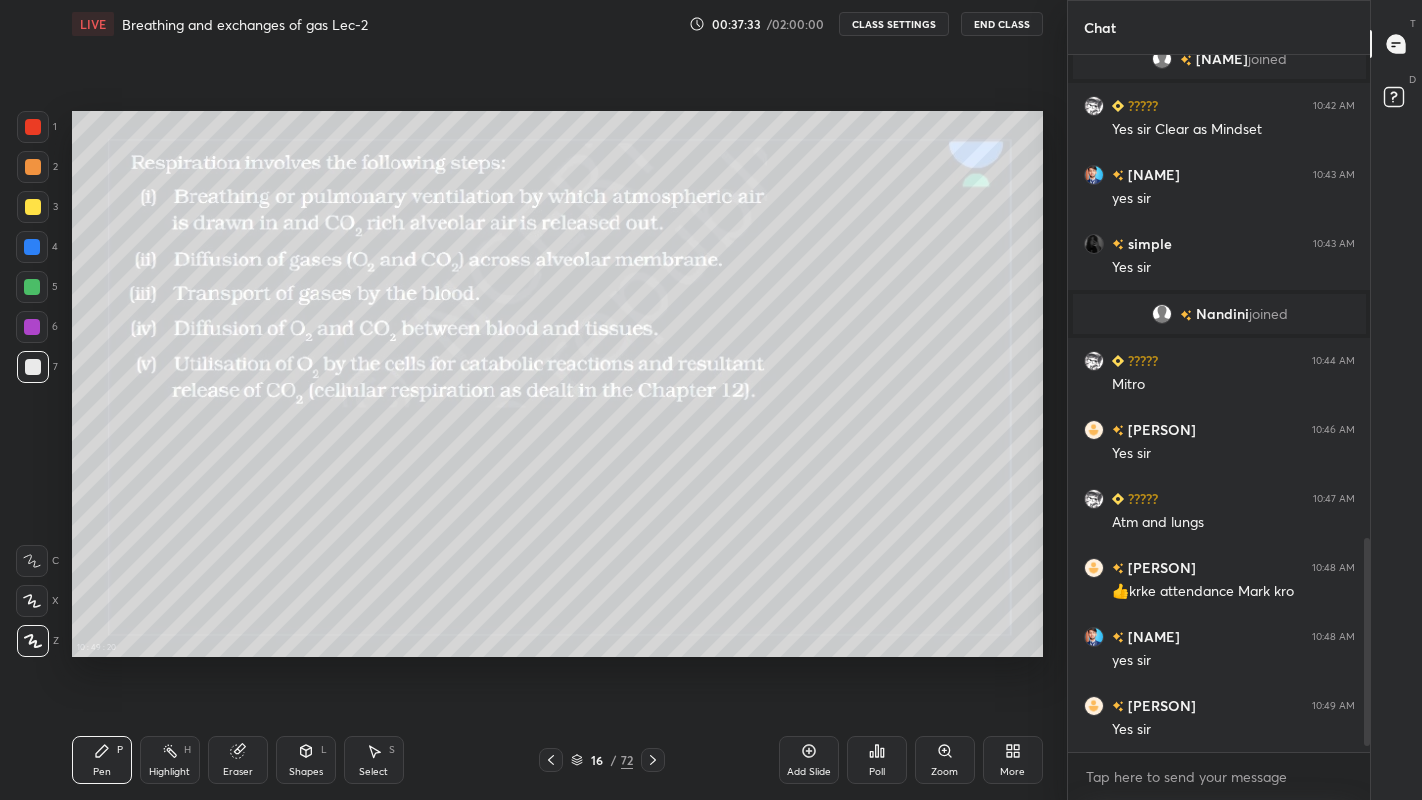 scroll, scrollTop: 1640, scrollLeft: 0, axis: vertical 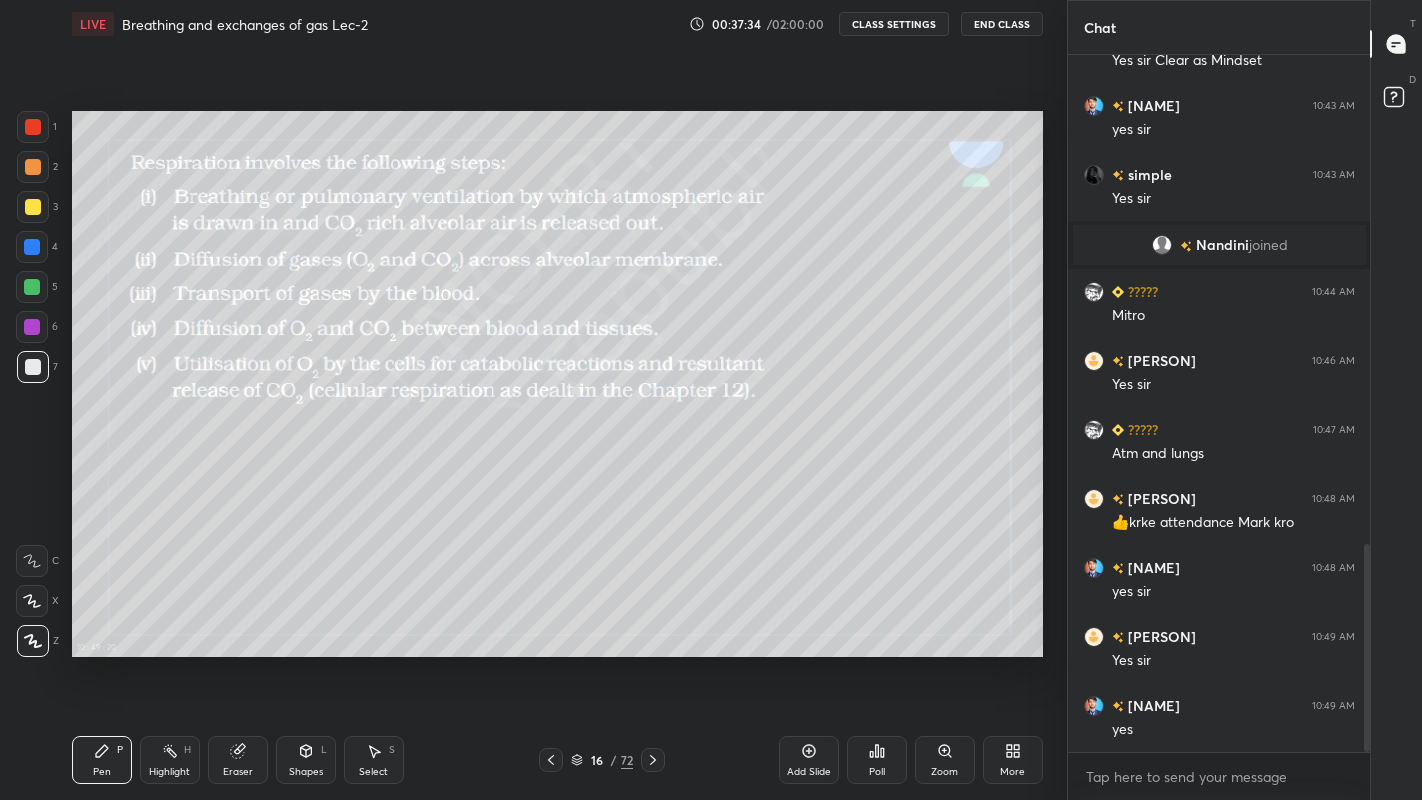 click 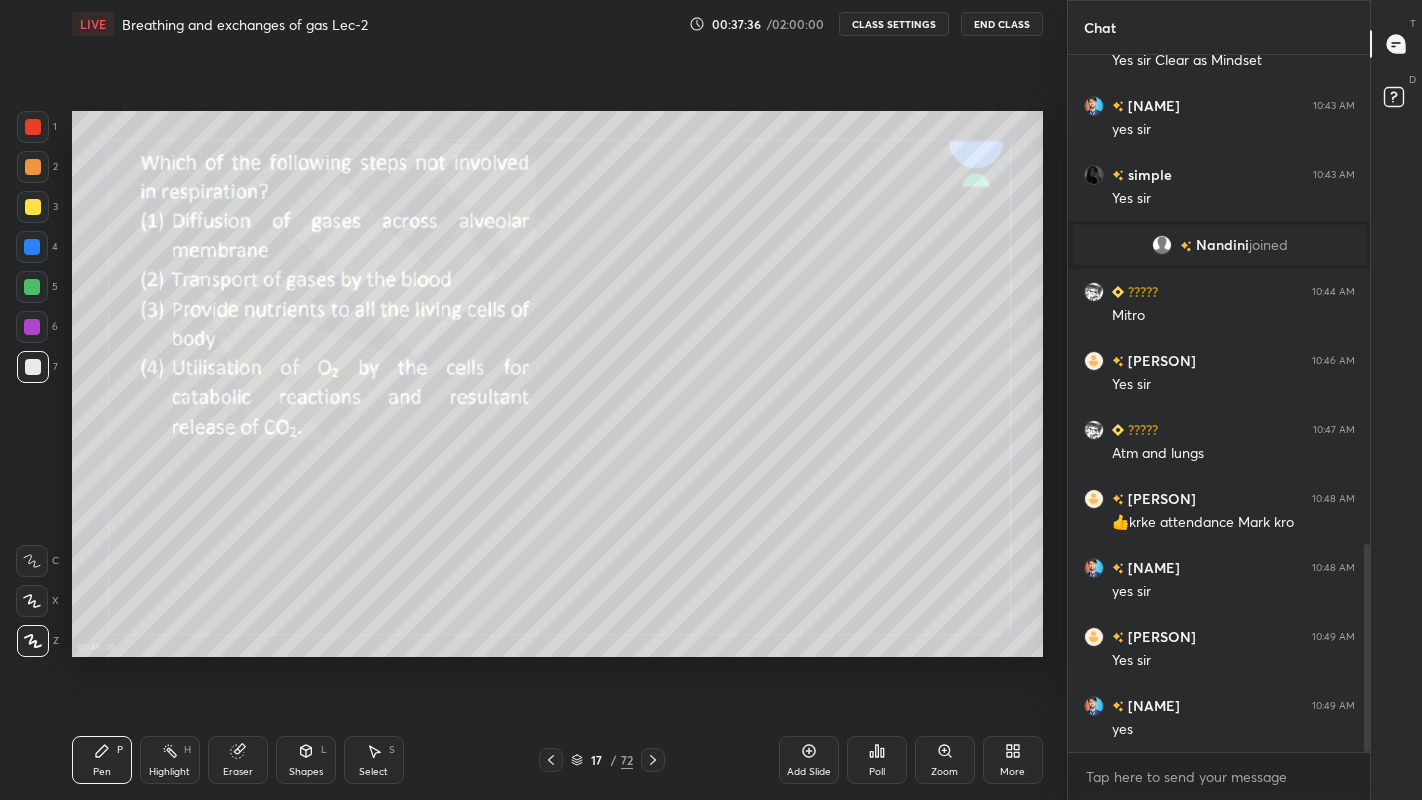 scroll, scrollTop: 1708, scrollLeft: 0, axis: vertical 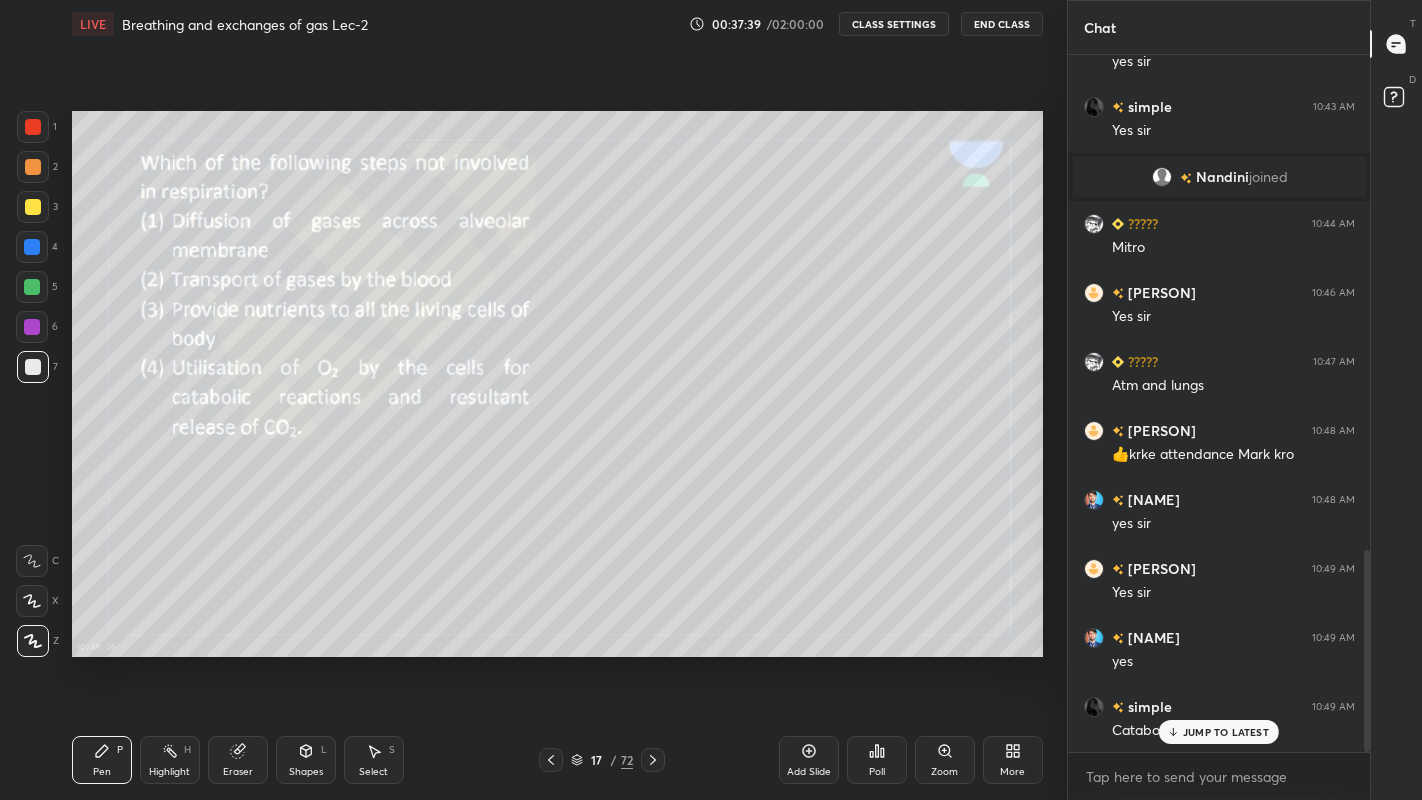 click on "JUMP TO LATEST" at bounding box center [1226, 732] 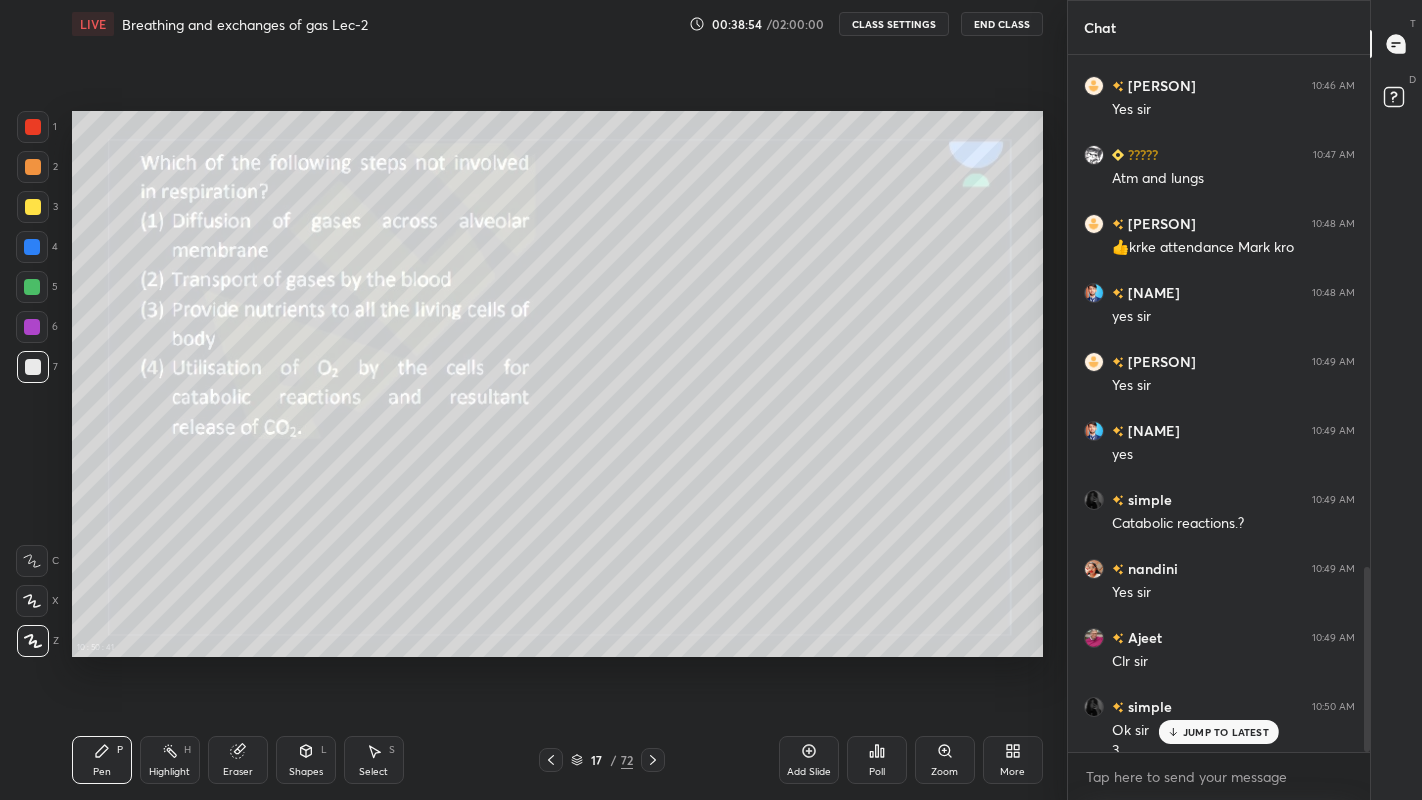 scroll, scrollTop: 1935, scrollLeft: 0, axis: vertical 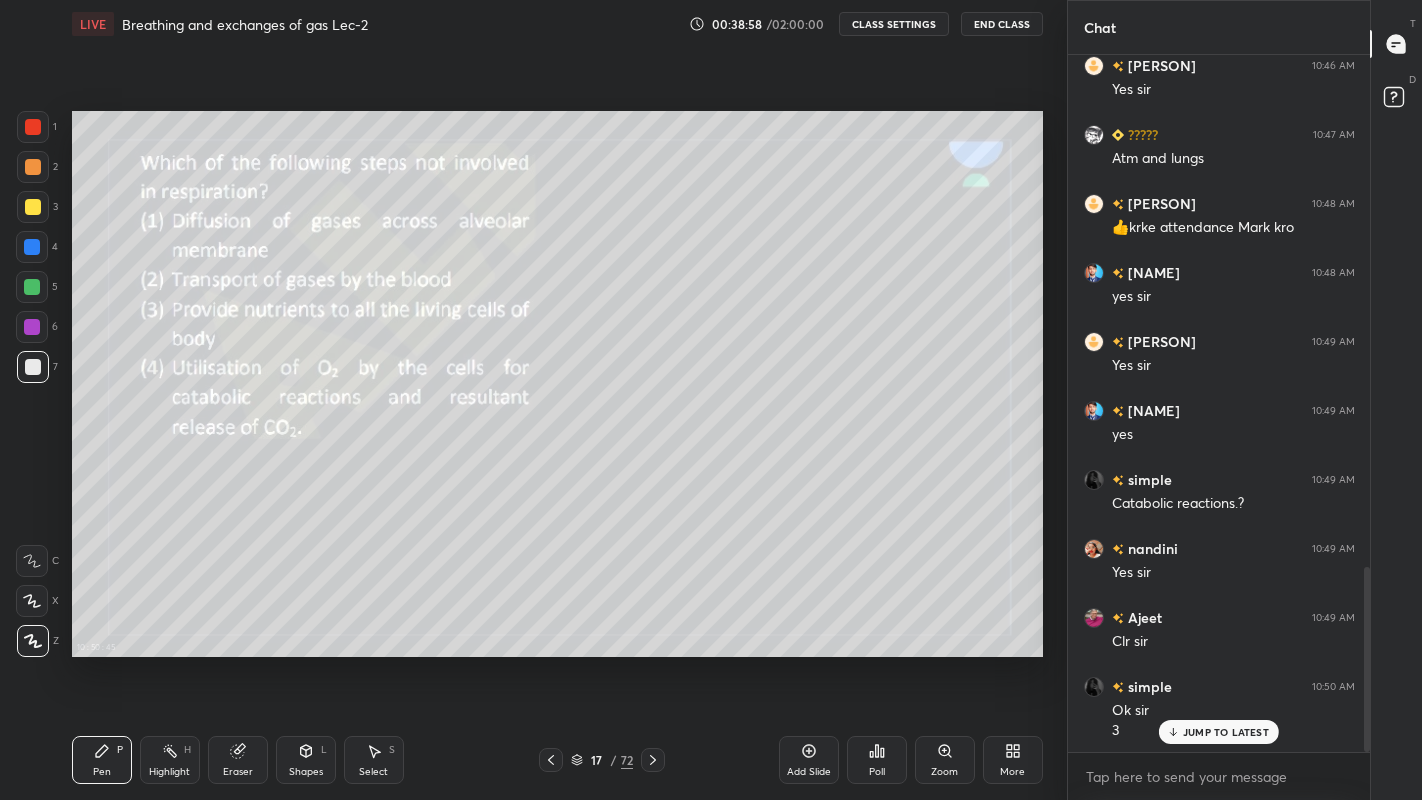 click on "Poll" at bounding box center [877, 772] 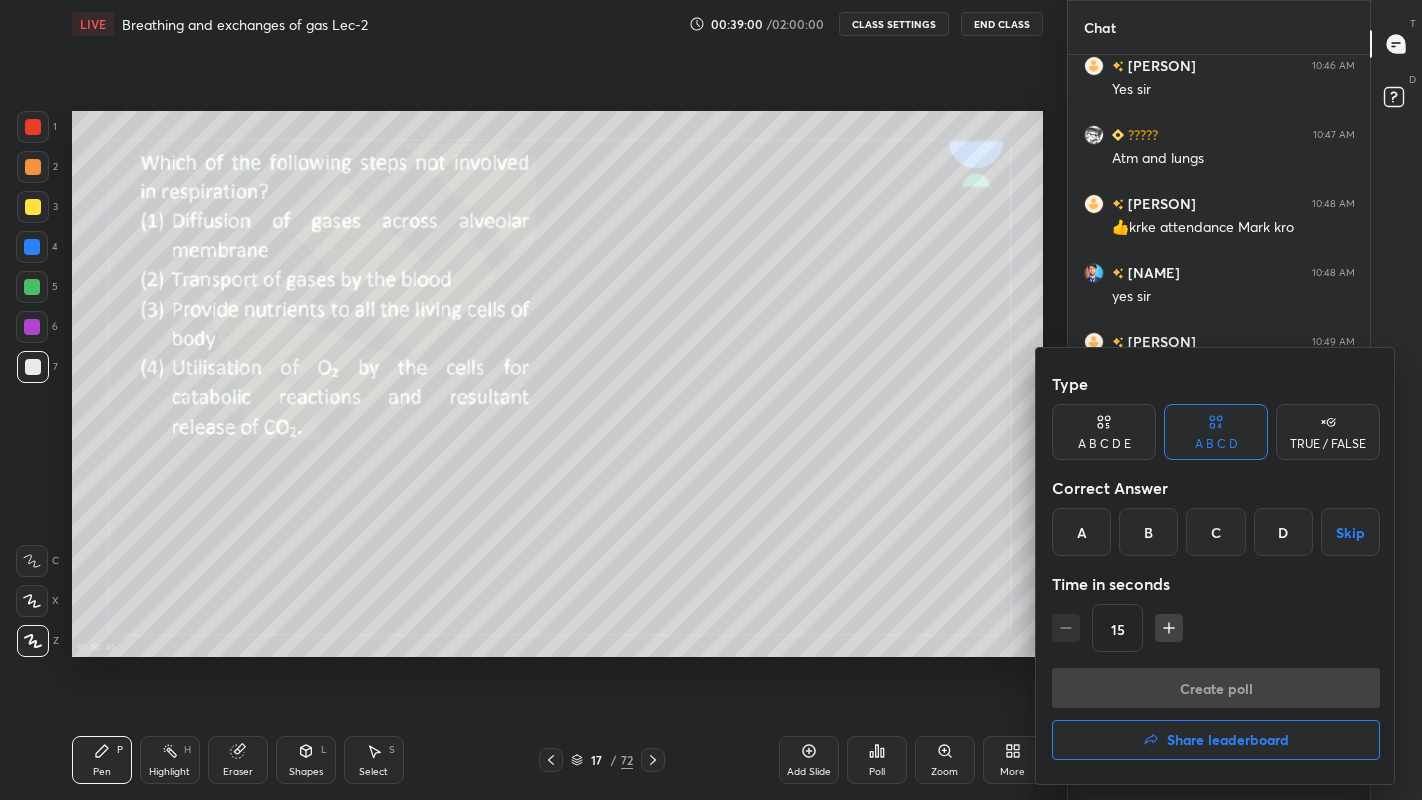 click on "C" at bounding box center (1215, 532) 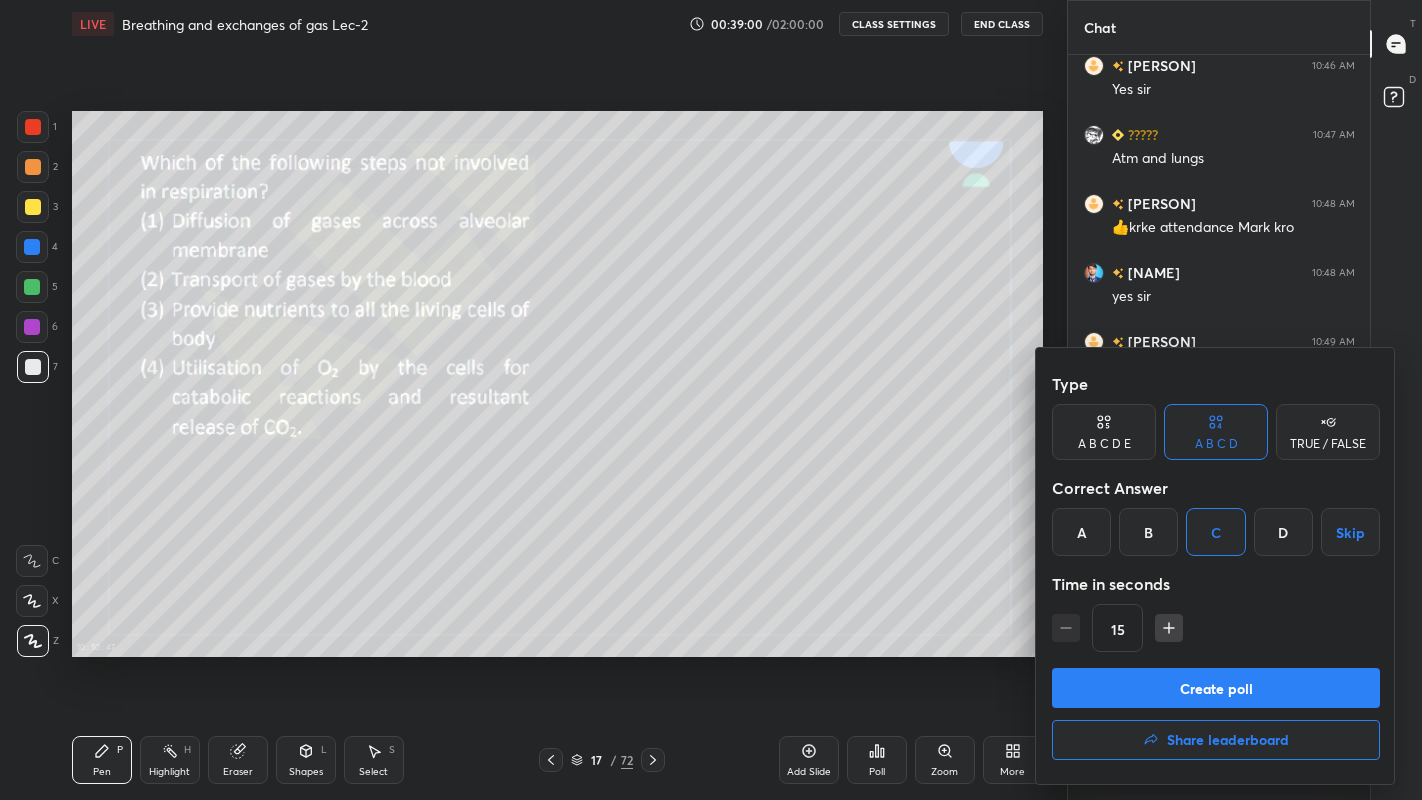 click on "Create poll" at bounding box center (1216, 688) 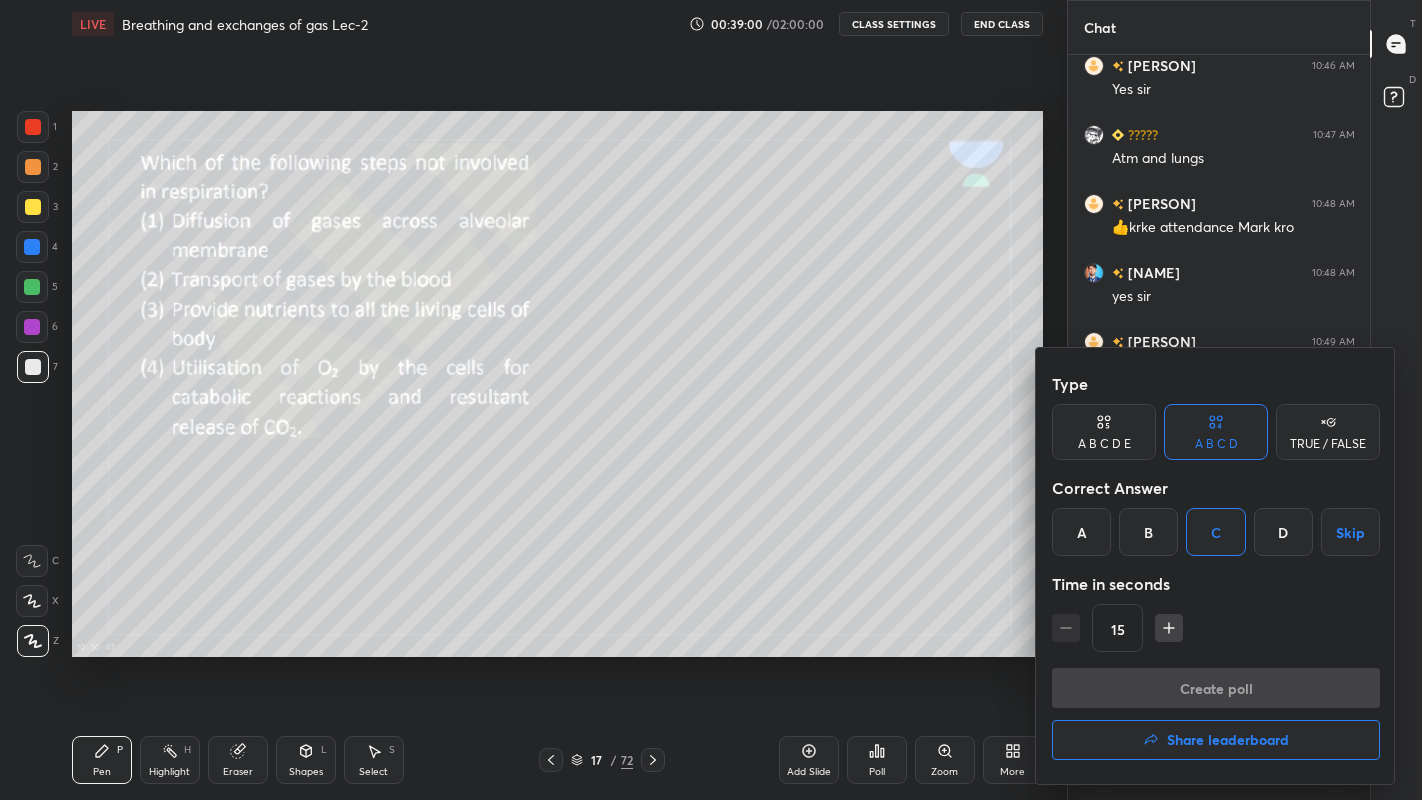 scroll, scrollTop: 639, scrollLeft: 296, axis: both 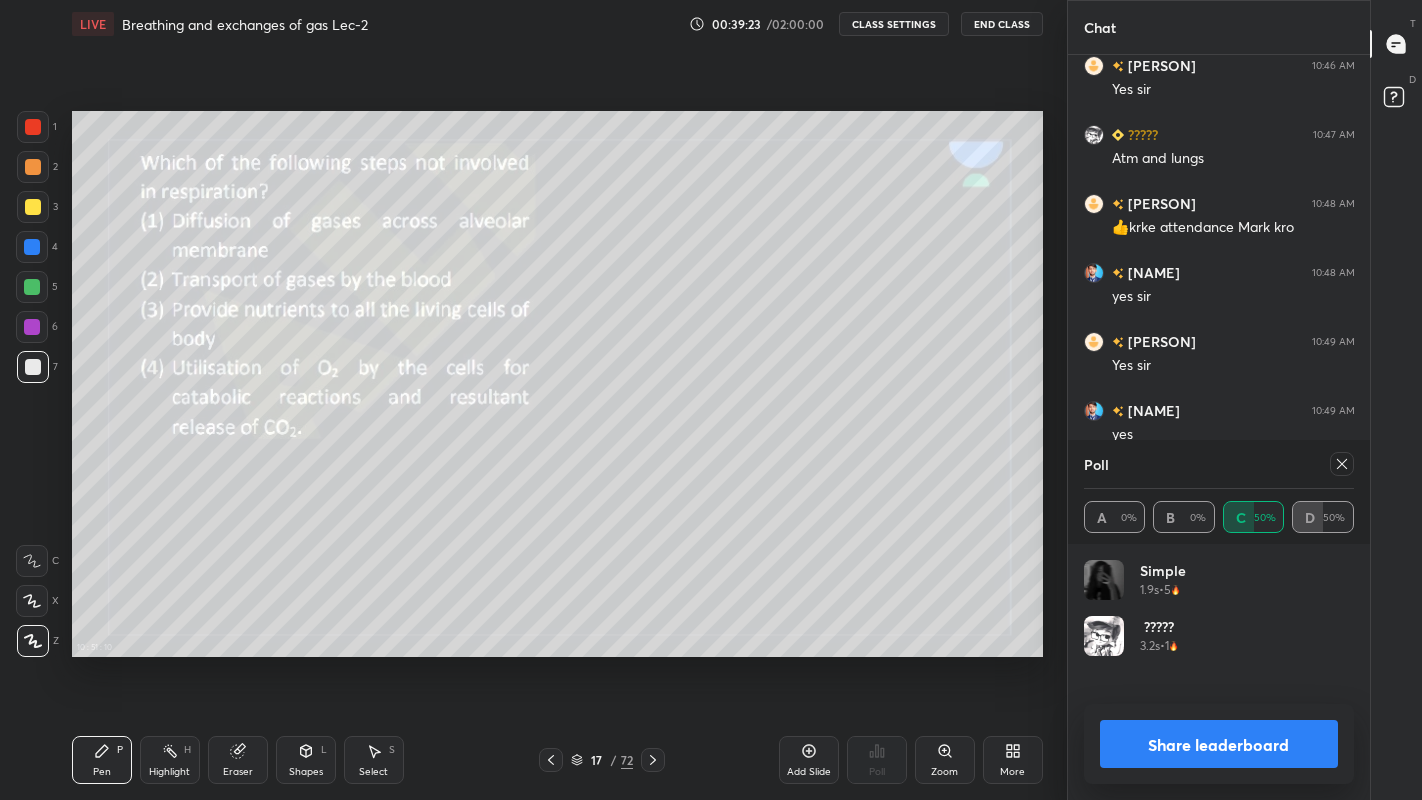 click at bounding box center (33, 207) 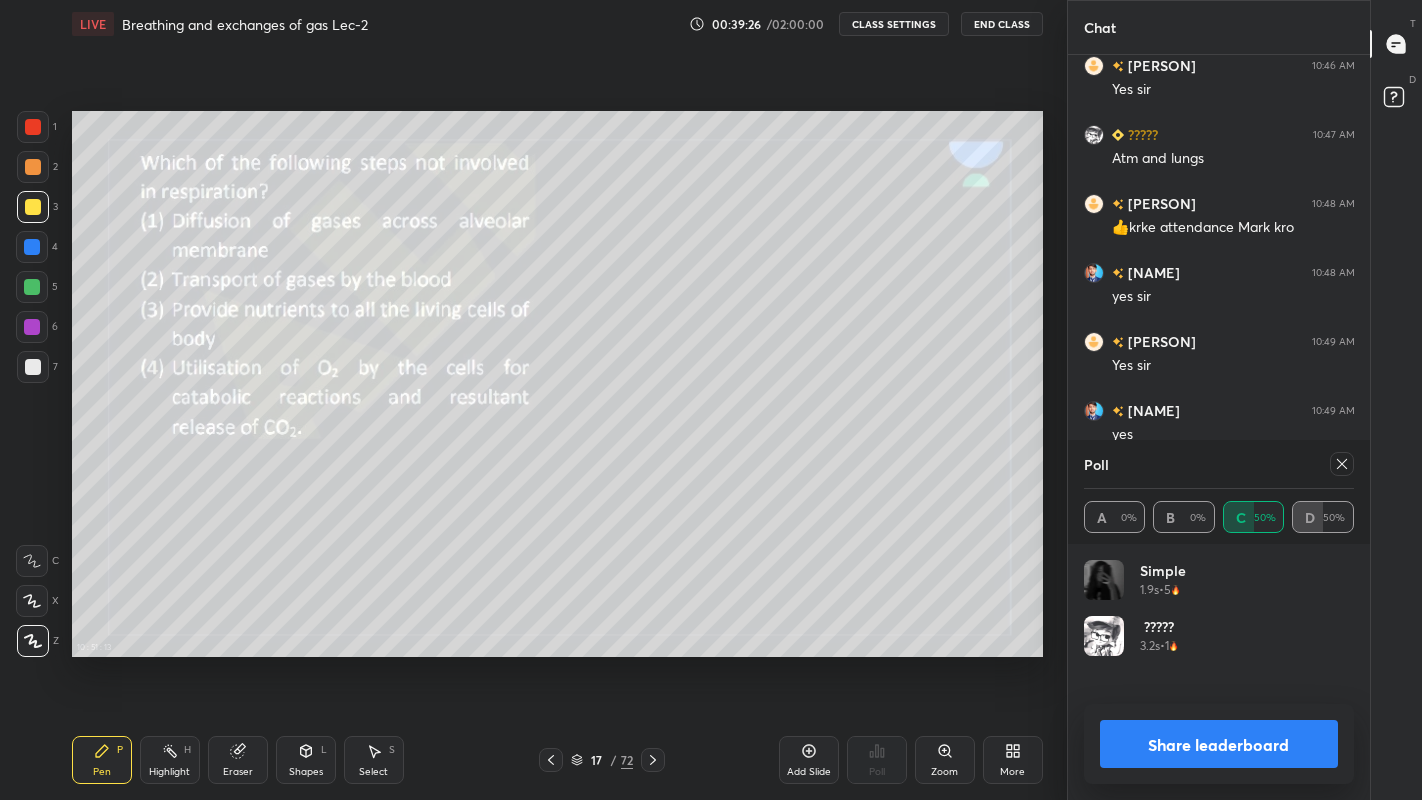 click 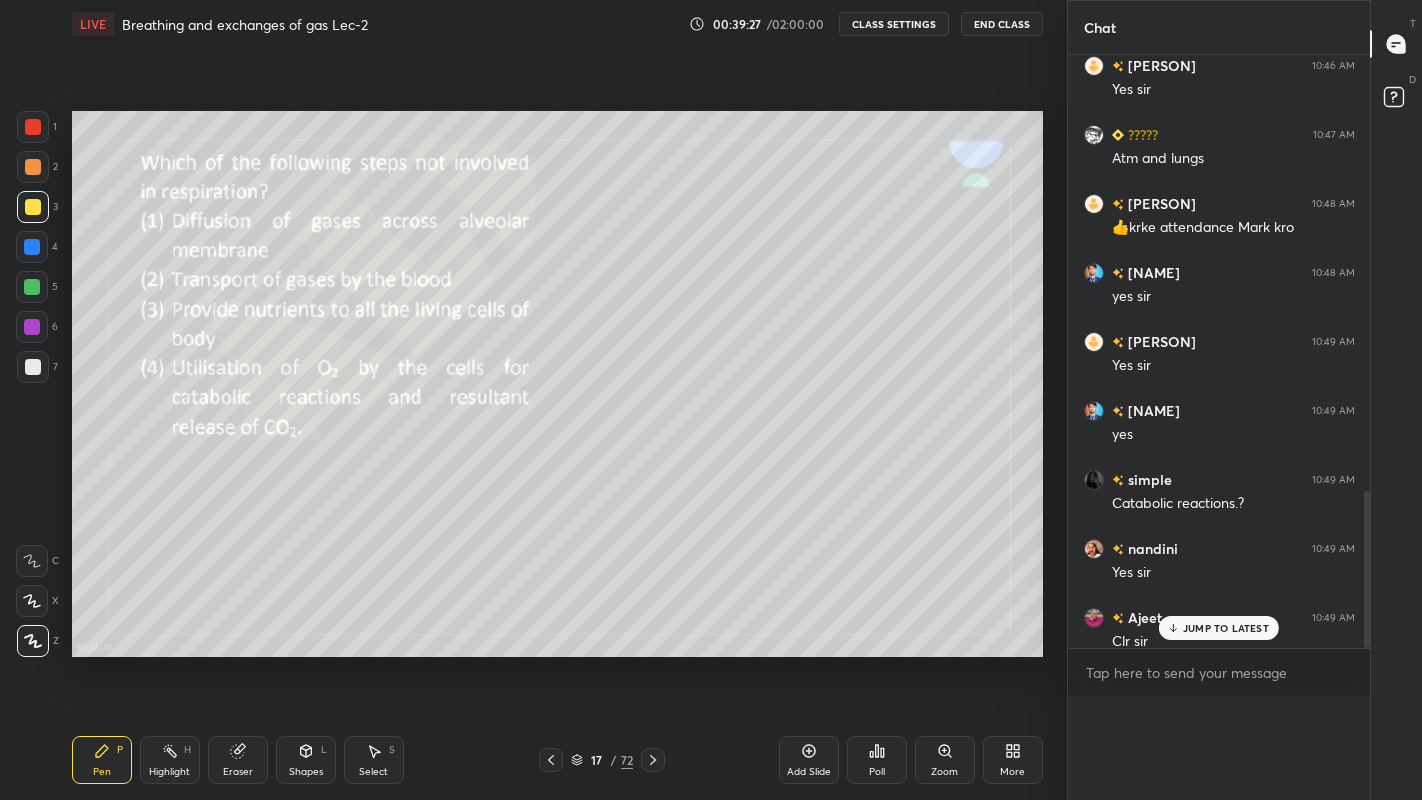 scroll, scrollTop: 120, scrollLeft: 264, axis: both 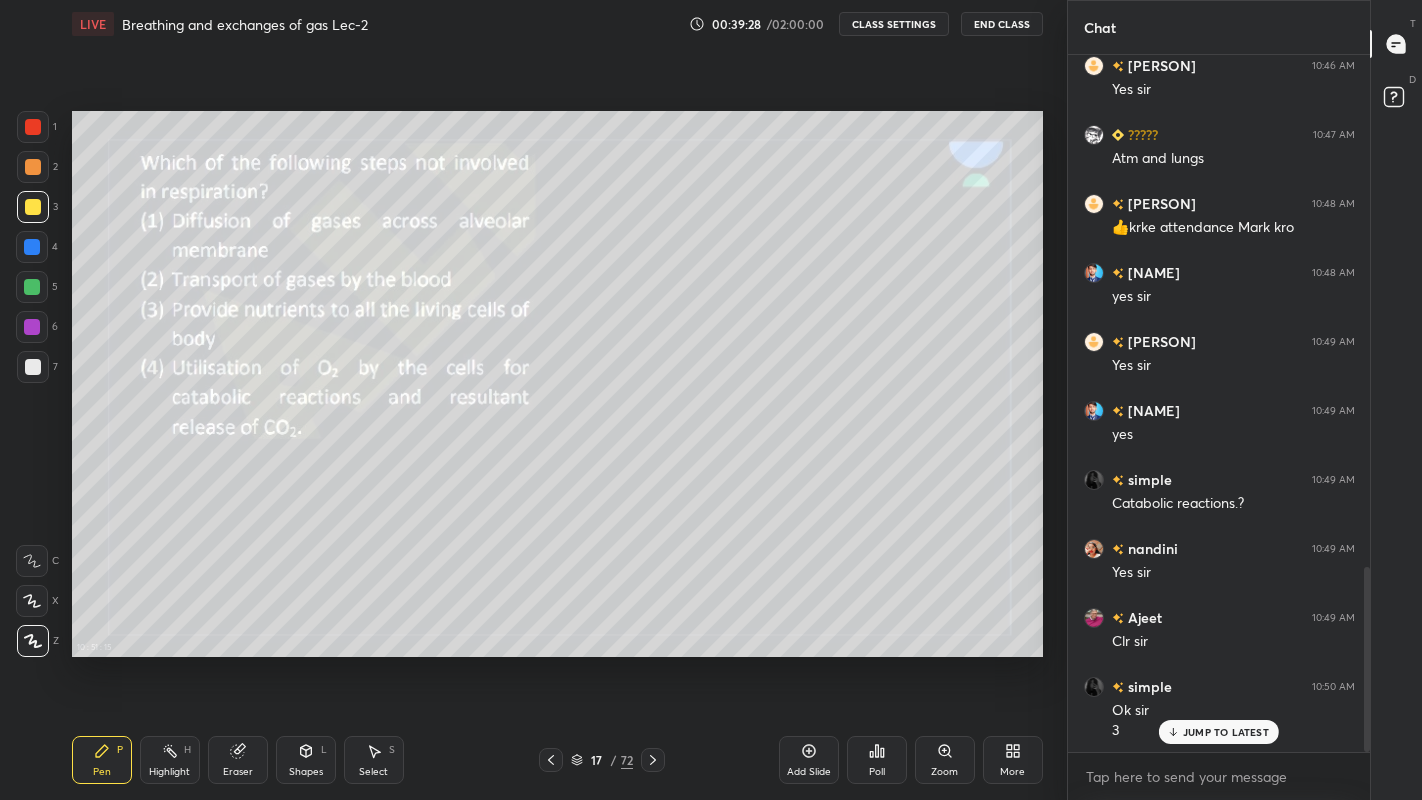 click 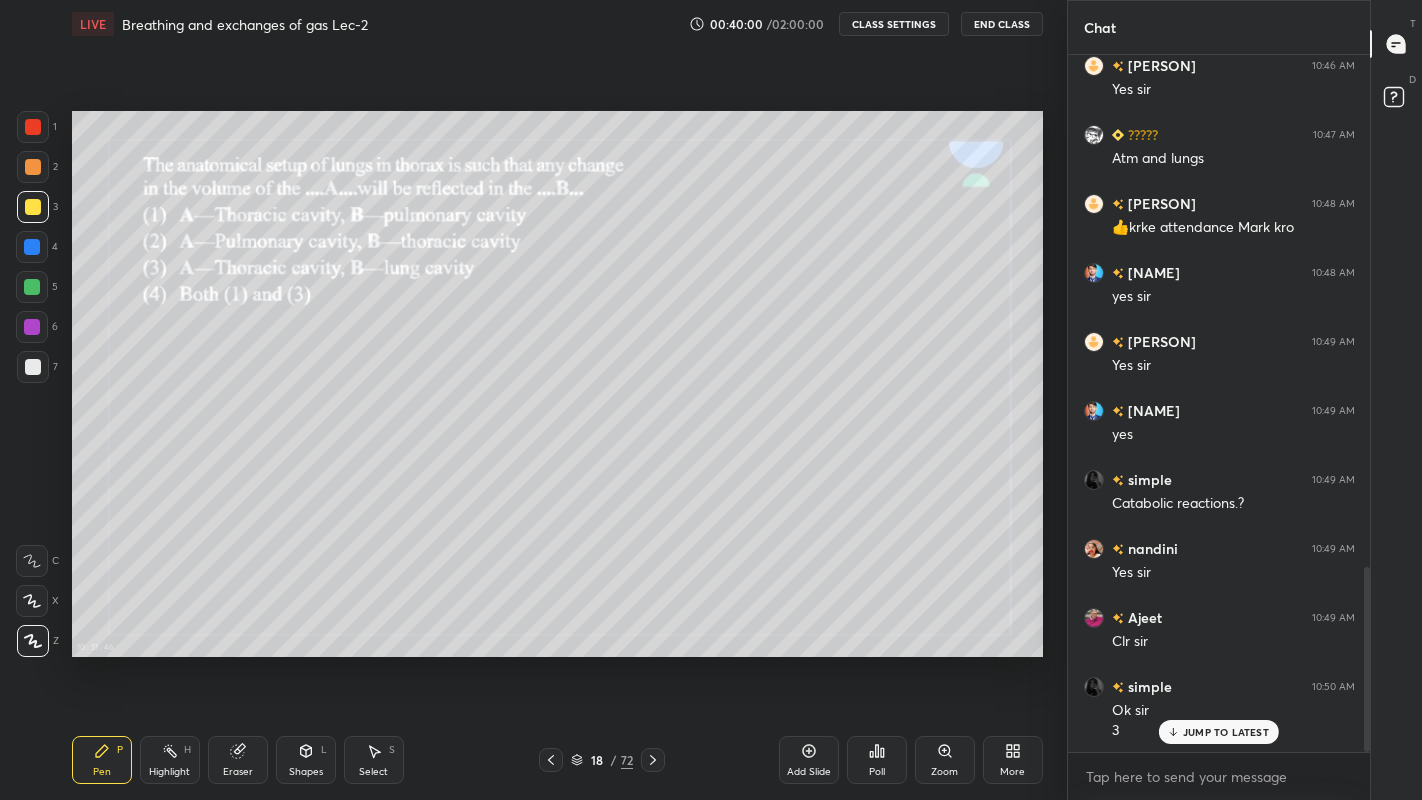 click on "Poll" at bounding box center [877, 760] 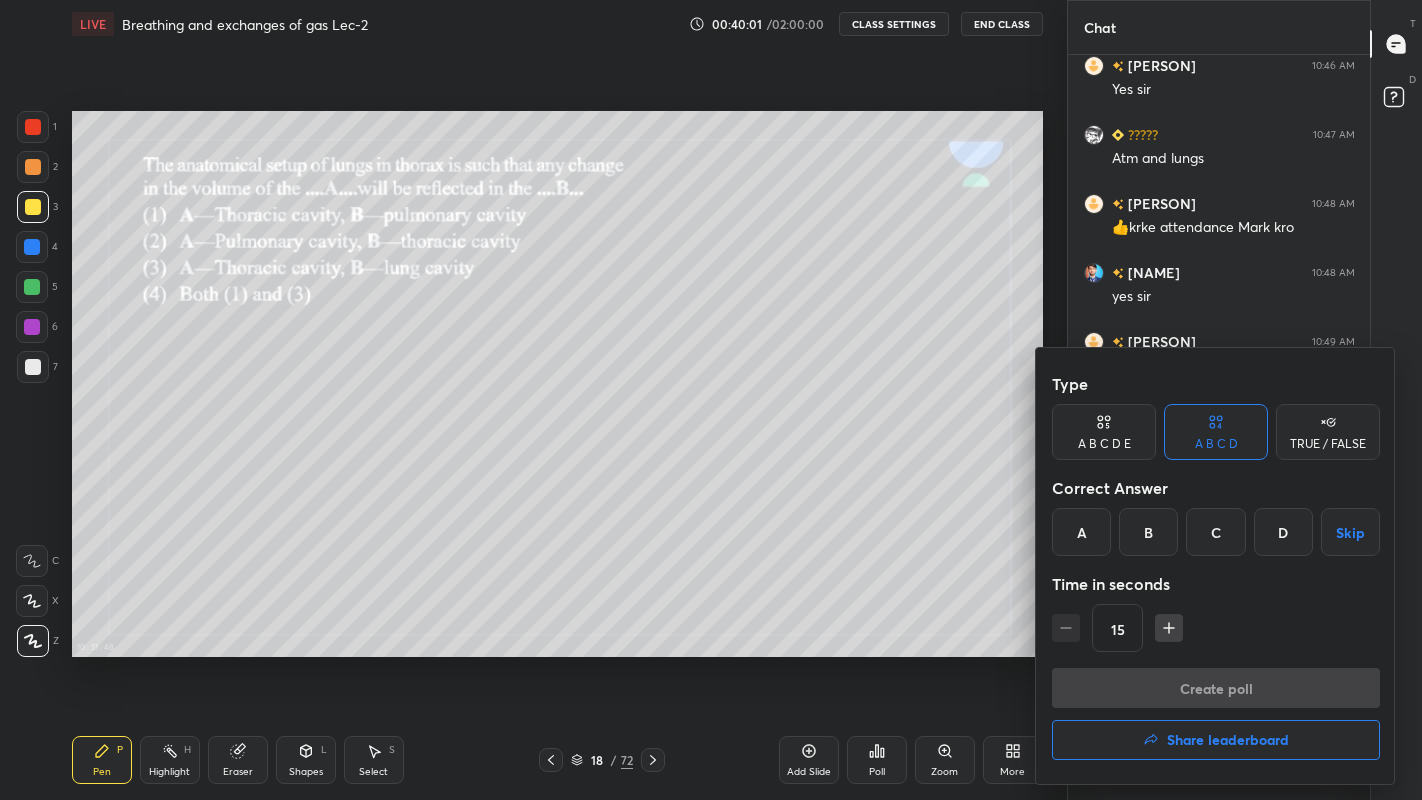 click on "A" at bounding box center [1081, 532] 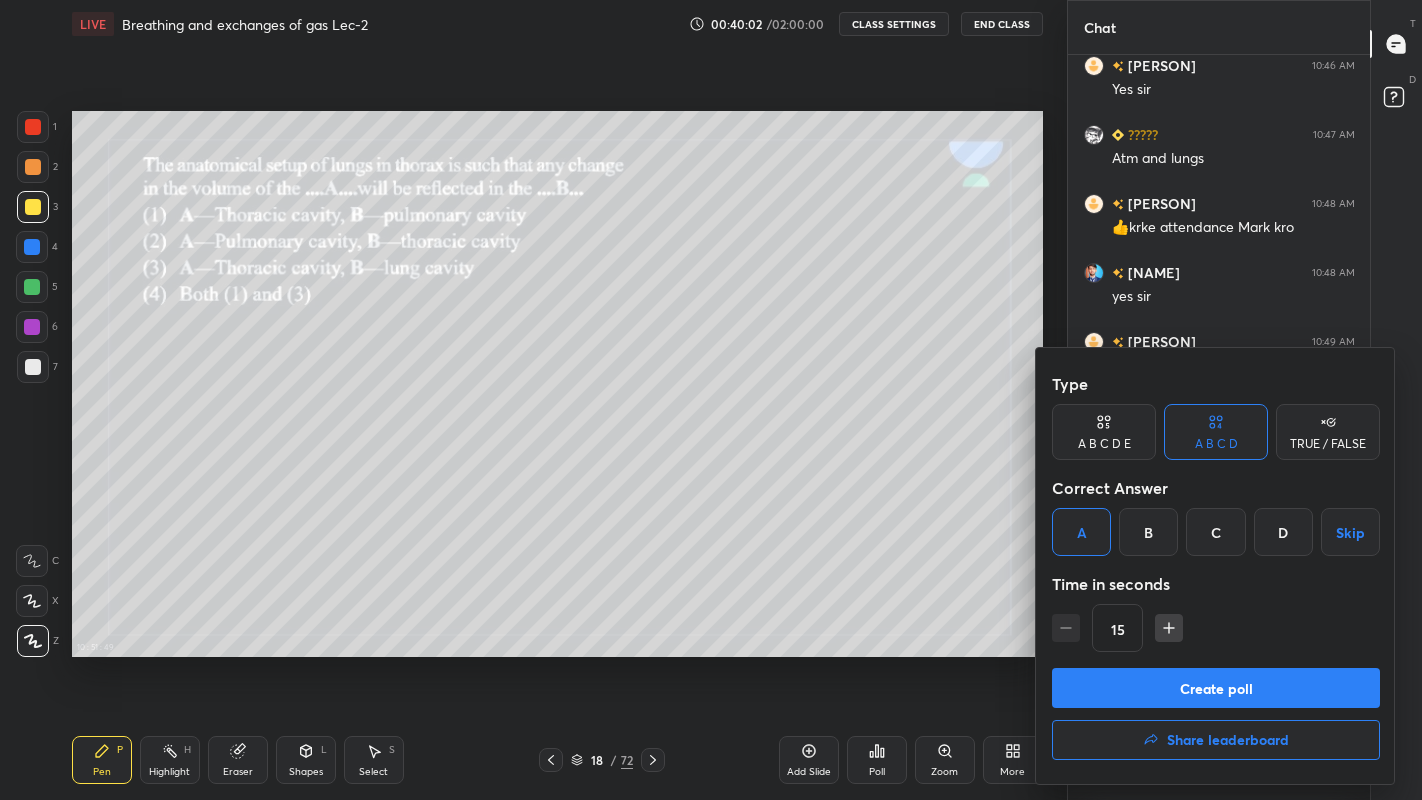click on "Create poll" at bounding box center [1216, 688] 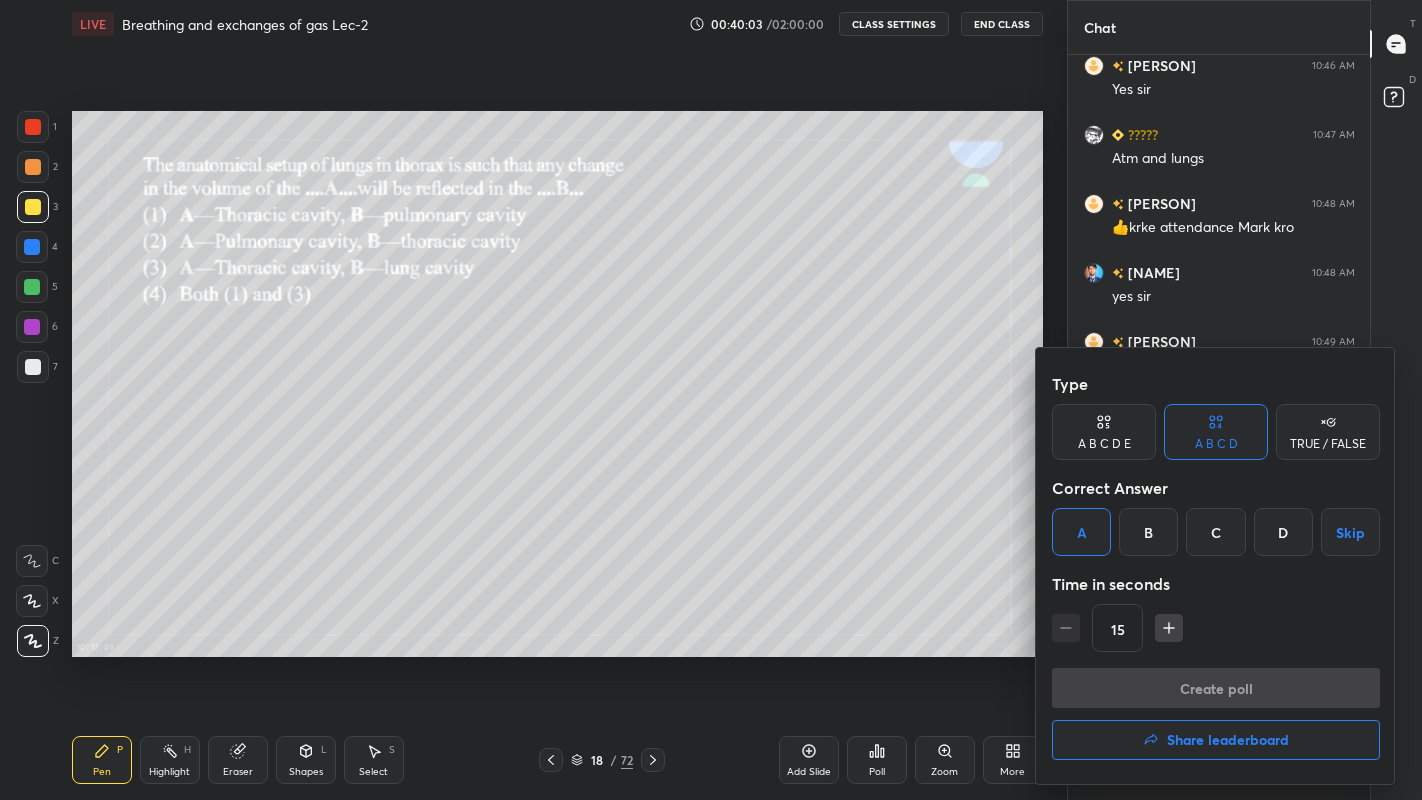 scroll, scrollTop: 639, scrollLeft: 296, axis: both 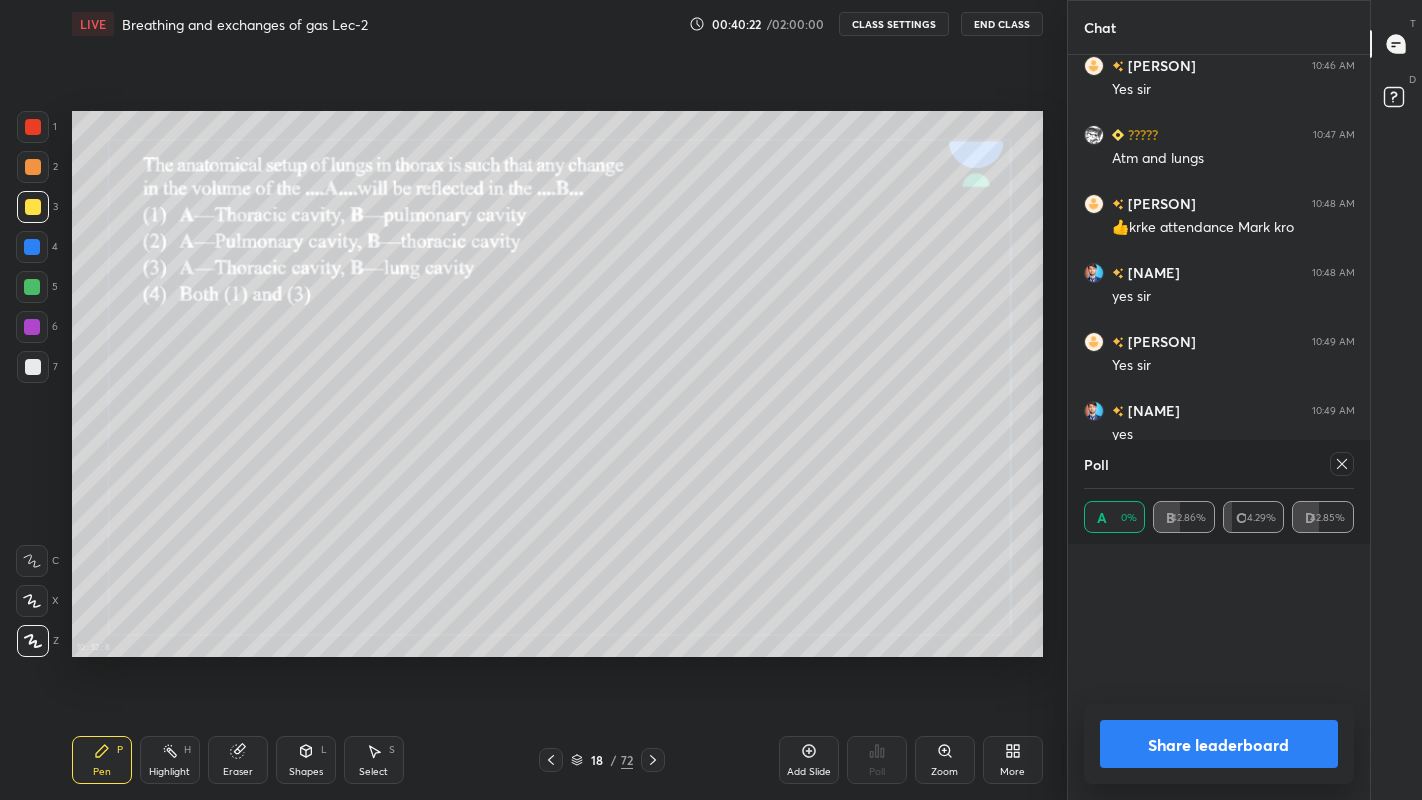 click 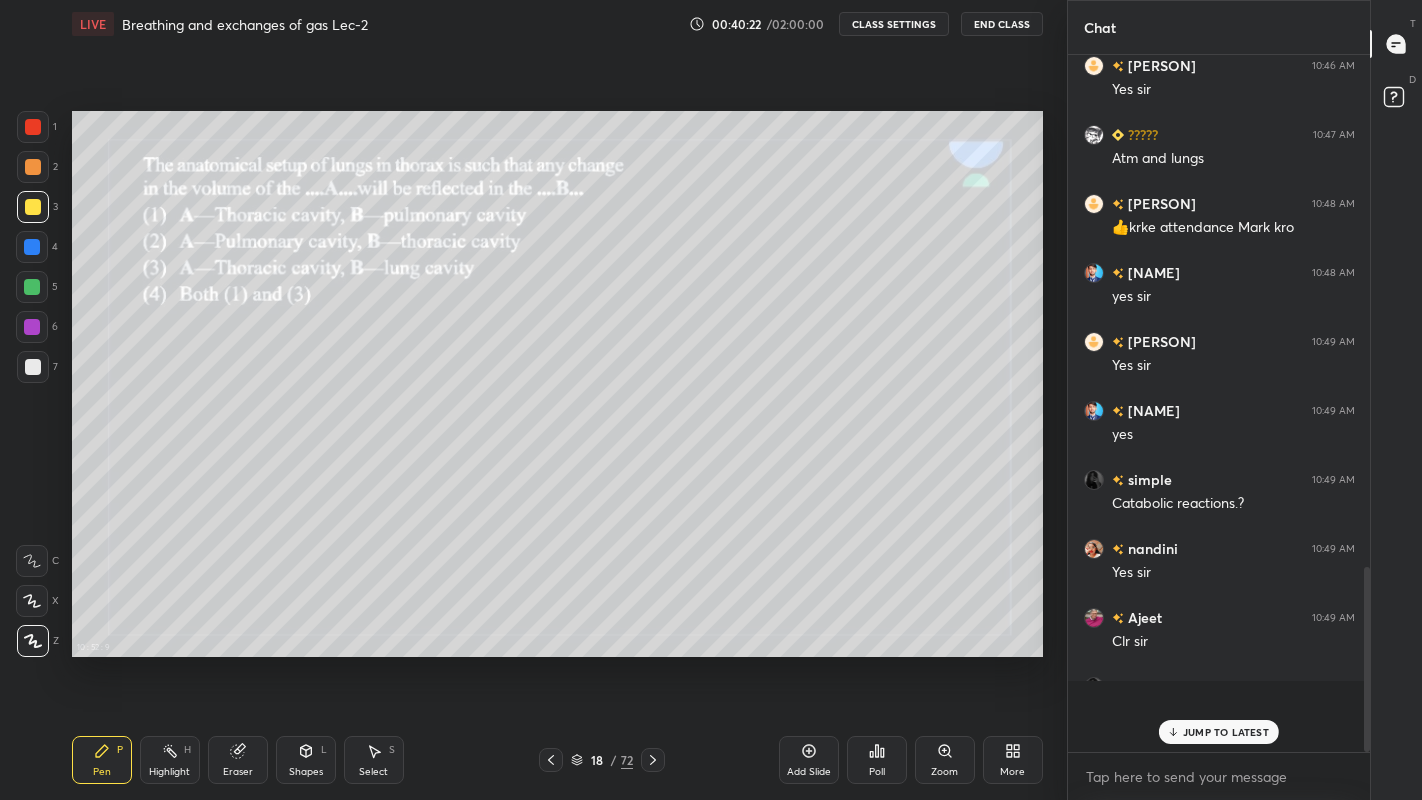 scroll, scrollTop: 7, scrollLeft: 7, axis: both 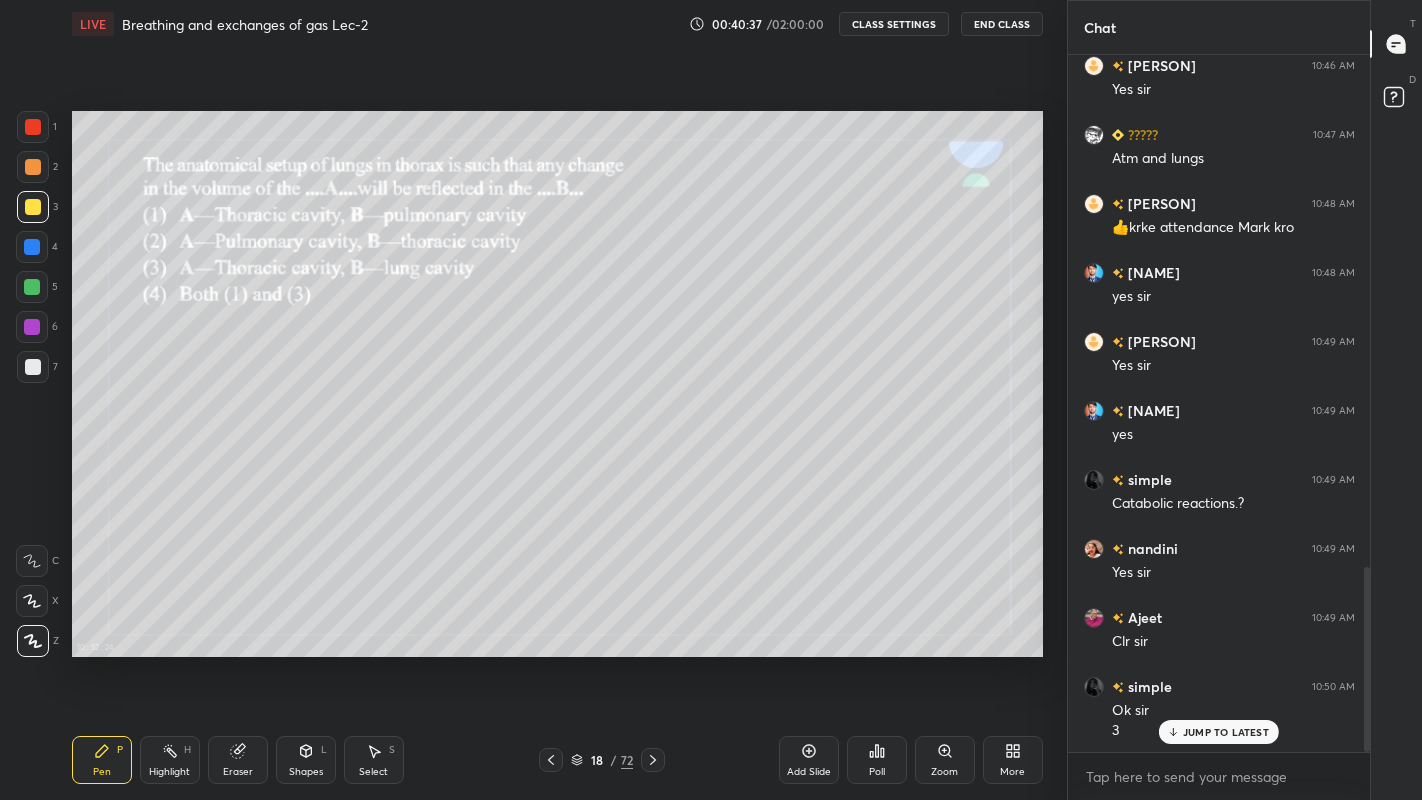 click 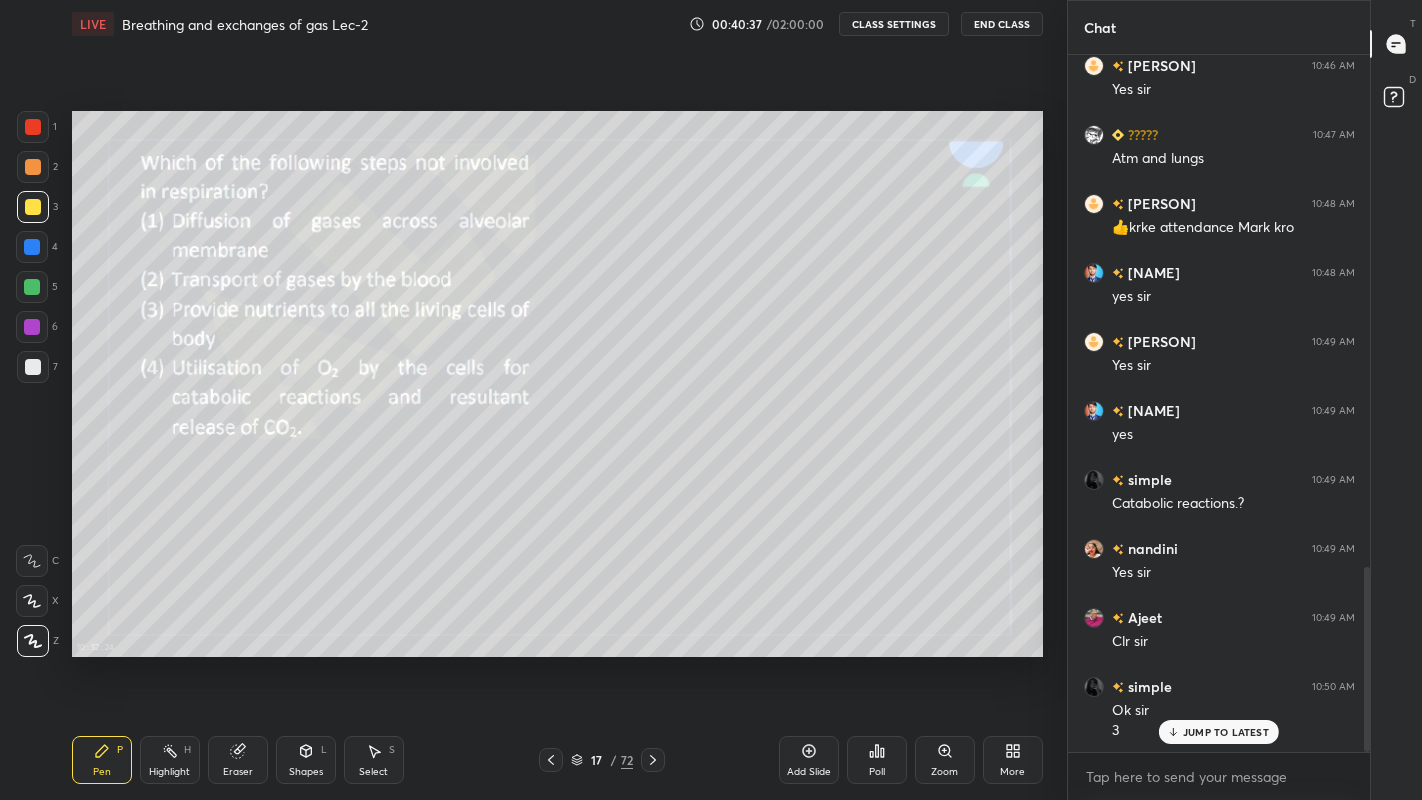 click 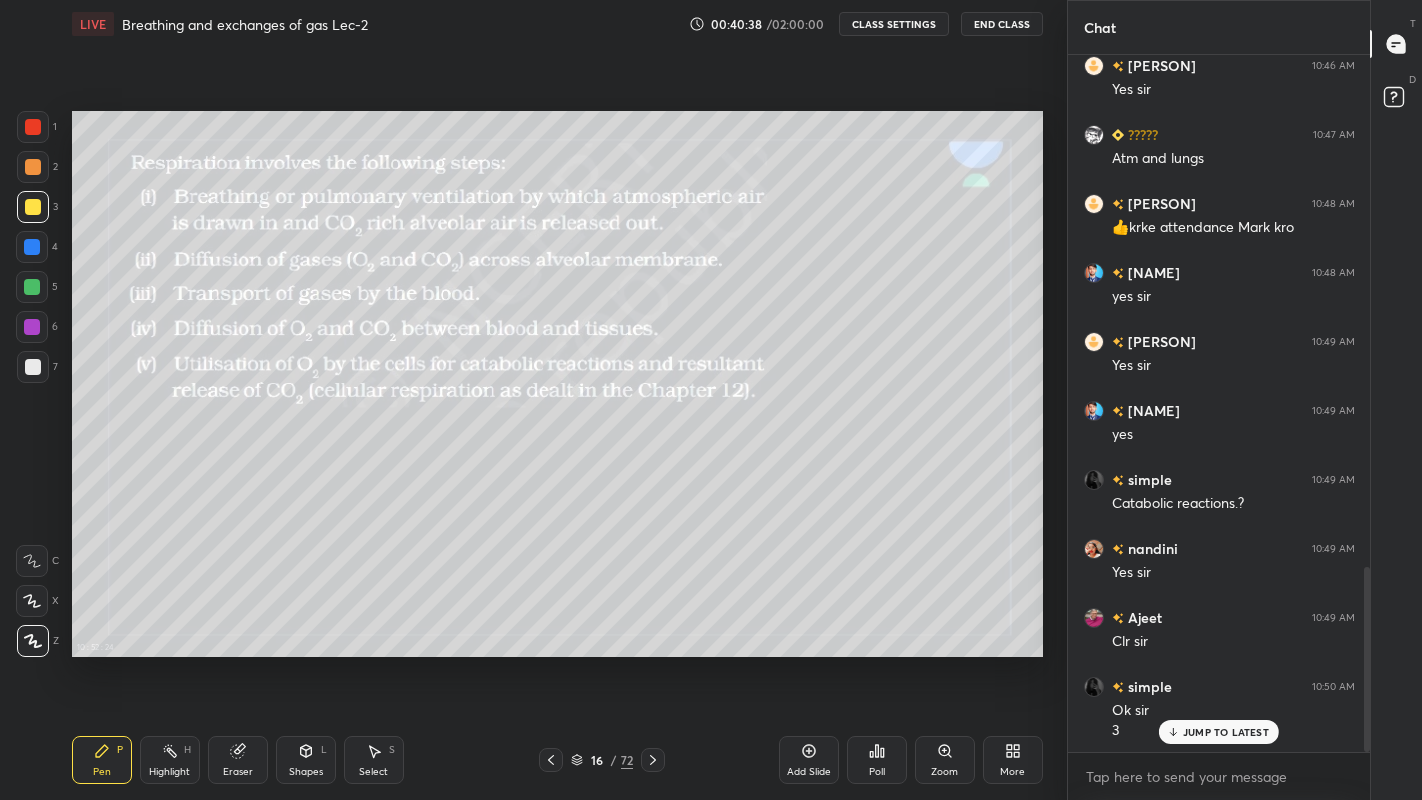 click 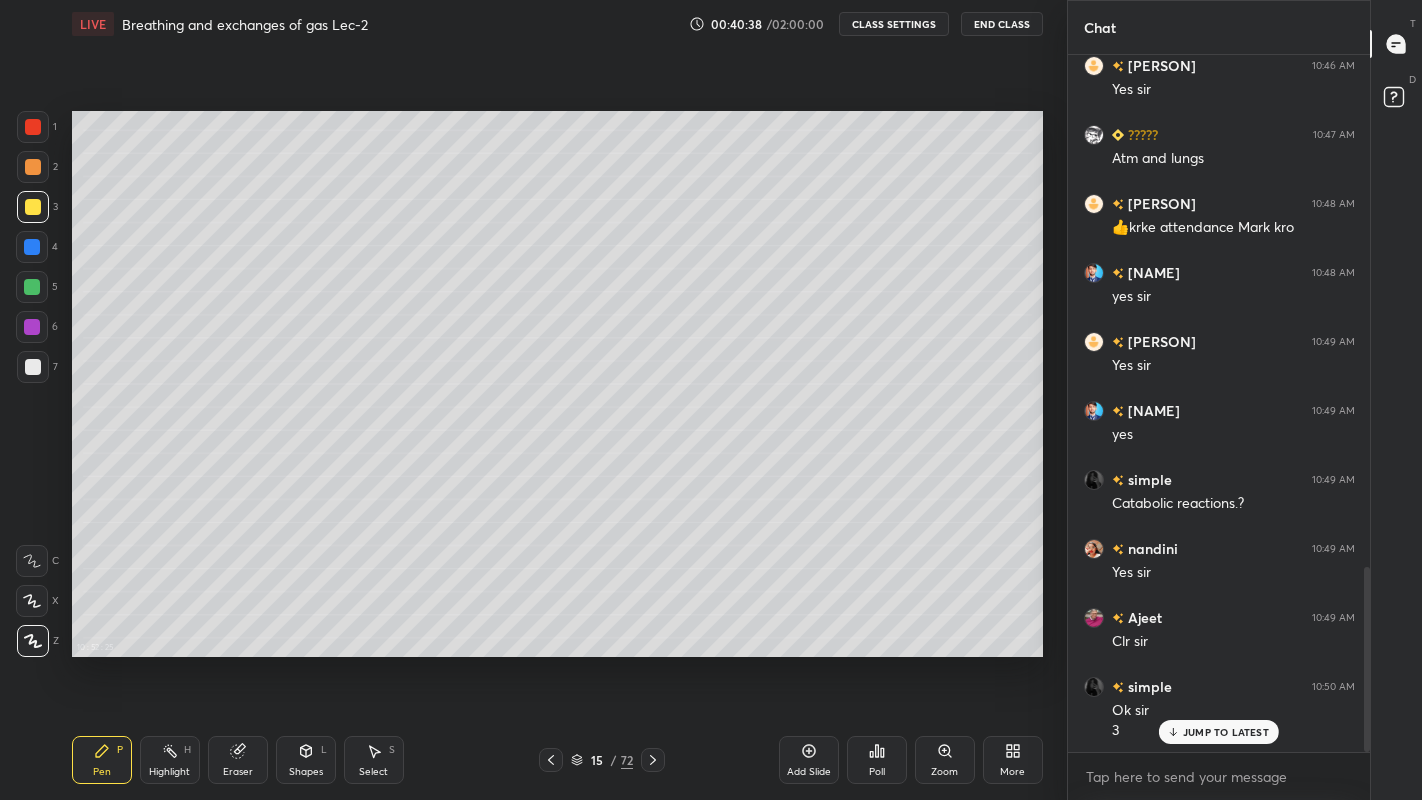 click 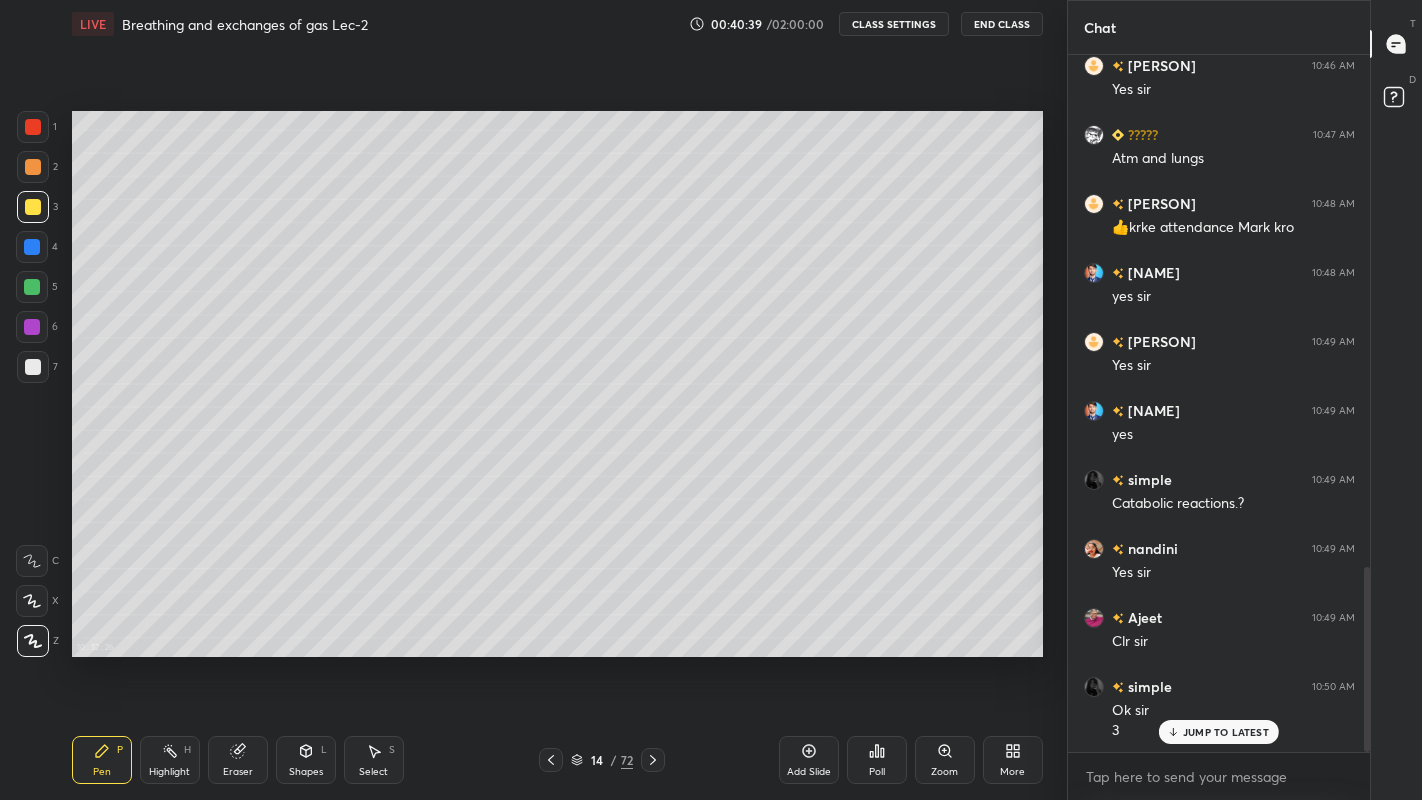 click 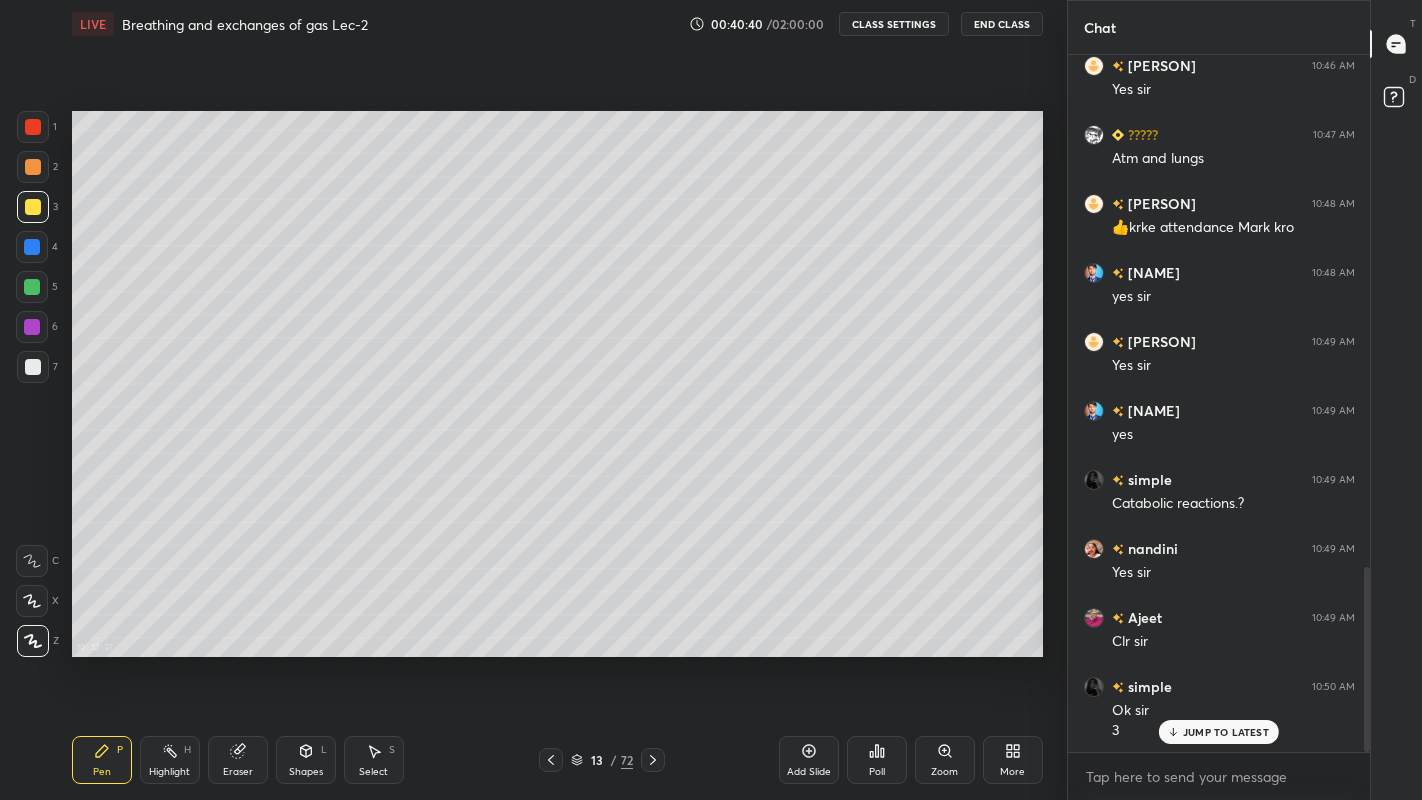 click 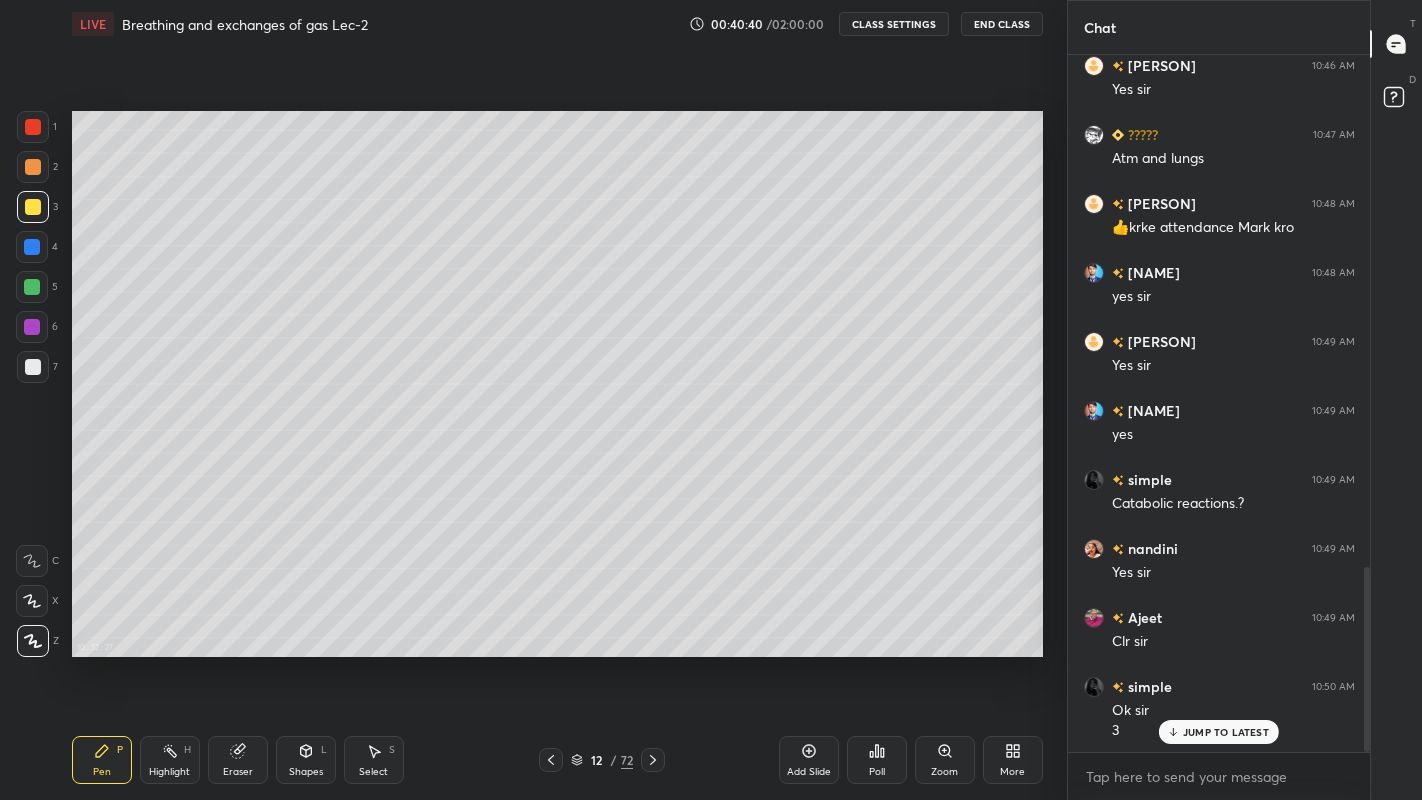 click 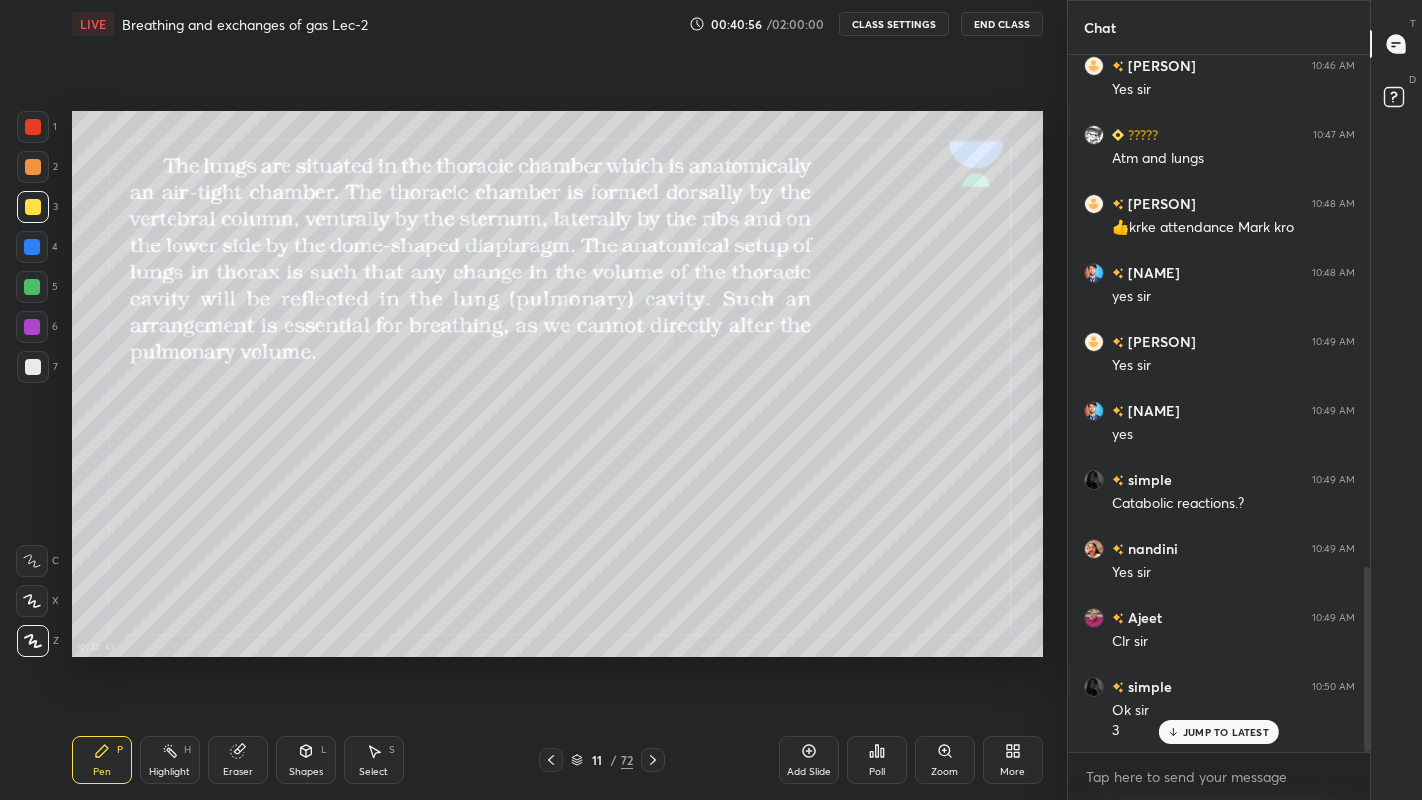 click 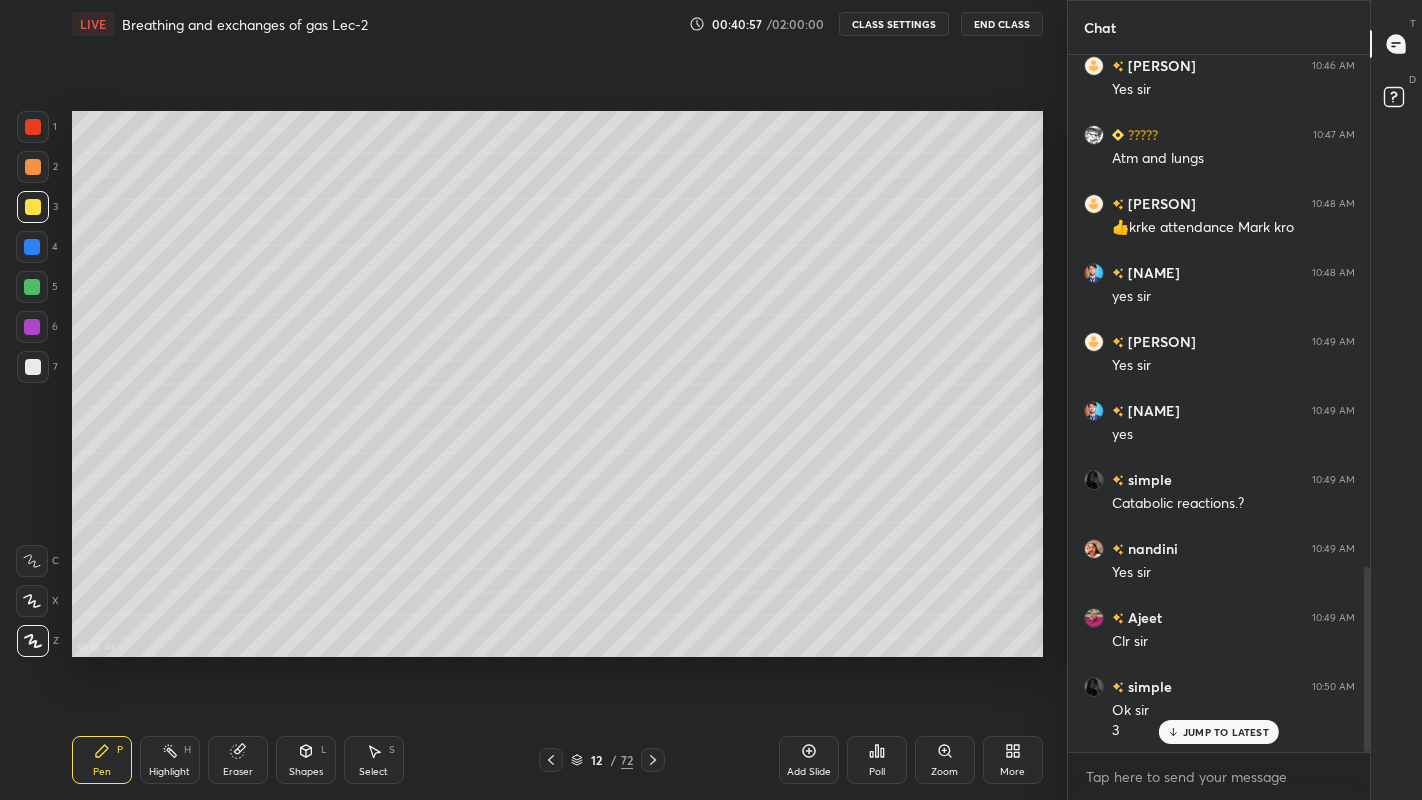 click 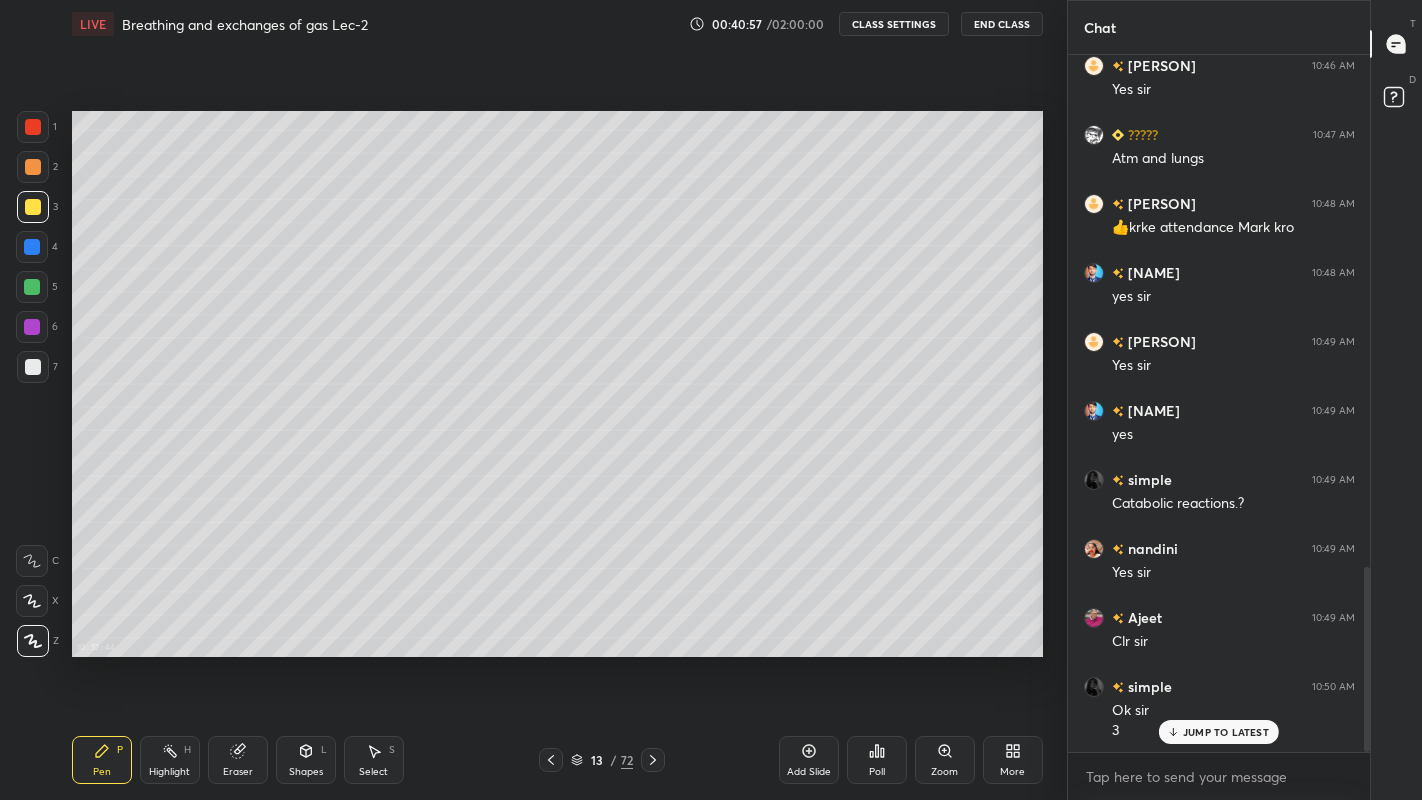 click 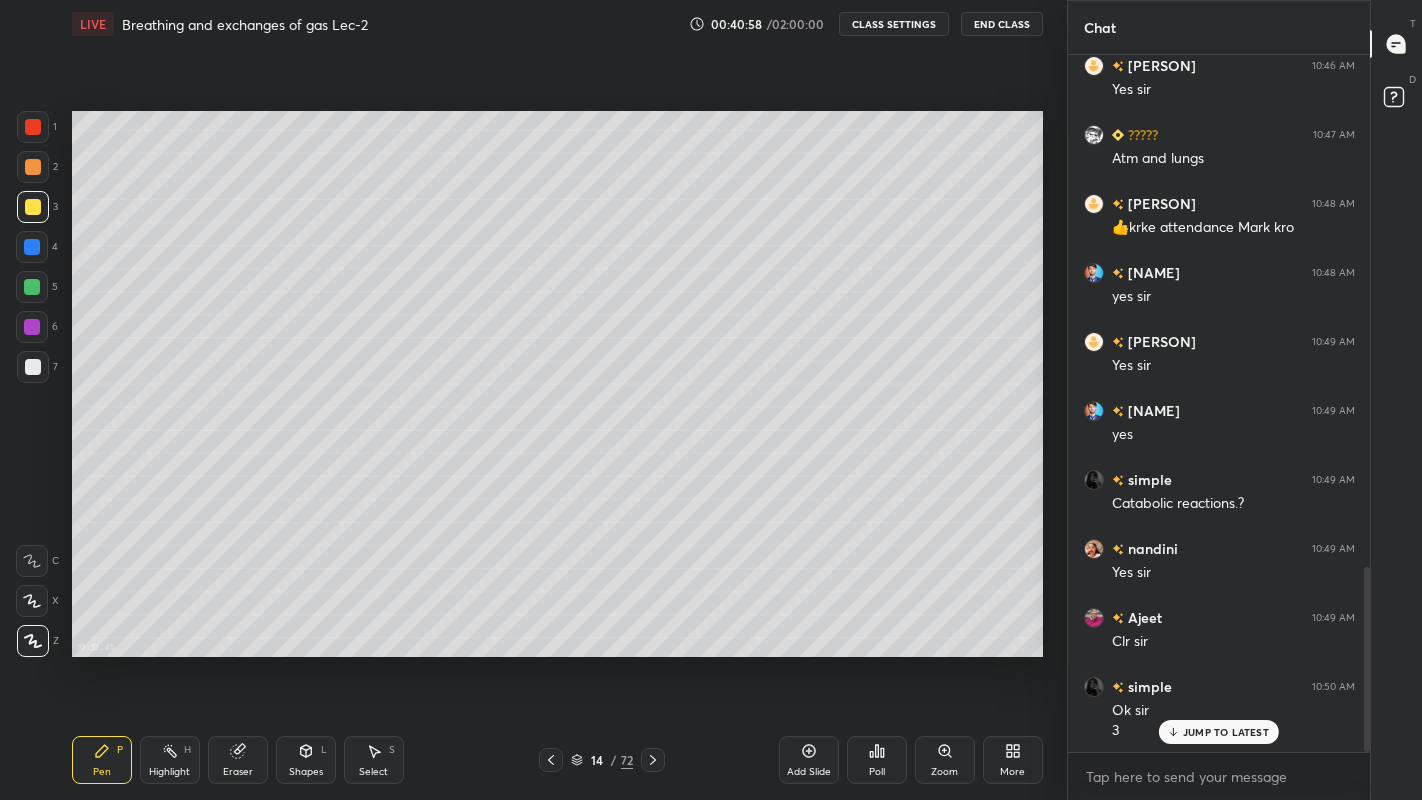 click 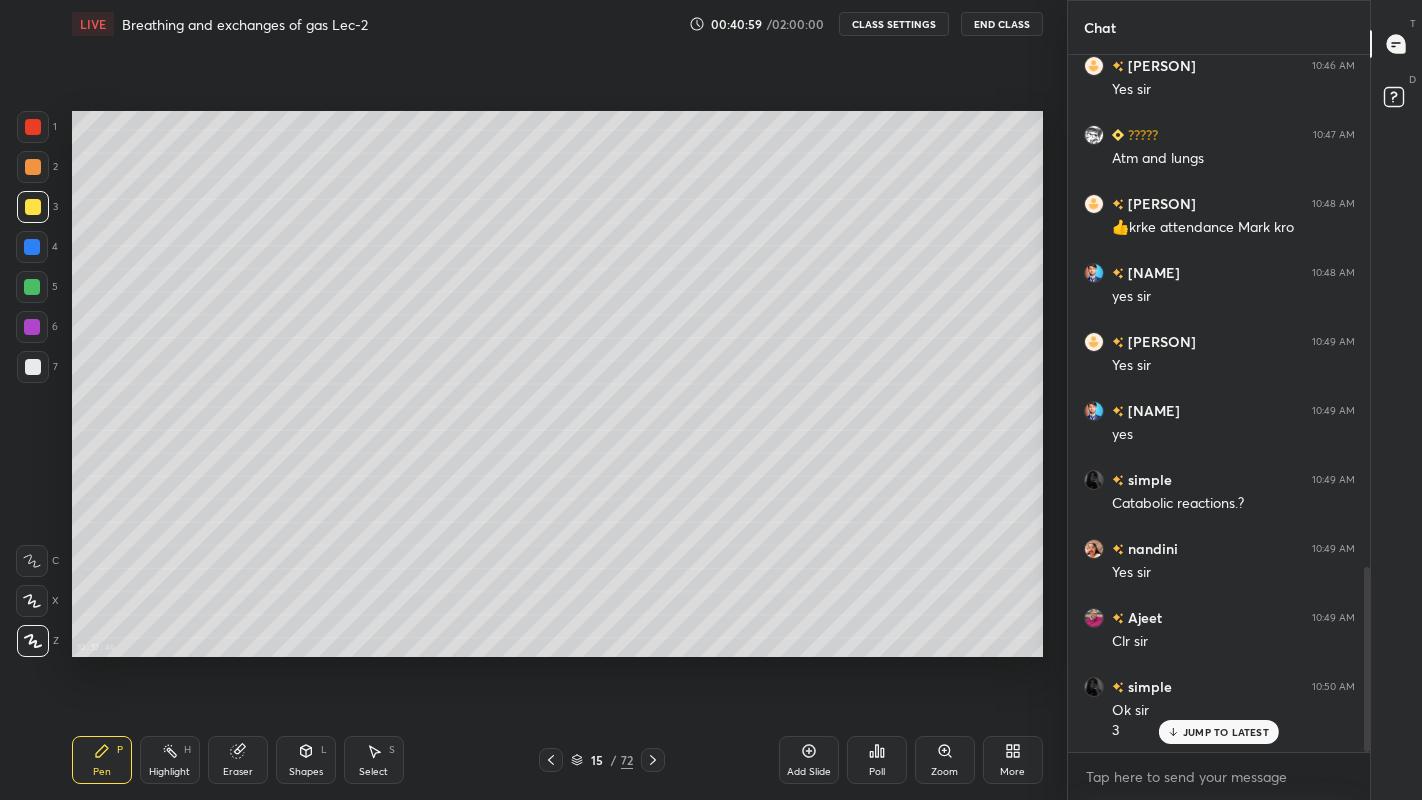 click 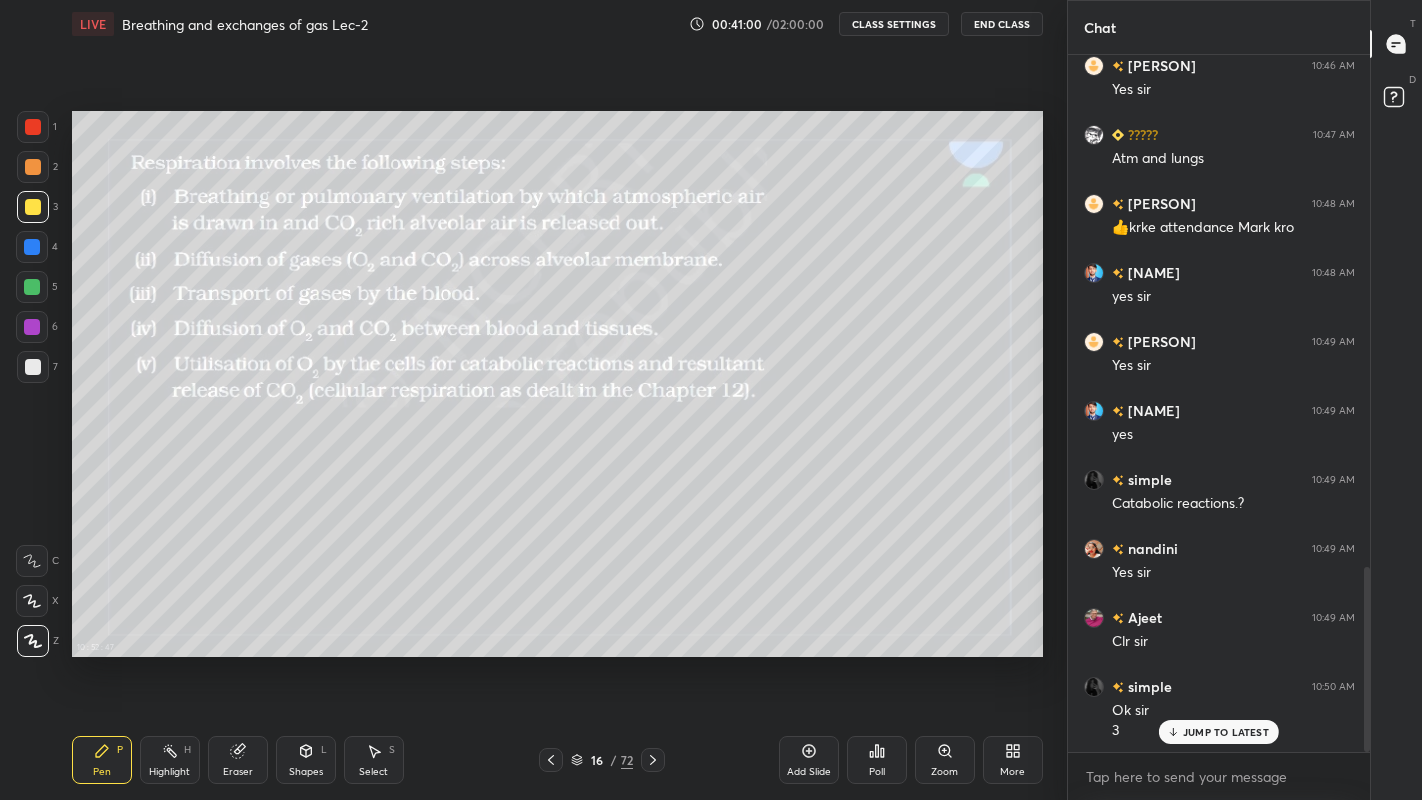 click 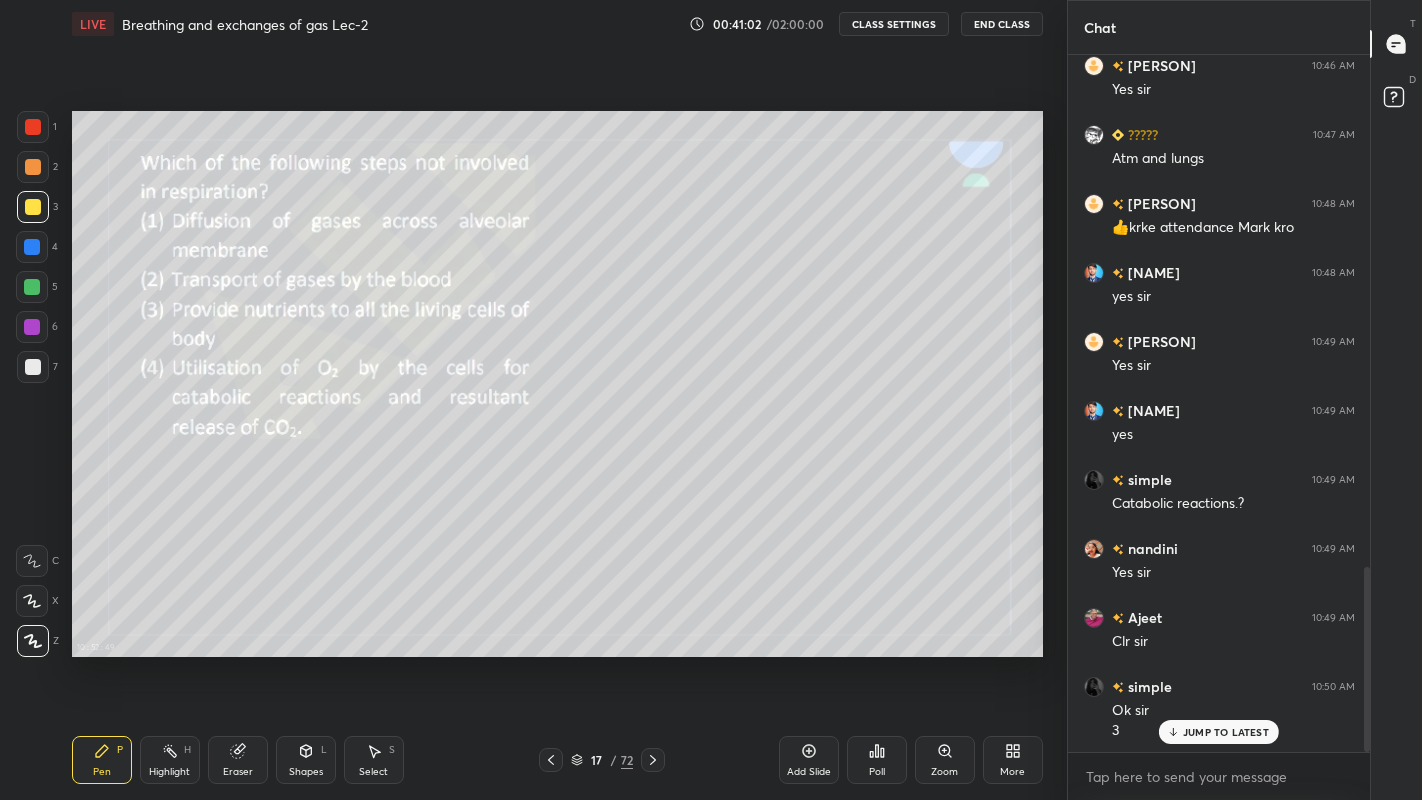 click 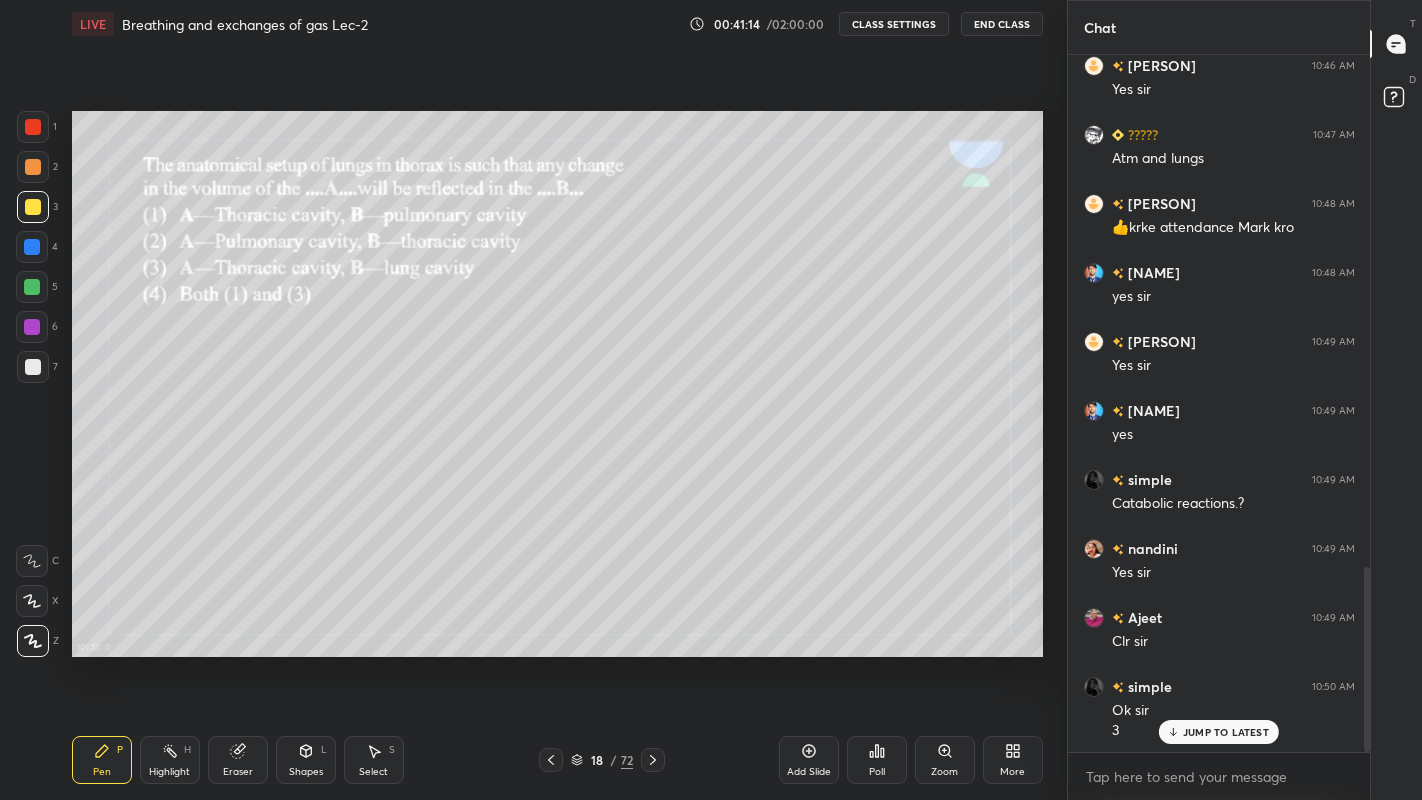 click 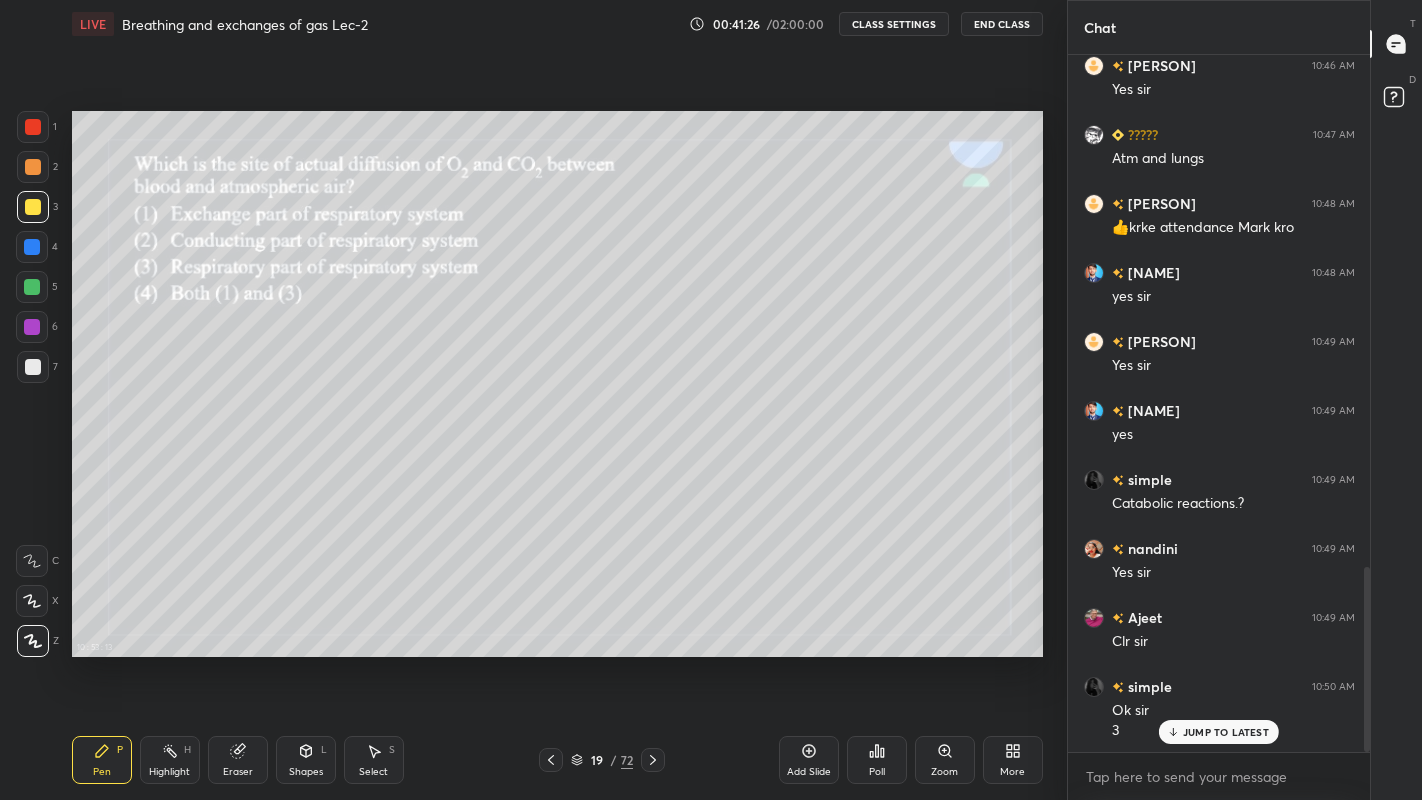 scroll, scrollTop: 2004, scrollLeft: 0, axis: vertical 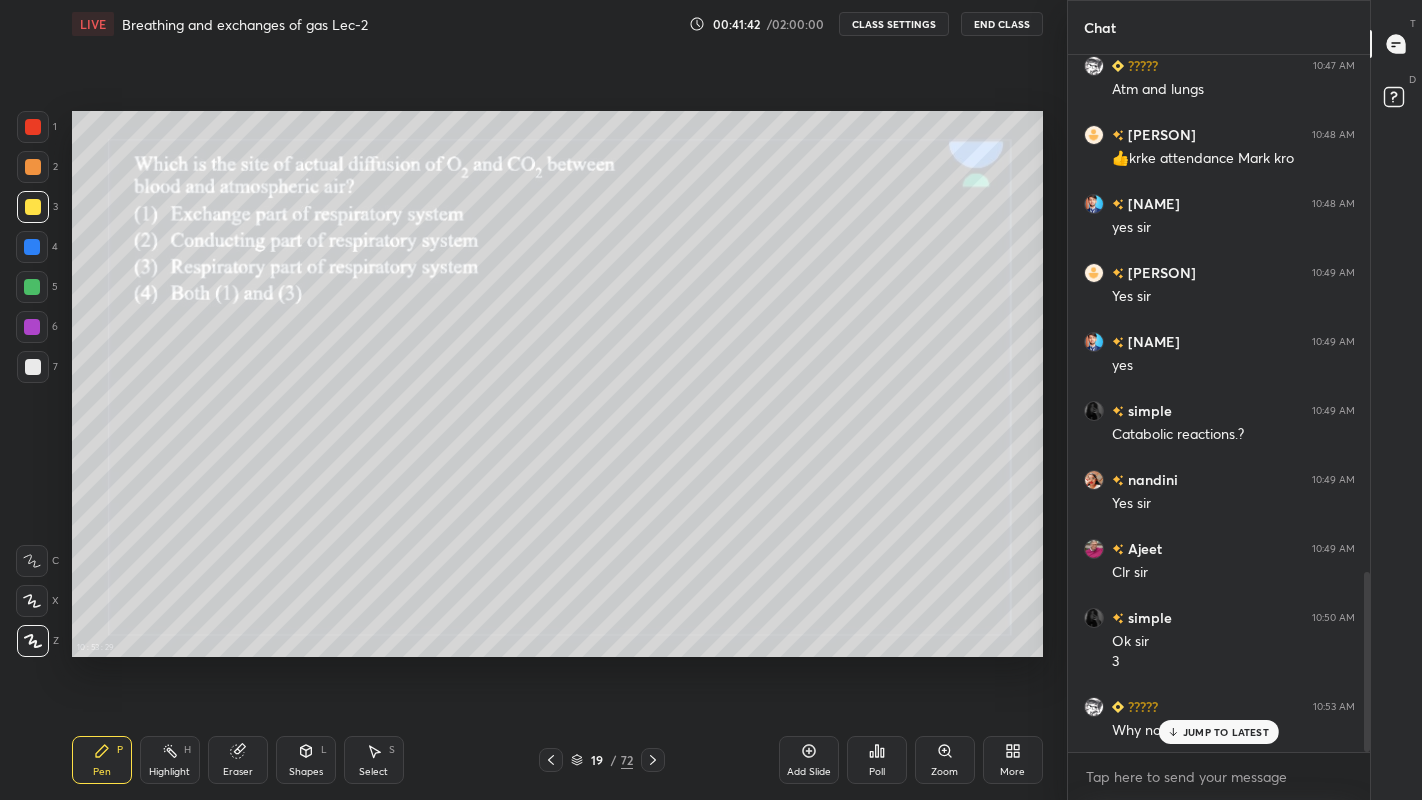 click on "JUMP TO LATEST" at bounding box center (1226, 732) 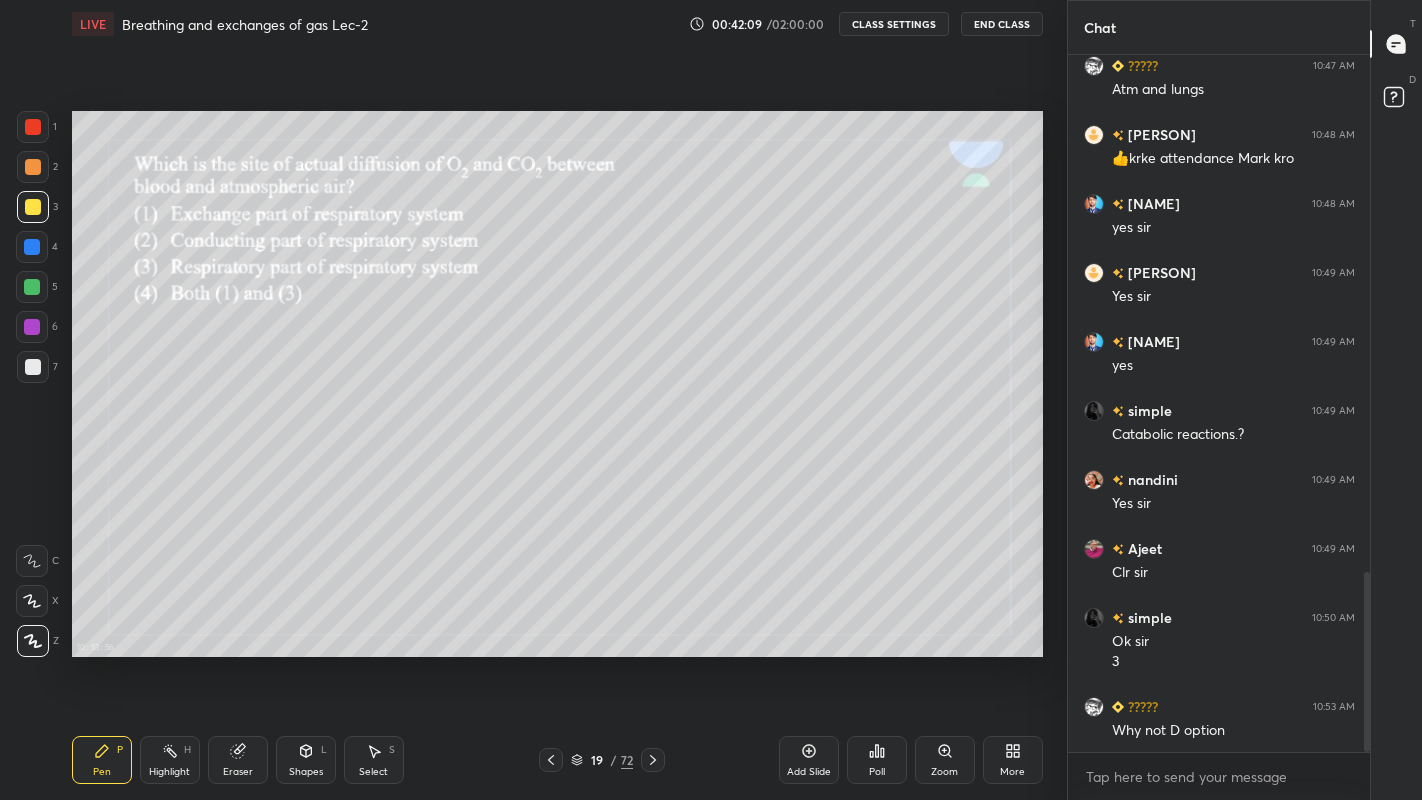 click on "Poll" at bounding box center [877, 772] 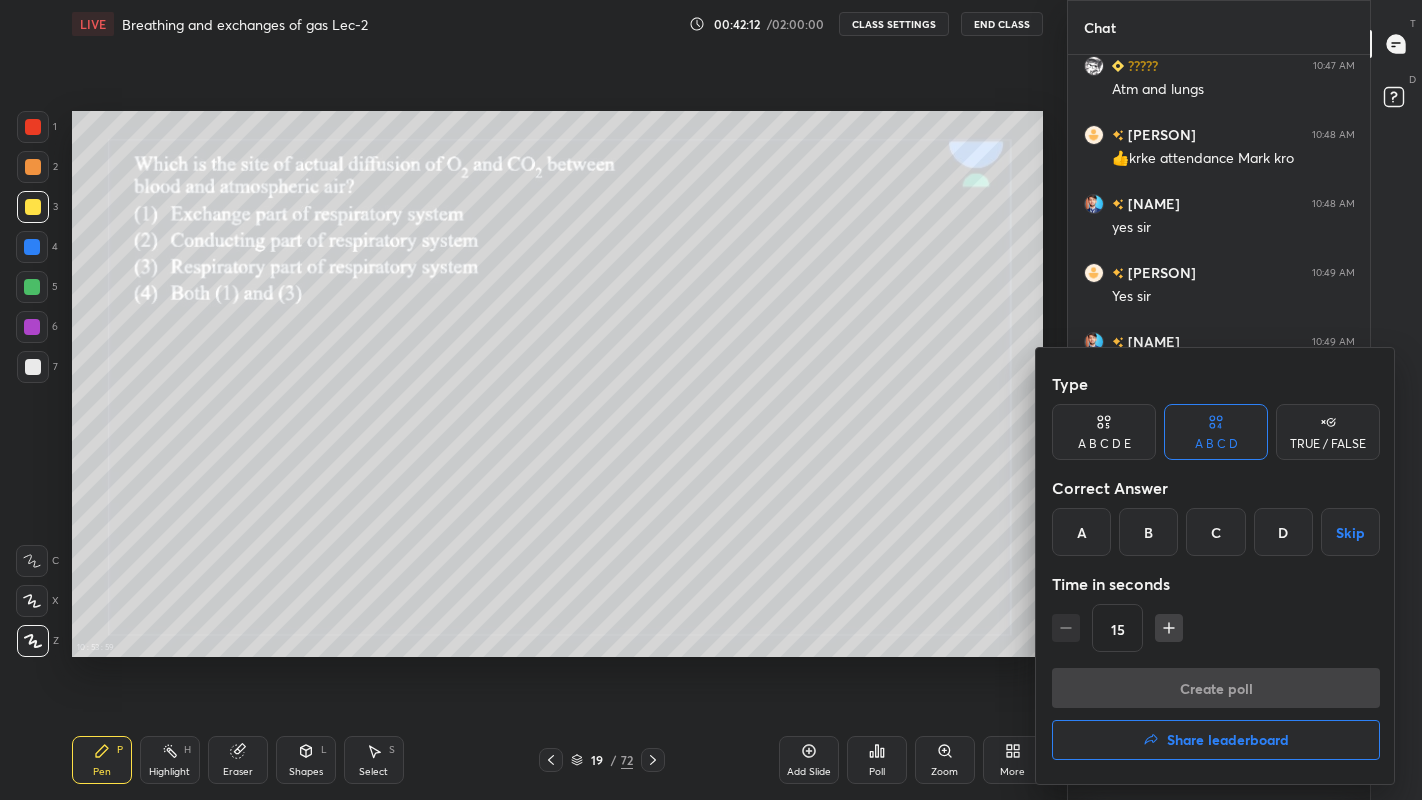 click on "D" at bounding box center [1283, 532] 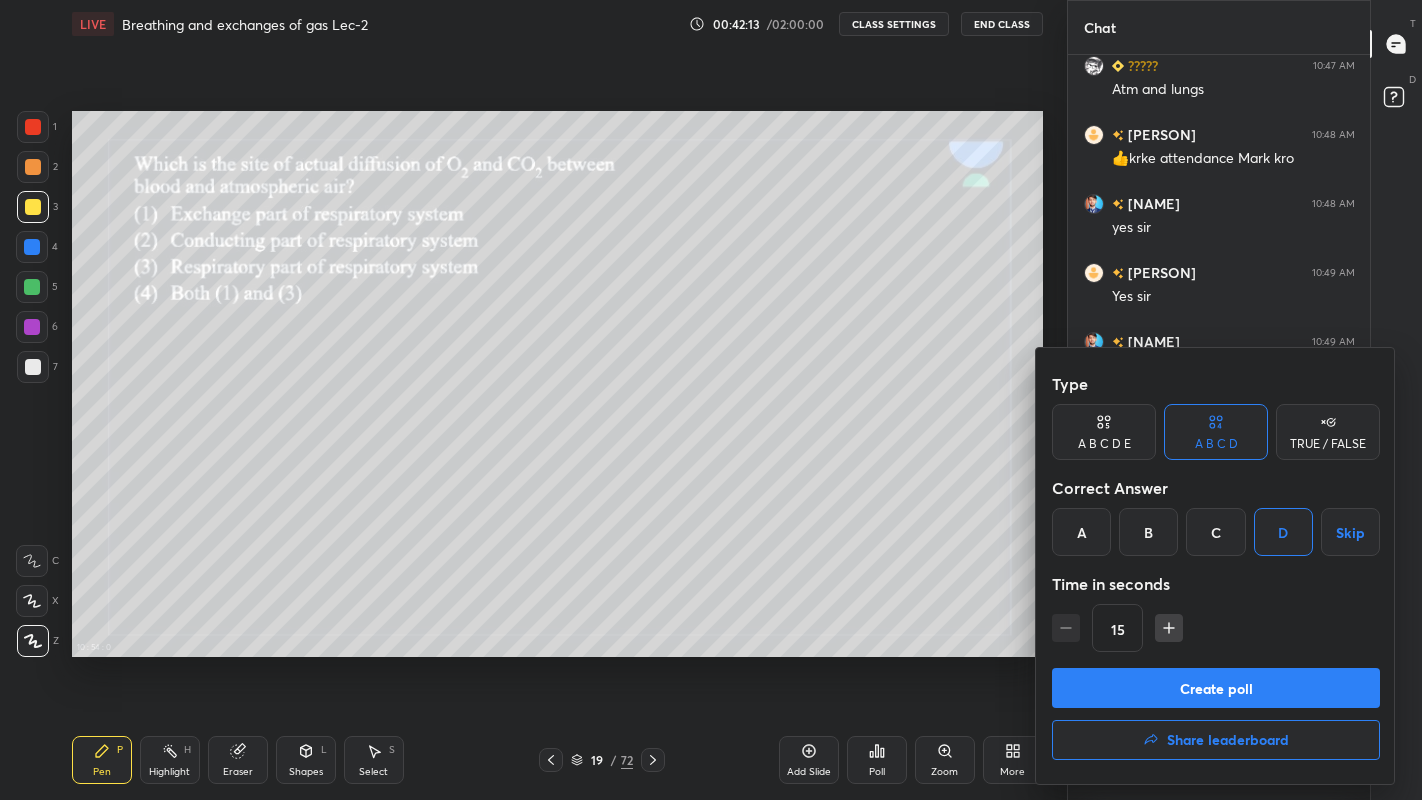 click on "Create poll" at bounding box center (1216, 688) 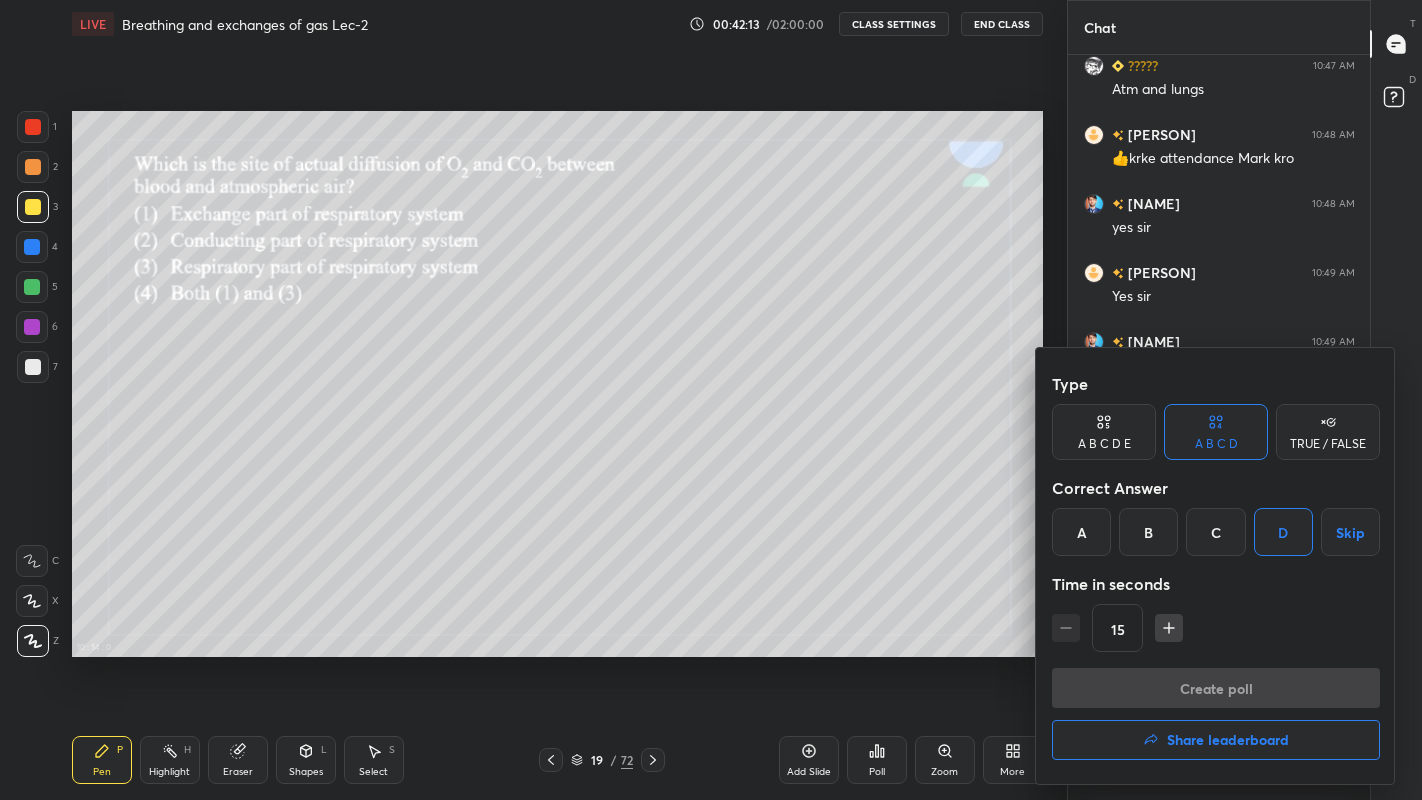 scroll, scrollTop: 648, scrollLeft: 296, axis: both 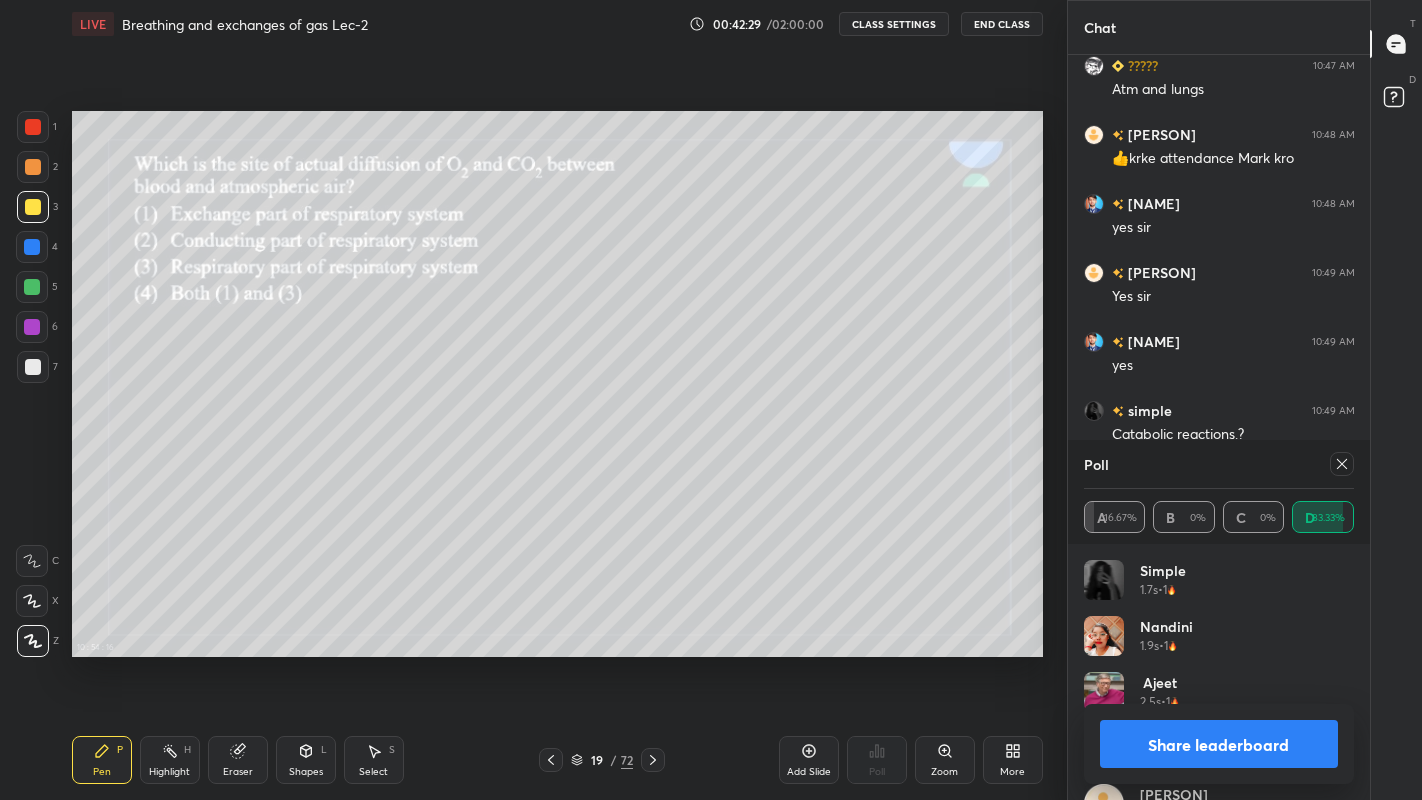 click 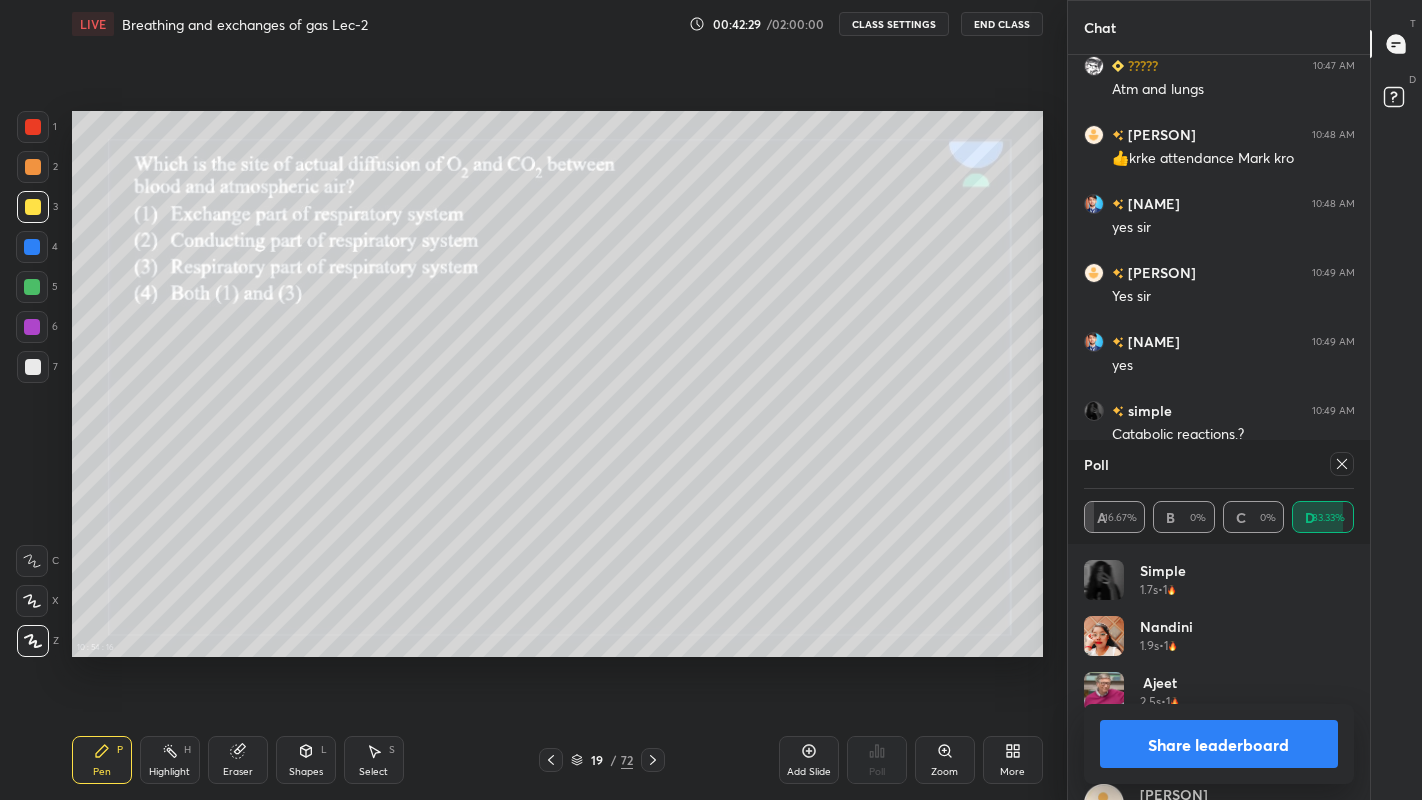 scroll, scrollTop: 7, scrollLeft: 7, axis: both 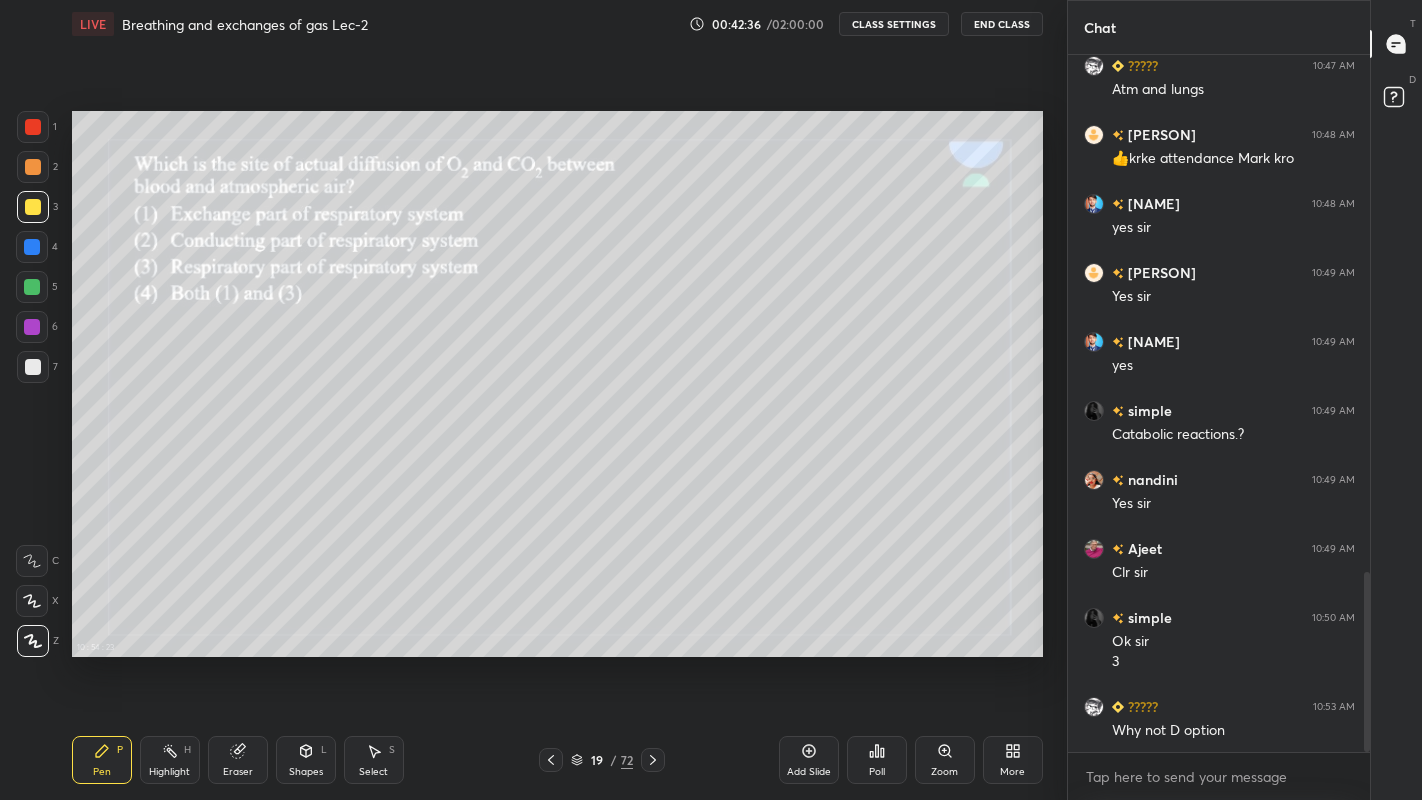 click 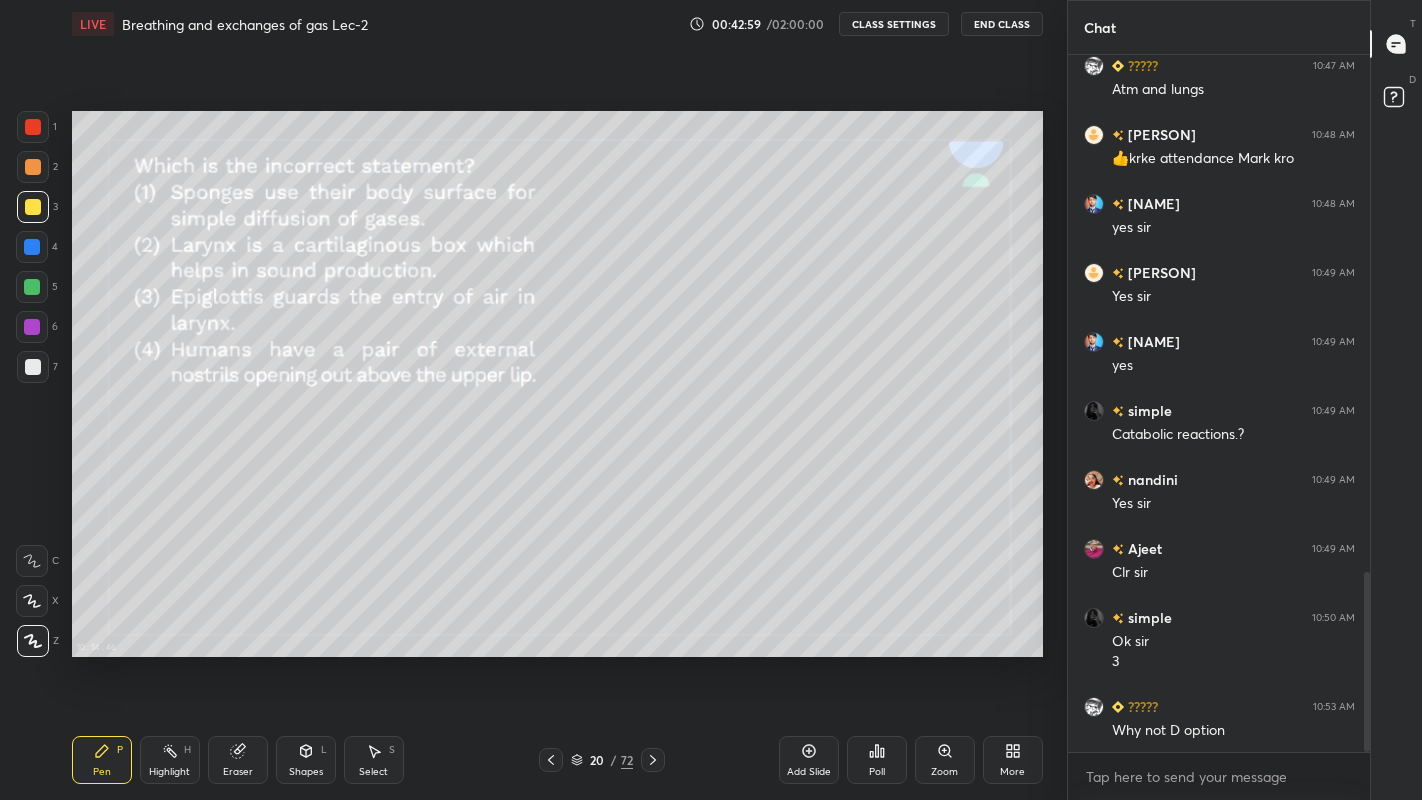 click on "Poll" at bounding box center (877, 772) 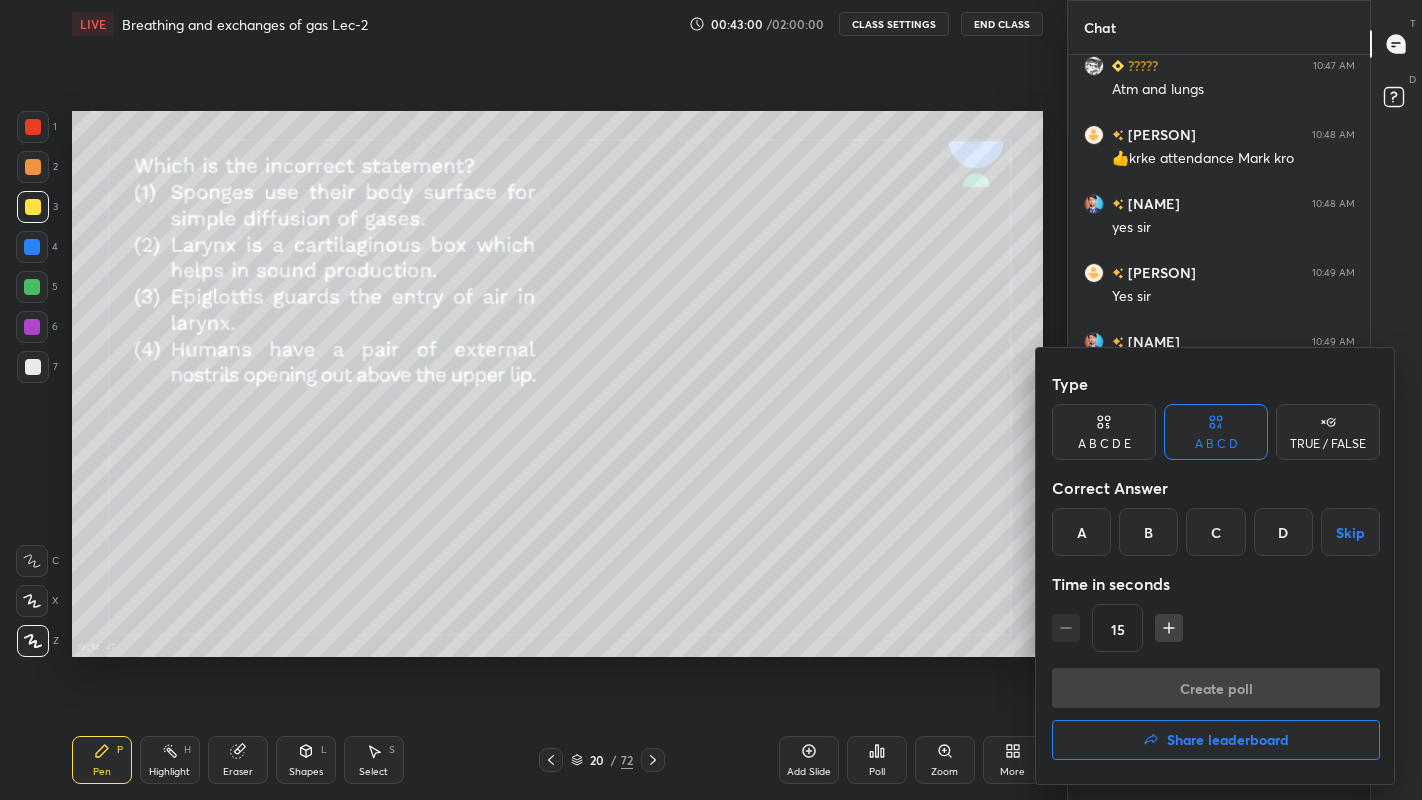 click on "C" at bounding box center (1215, 532) 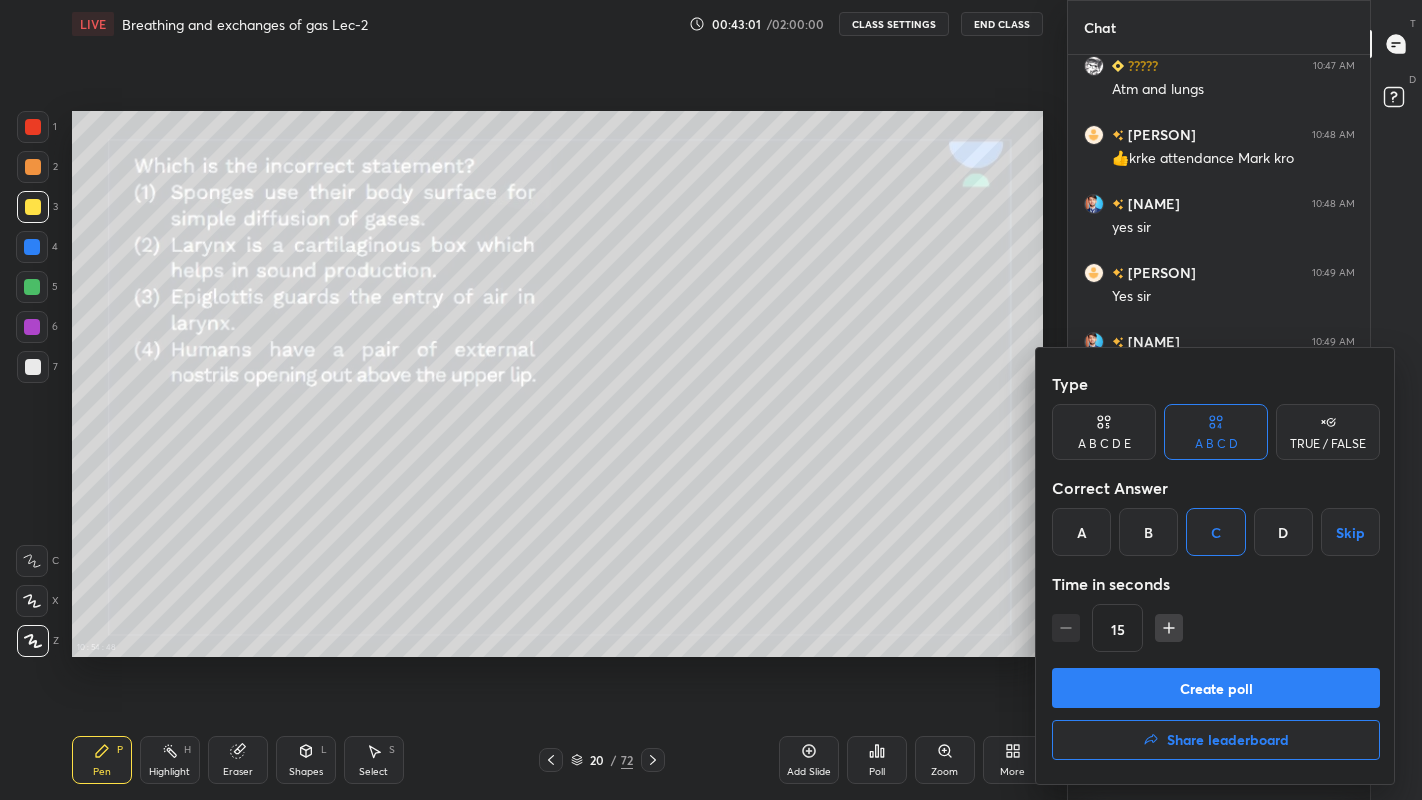 click on "Create poll" at bounding box center [1216, 688] 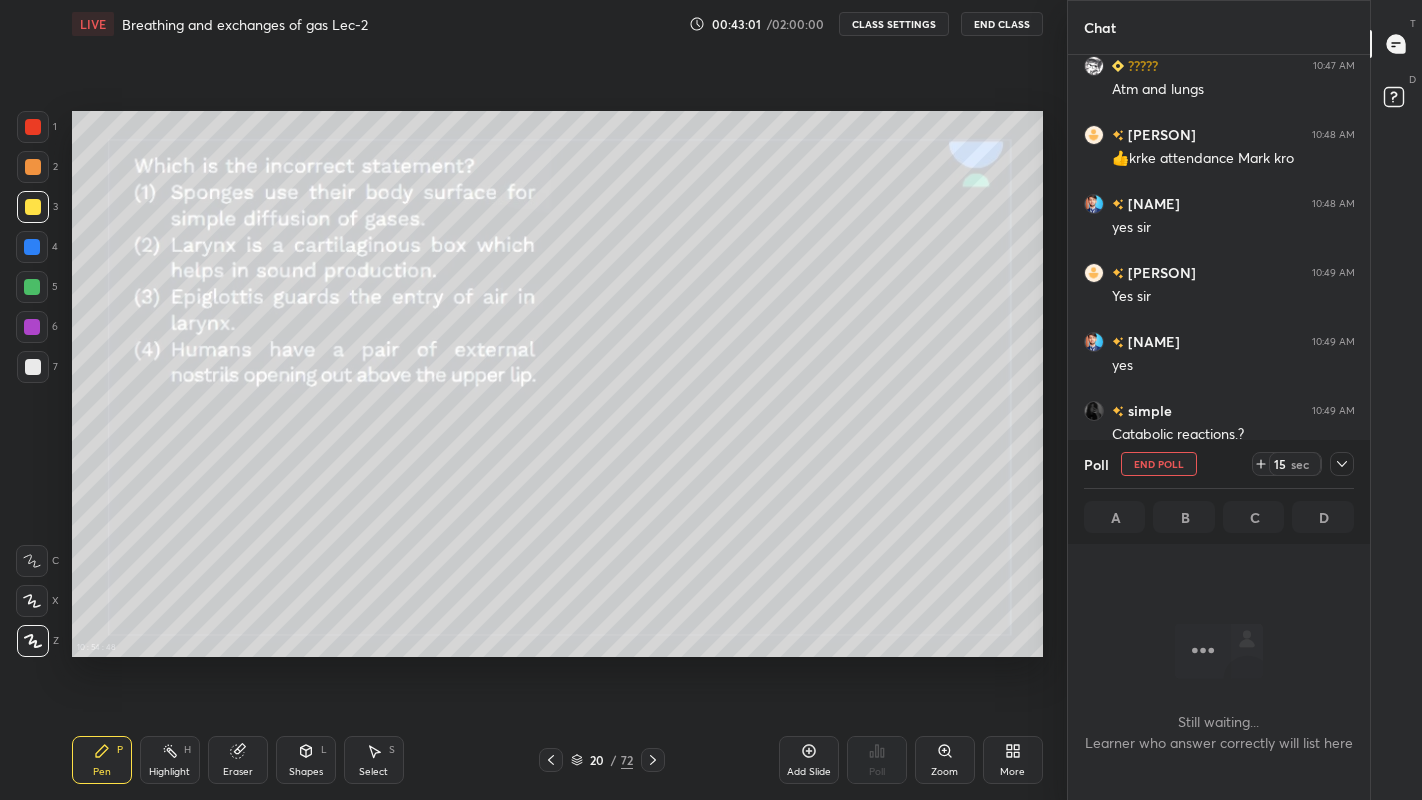 scroll, scrollTop: 587, scrollLeft: 296, axis: both 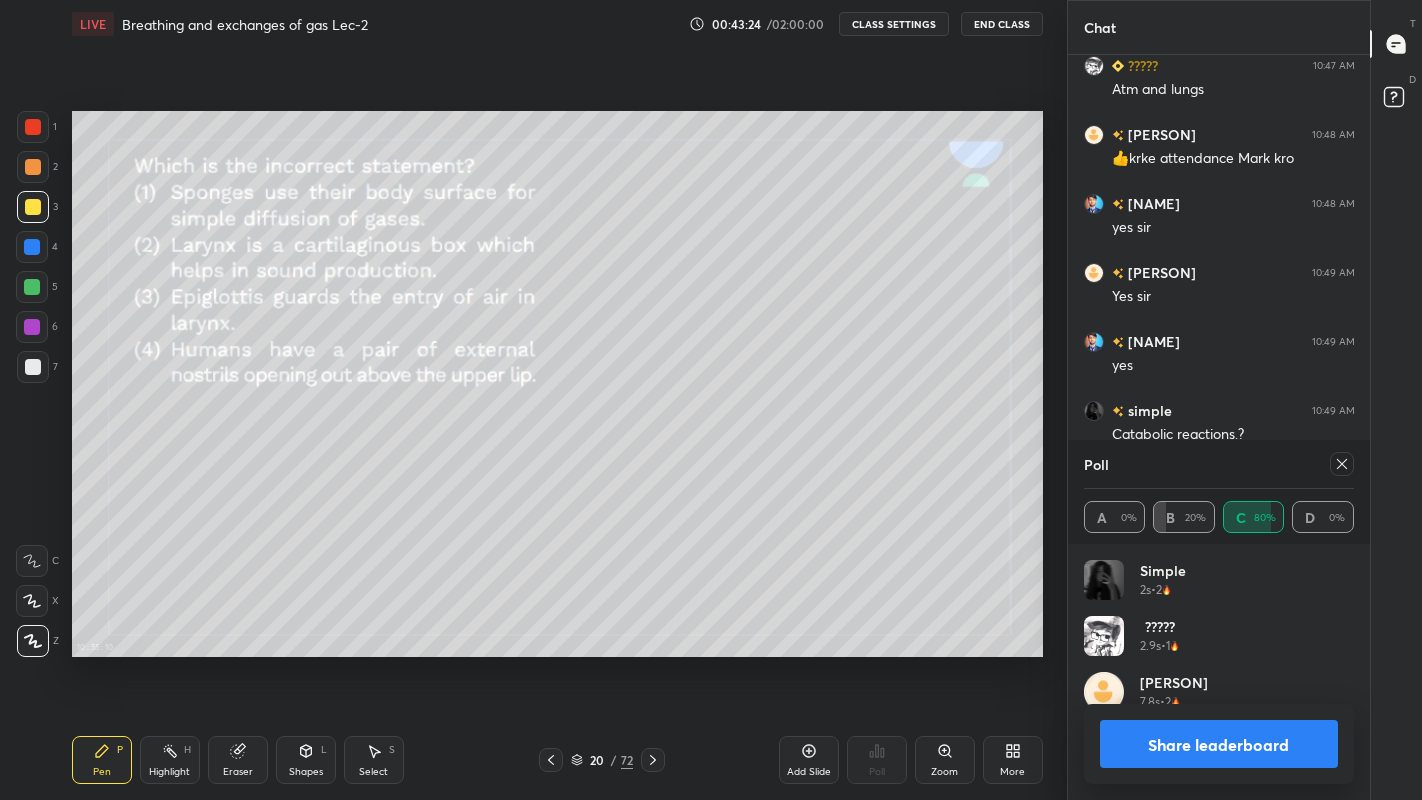 click 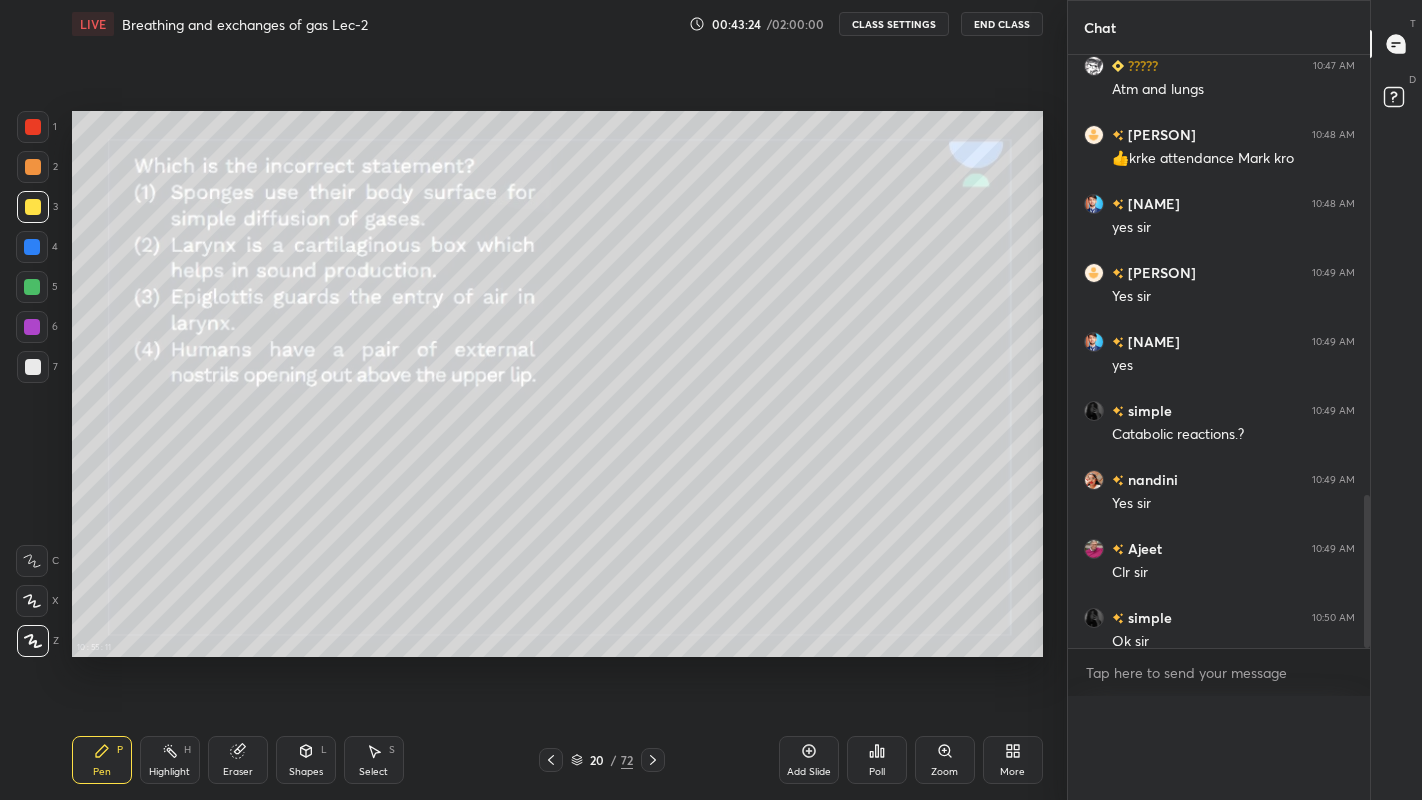 scroll, scrollTop: 0, scrollLeft: 0, axis: both 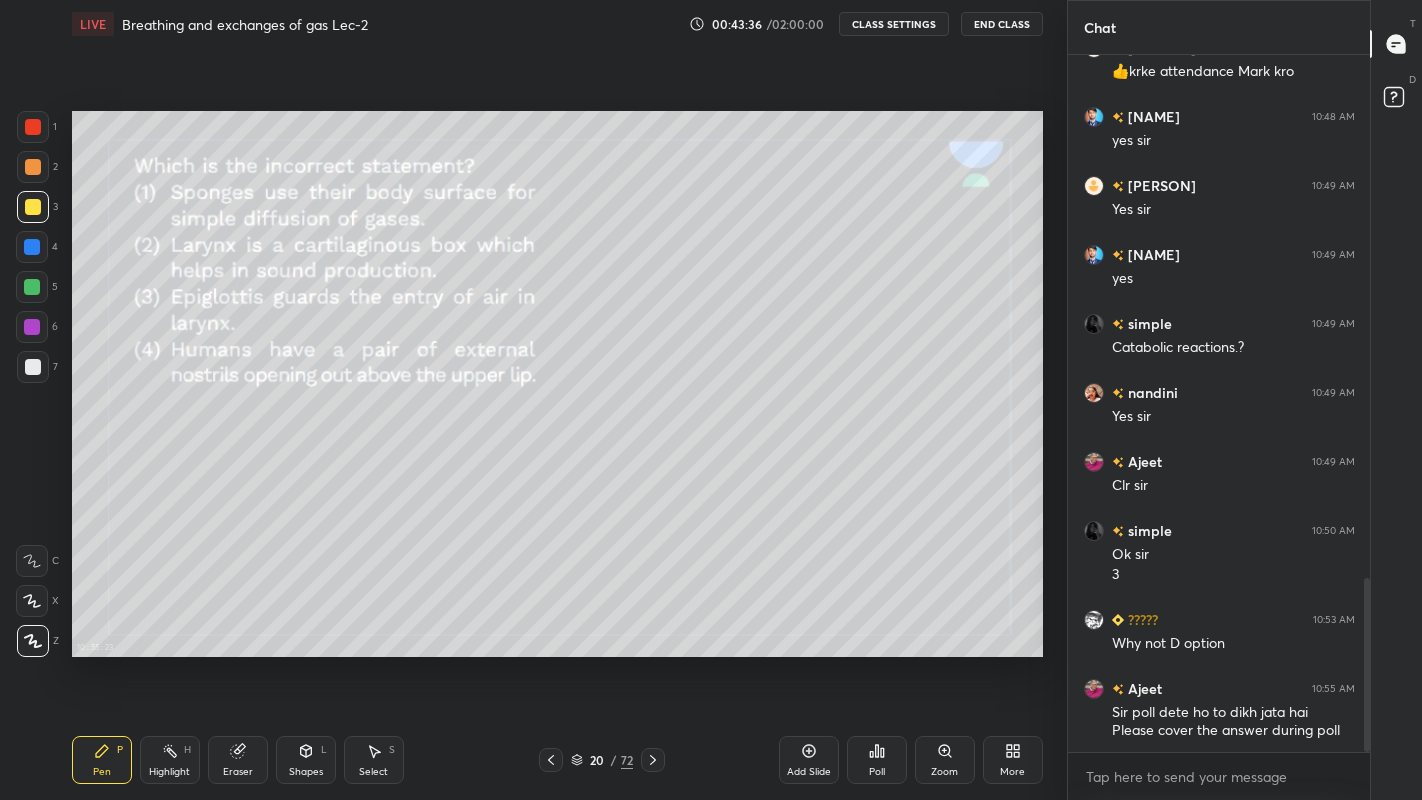 click 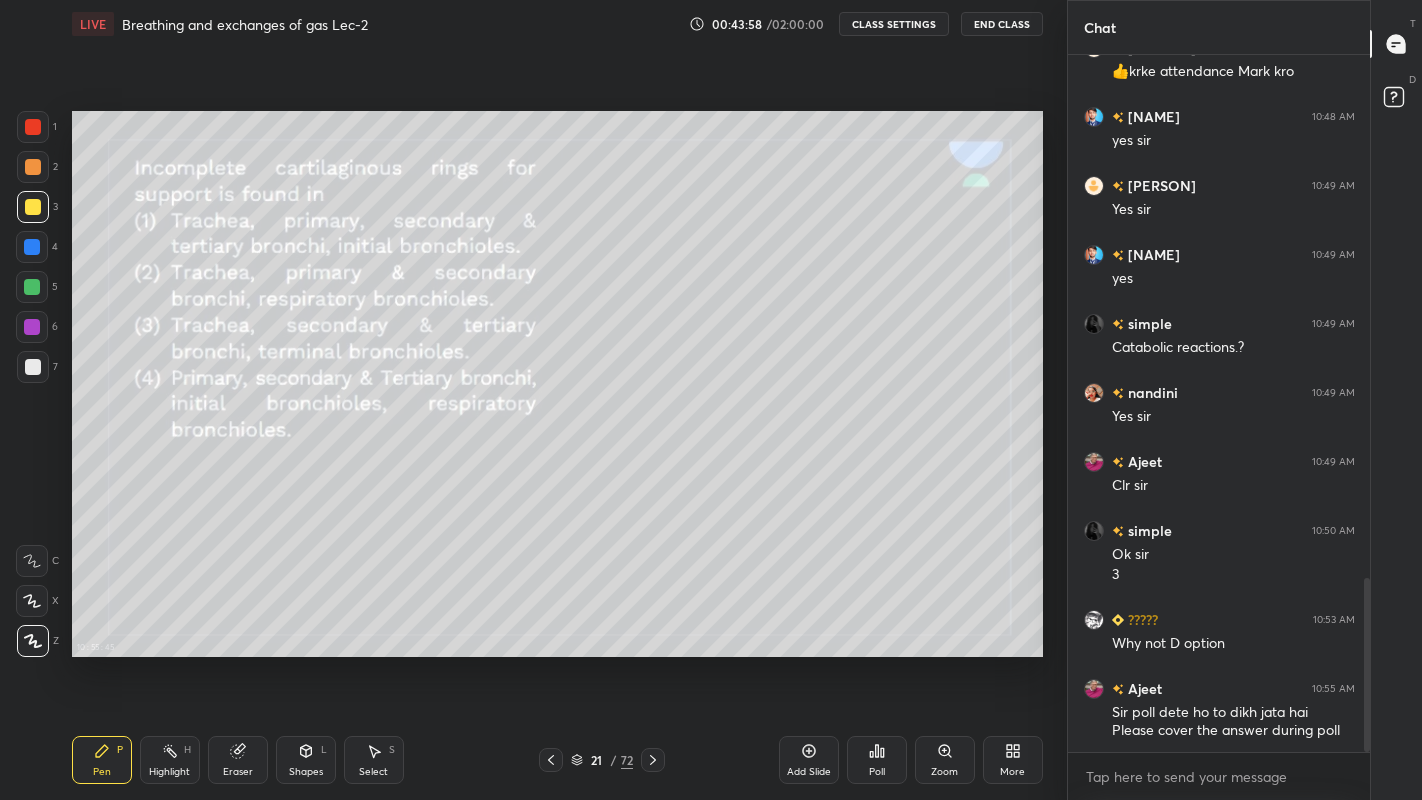 click on "Poll" at bounding box center (877, 772) 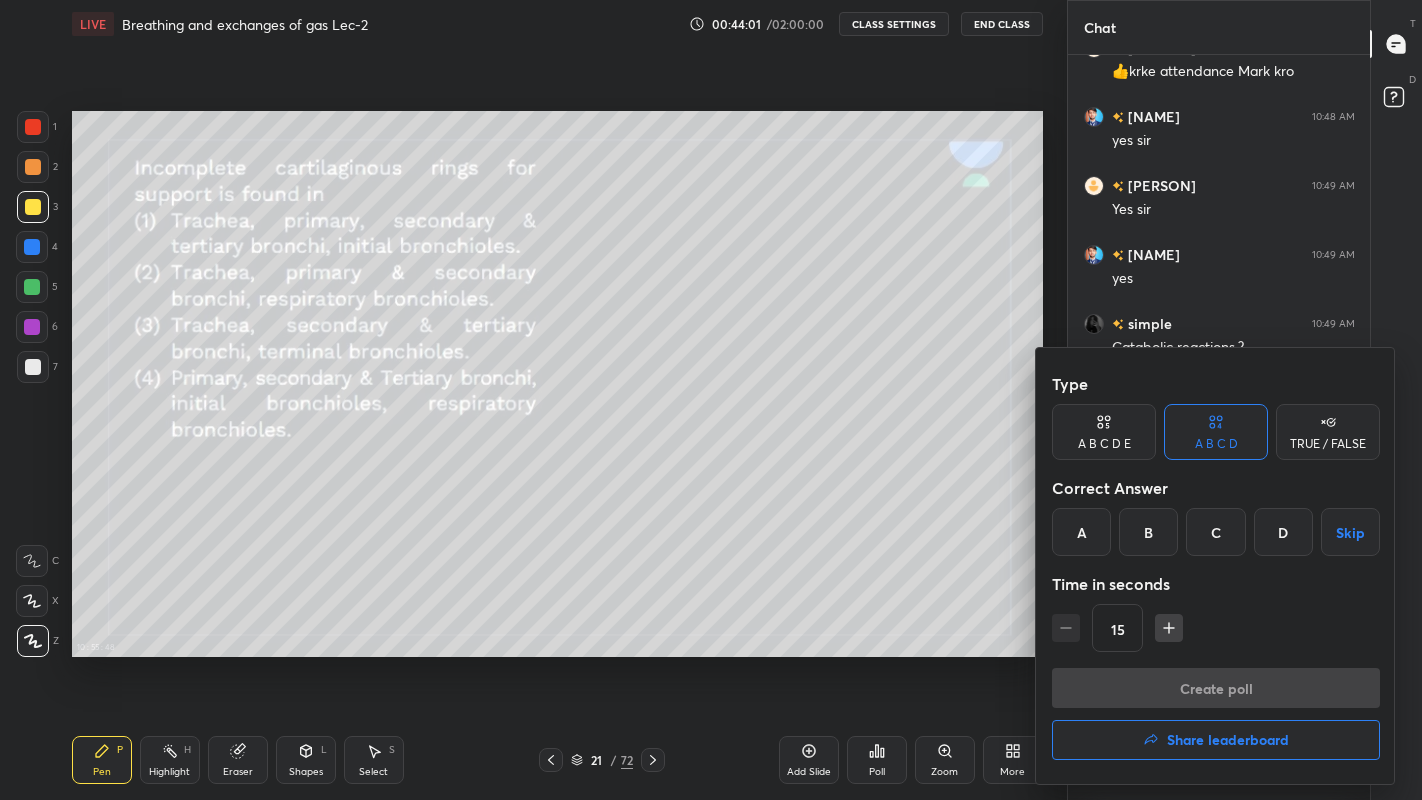 click on "A" at bounding box center [1081, 532] 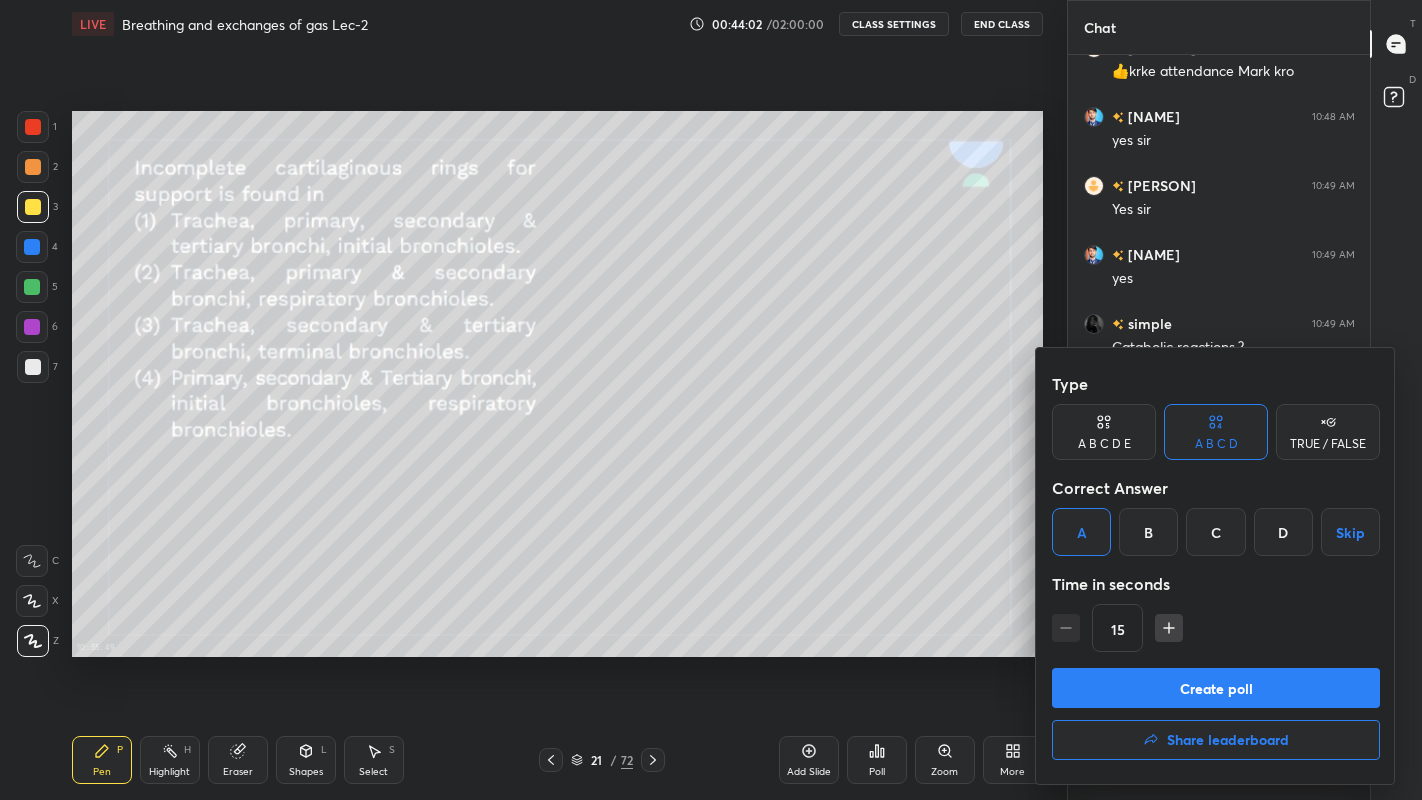 click on "Create poll" at bounding box center (1216, 688) 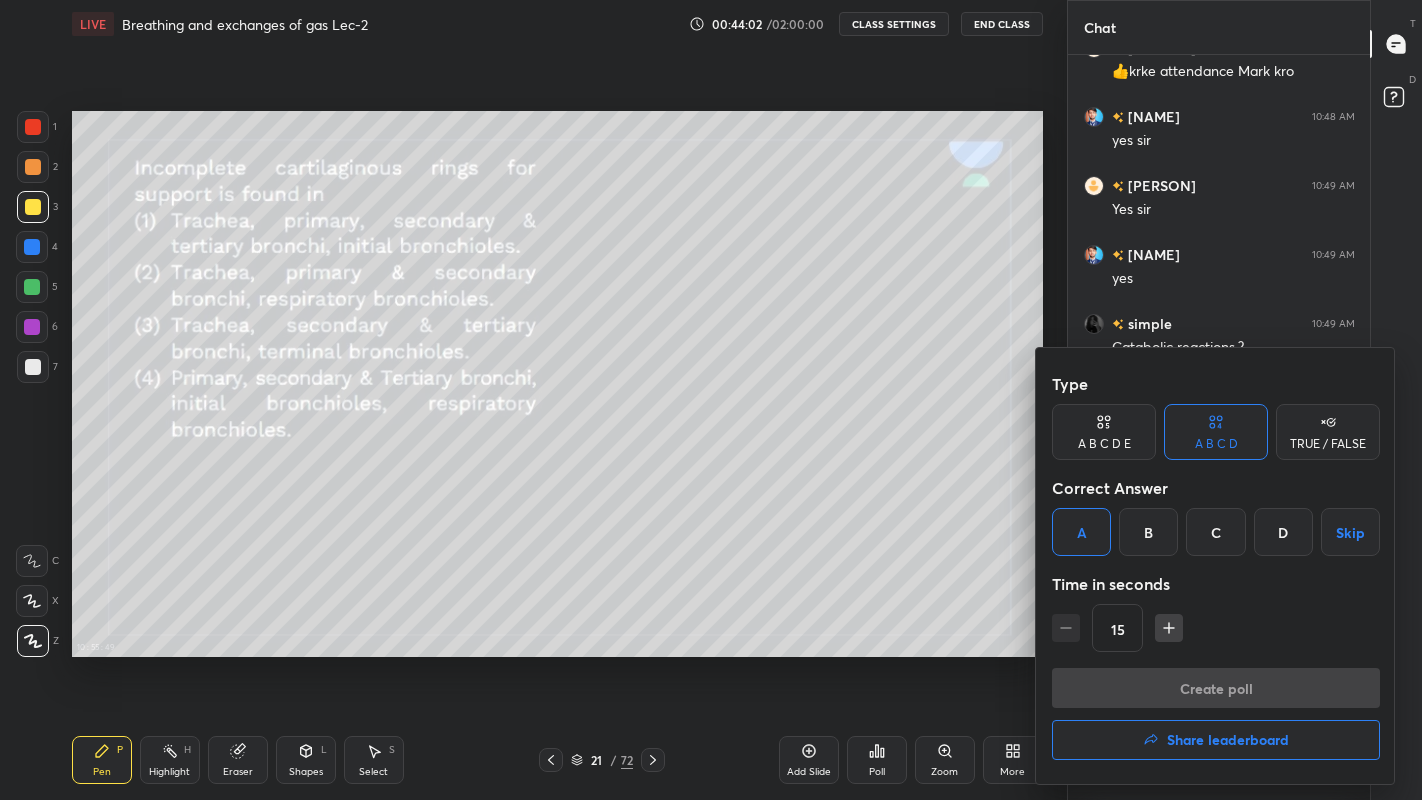 scroll, scrollTop: 648, scrollLeft: 296, axis: both 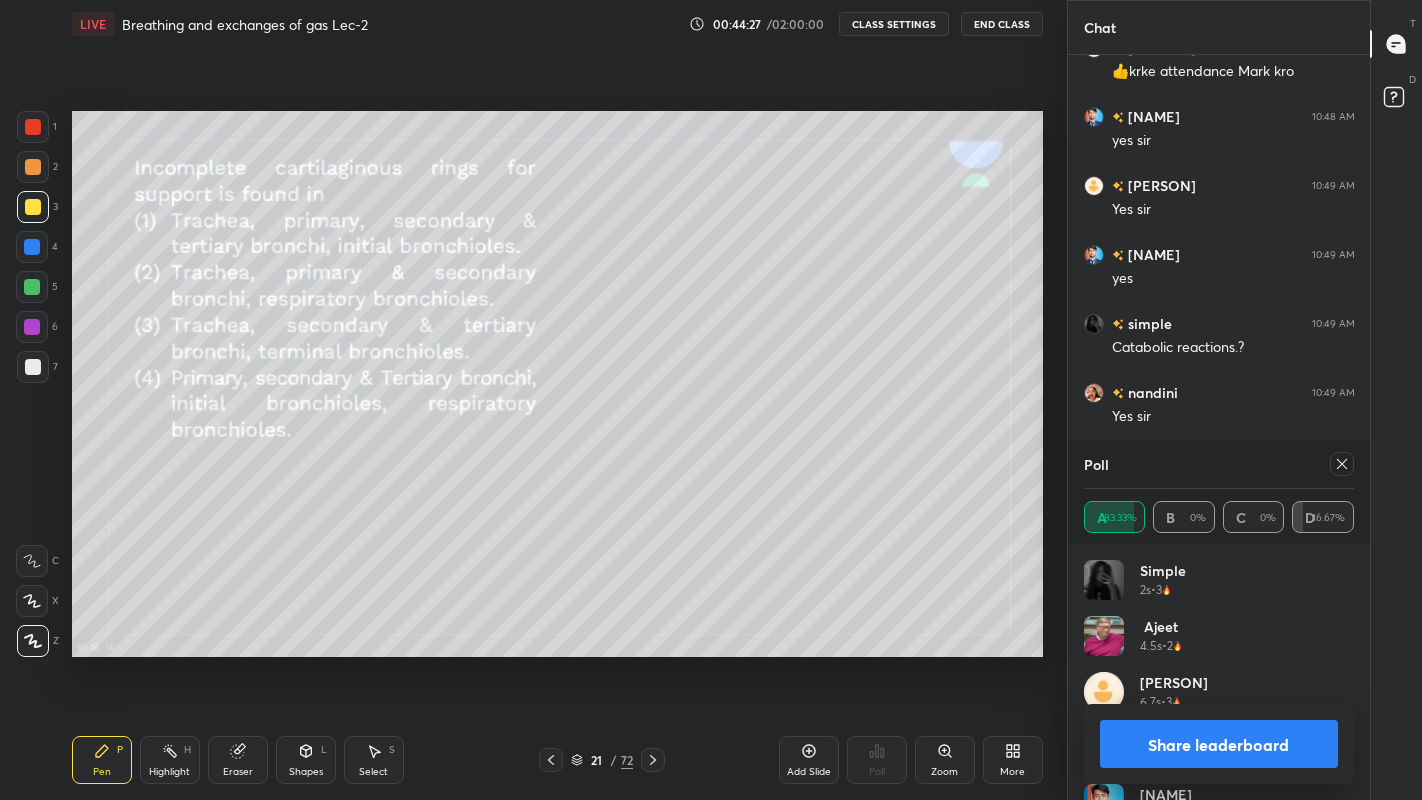 click 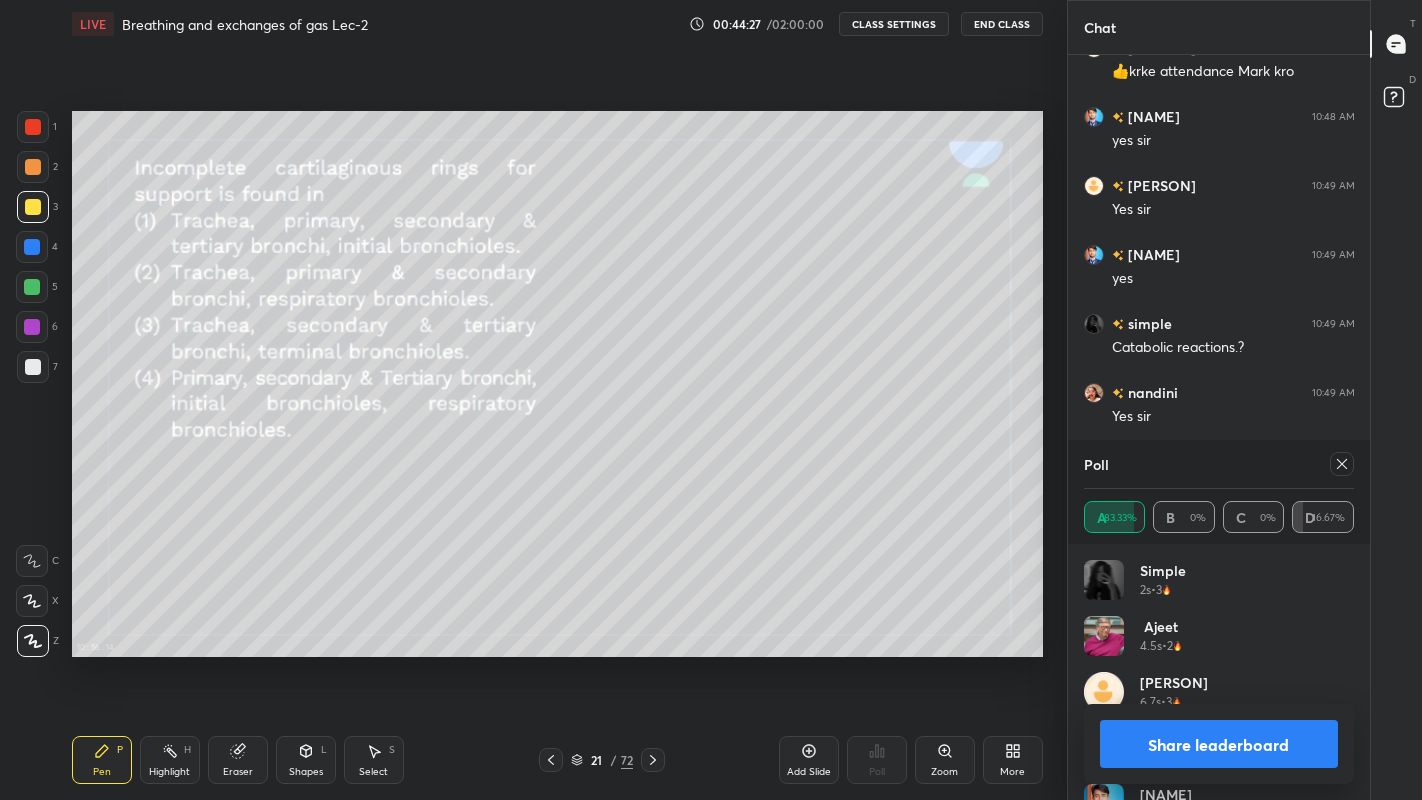 scroll, scrollTop: 120, scrollLeft: 264, axis: both 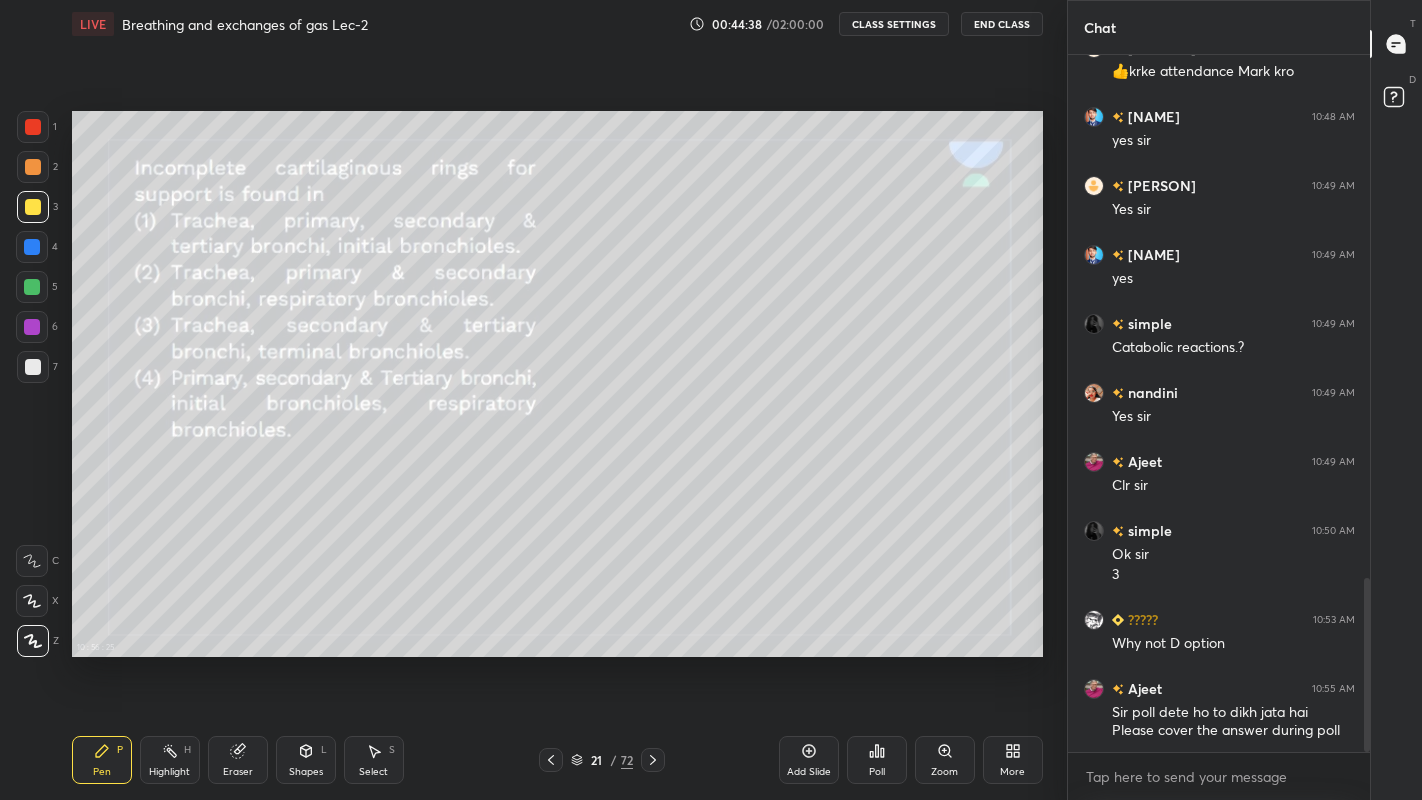 click 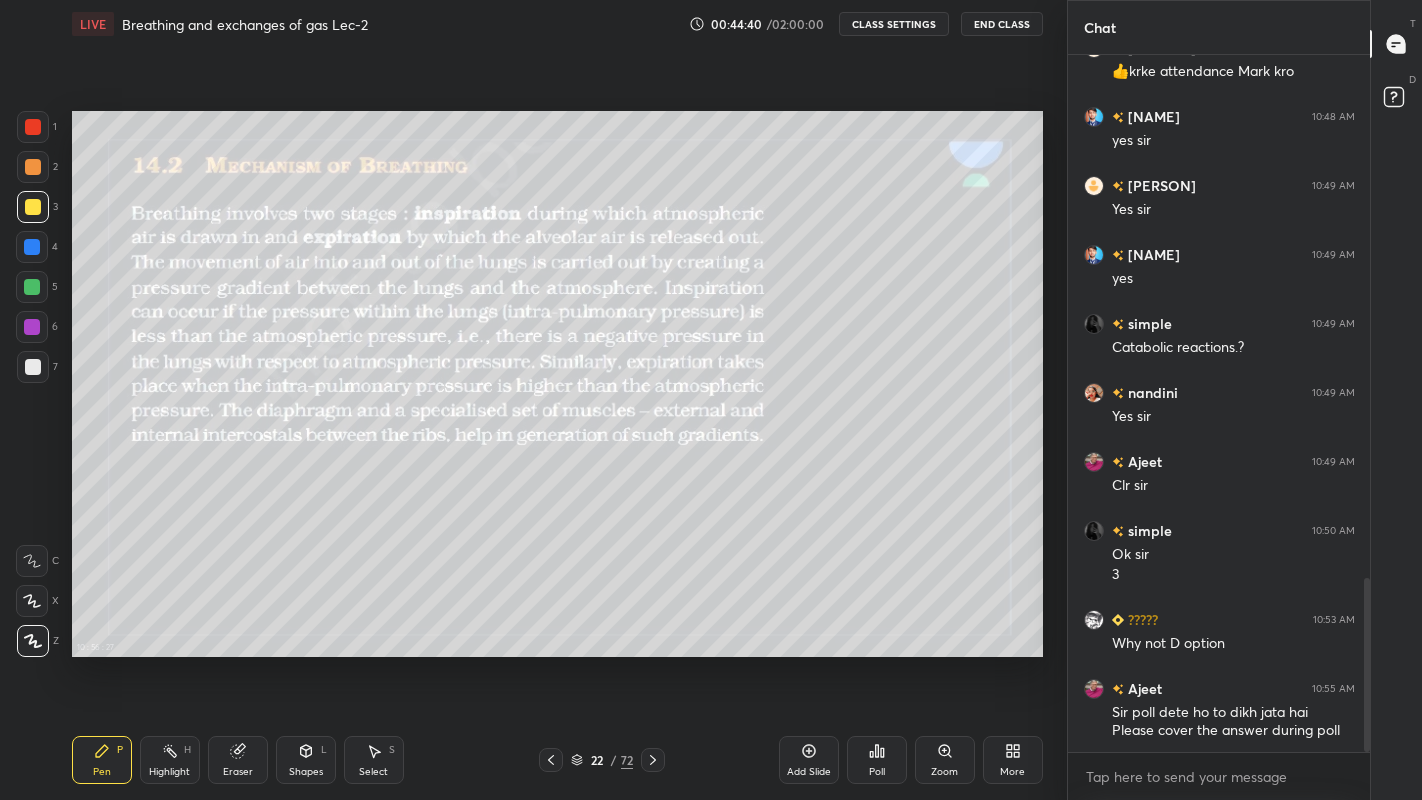 click 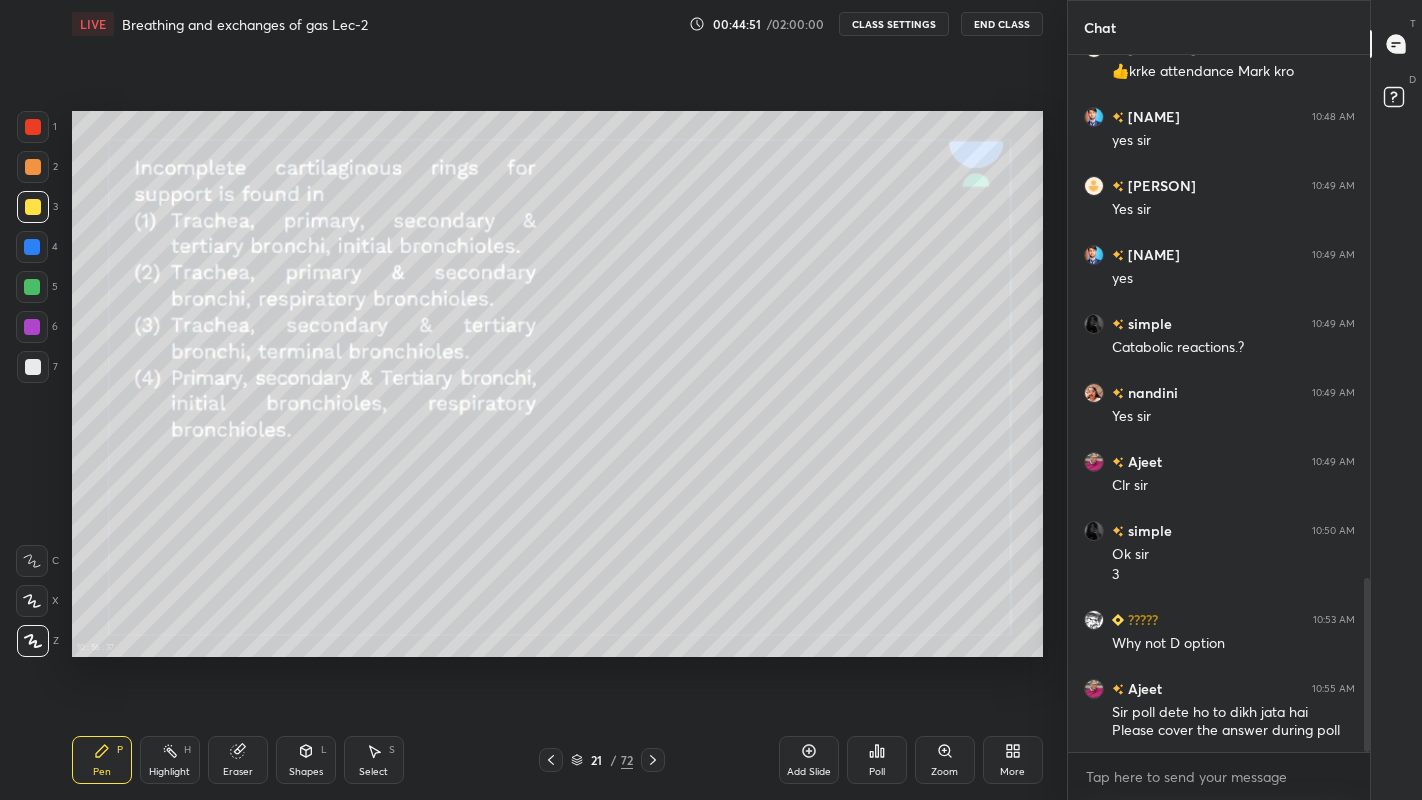 click at bounding box center [653, 760] 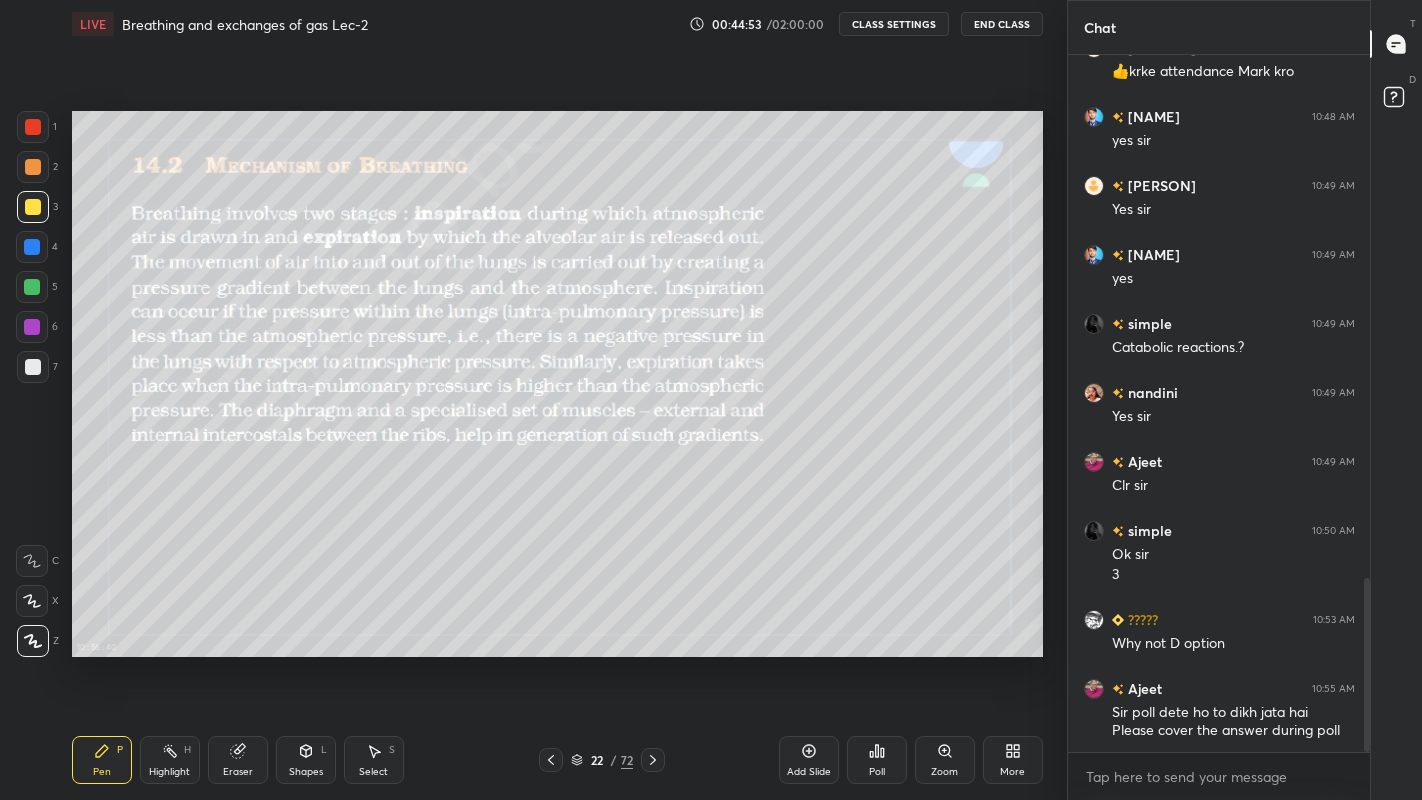 click at bounding box center (32, 287) 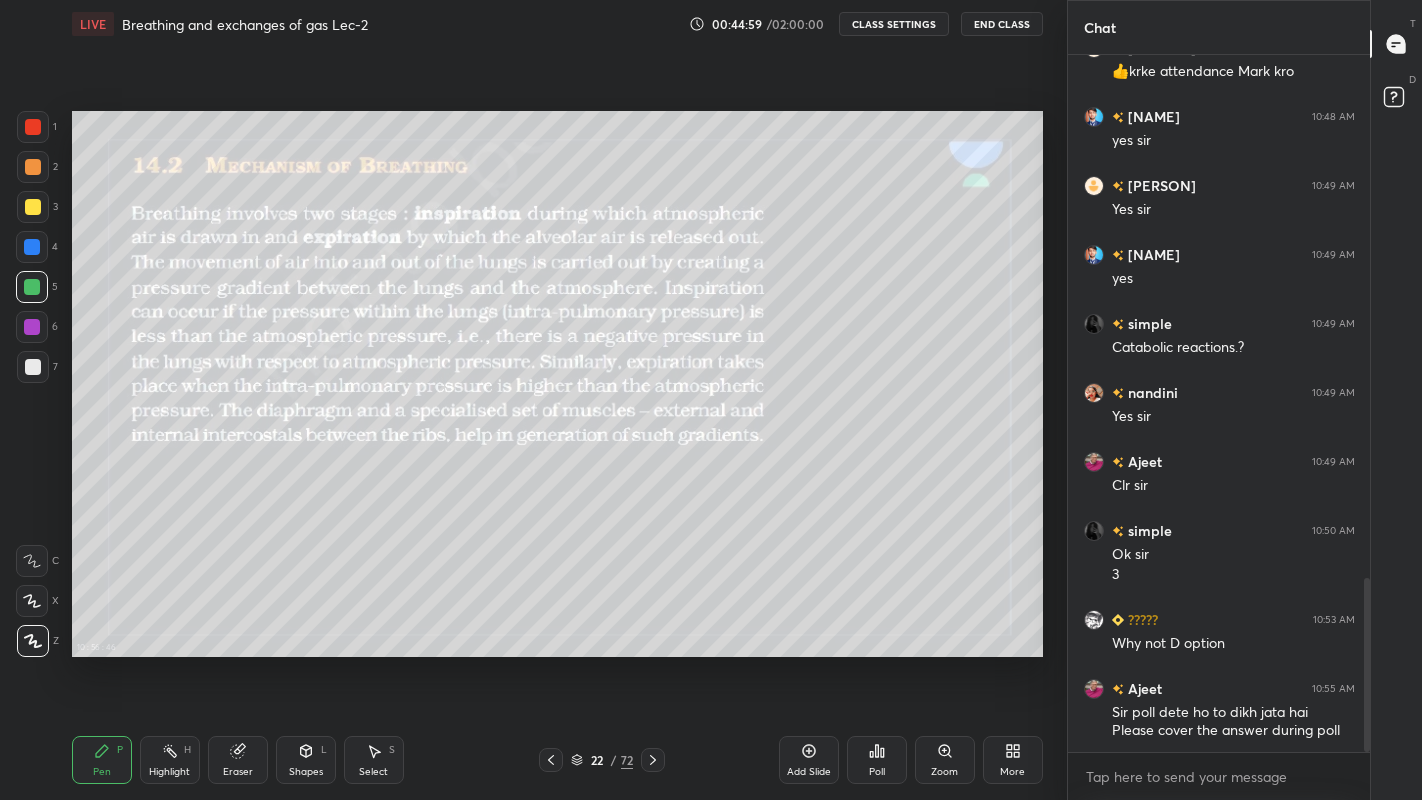 click at bounding box center (32, 287) 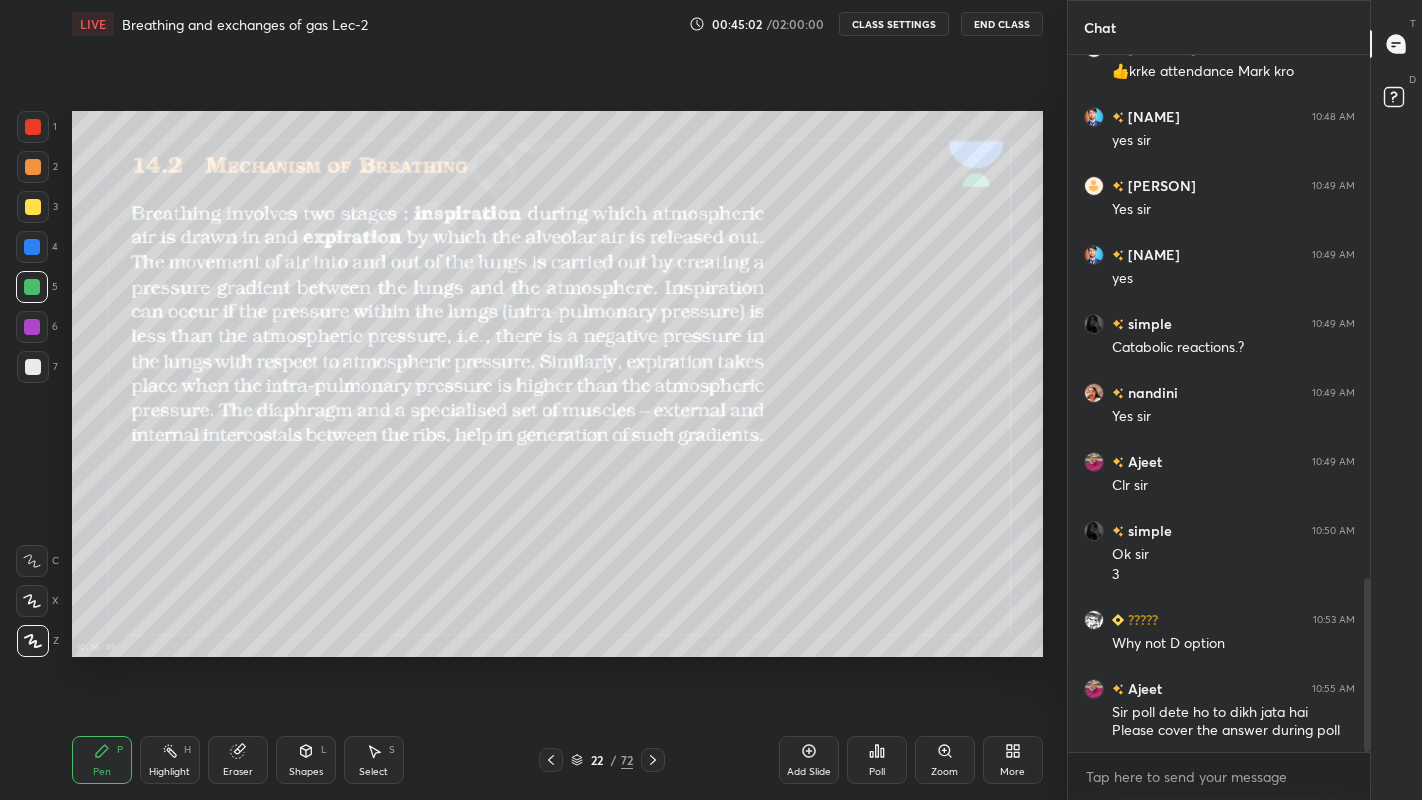 click on "More" at bounding box center (1012, 772) 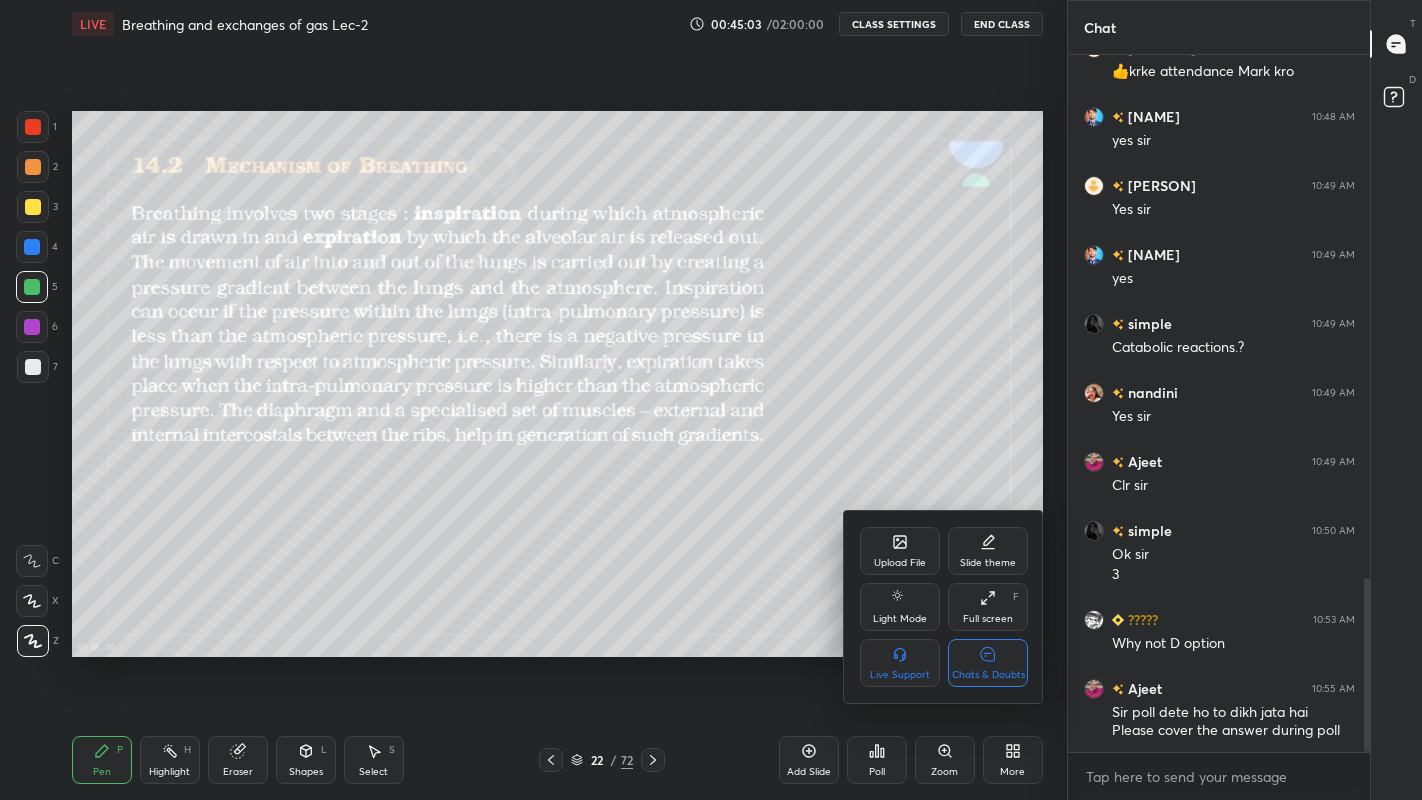 click on "Full screen" at bounding box center (988, 619) 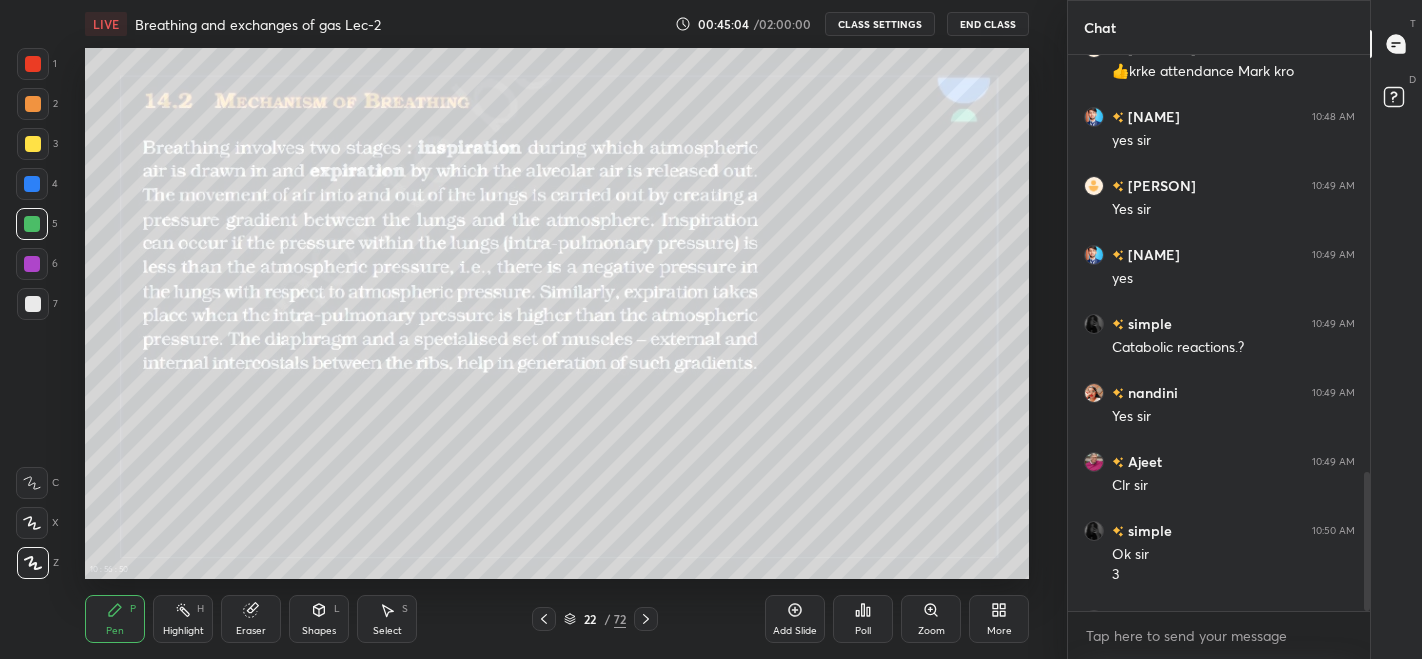 scroll, scrollTop: 531, scrollLeft: 986, axis: both 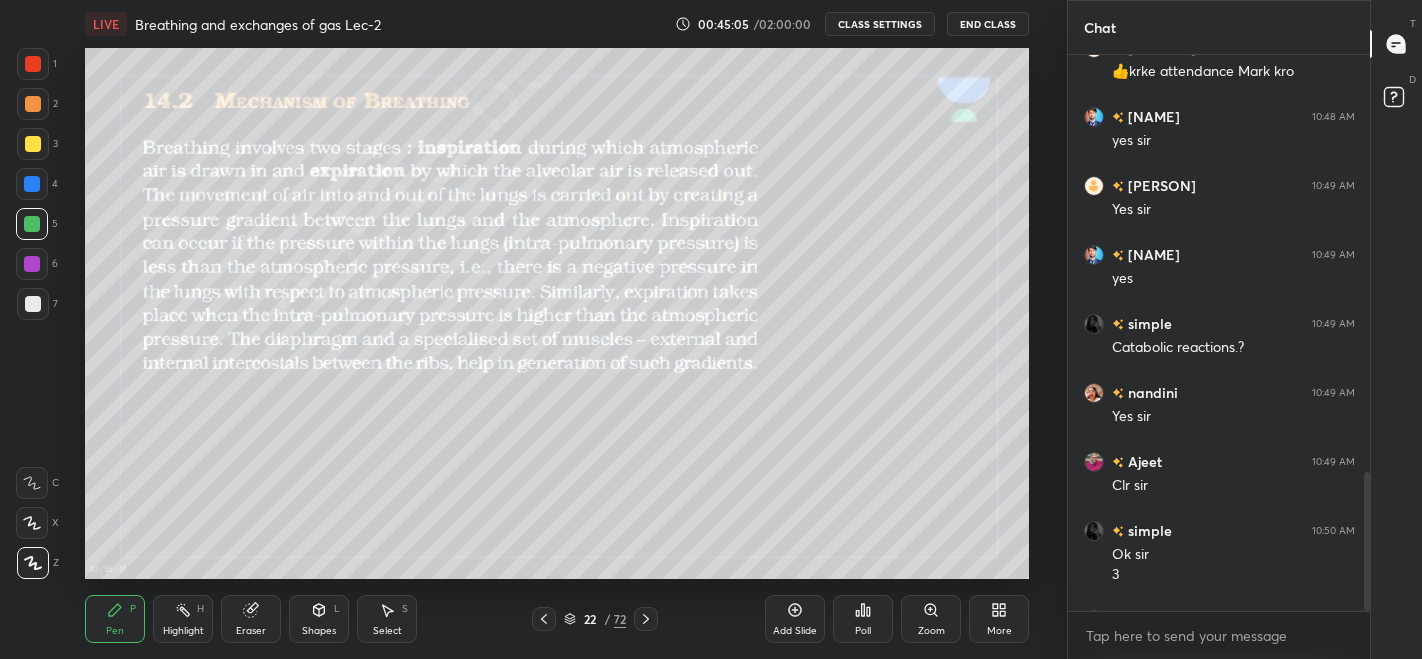 click on "More" at bounding box center (999, 619) 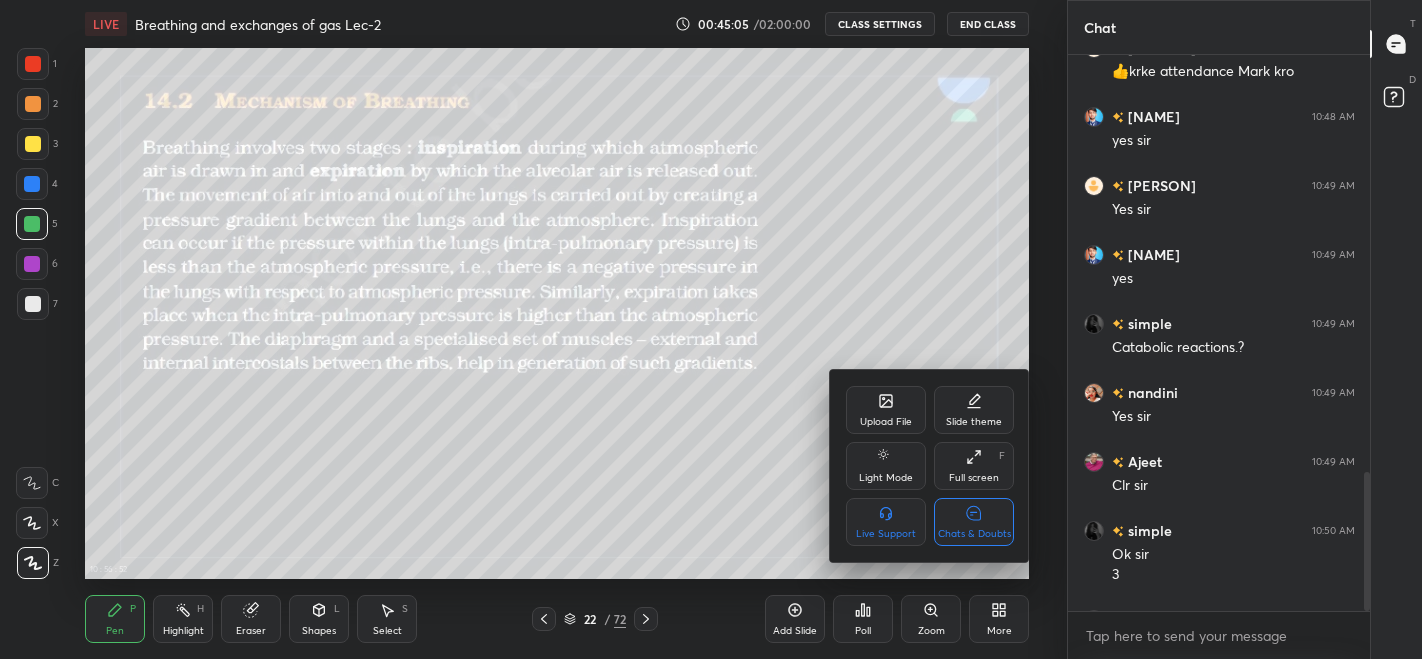 click on "Full screen" at bounding box center [974, 478] 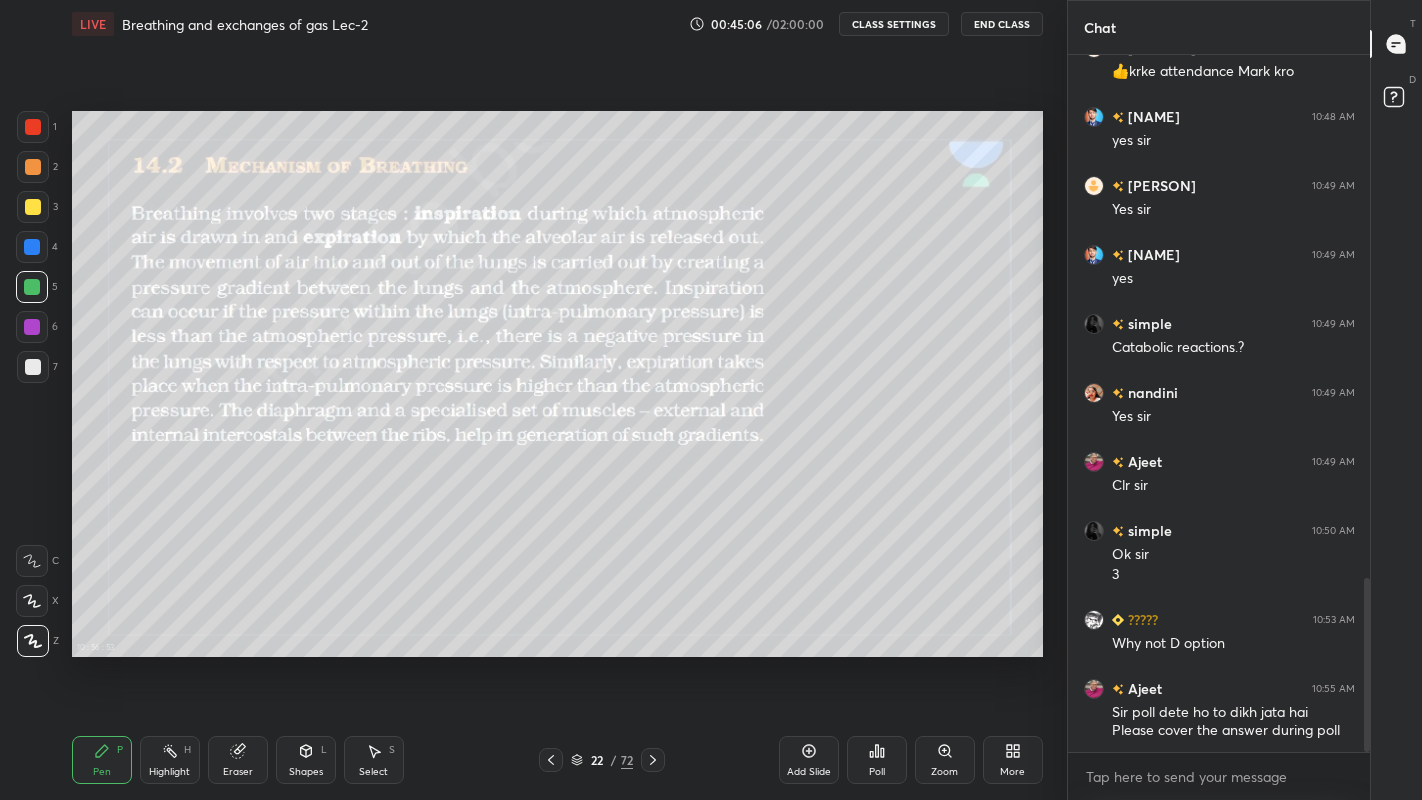 scroll, scrollTop: 99328, scrollLeft: 99013, axis: both 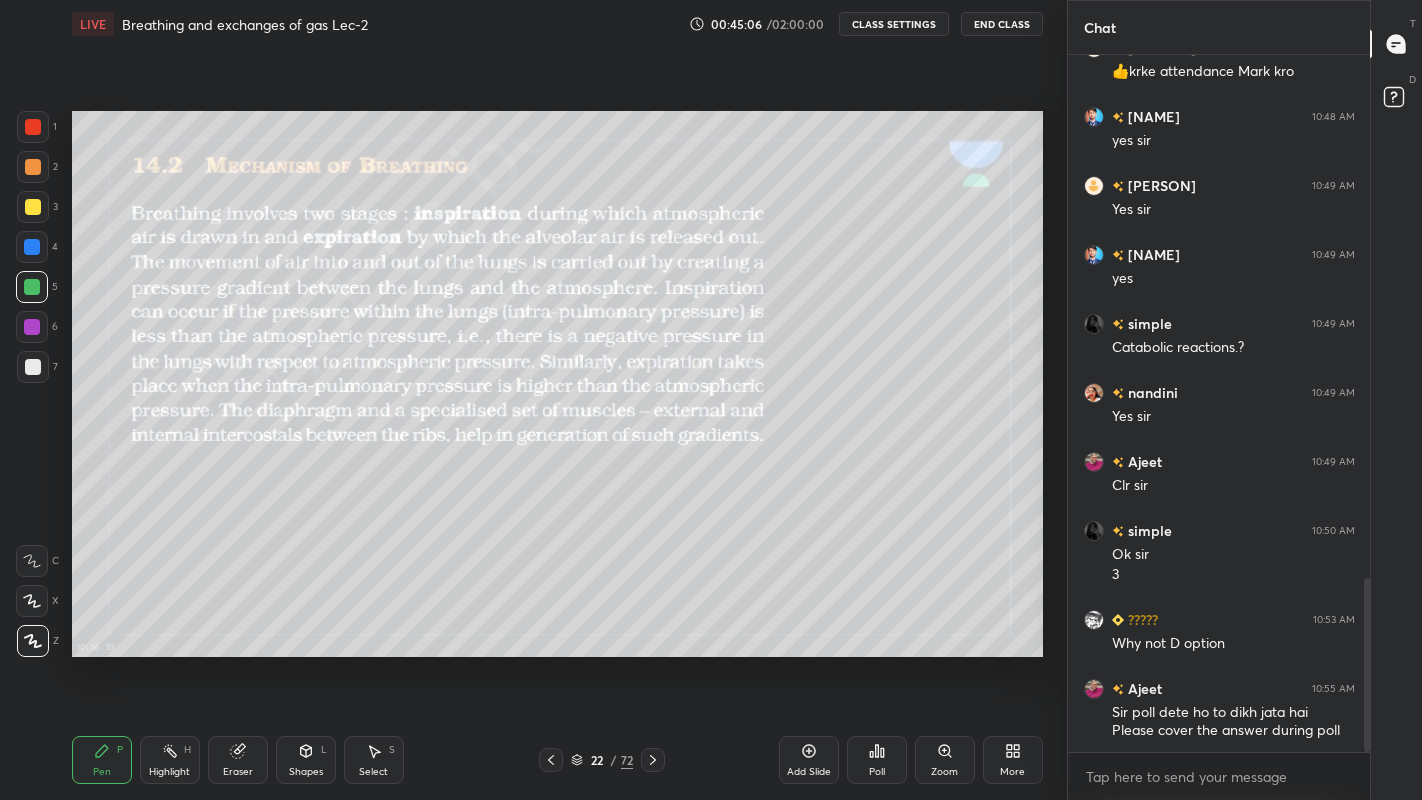 click on "More" at bounding box center (1012, 772) 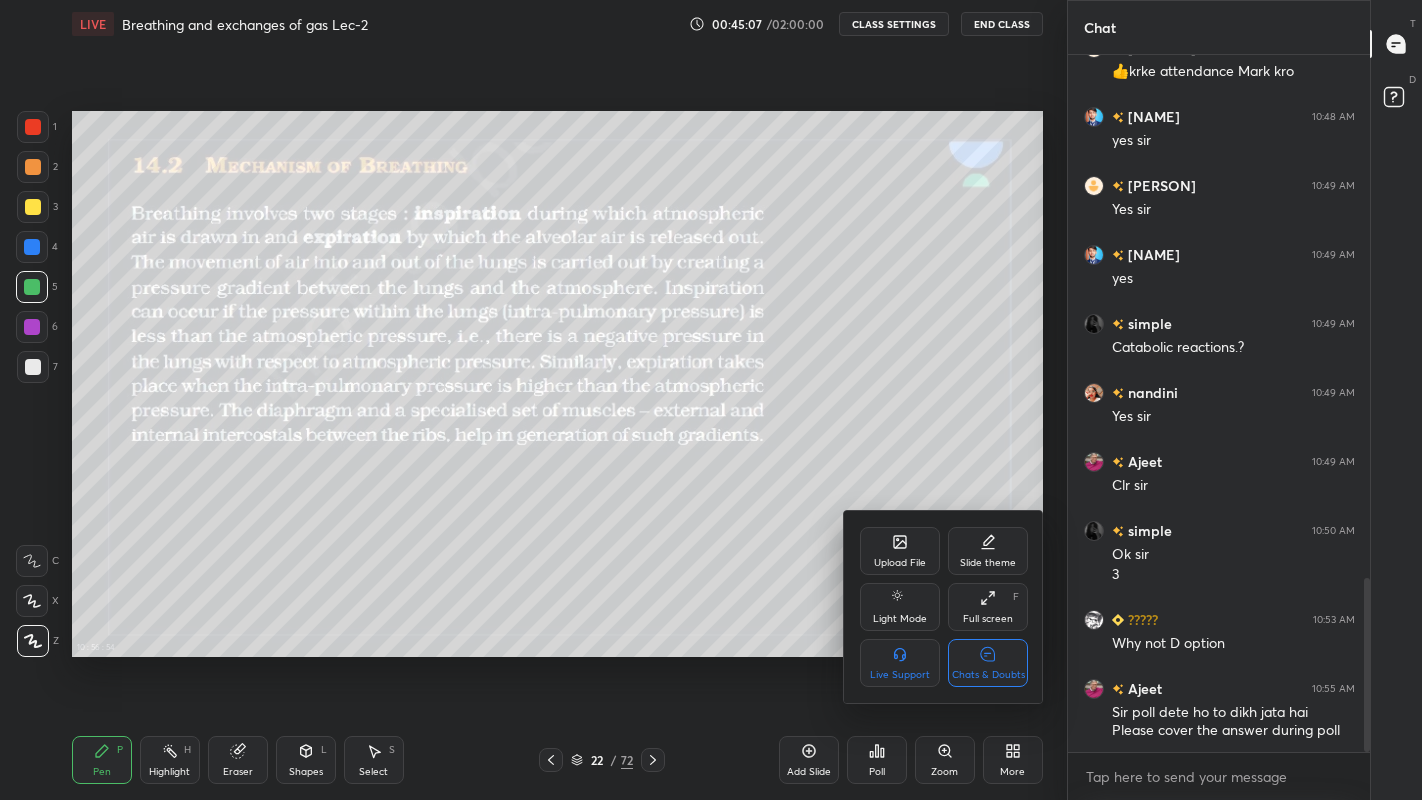 click 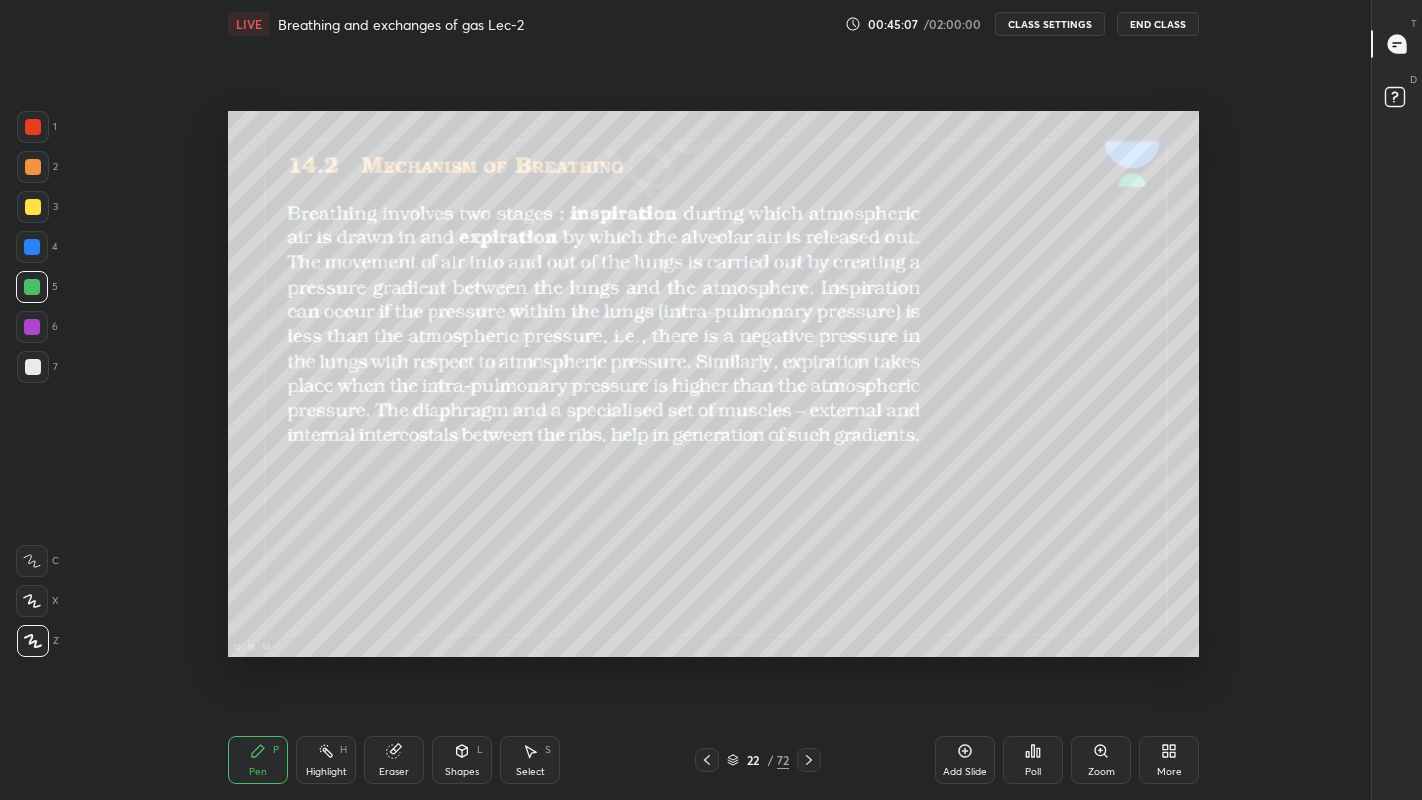 scroll, scrollTop: 6, scrollLeft: 1, axis: both 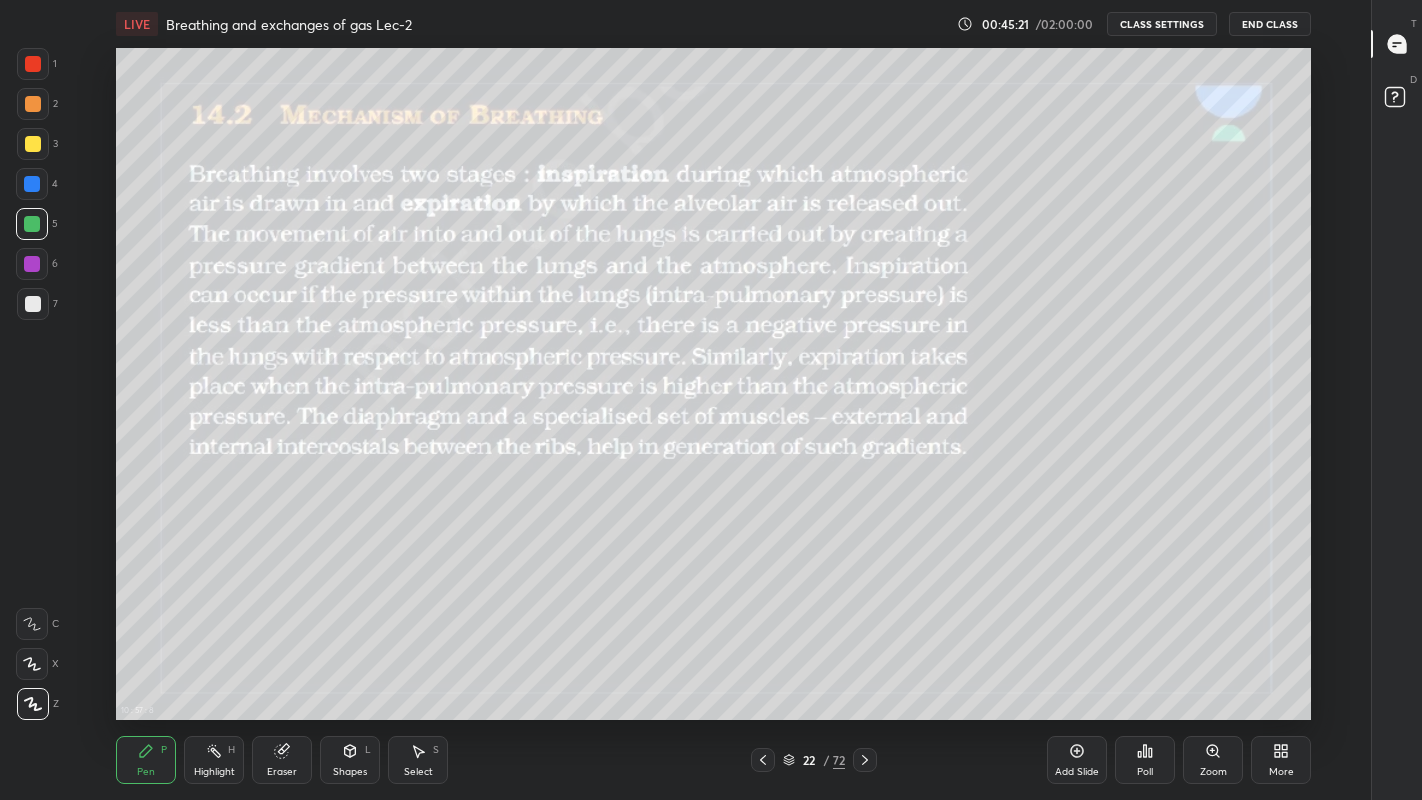 click at bounding box center [33, 144] 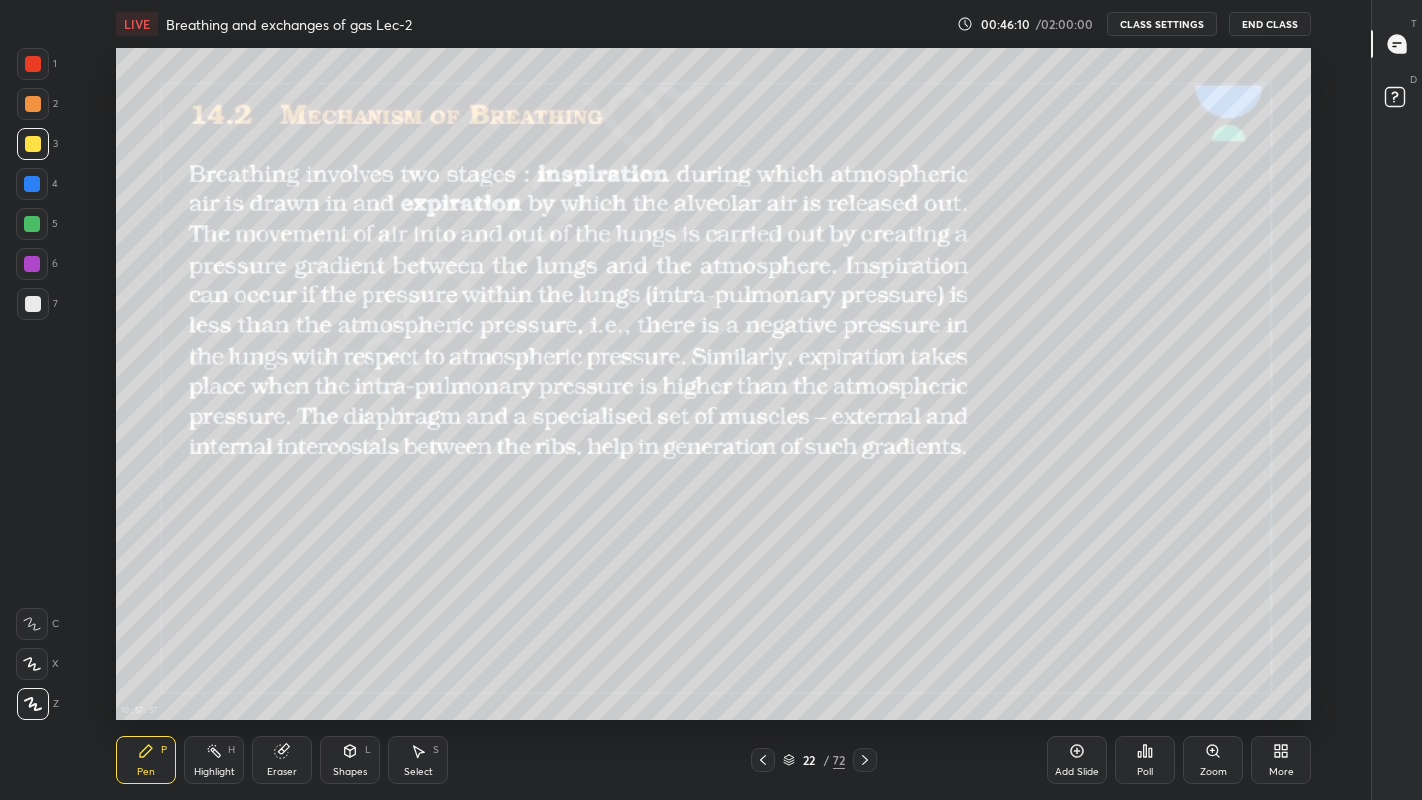 click on "Add Slide" at bounding box center (1077, 772) 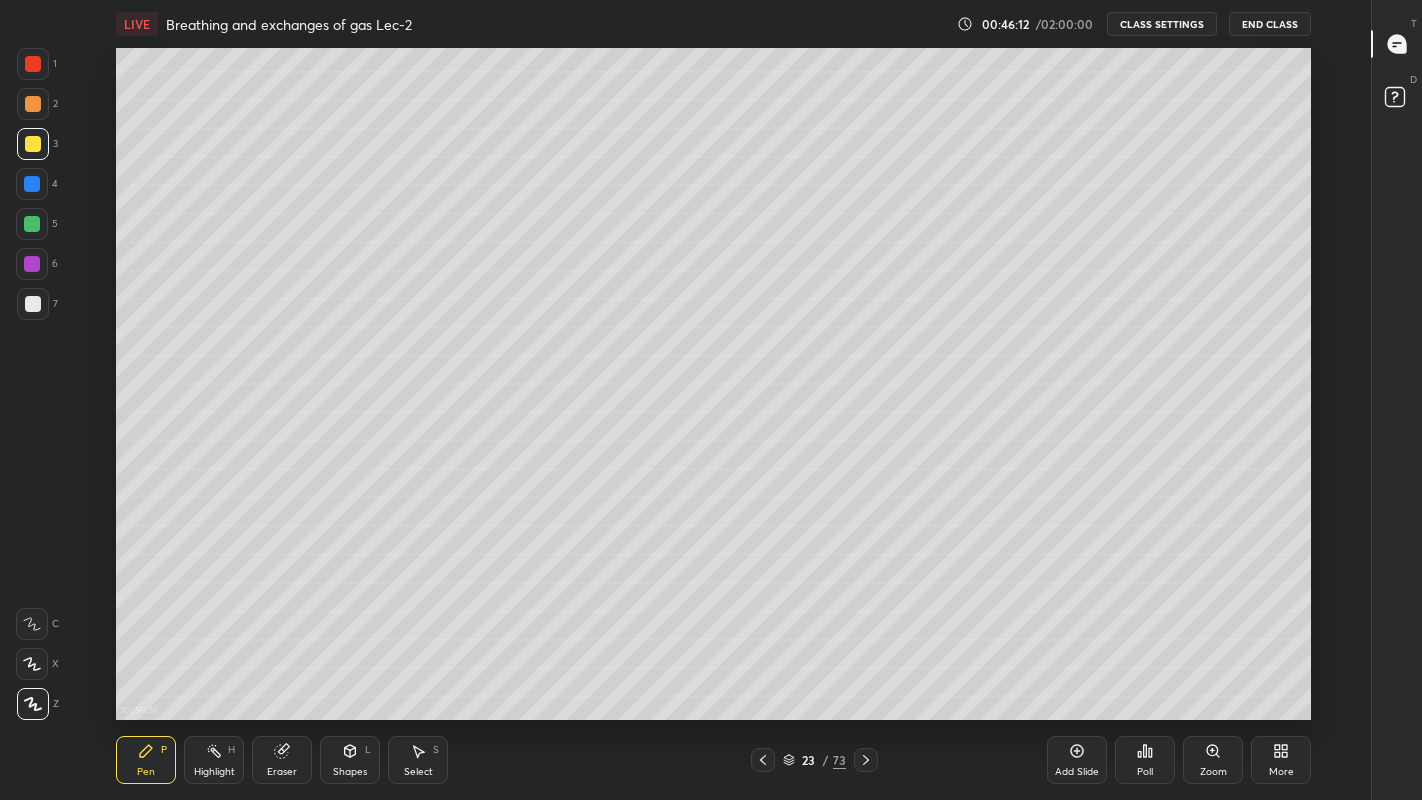 click at bounding box center [33, 304] 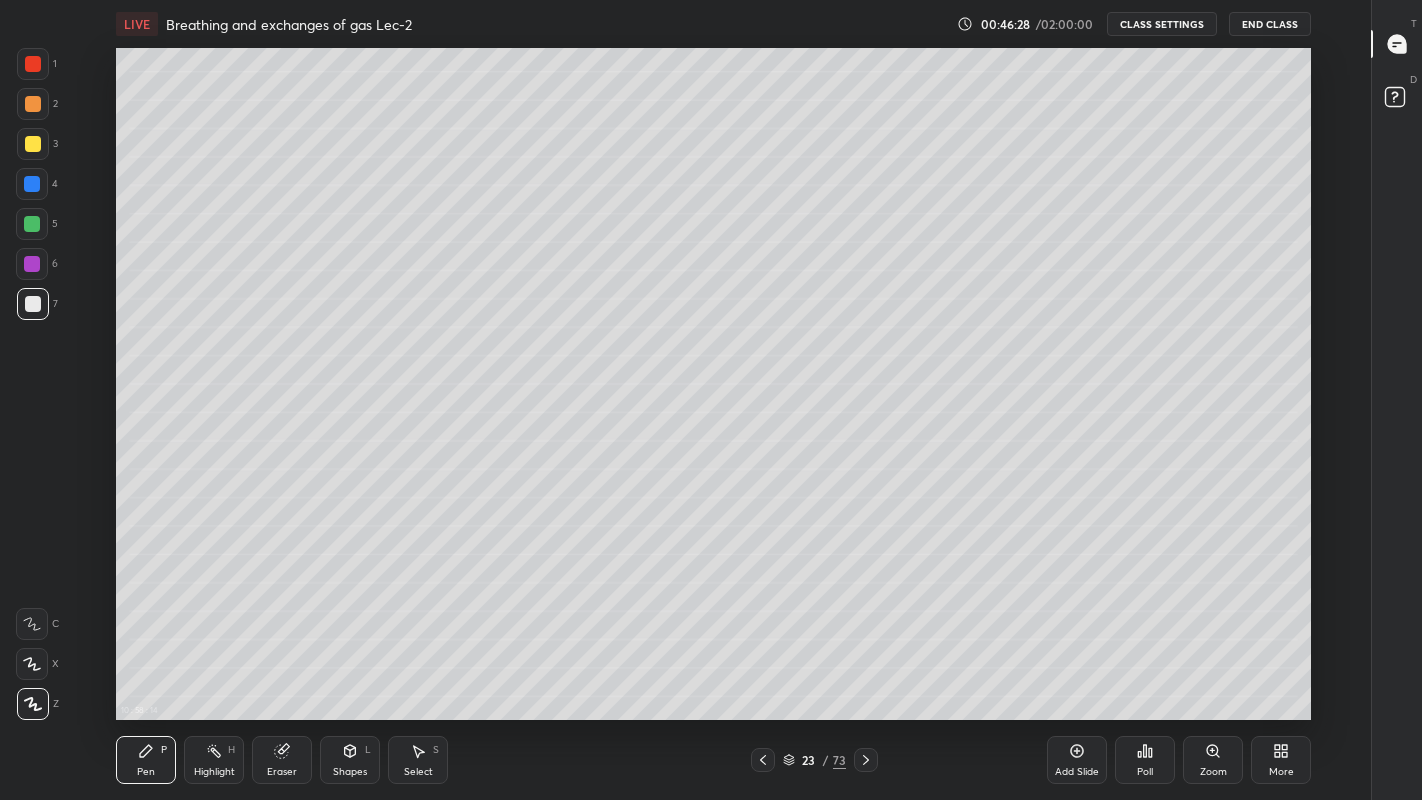 click at bounding box center (33, 144) 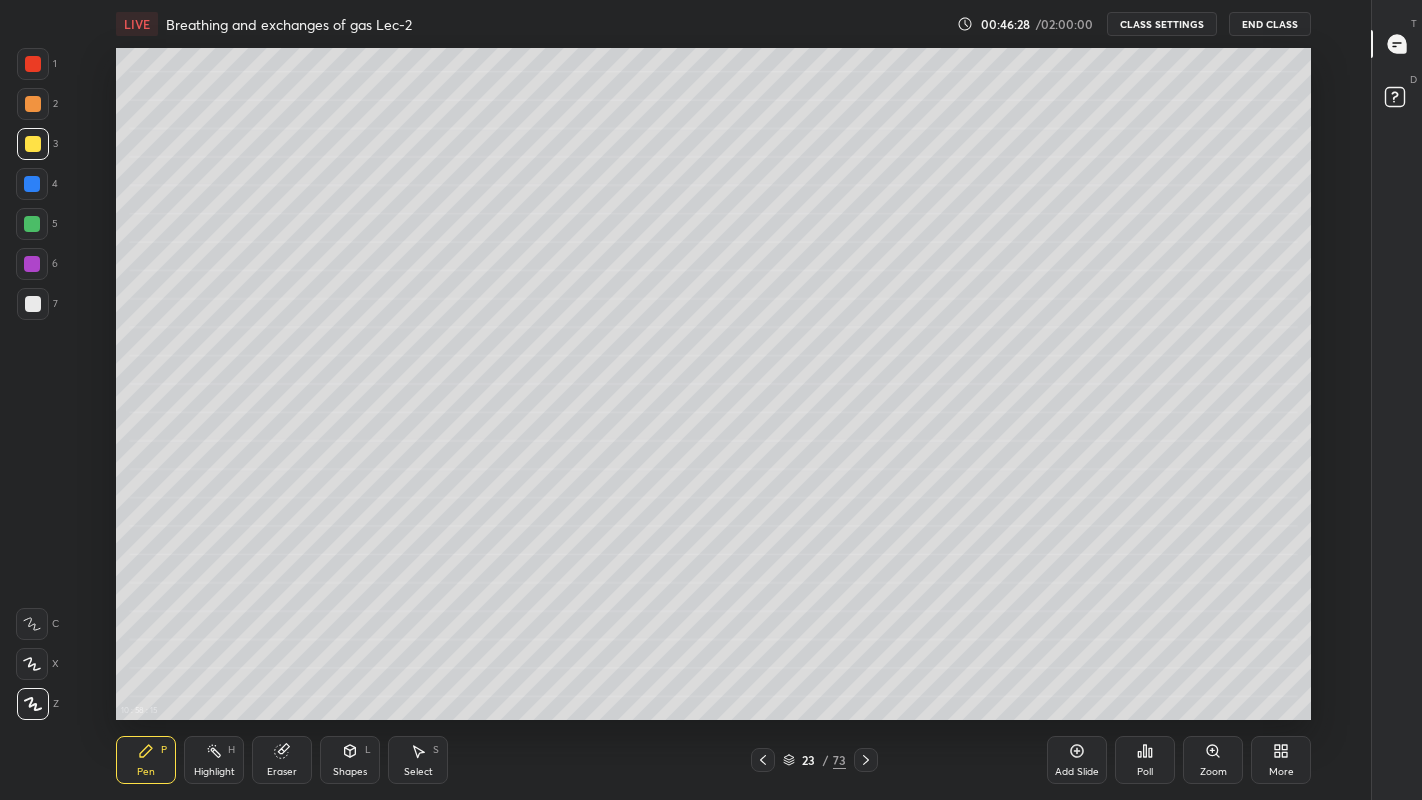 click 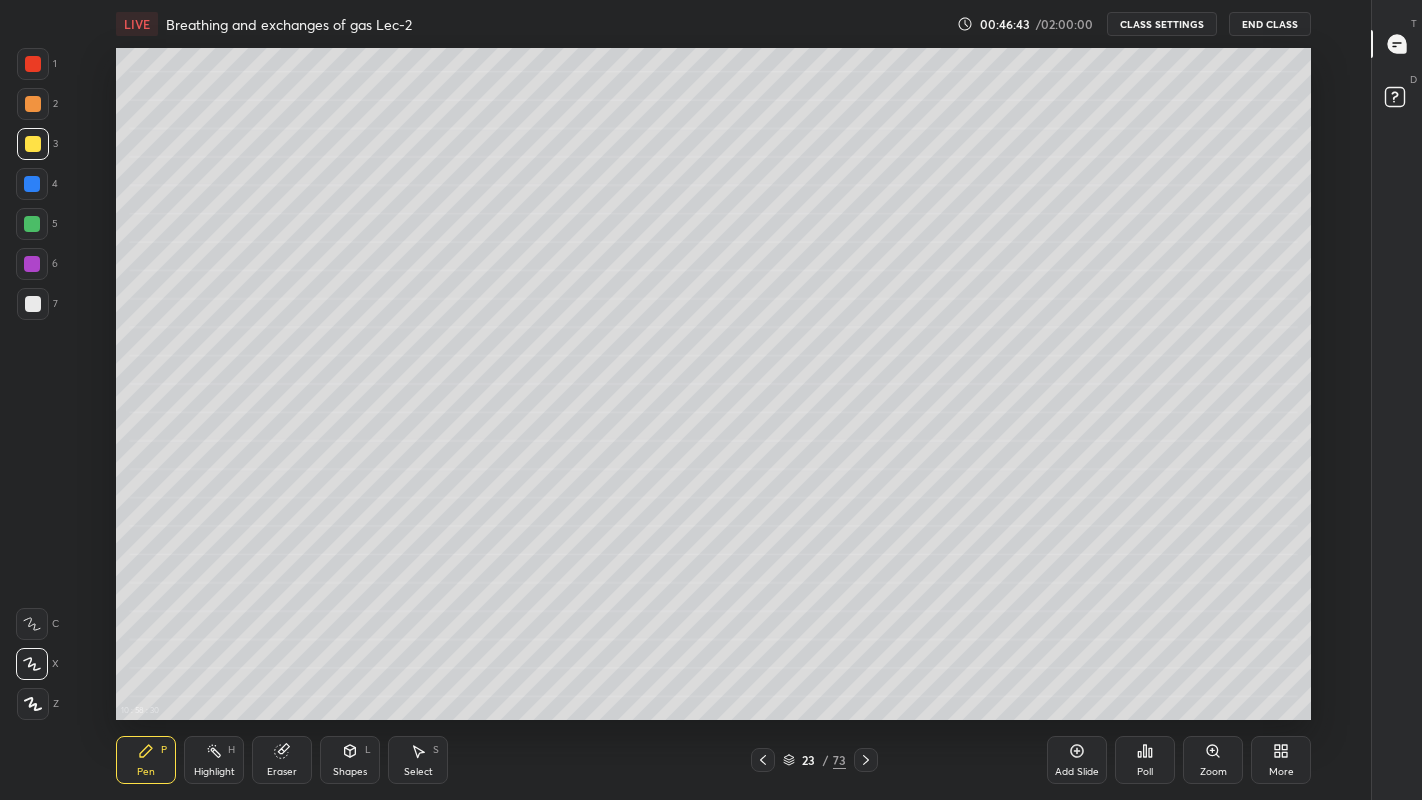 click on "More" at bounding box center [1281, 760] 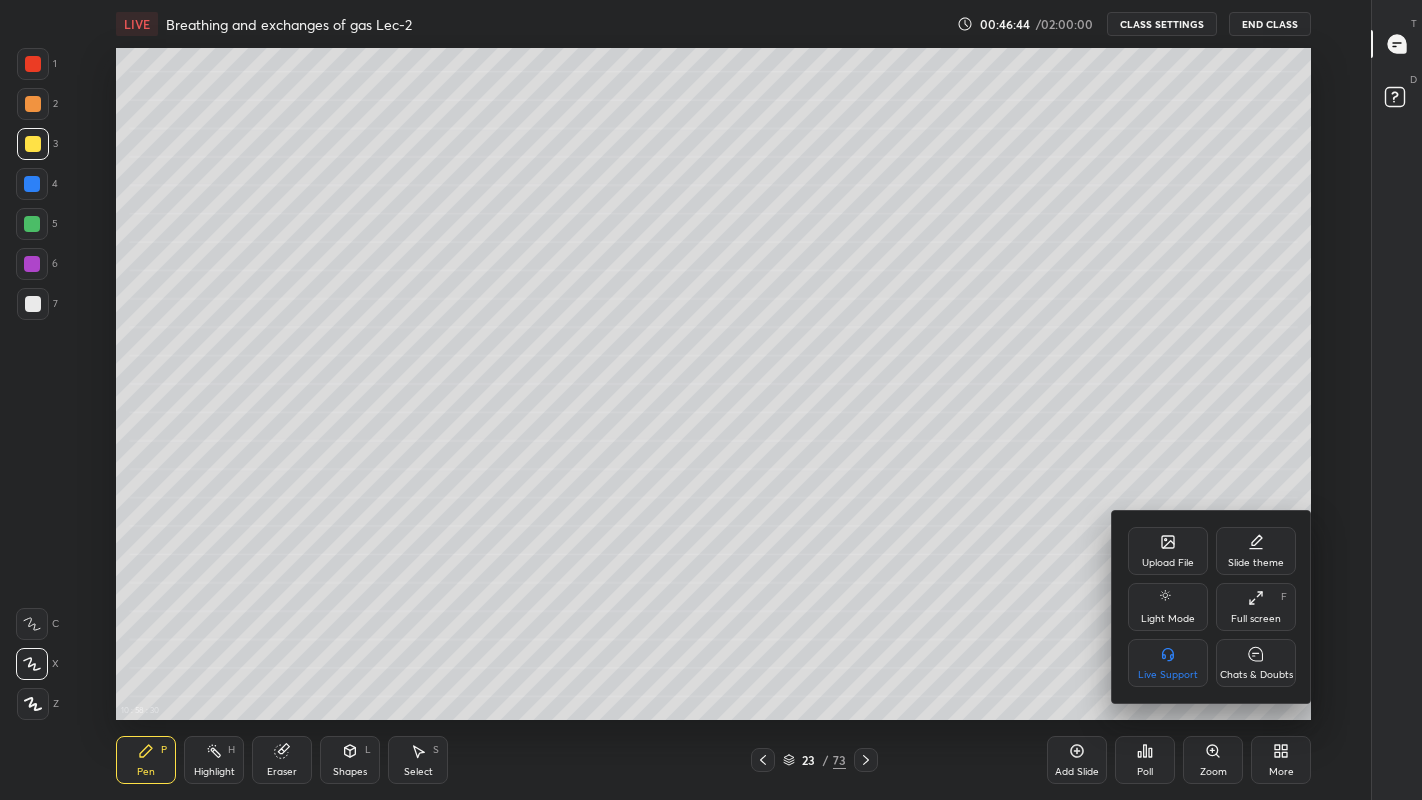 click 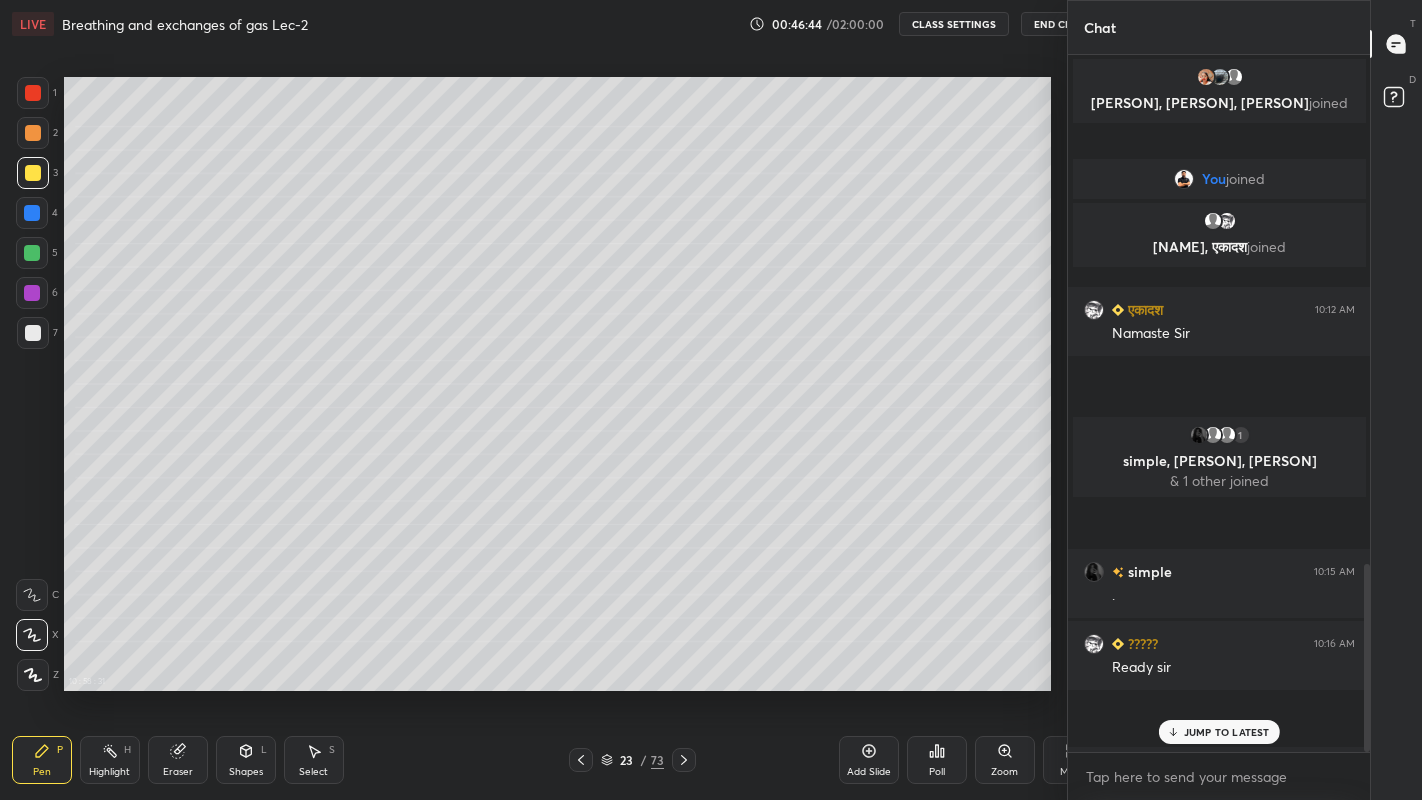 scroll, scrollTop: 672, scrollLeft: 1004, axis: both 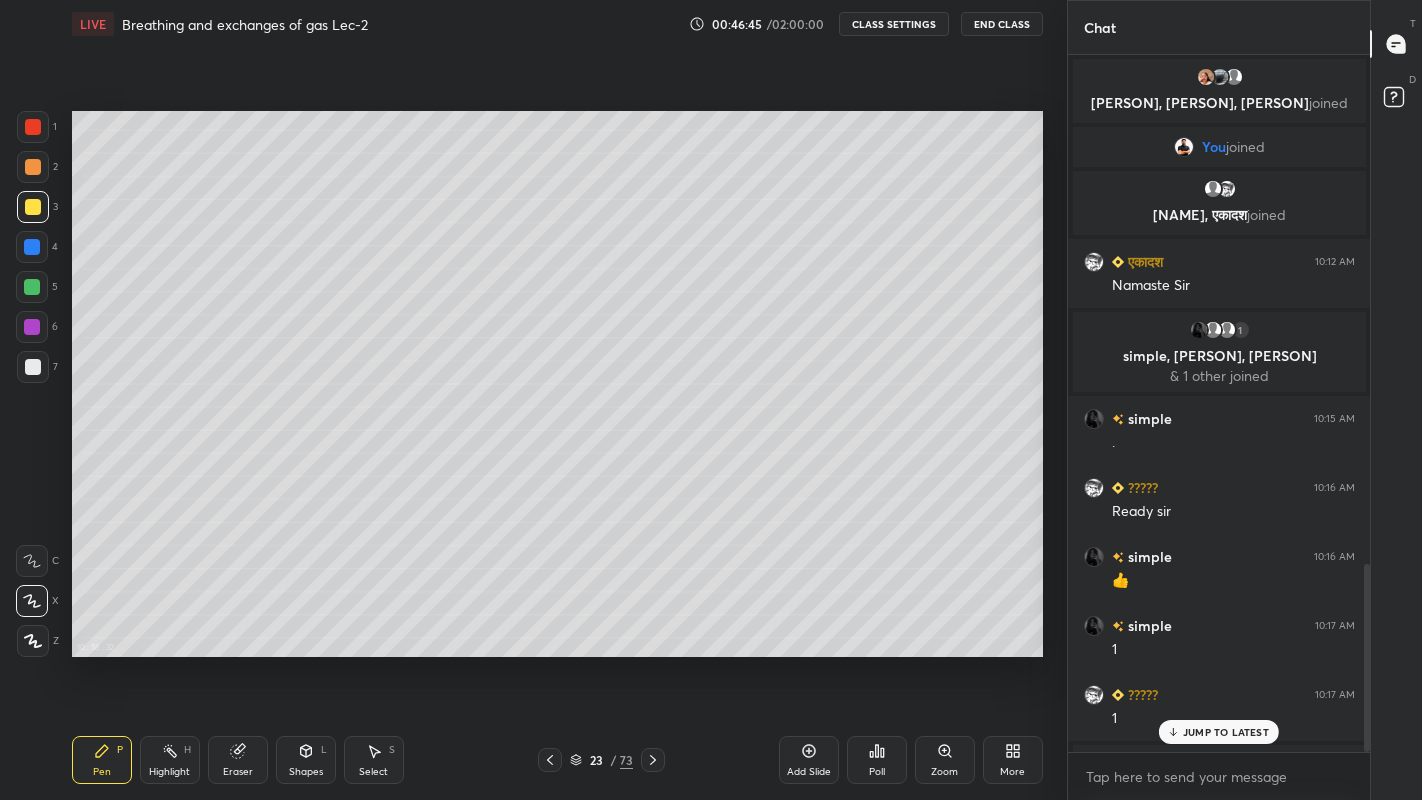 click on "JUMP TO LATEST" at bounding box center [1226, 732] 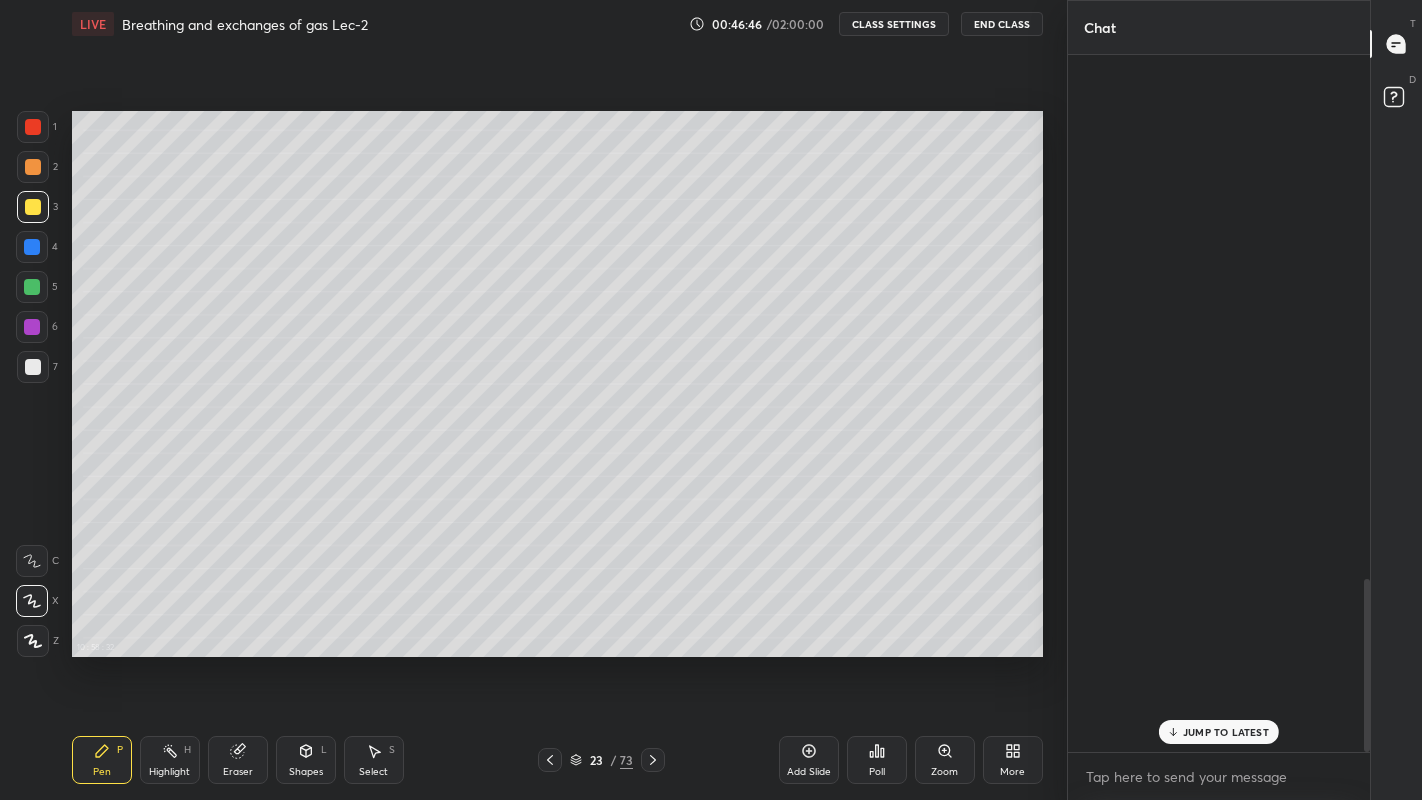 scroll, scrollTop: 2107, scrollLeft: 0, axis: vertical 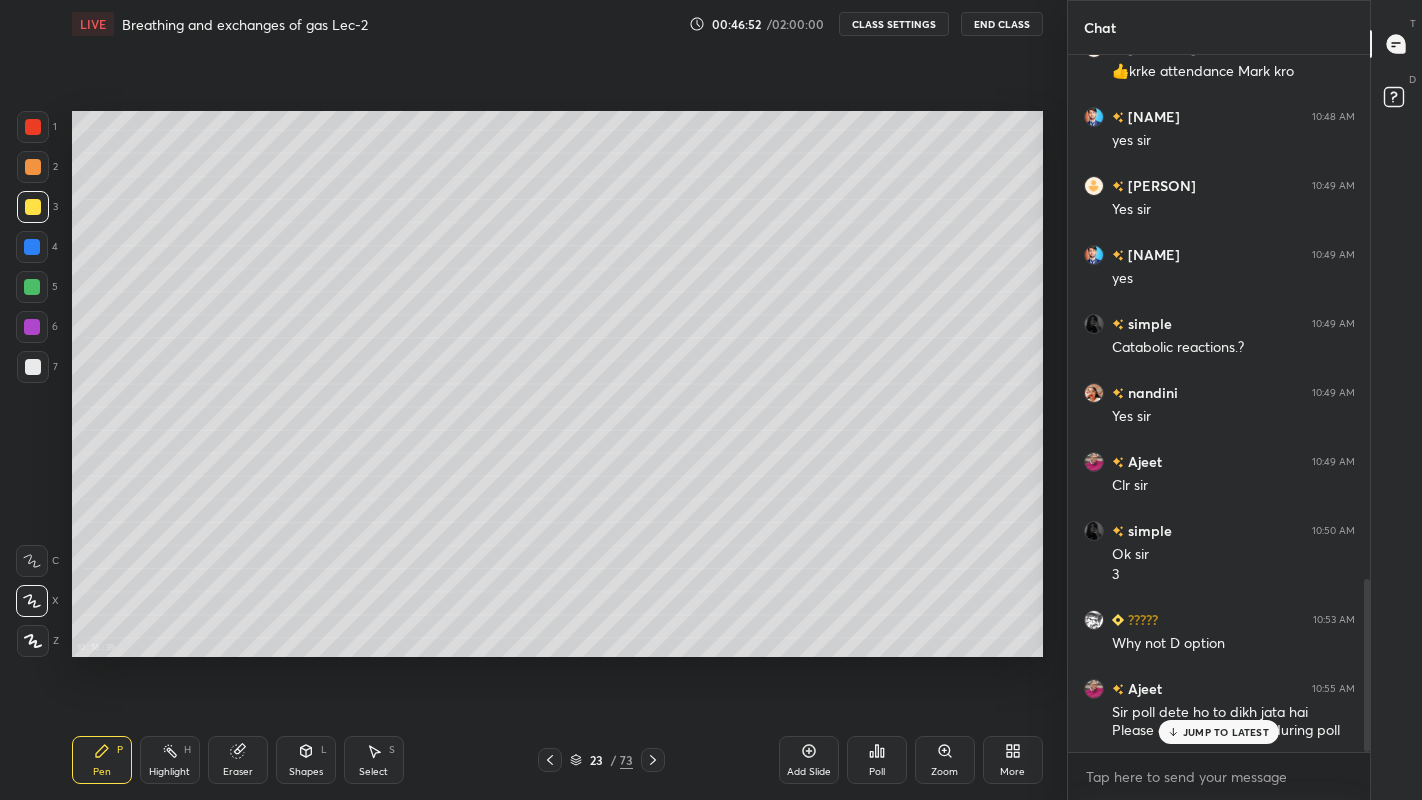 click on "JUMP TO LATEST" at bounding box center [1226, 732] 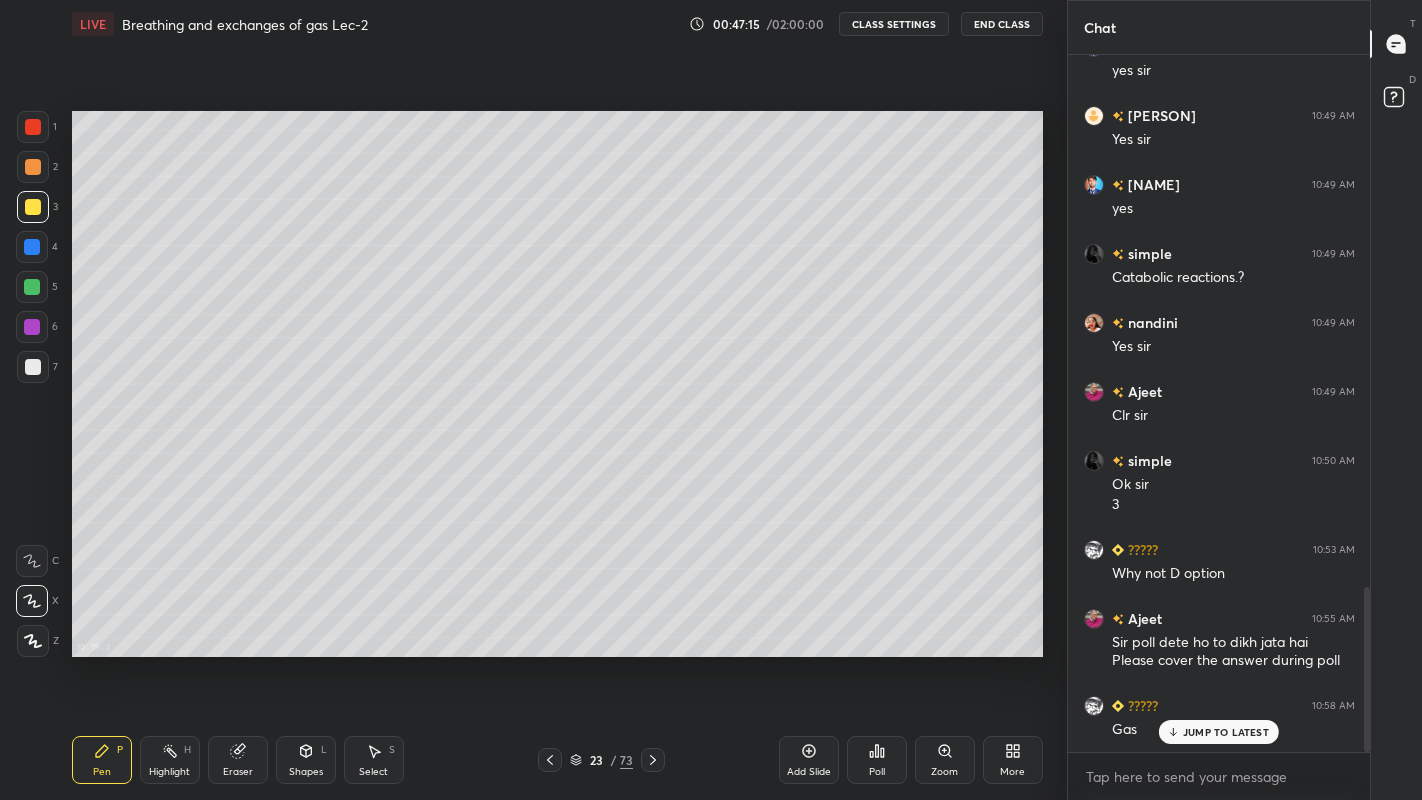 scroll, scrollTop: 2245, scrollLeft: 0, axis: vertical 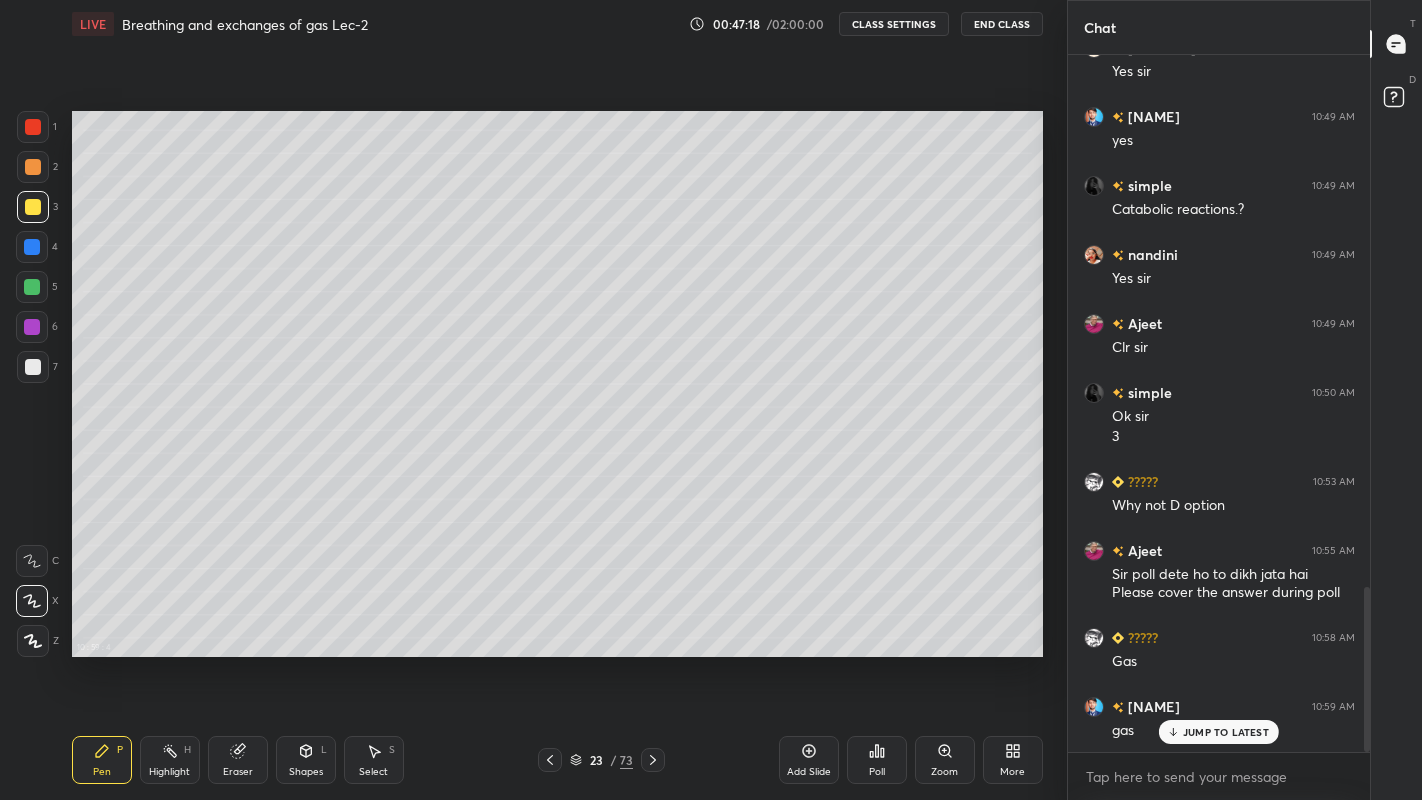 click on "Eraser" at bounding box center [238, 772] 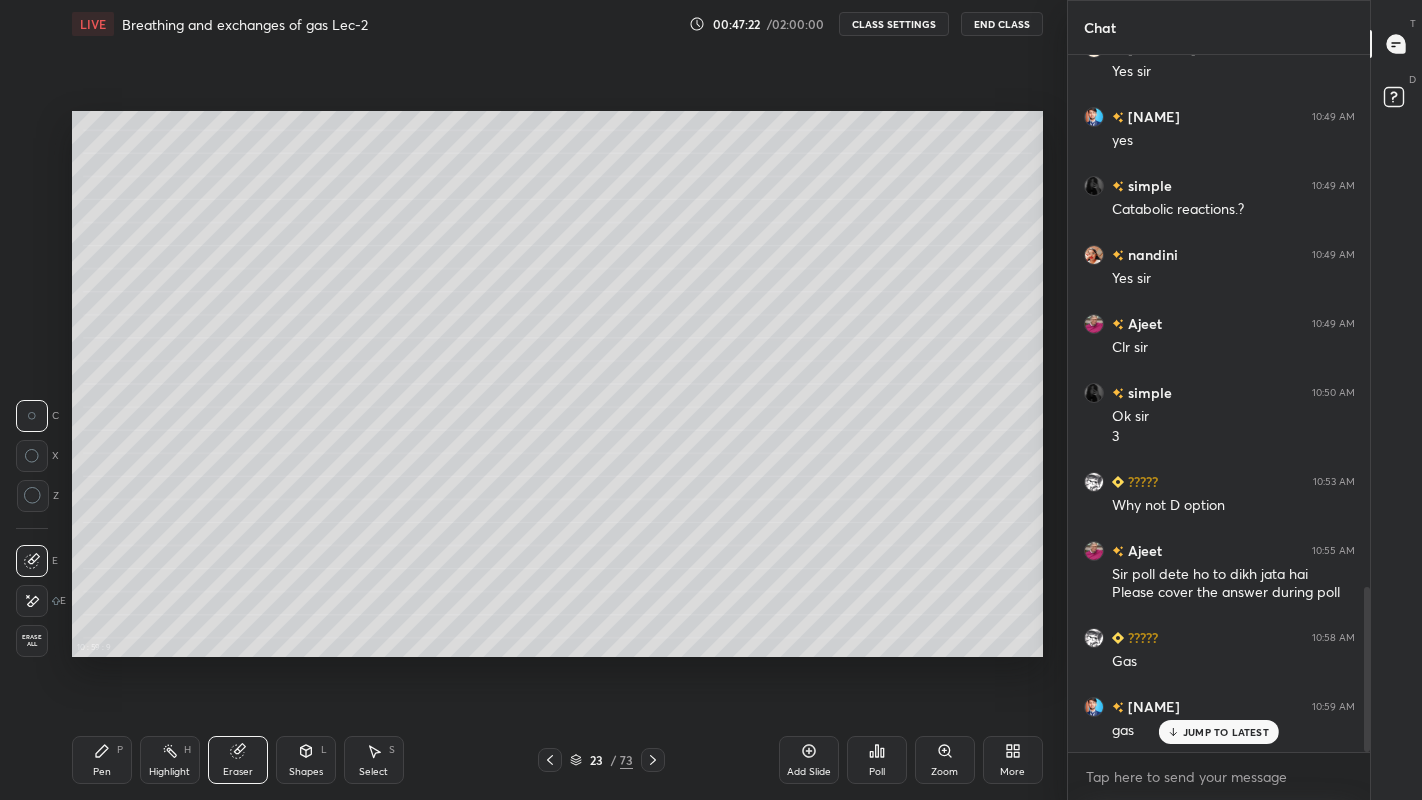 click on "Pen" at bounding box center [102, 772] 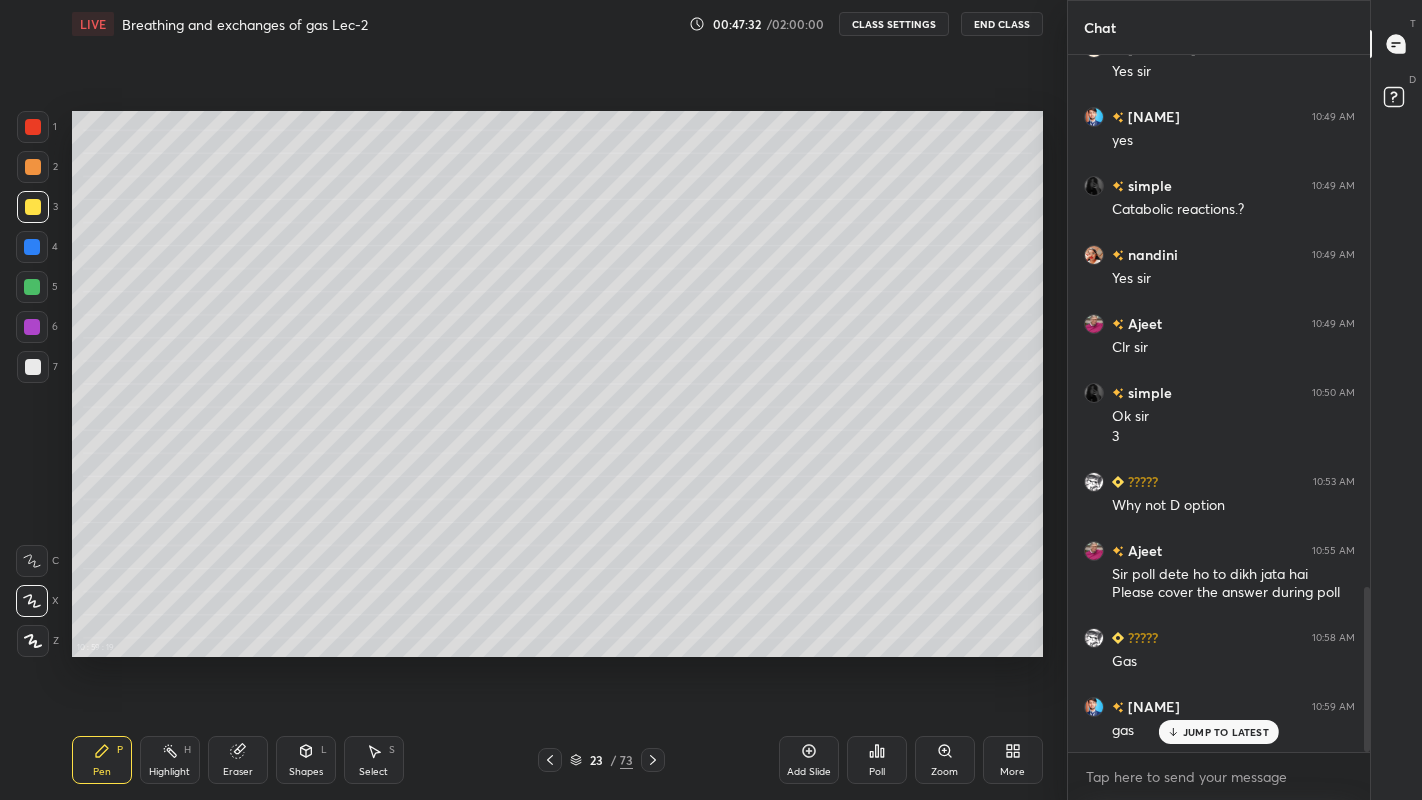 click at bounding box center [33, 367] 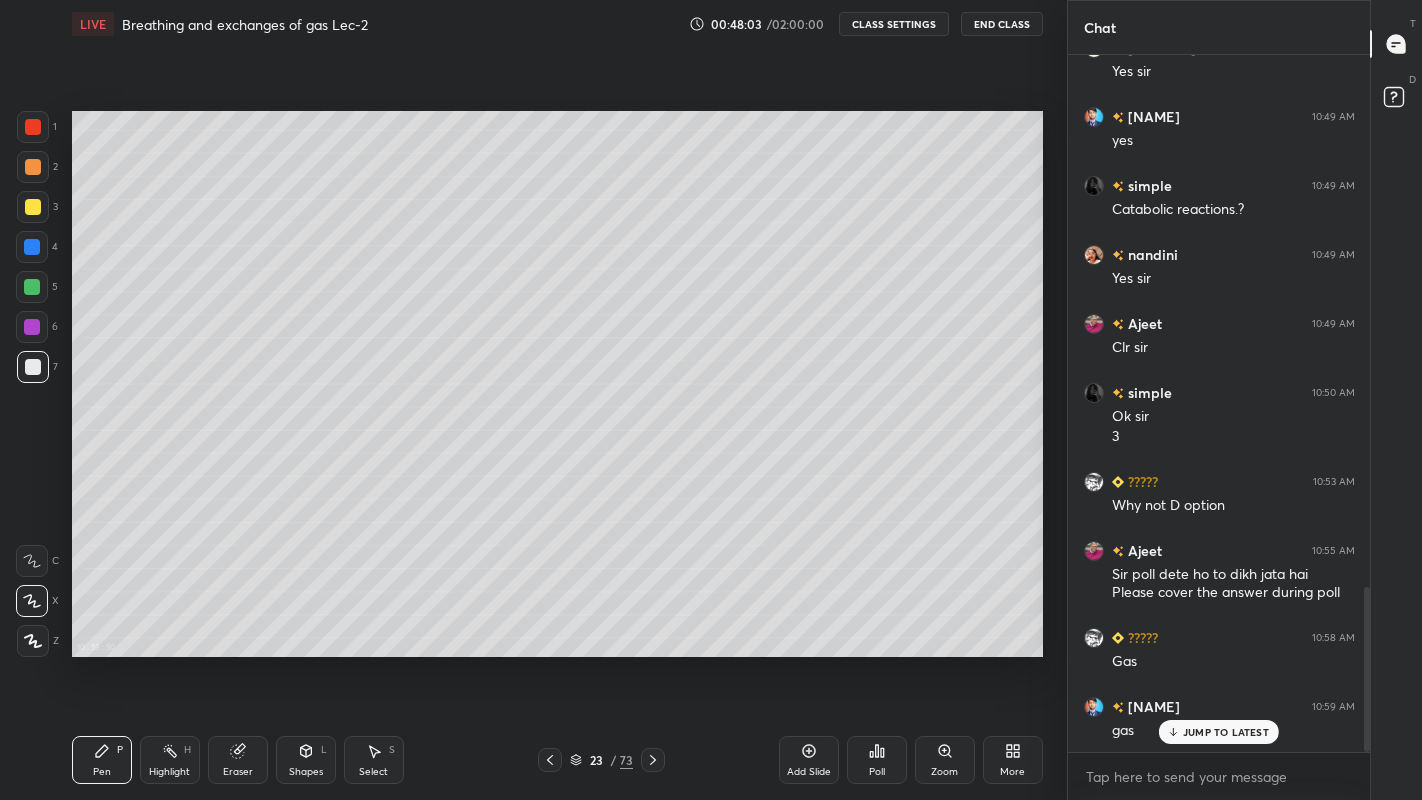 click at bounding box center [33, 207] 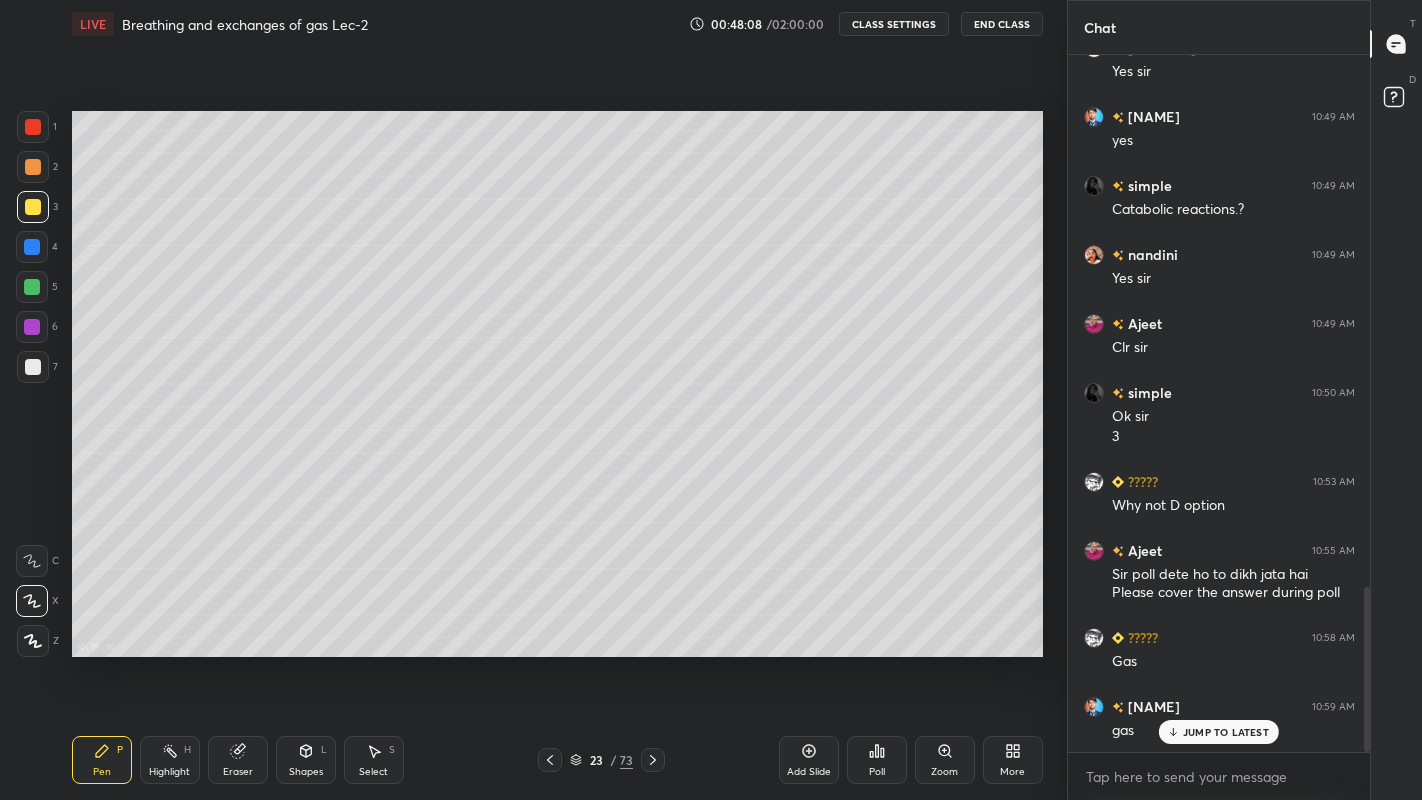 click at bounding box center (33, 367) 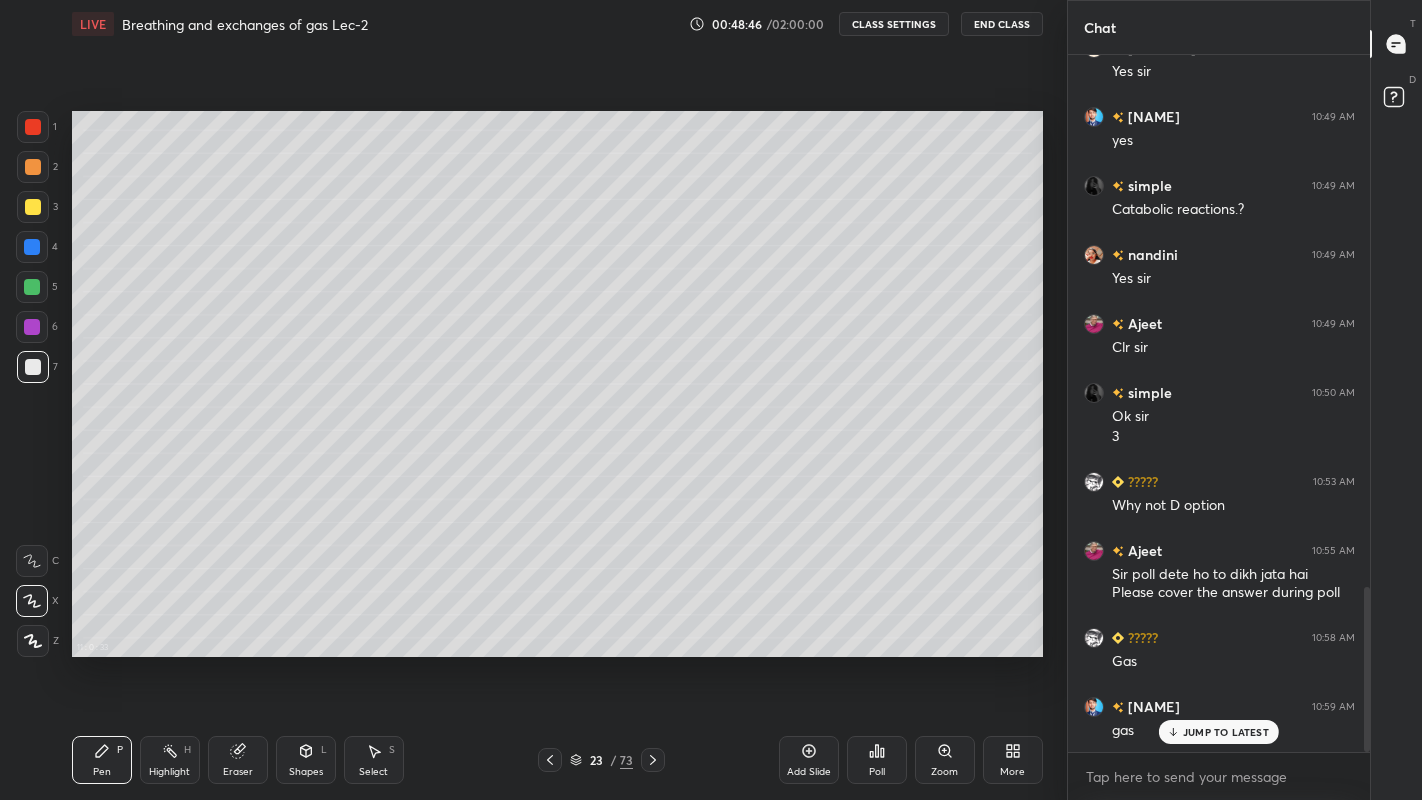 click on "Eraser" at bounding box center (238, 772) 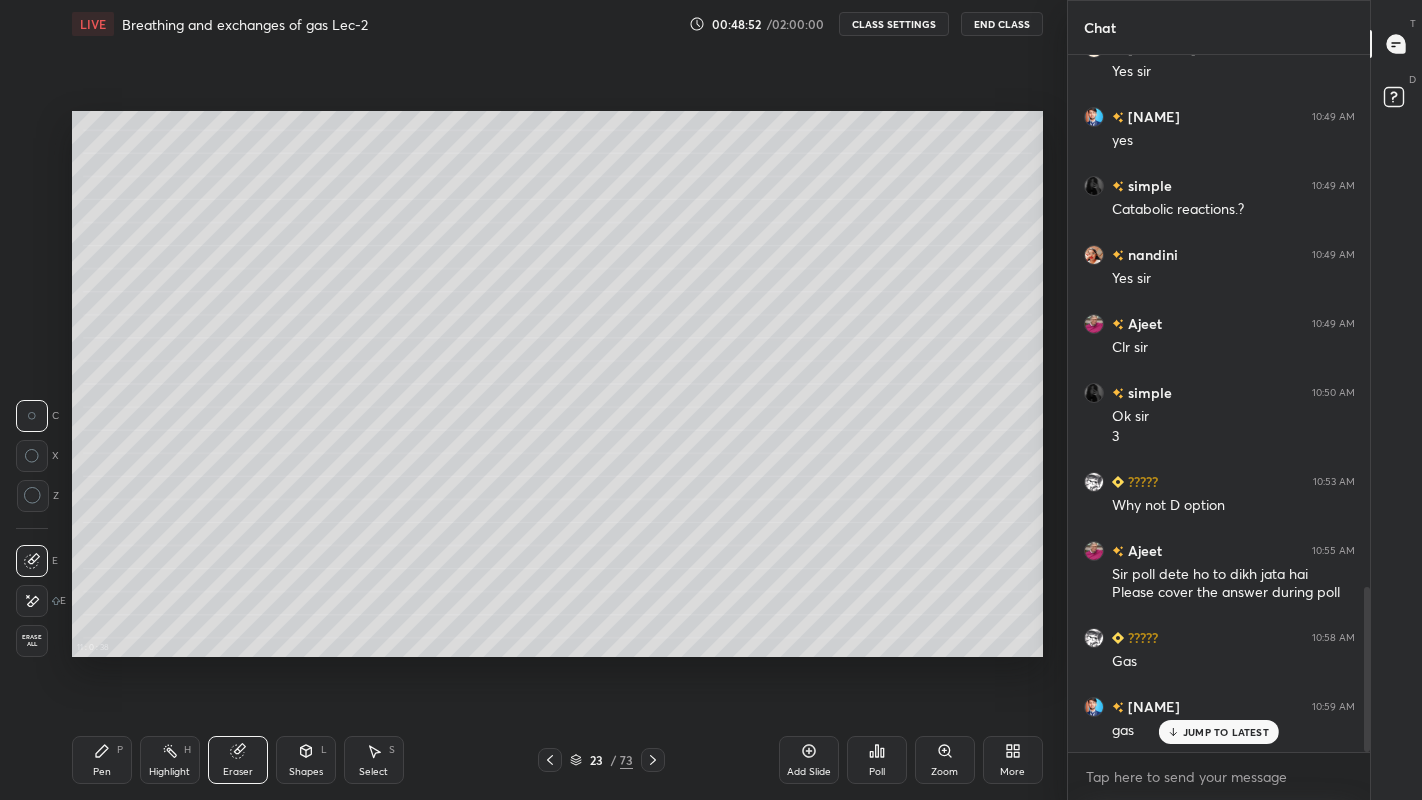 click on "Pen" at bounding box center (102, 772) 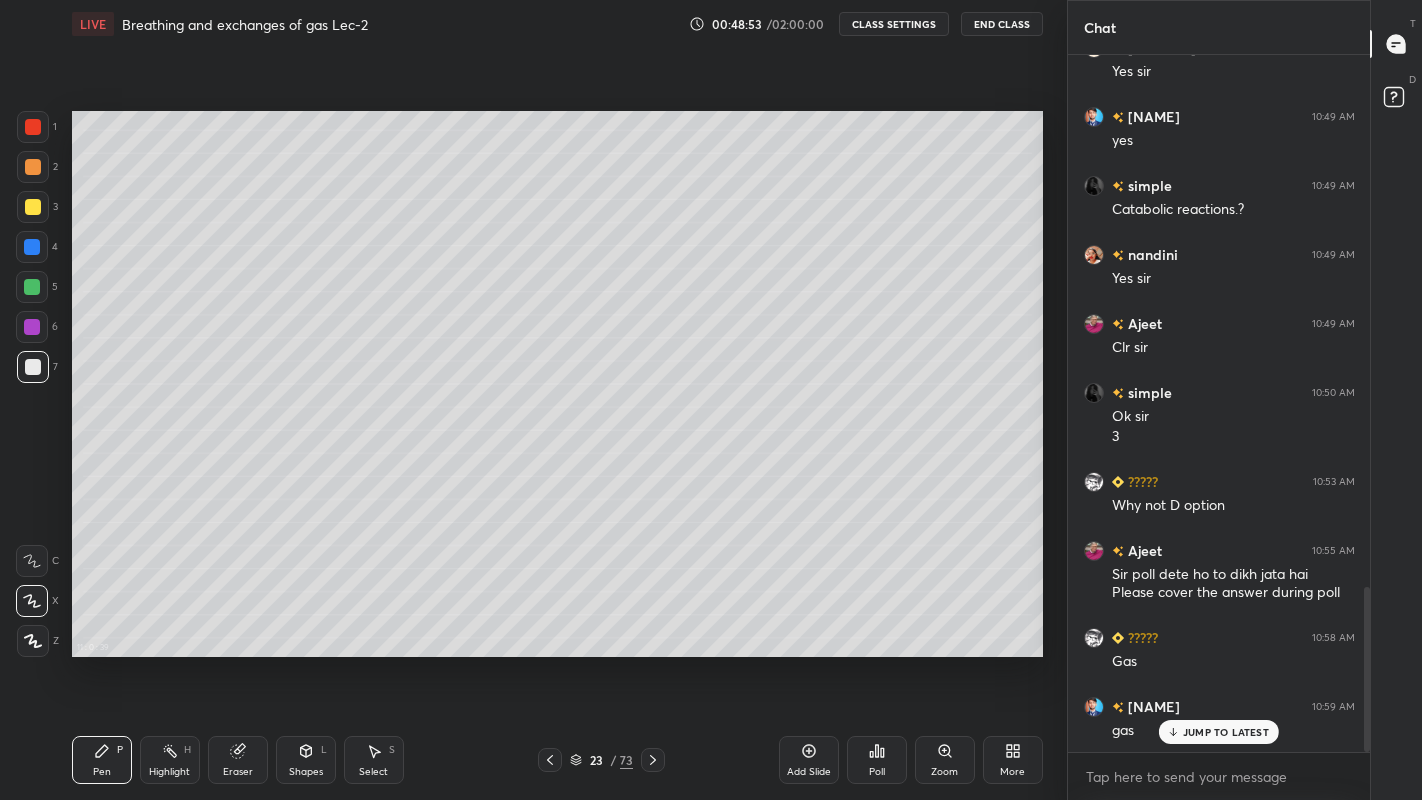 click at bounding box center (32, 287) 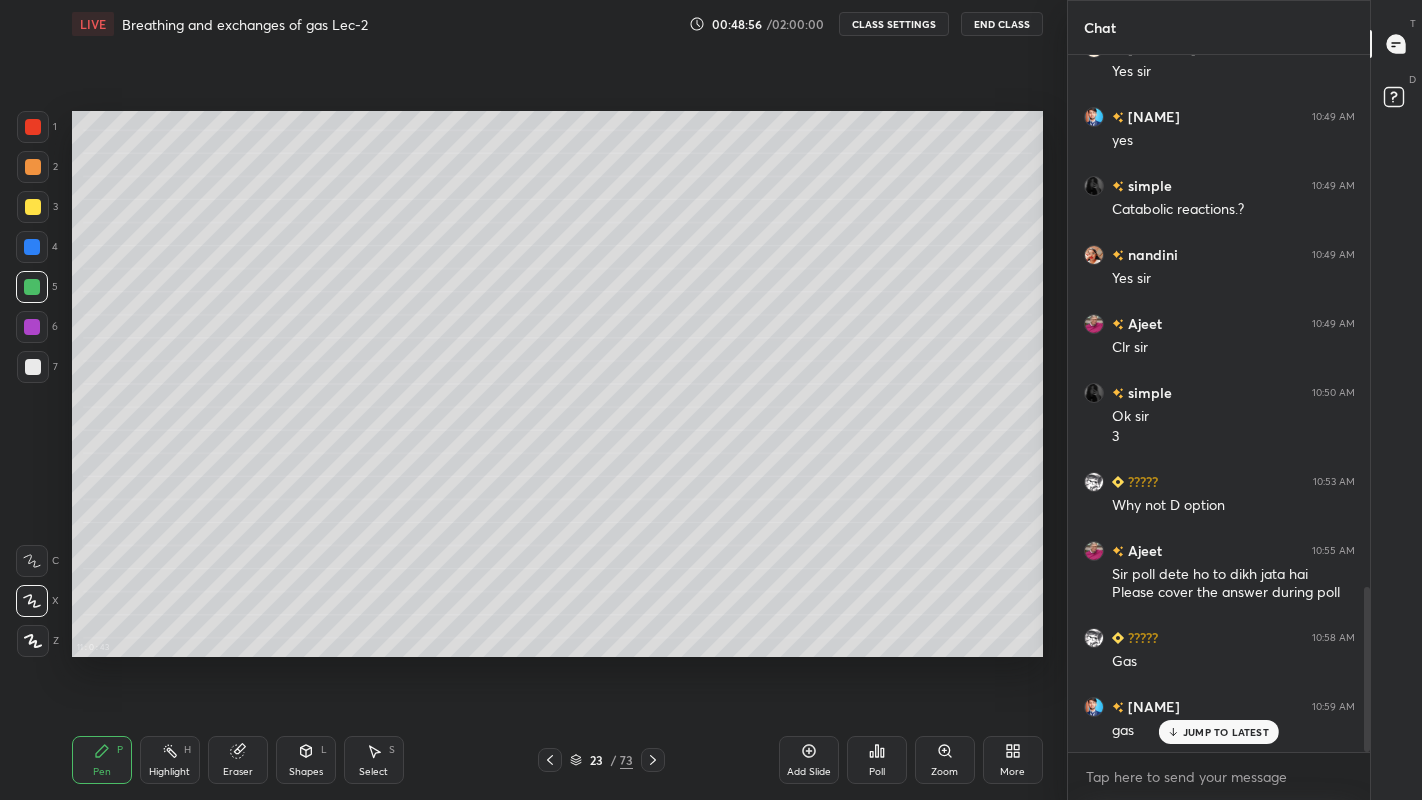 click 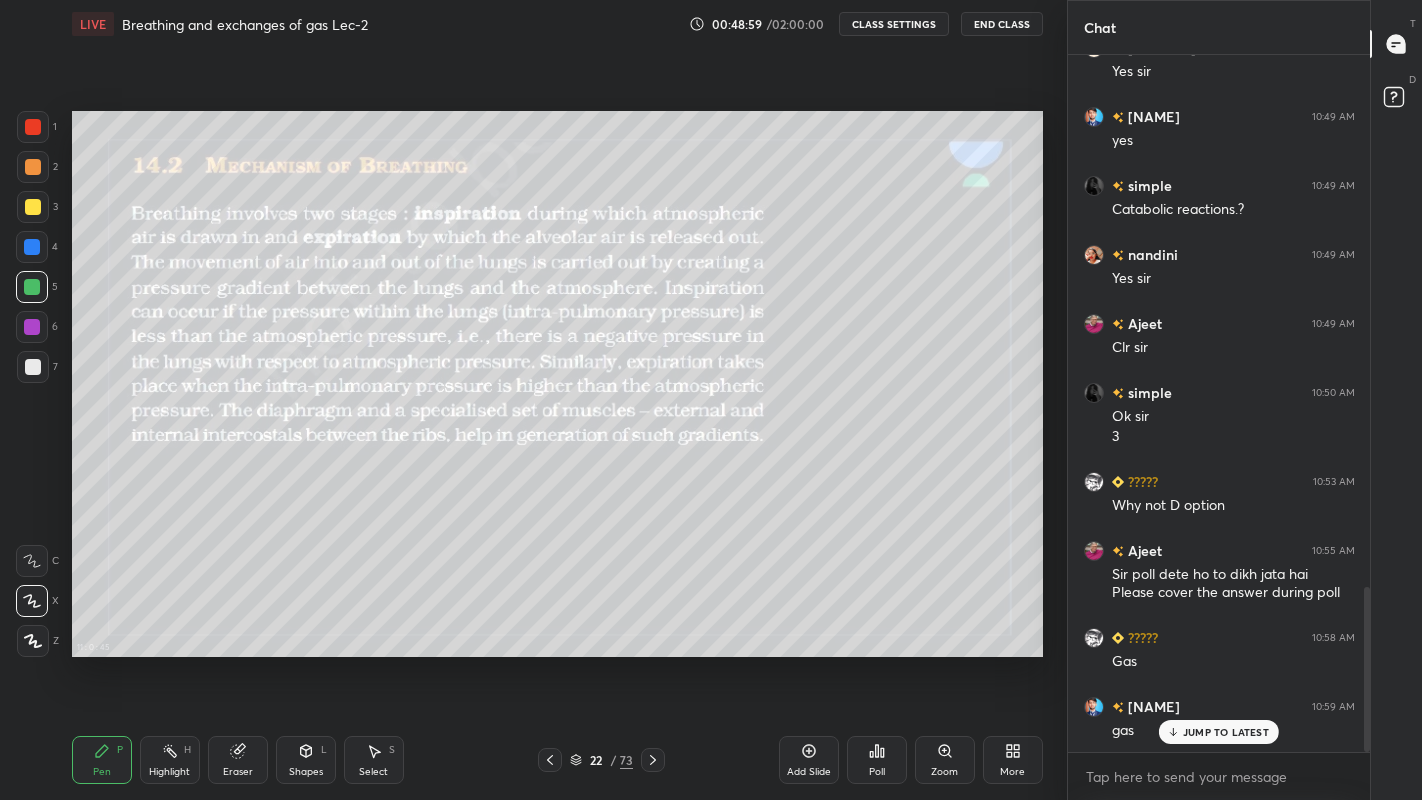 click on "More" at bounding box center [1012, 772] 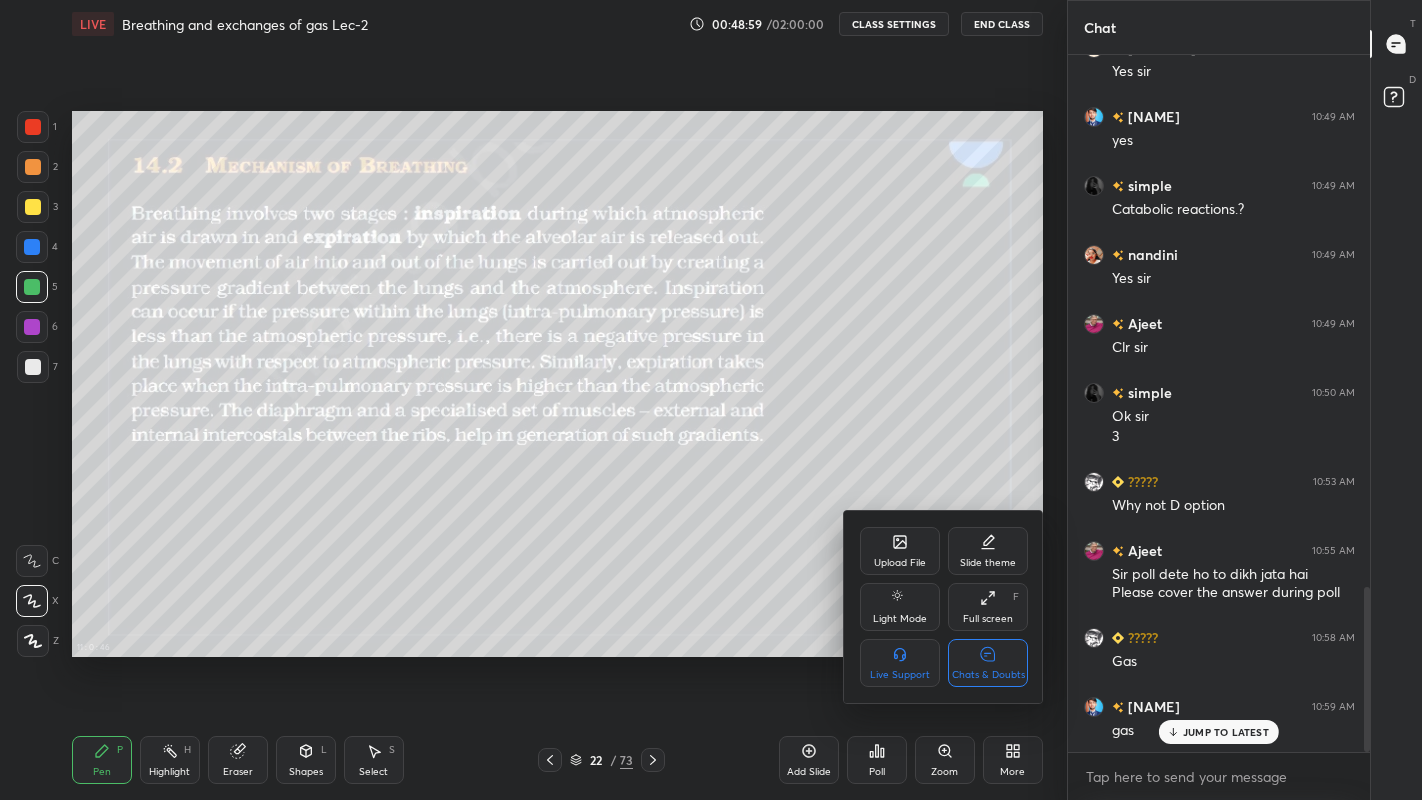 click on "Chats & Doubts" at bounding box center (988, 663) 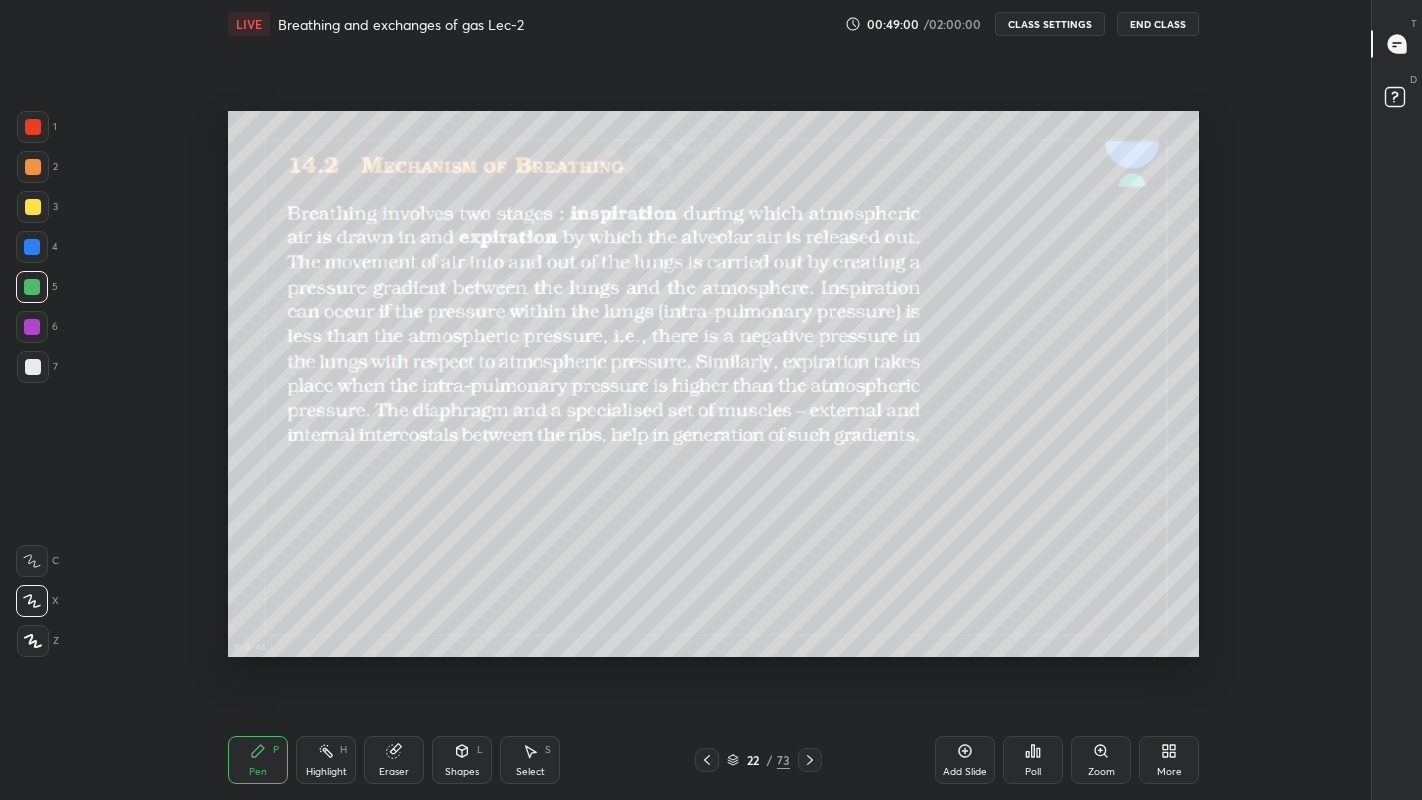 scroll, scrollTop: 6, scrollLeft: 6, axis: both 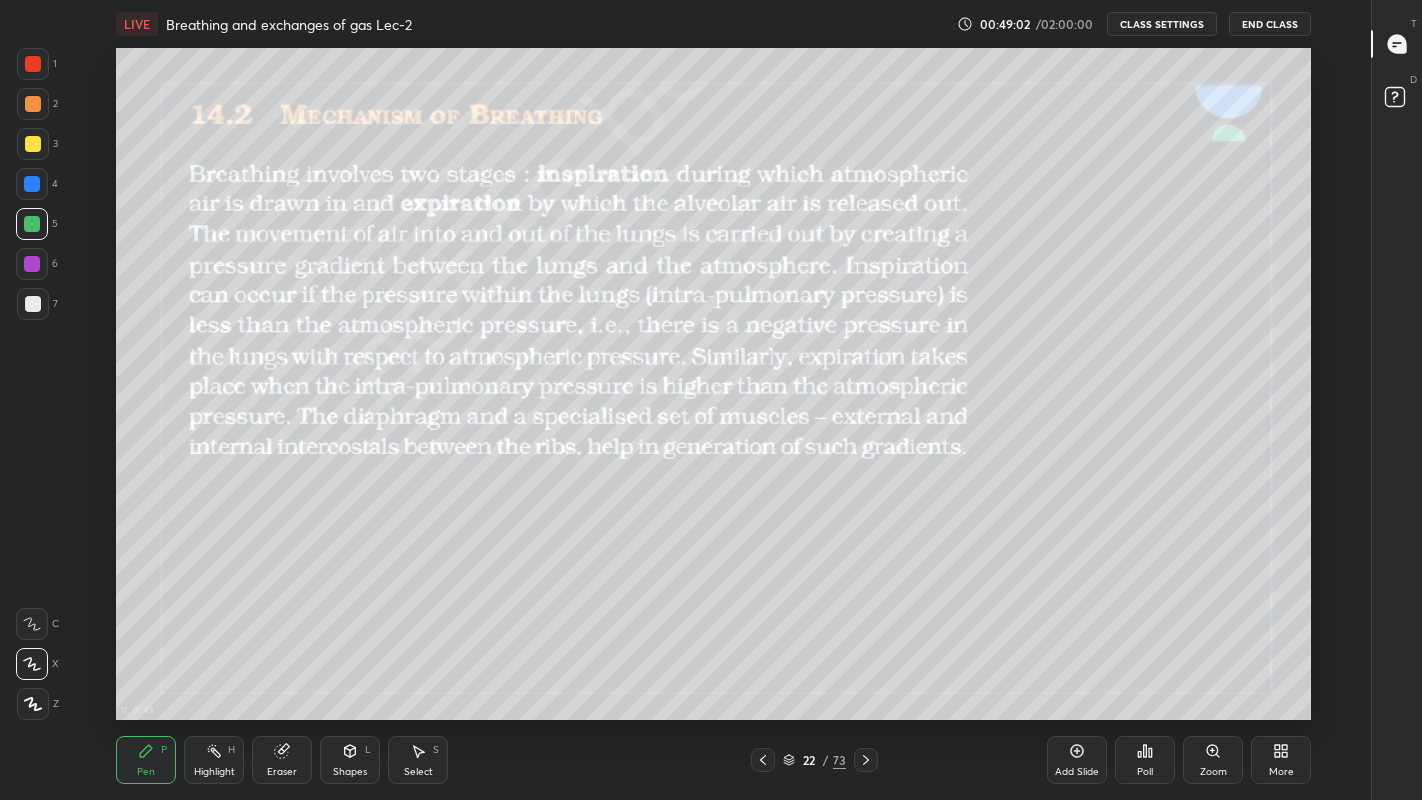 click at bounding box center [32, 224] 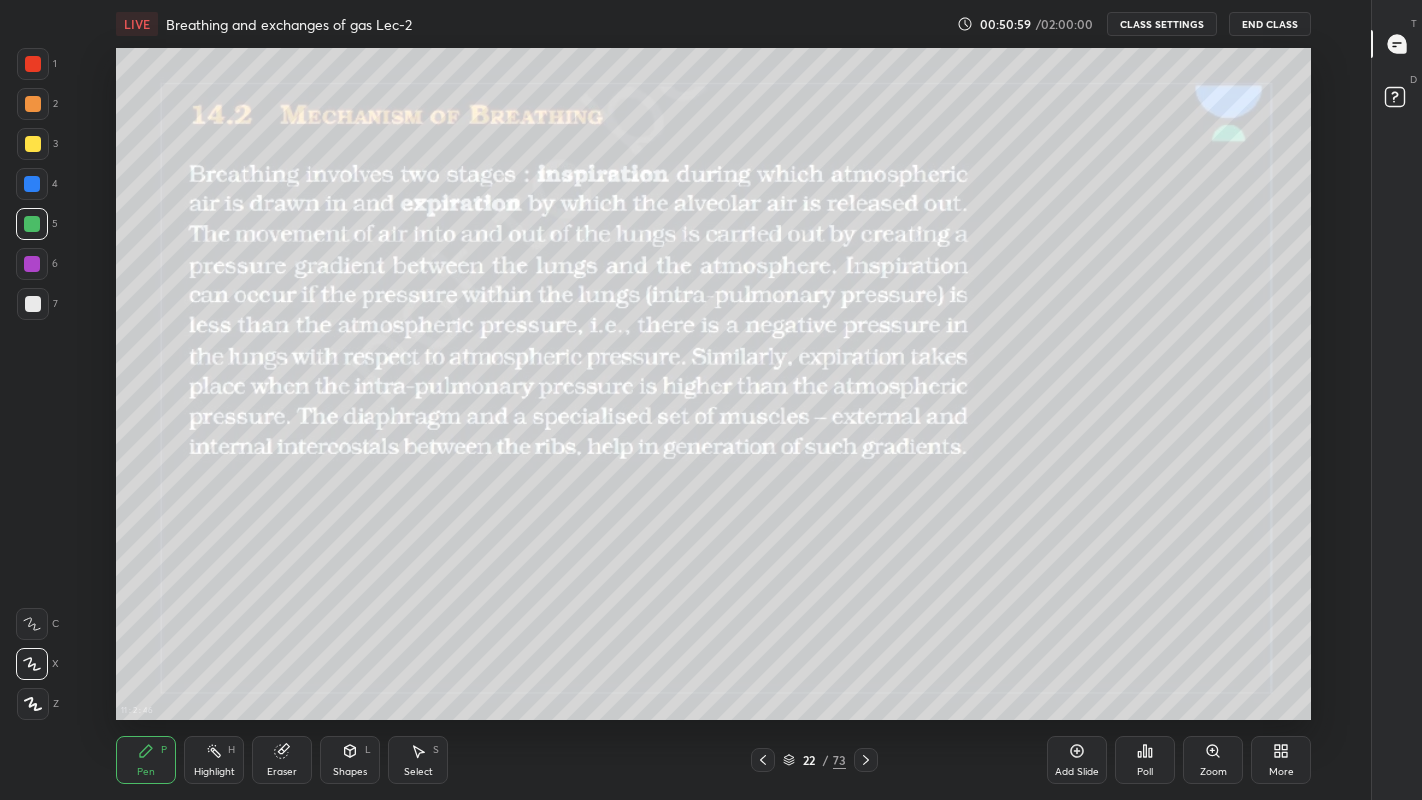 click 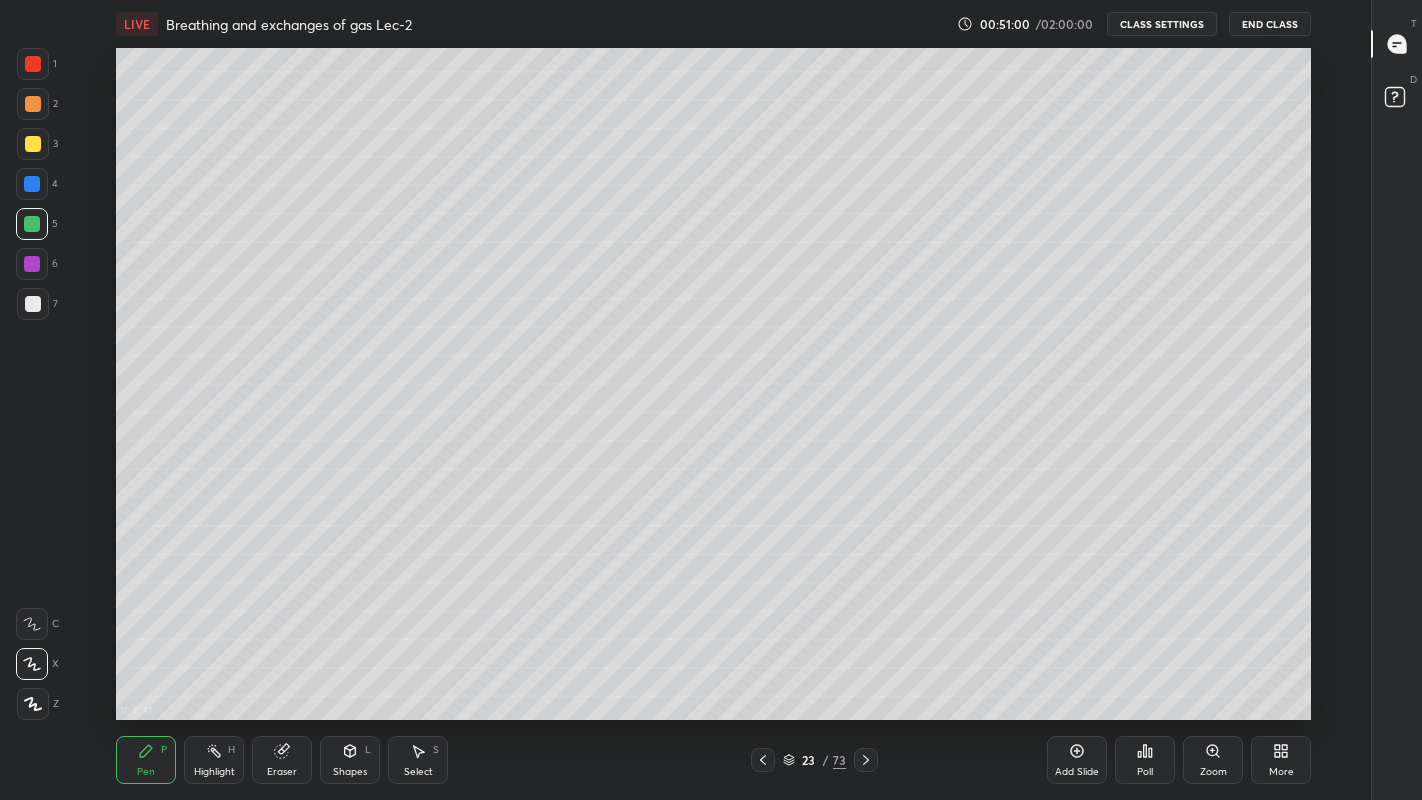 click 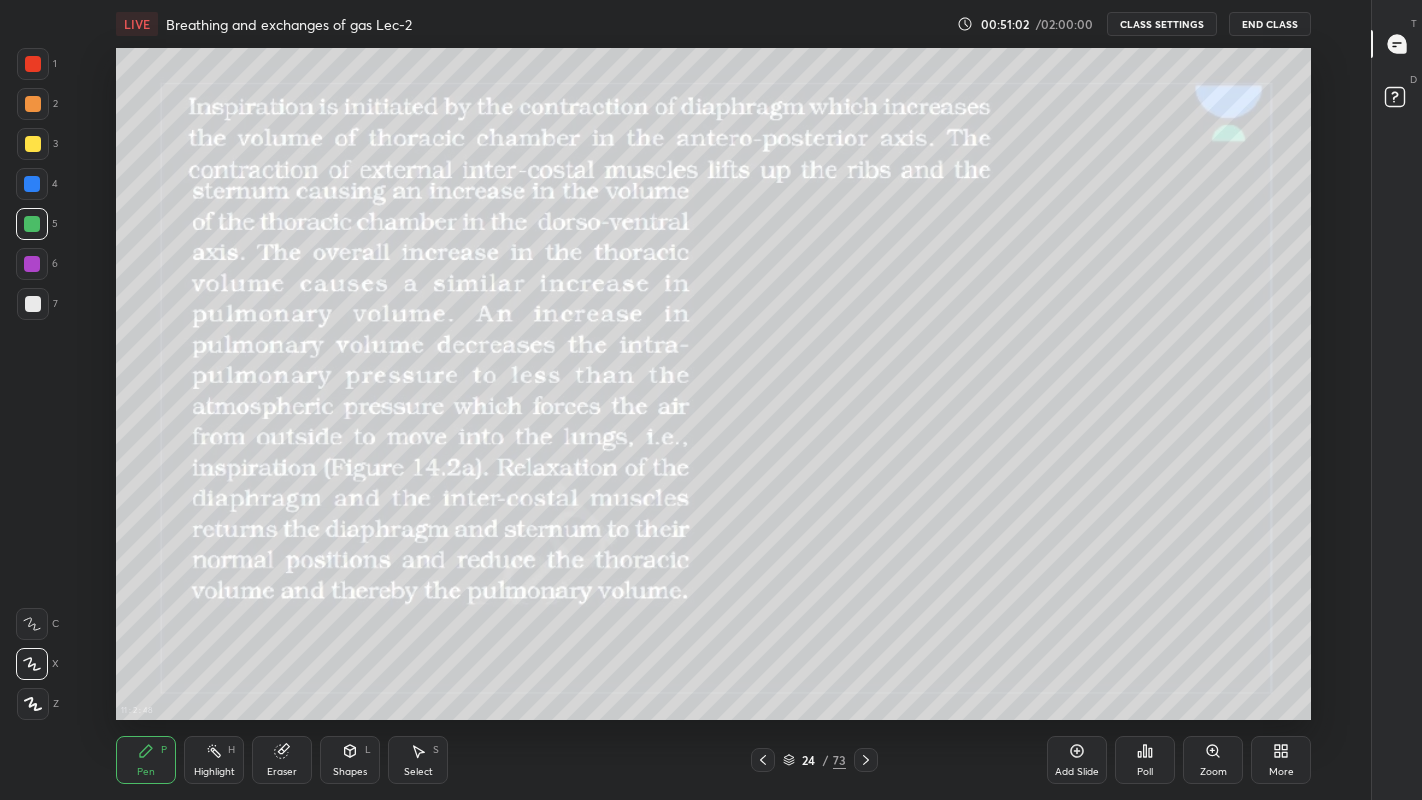 click 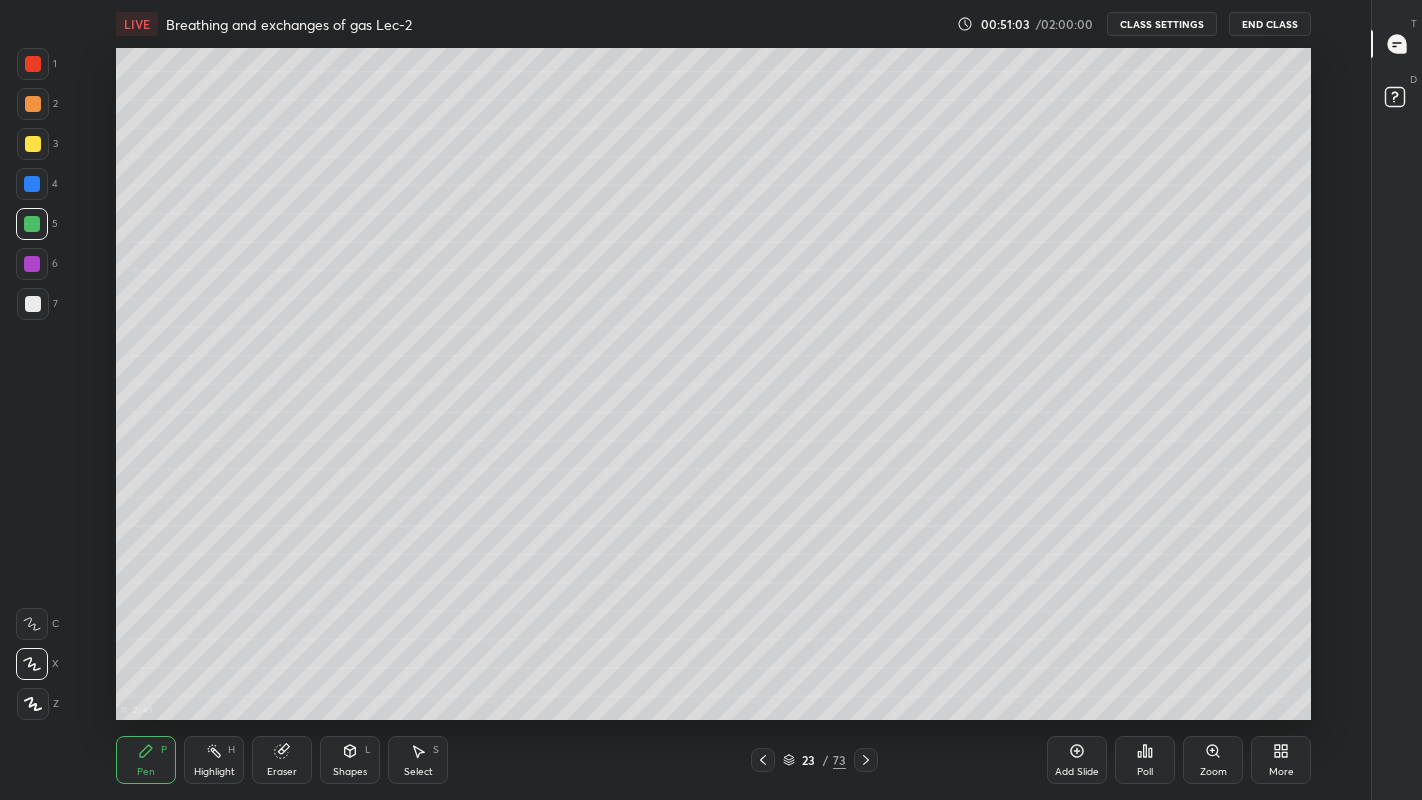 click on "Add Slide" at bounding box center [1077, 772] 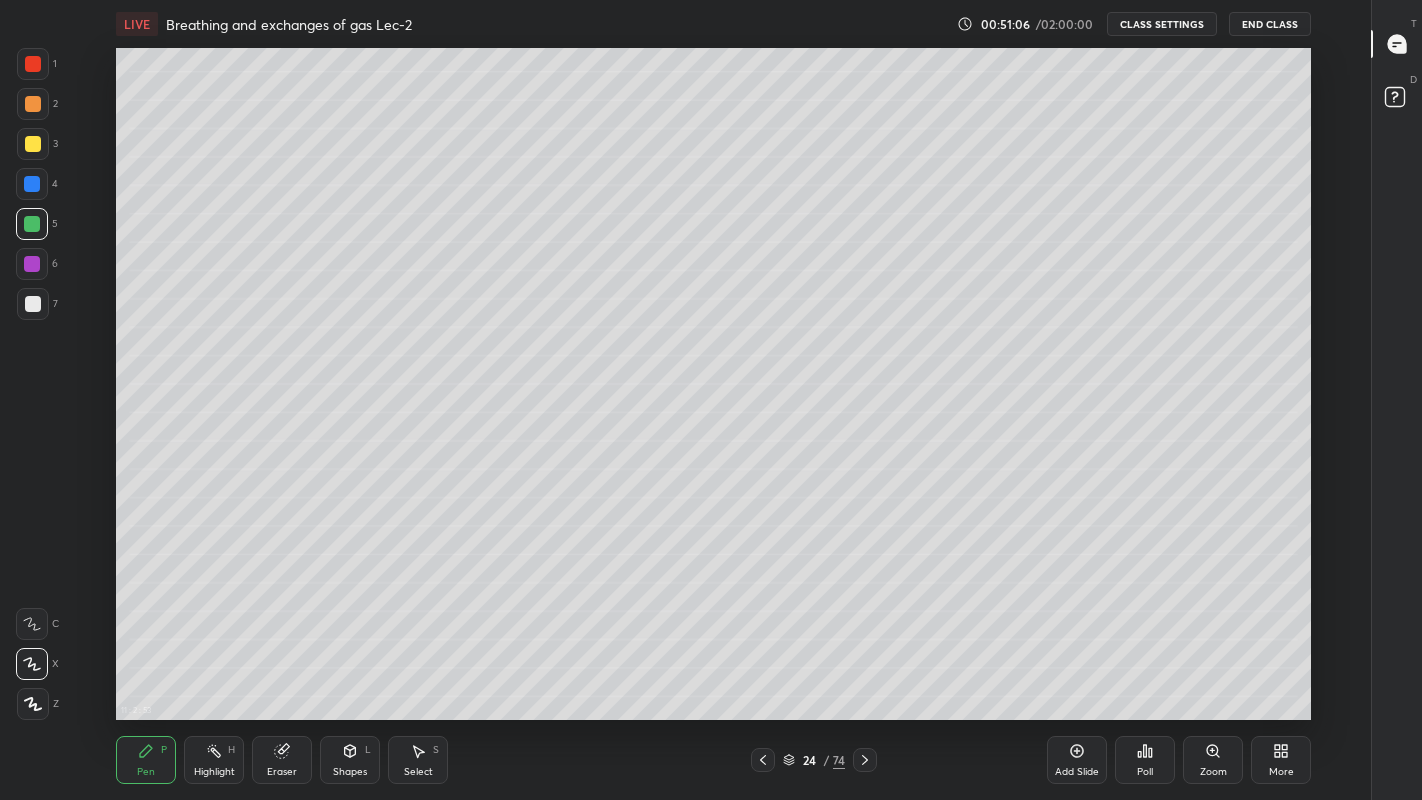 click at bounding box center (33, 304) 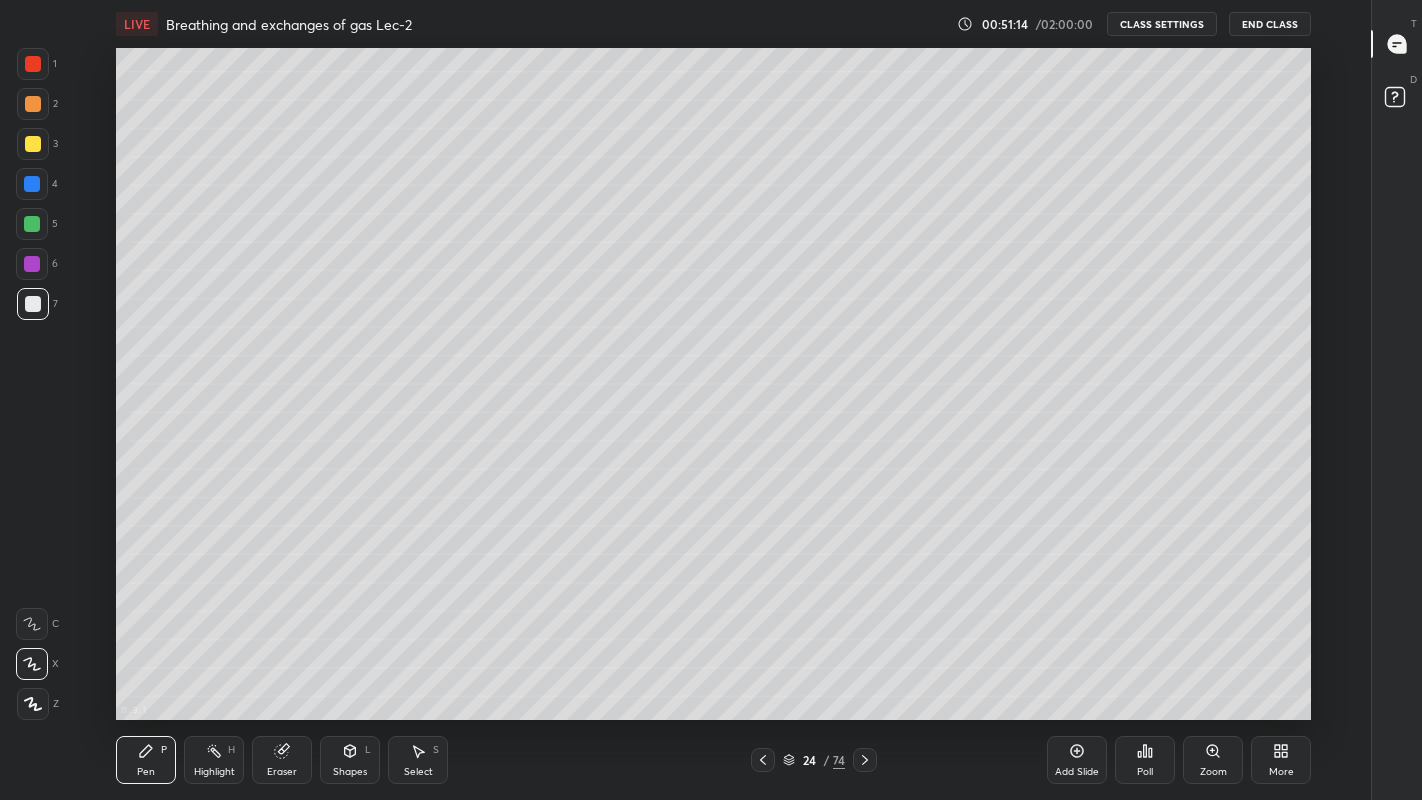 click at bounding box center (32, 184) 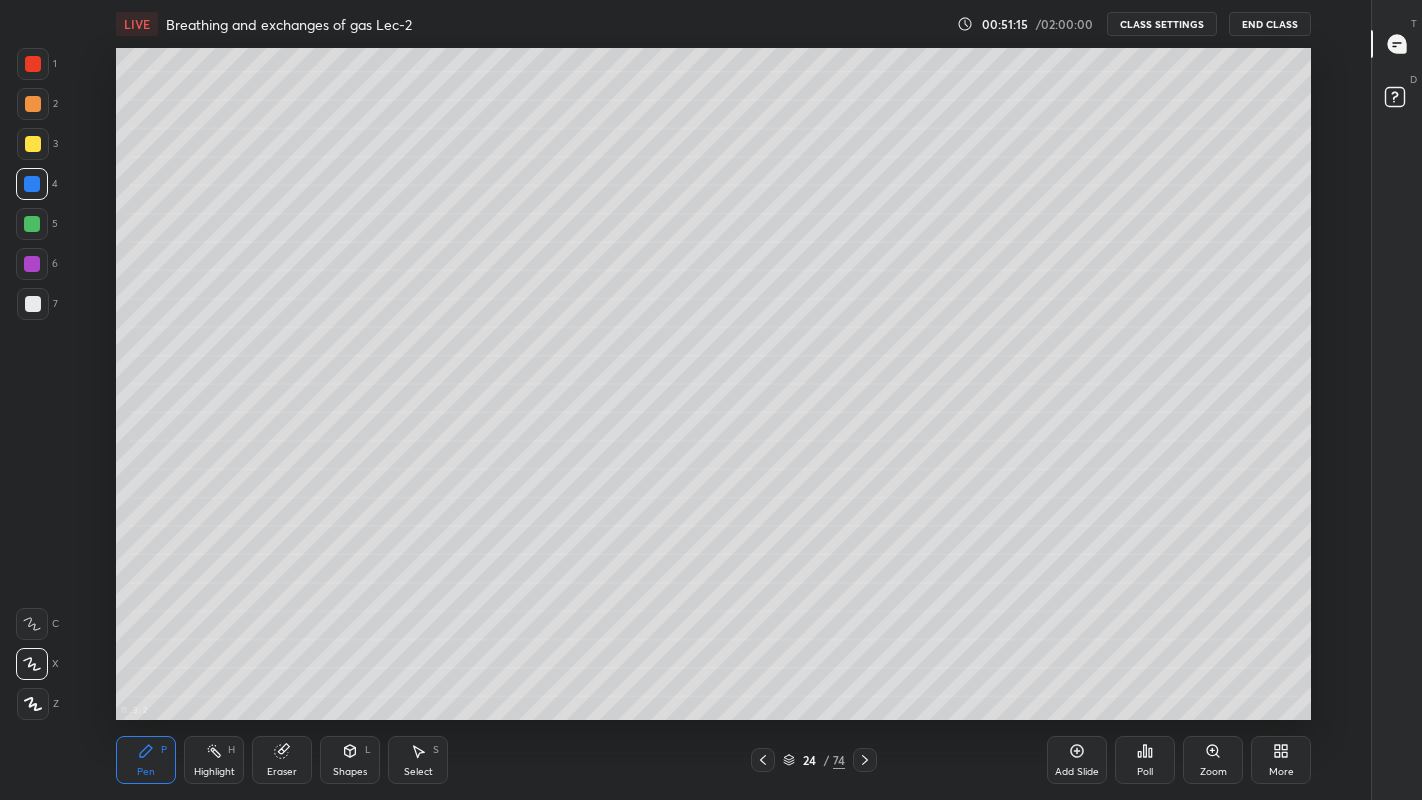 click at bounding box center (33, 144) 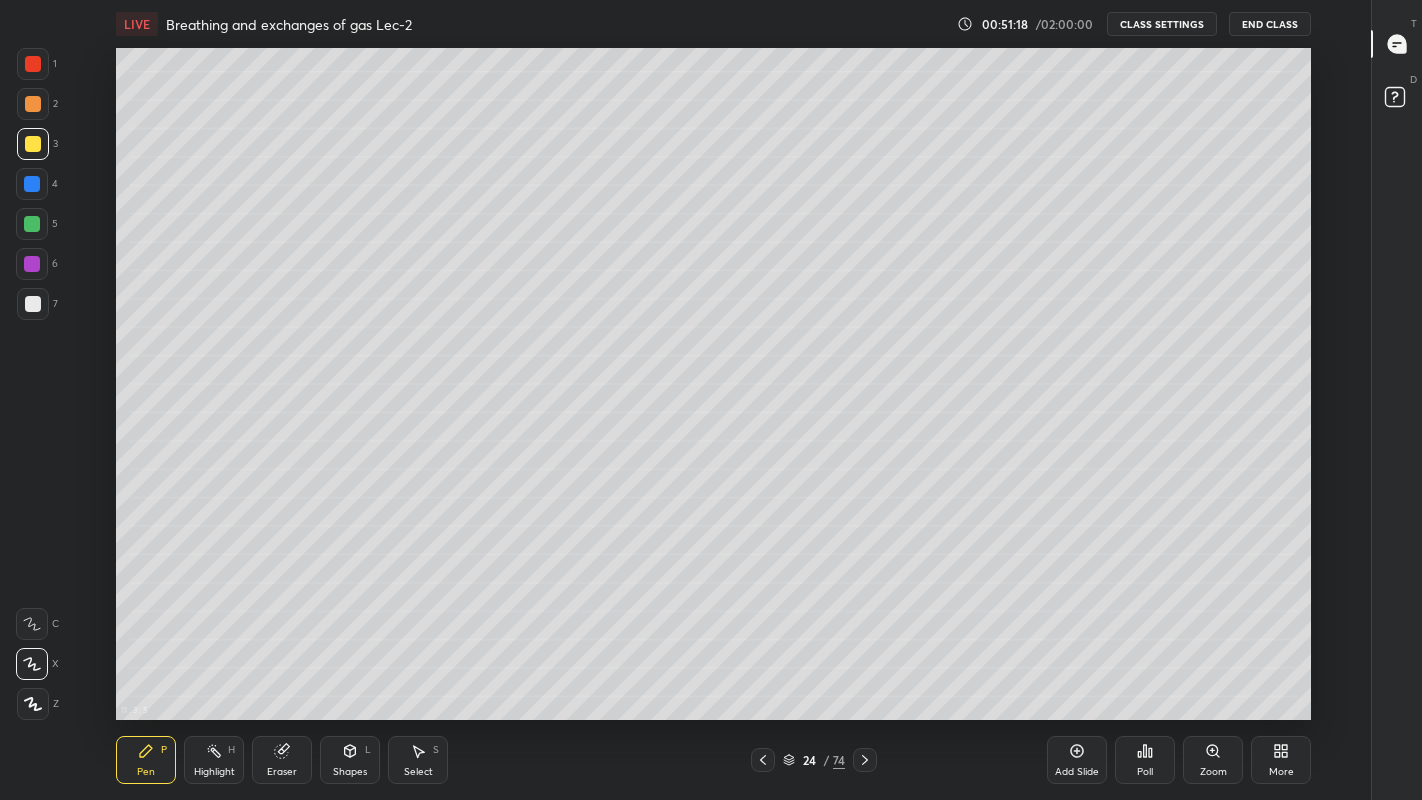 click at bounding box center [33, 304] 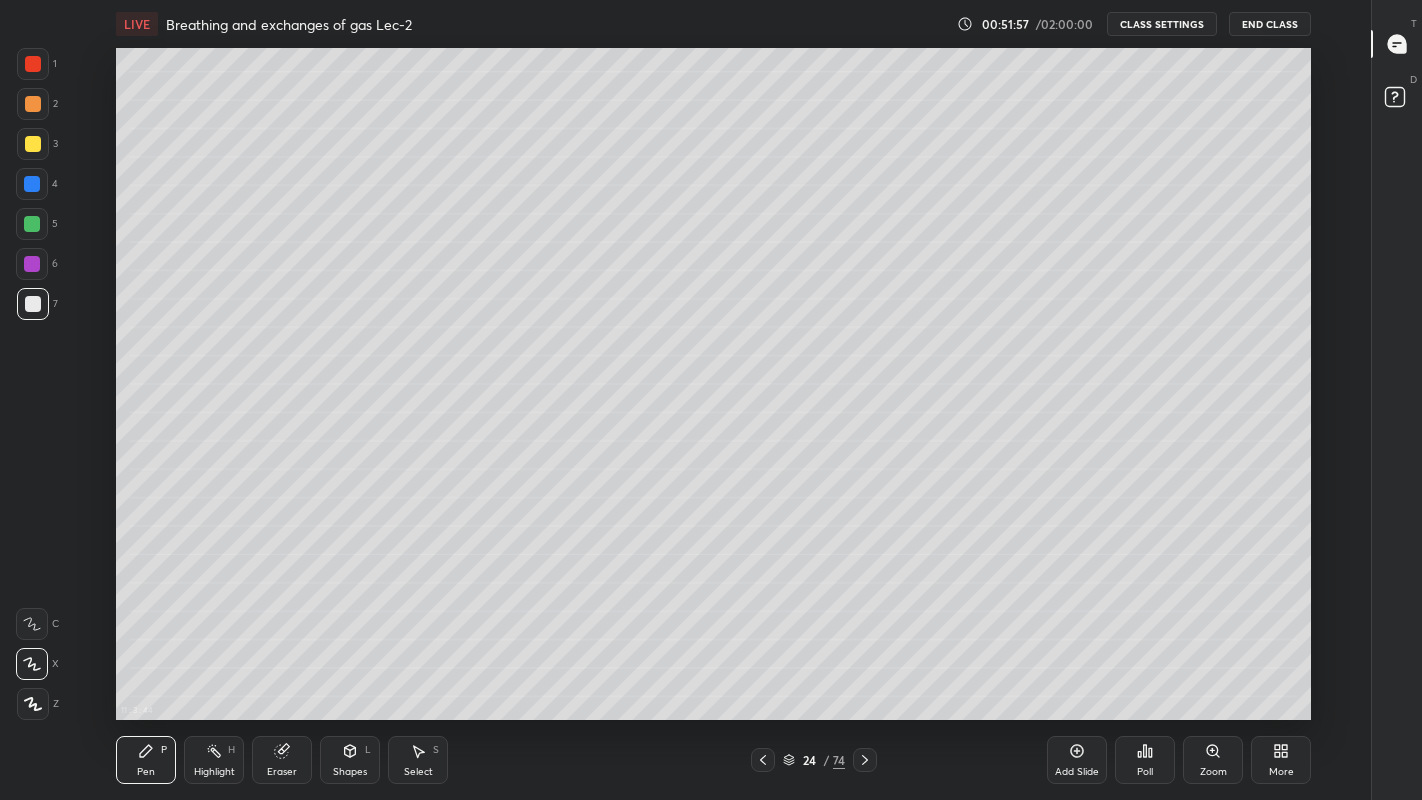 click at bounding box center (33, 144) 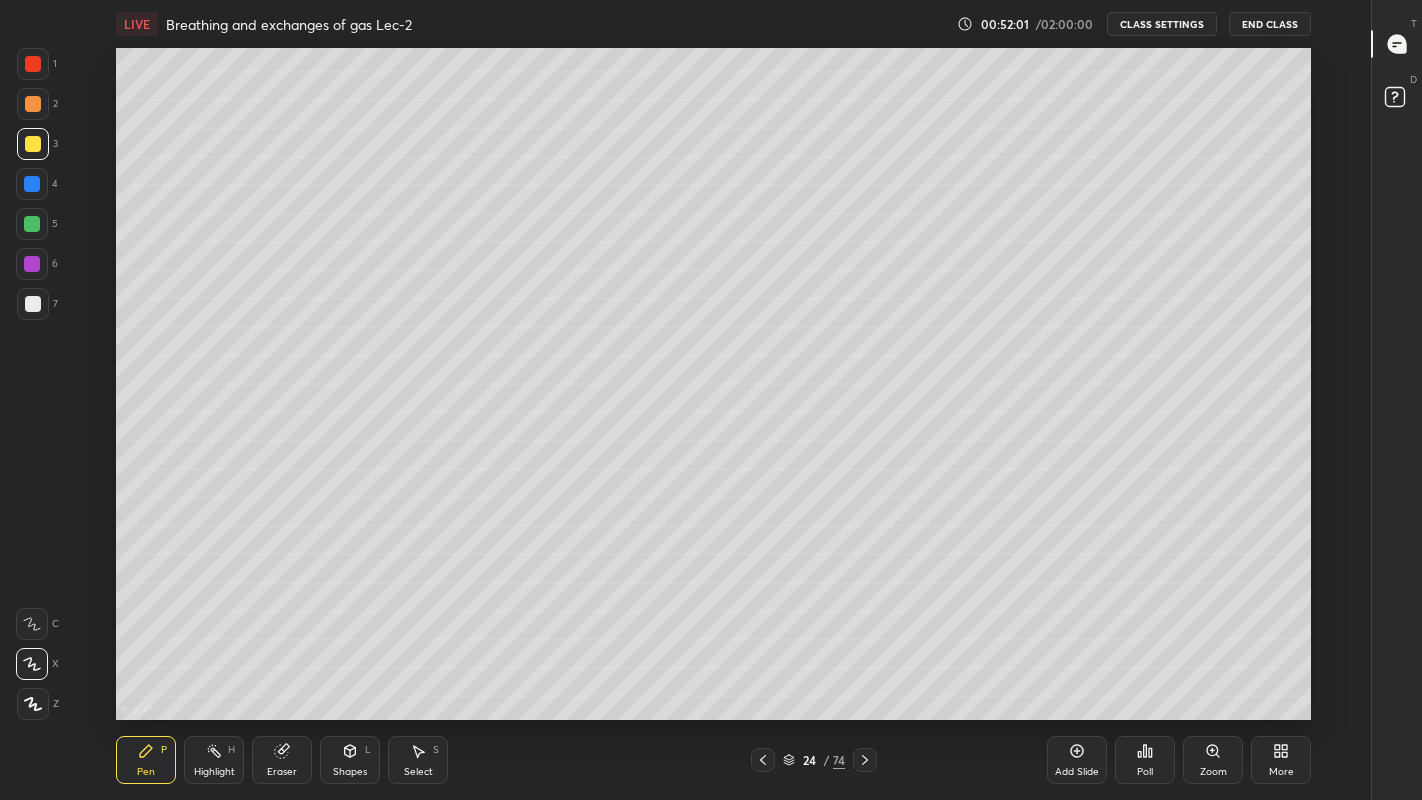 click at bounding box center [33, 304] 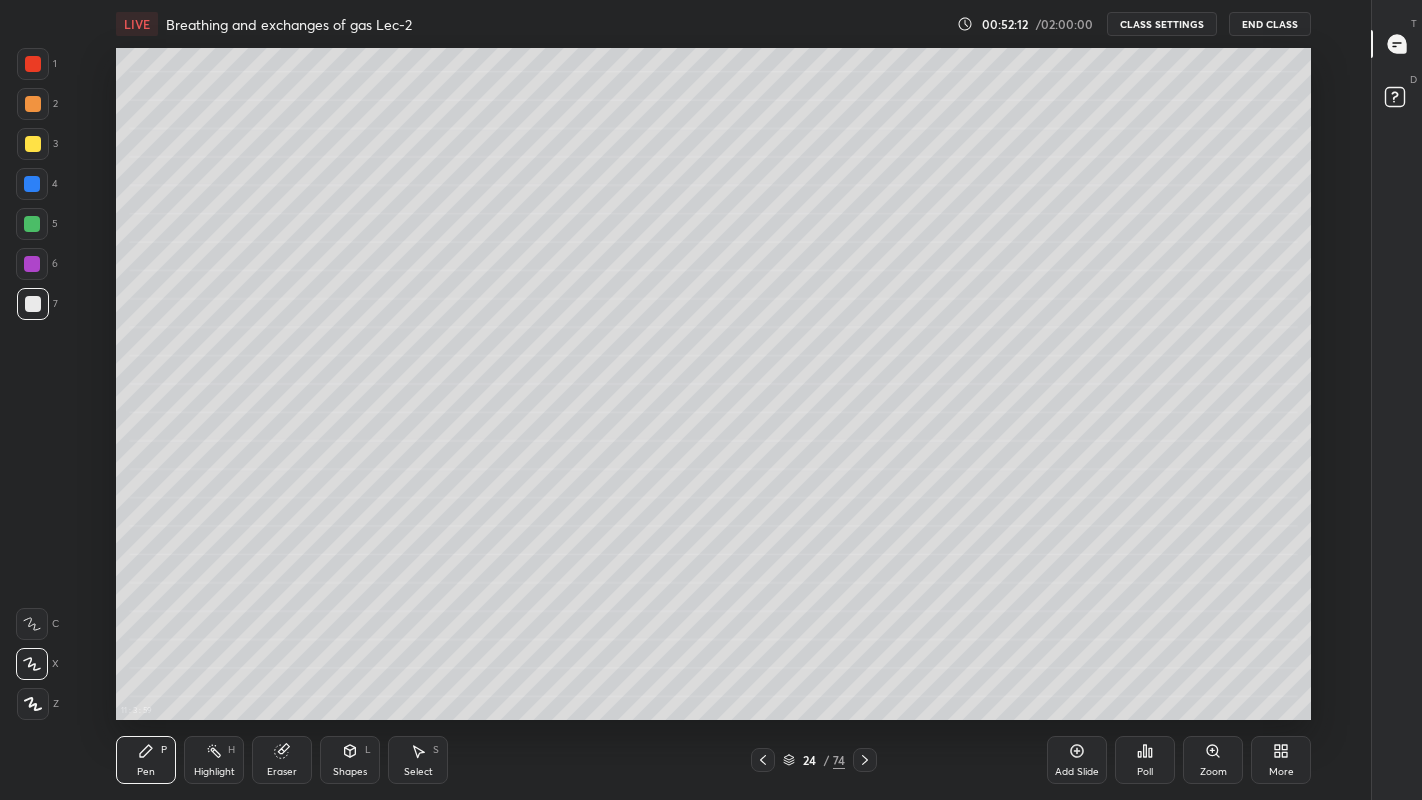 click at bounding box center (33, 304) 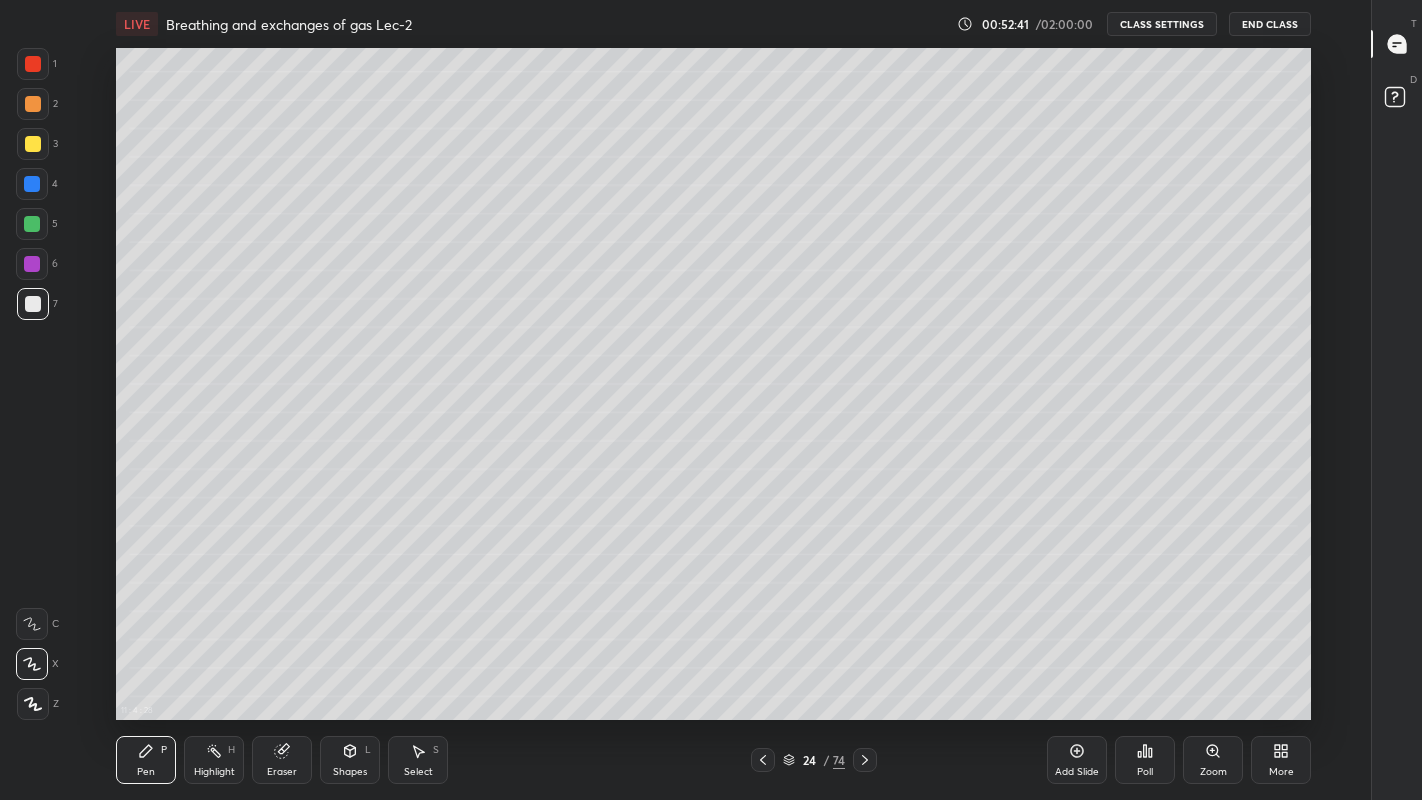 click at bounding box center [33, 144] 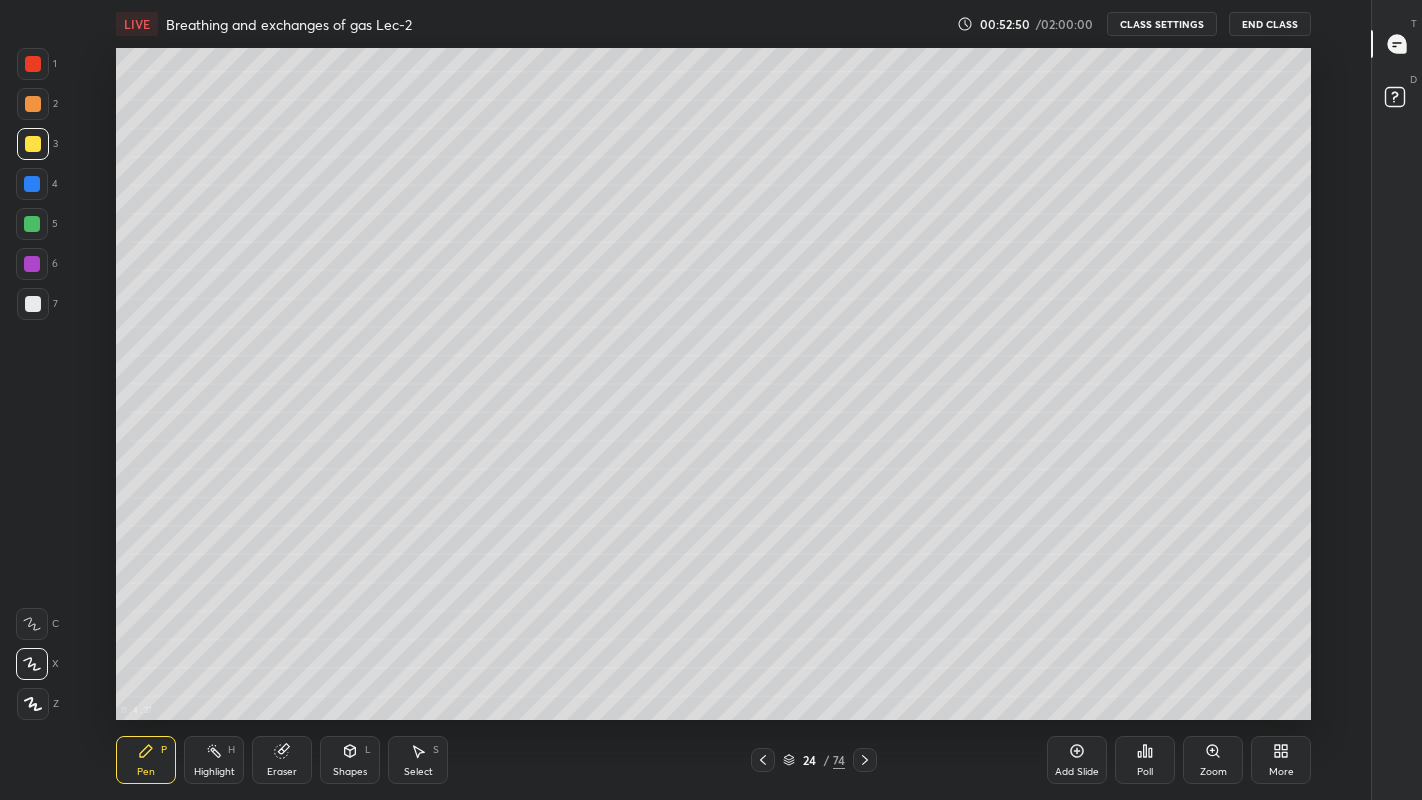 click on "Eraser" at bounding box center [282, 772] 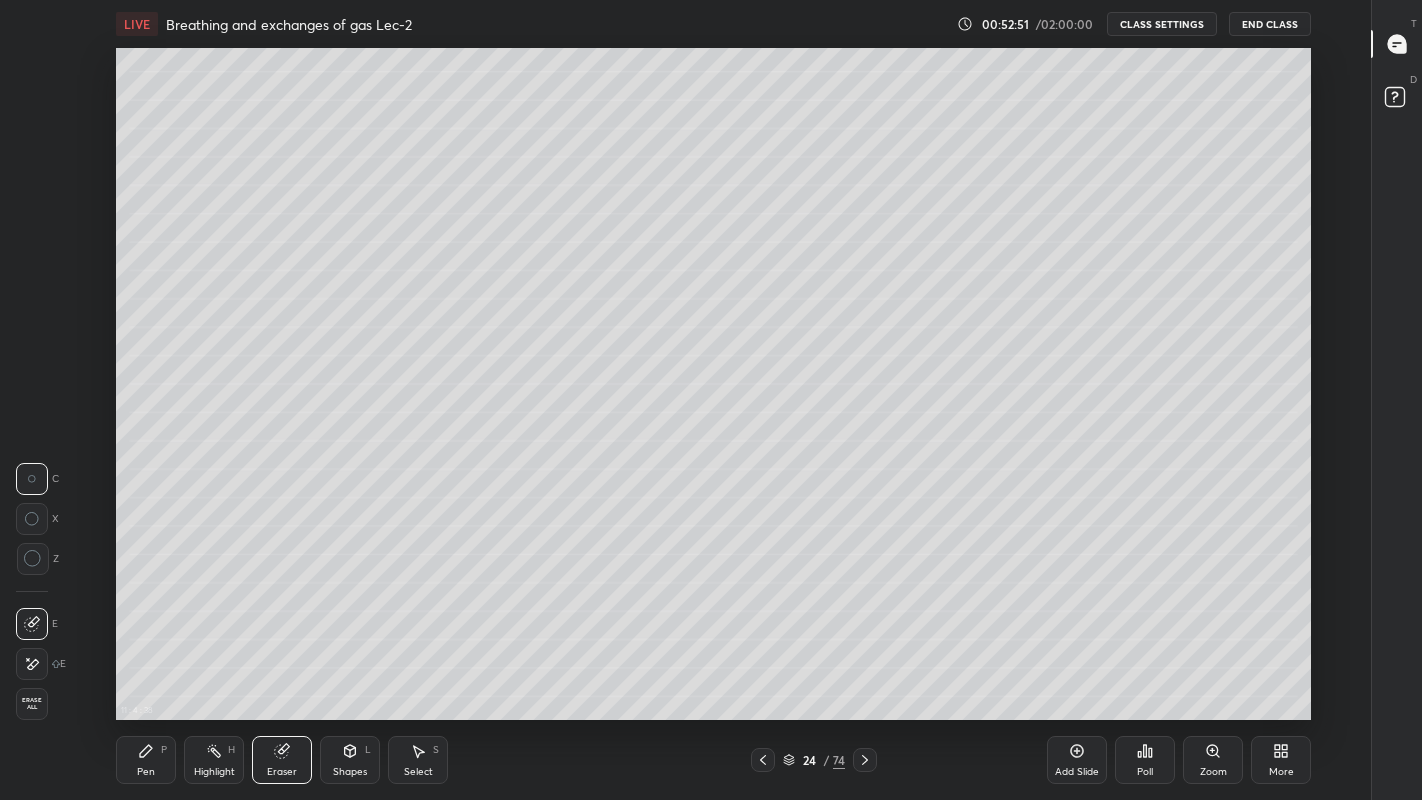click on "Pen" at bounding box center (146, 772) 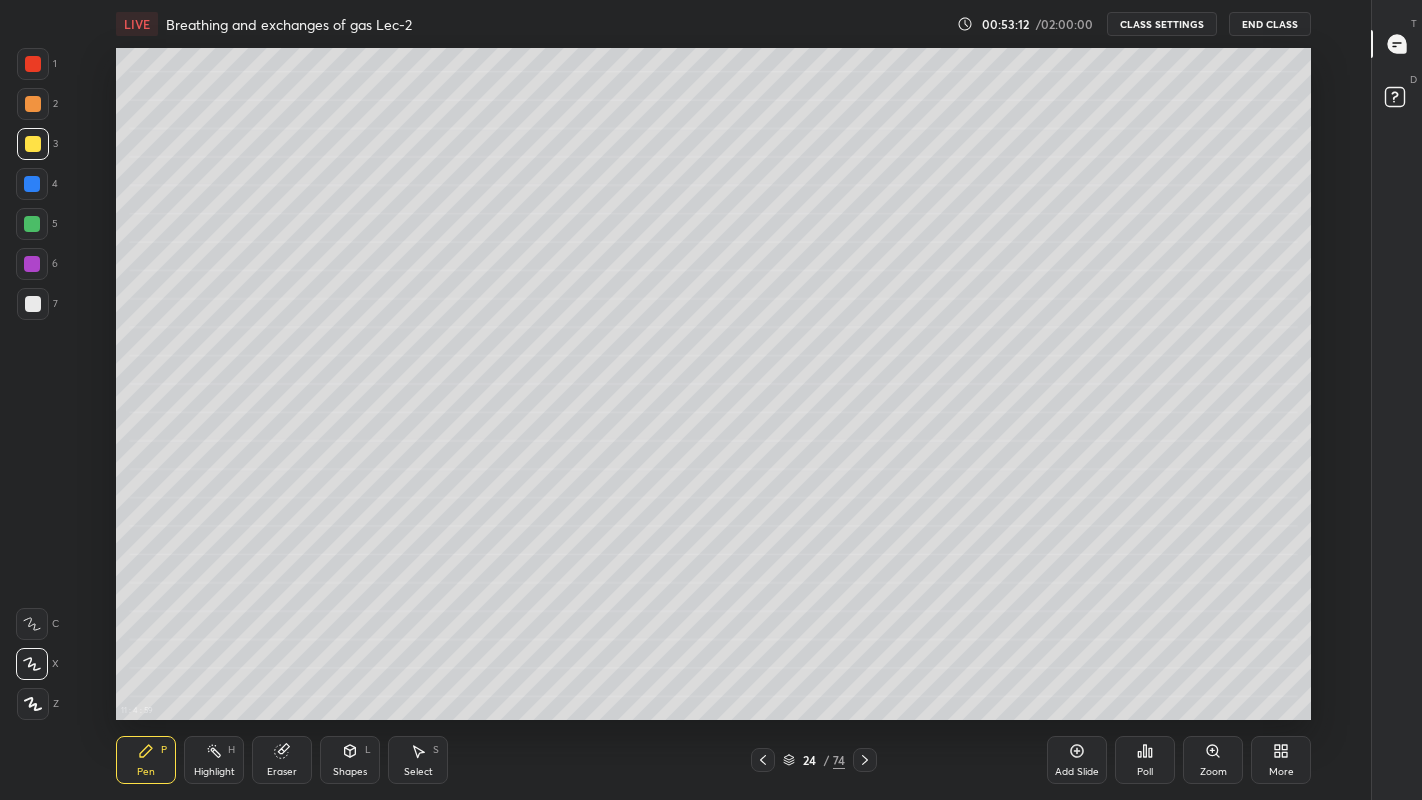 click at bounding box center [33, 304] 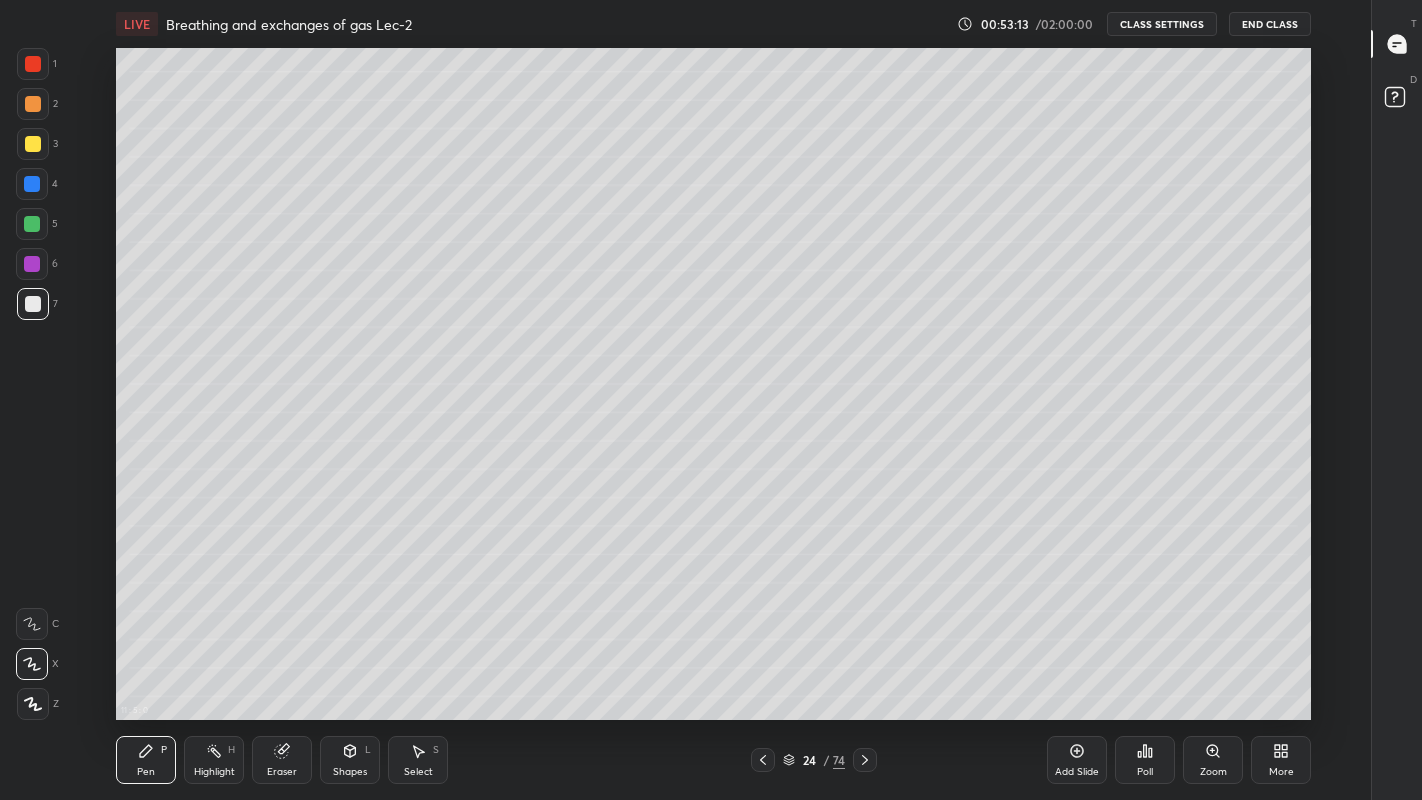 click at bounding box center [33, 144] 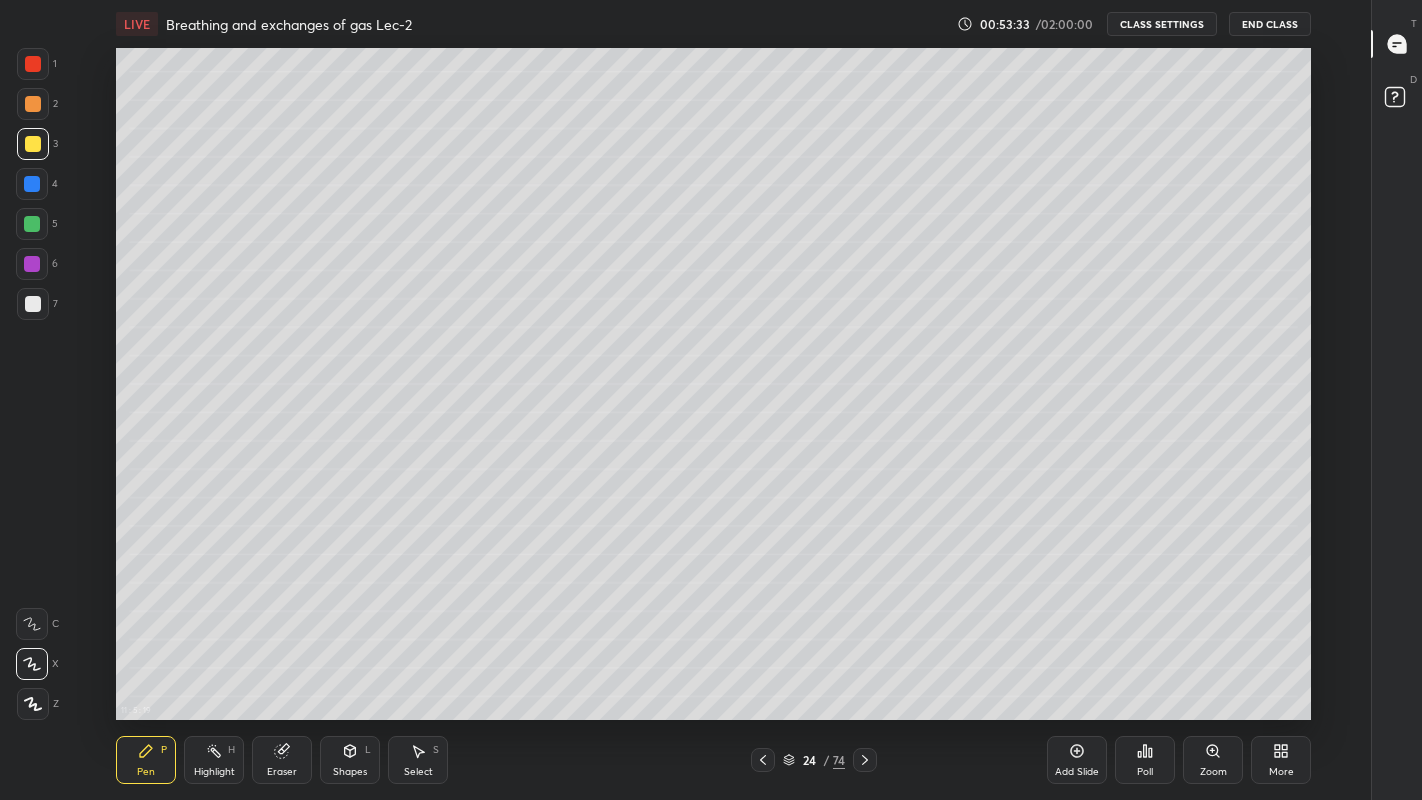 click at bounding box center (33, 144) 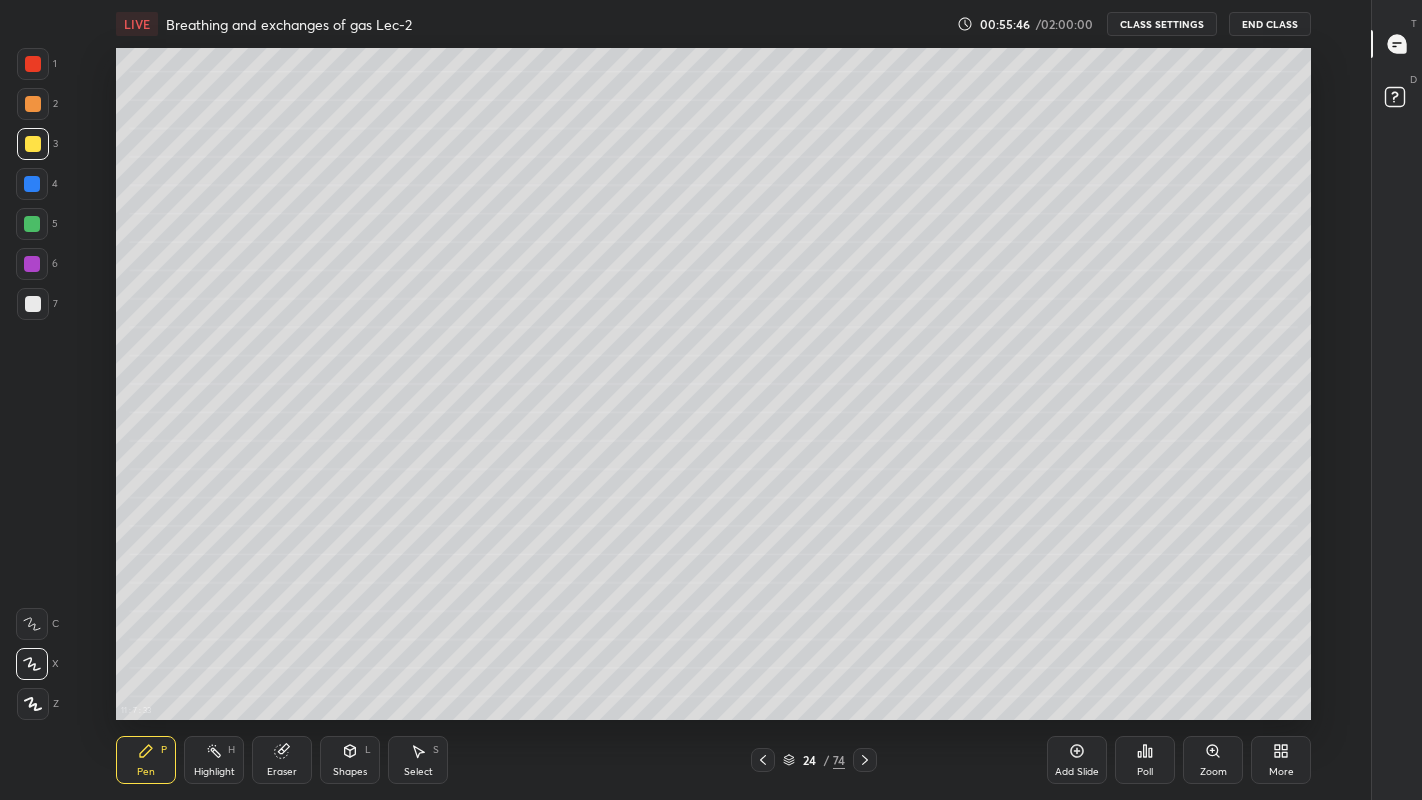 click on "More" at bounding box center [1281, 772] 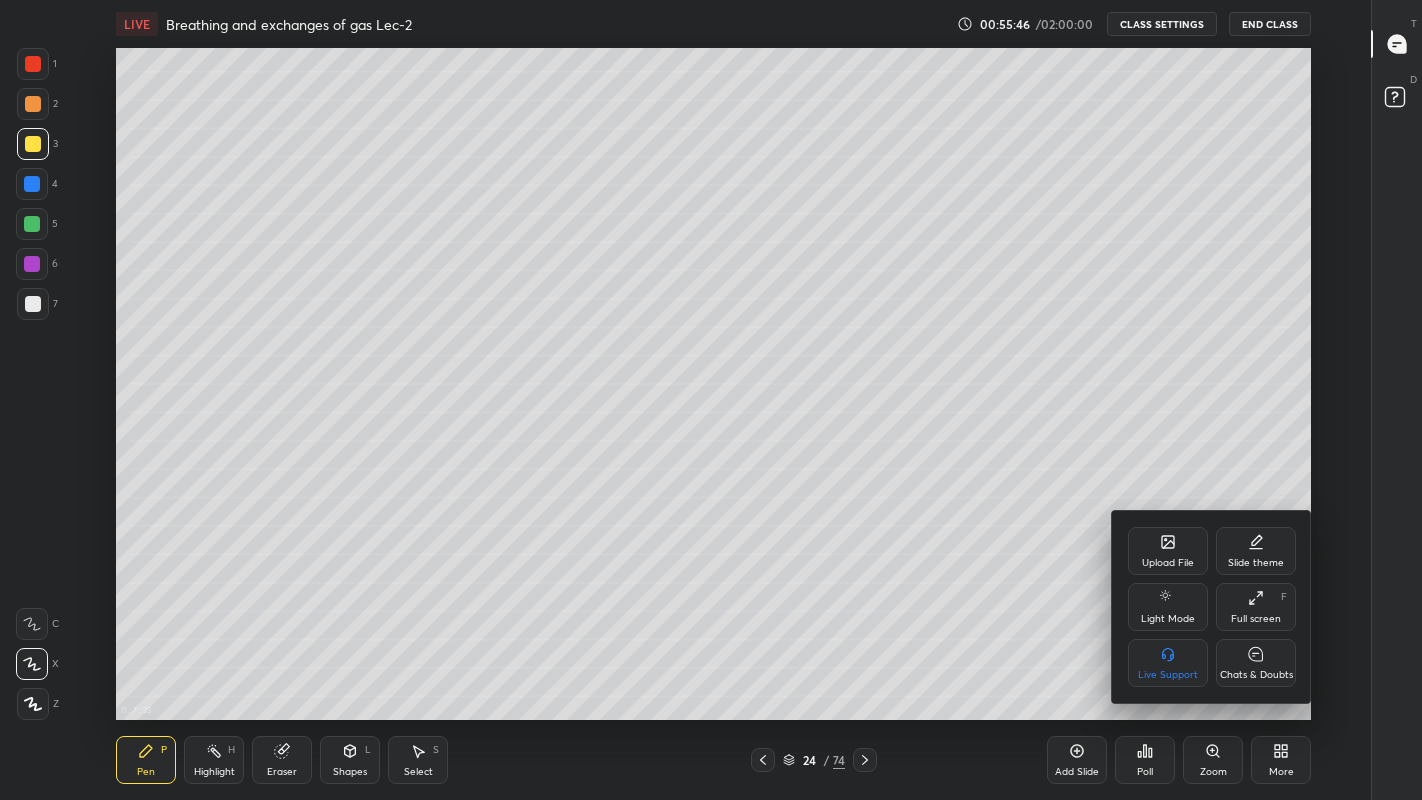click 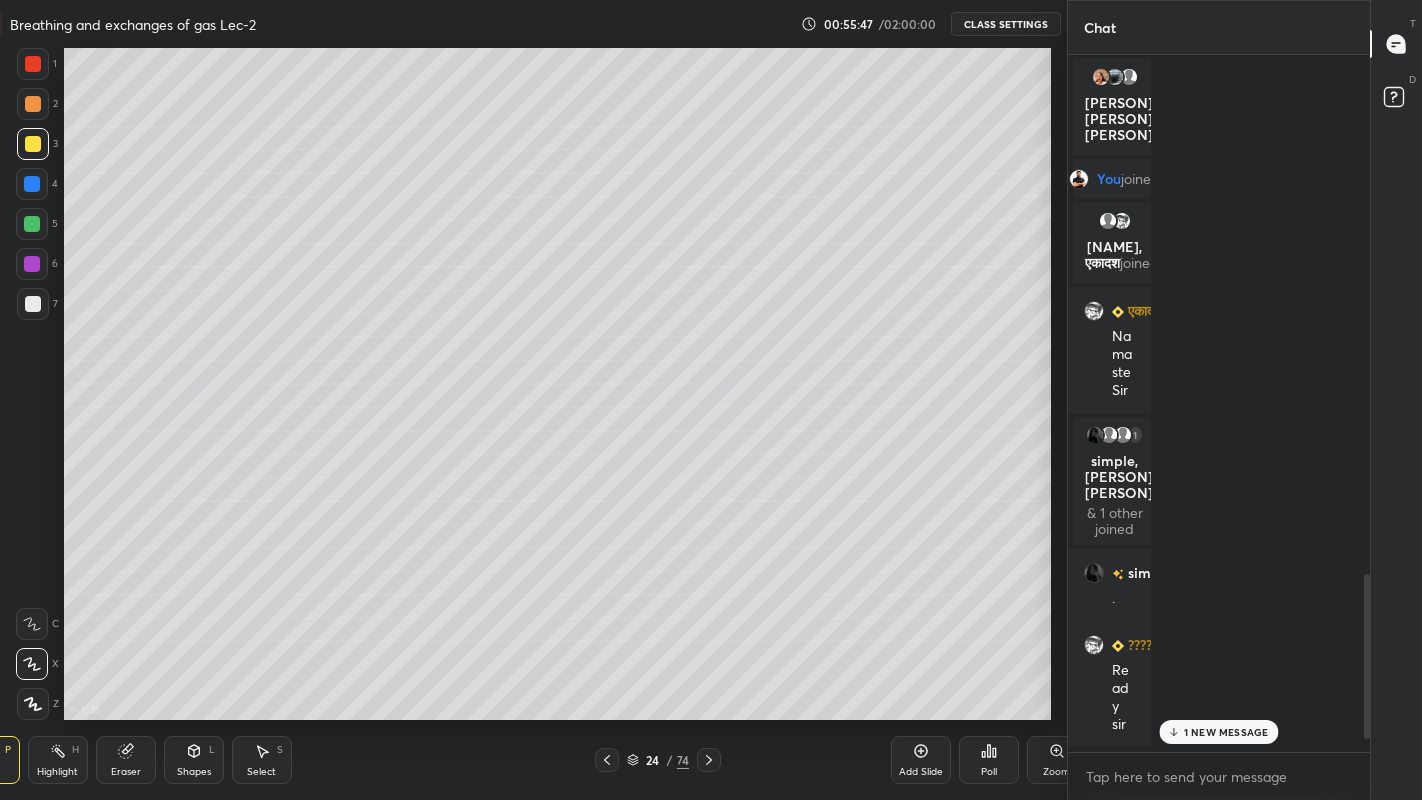 scroll, scrollTop: 672, scrollLeft: 1011, axis: both 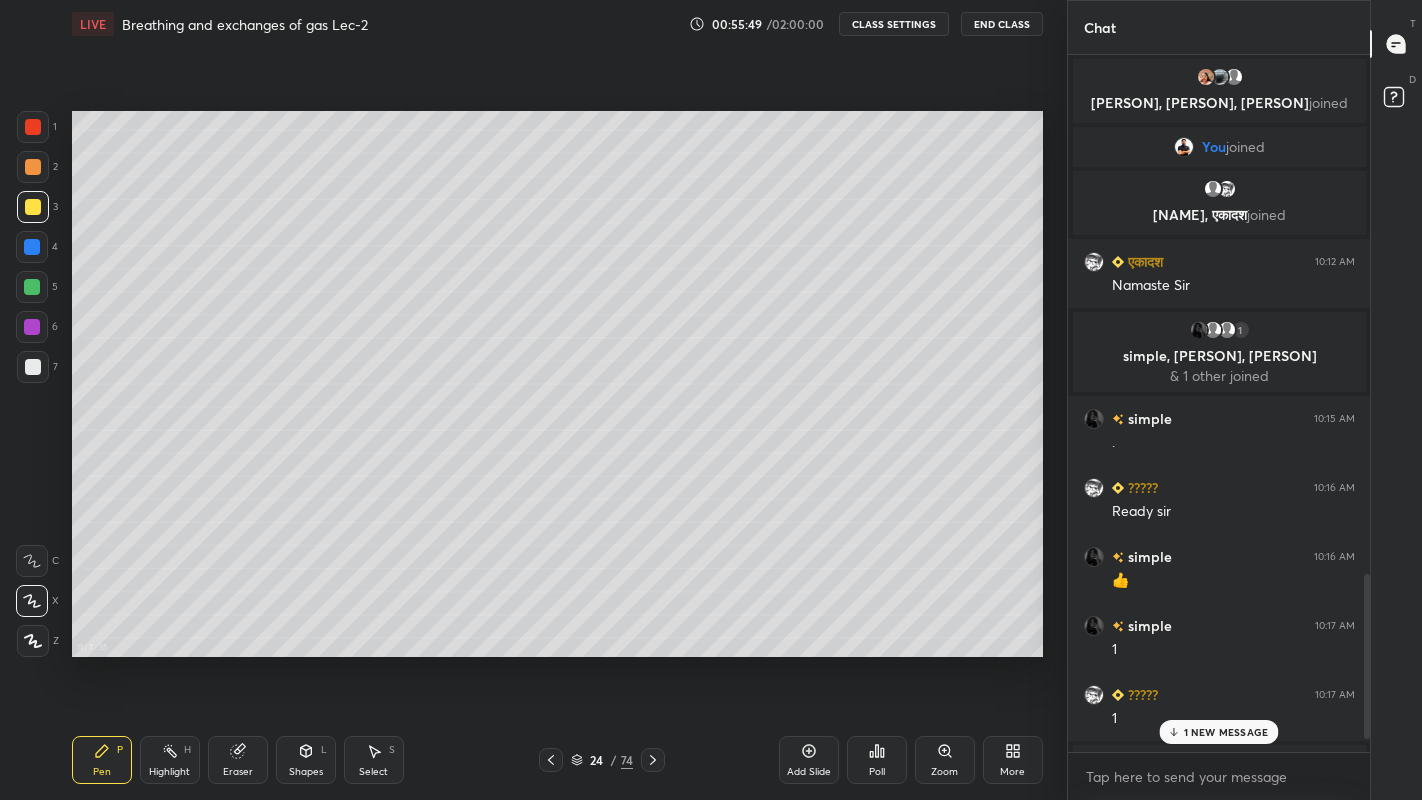 click on "1 NEW MESSAGE" at bounding box center (1226, 732) 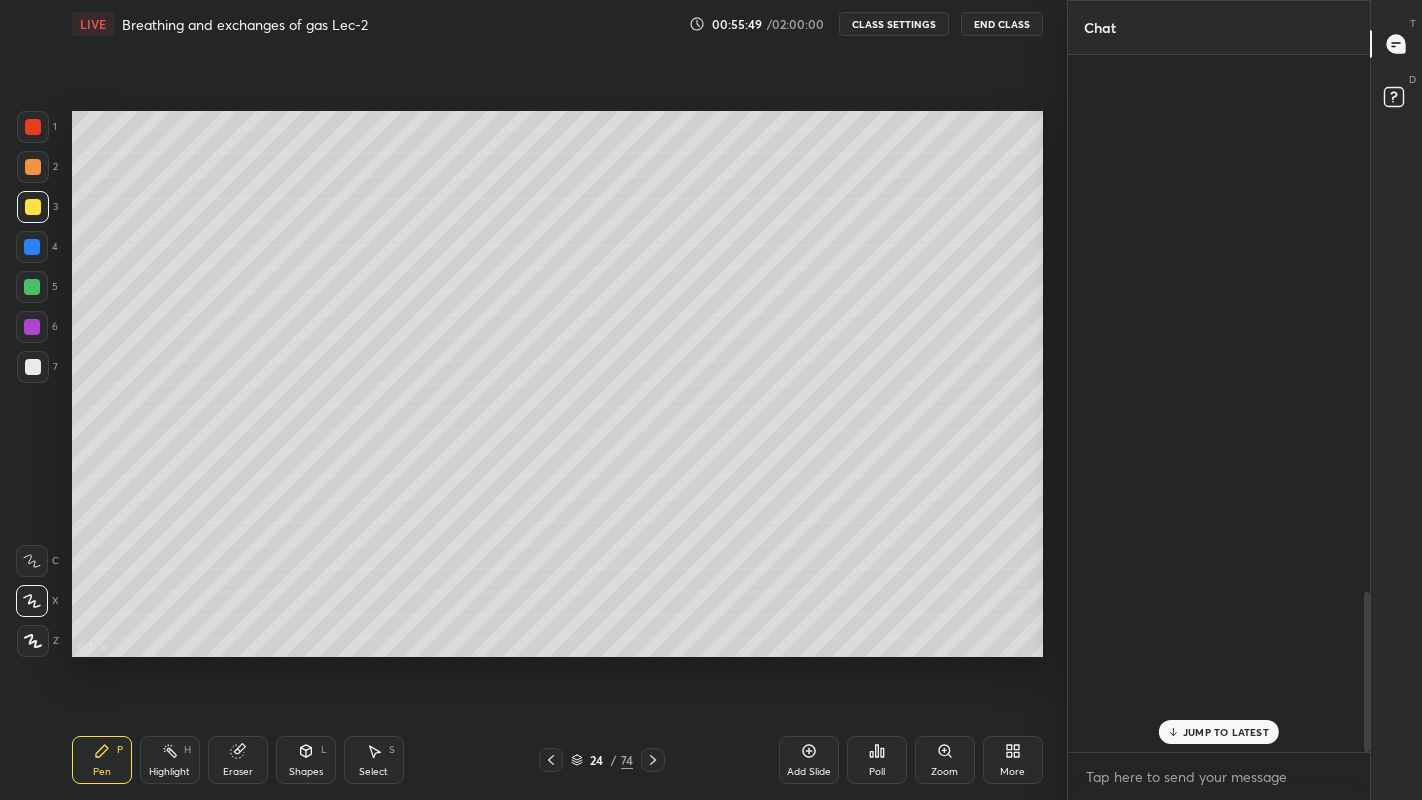 scroll, scrollTop: 2332, scrollLeft: 0, axis: vertical 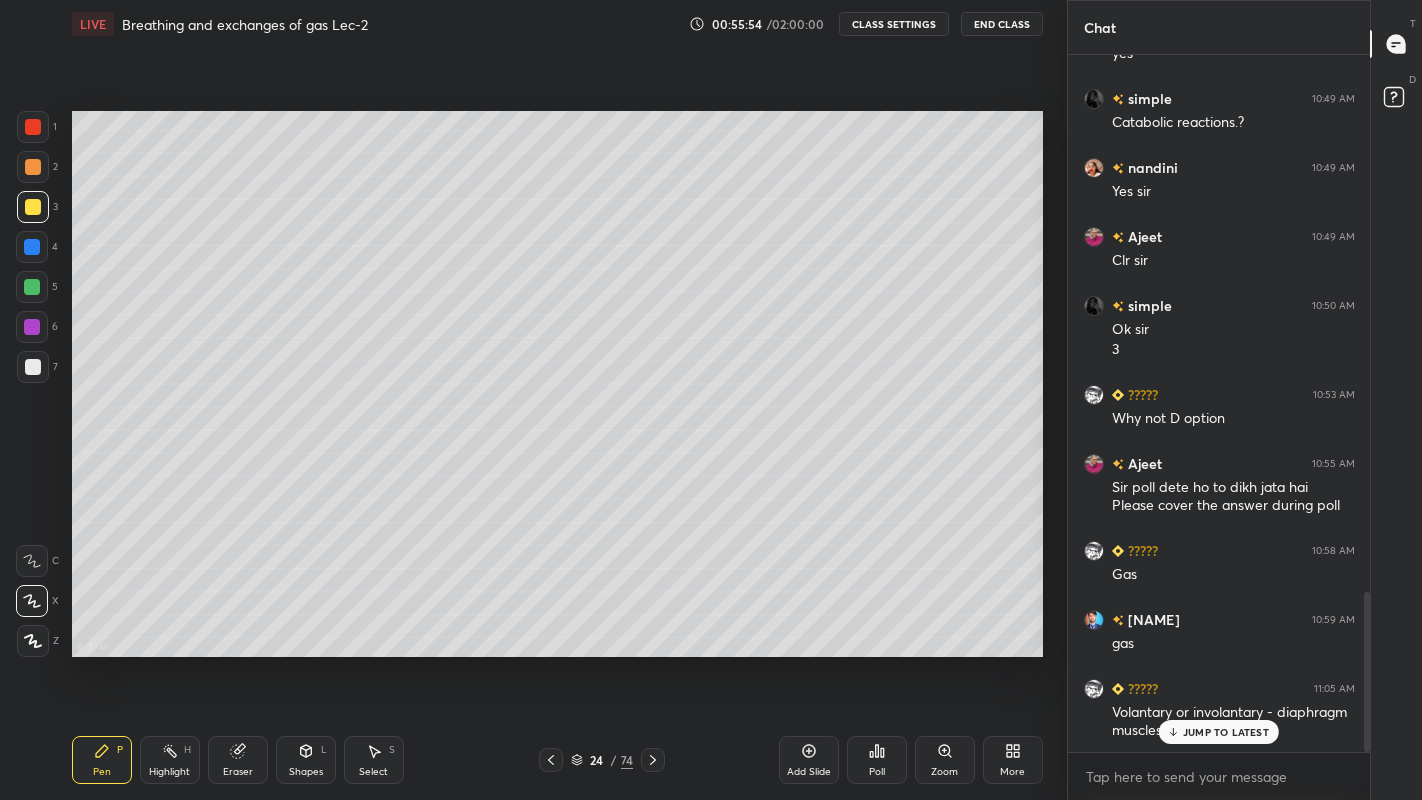 click on "JUMP TO LATEST" at bounding box center (1226, 732) 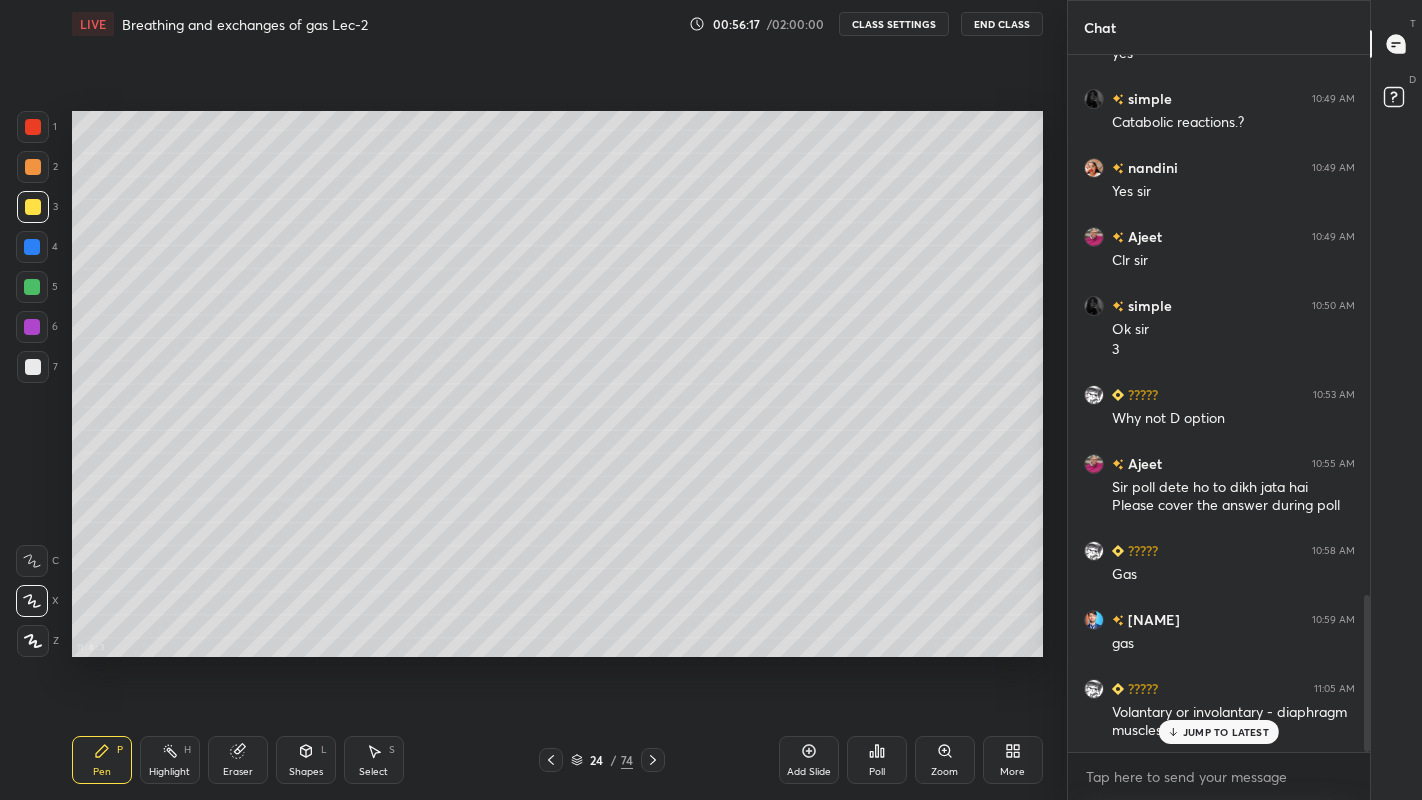 scroll, scrollTop: 2401, scrollLeft: 0, axis: vertical 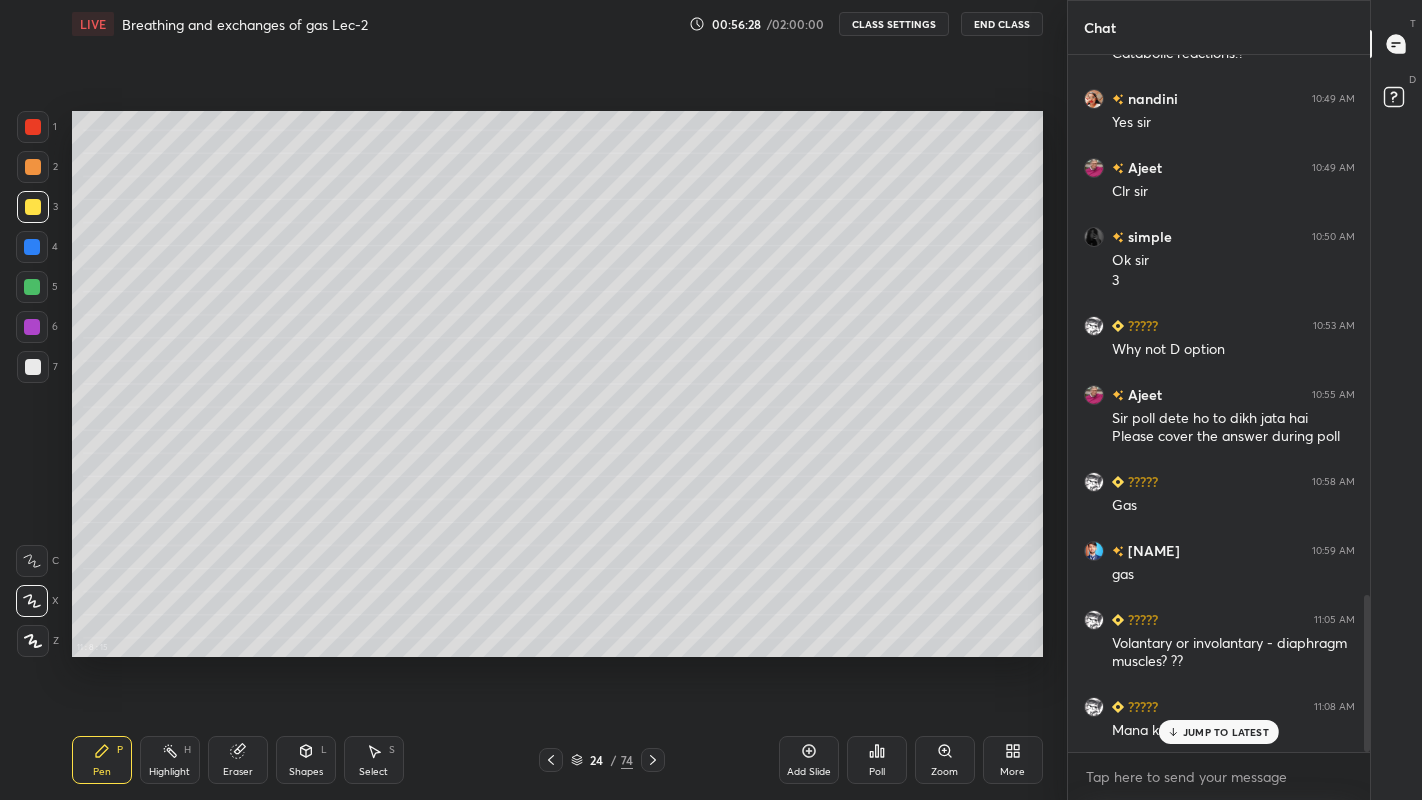 click on "JUMP TO LATEST" at bounding box center (1226, 732) 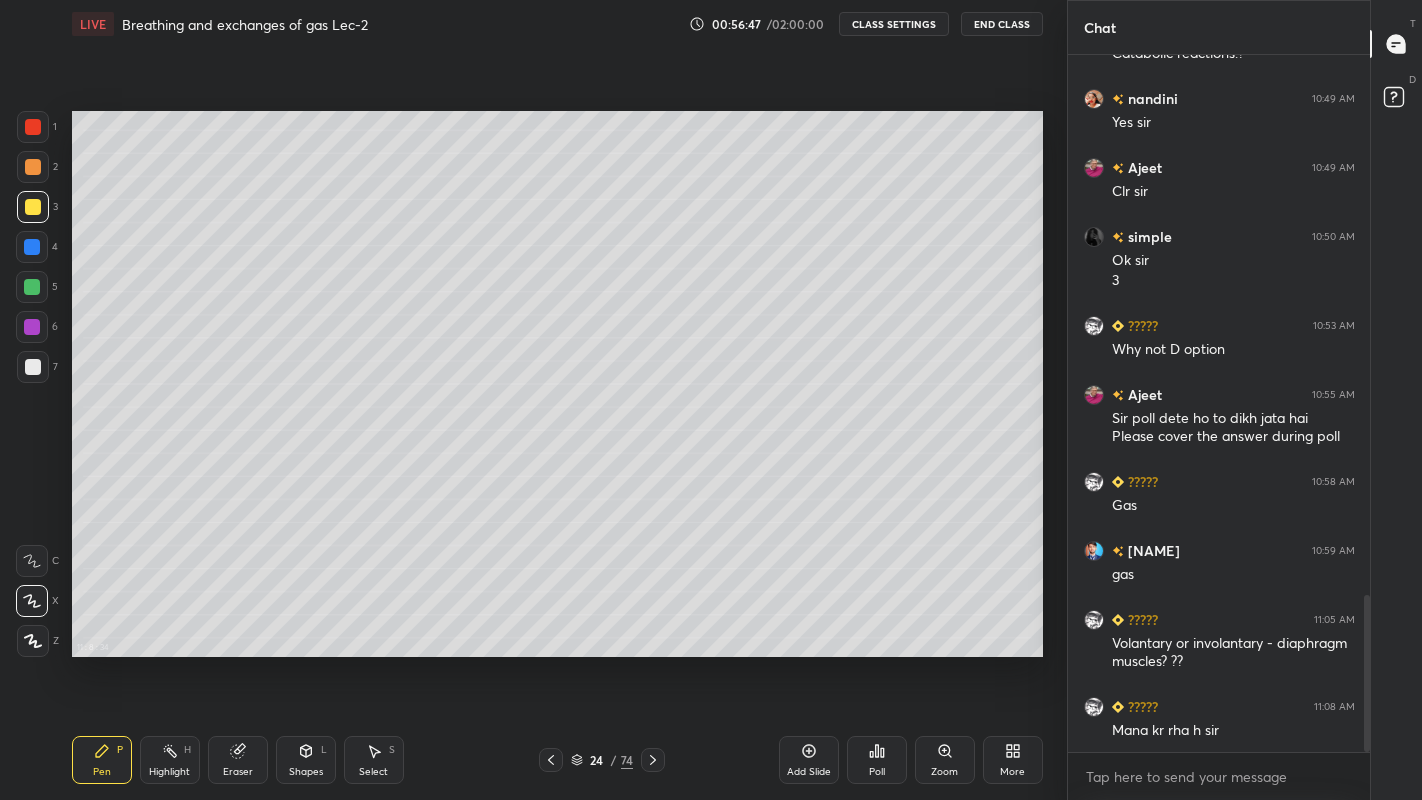 click 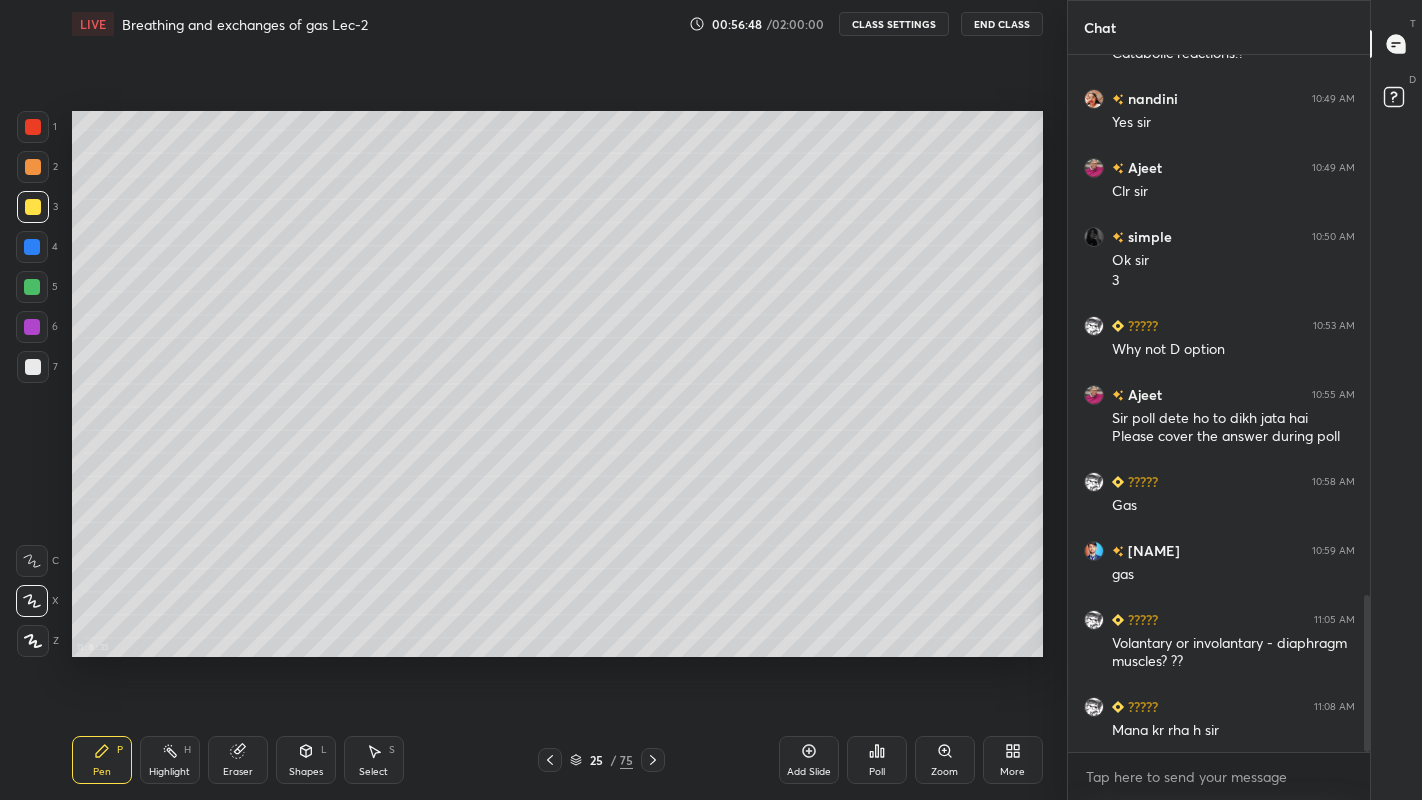 click at bounding box center [33, 367] 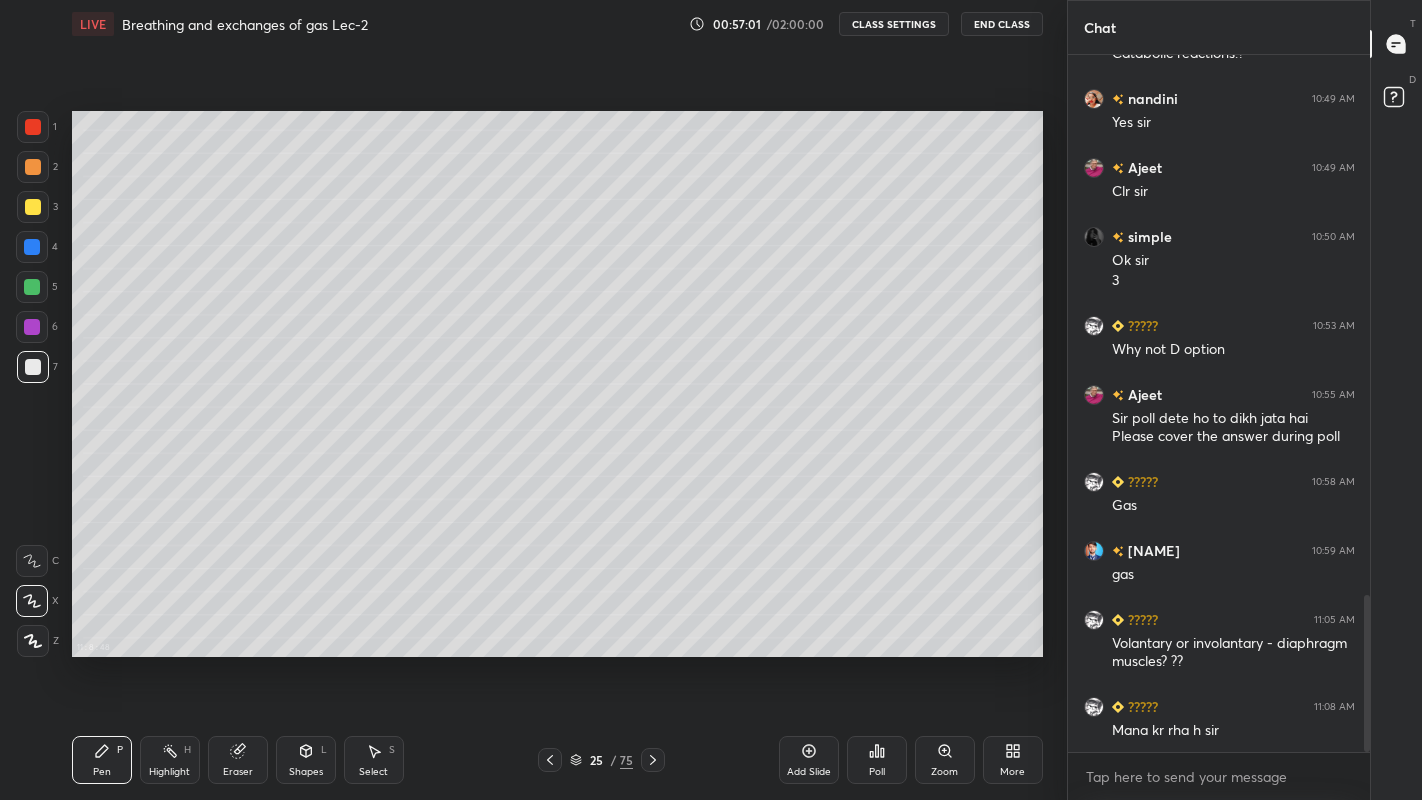 click on "Eraser" at bounding box center [238, 772] 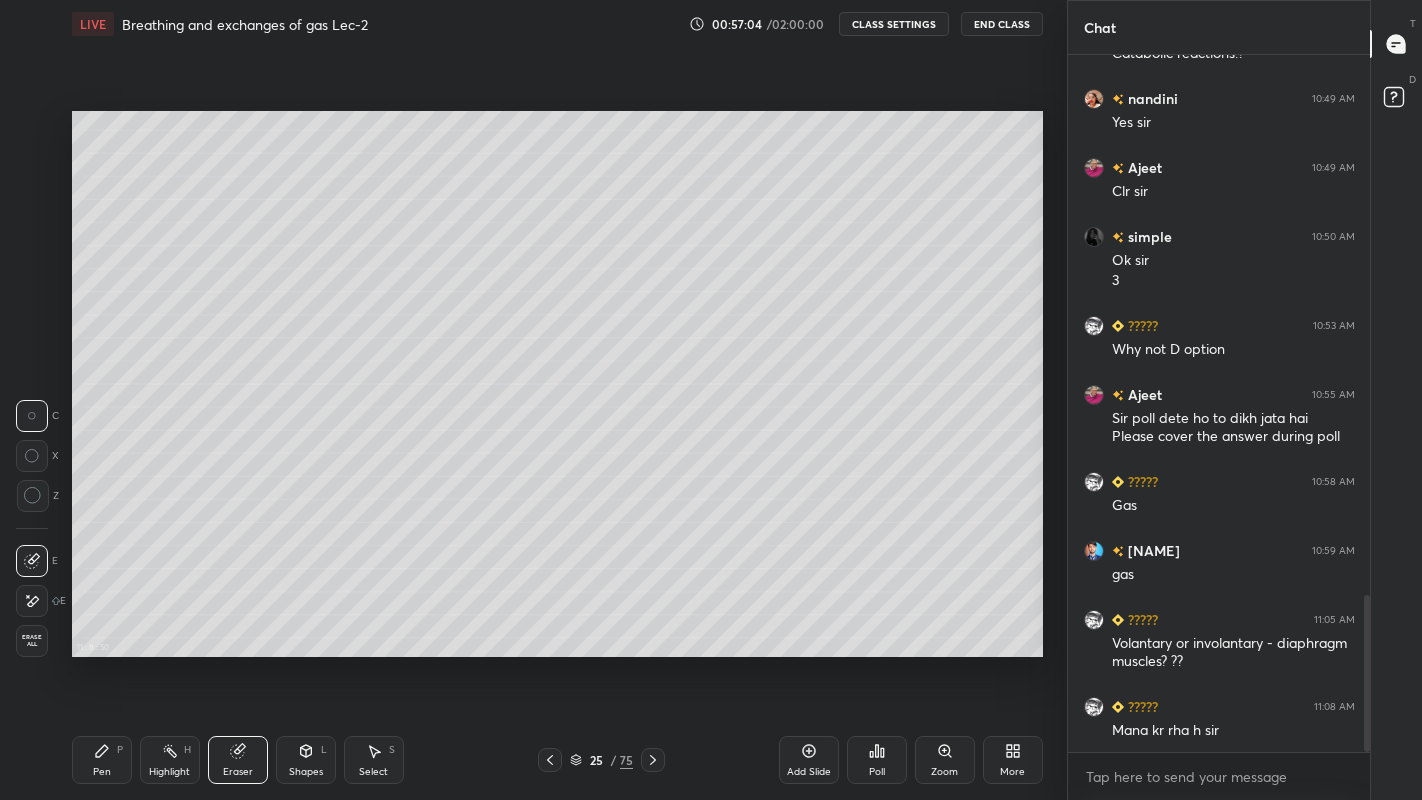 click at bounding box center (32, 601) 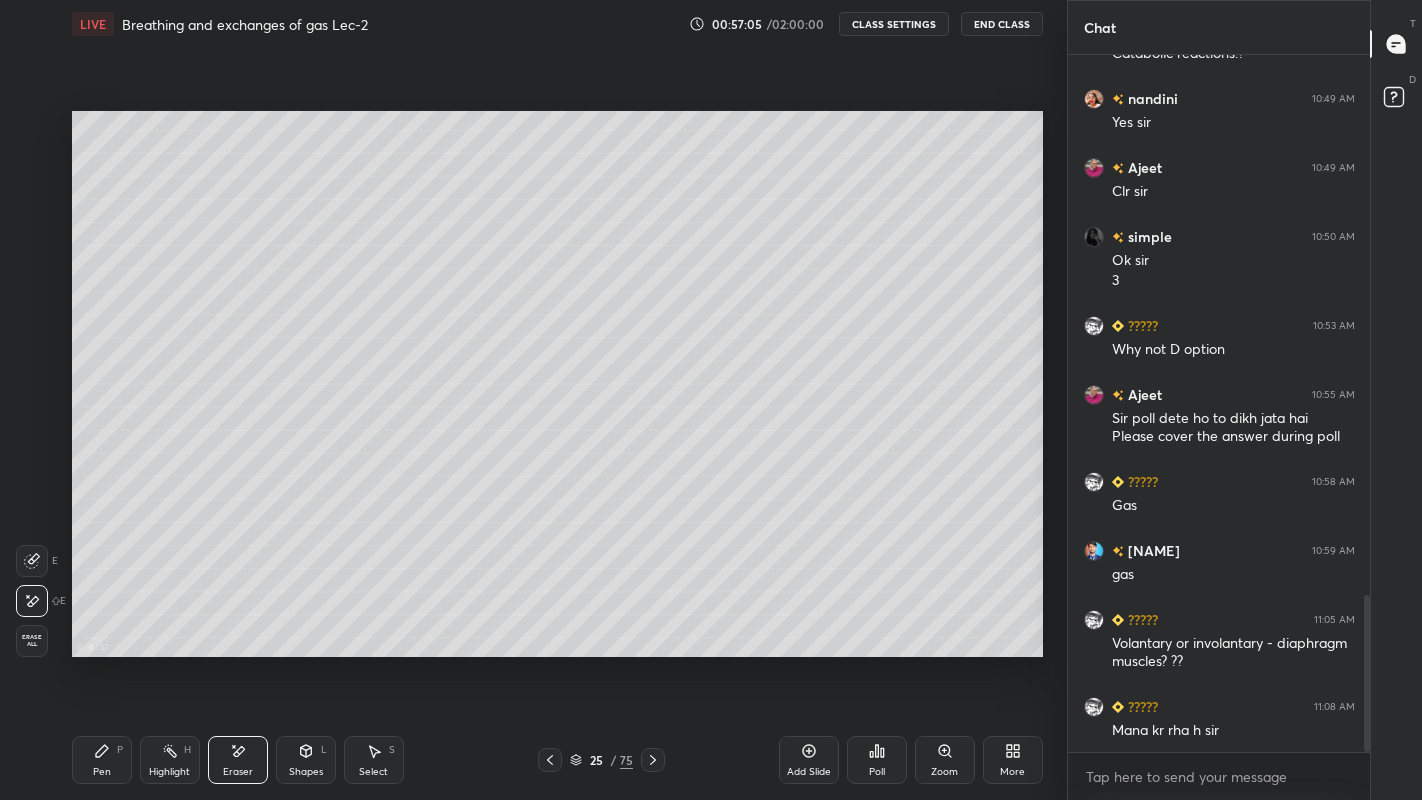 click on "Pen P" at bounding box center (102, 760) 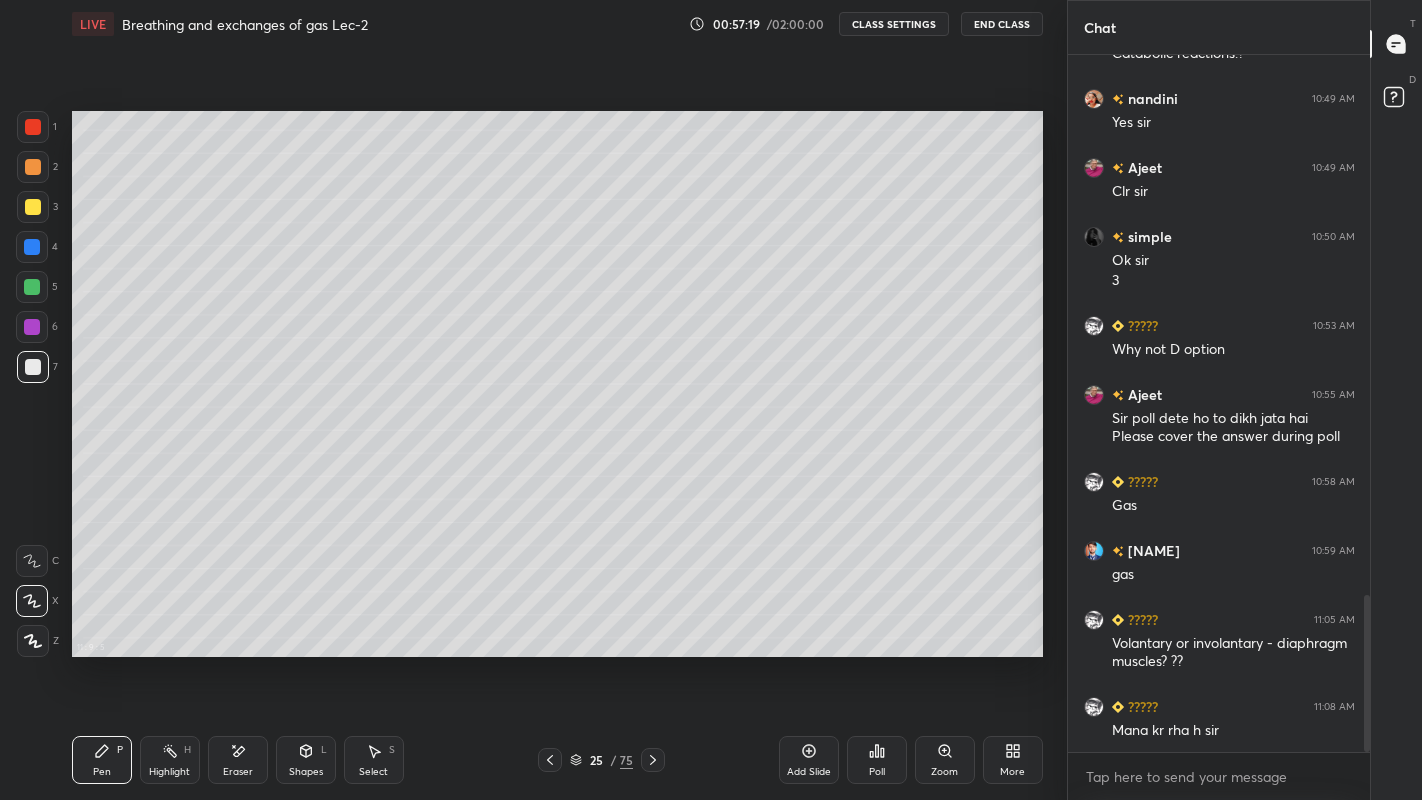 click at bounding box center (33, 207) 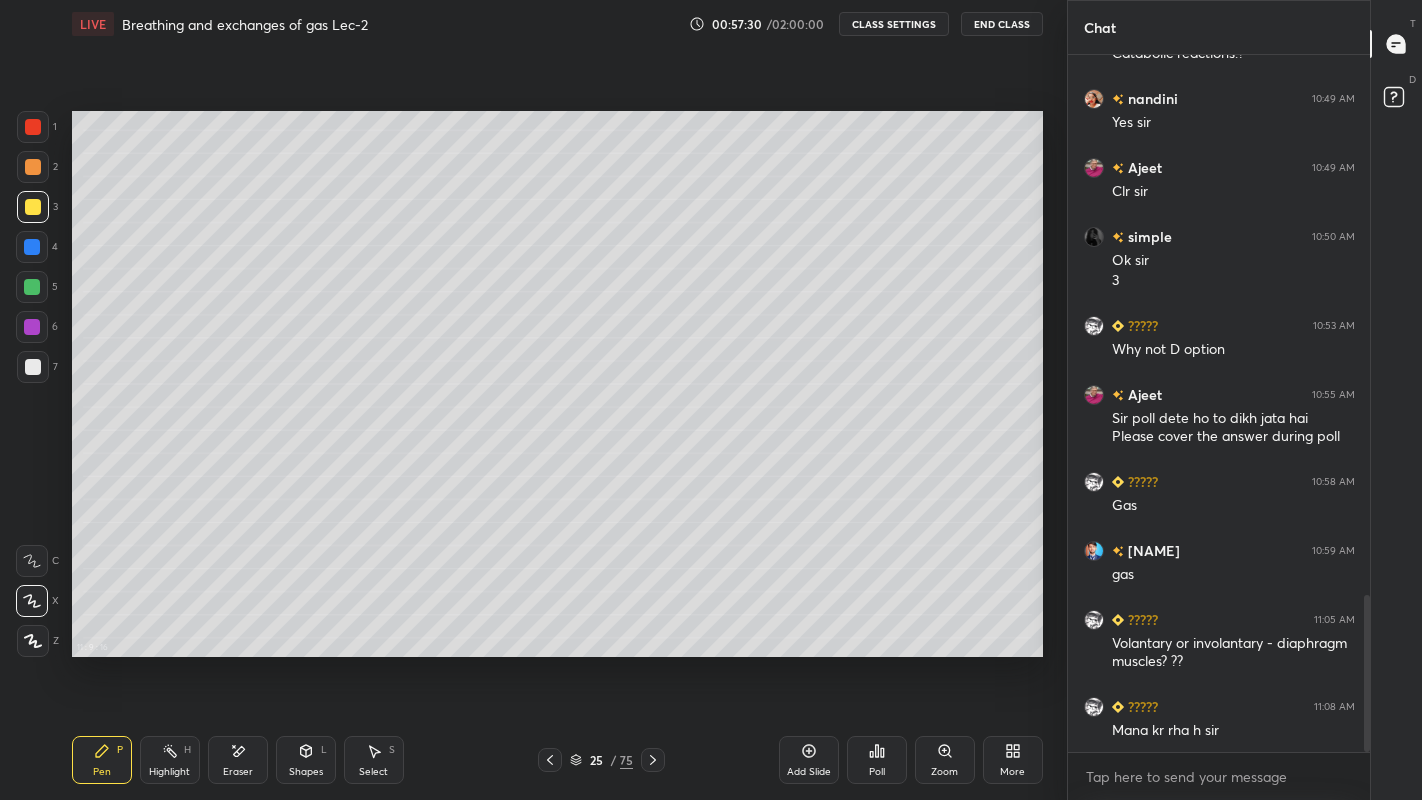 click at bounding box center [33, 367] 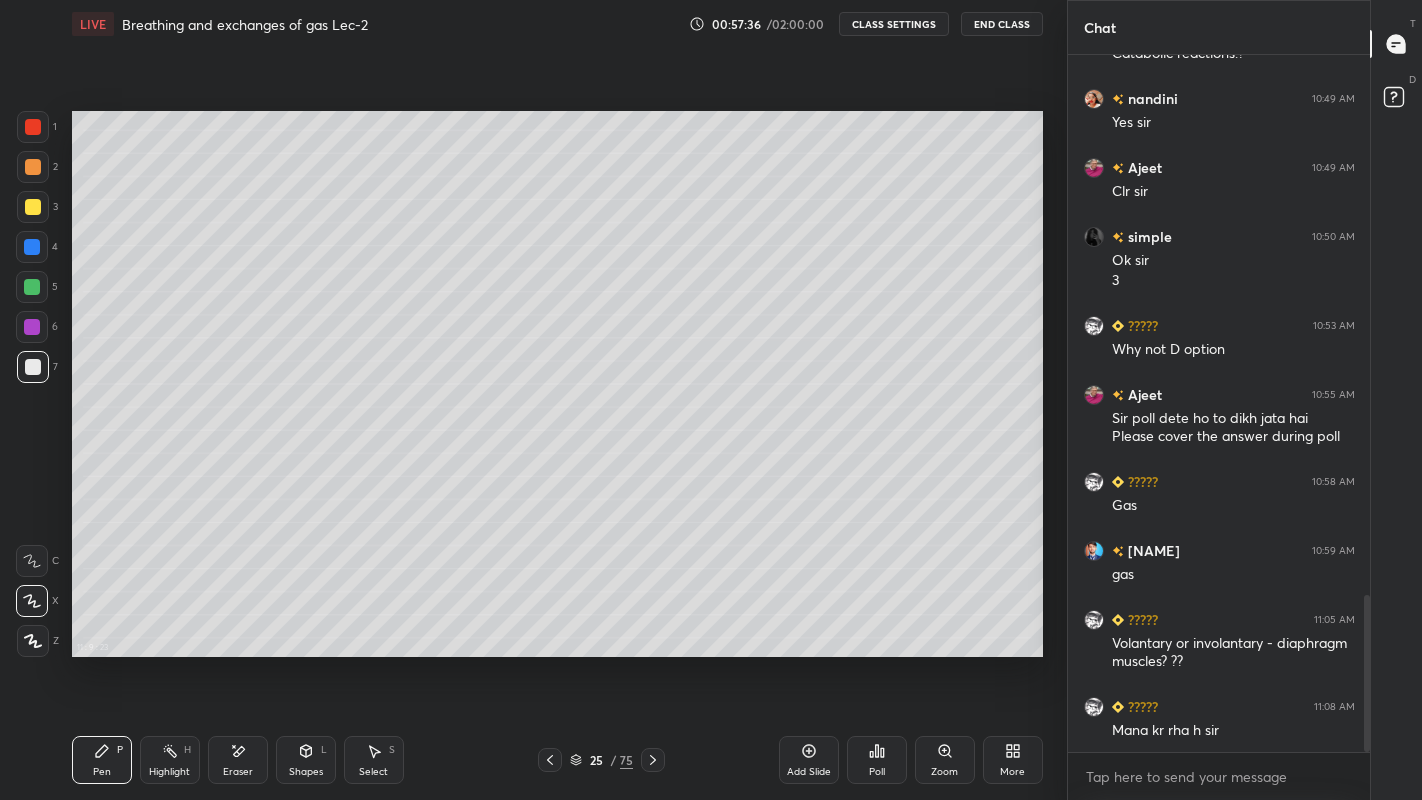 click at bounding box center [33, 207] 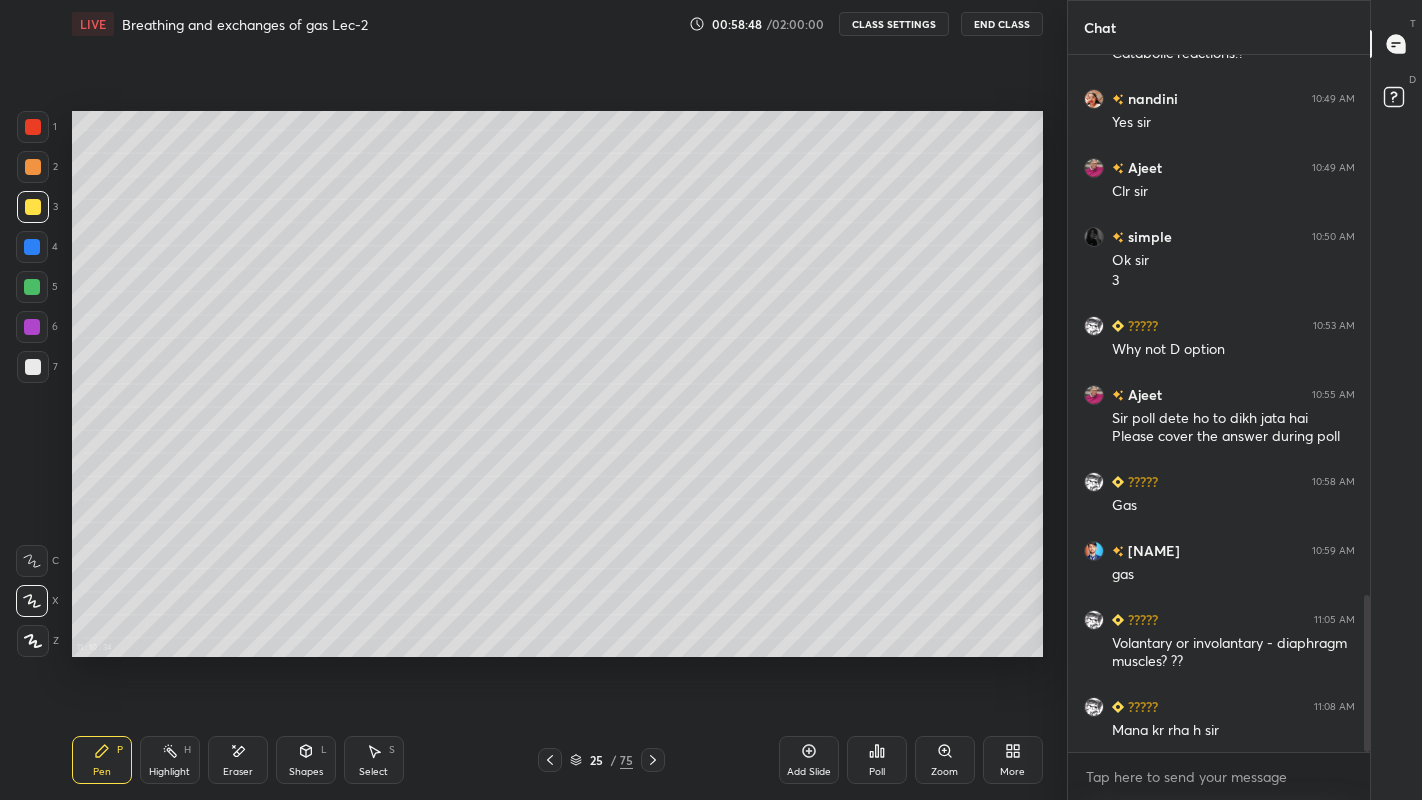 click on "Eraser" at bounding box center [238, 760] 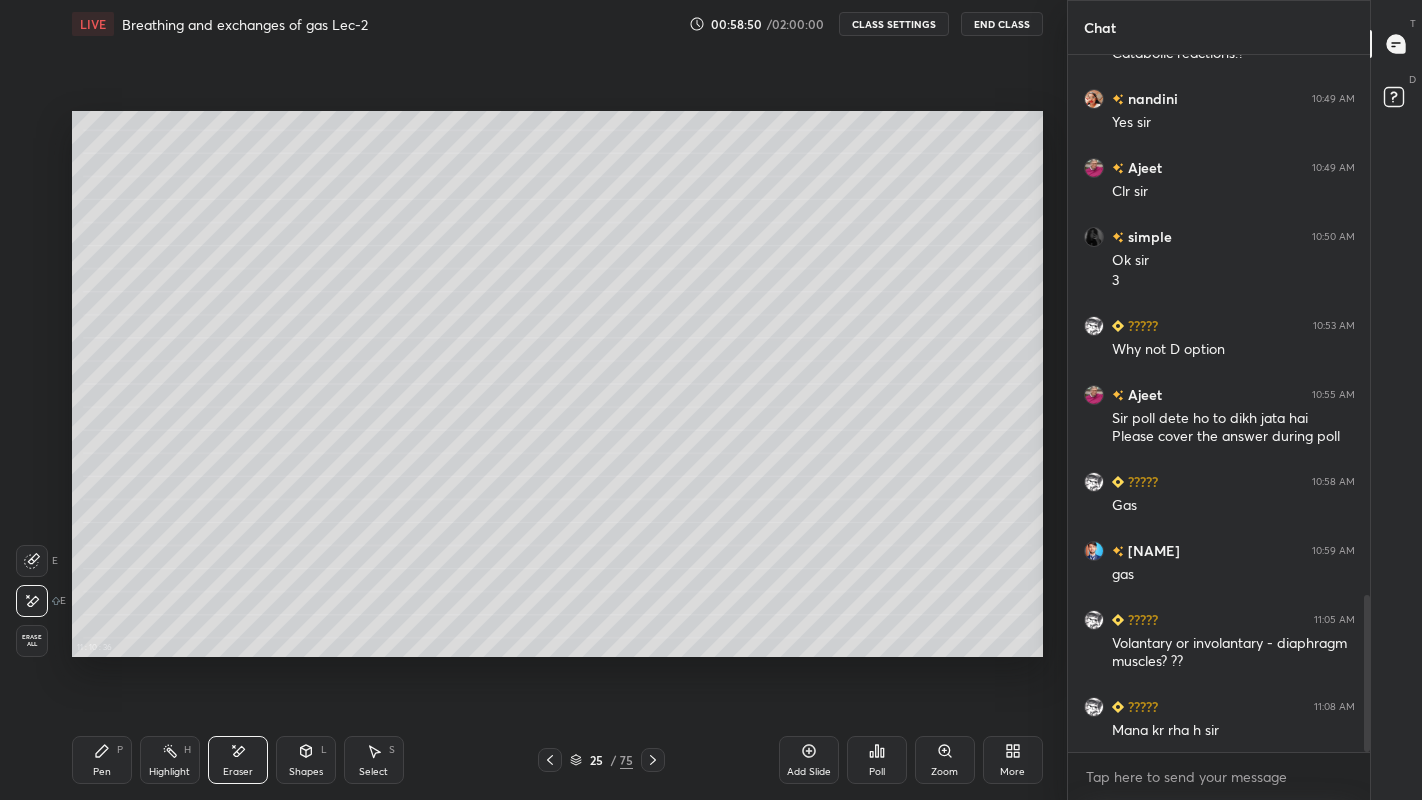 click on "Pen" at bounding box center (102, 772) 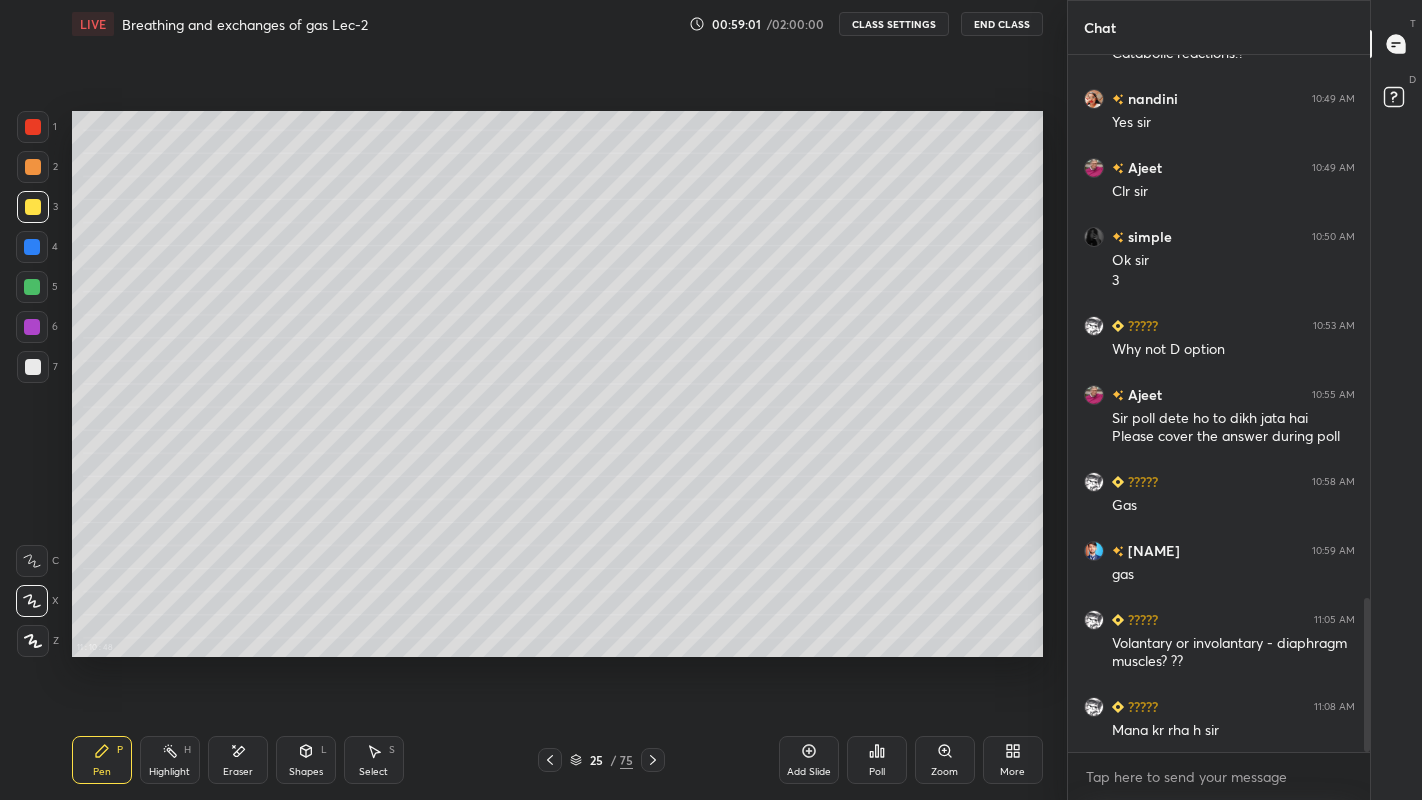 scroll, scrollTop: 2450, scrollLeft: 0, axis: vertical 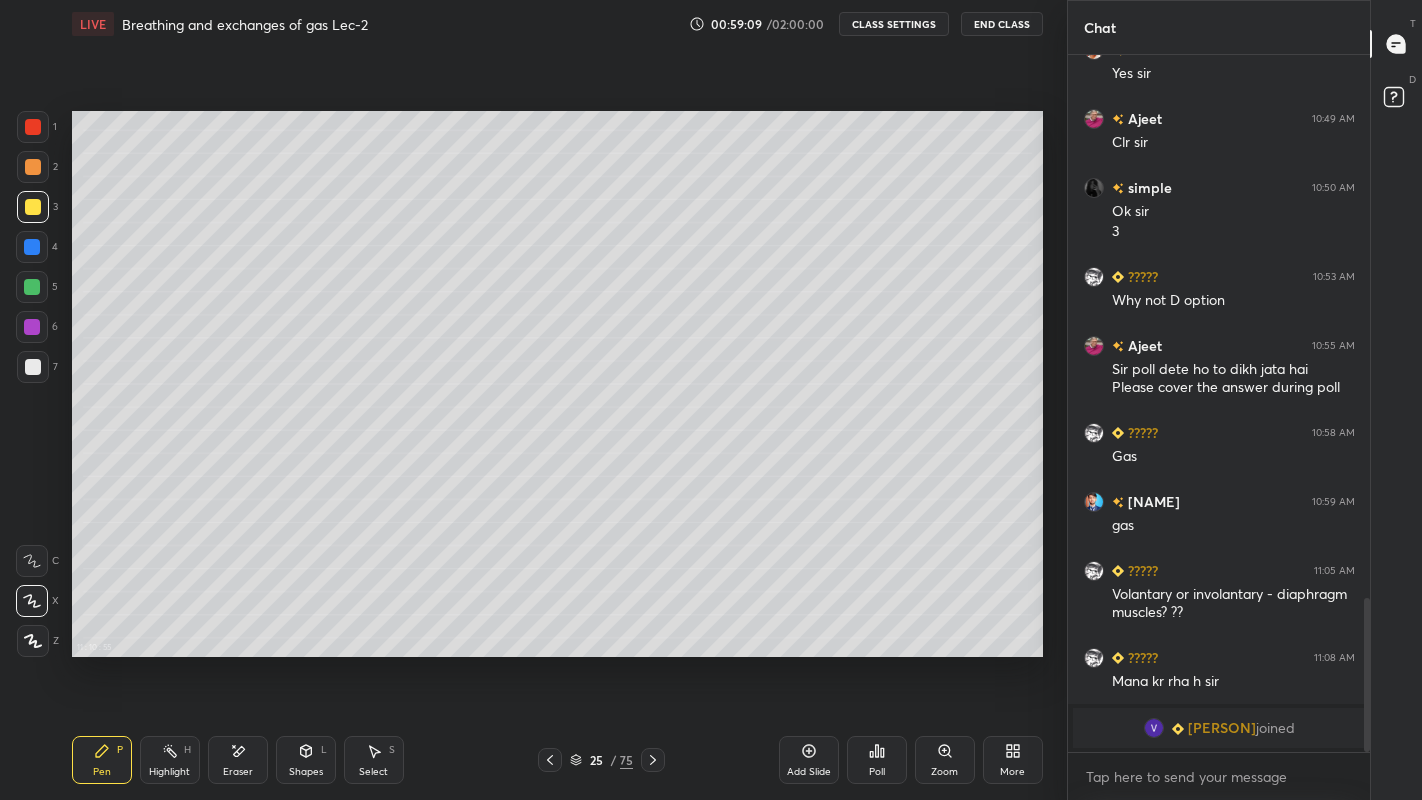 click at bounding box center [33, 367] 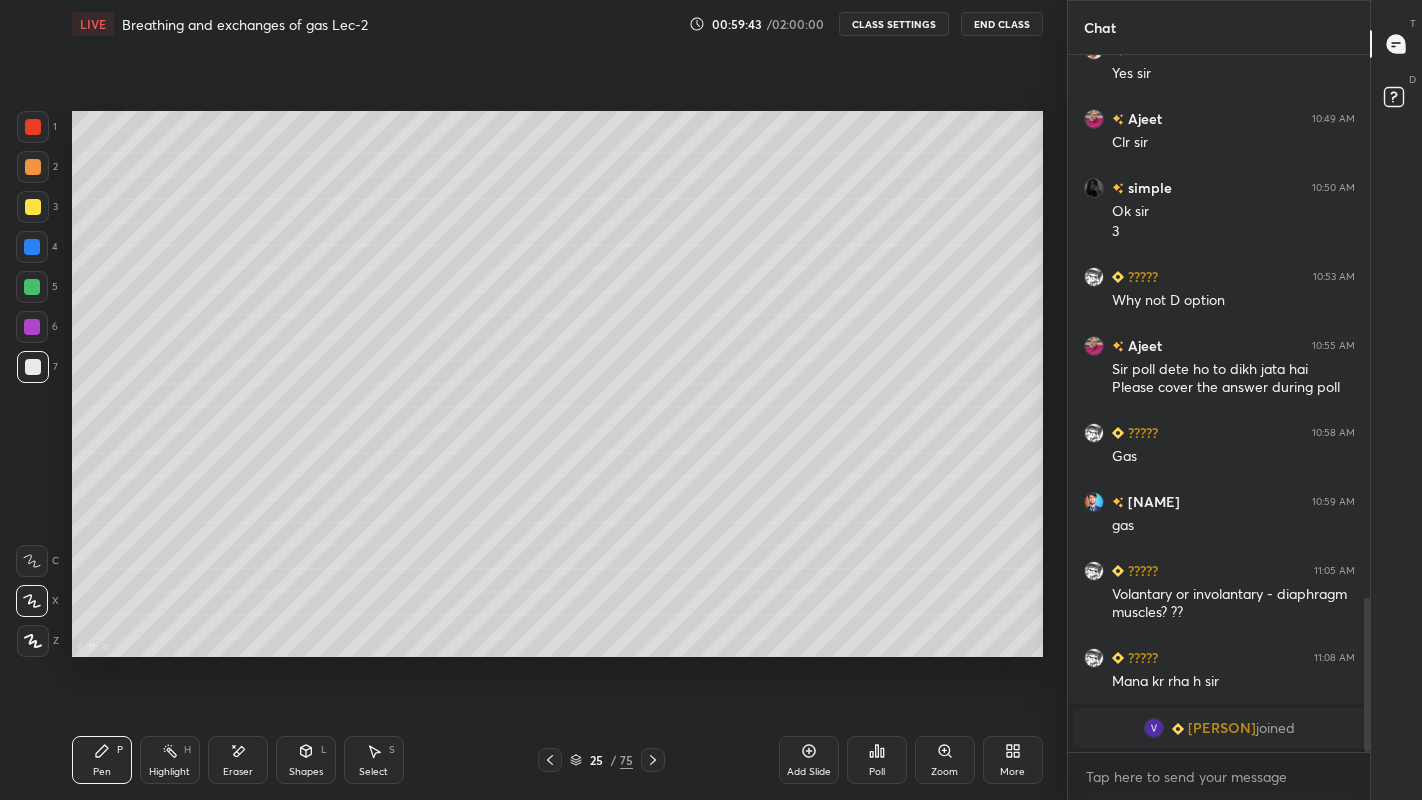 click on "Eraser" at bounding box center (238, 772) 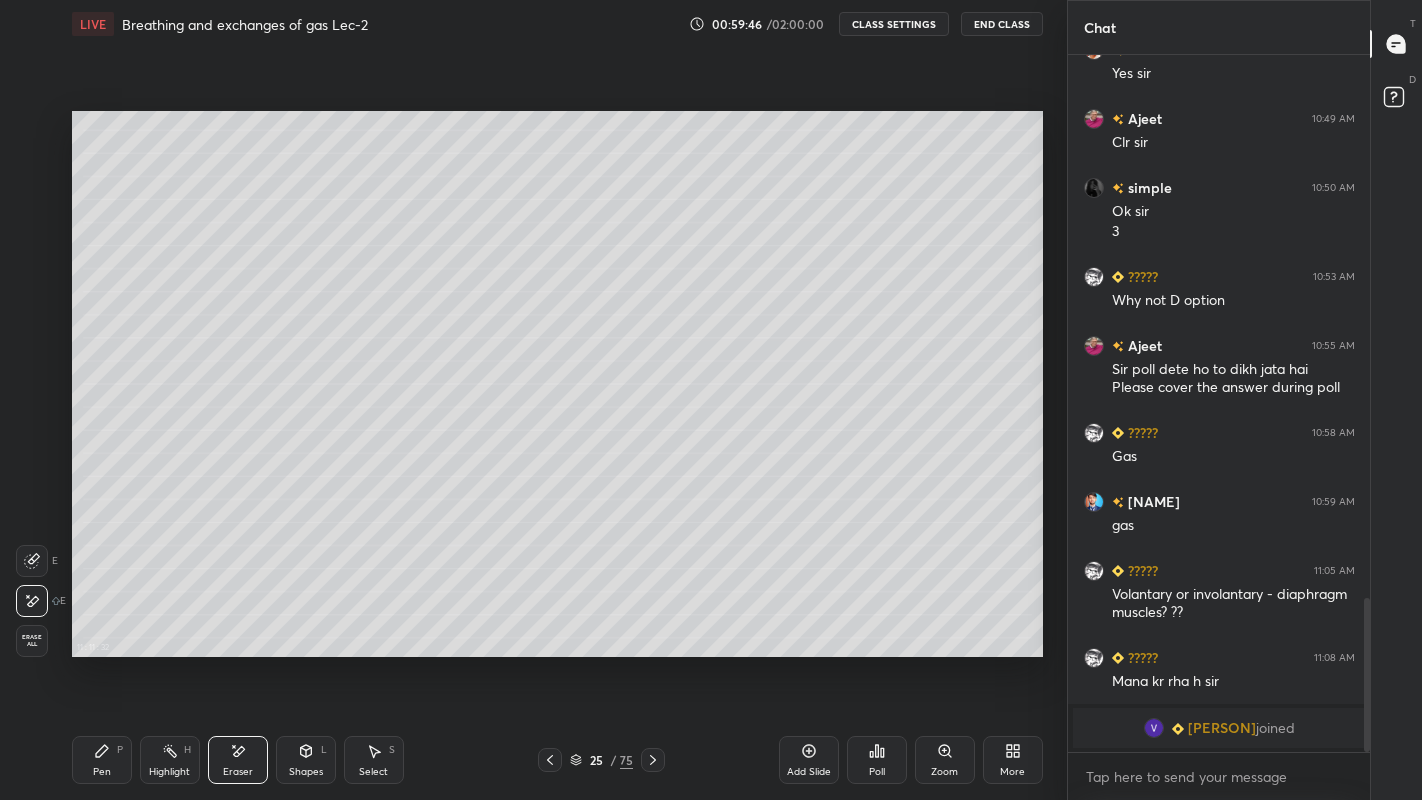 click on "Pen" at bounding box center (102, 772) 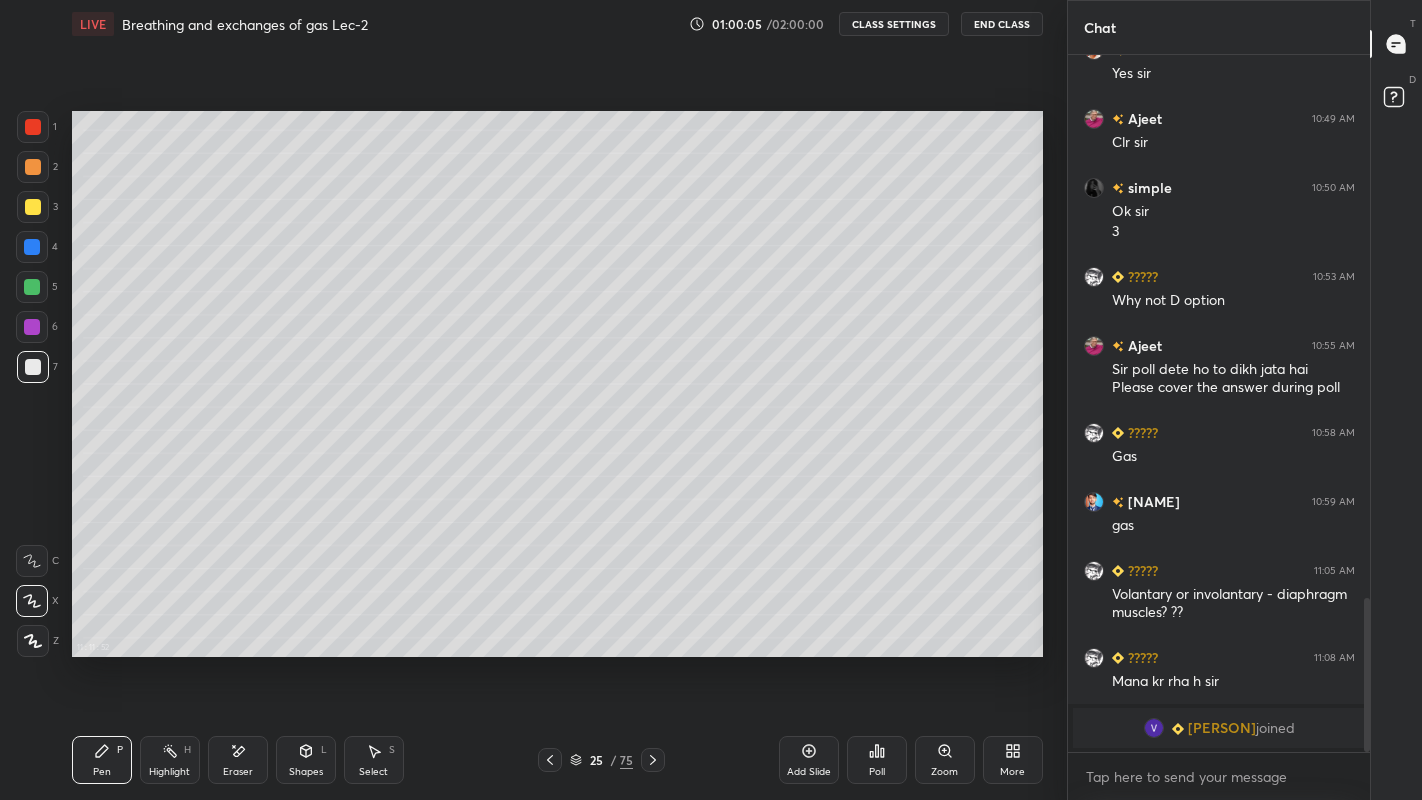 click on "Eraser" at bounding box center [238, 760] 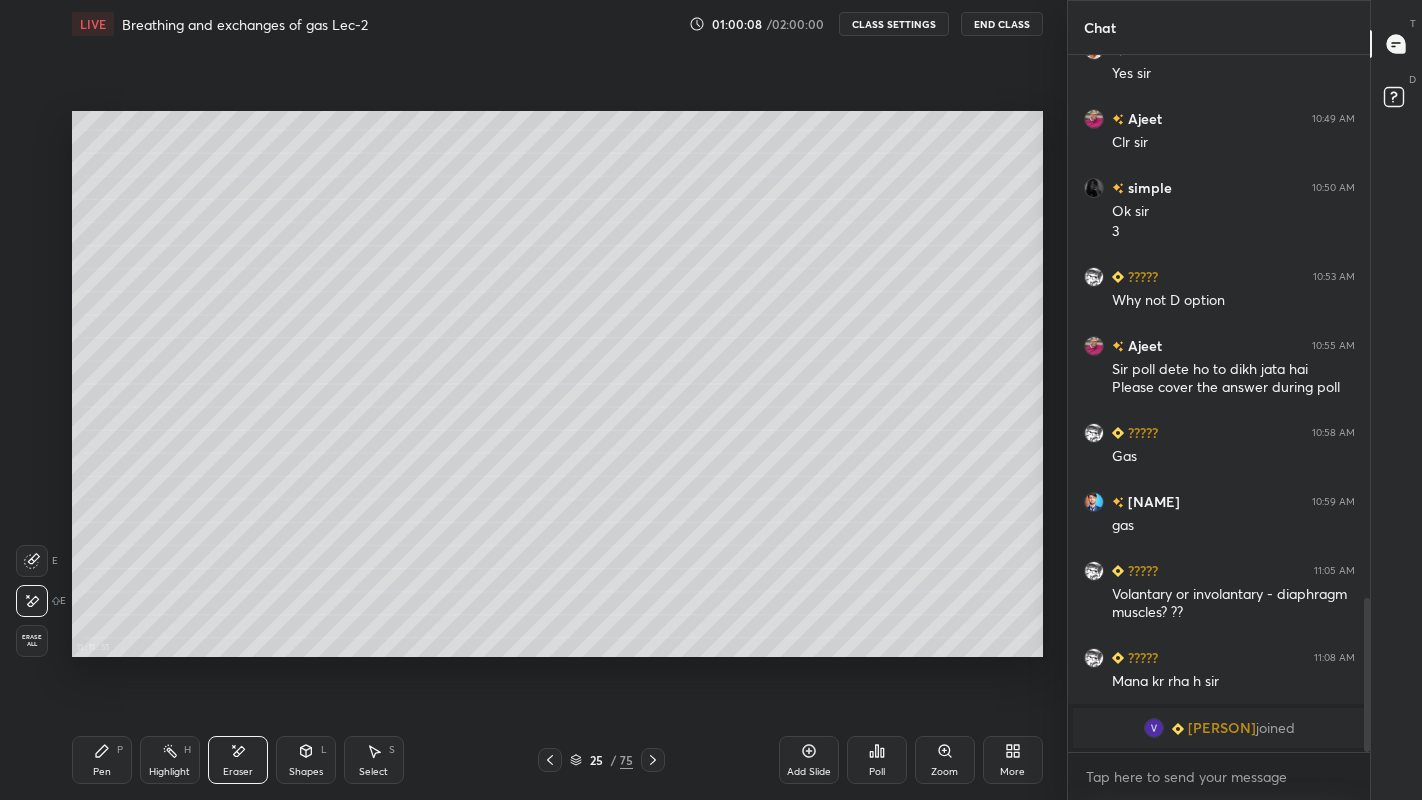 click on "Pen P" at bounding box center [102, 760] 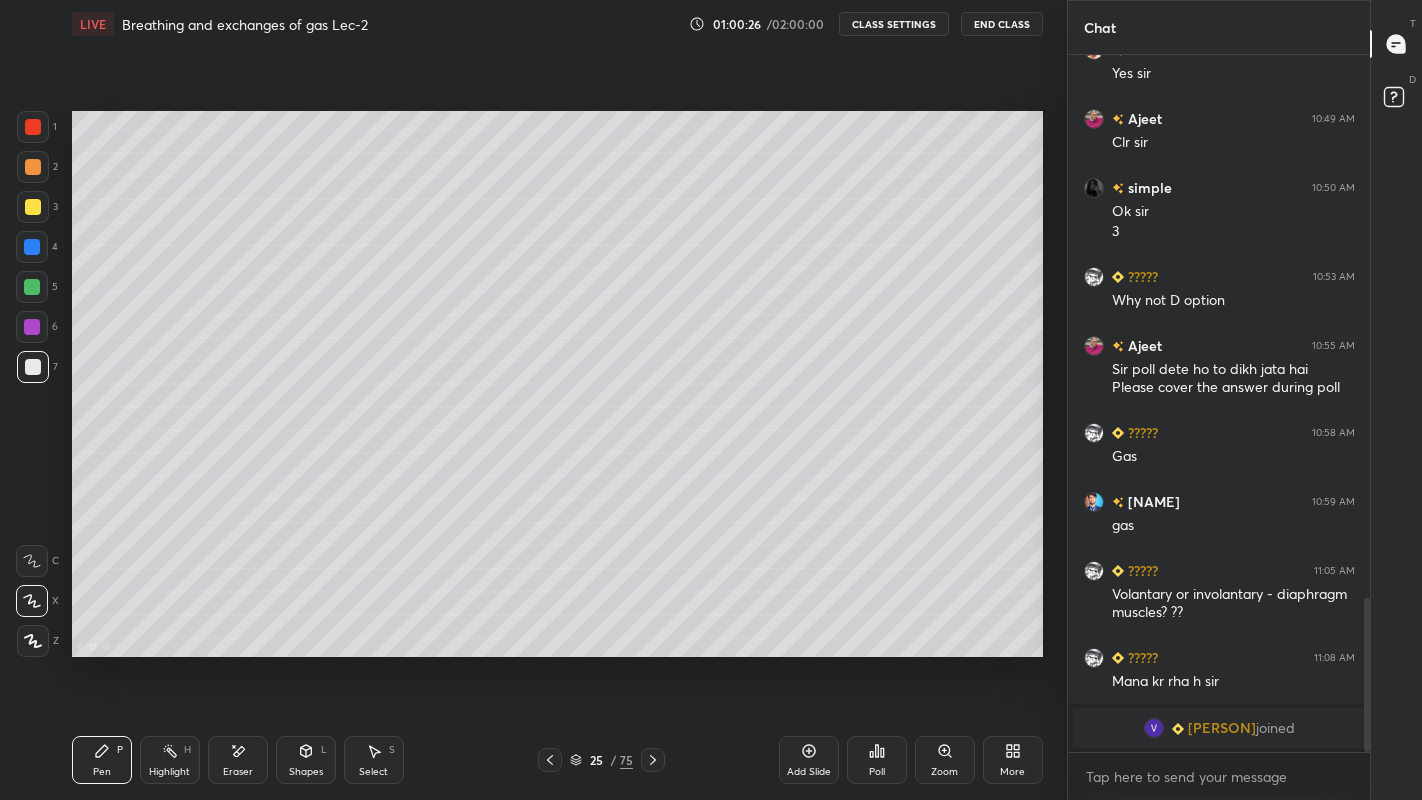 click at bounding box center [33, 367] 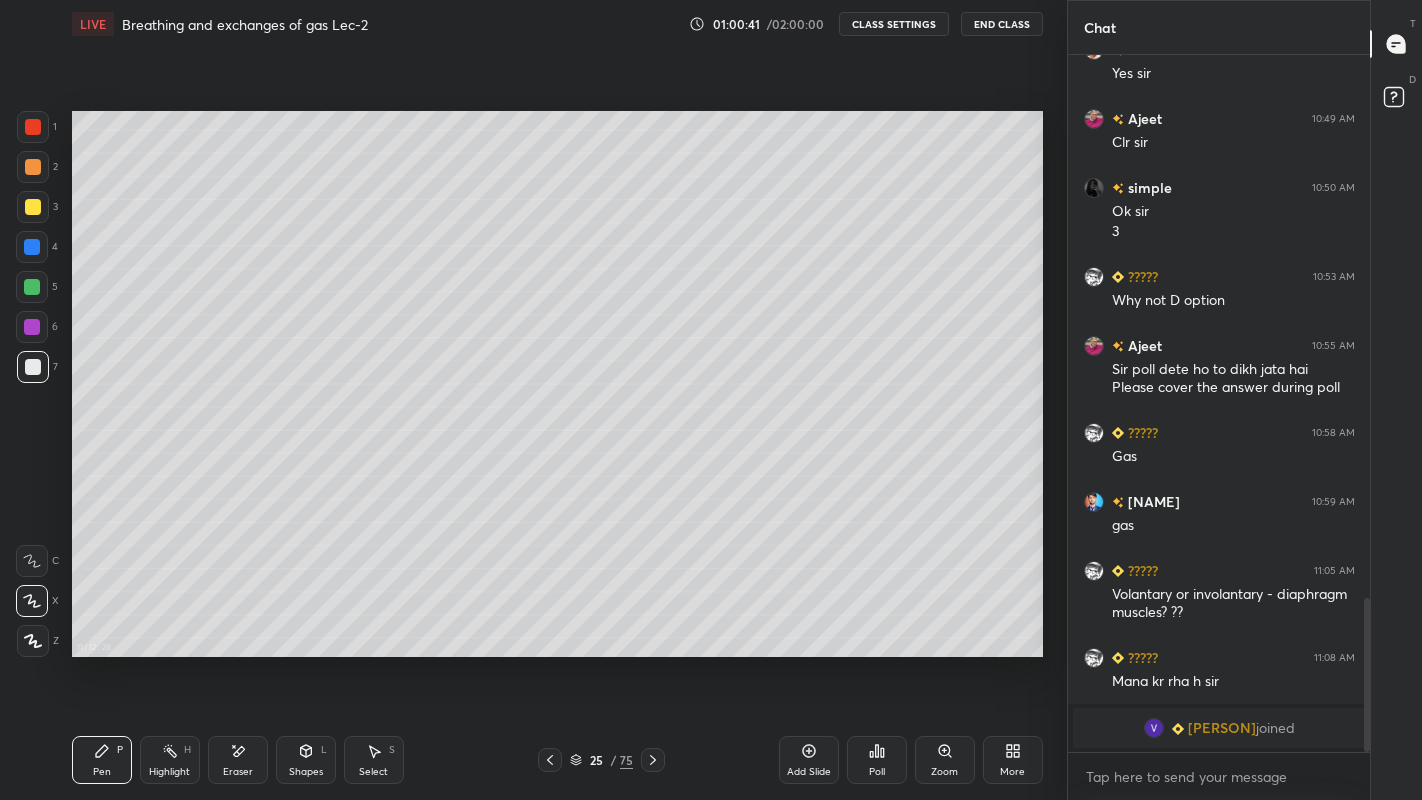 click on "11 : 12 : 28 Setting up your live class" at bounding box center [557, 384] 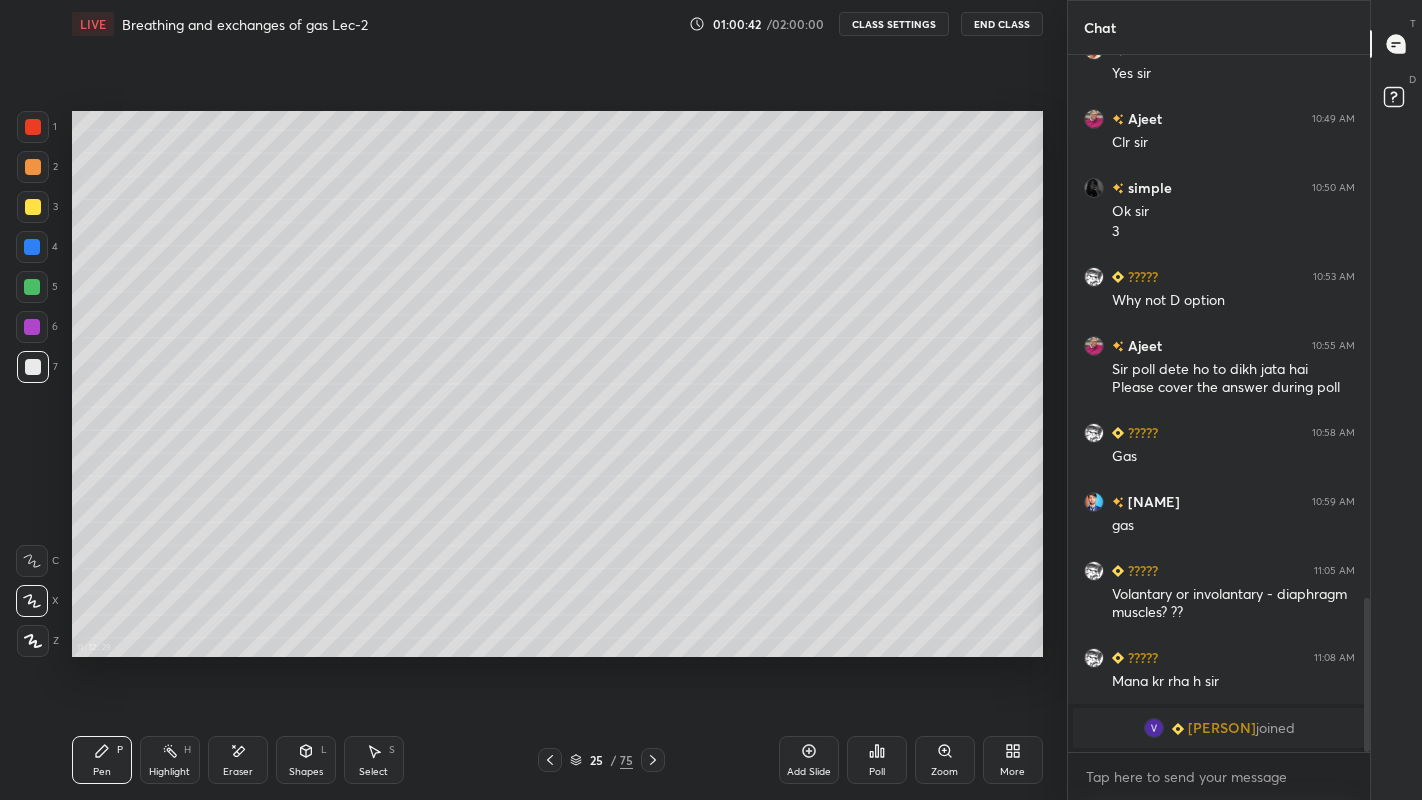 click on "More" at bounding box center (1012, 772) 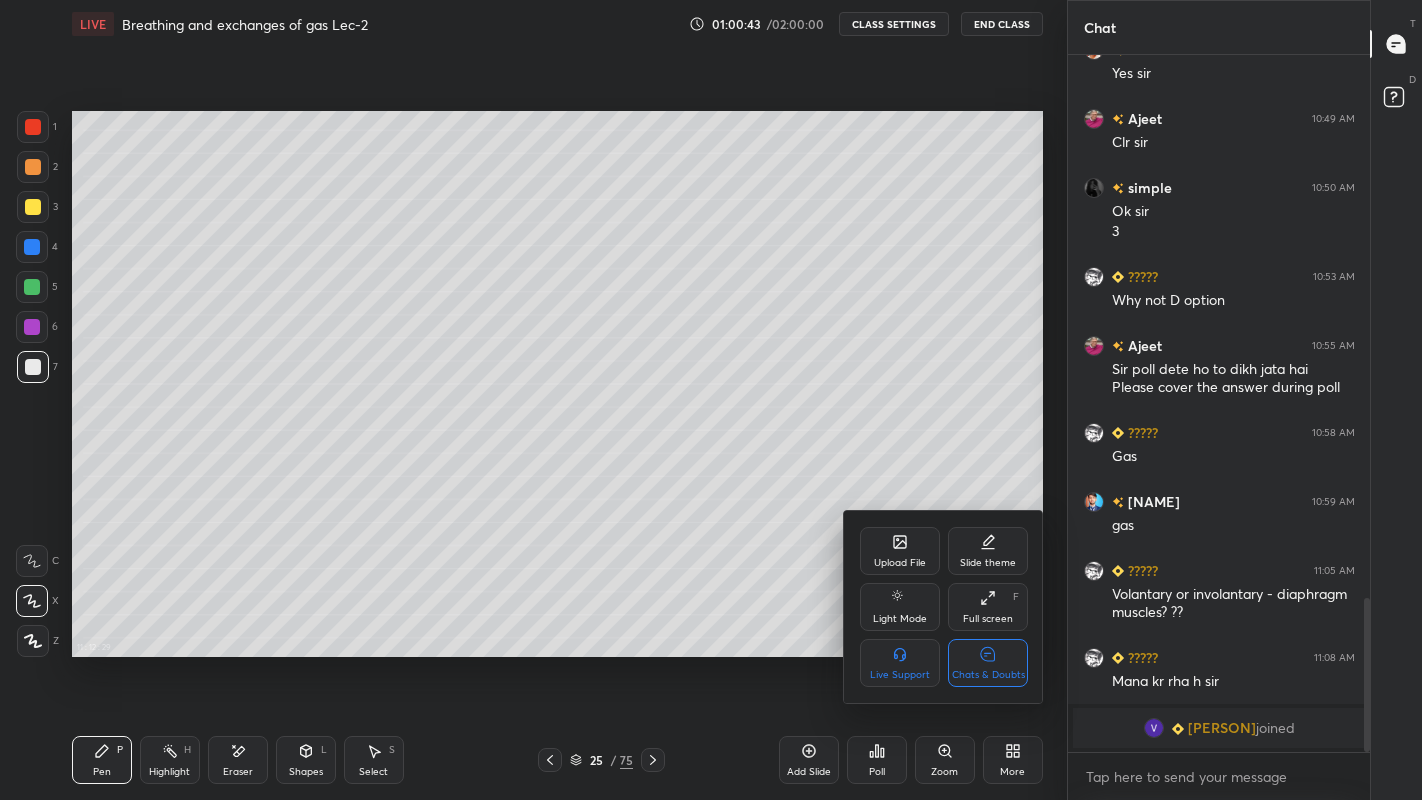 click at bounding box center [711, 400] 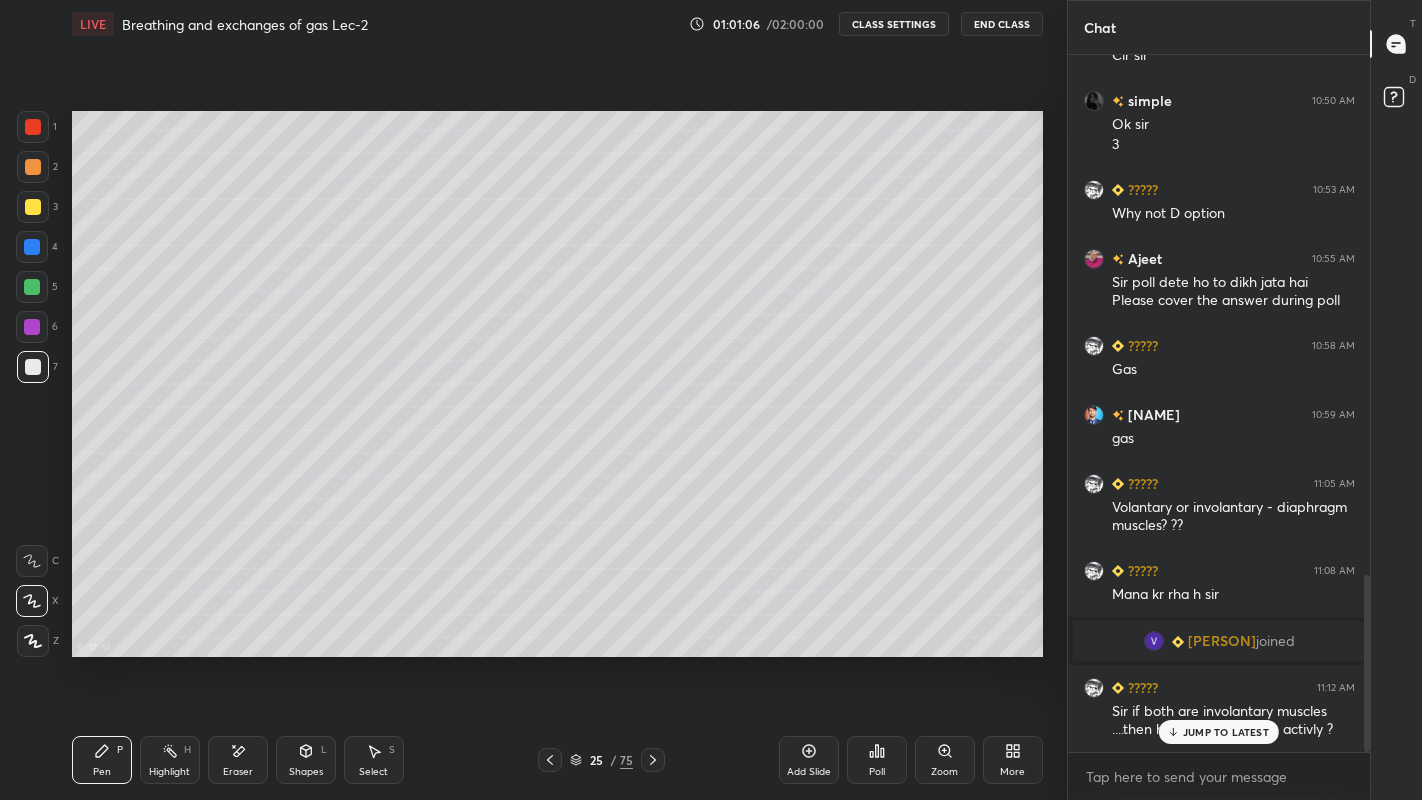 scroll, scrollTop: 2052, scrollLeft: 0, axis: vertical 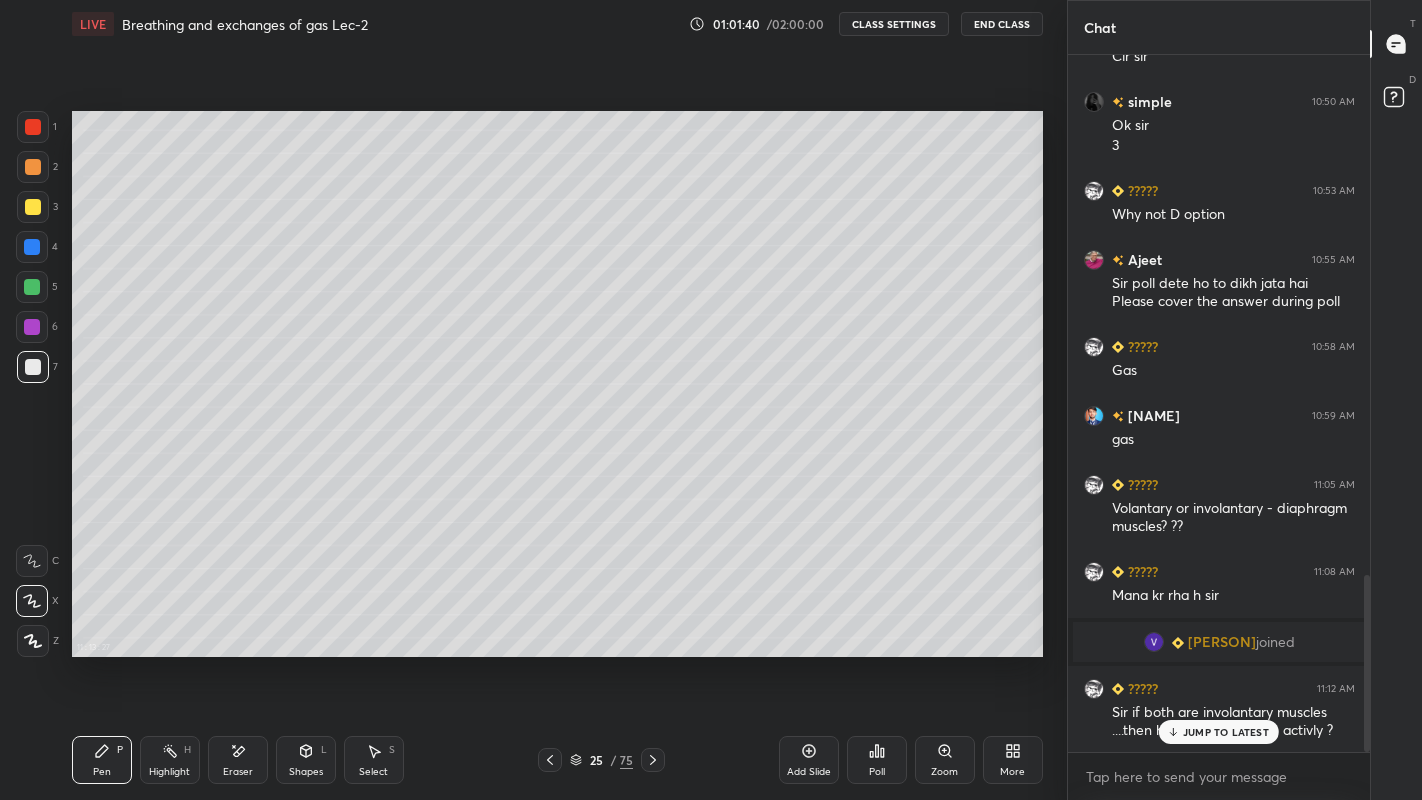 click on "JUMP TO LATEST" at bounding box center (1219, 732) 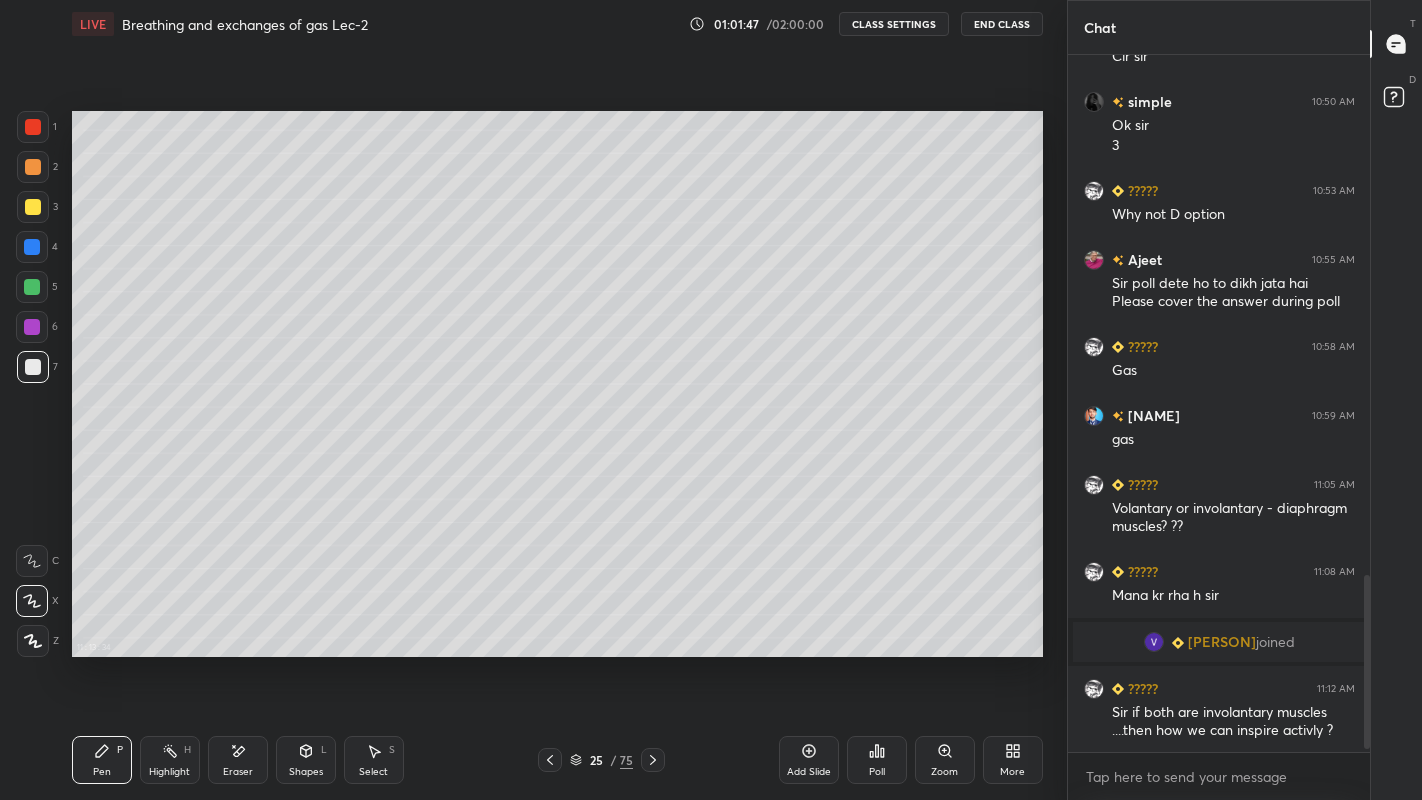 scroll, scrollTop: 2121, scrollLeft: 0, axis: vertical 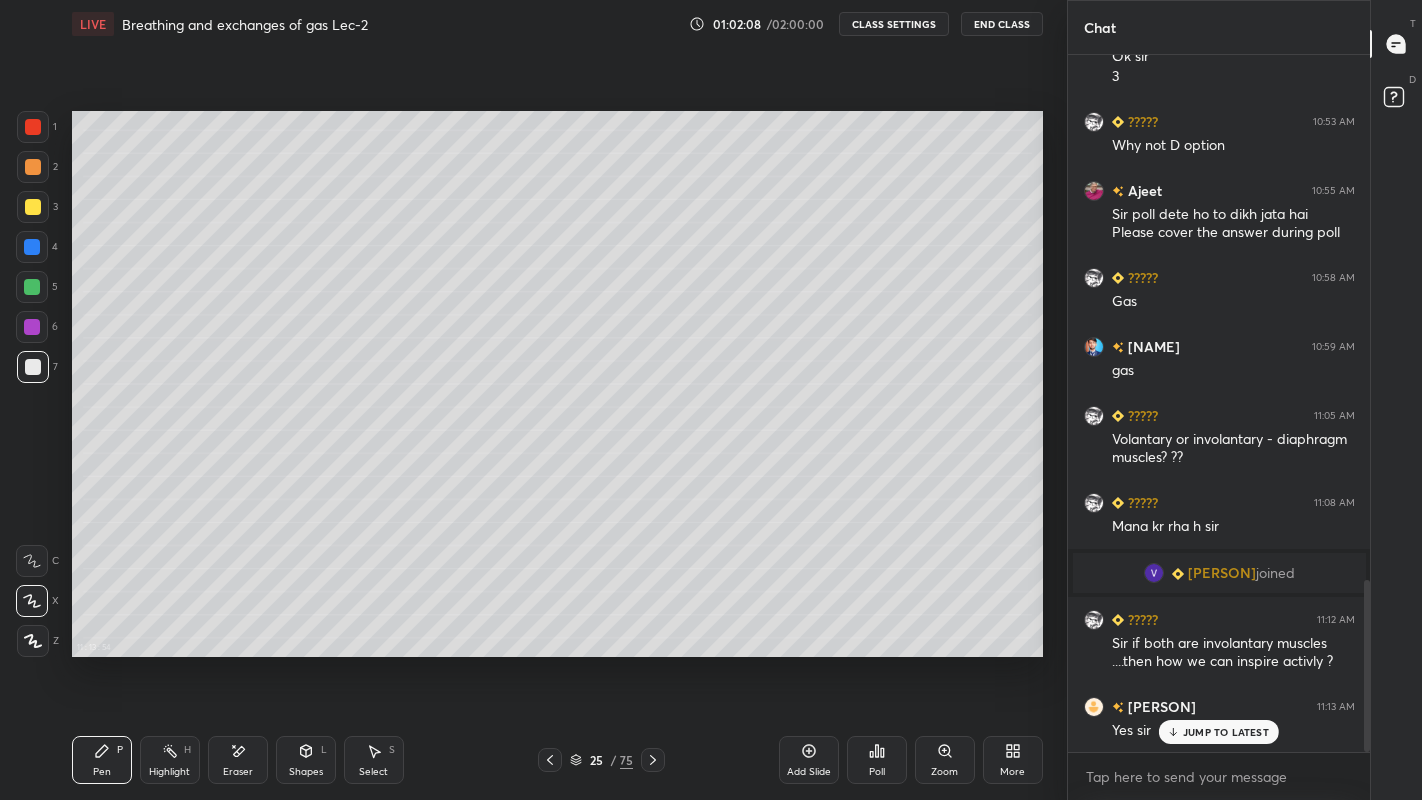 click 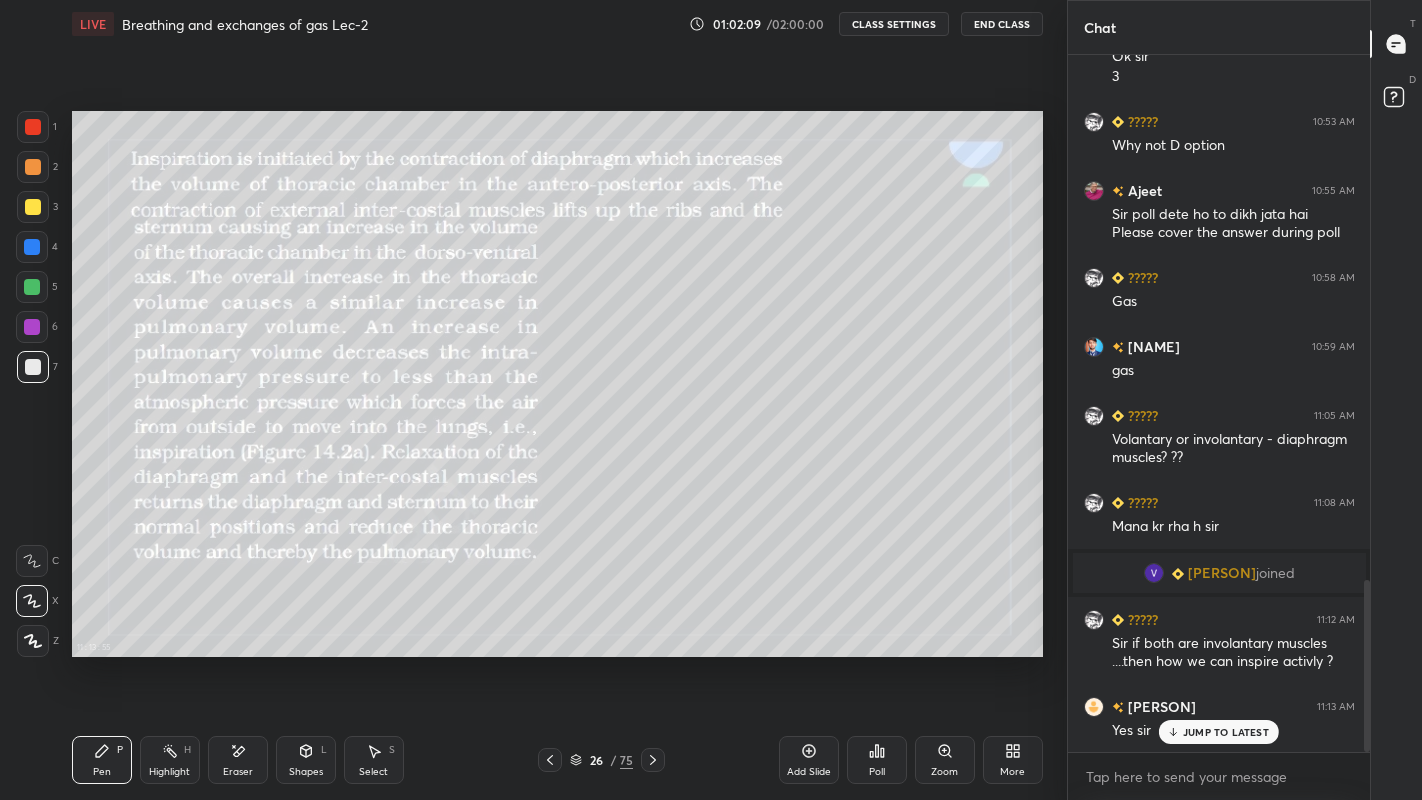 click 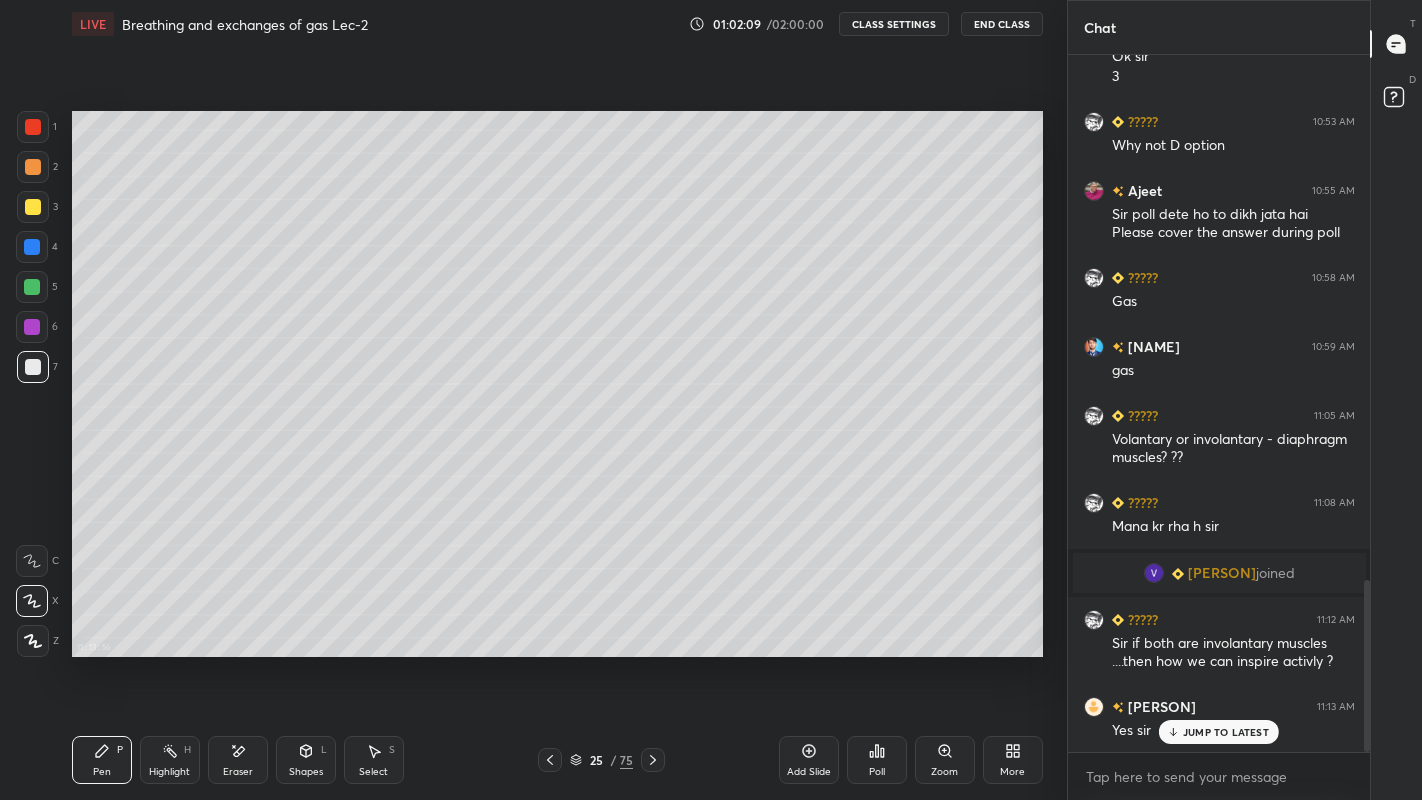 click on "Add Slide" at bounding box center [809, 772] 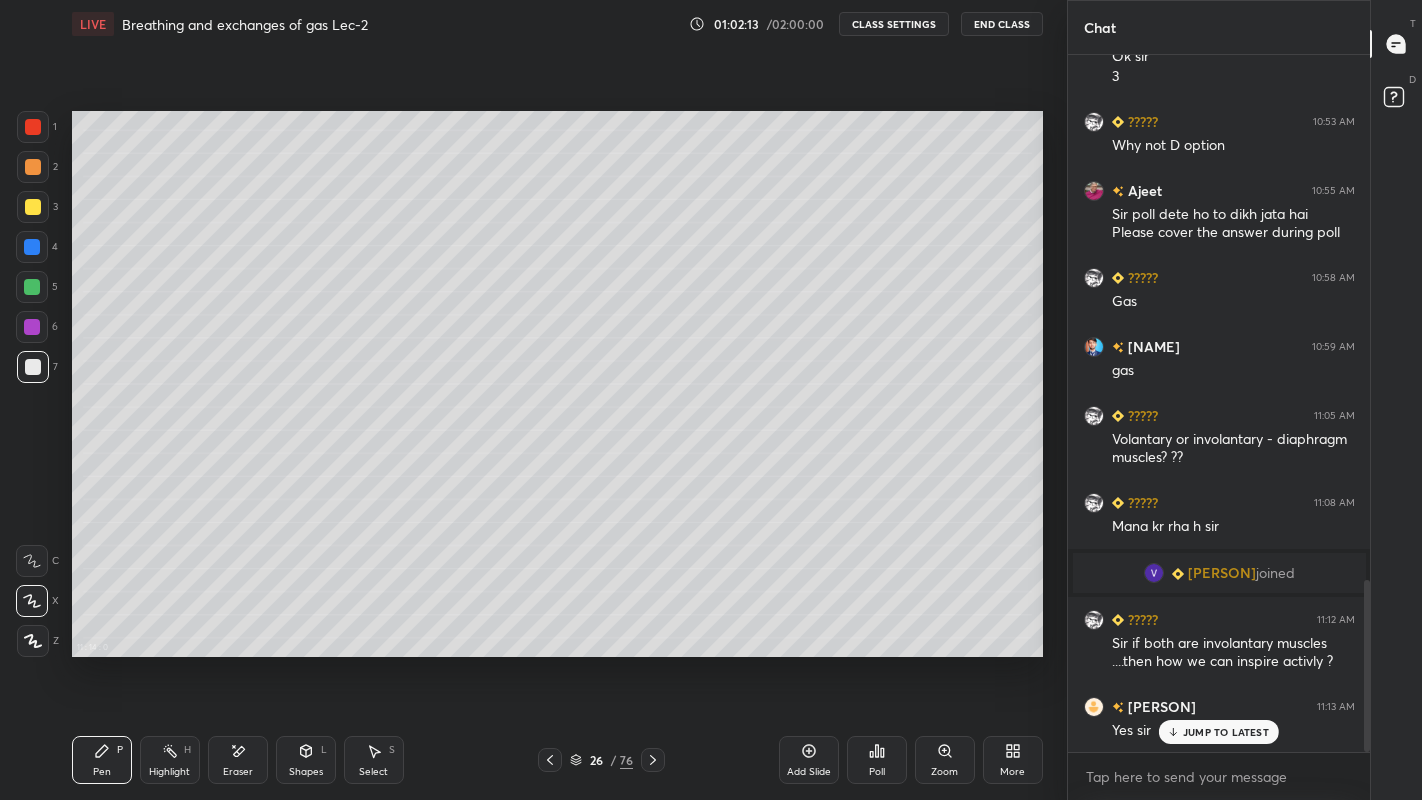 click on "More" at bounding box center (1012, 772) 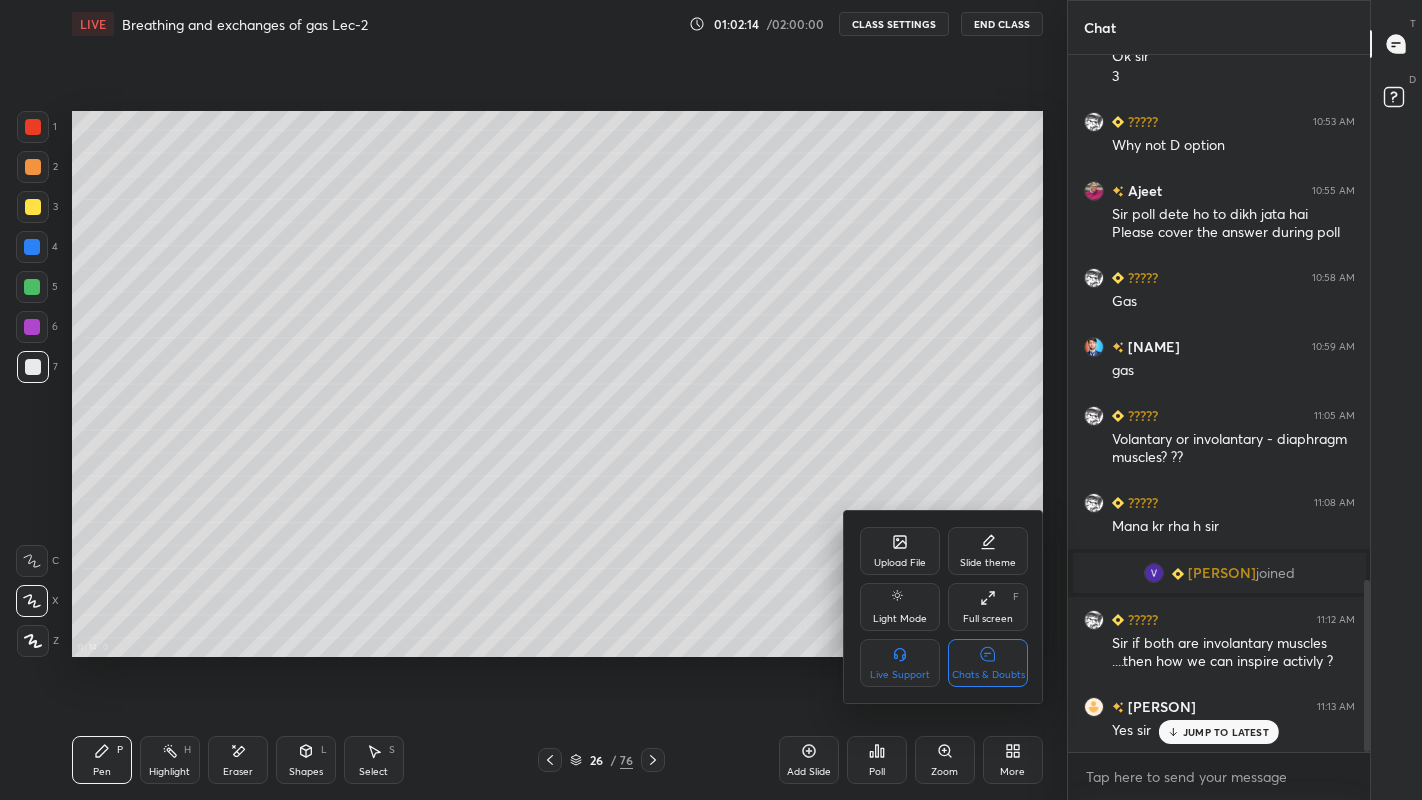 click on "Chats & Doubts" at bounding box center [988, 663] 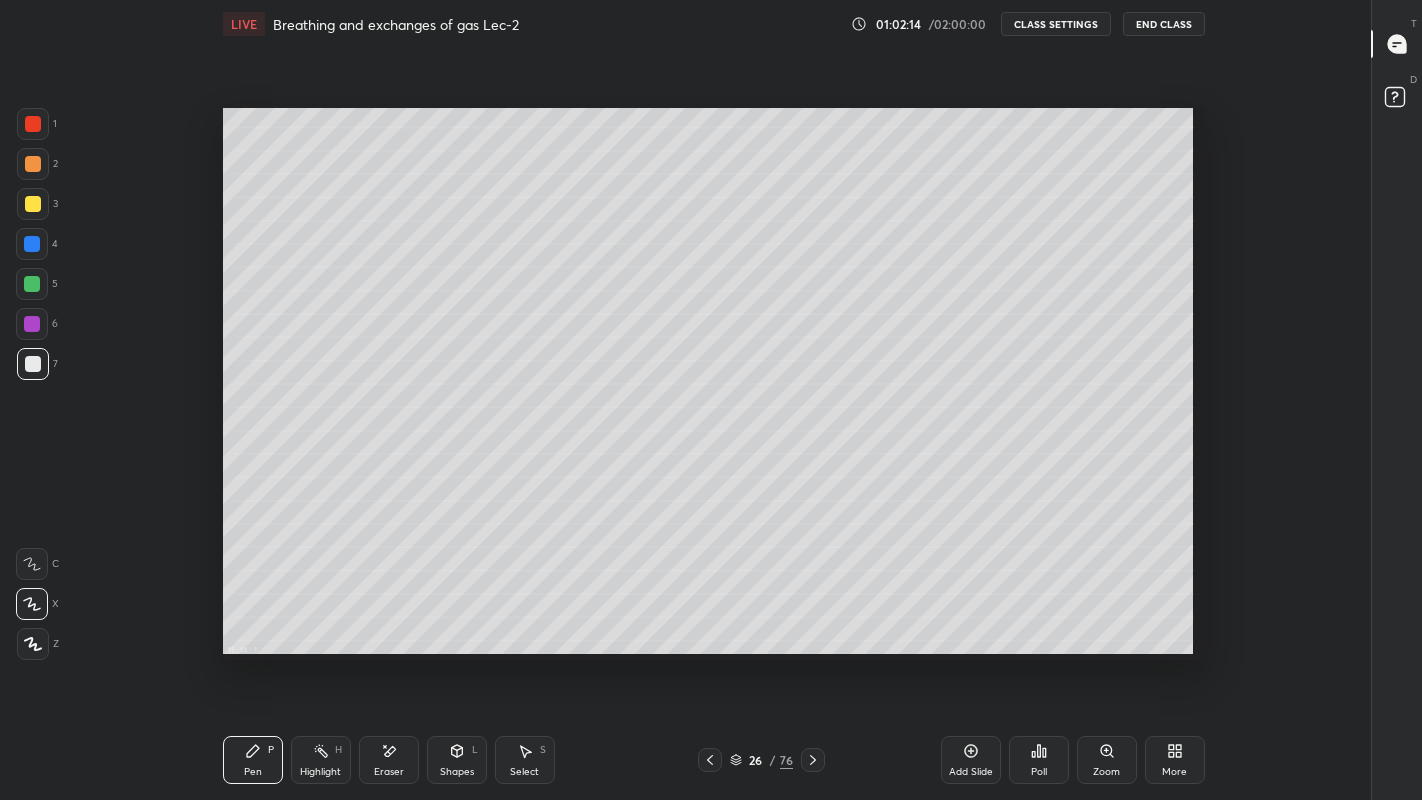 scroll, scrollTop: 6, scrollLeft: 1, axis: both 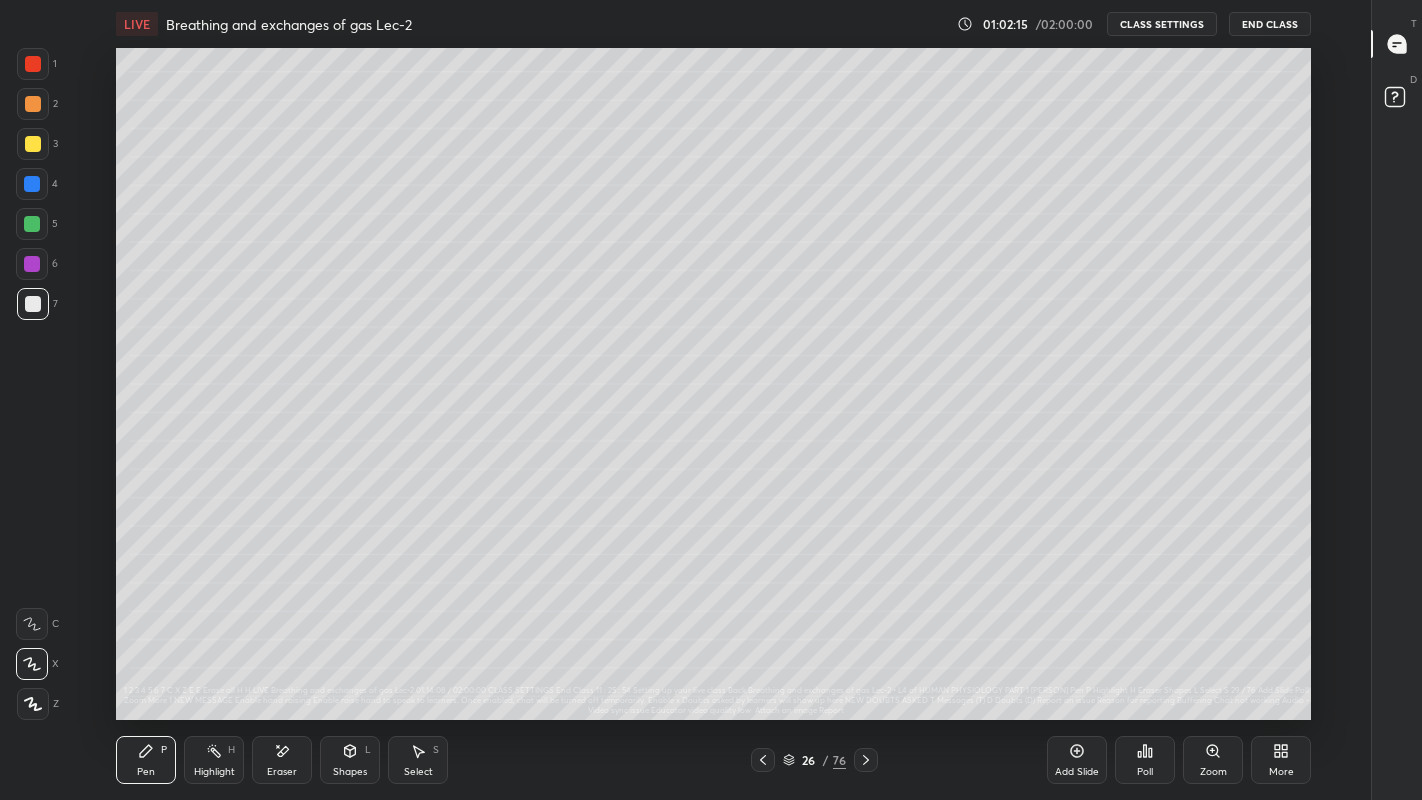 click at bounding box center (33, 144) 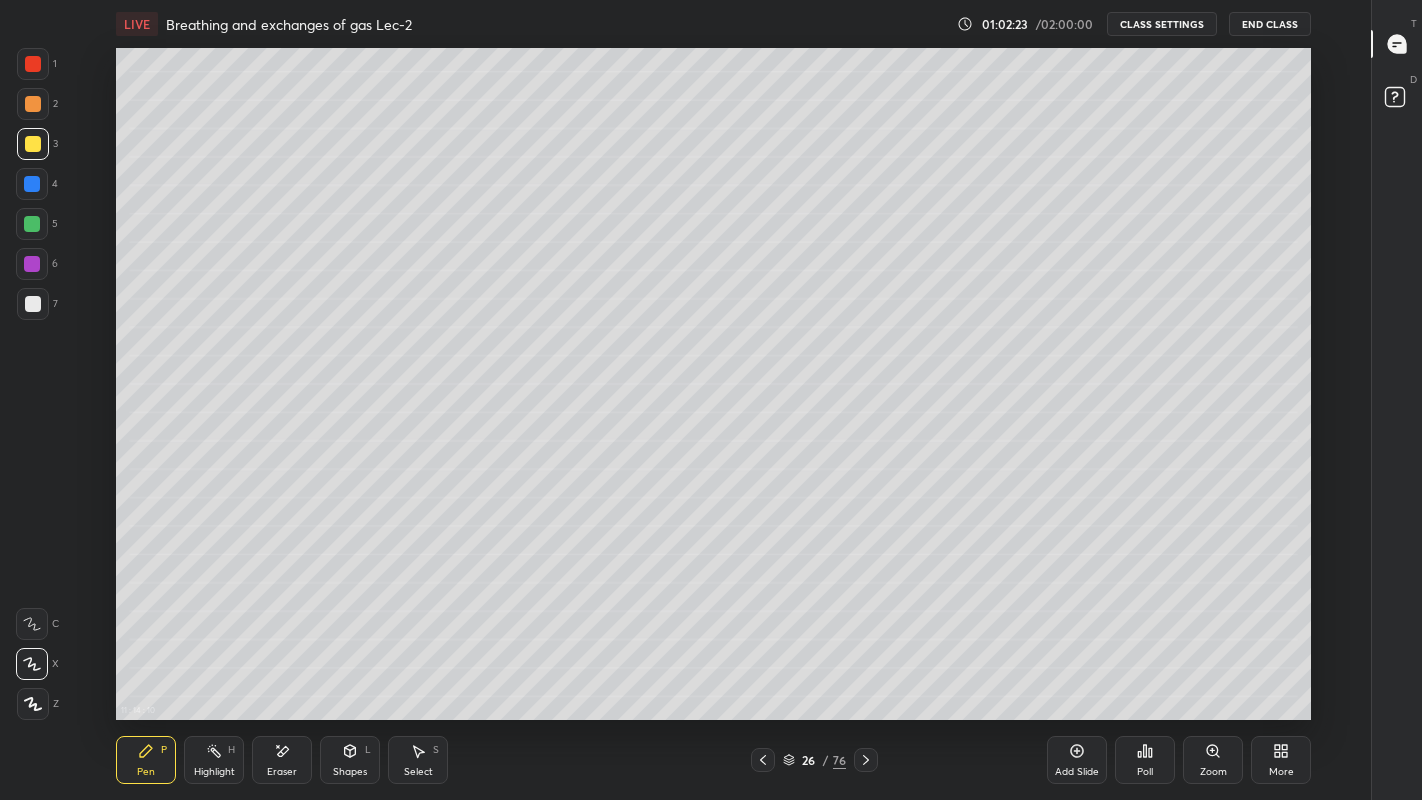 click at bounding box center (33, 304) 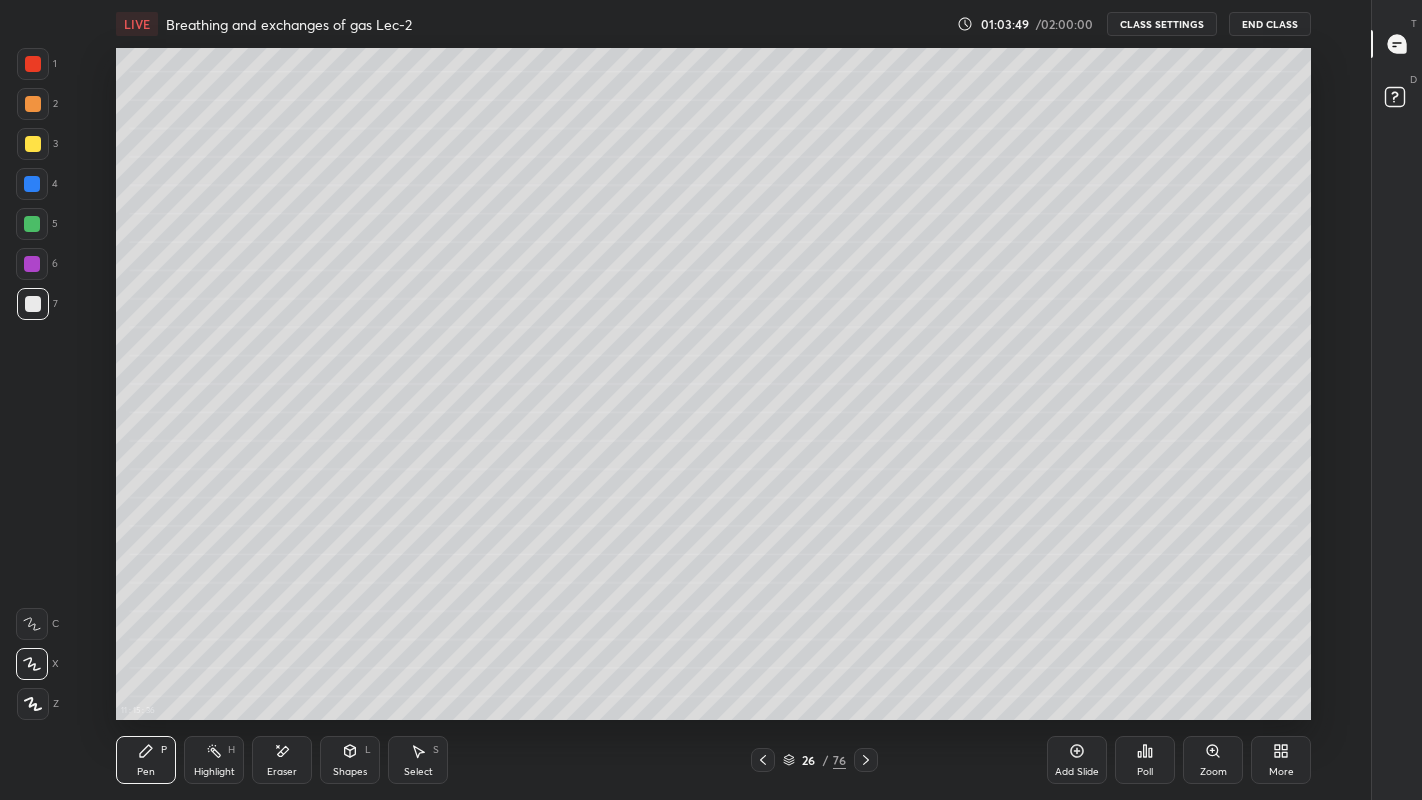 click at bounding box center (33, 144) 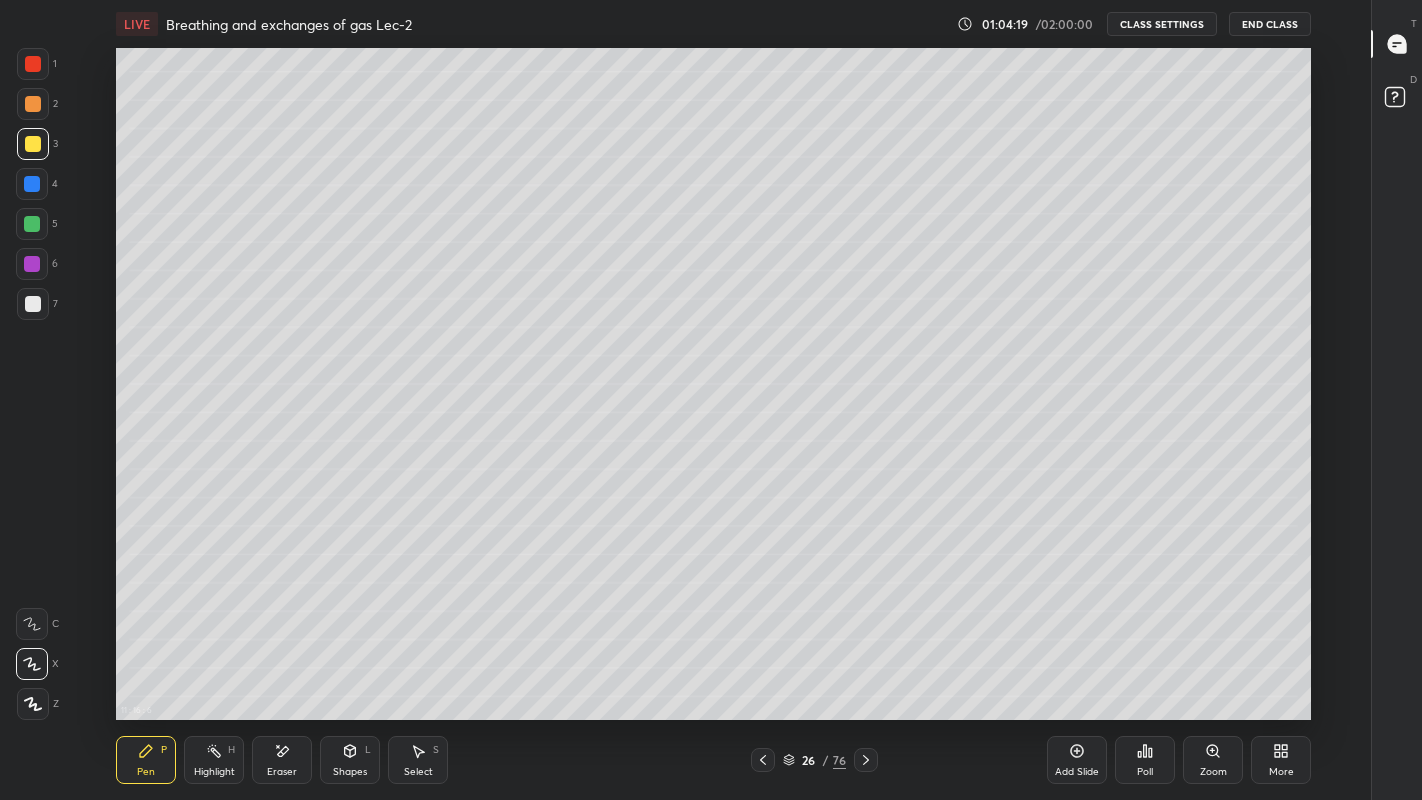 click on "Eraser" at bounding box center (282, 772) 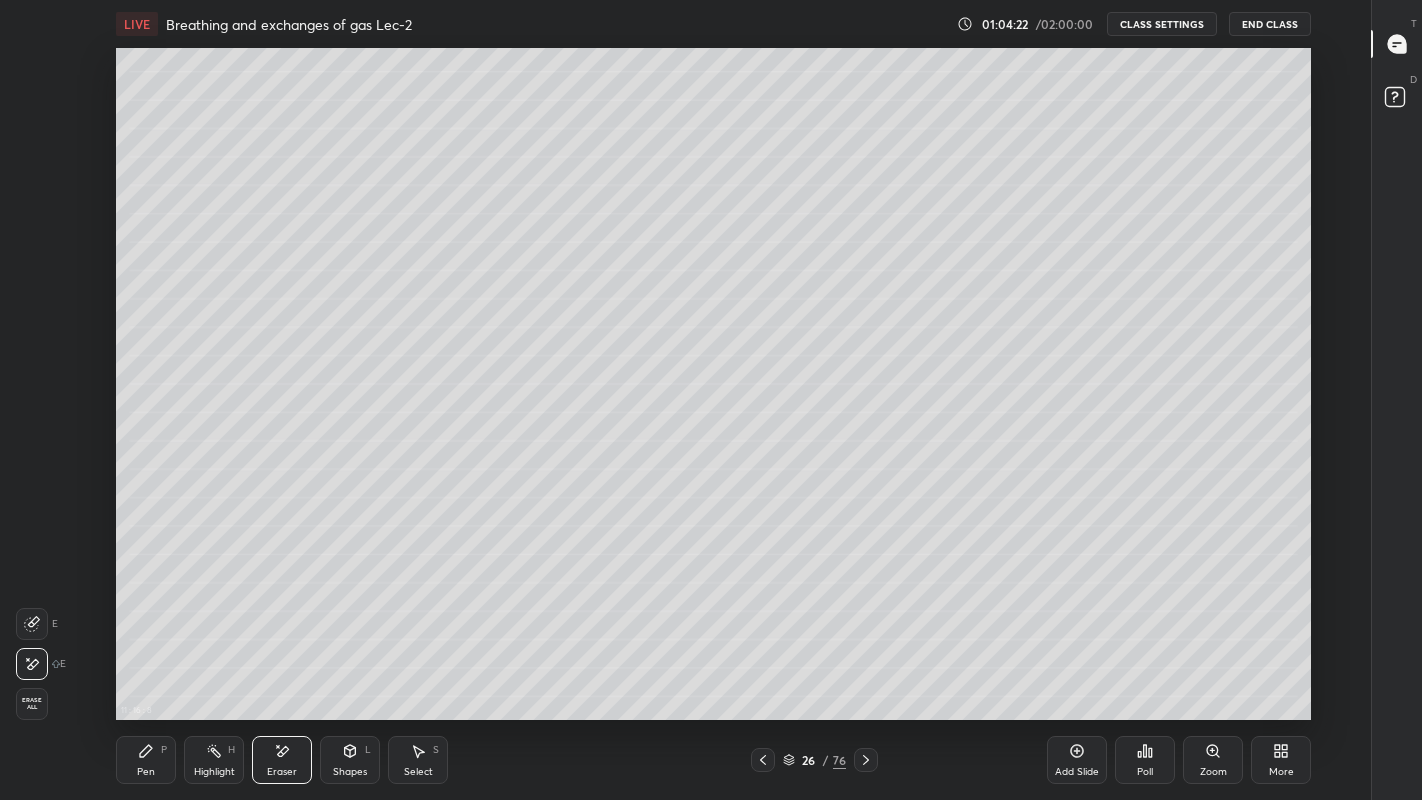 click on "Pen" at bounding box center (146, 772) 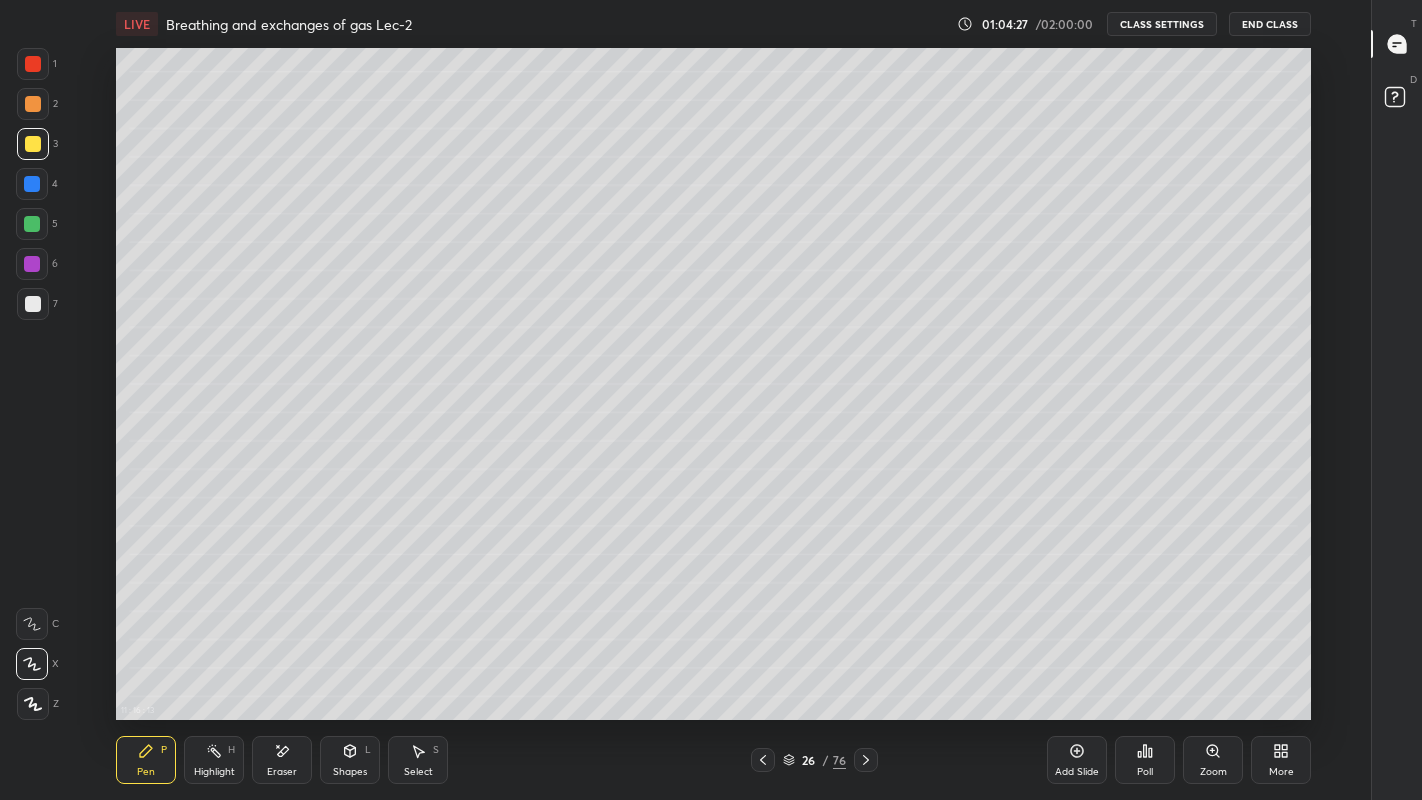 click on "Eraser" at bounding box center [282, 760] 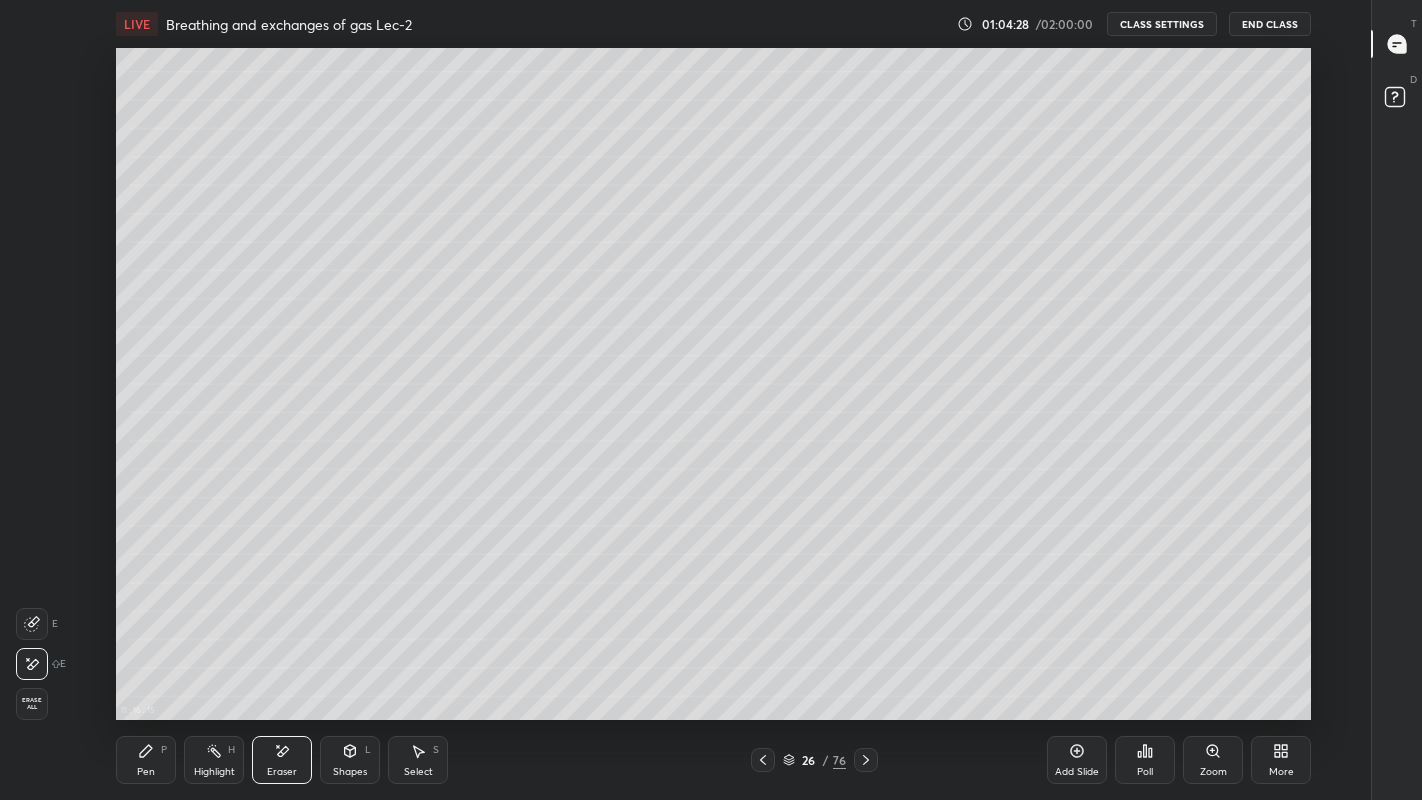 click 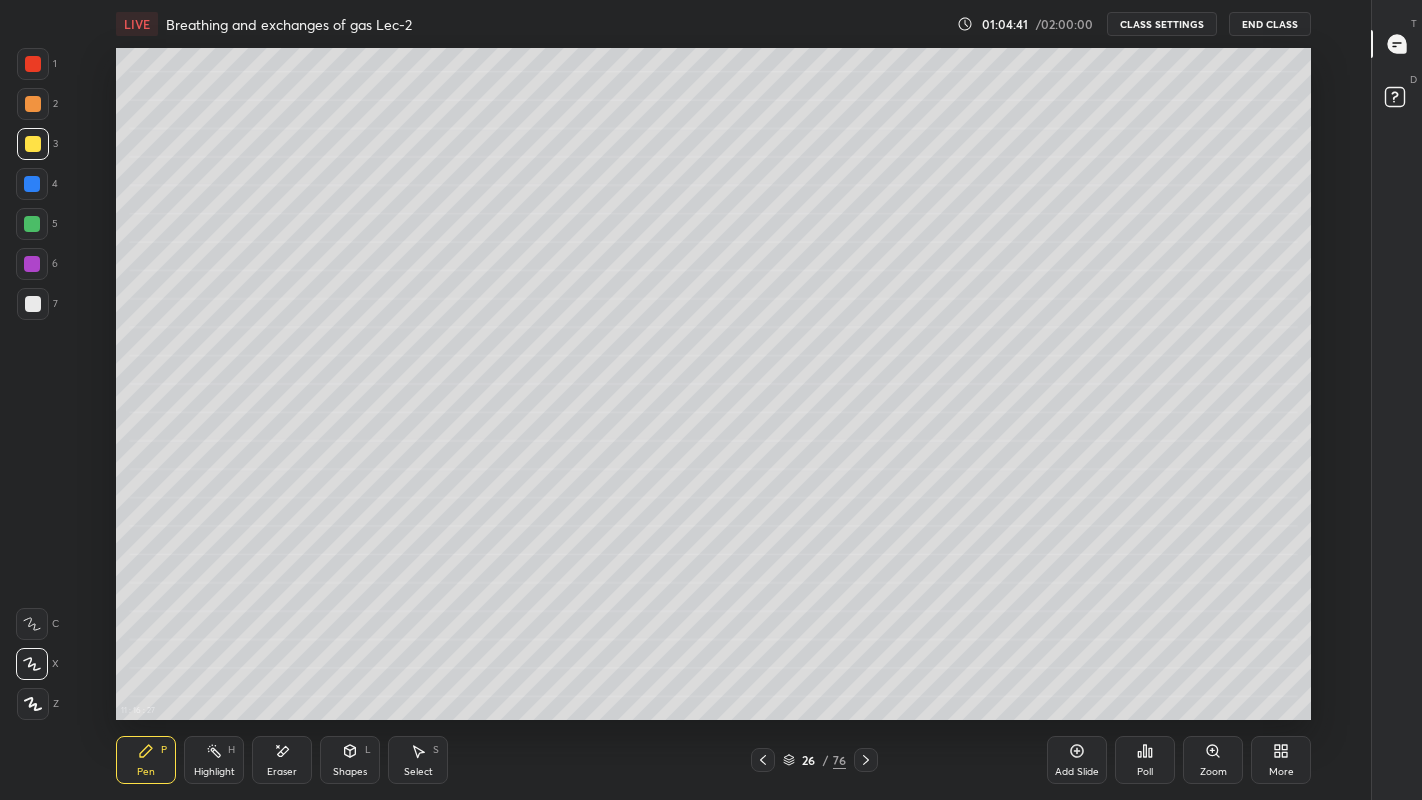 click at bounding box center (33, 304) 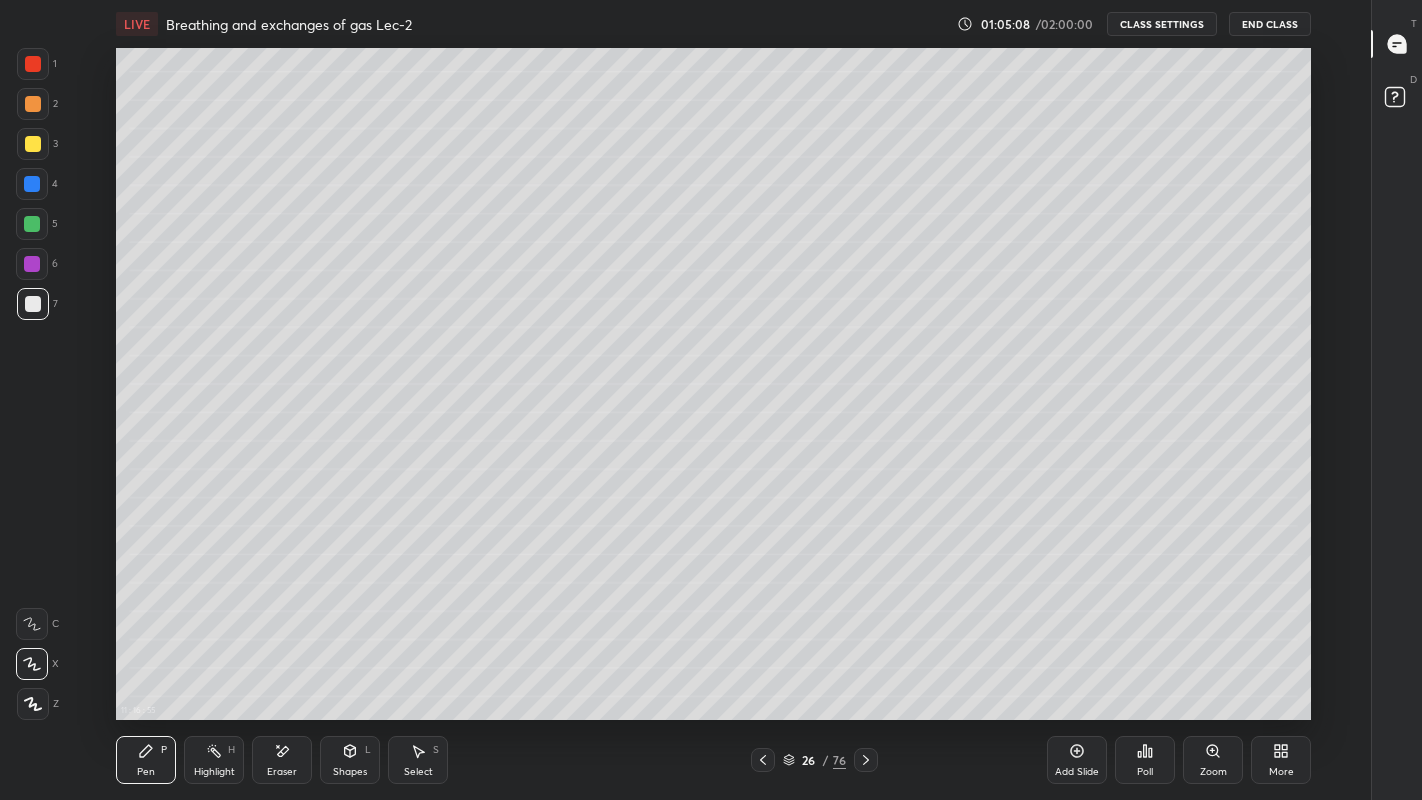click at bounding box center [33, 144] 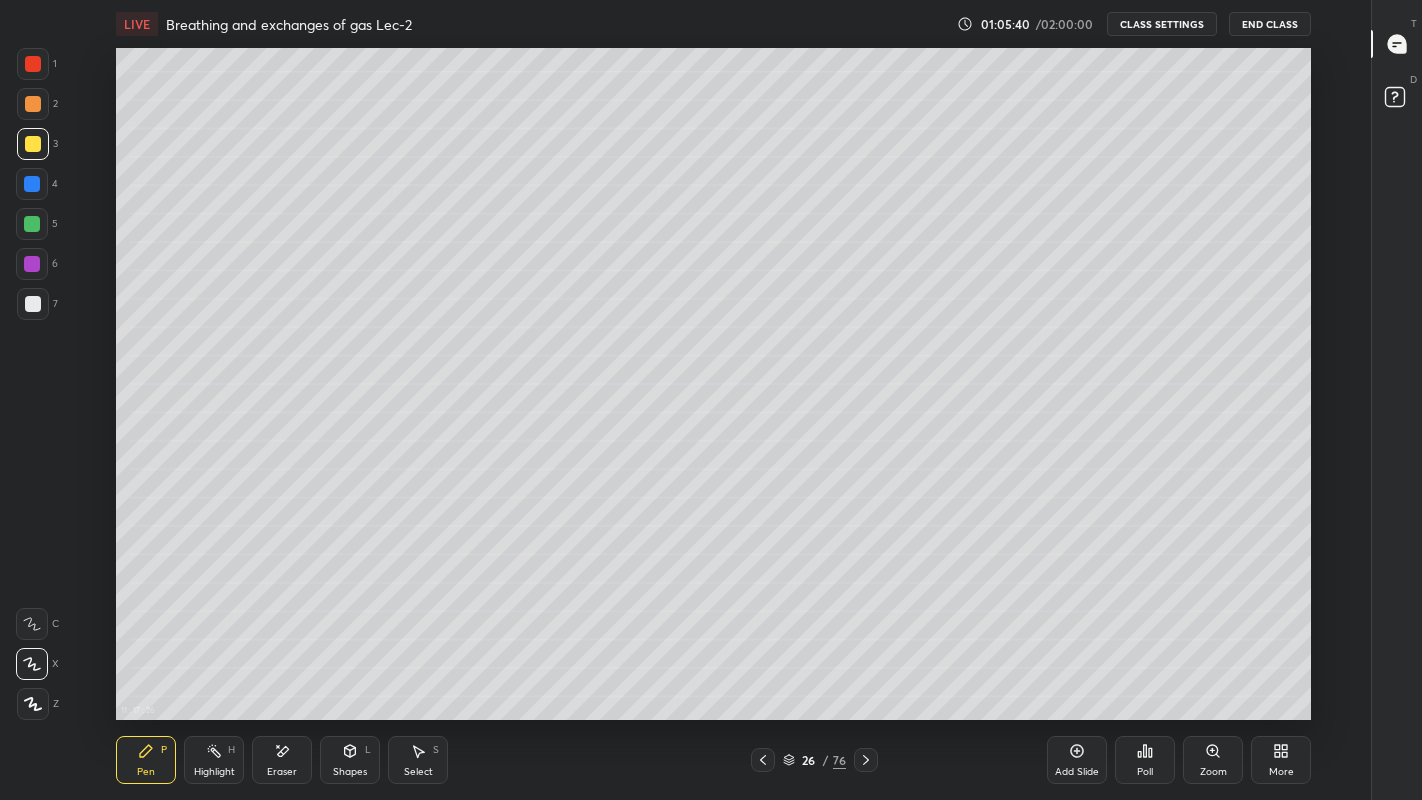 click at bounding box center (33, 304) 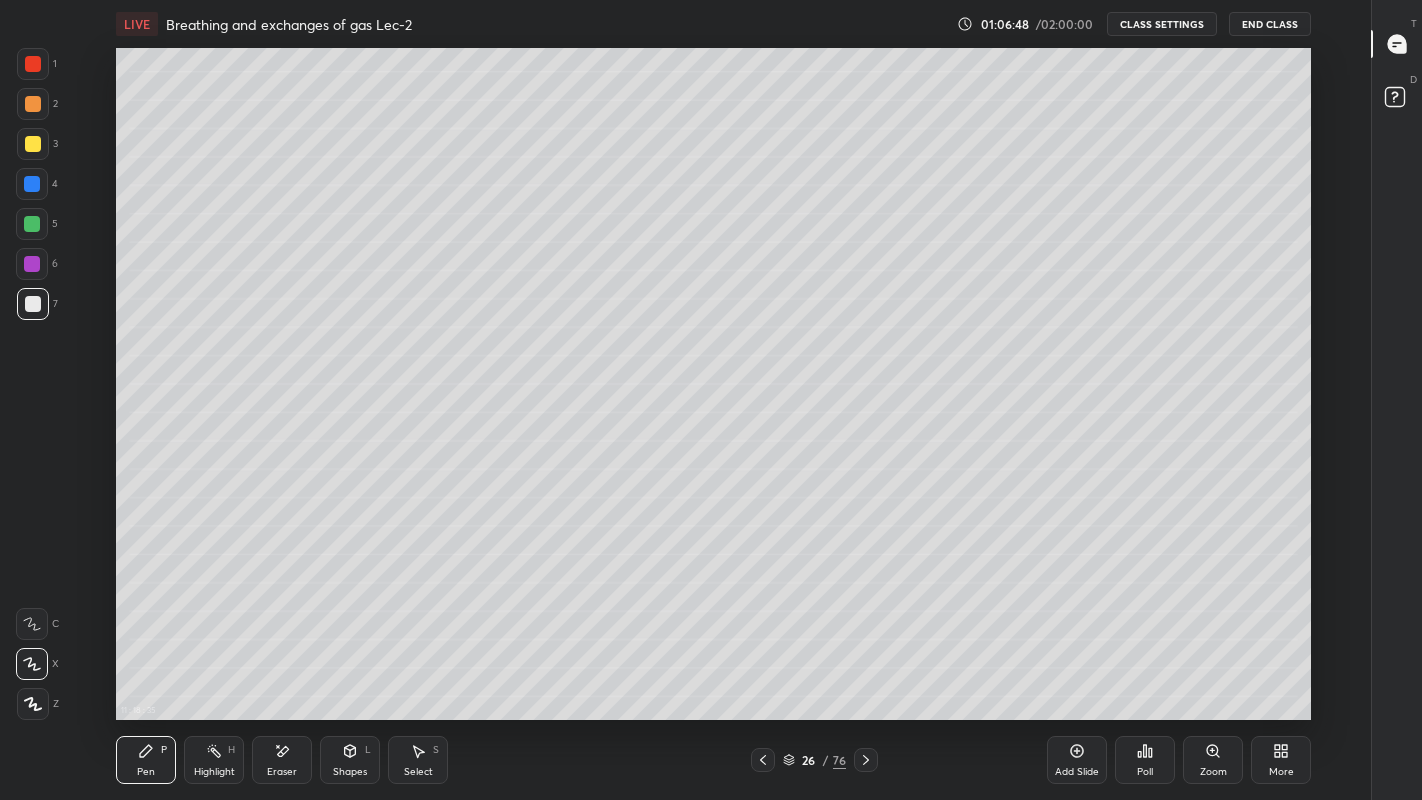 click on "Select" at bounding box center [418, 772] 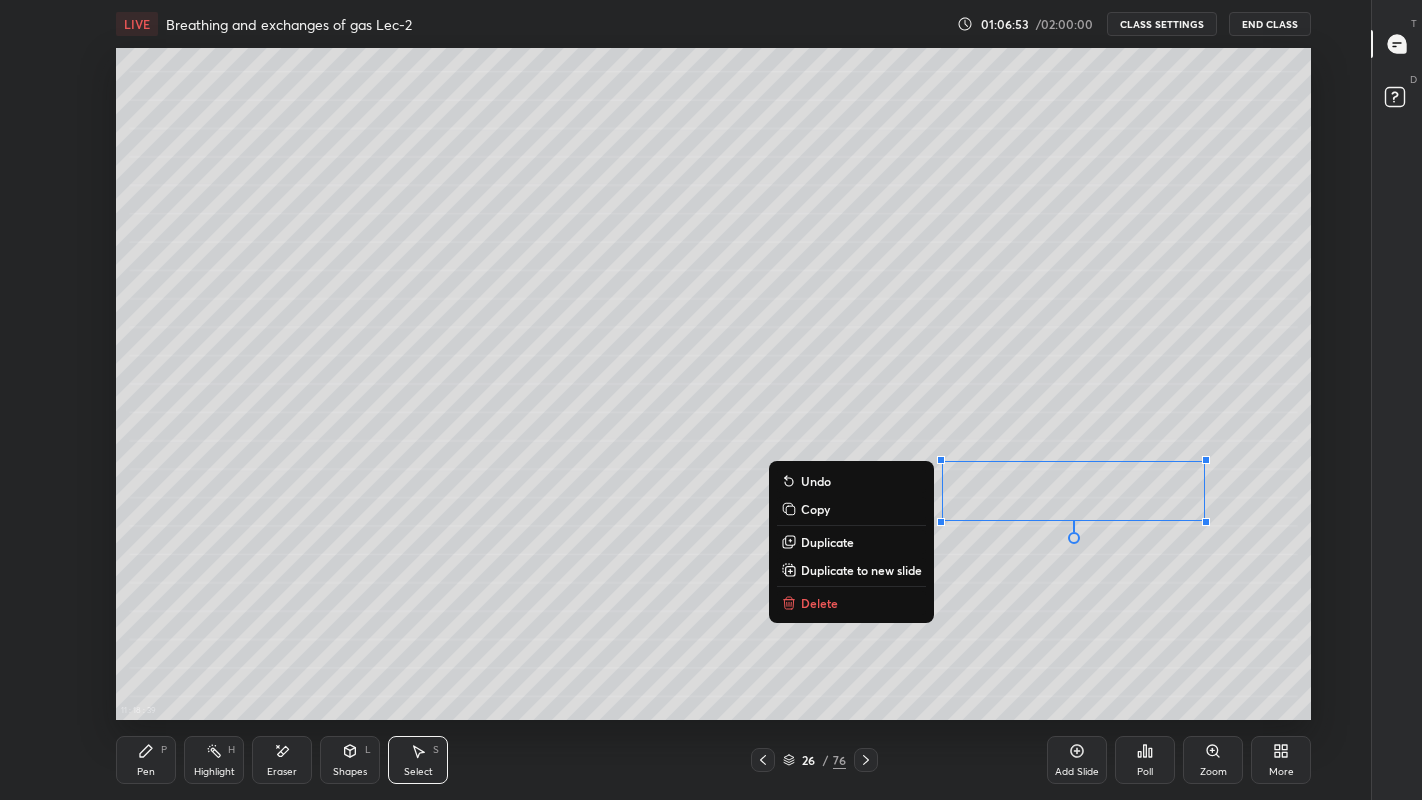 click on "0 ° Undo Copy Duplicate Duplicate to new slide Delete" at bounding box center (713, 384) 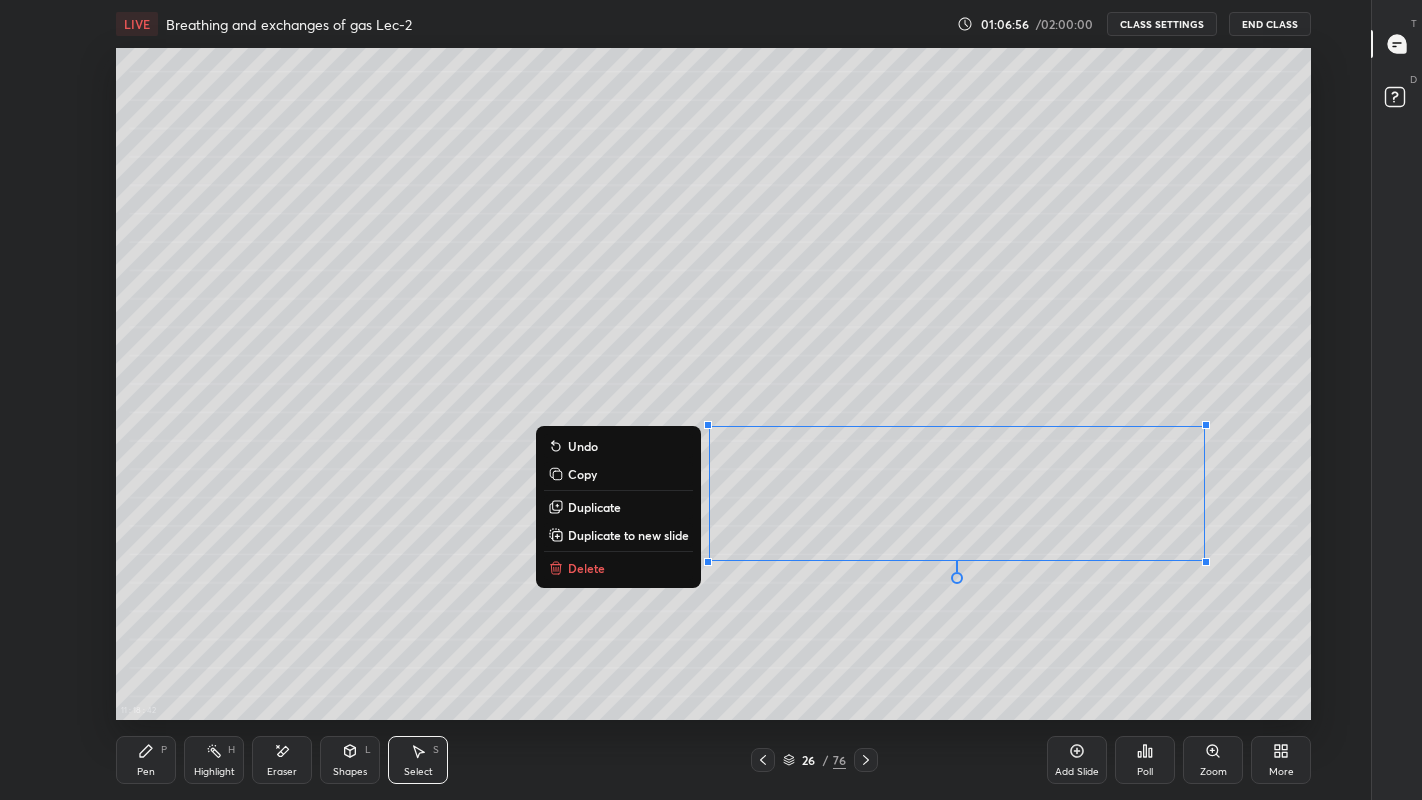 click on "Copy" at bounding box center (582, 474) 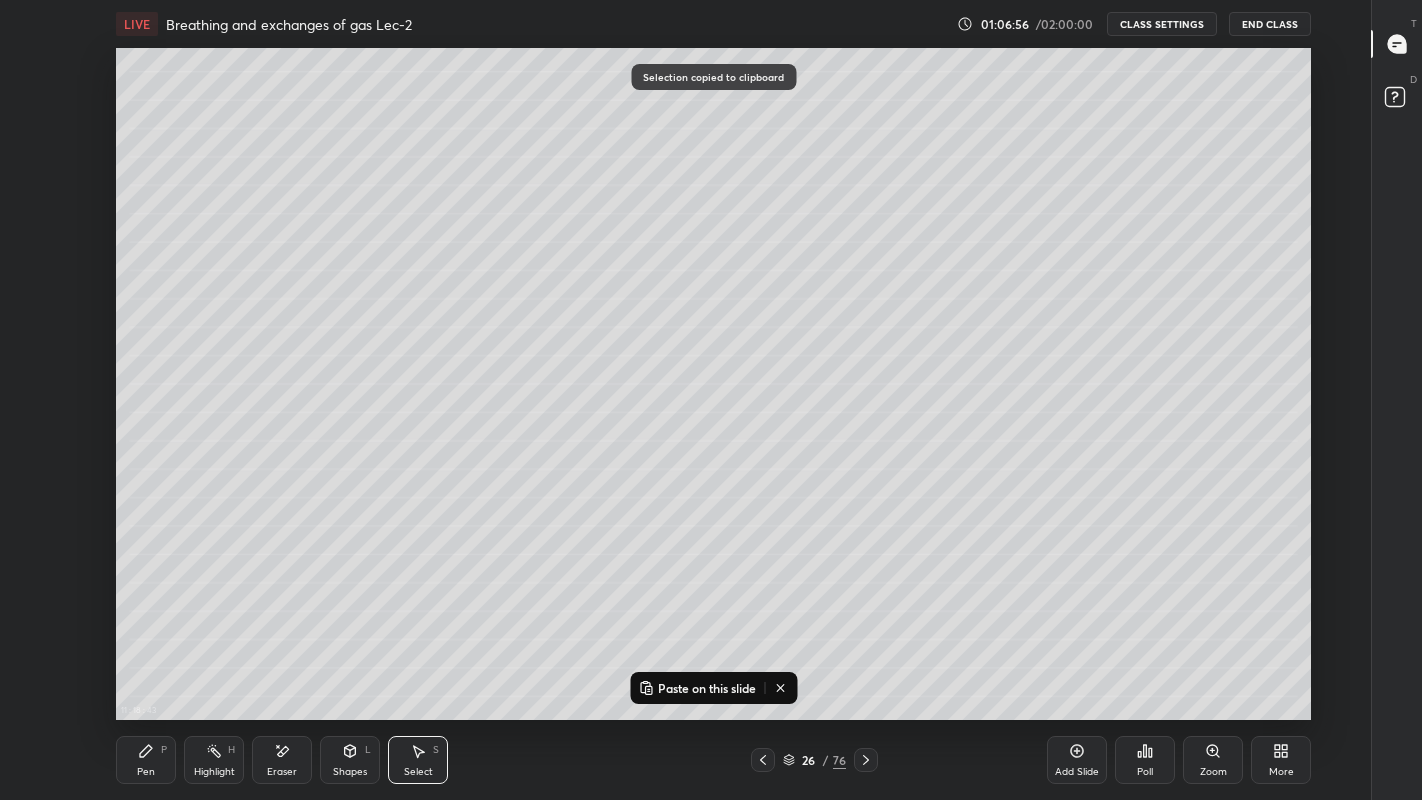 click on "Paste on this slide" at bounding box center [707, 688] 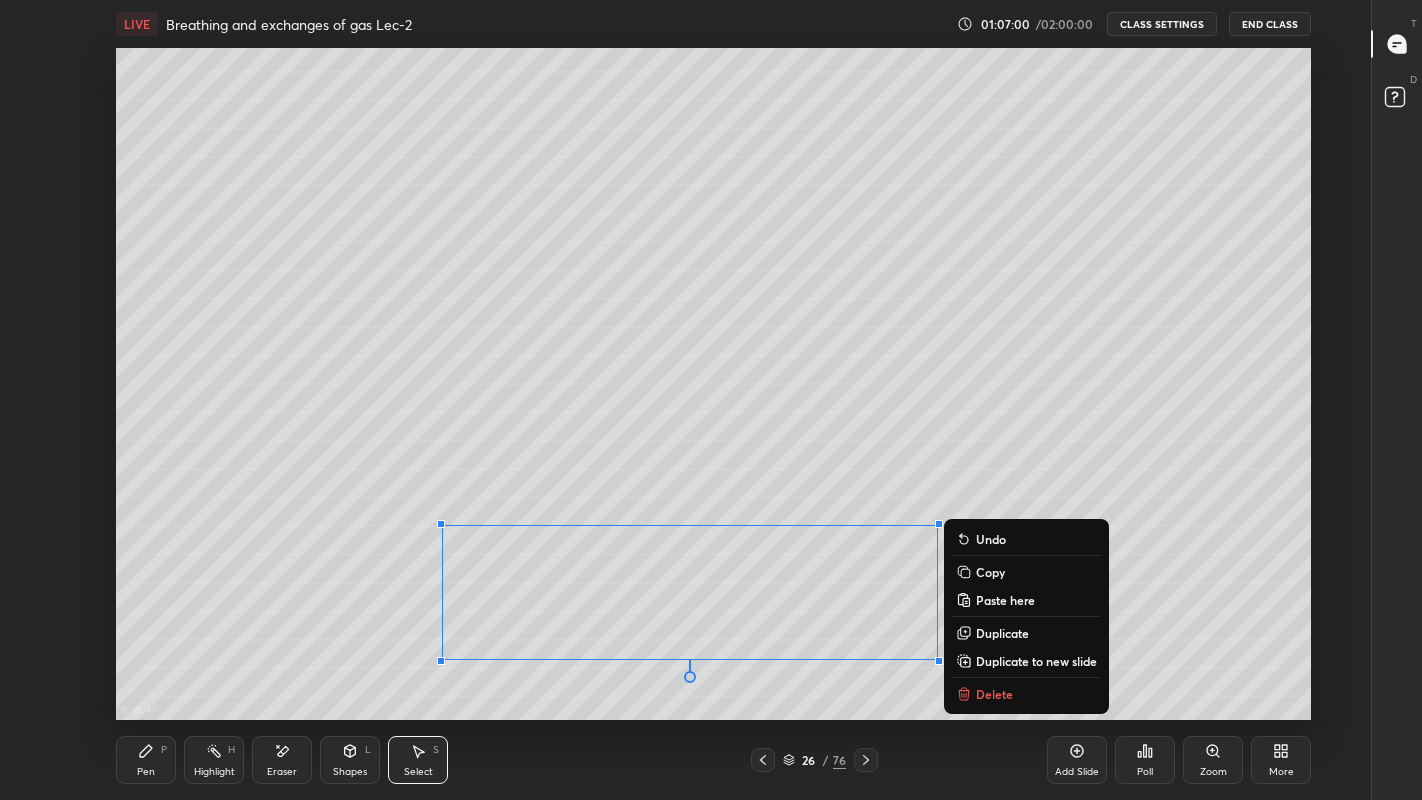click on "0 ° Undo Copy Paste here Duplicate Duplicate to new slide Delete" at bounding box center (713, 384) 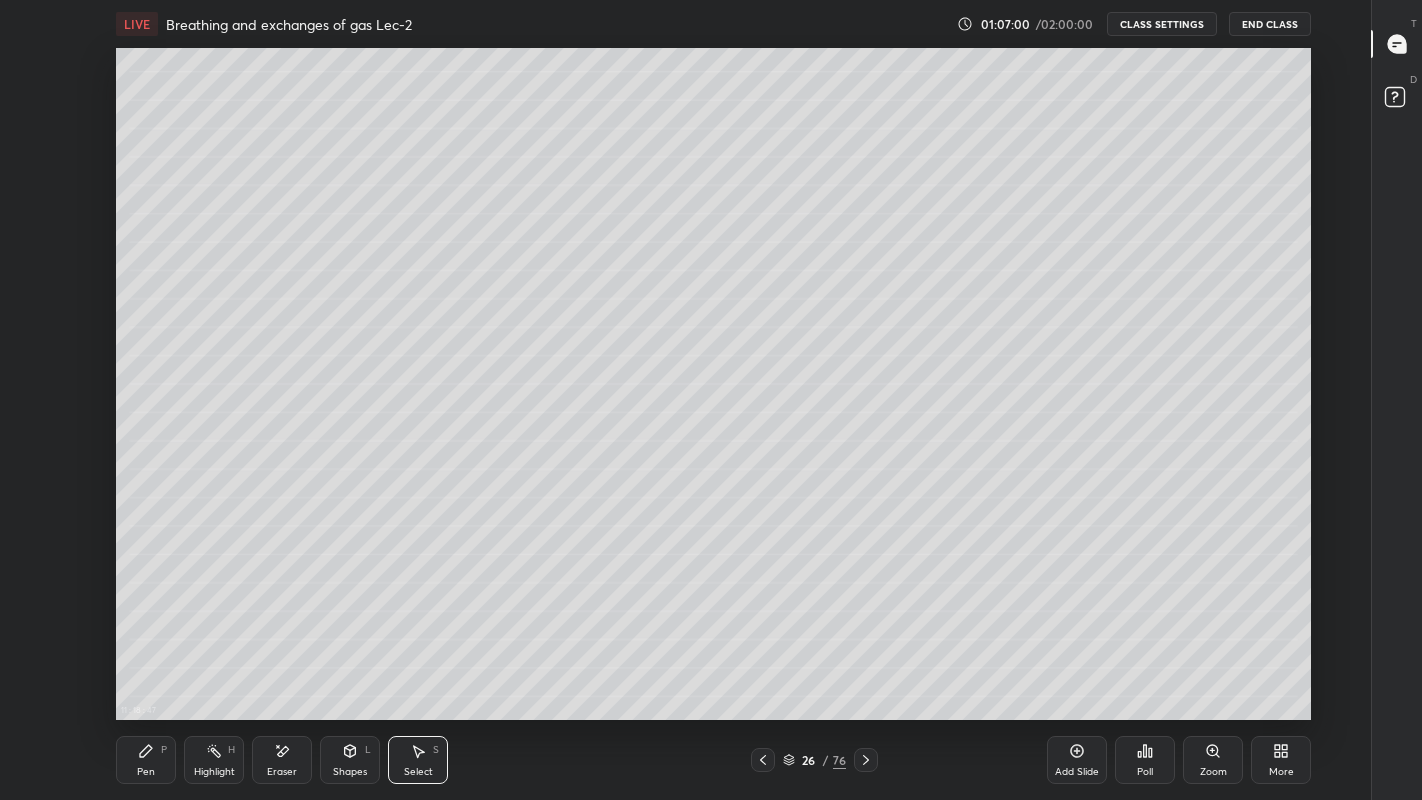 click on "Eraser" at bounding box center [282, 760] 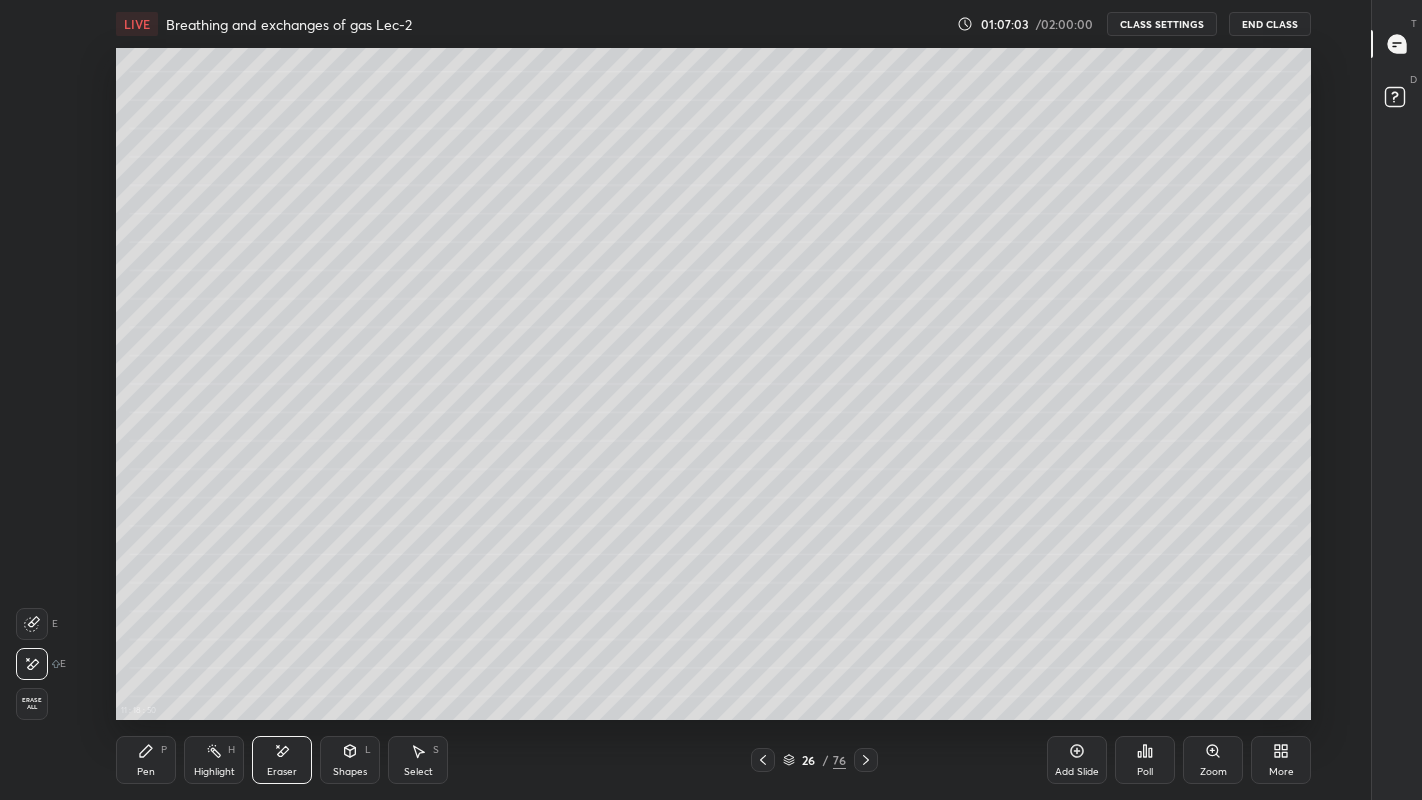 click on "Pen P" at bounding box center (146, 760) 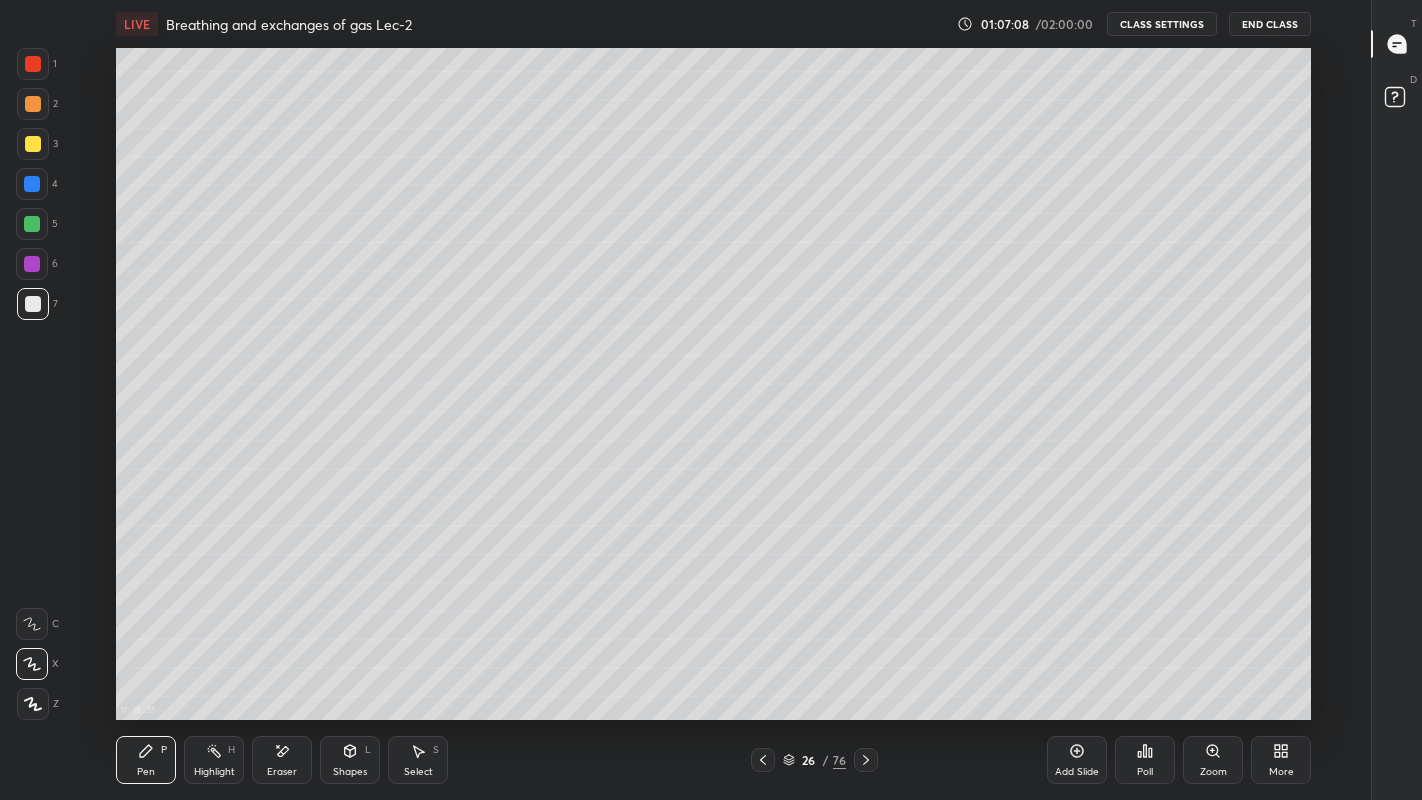 click on "Eraser" at bounding box center [282, 760] 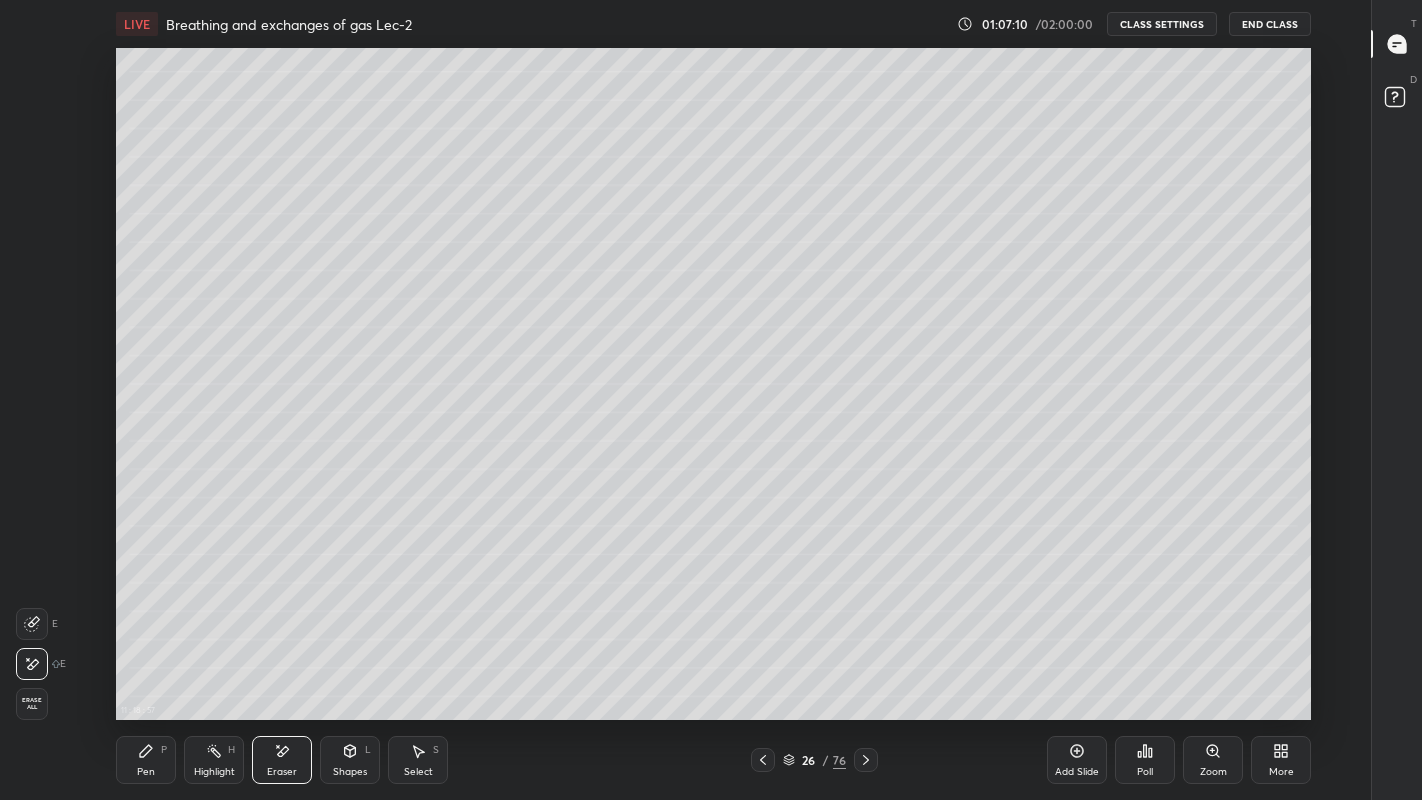 click on "Pen P" at bounding box center (146, 760) 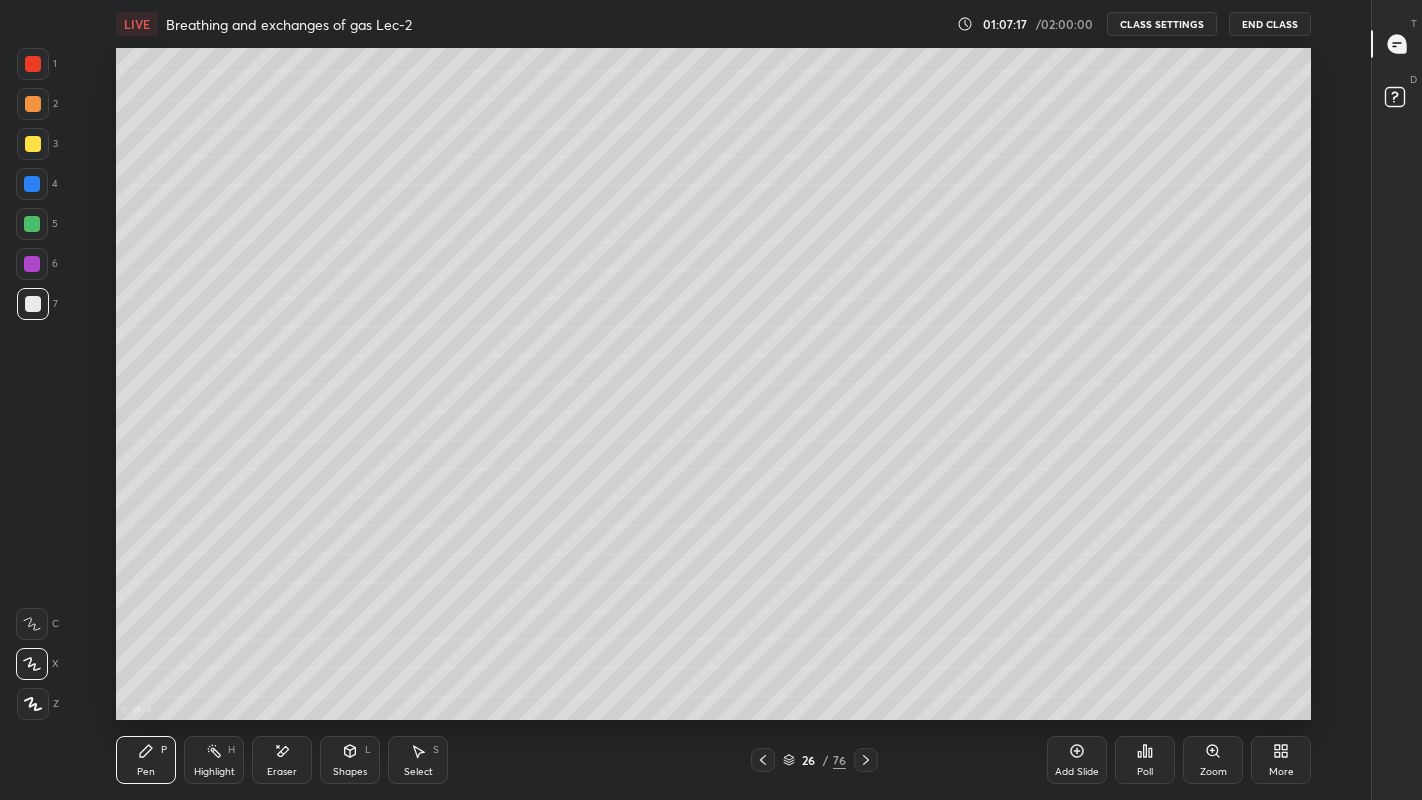 click on "Eraser" at bounding box center [282, 772] 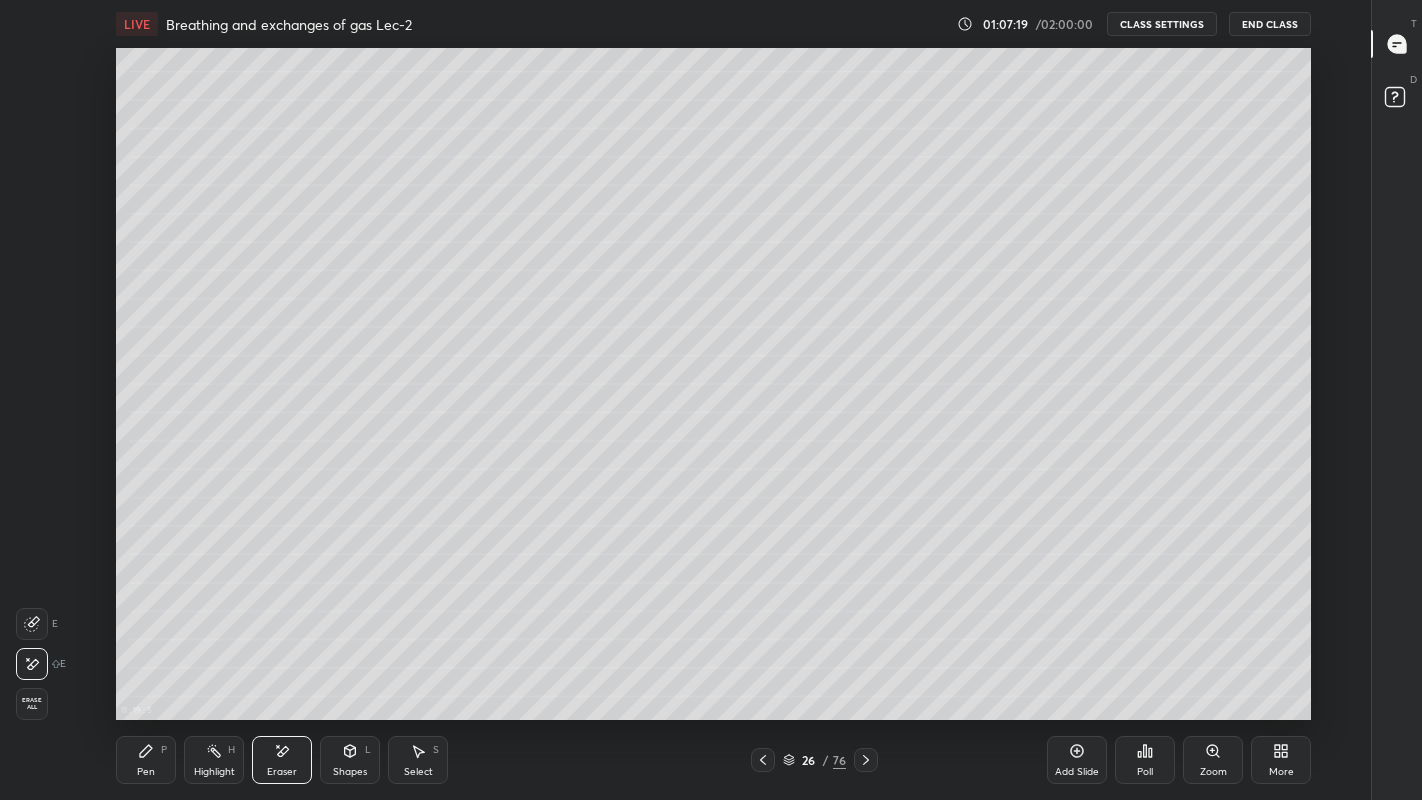 click on "Pen P" at bounding box center (146, 760) 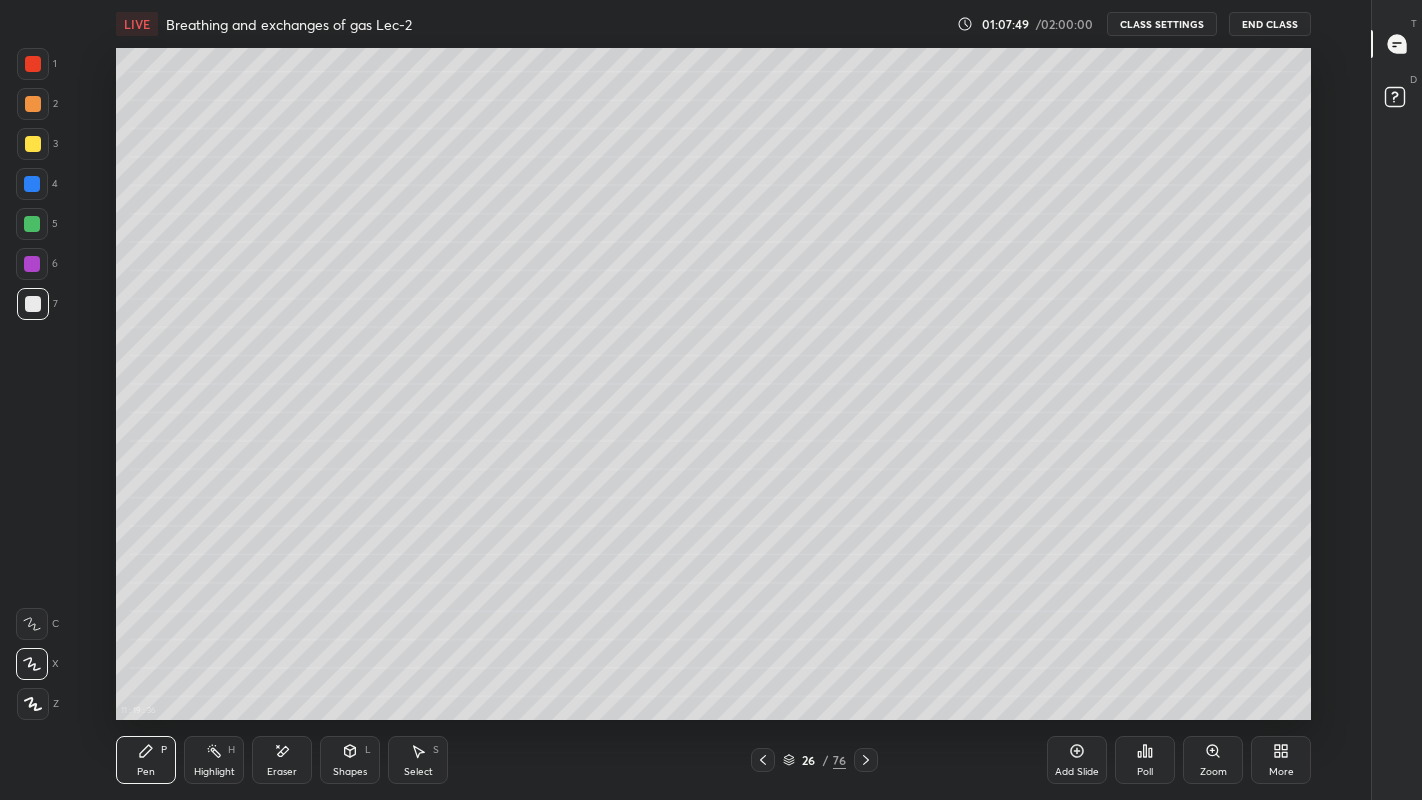 click at bounding box center (33, 144) 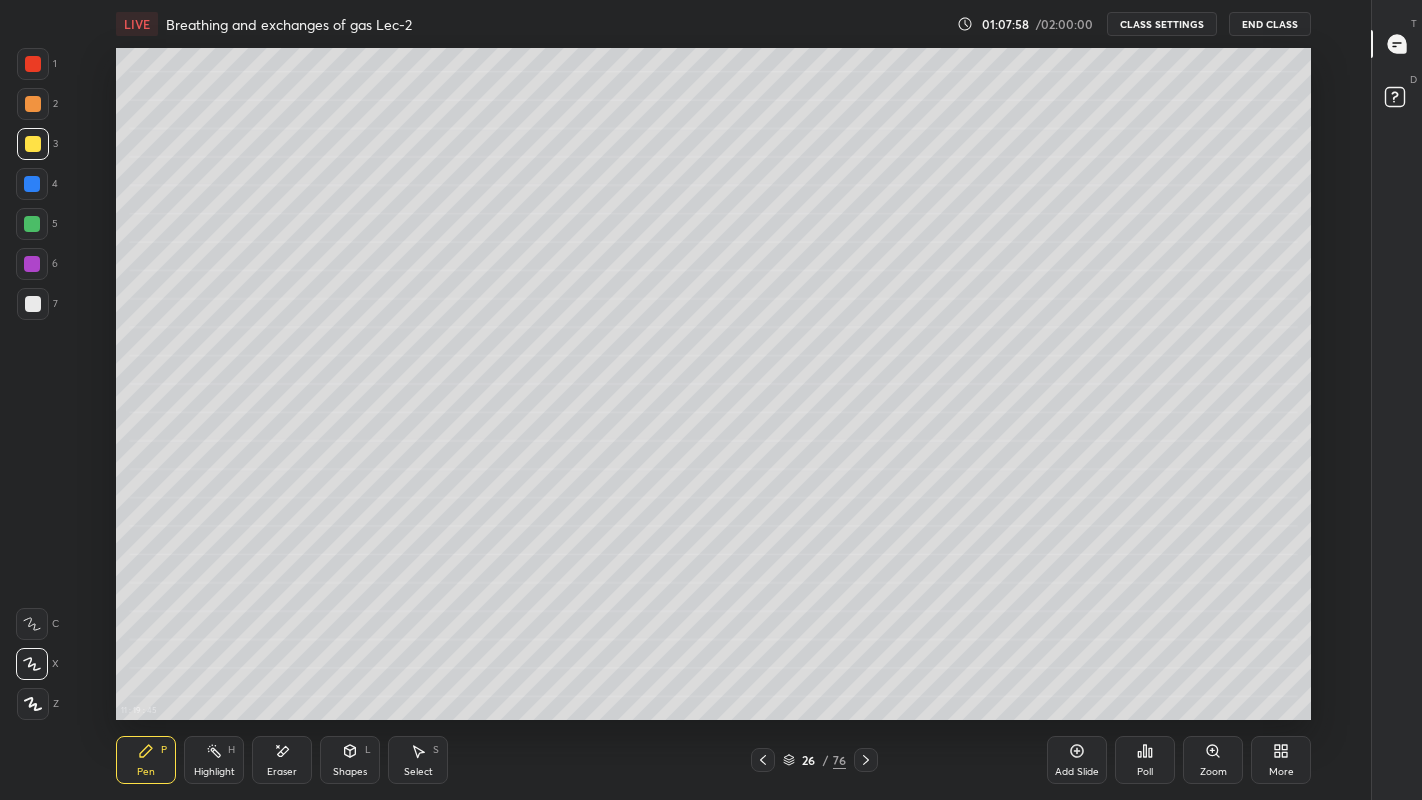click on "Eraser" at bounding box center (282, 772) 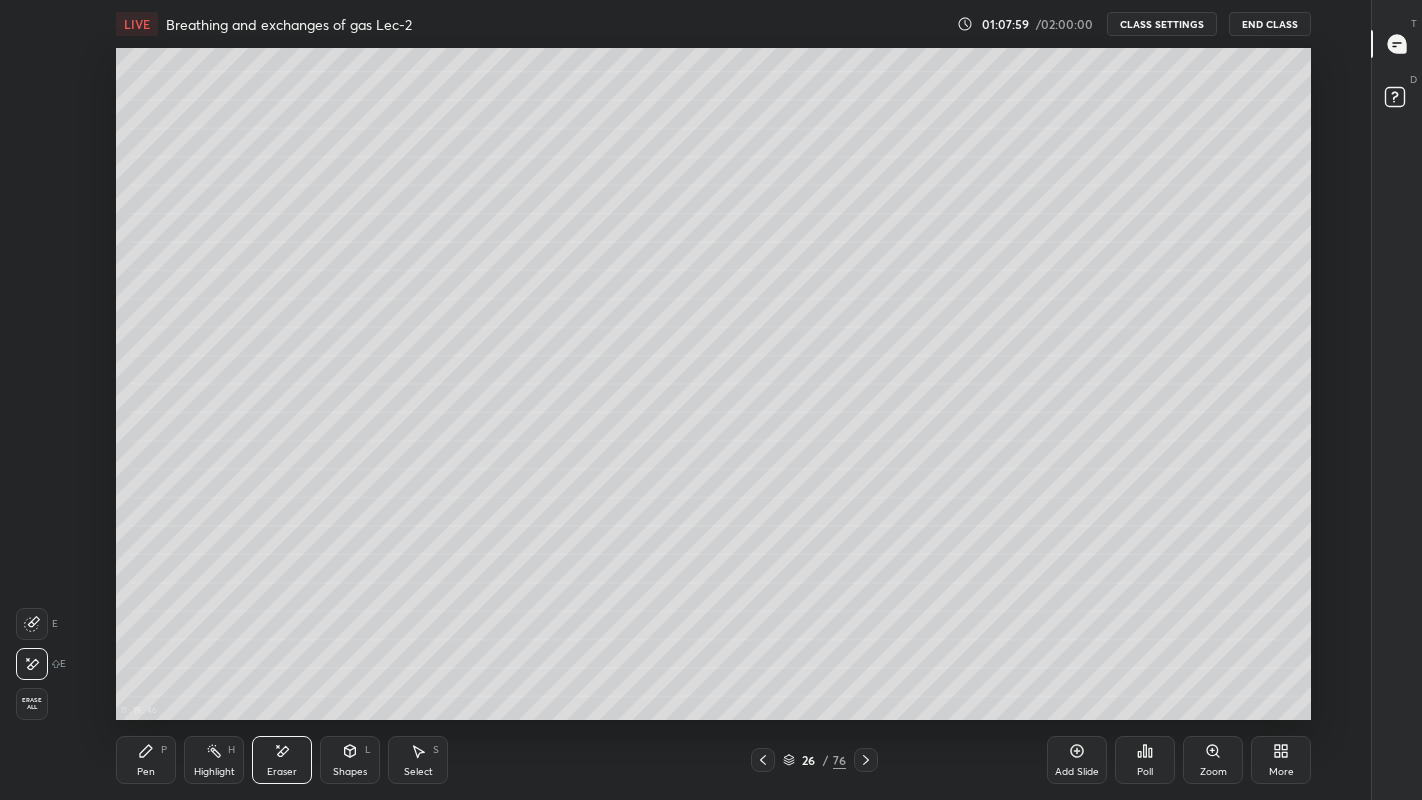 click on "Pen P" at bounding box center (146, 760) 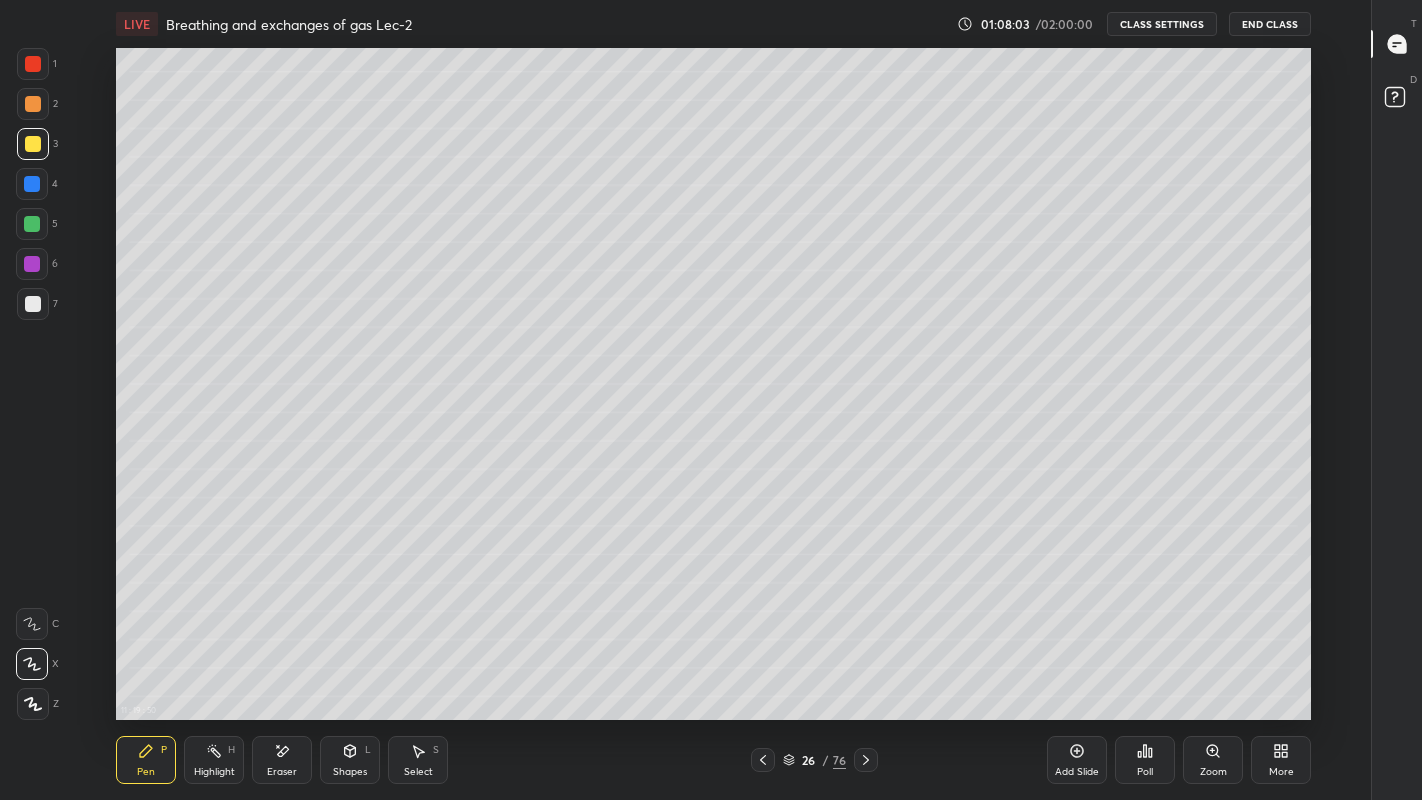 click at bounding box center [32, 184] 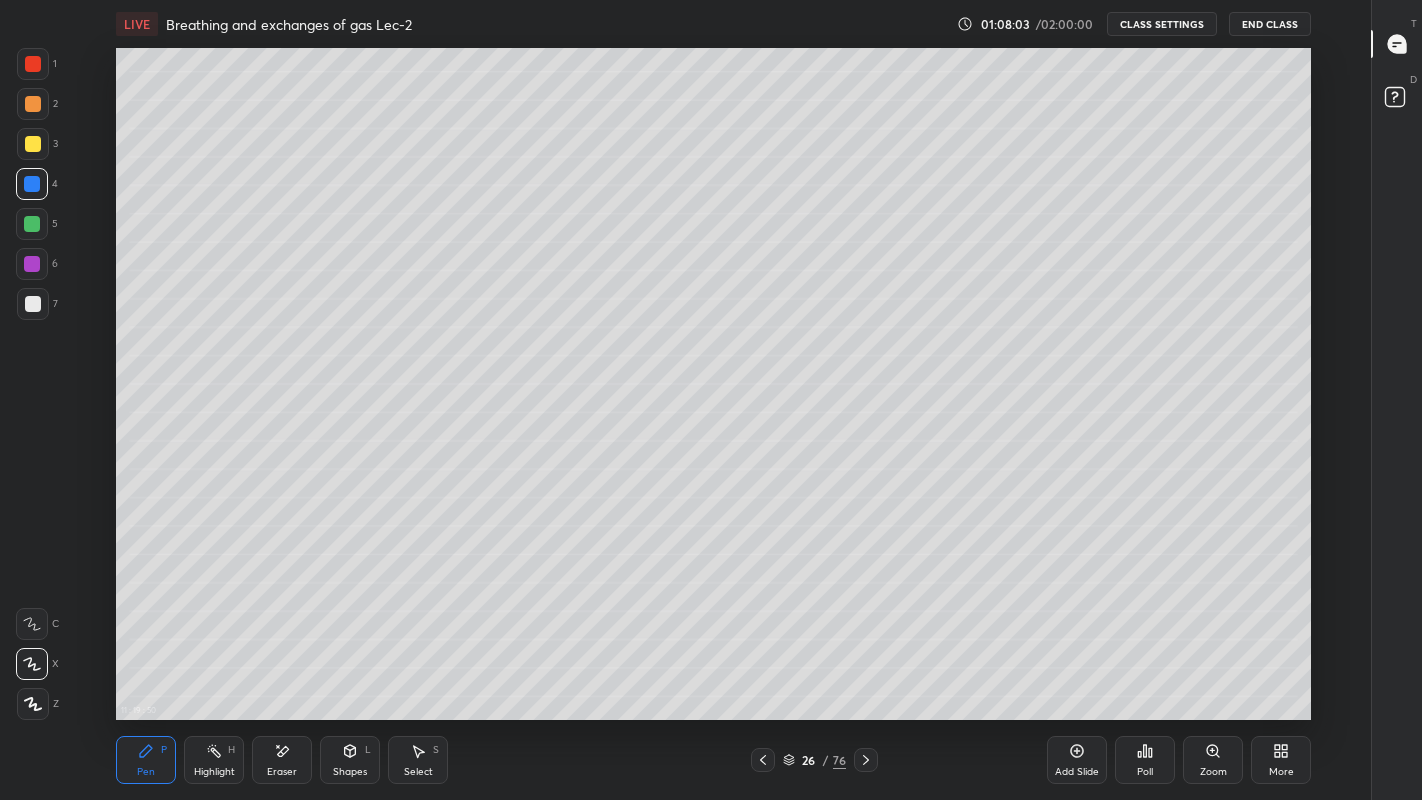 click at bounding box center [32, 224] 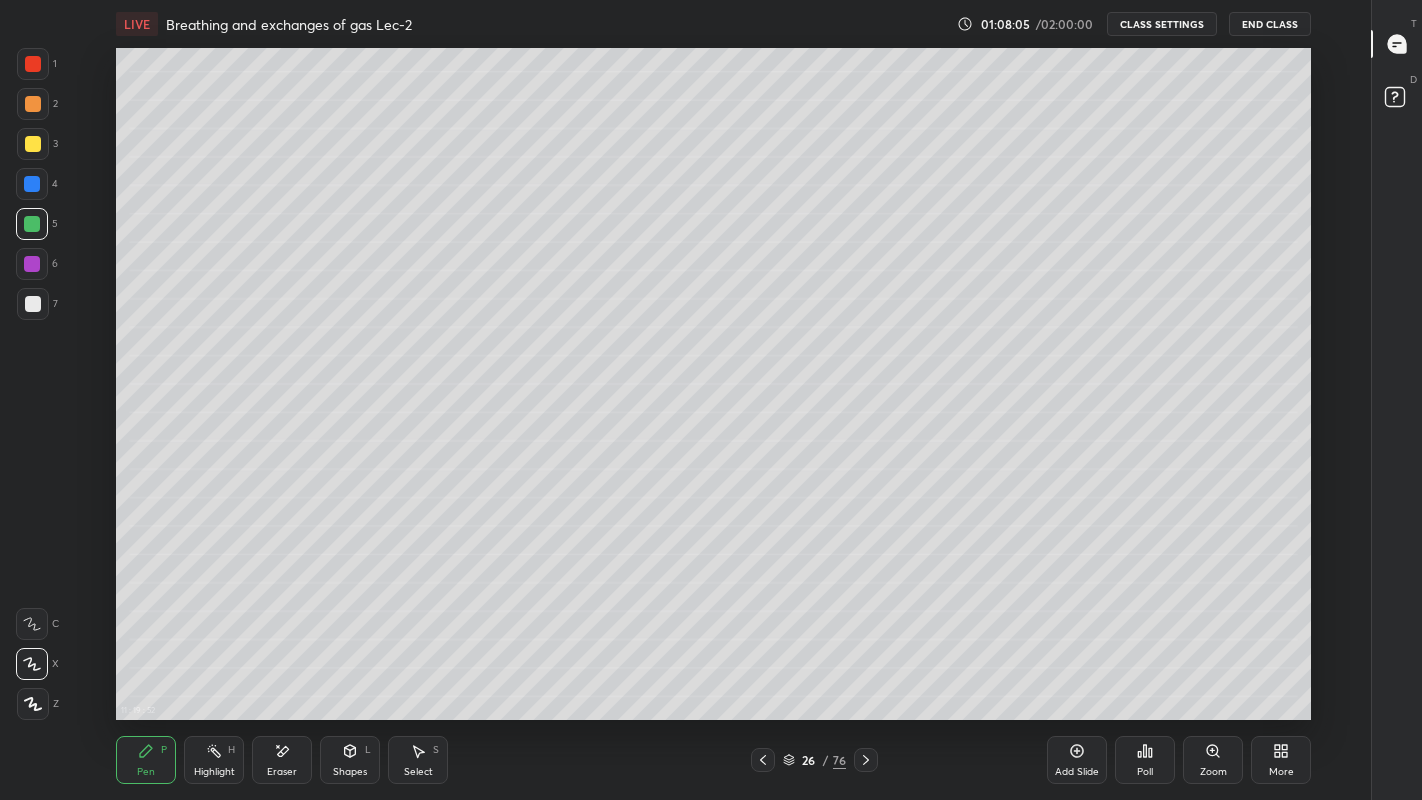 click on "More" at bounding box center [1281, 760] 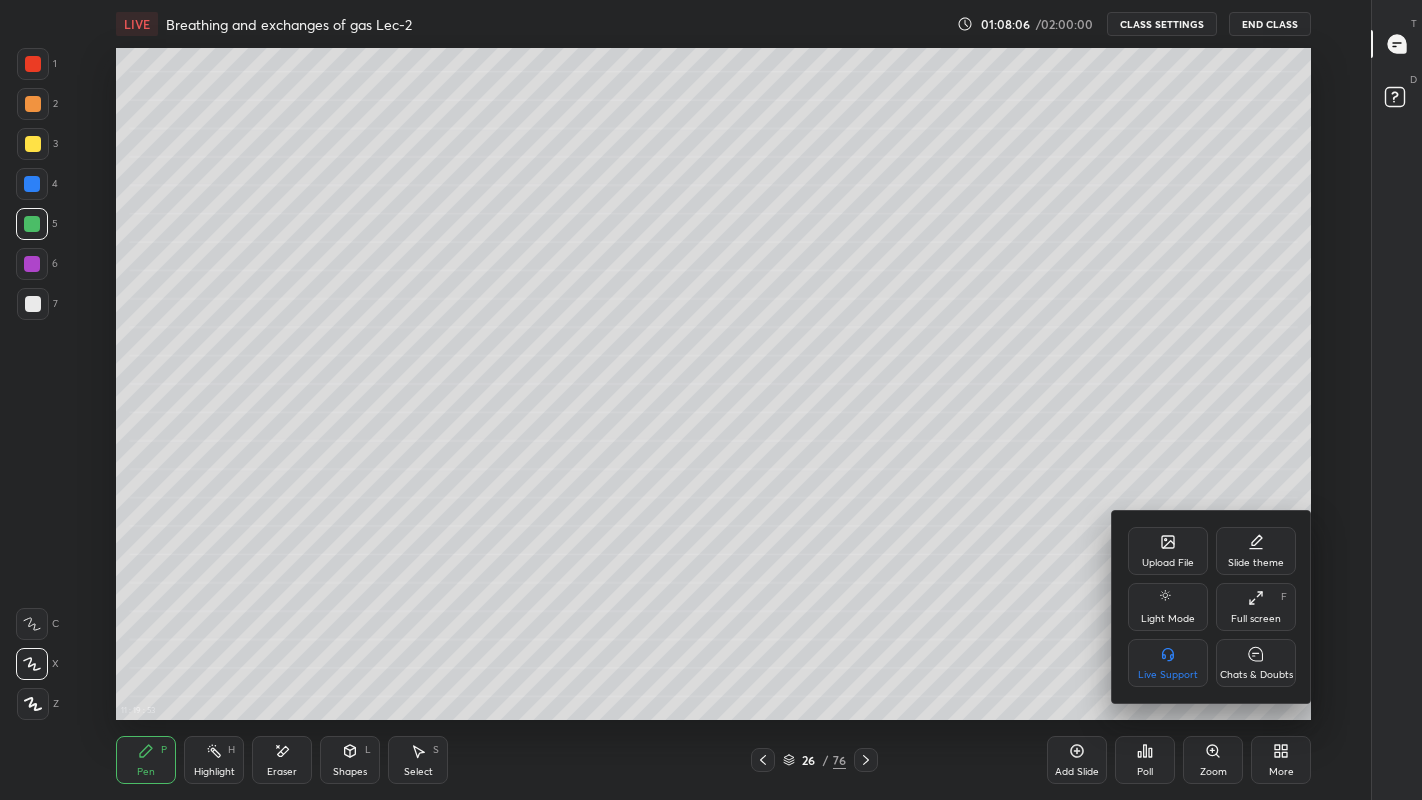 click on "Chats & Doubts" at bounding box center [1256, 675] 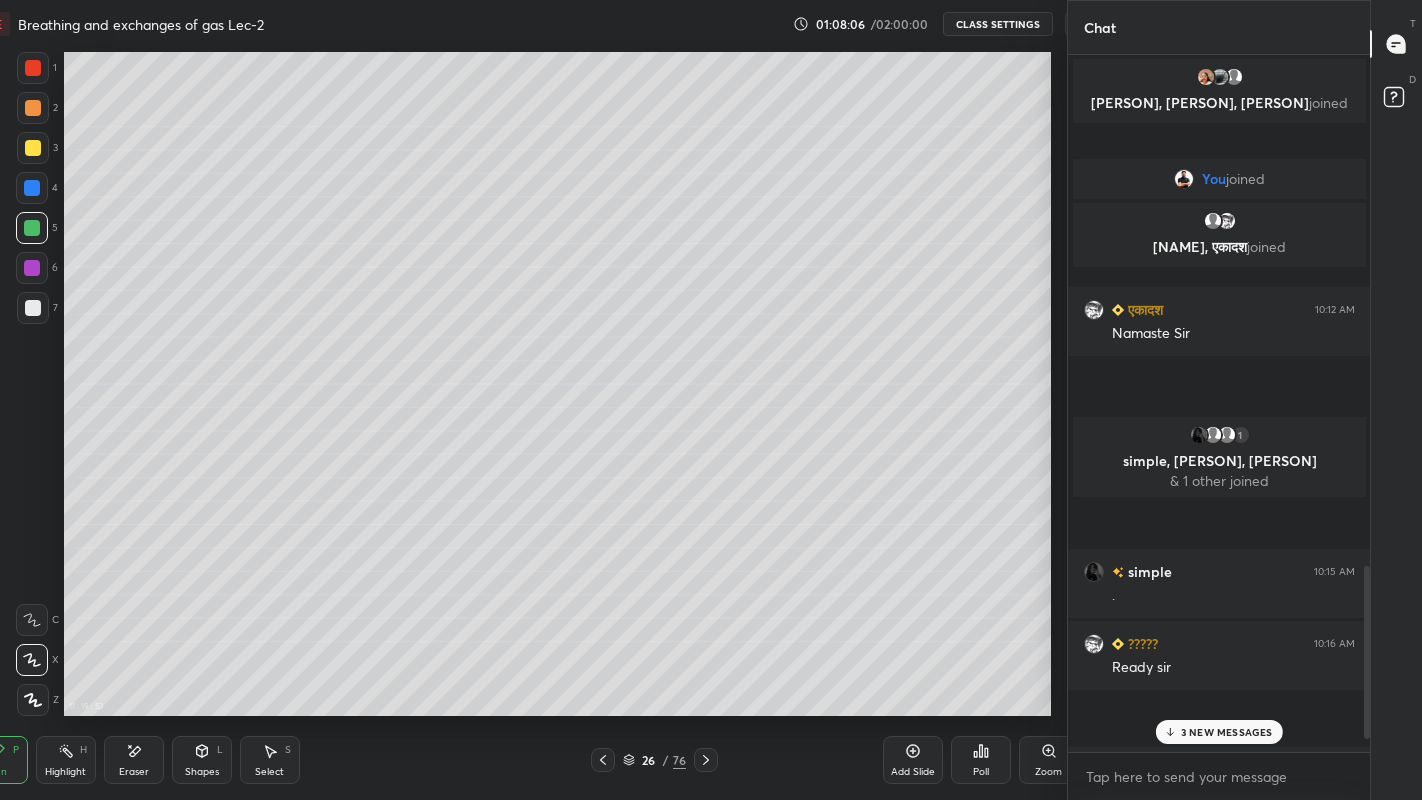 scroll, scrollTop: 672, scrollLeft: 987, axis: both 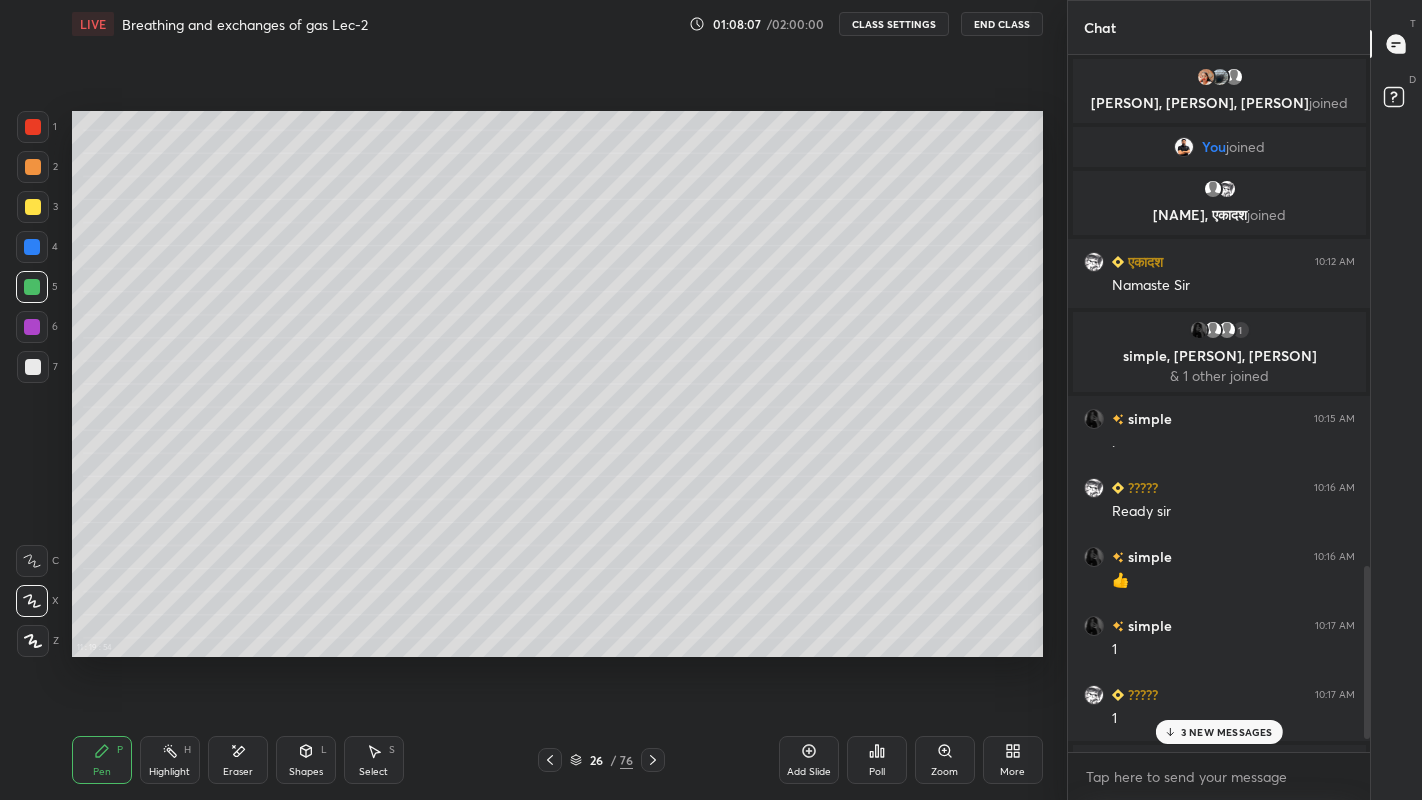 click on "3 NEW MESSAGES" at bounding box center (1226, 732) 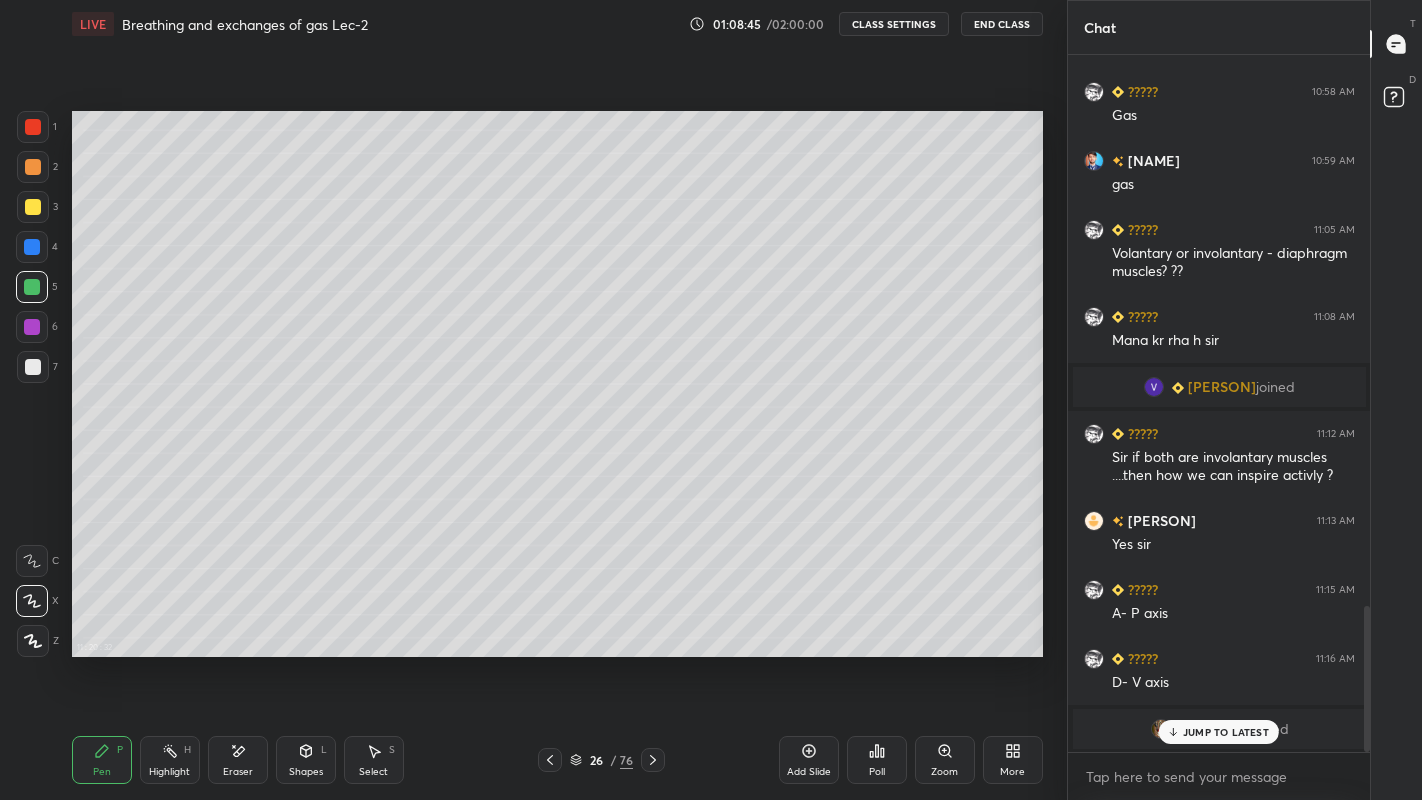 click on "JUMP TO LATEST" at bounding box center [1219, 732] 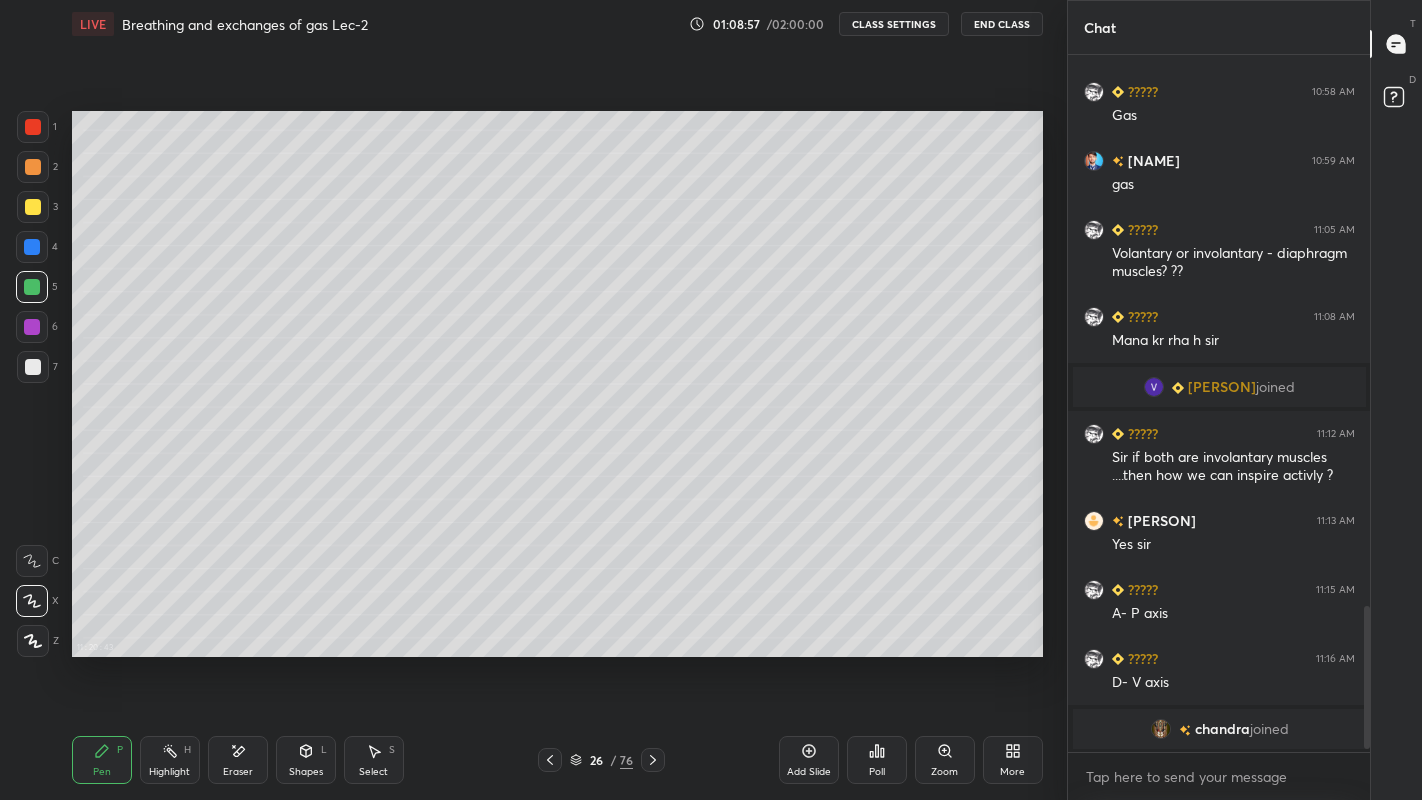 scroll, scrollTop: 2694, scrollLeft: 0, axis: vertical 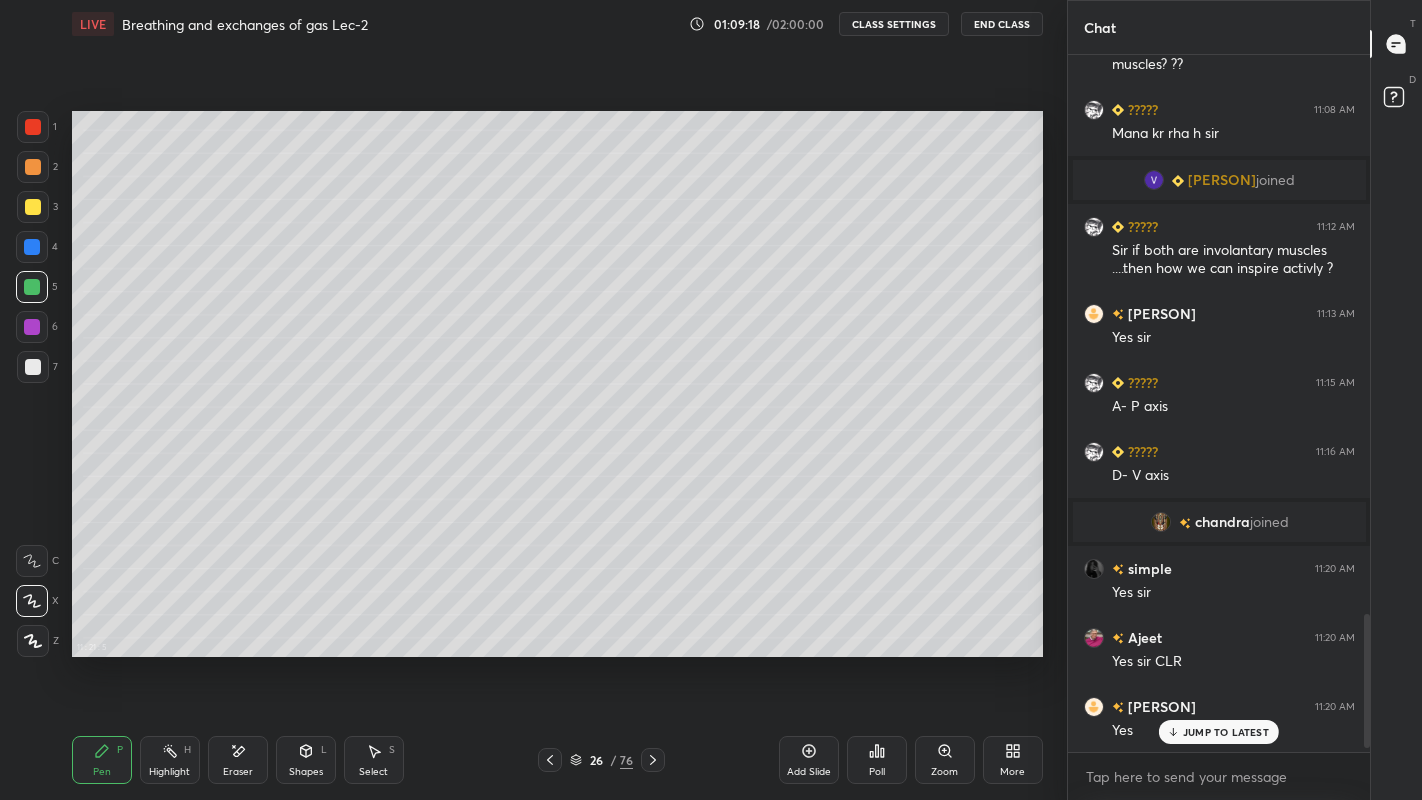 click 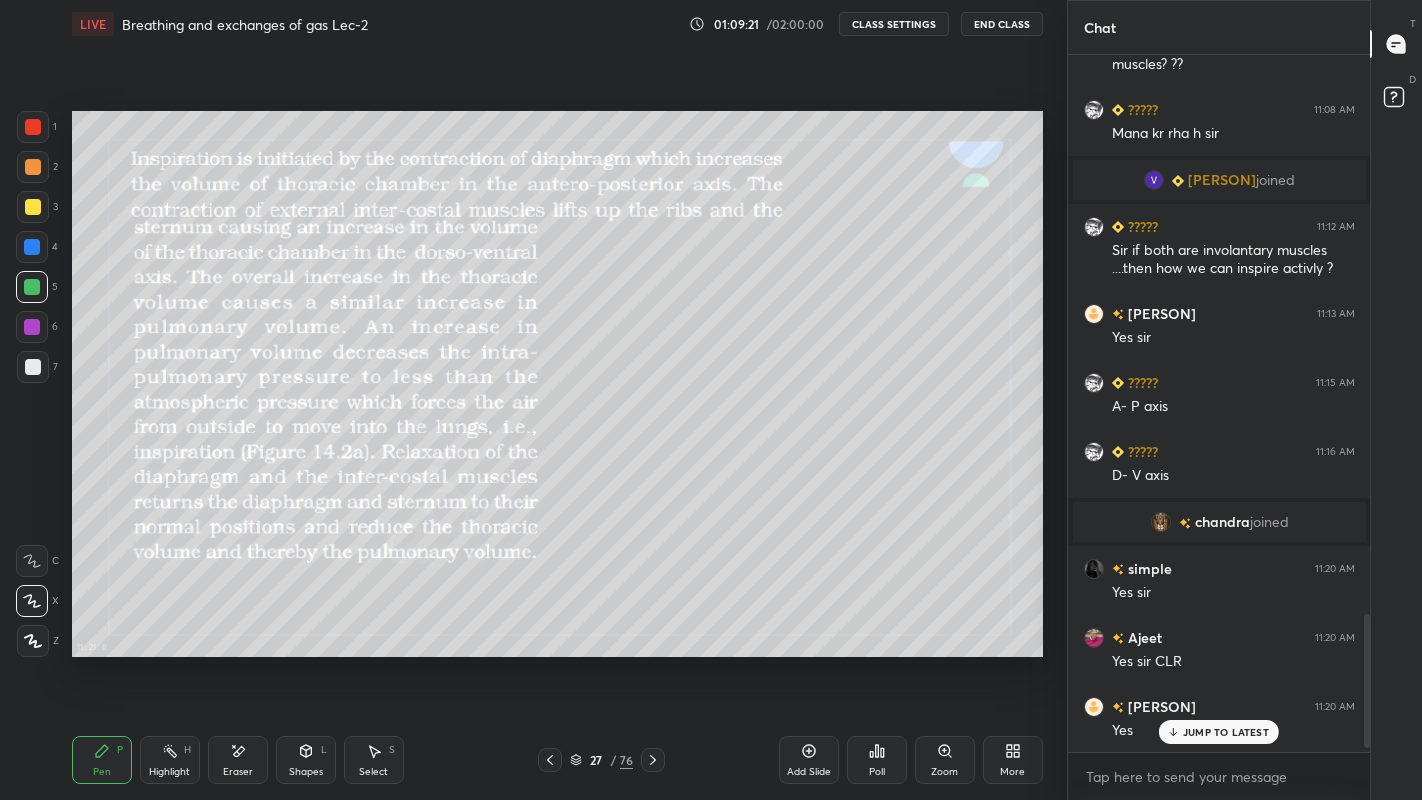 click at bounding box center (33, 207) 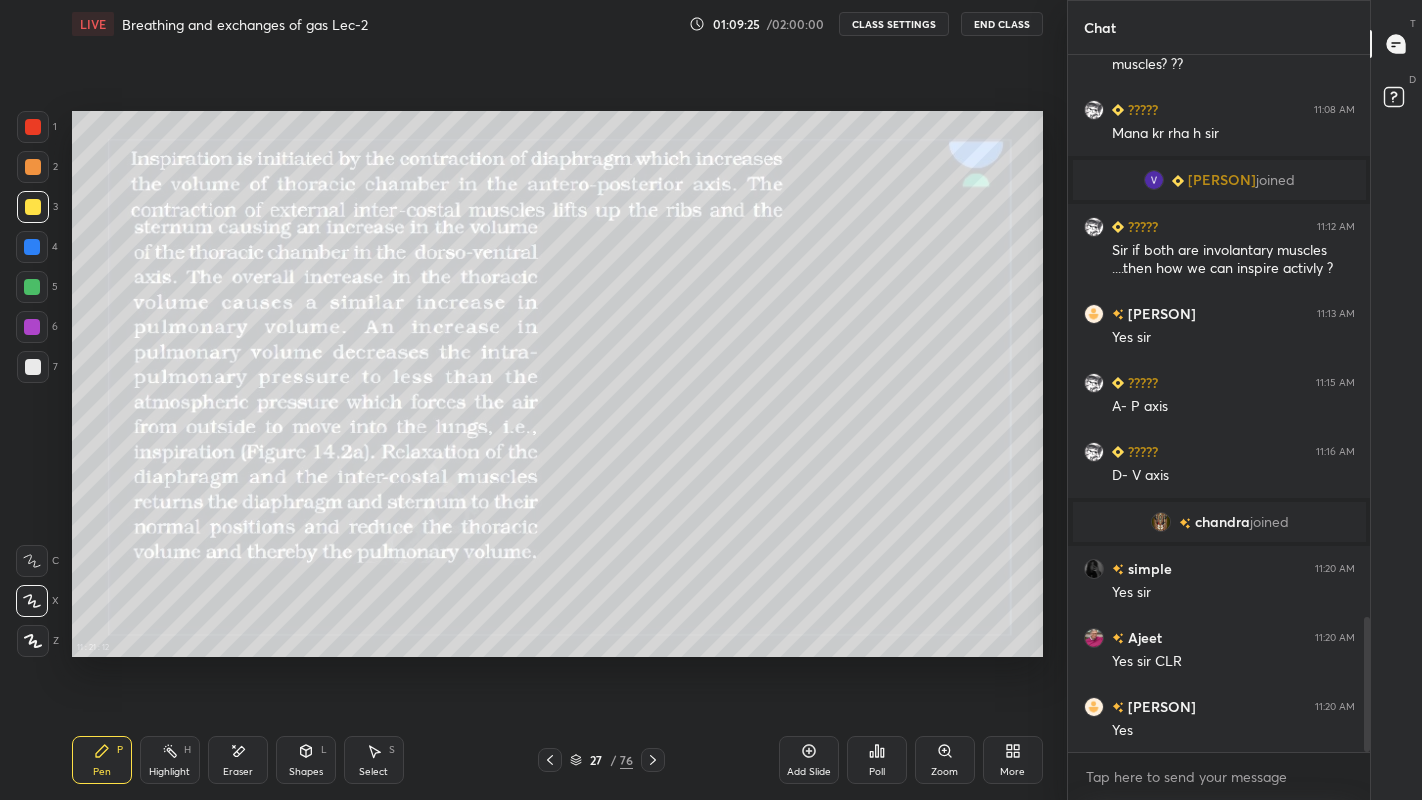 scroll, scrollTop: 2901, scrollLeft: 0, axis: vertical 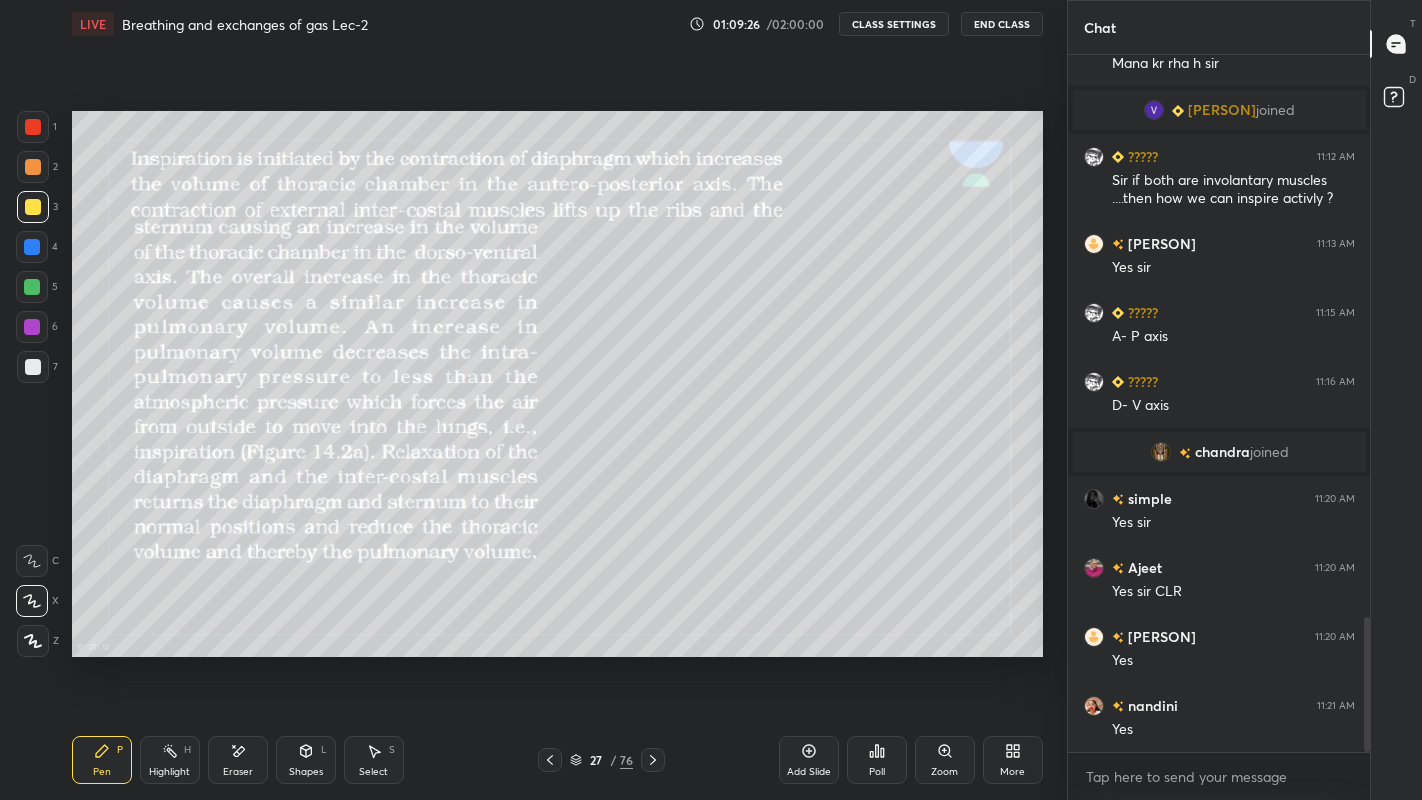 click on "More" at bounding box center (1013, 760) 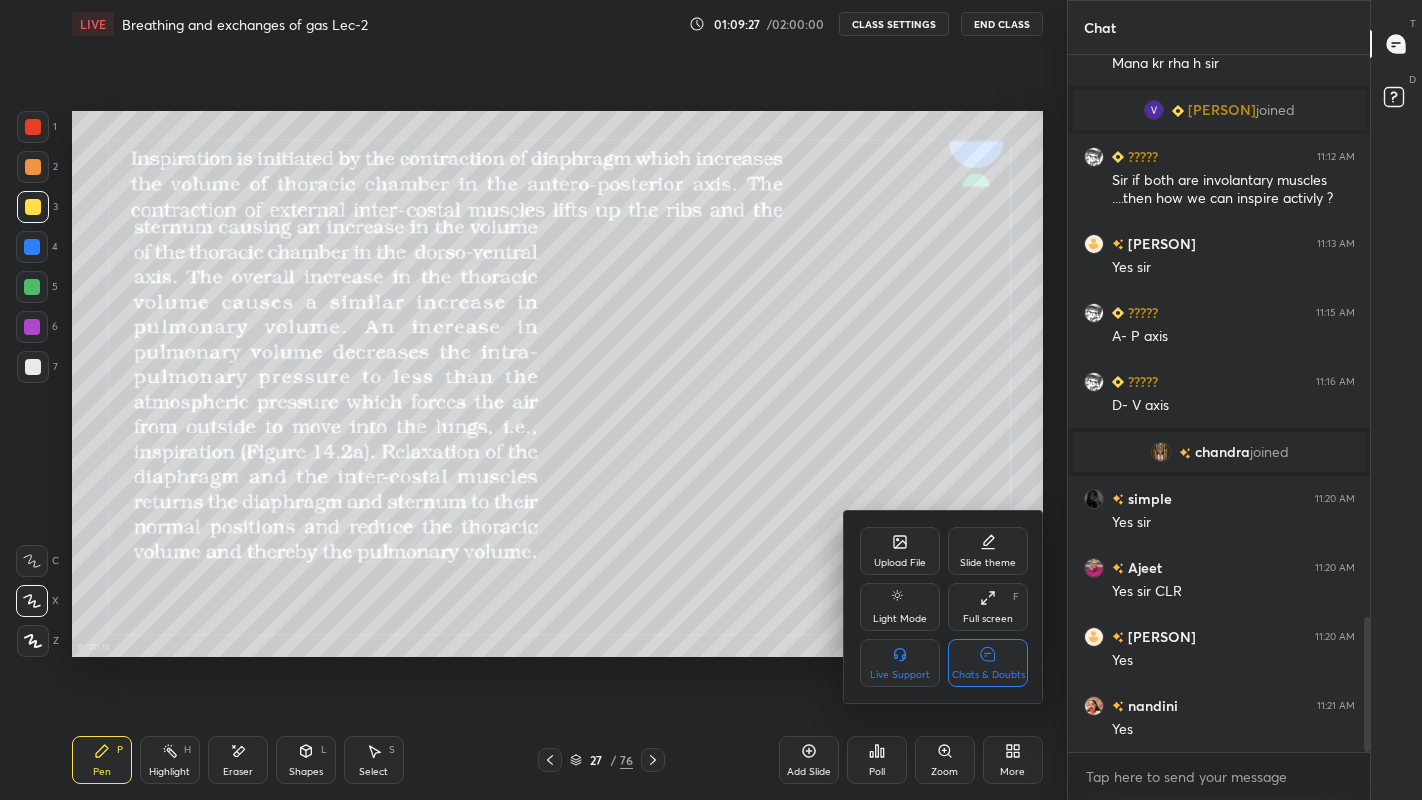 click on "Chats & Doubts" at bounding box center (988, 663) 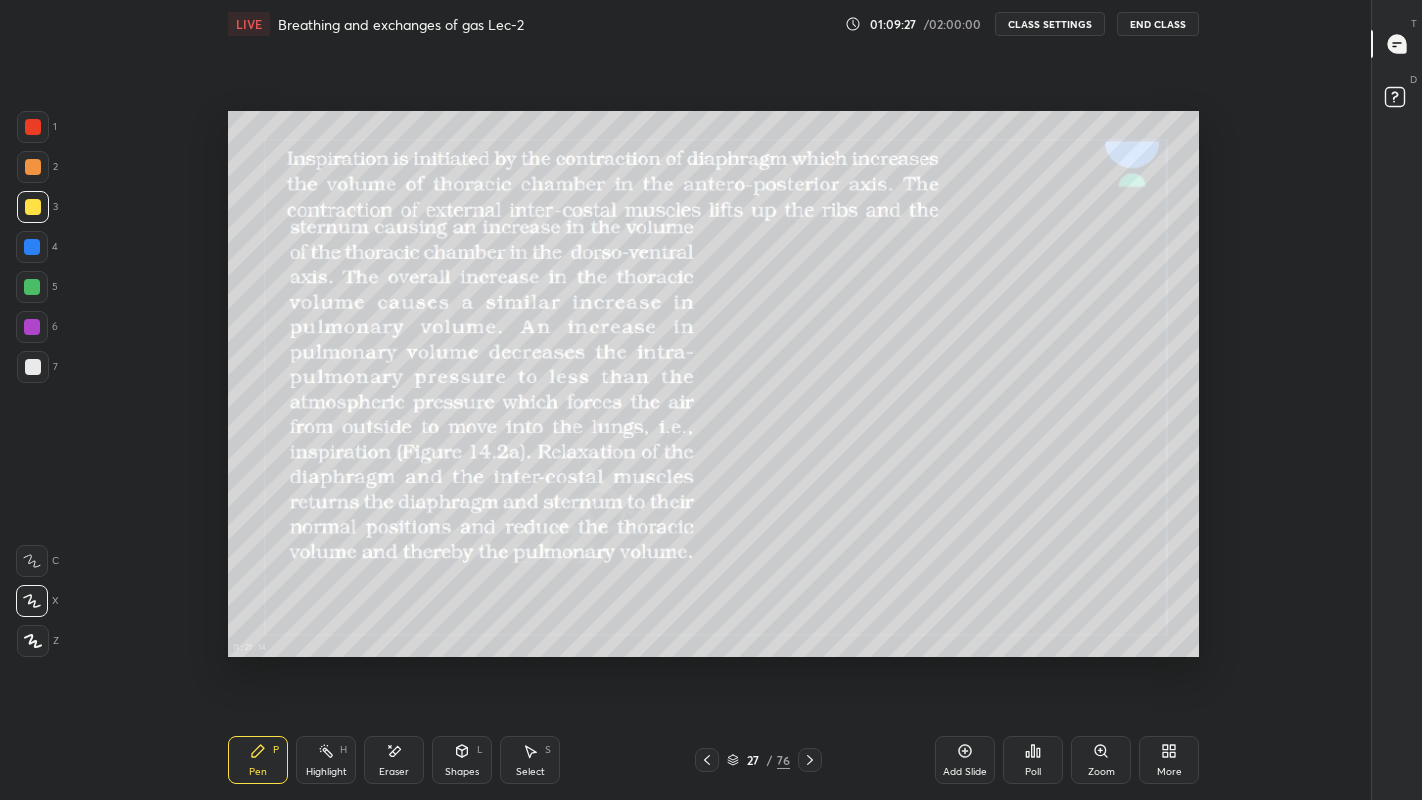 scroll, scrollTop: 6, scrollLeft: 6, axis: both 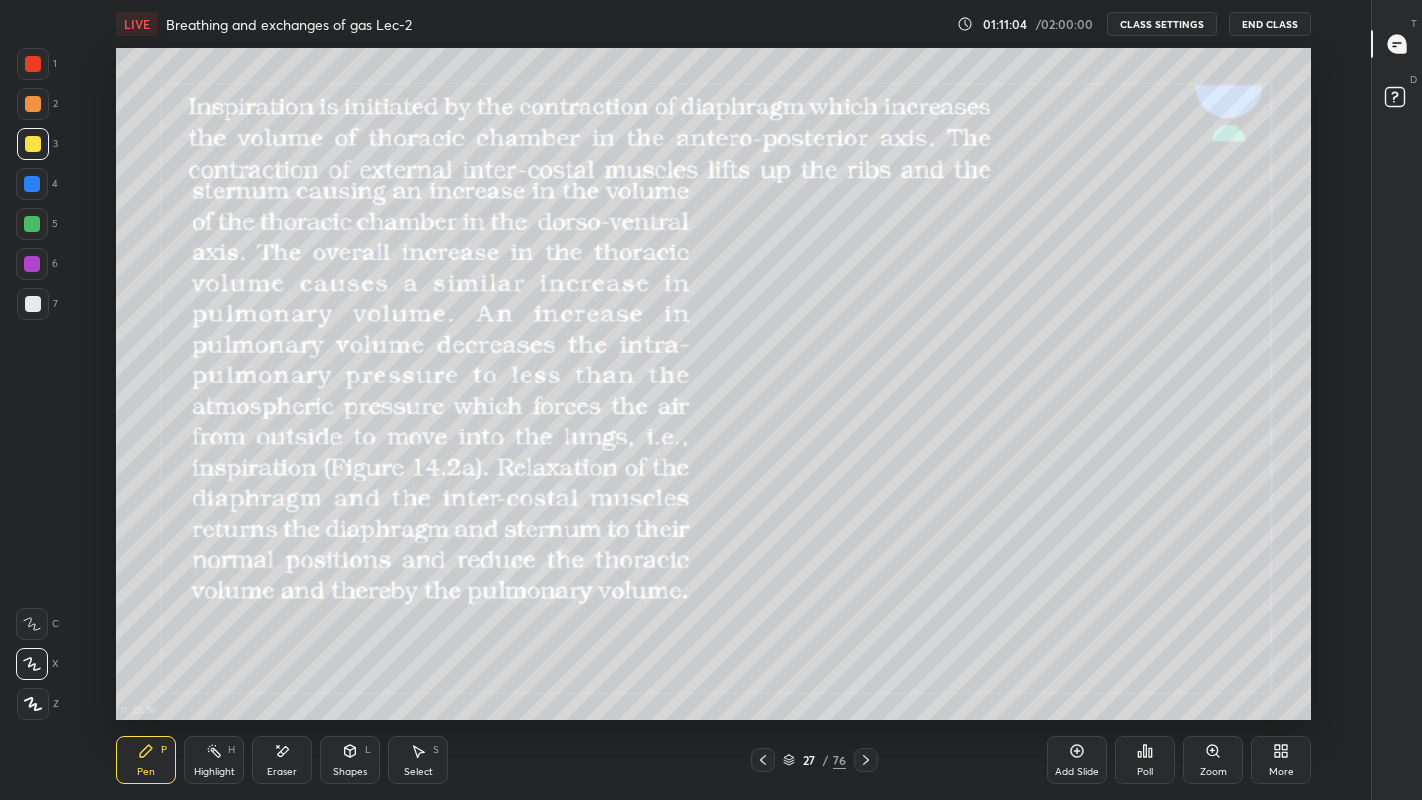 click 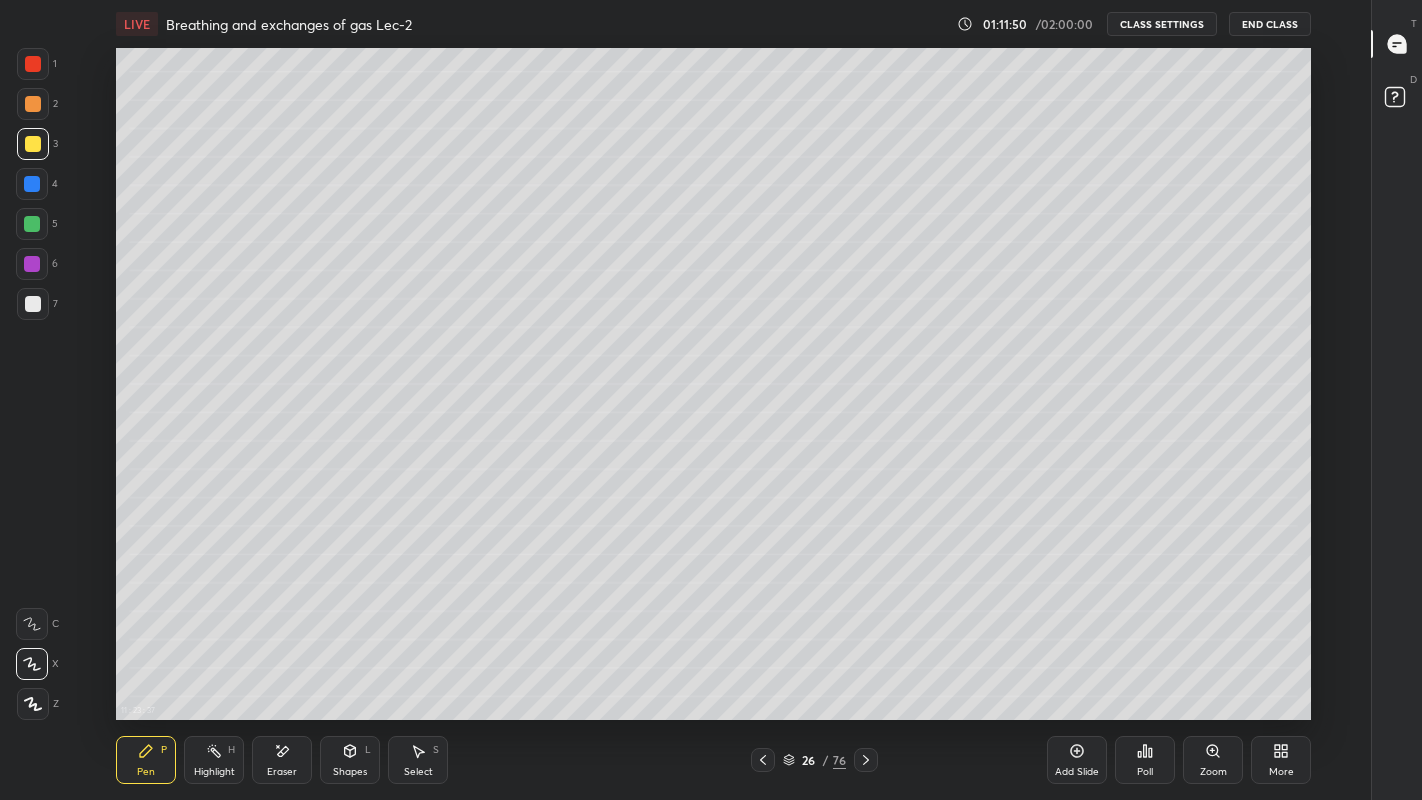 click 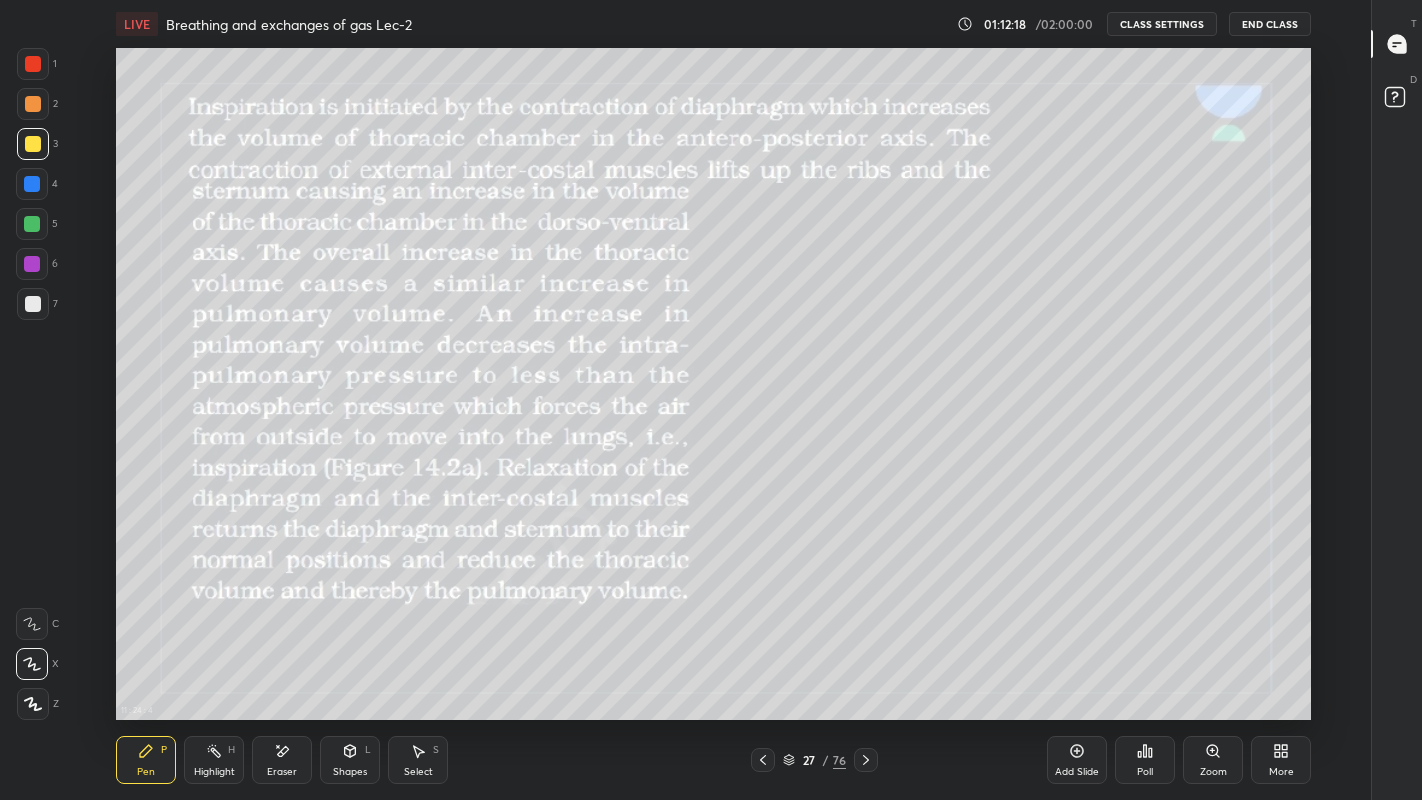click at bounding box center [866, 760] 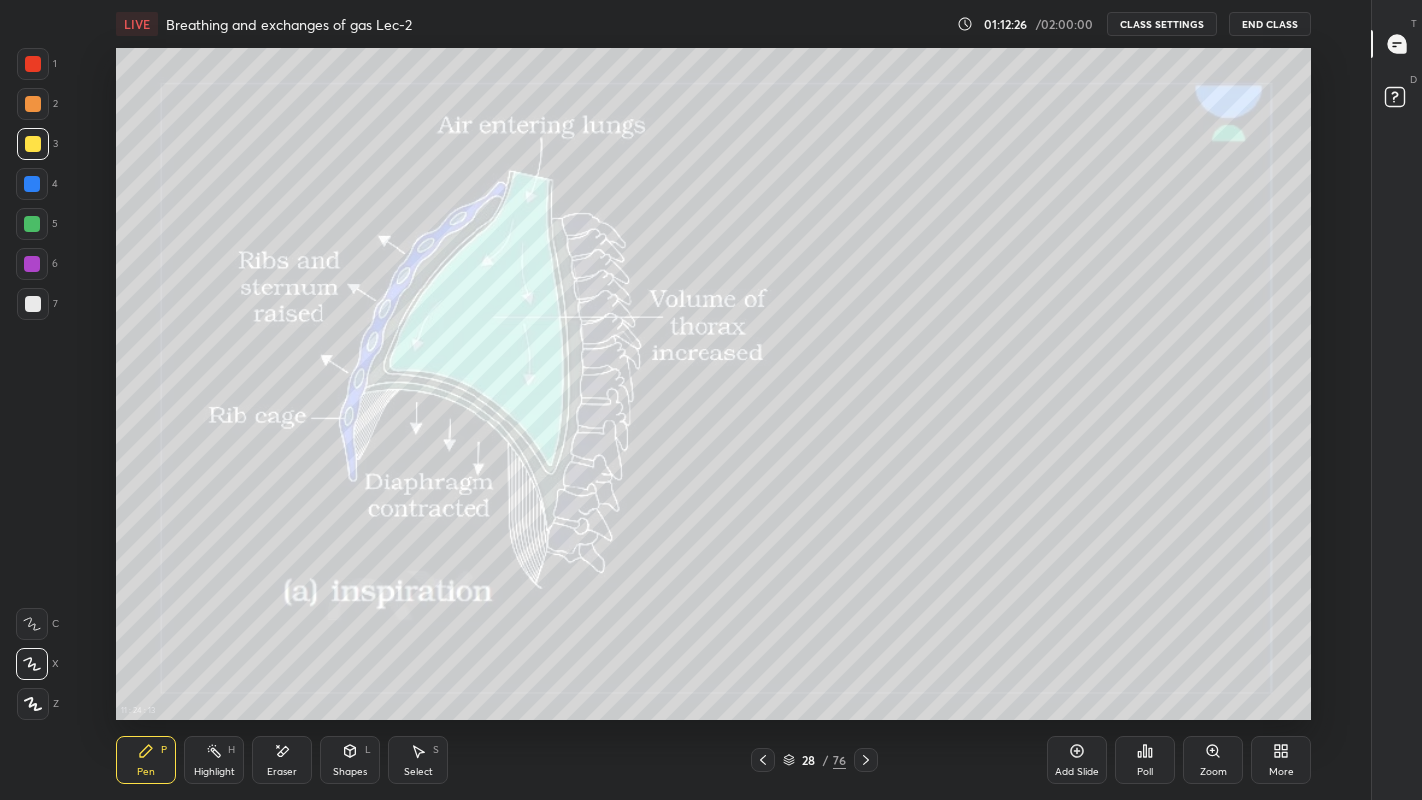 click at bounding box center (32, 224) 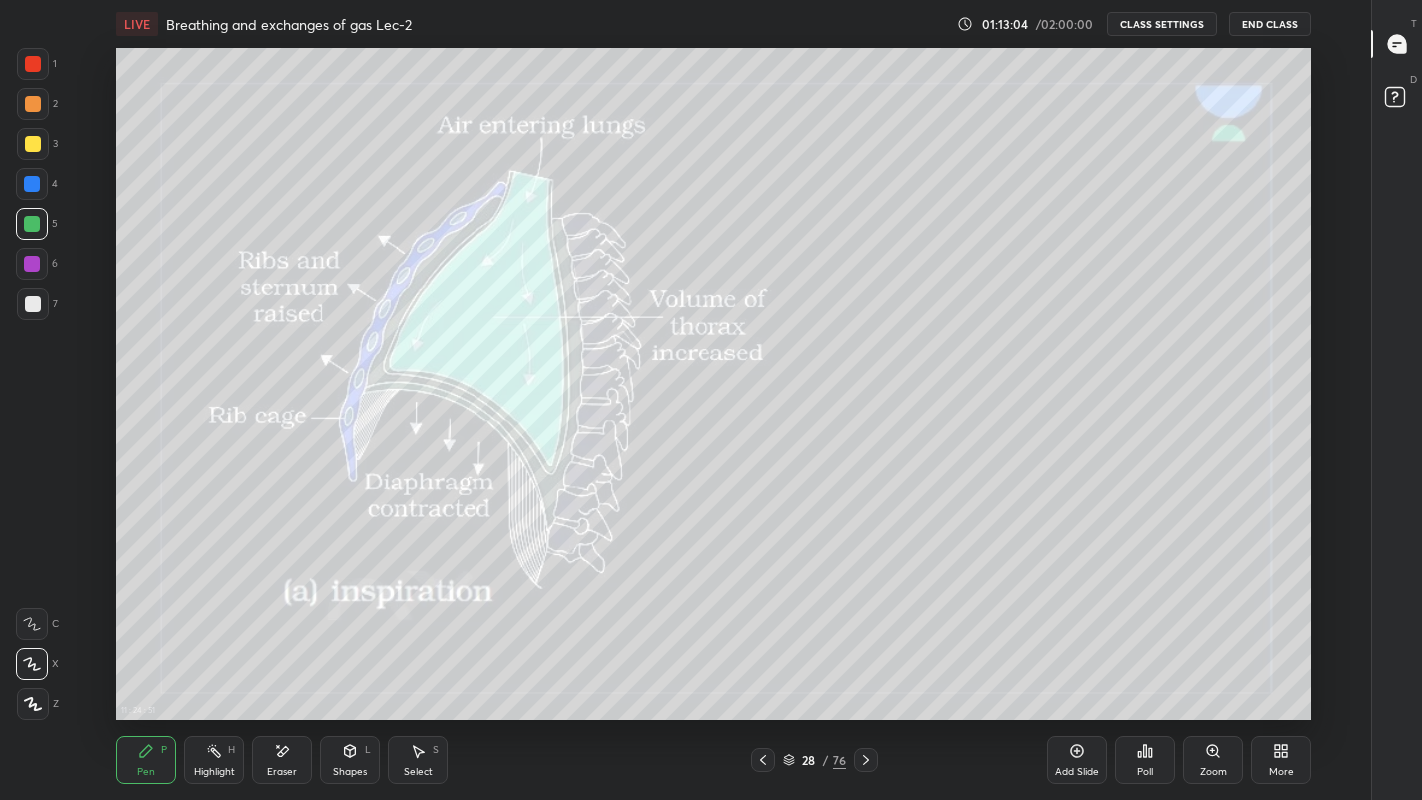 click 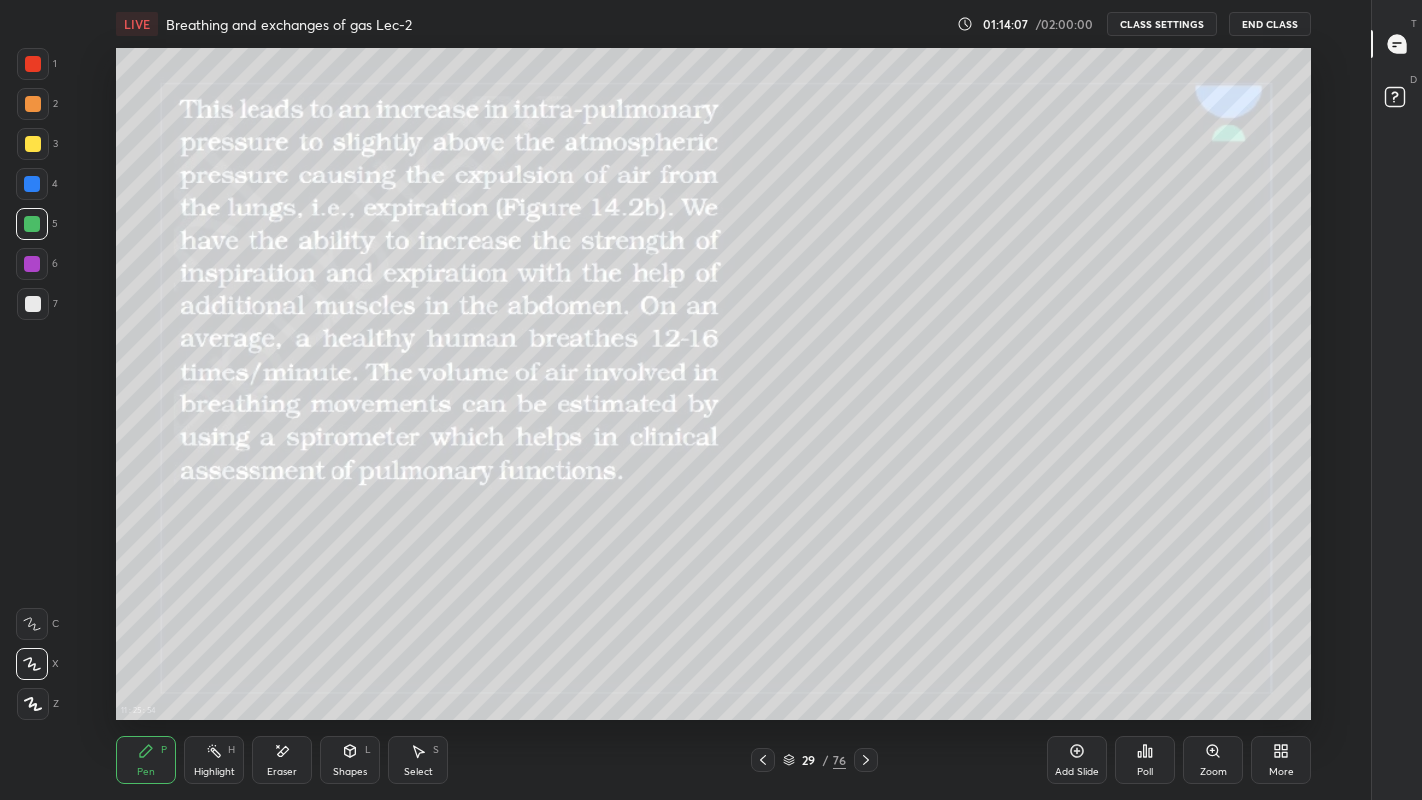 click on "More" at bounding box center [1281, 760] 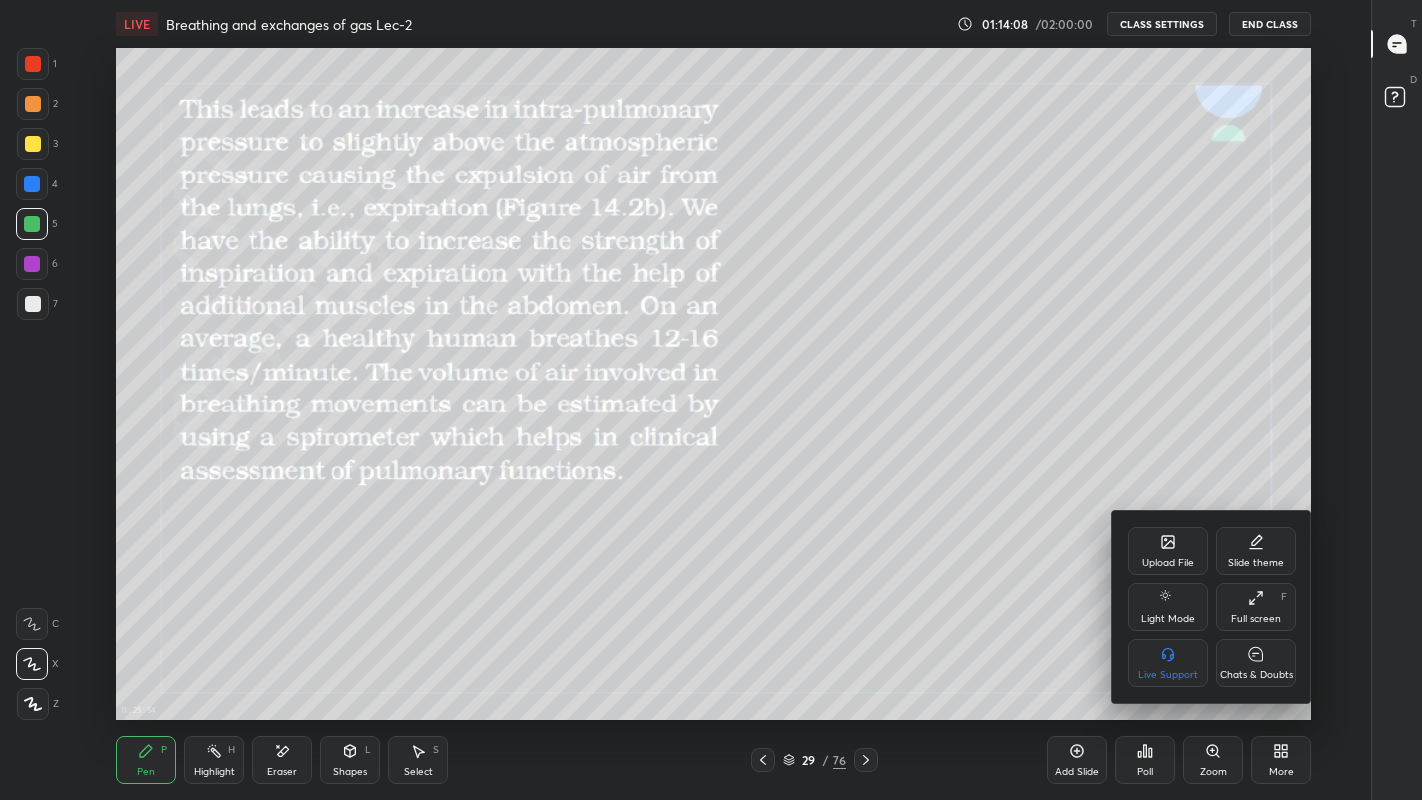 click on "Chats & Doubts" at bounding box center (1256, 663) 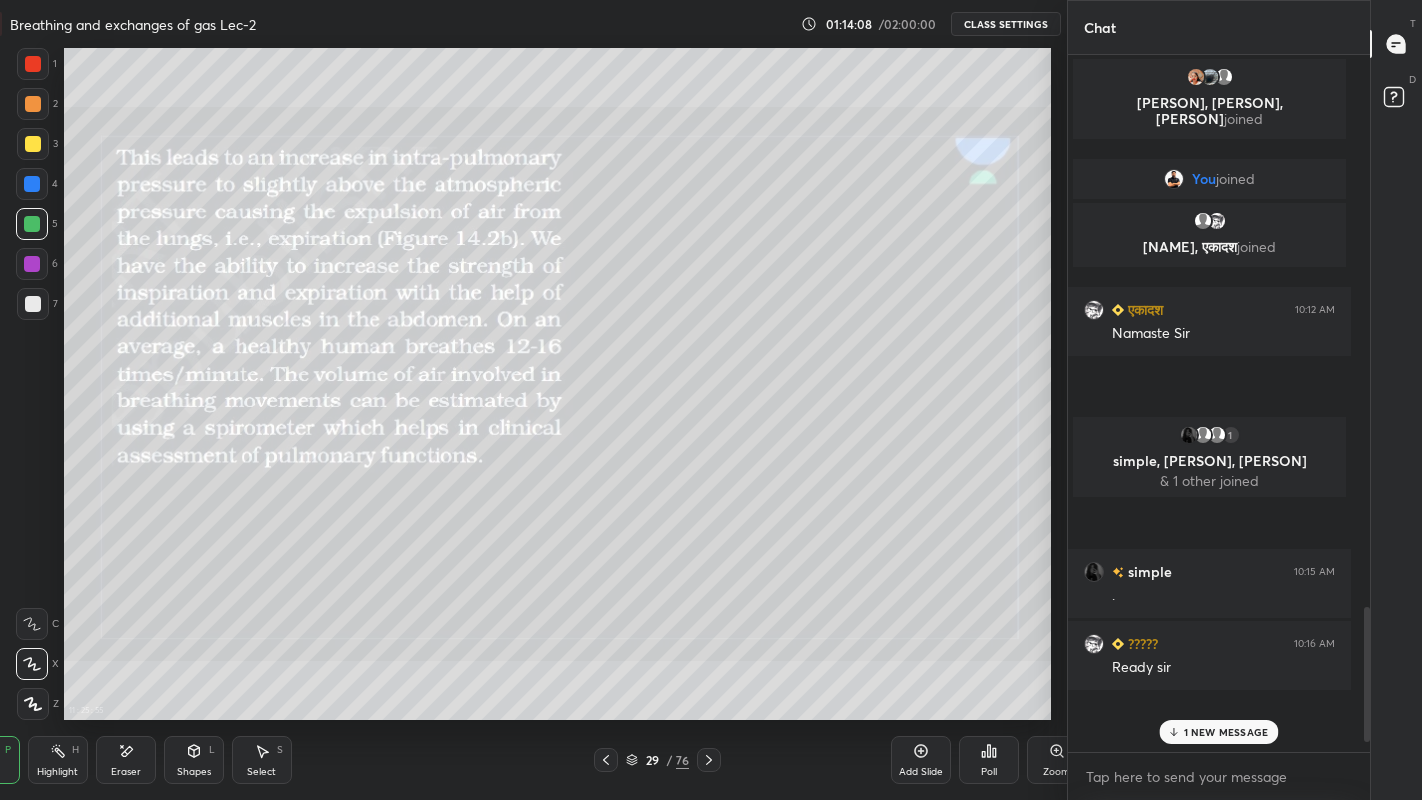 scroll, scrollTop: 672, scrollLeft: 1107, axis: both 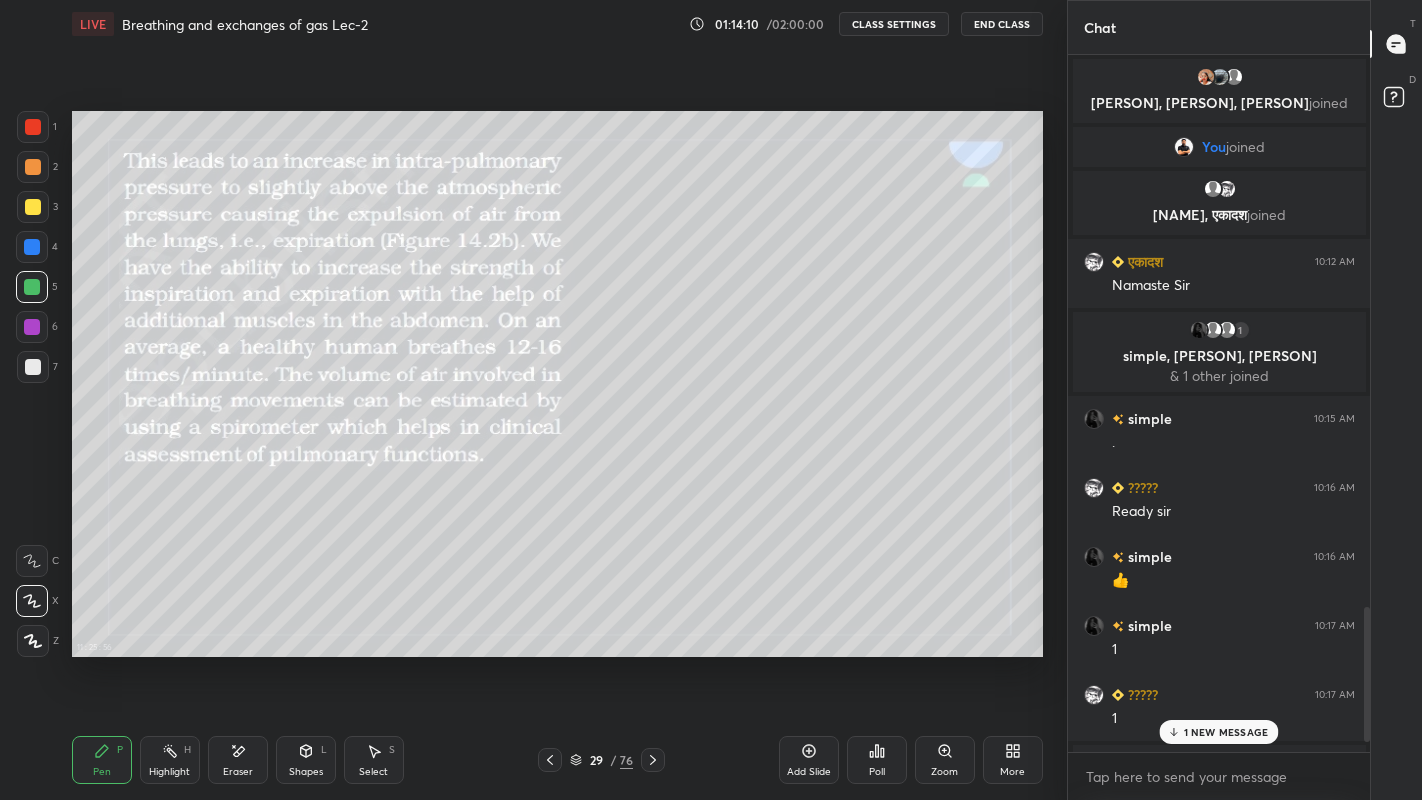 click on "1 NEW MESSAGE" at bounding box center [1226, 732] 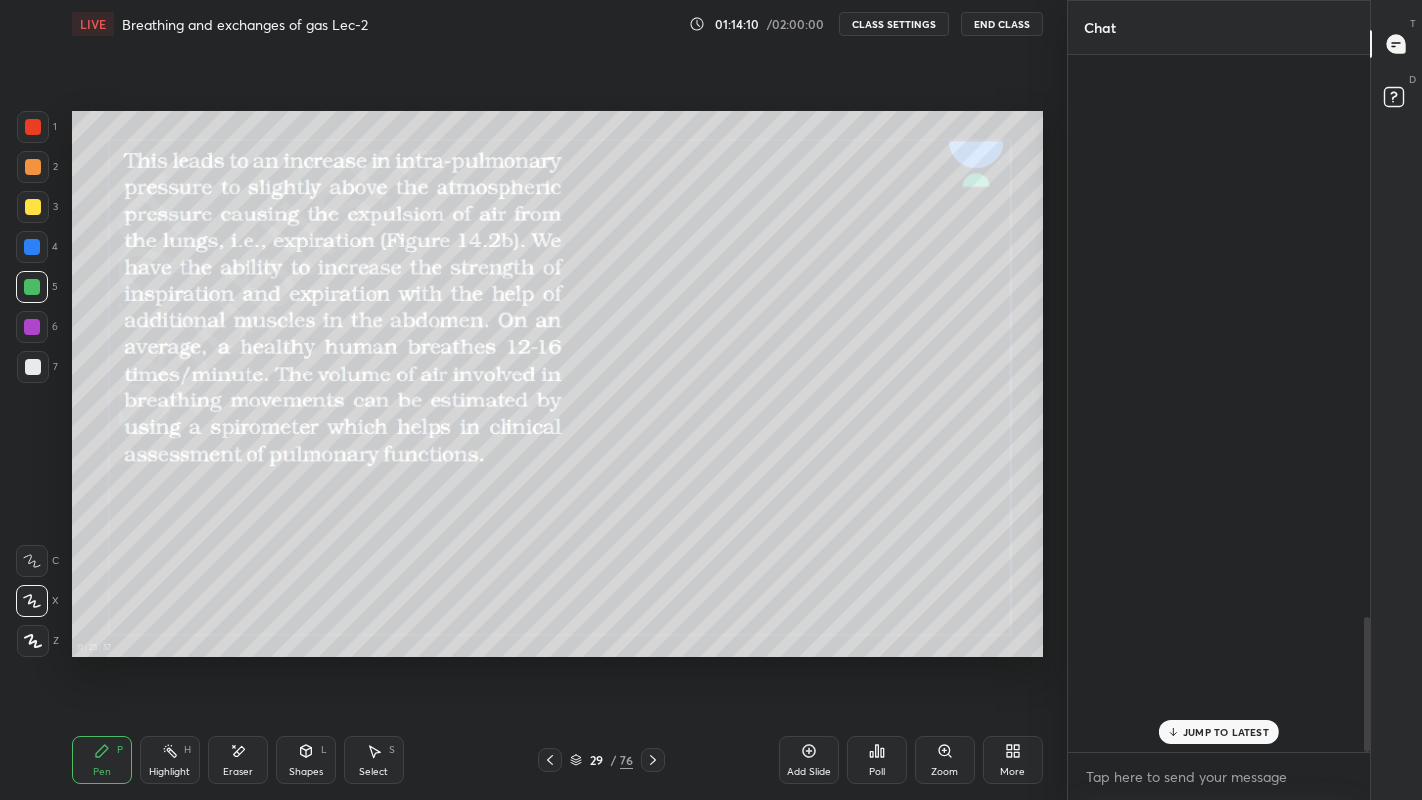 scroll, scrollTop: 2895, scrollLeft: 0, axis: vertical 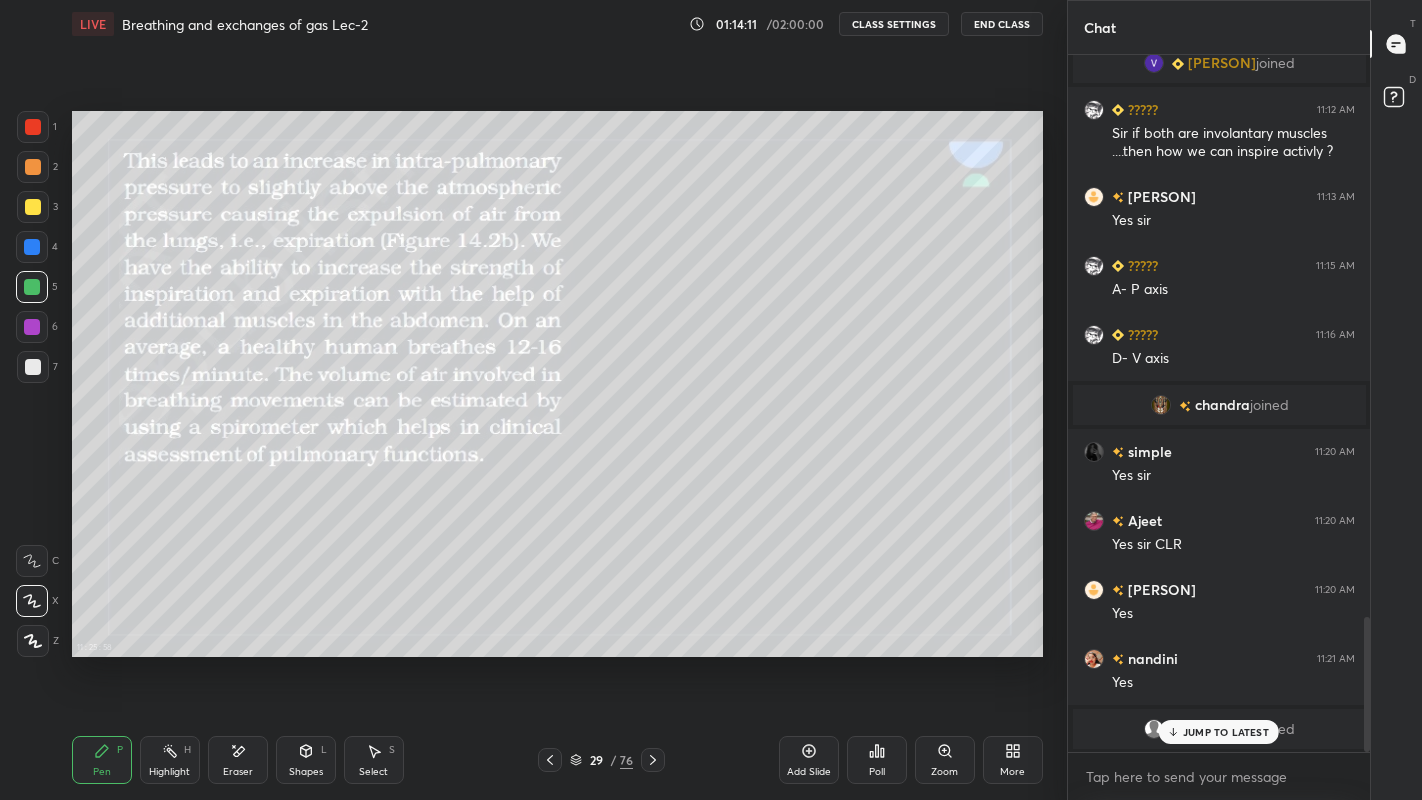 click on "JUMP TO LATEST" at bounding box center (1226, 732) 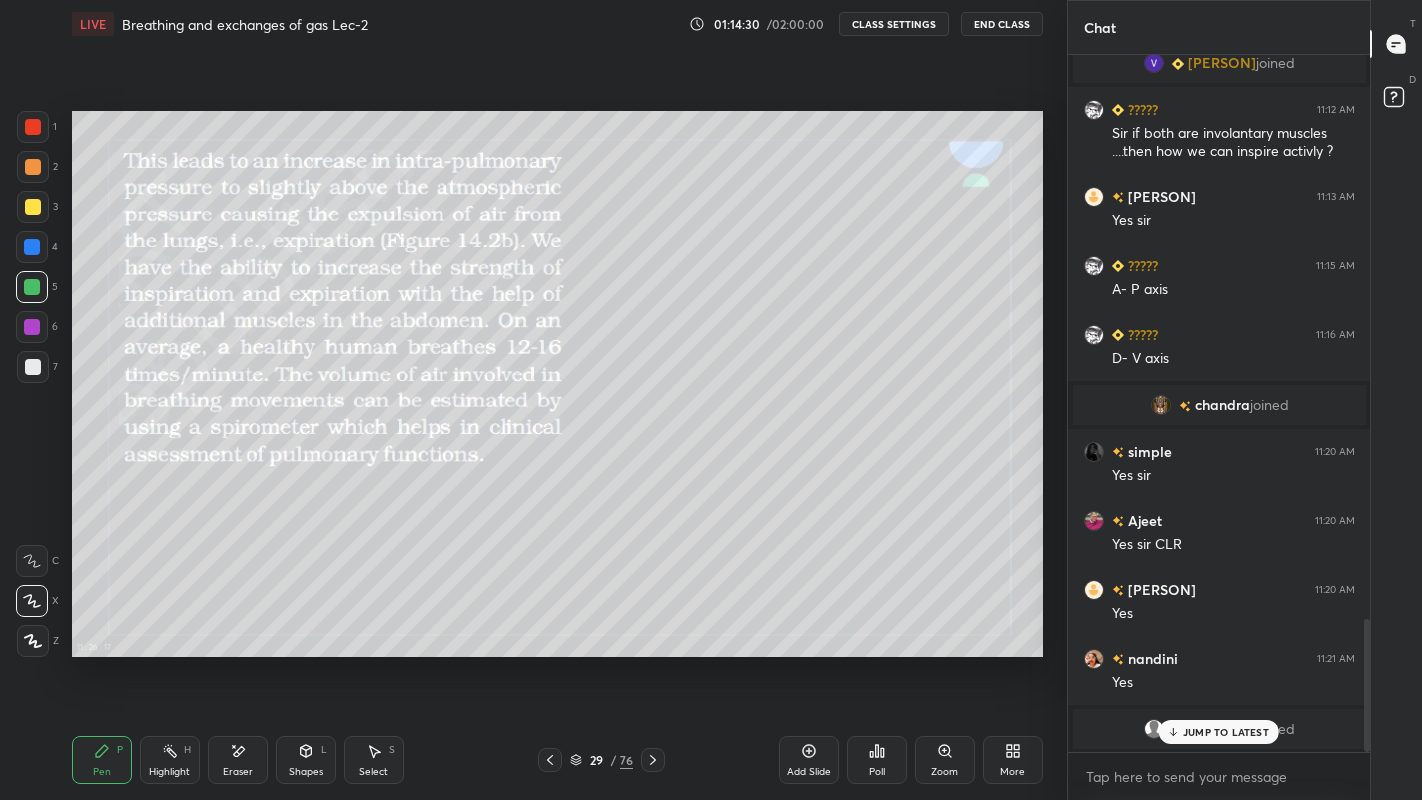 scroll, scrollTop: 2964, scrollLeft: 0, axis: vertical 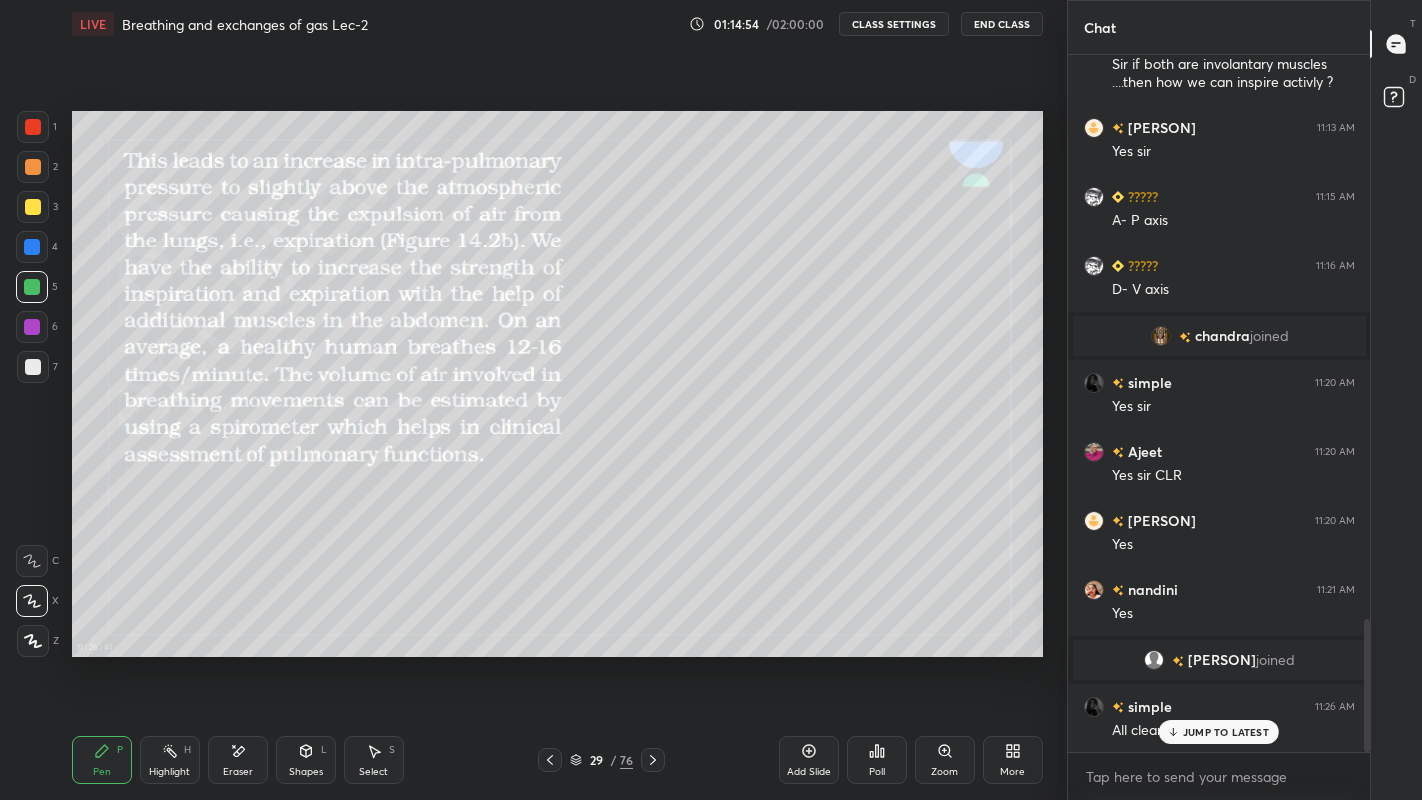 click on "JUMP TO LATEST" at bounding box center [1226, 732] 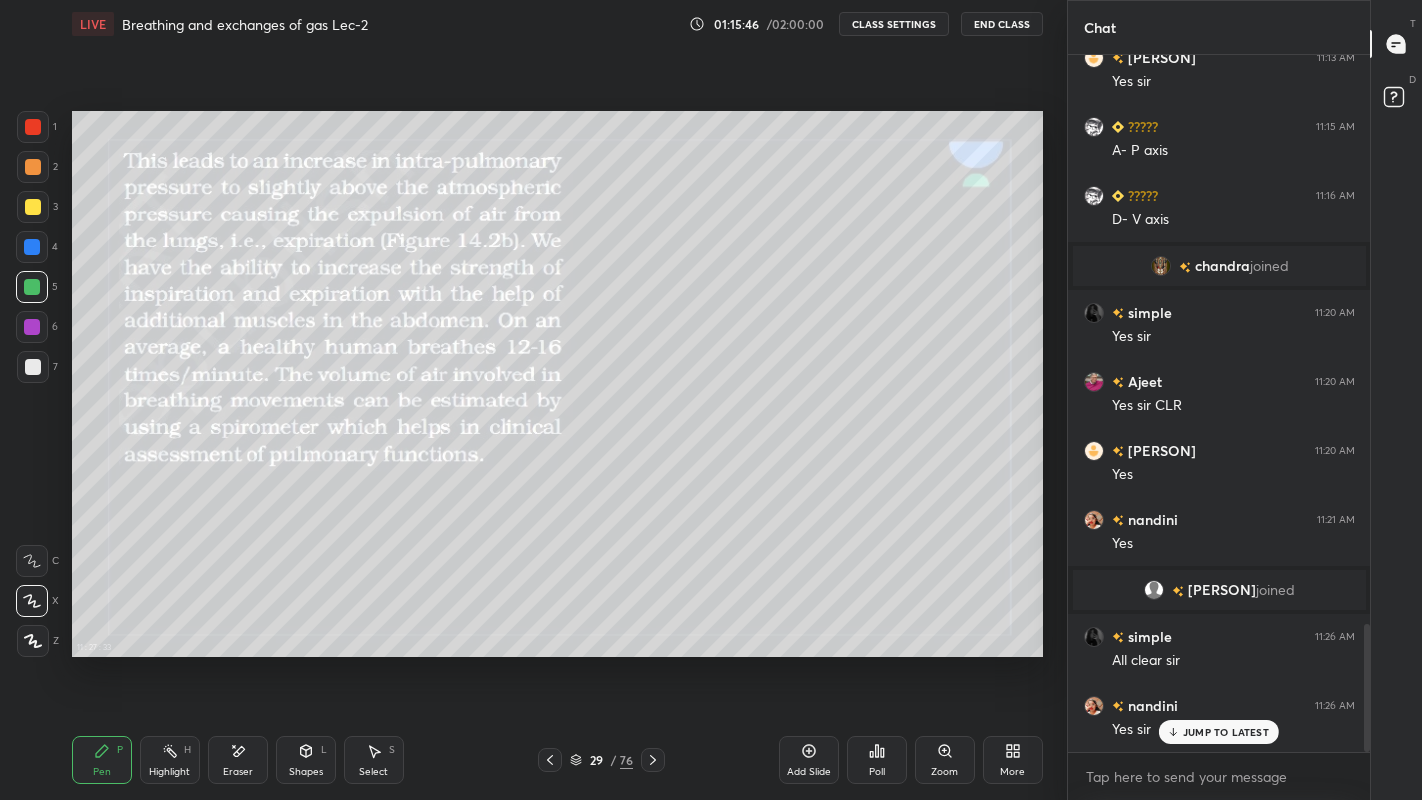 scroll, scrollTop: 3102, scrollLeft: 0, axis: vertical 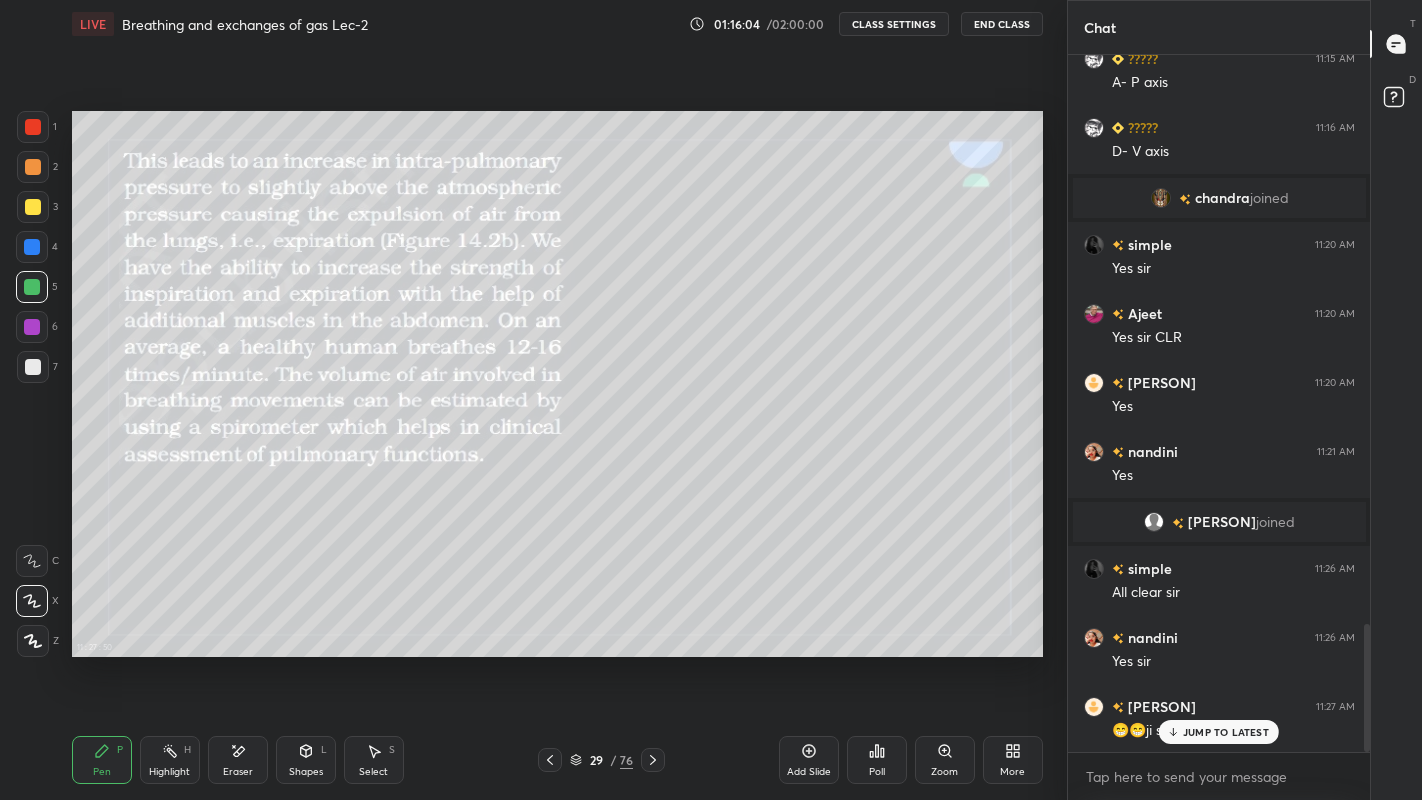 click on "JUMP TO LATEST" at bounding box center (1226, 732) 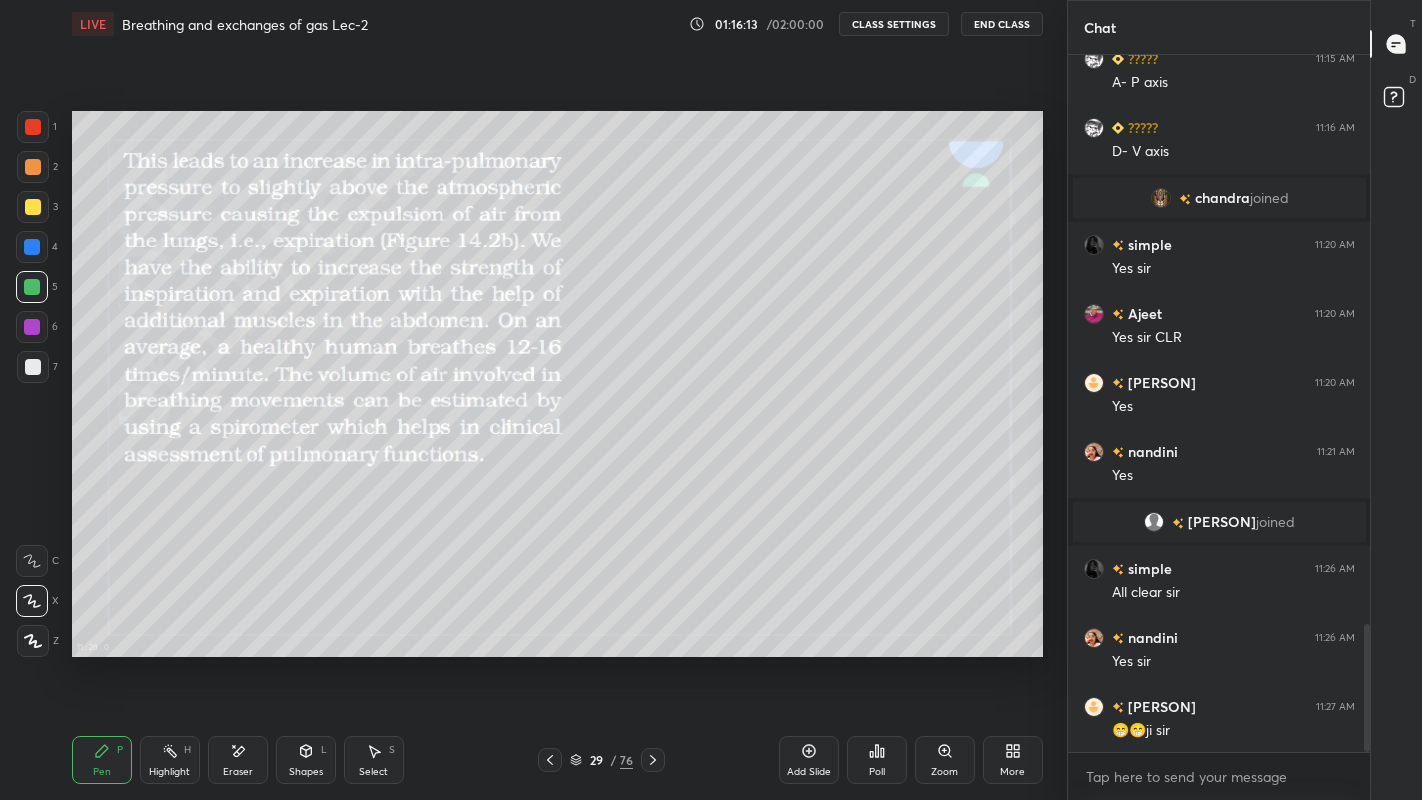 click 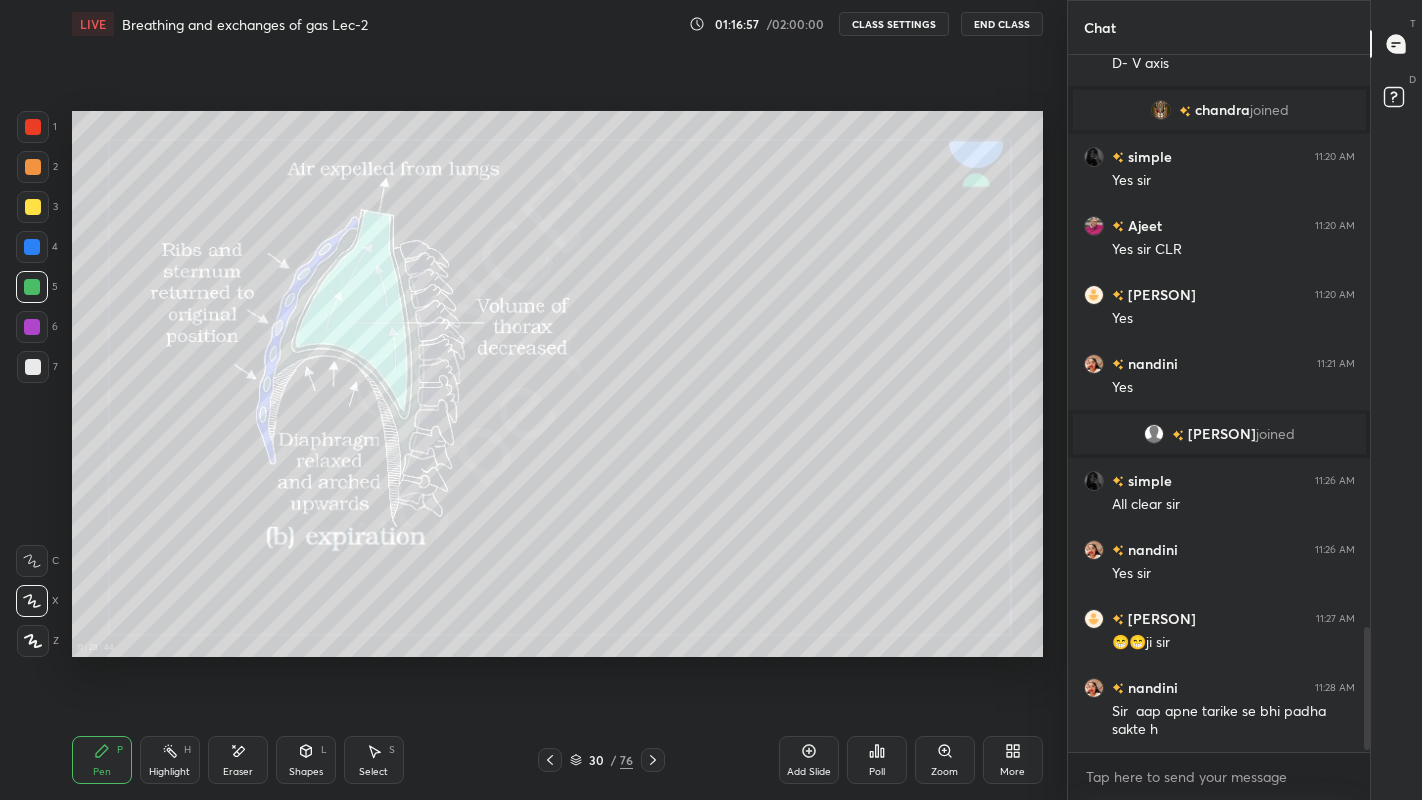 scroll, scrollTop: 3258, scrollLeft: 0, axis: vertical 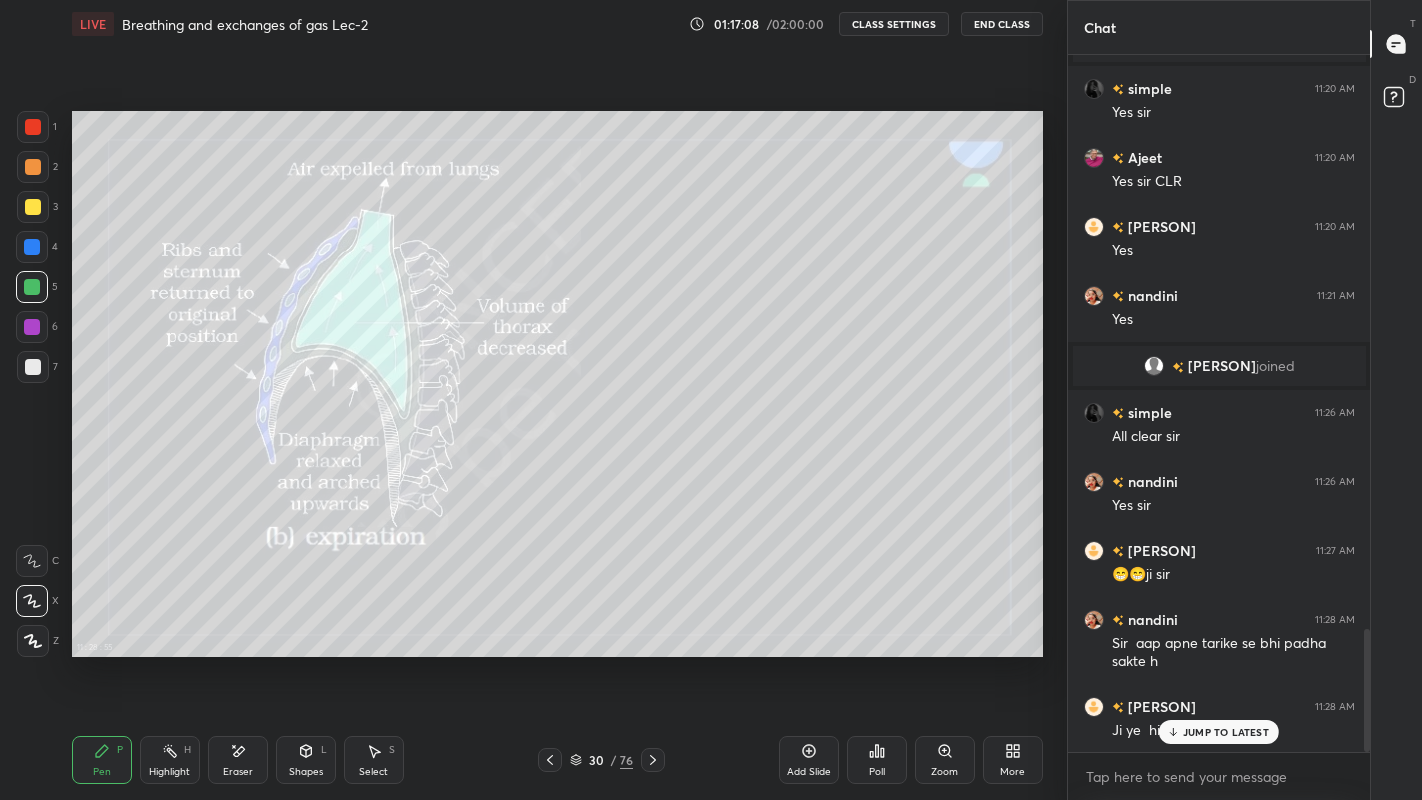 click on "JUMP TO LATEST" at bounding box center [1219, 732] 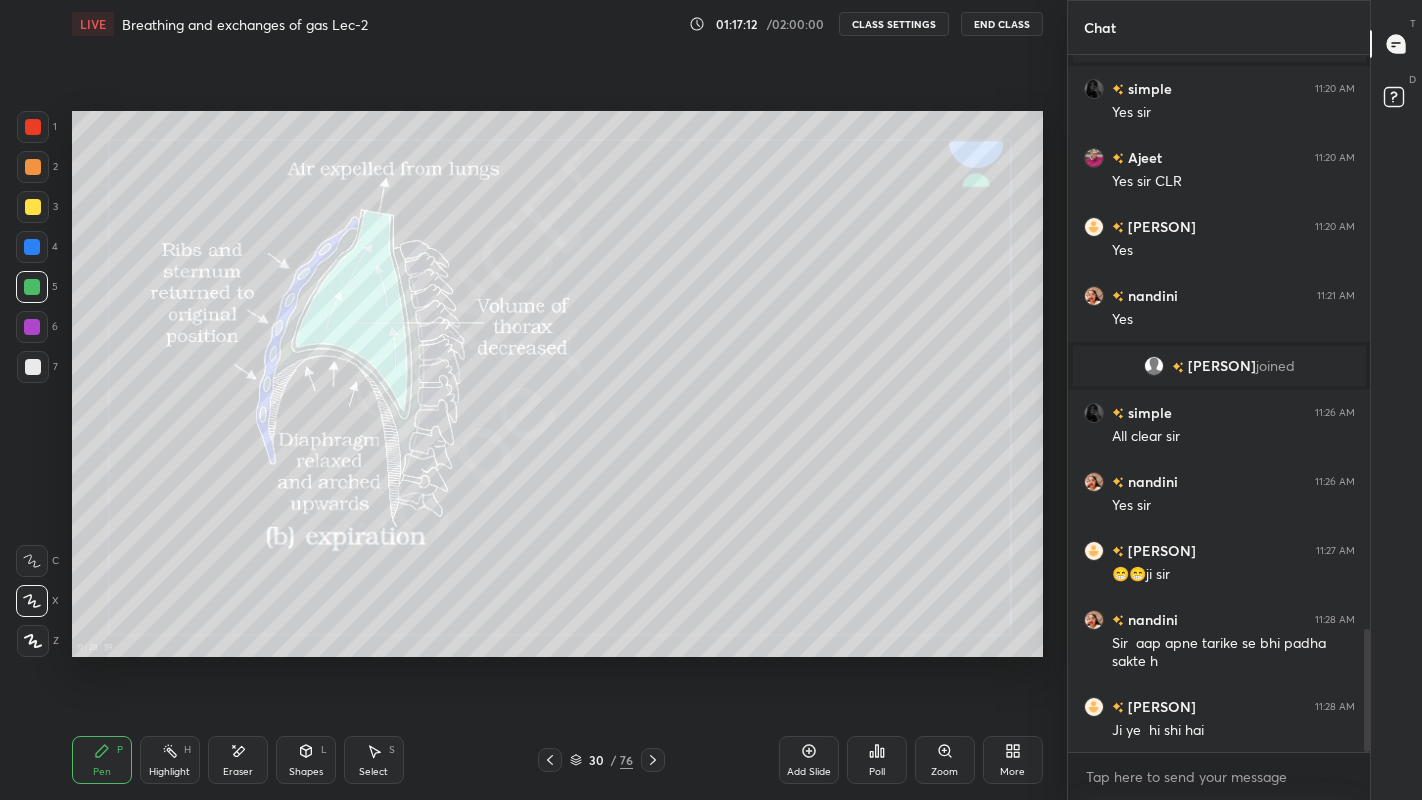 click 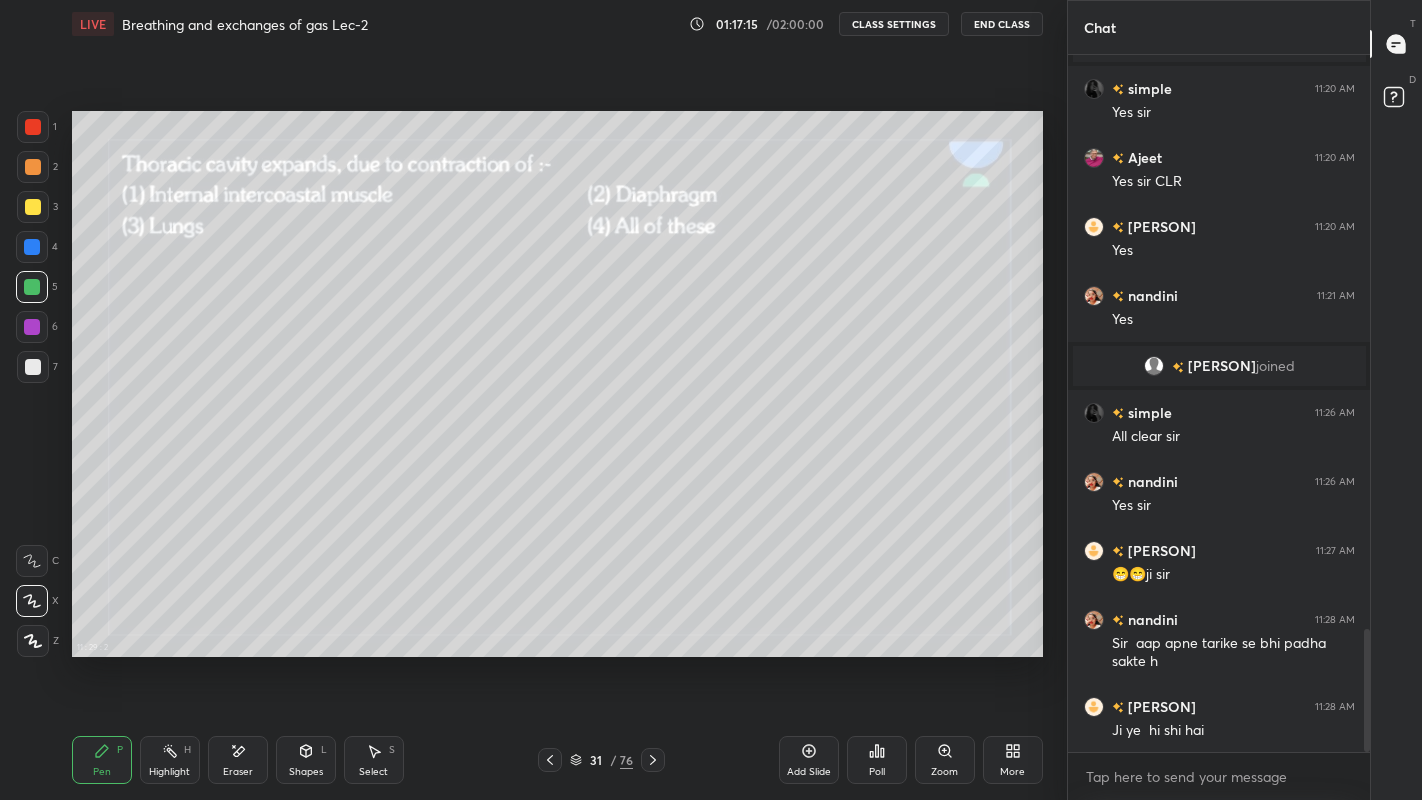 click at bounding box center (33, 207) 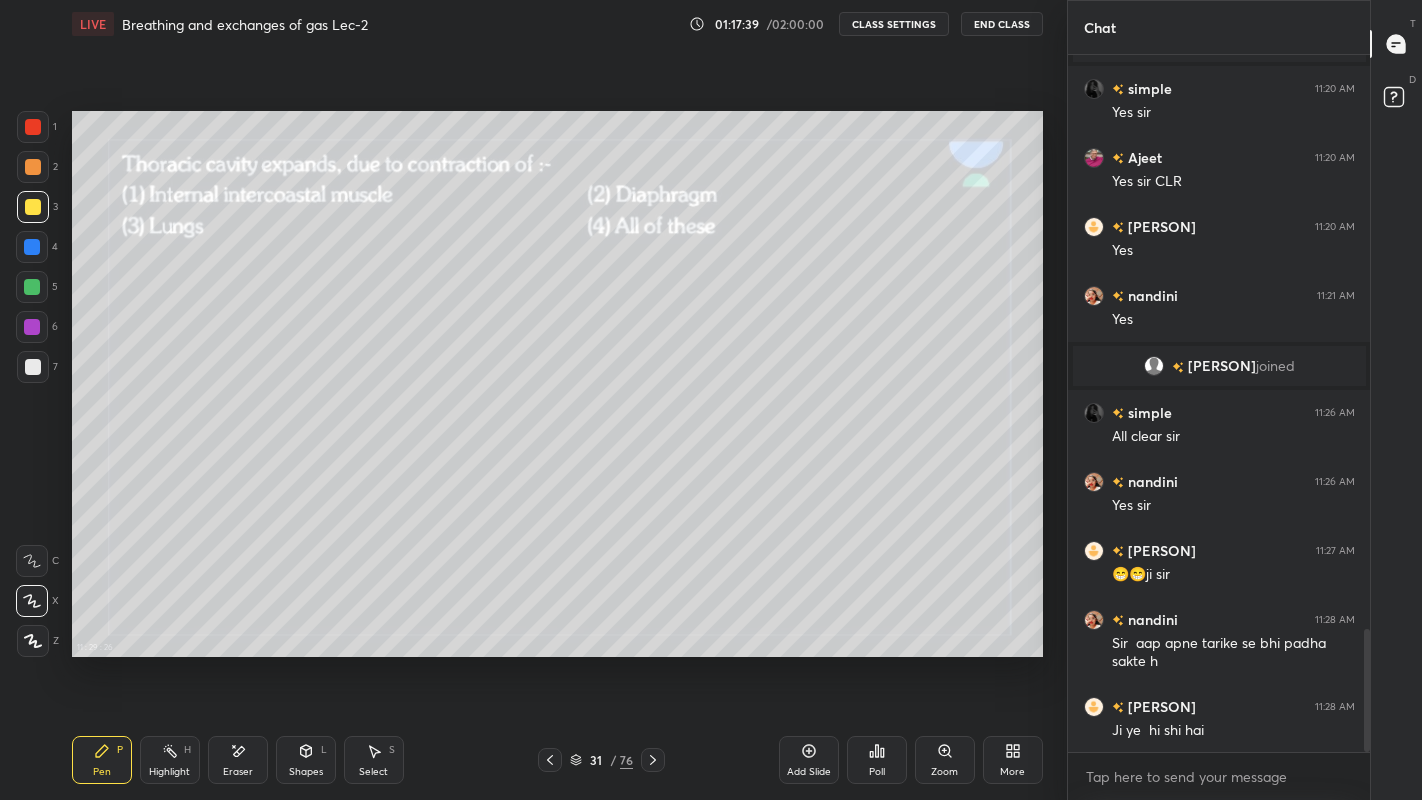 click on "Poll" at bounding box center [877, 772] 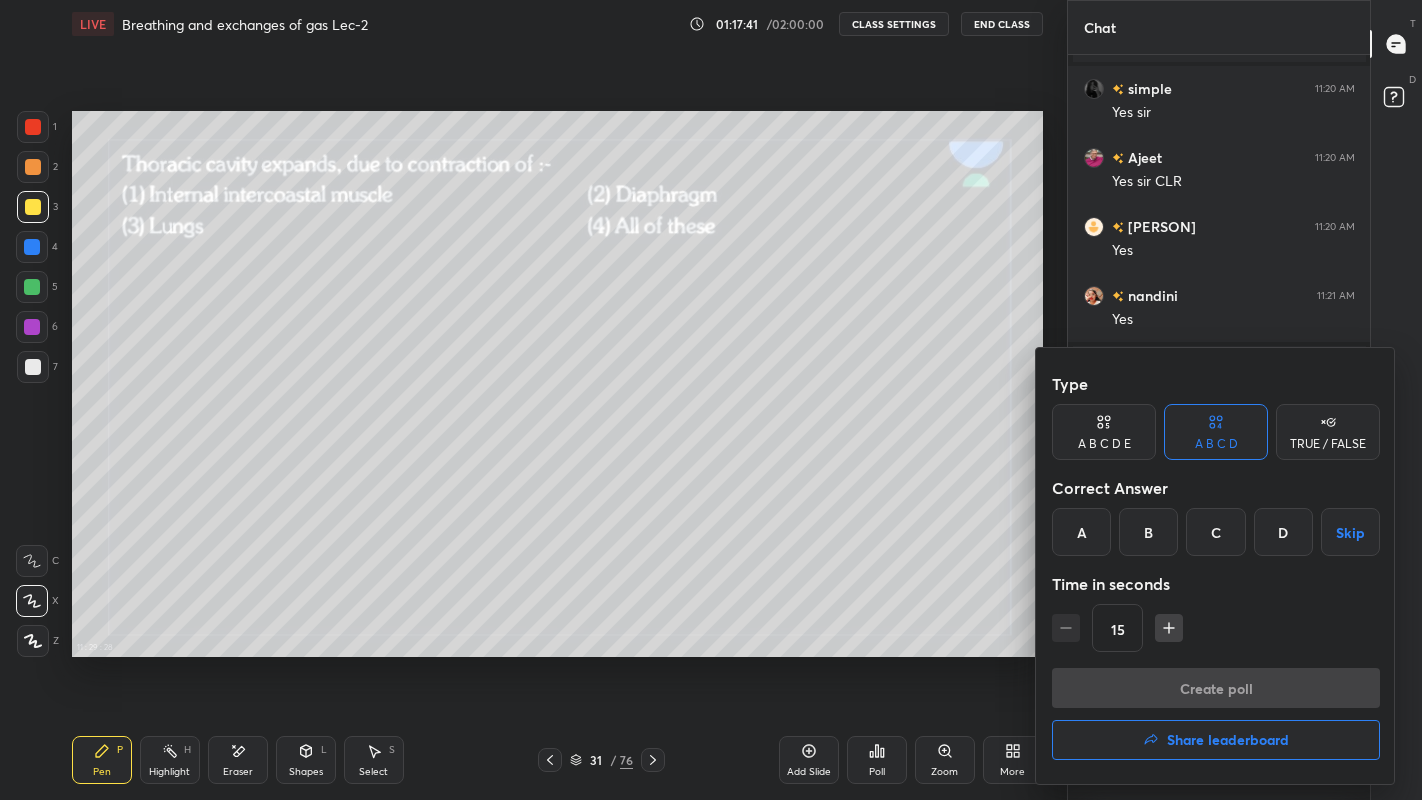click on "B" at bounding box center [1148, 532] 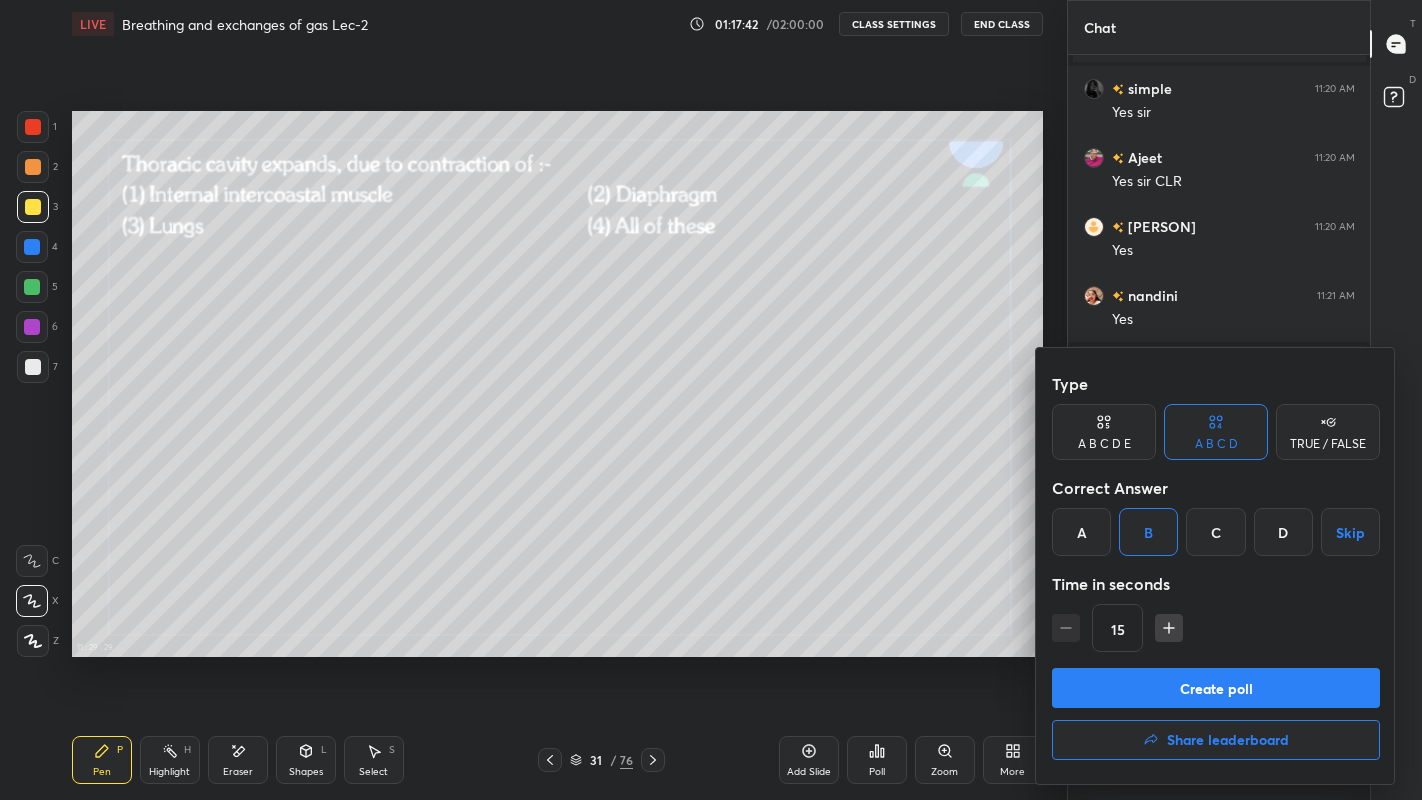 click on "Create poll" at bounding box center (1216, 688) 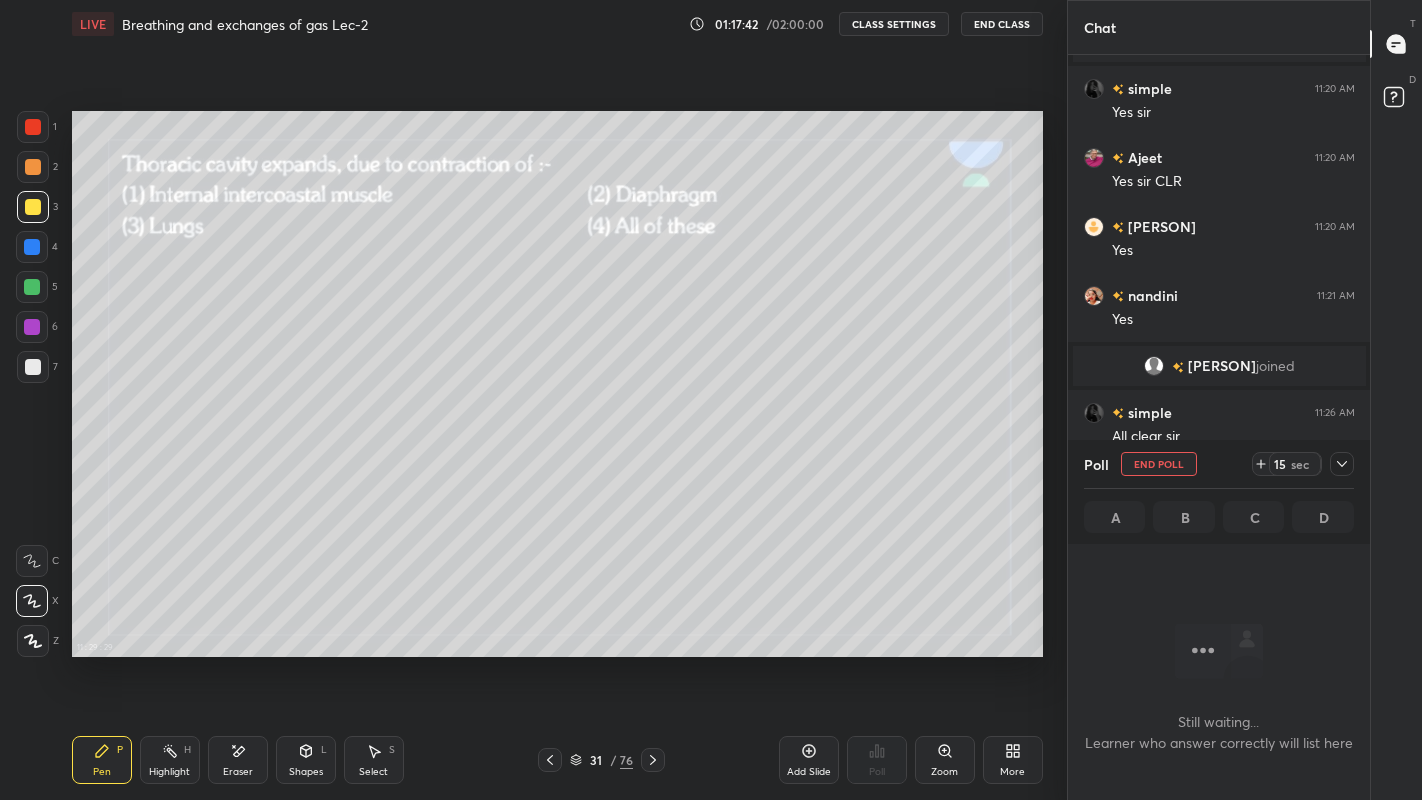 scroll, scrollTop: 658, scrollLeft: 296, axis: both 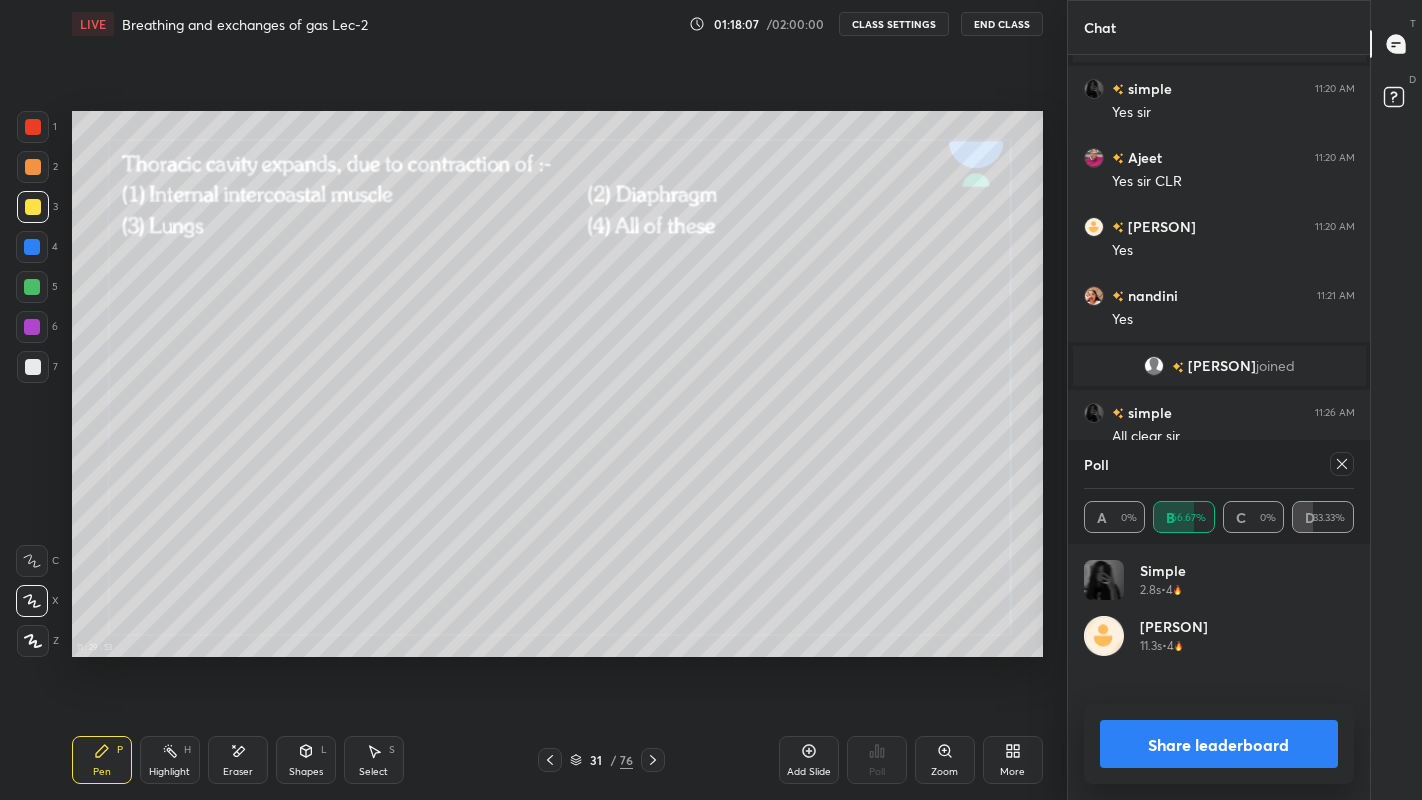 click 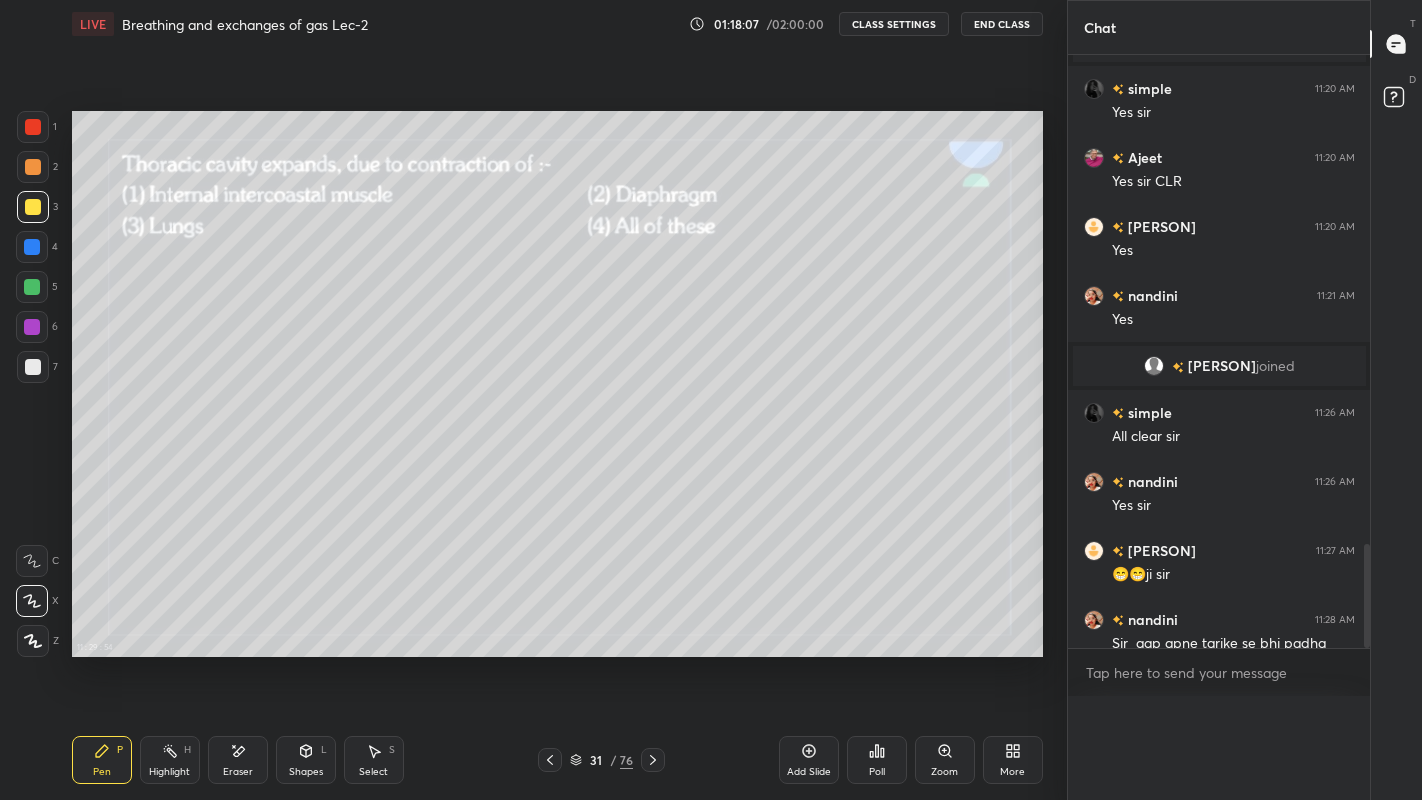 scroll, scrollTop: 0, scrollLeft: 0, axis: both 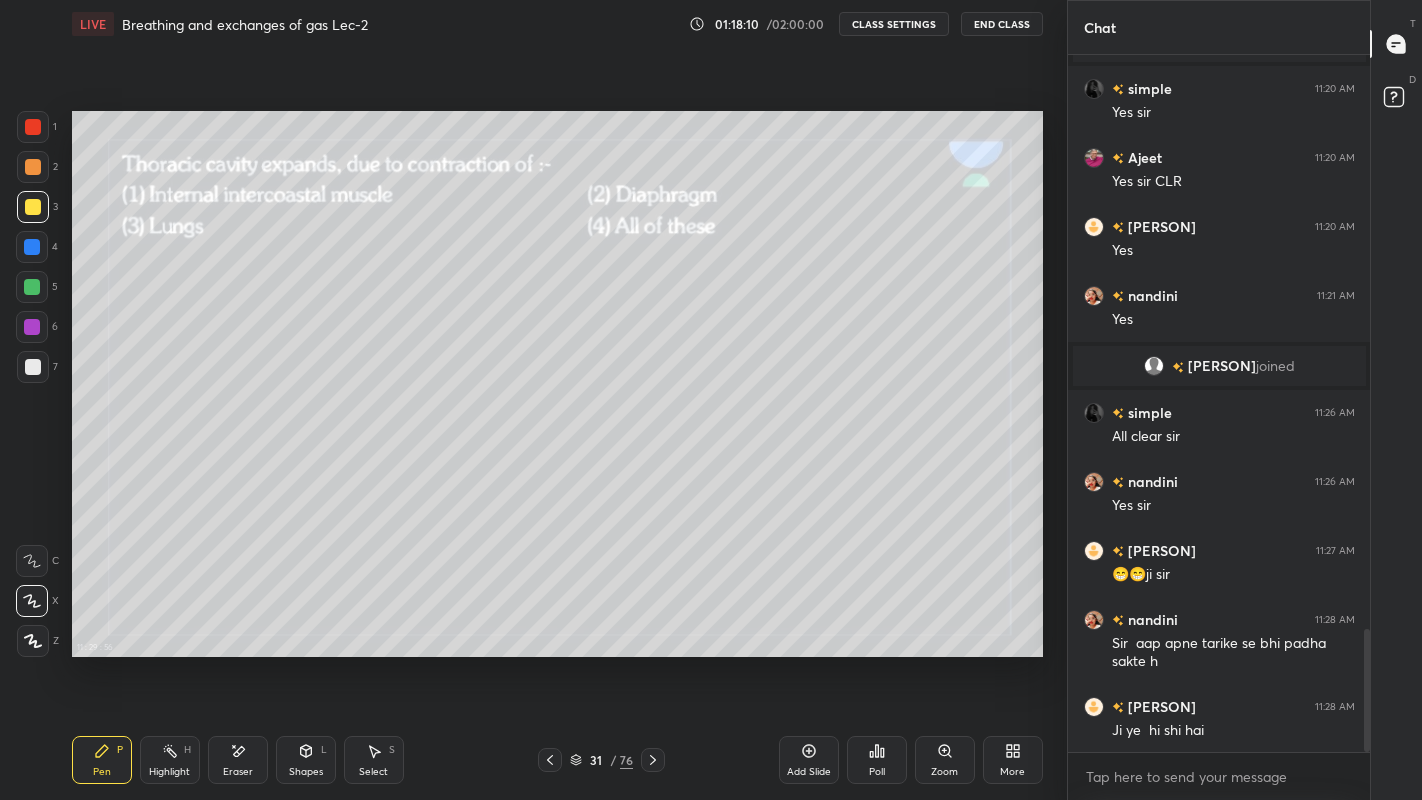click 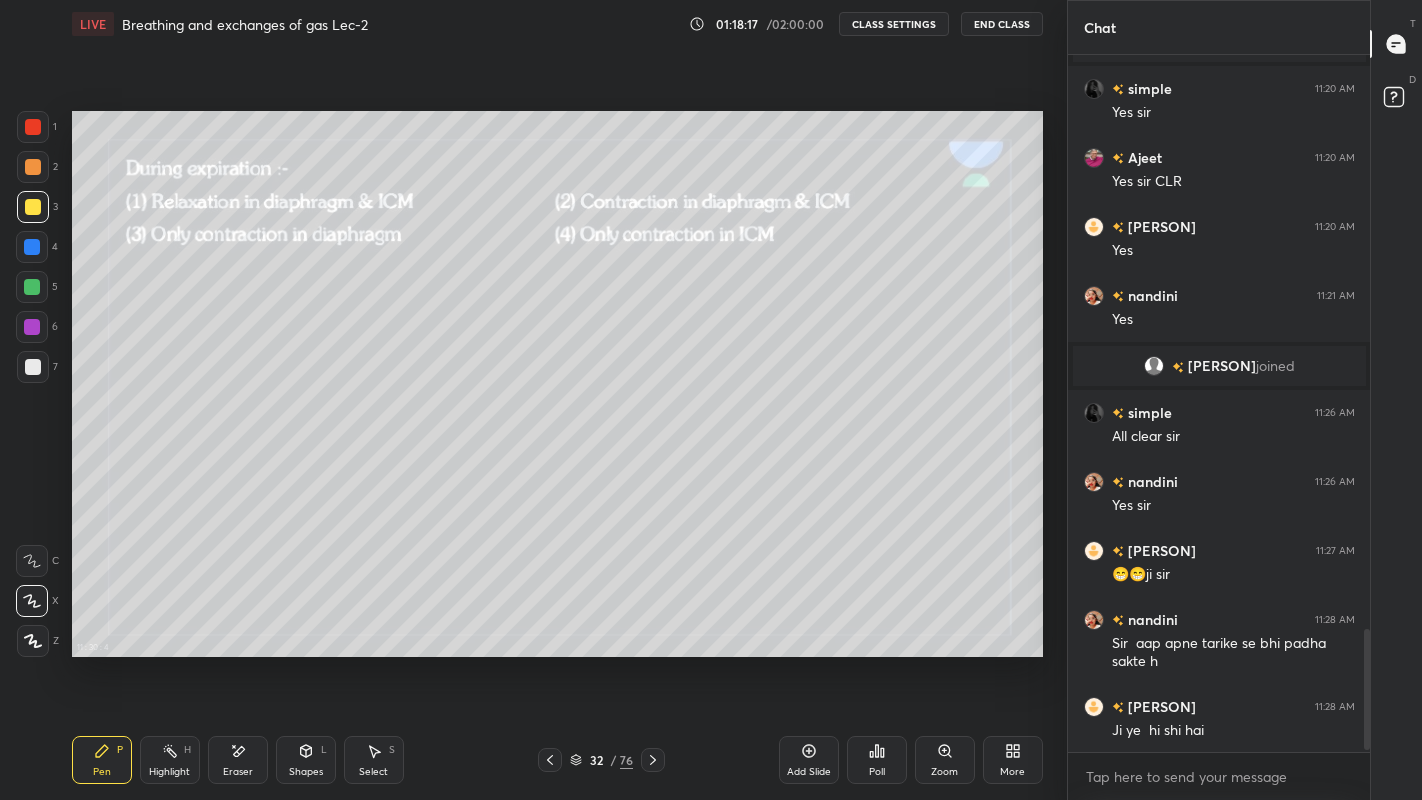 scroll, scrollTop: 3327, scrollLeft: 0, axis: vertical 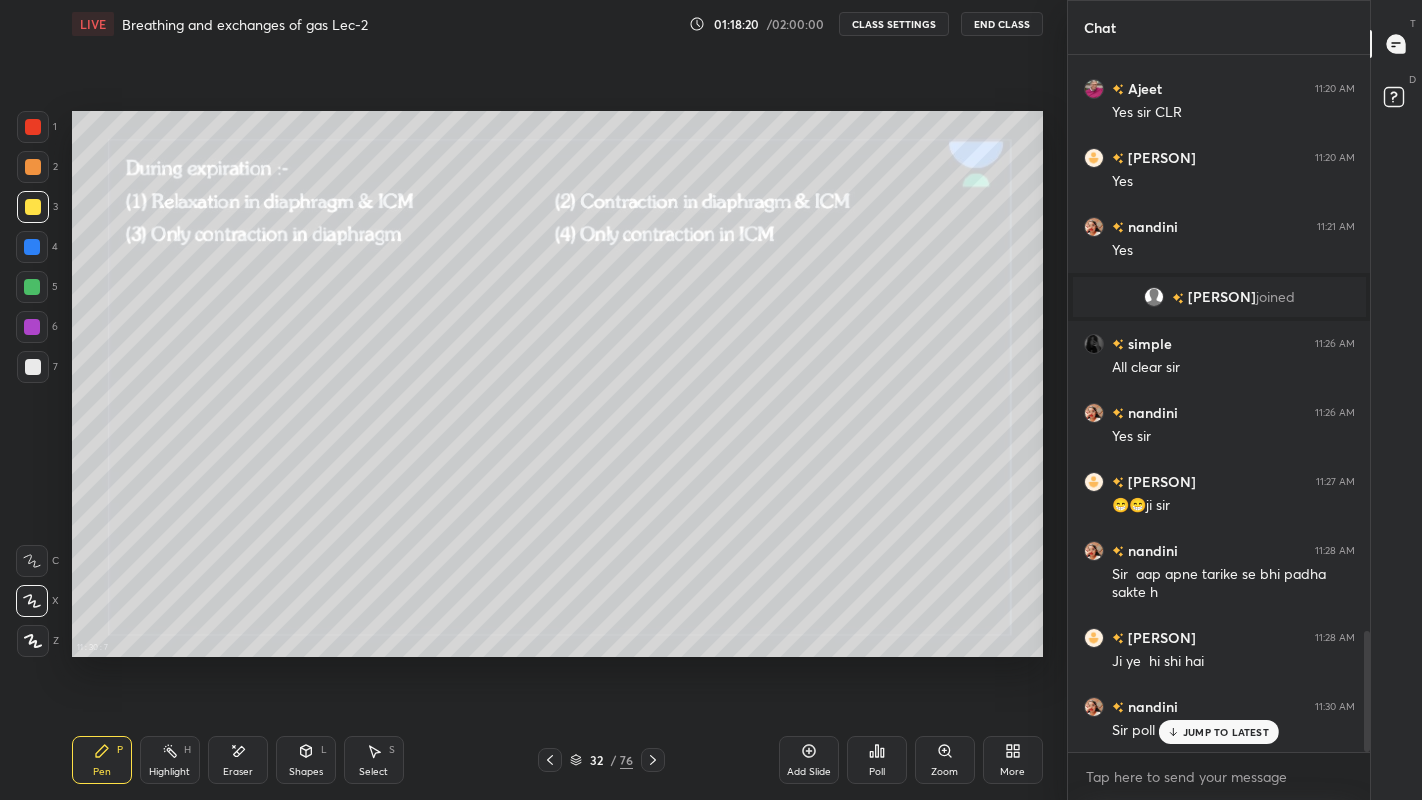 click on "JUMP TO LATEST" at bounding box center (1226, 732) 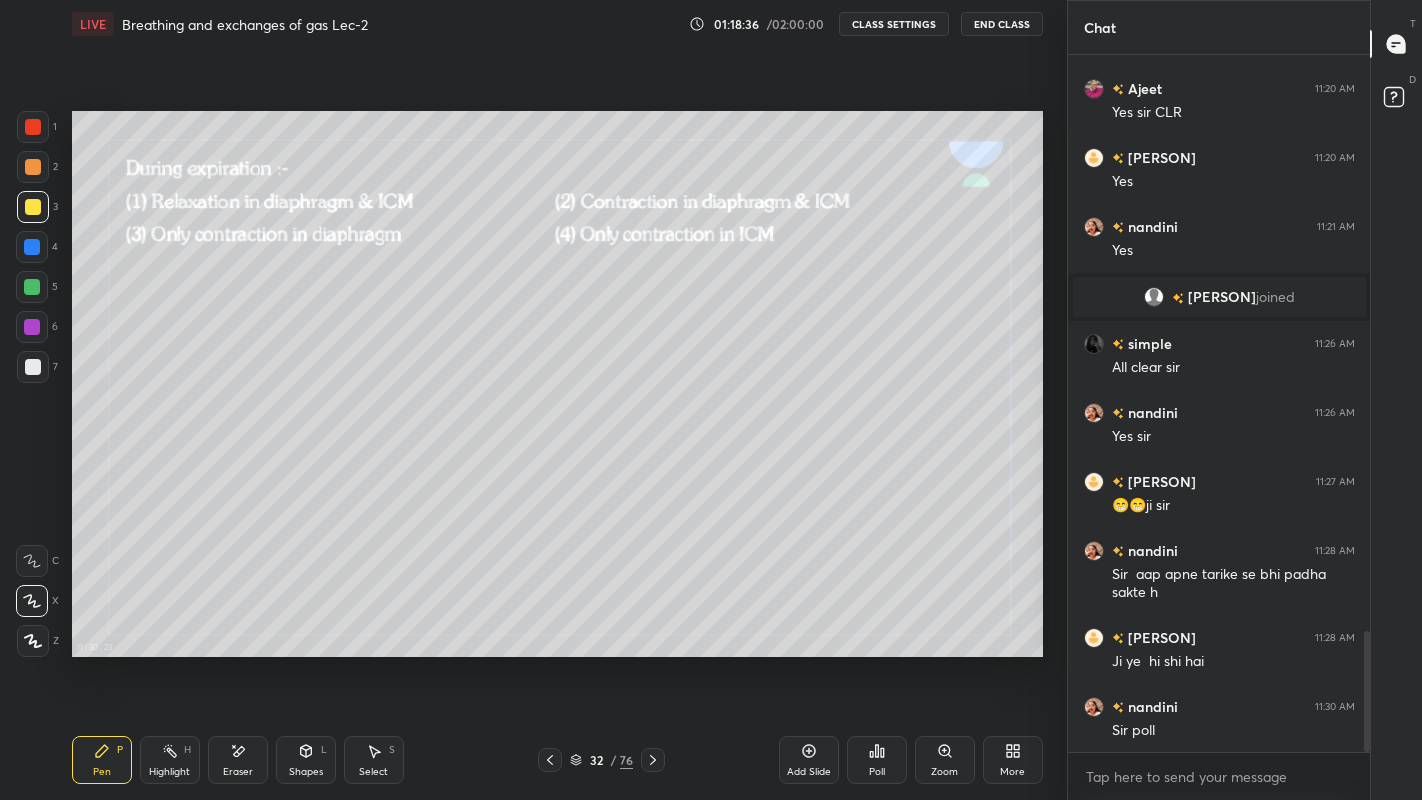 click on "Poll" at bounding box center (877, 772) 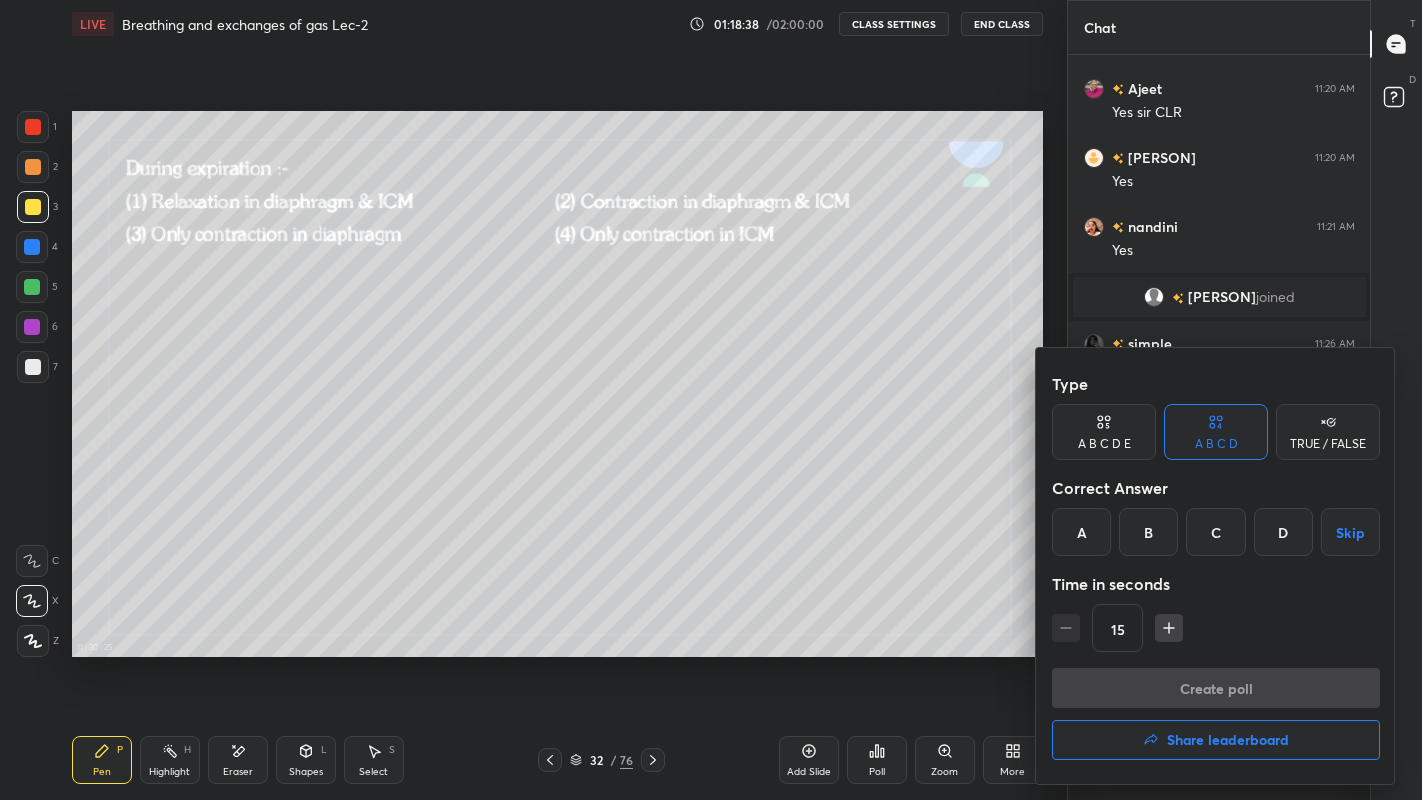 click on "A" at bounding box center [1081, 532] 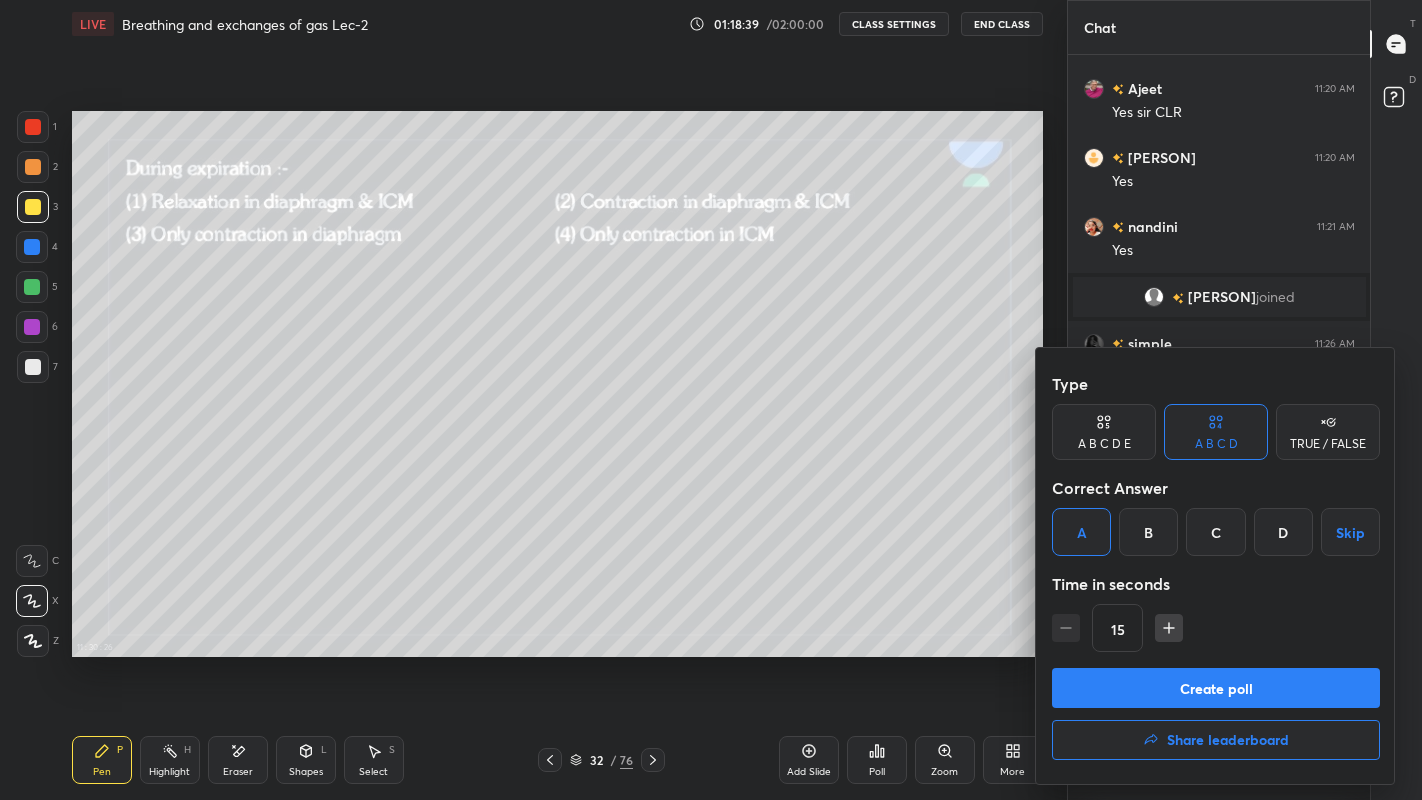 click on "Create poll" at bounding box center (1216, 688) 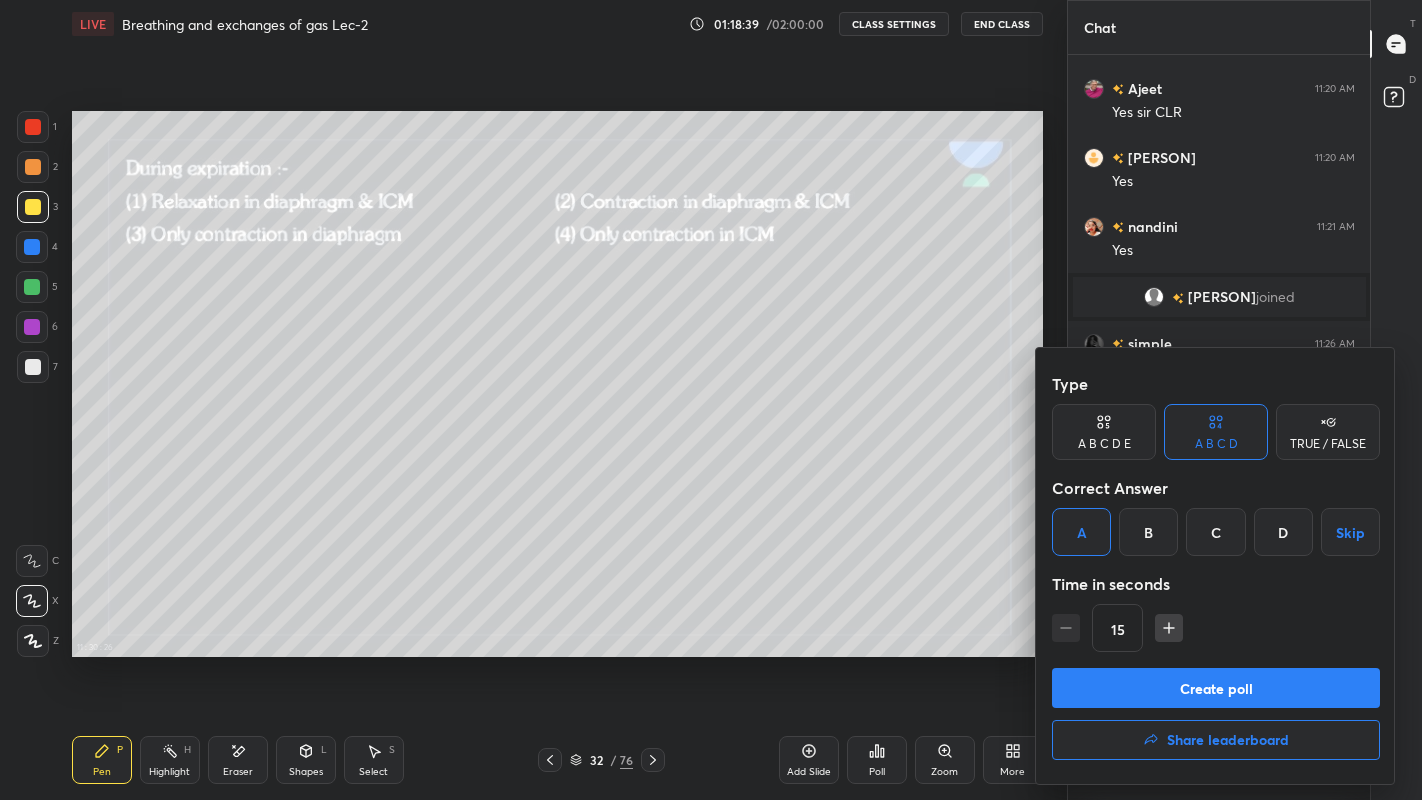 scroll, scrollTop: 667, scrollLeft: 296, axis: both 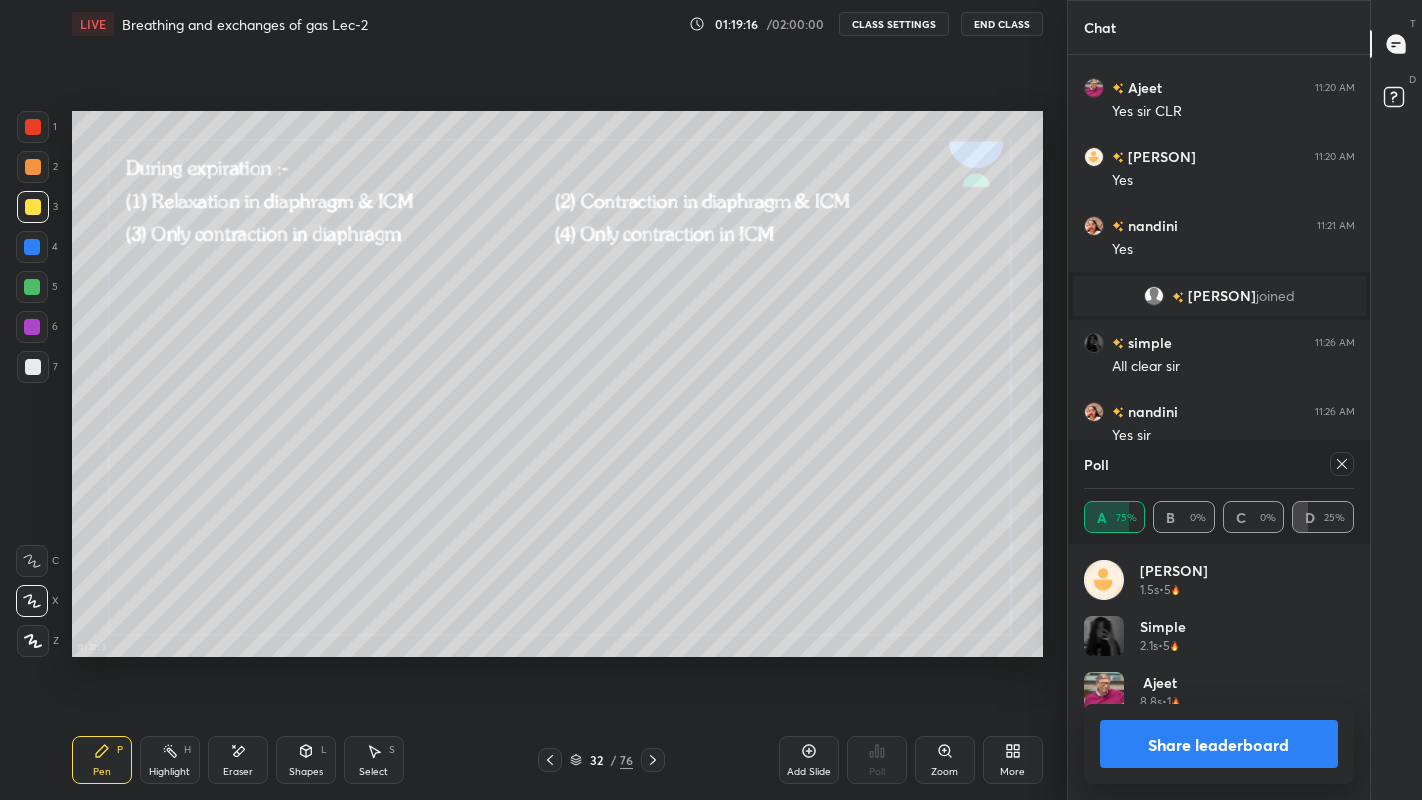 click 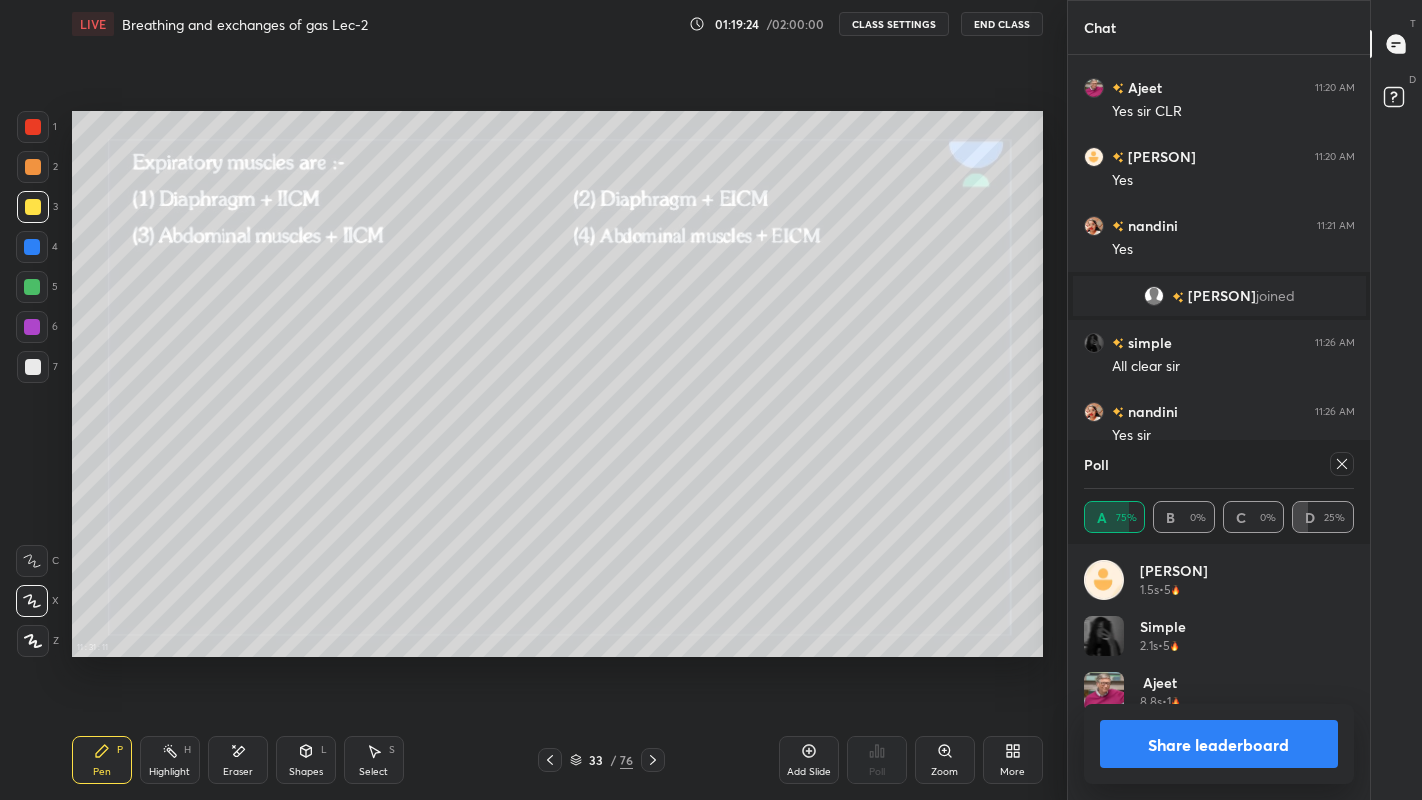 click 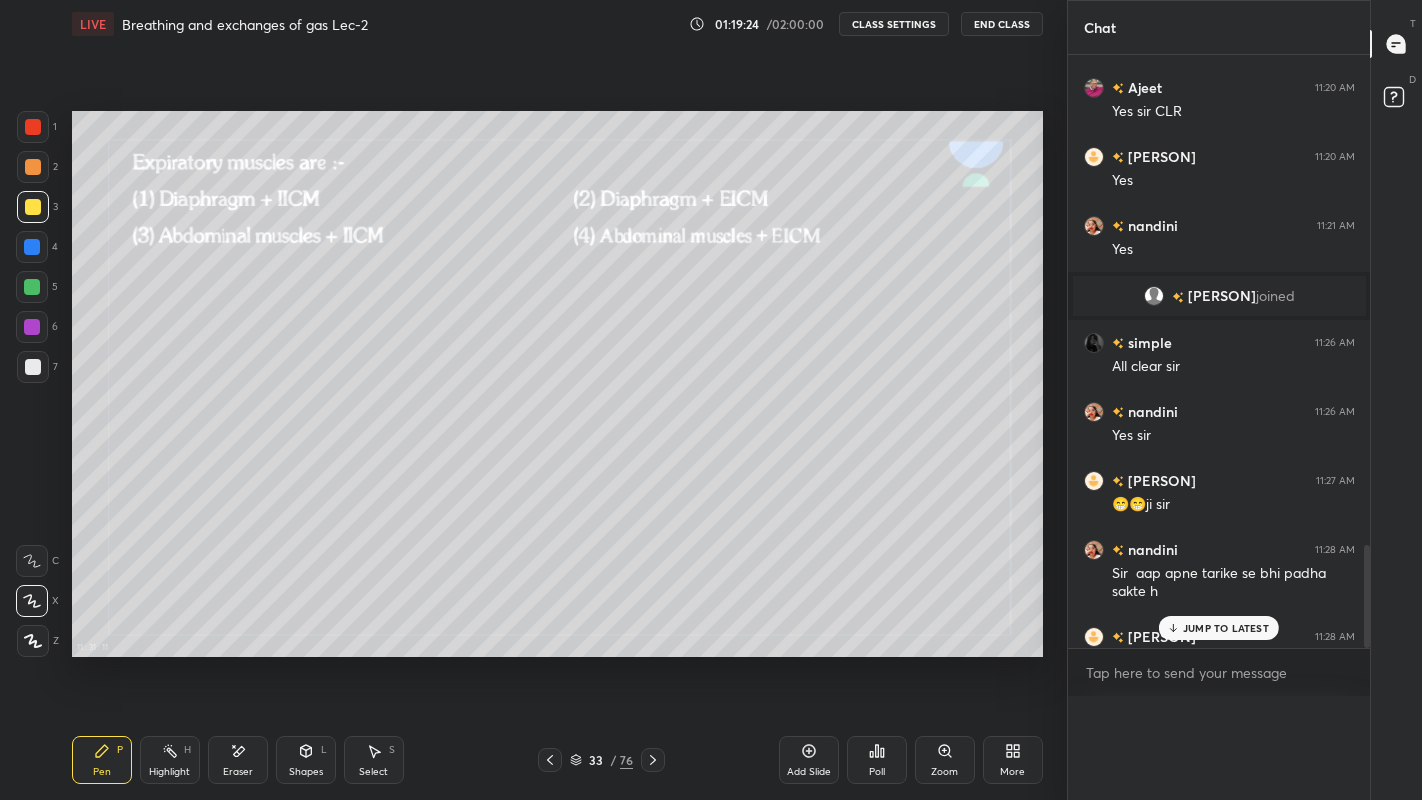 scroll, scrollTop: 88, scrollLeft: 264, axis: both 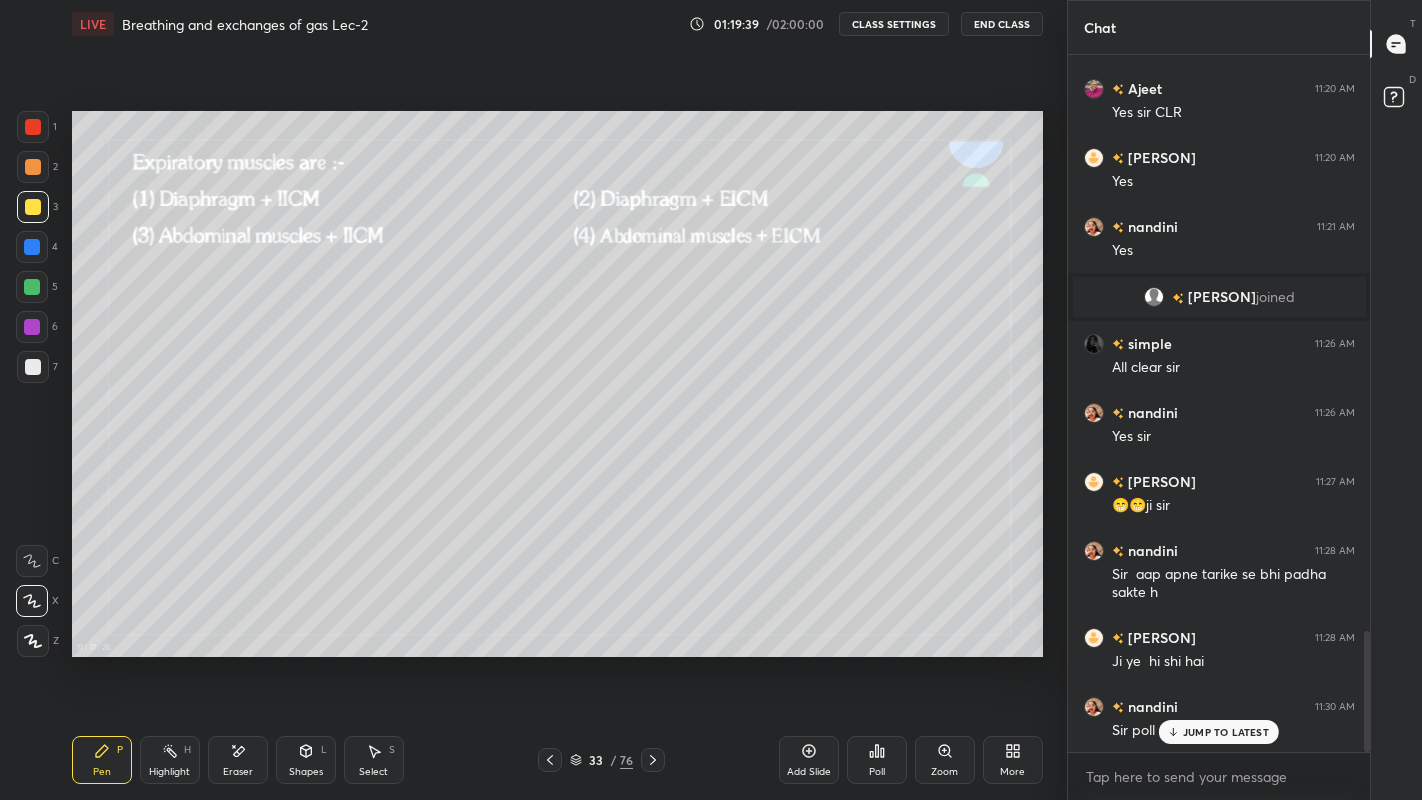 click on "Poll" at bounding box center (877, 772) 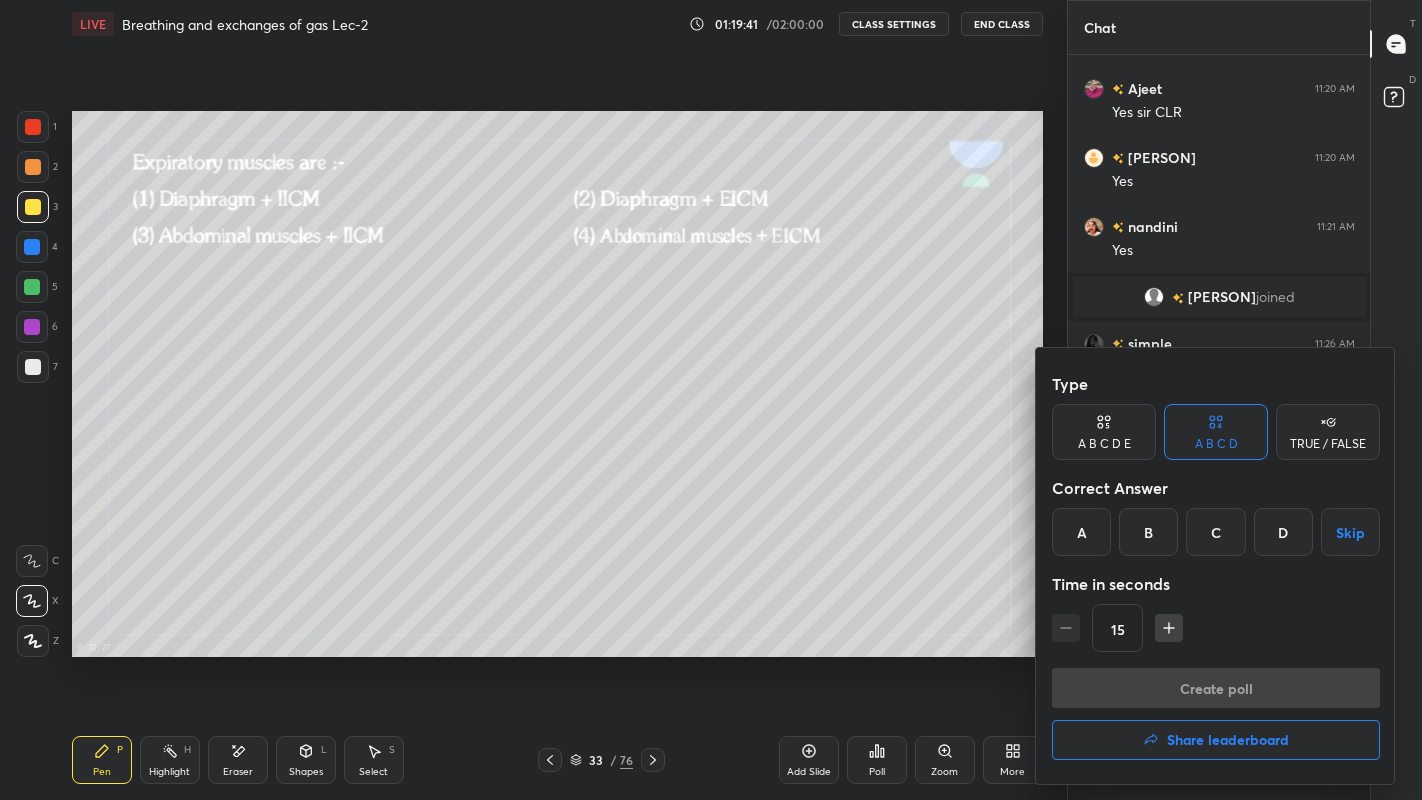 click on "A" at bounding box center (1081, 532) 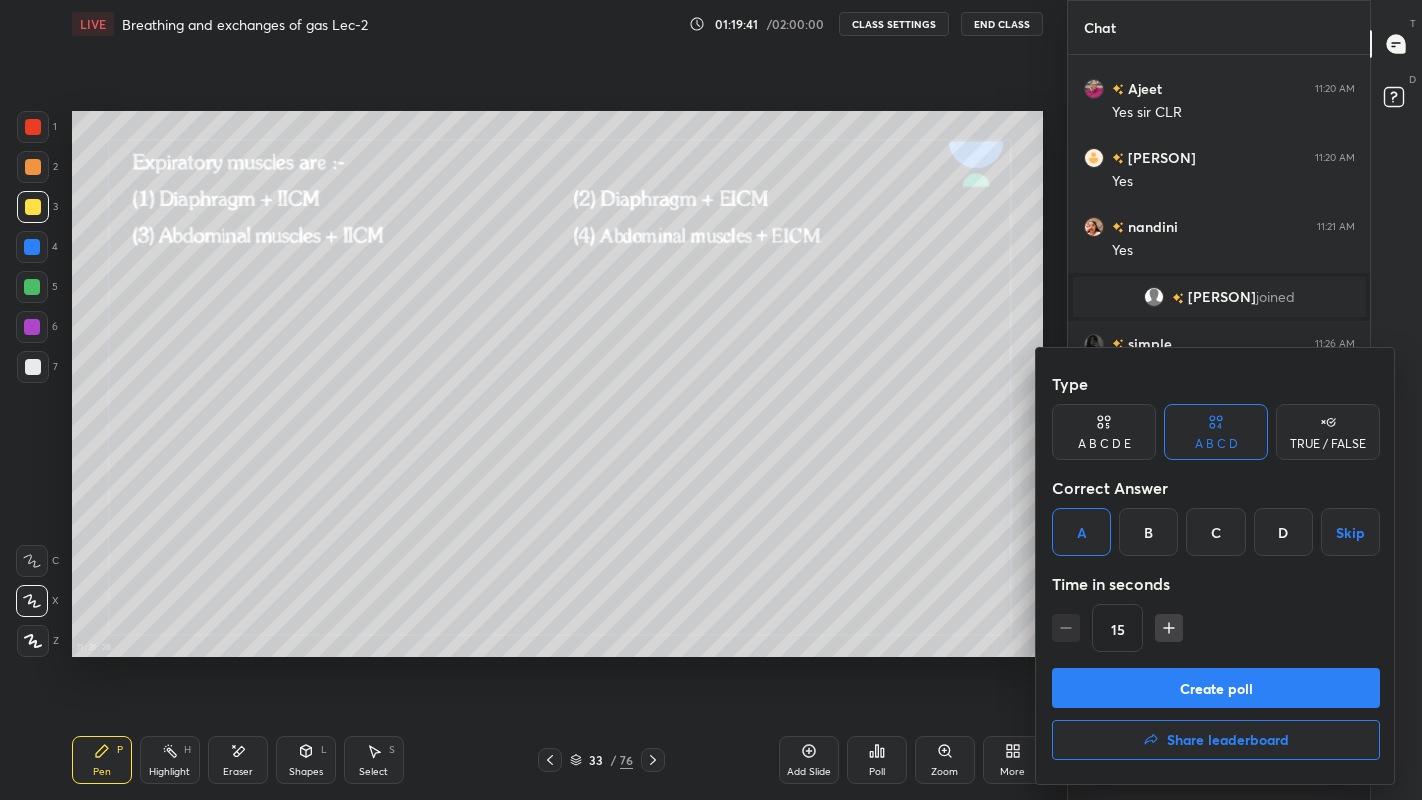 click on "Create poll" at bounding box center [1216, 688] 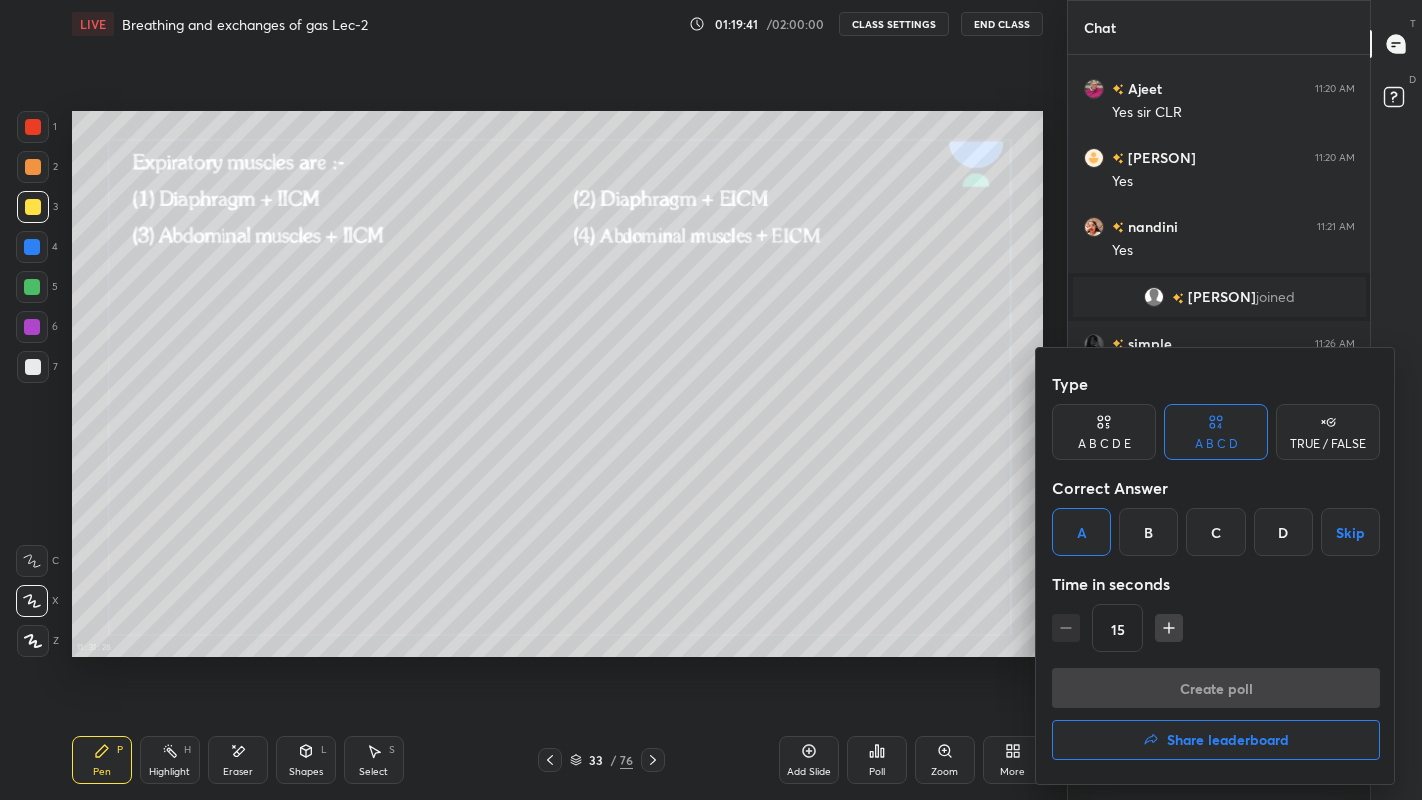 scroll, scrollTop: 604, scrollLeft: 296, axis: both 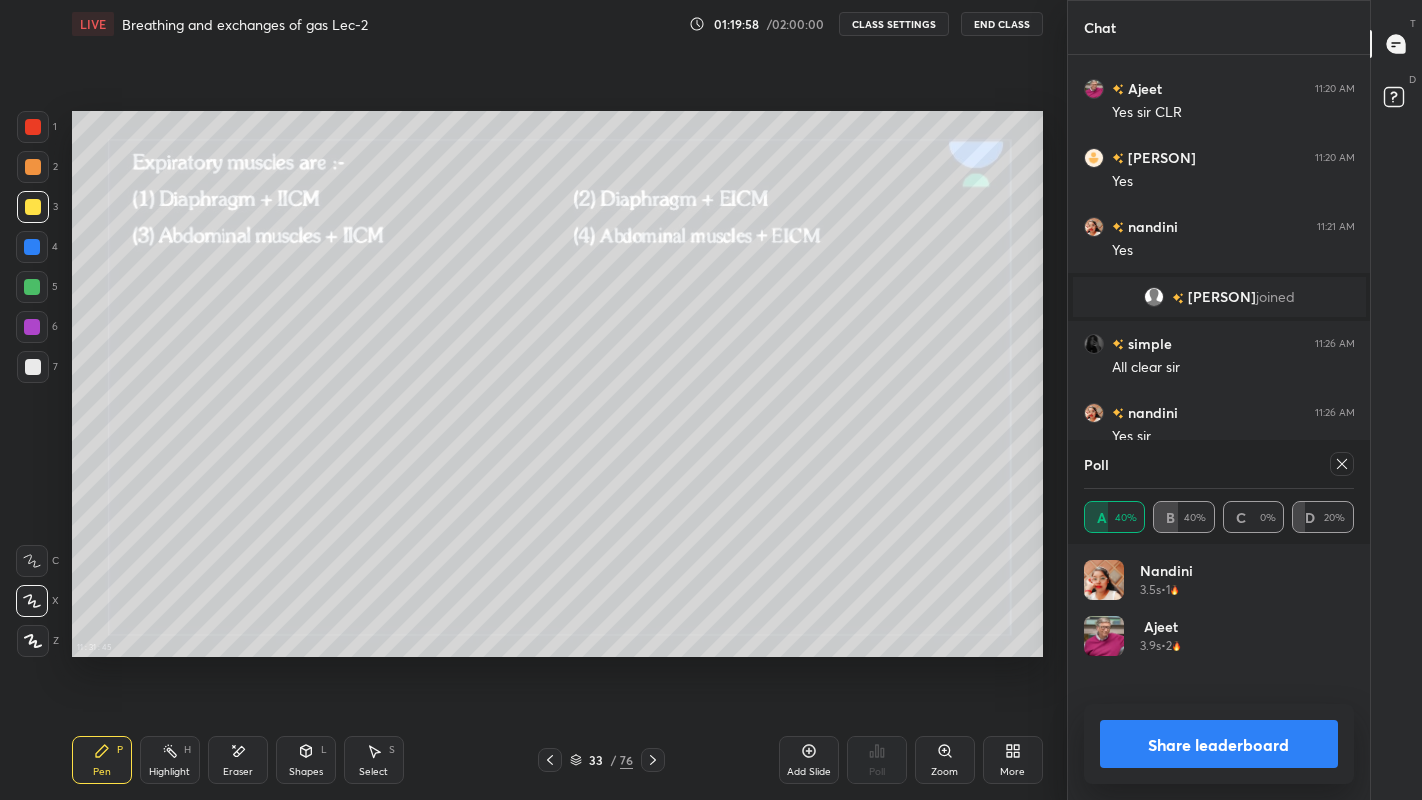 click 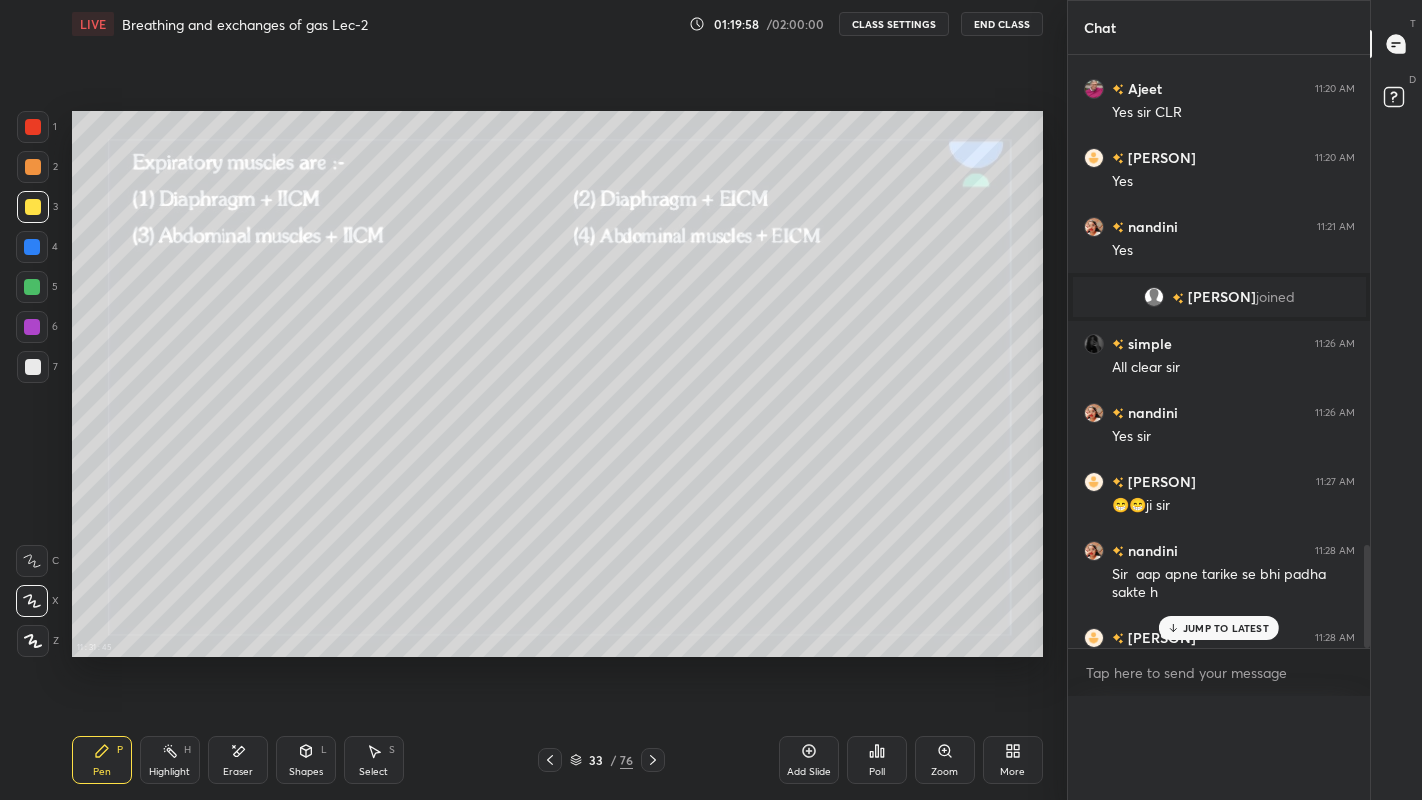 scroll, scrollTop: 120, scrollLeft: 264, axis: both 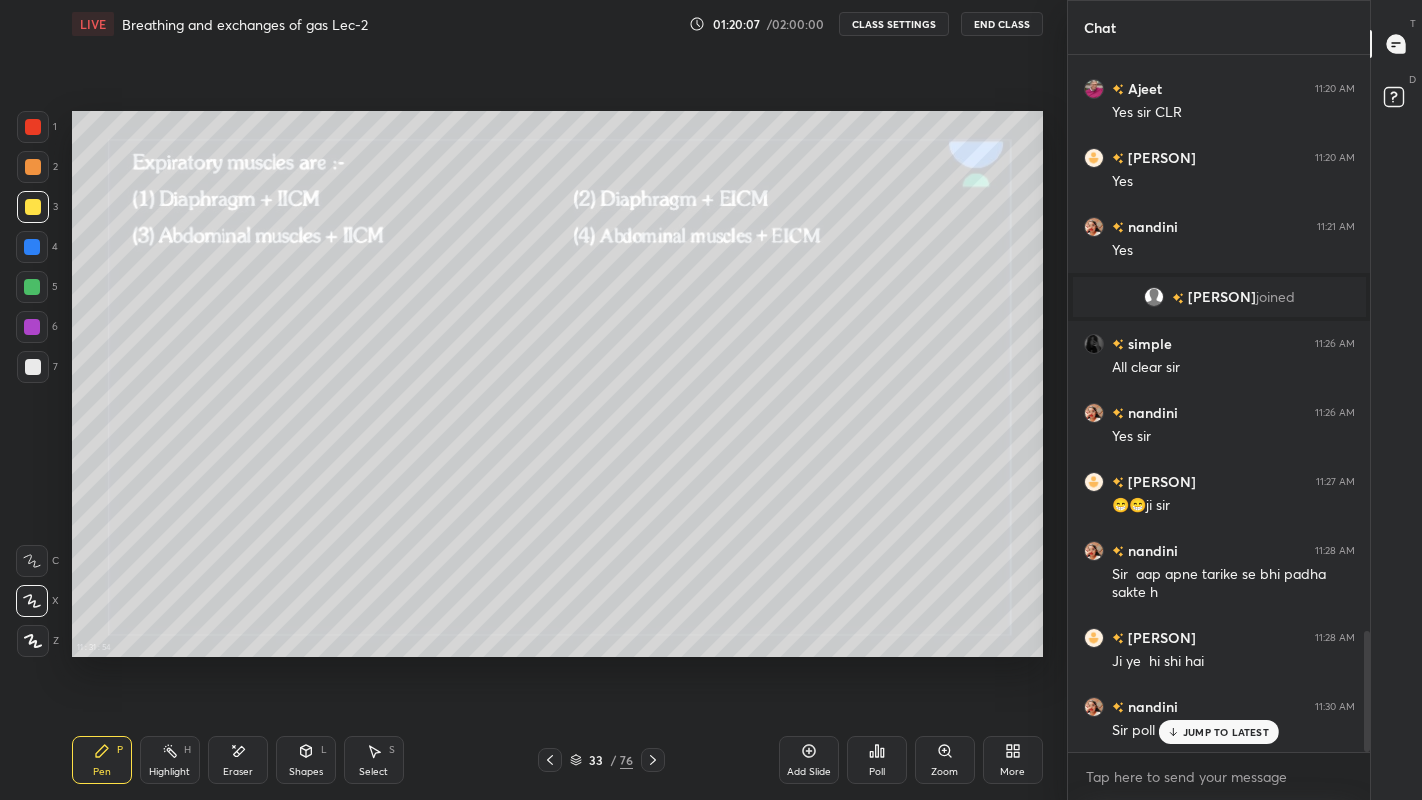 click on "JUMP TO LATEST" at bounding box center [1226, 732] 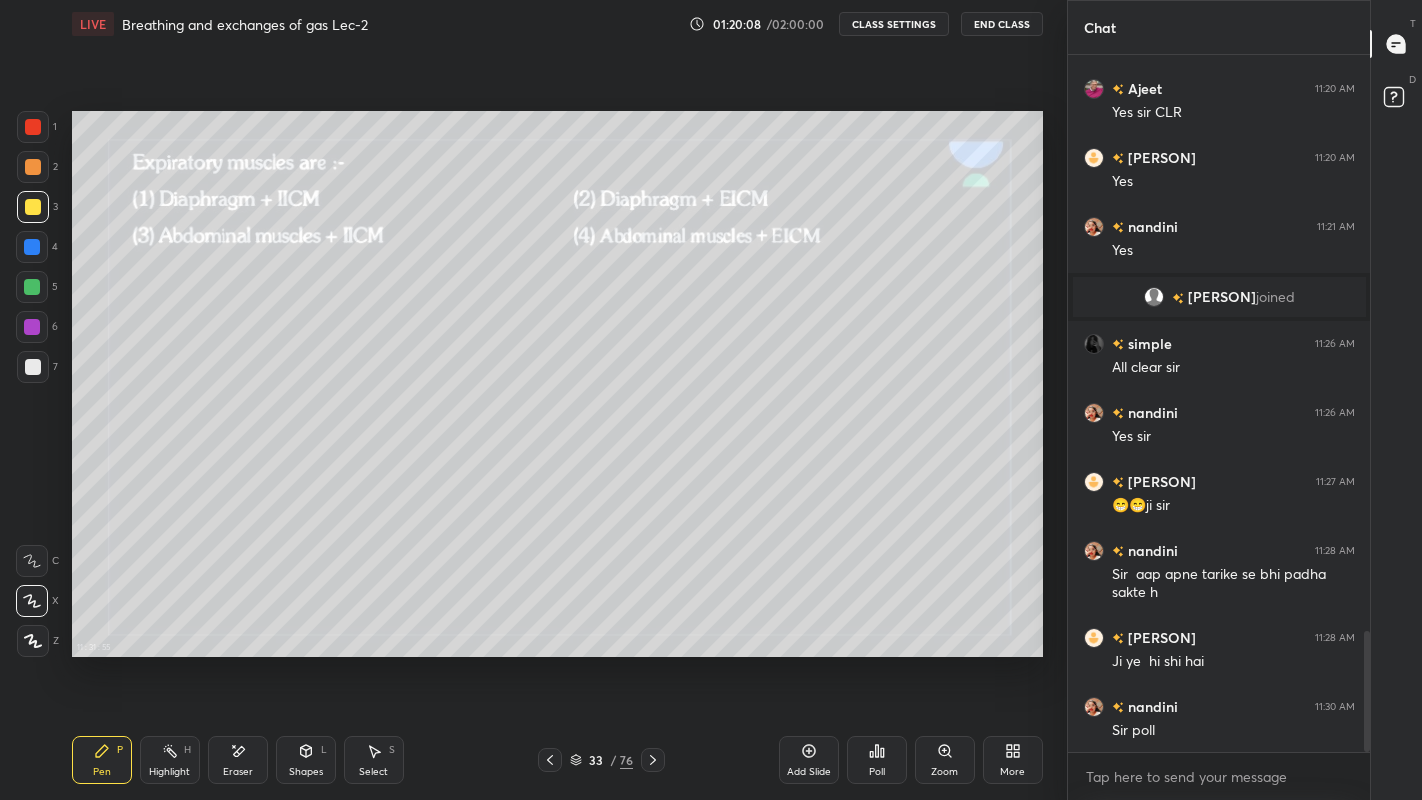 click 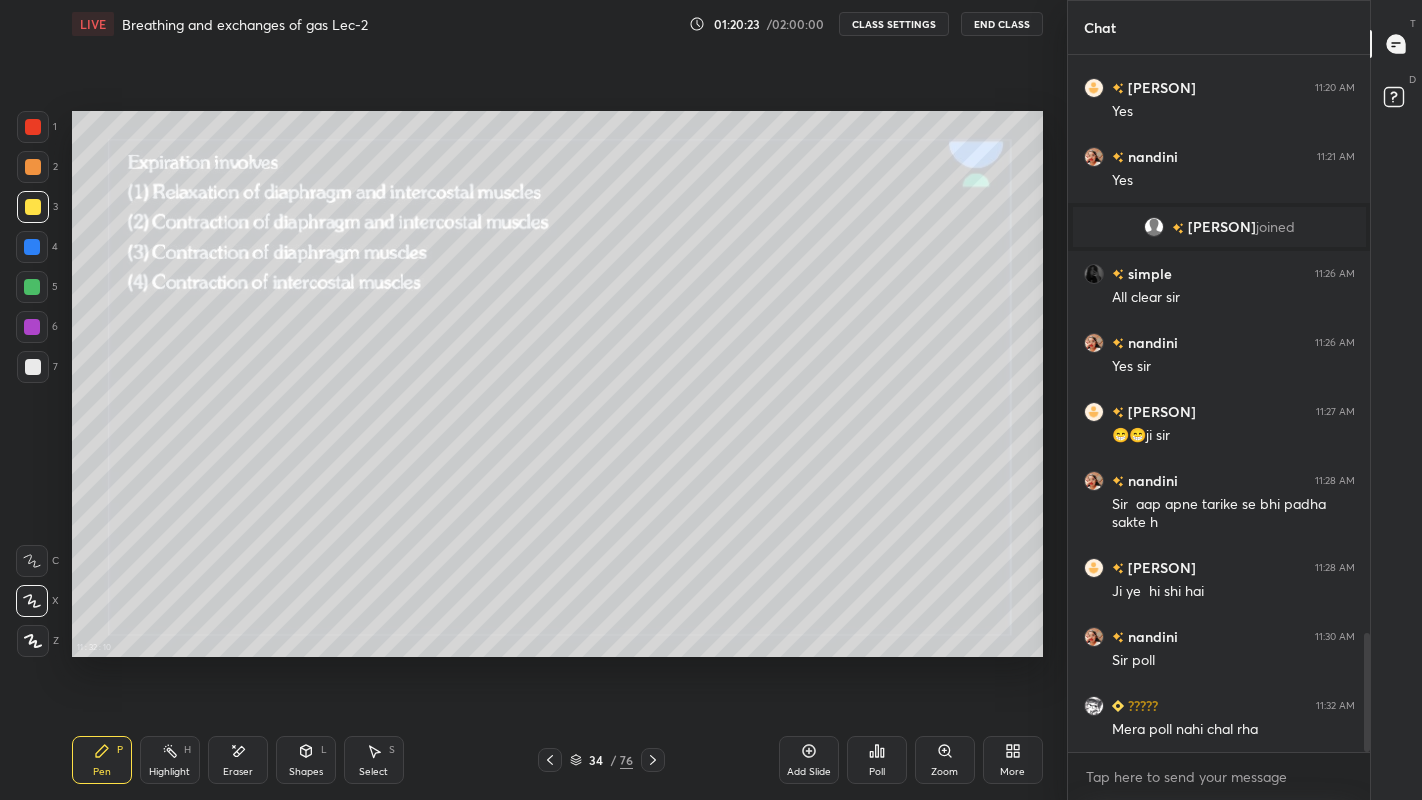 click on "Poll" at bounding box center (877, 772) 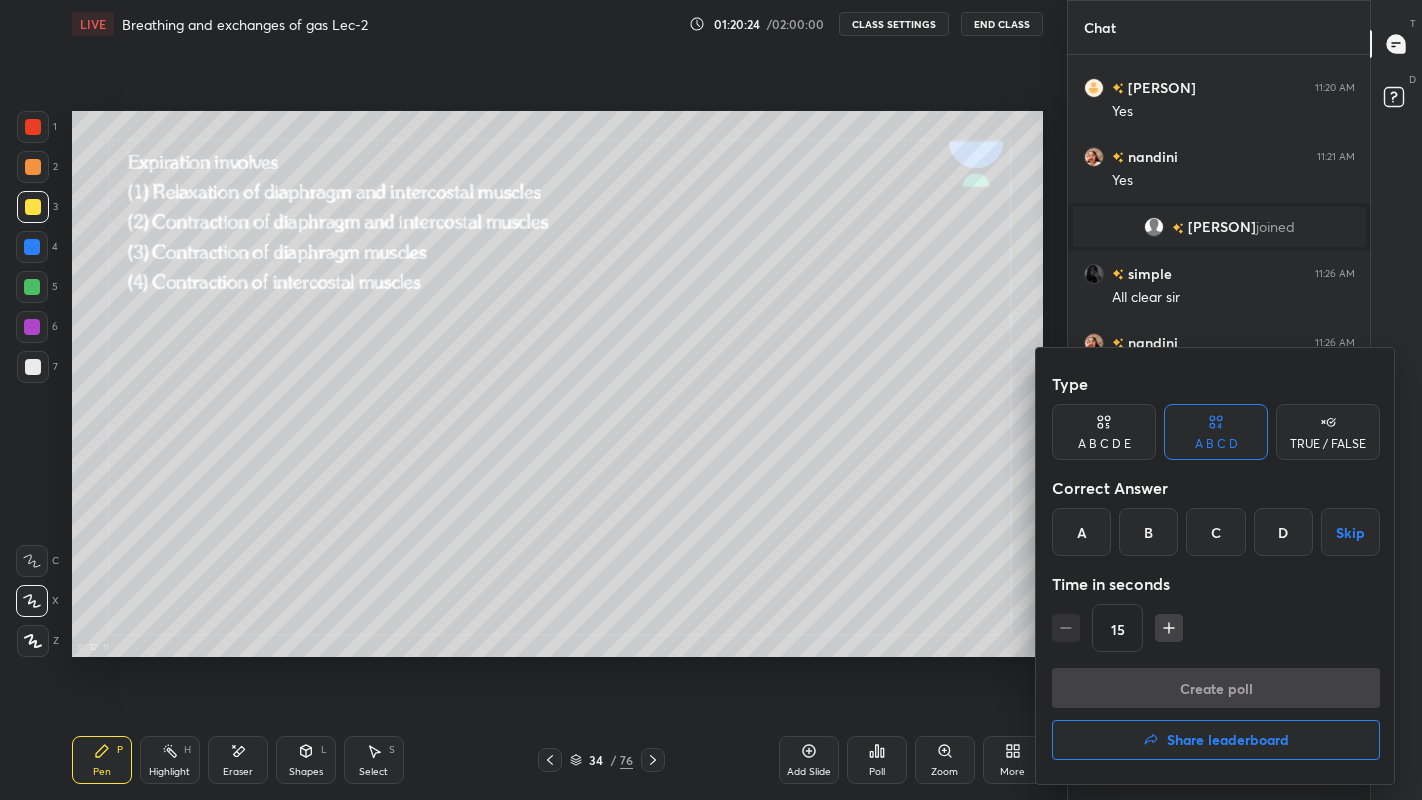 click on "A" at bounding box center [1081, 532] 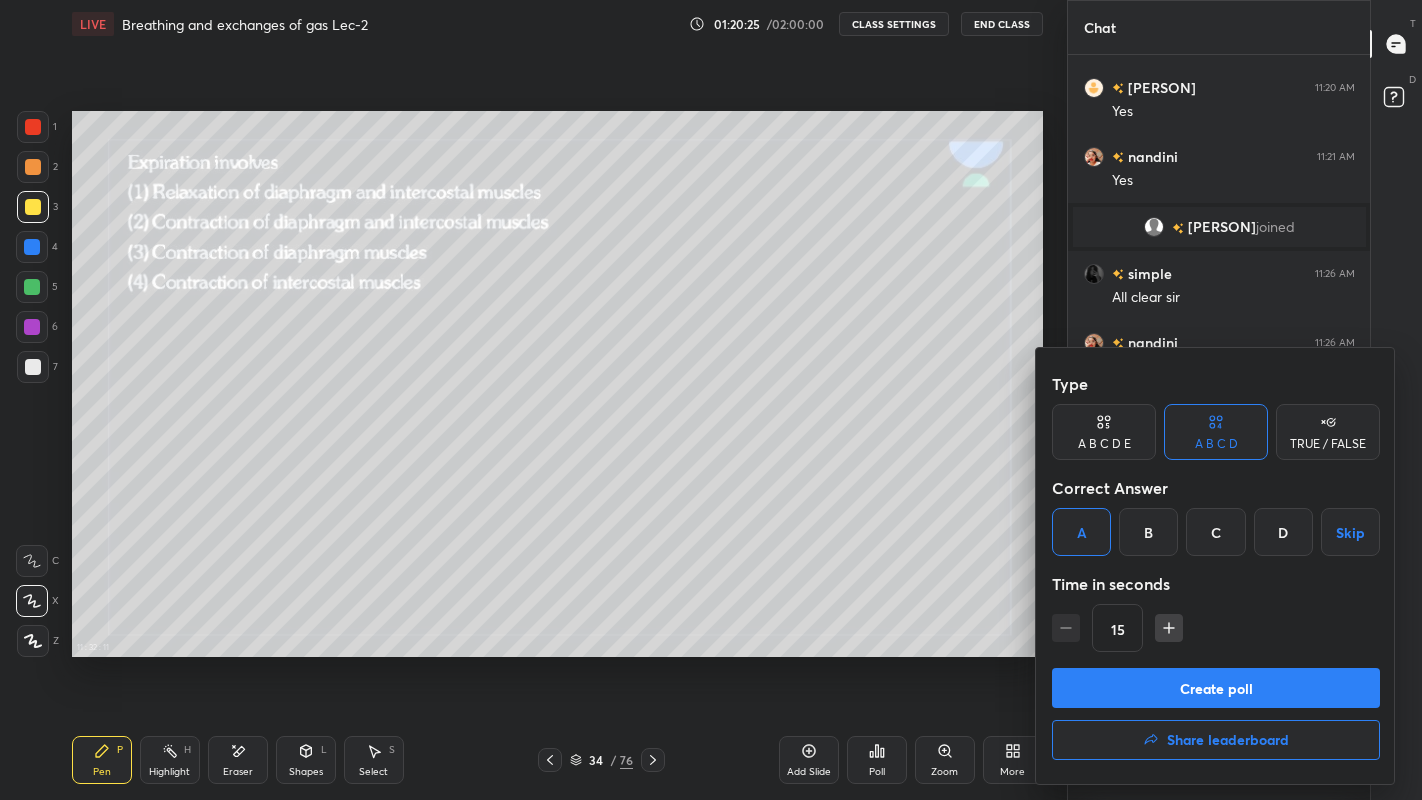 click on "Create poll" at bounding box center (1216, 688) 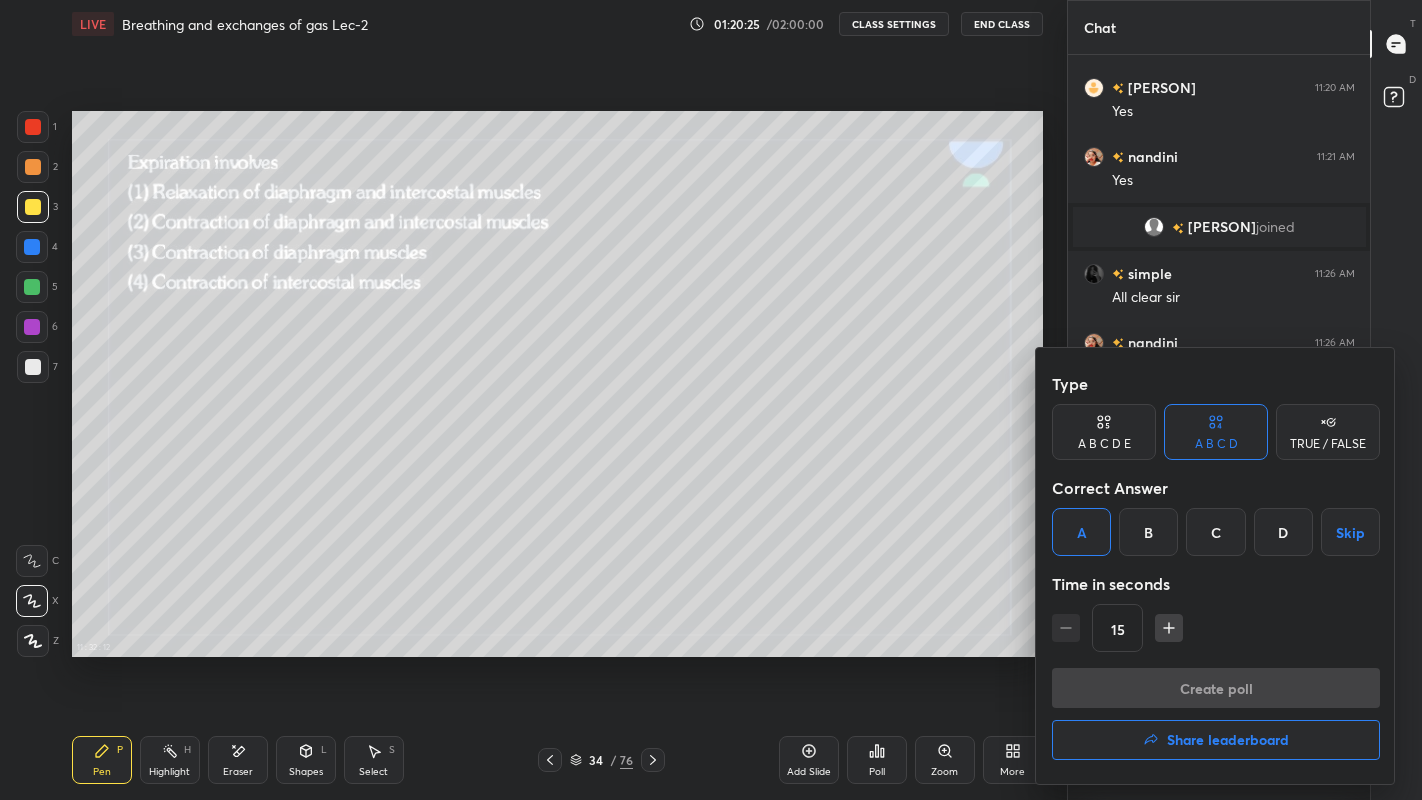 scroll, scrollTop: 658, scrollLeft: 296, axis: both 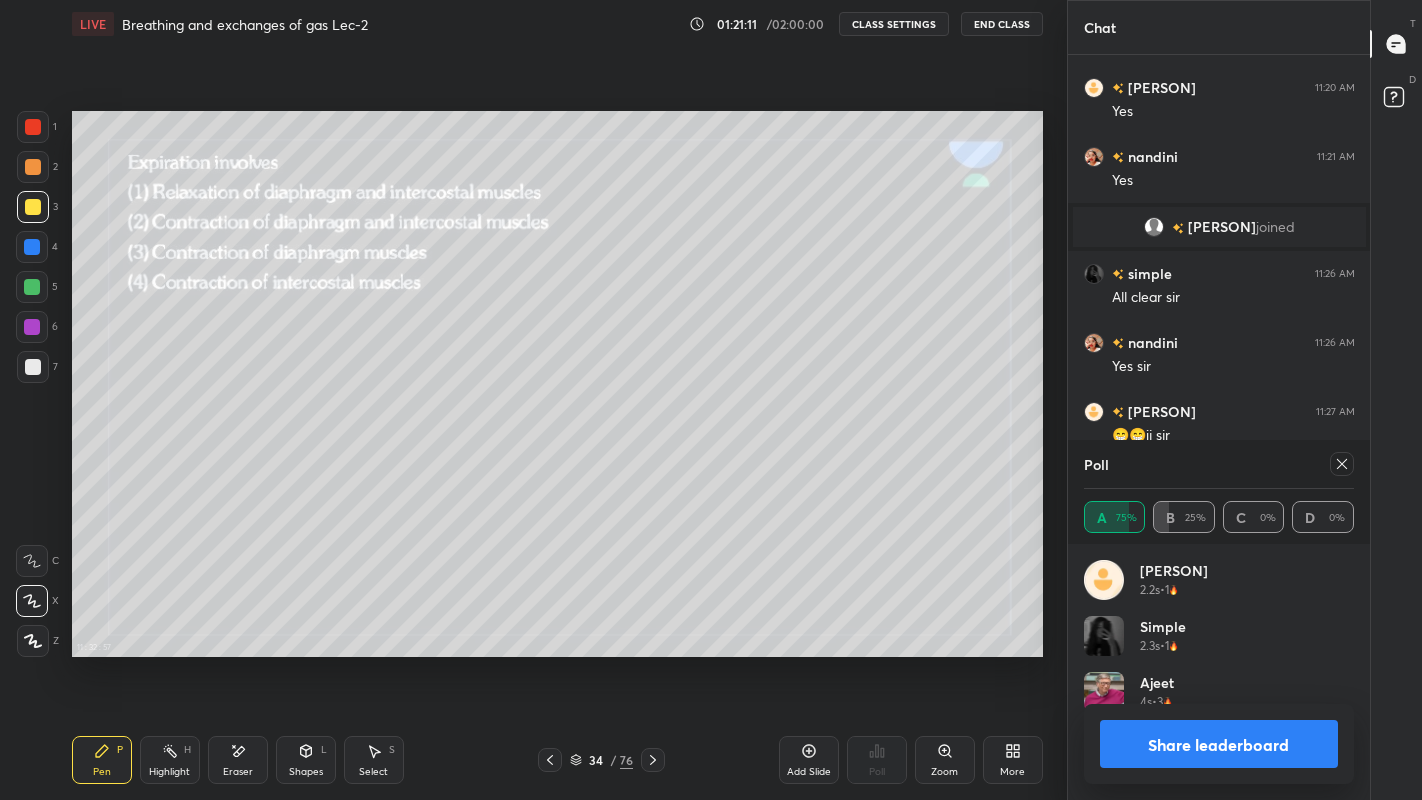 click 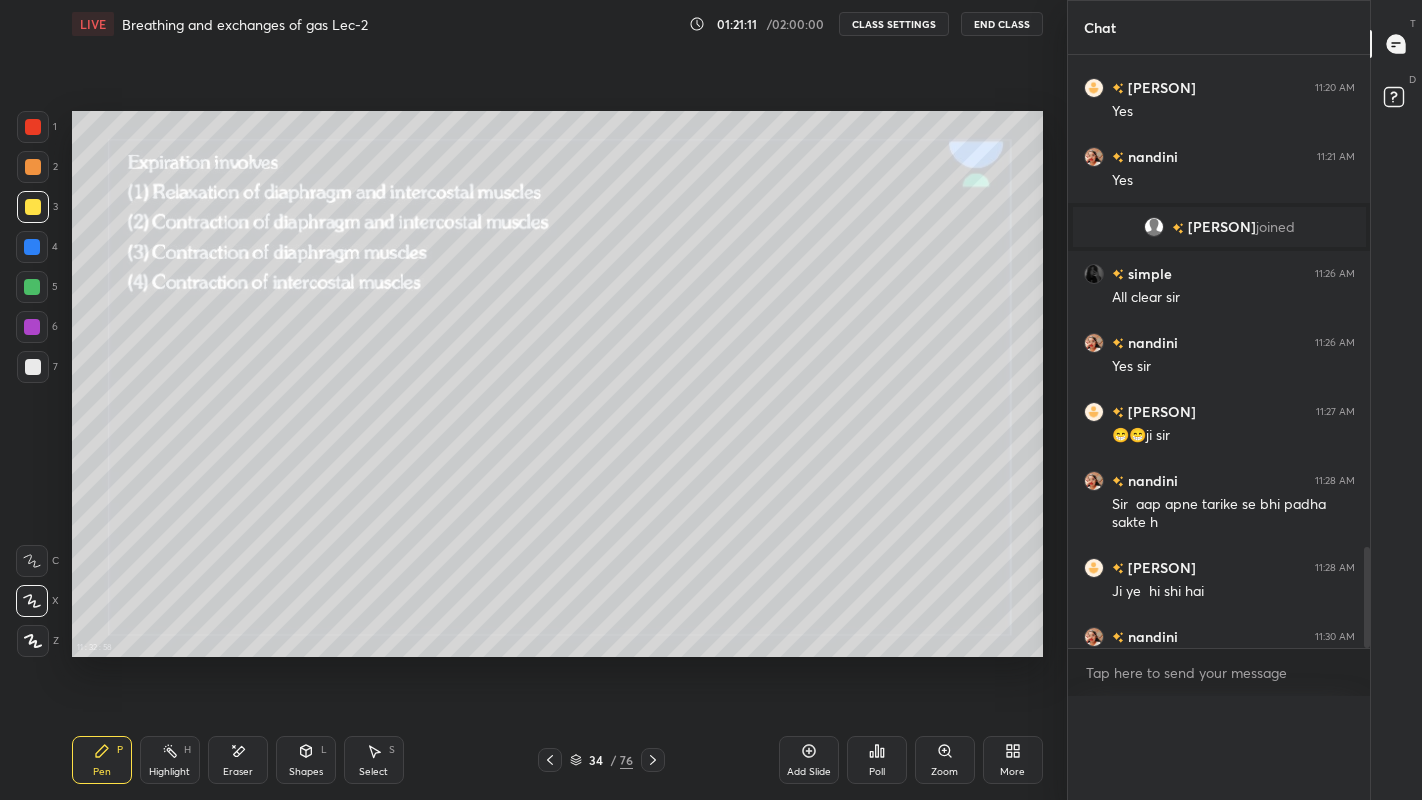 scroll, scrollTop: 120, scrollLeft: 264, axis: both 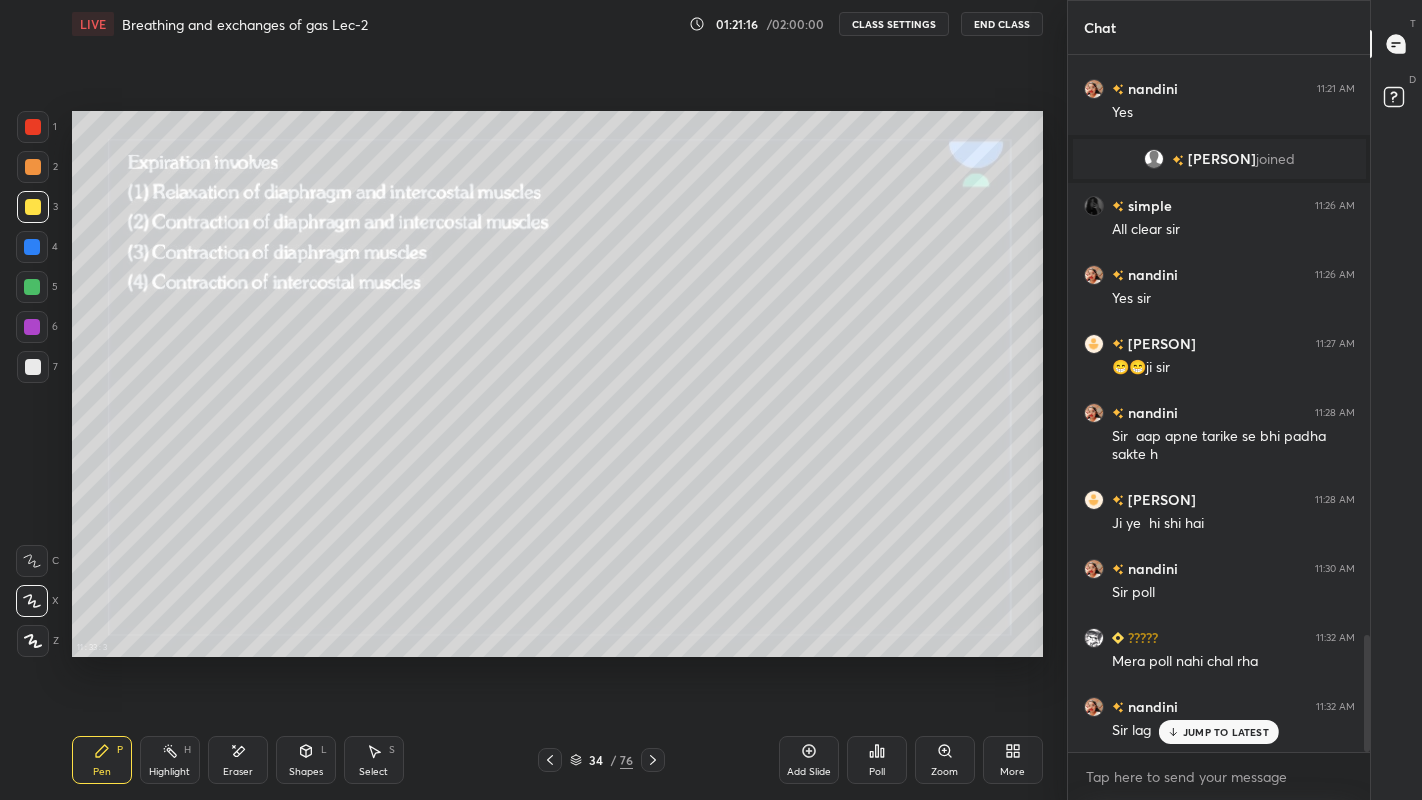click 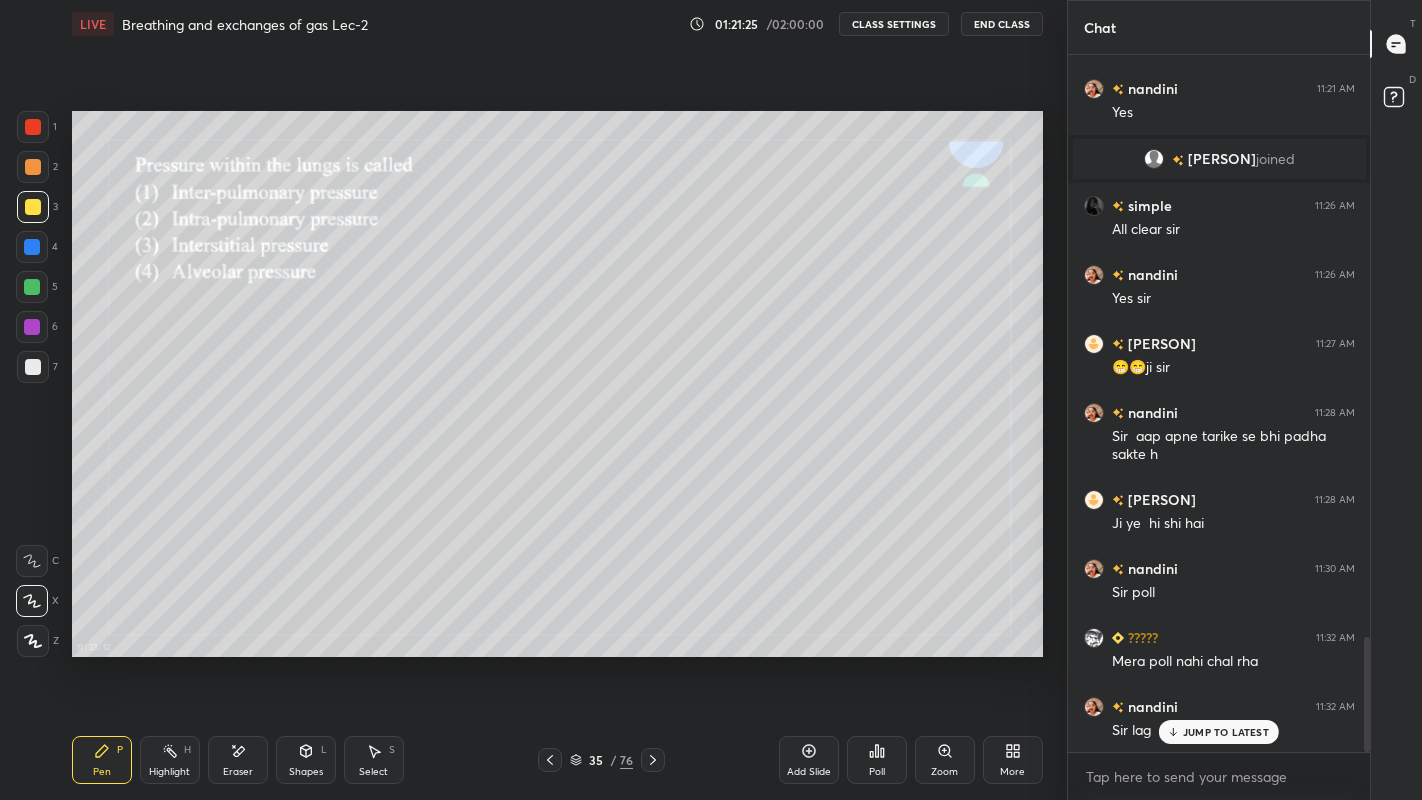 scroll, scrollTop: 3534, scrollLeft: 0, axis: vertical 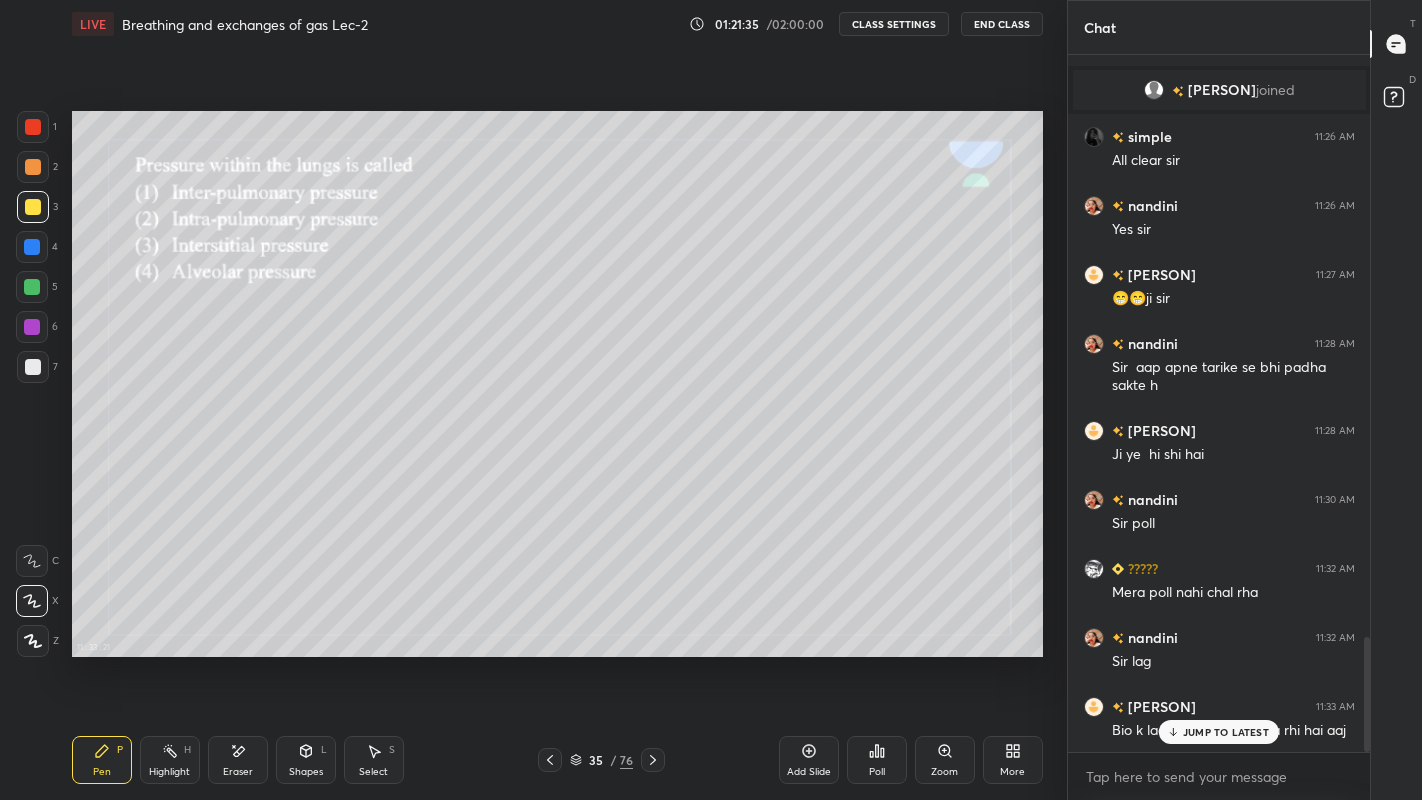 click on "Poll" at bounding box center (877, 760) 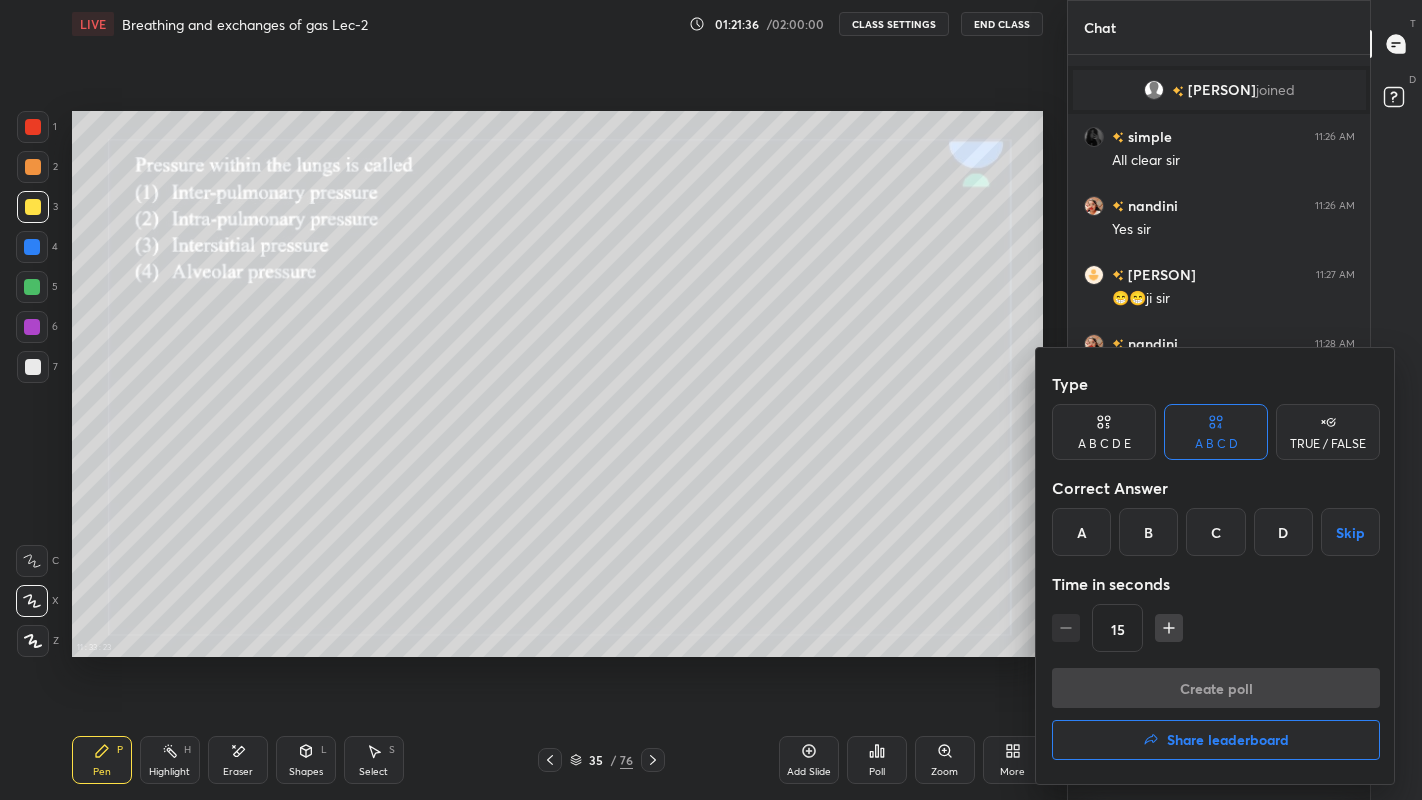 click on "A" at bounding box center [1081, 532] 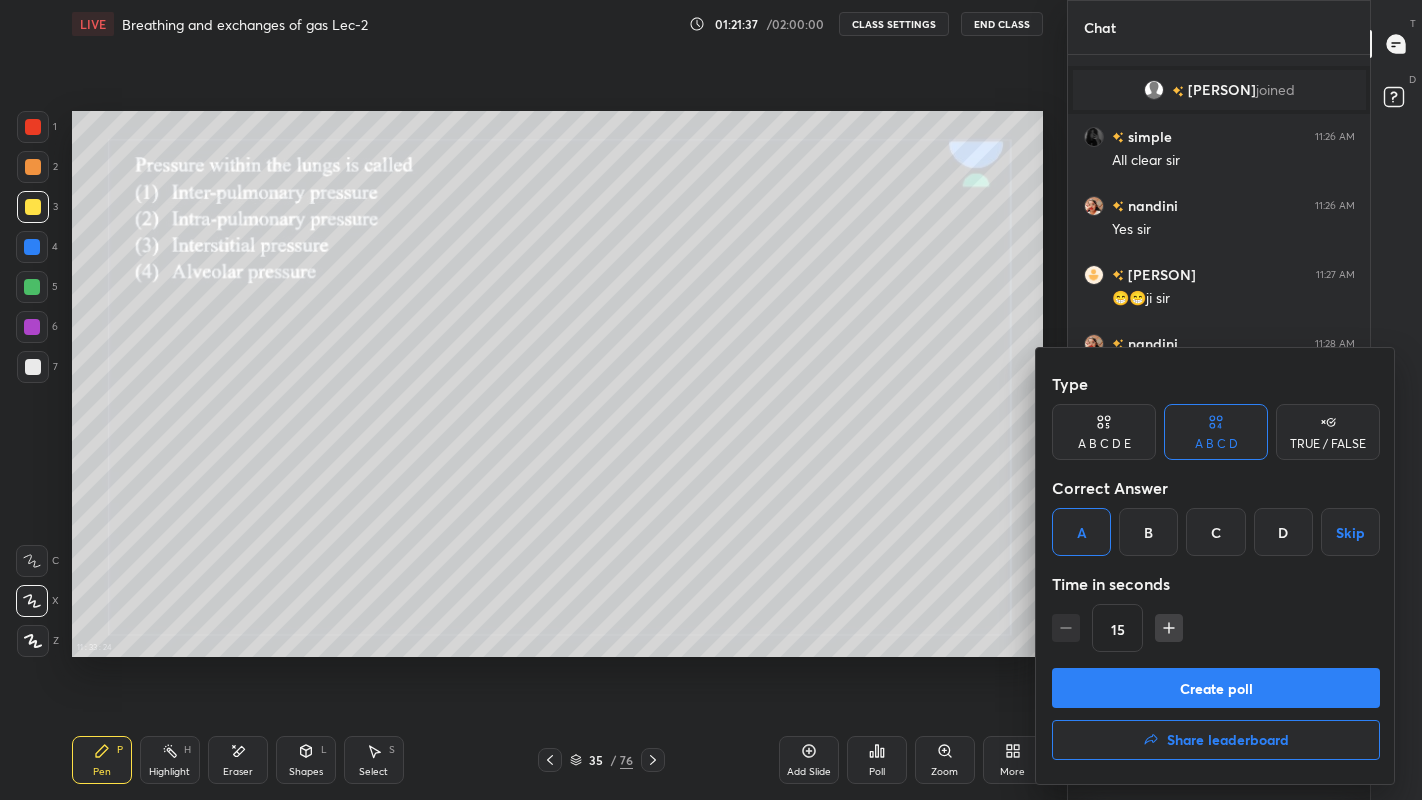 click on "Create poll" at bounding box center (1216, 688) 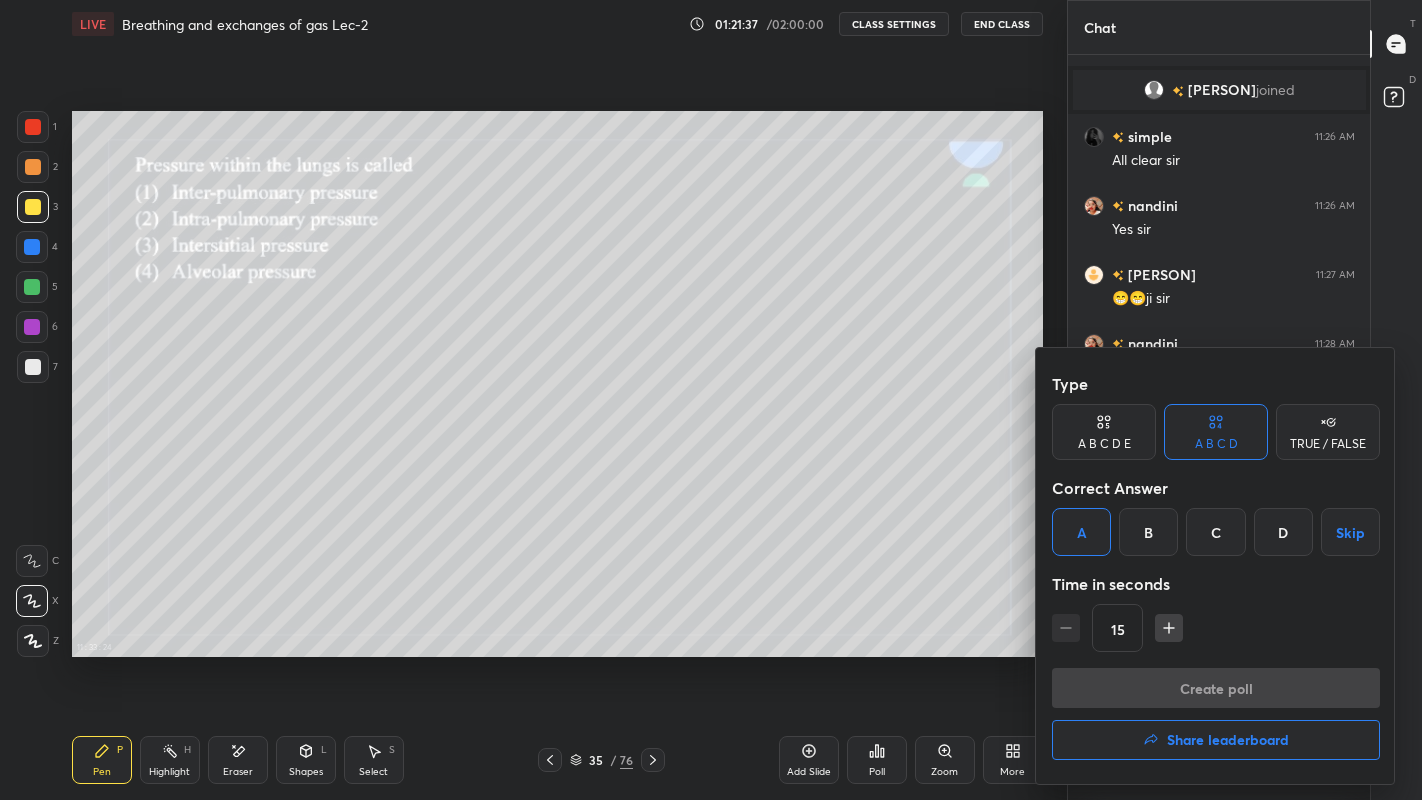 scroll, scrollTop: 639, scrollLeft: 296, axis: both 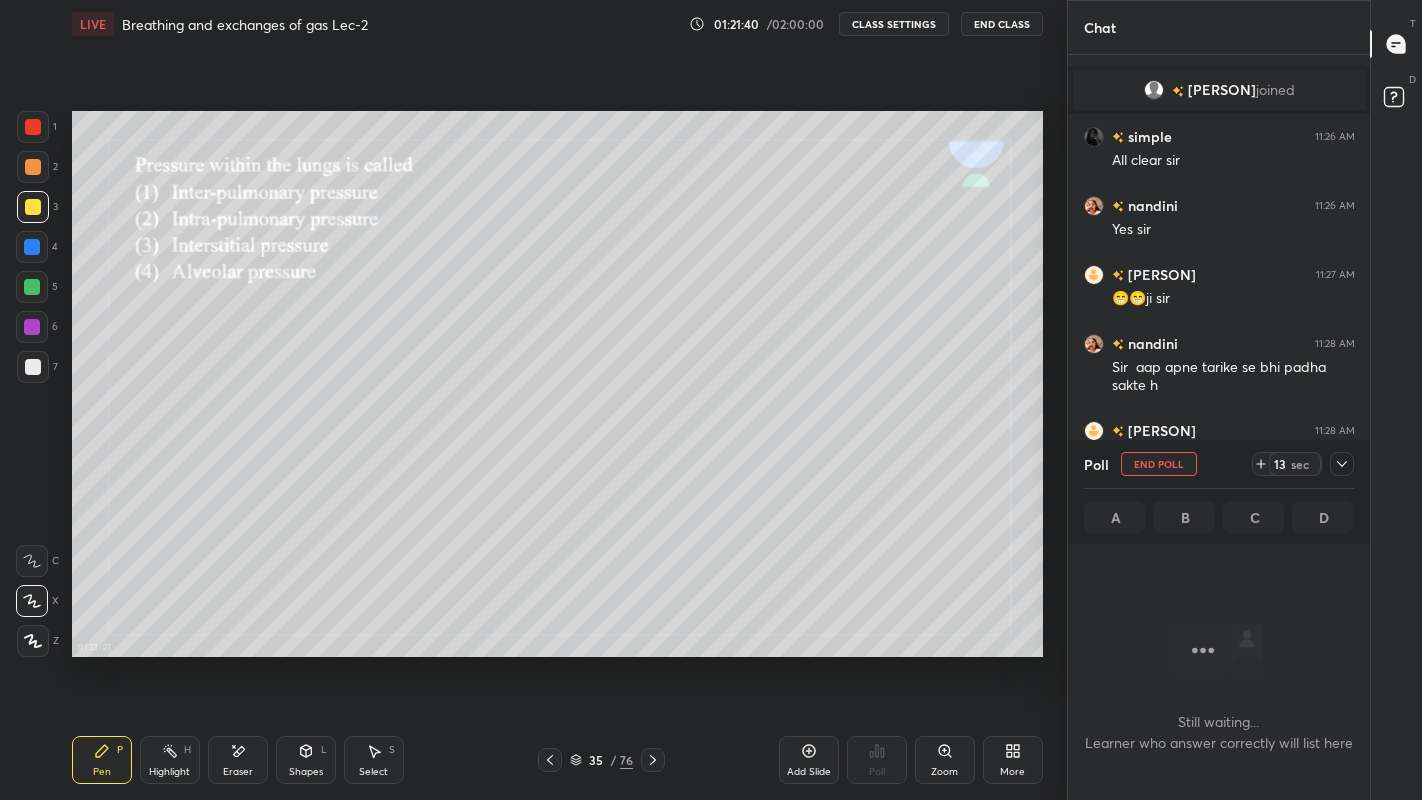 click on "End Poll" at bounding box center (1159, 464) 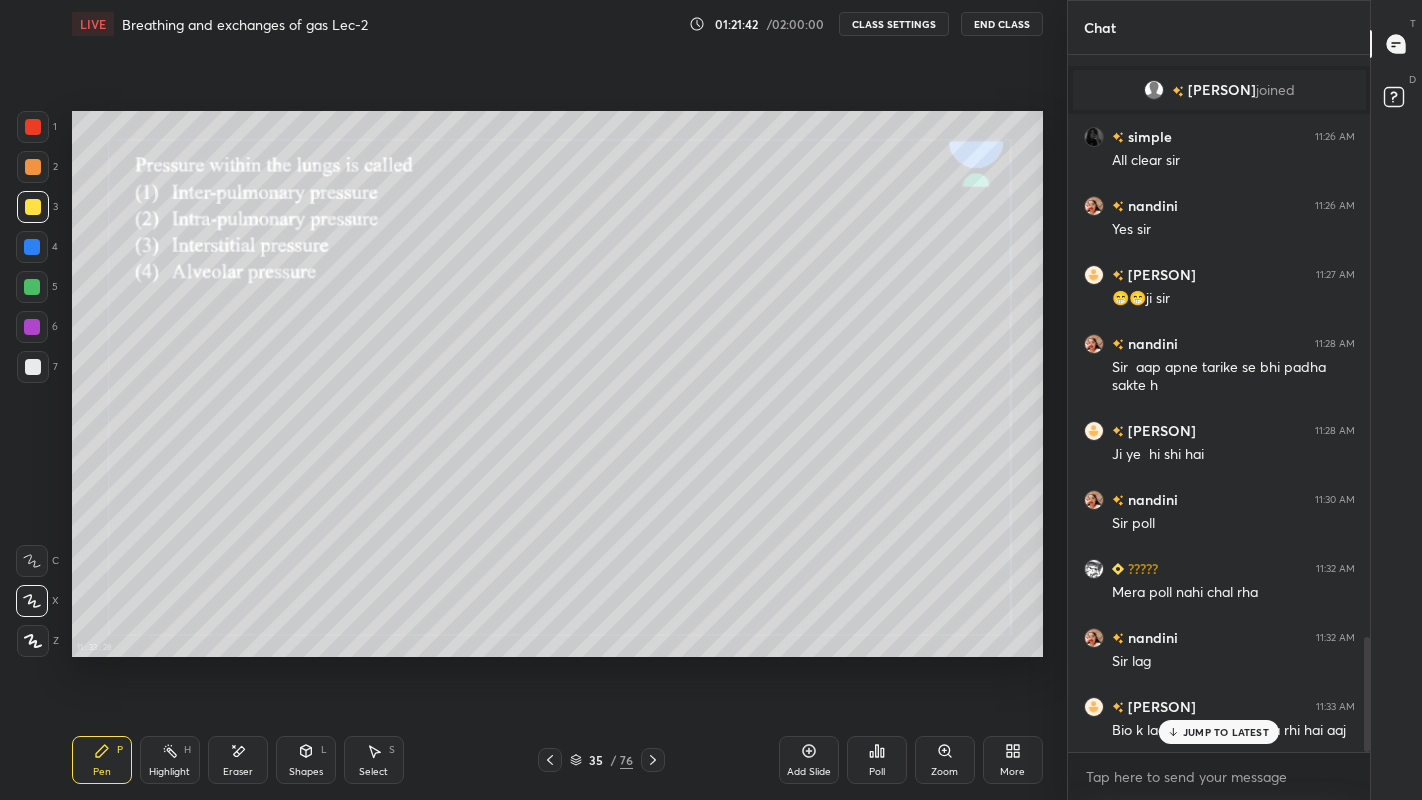 click on "Poll" at bounding box center (877, 772) 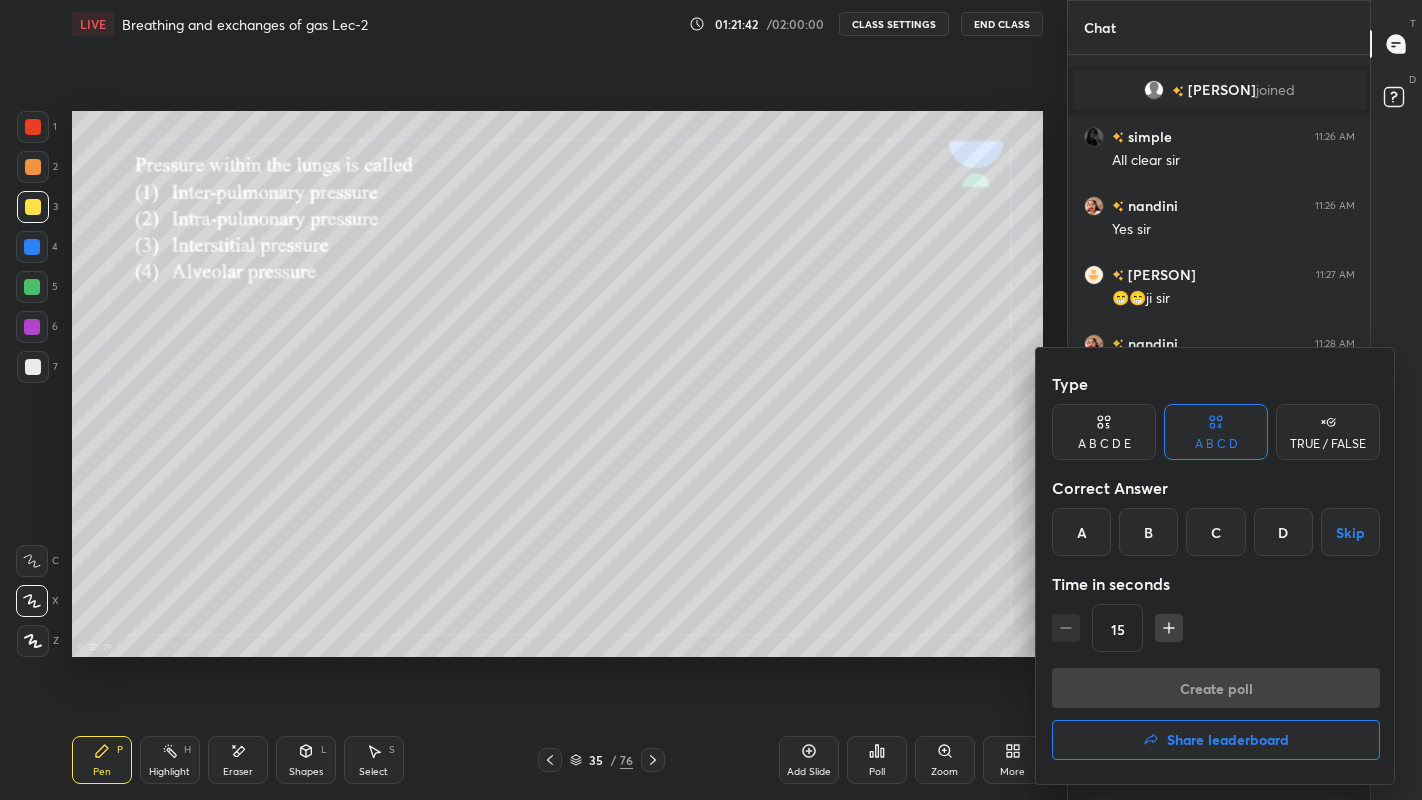 click on "B" at bounding box center (1148, 532) 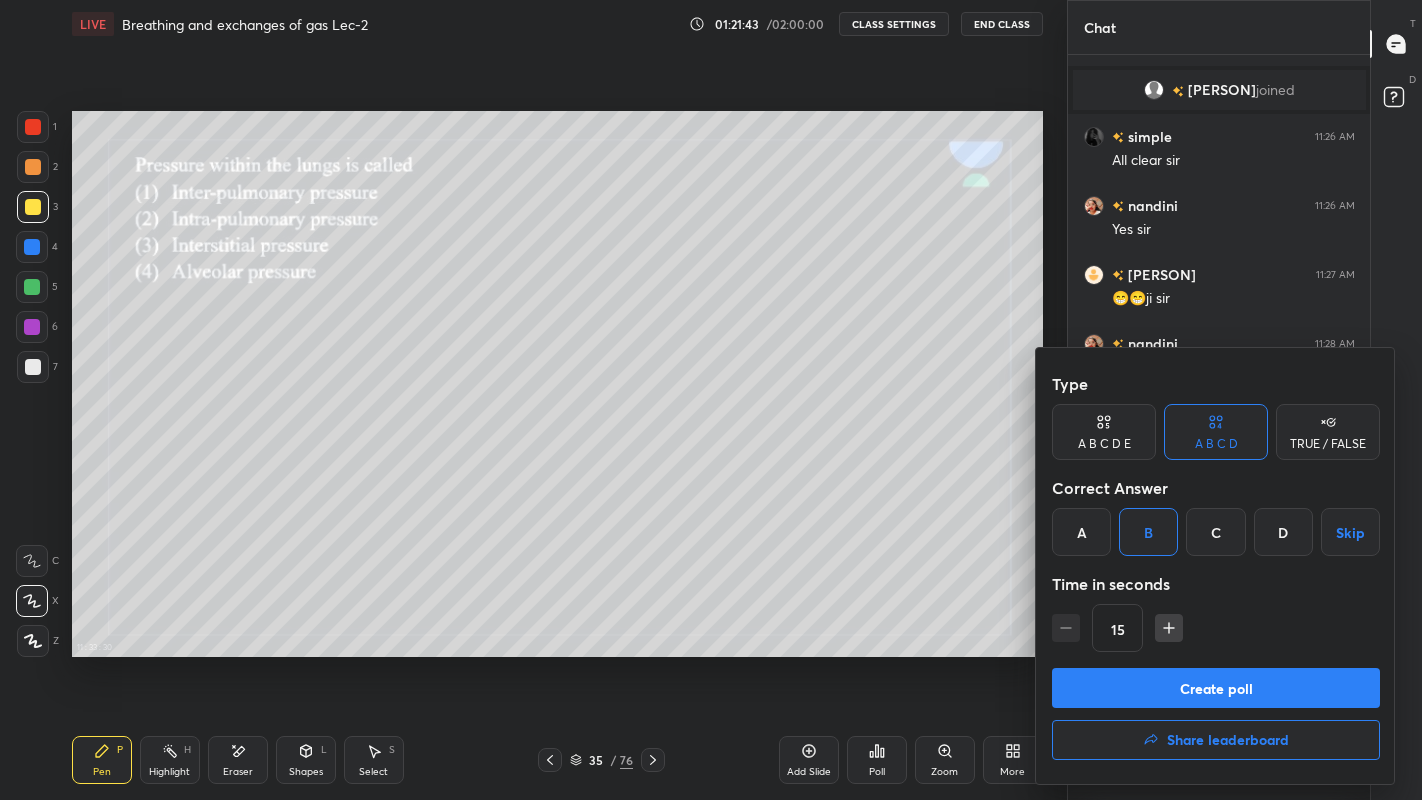 click on "Create poll" at bounding box center [1216, 688] 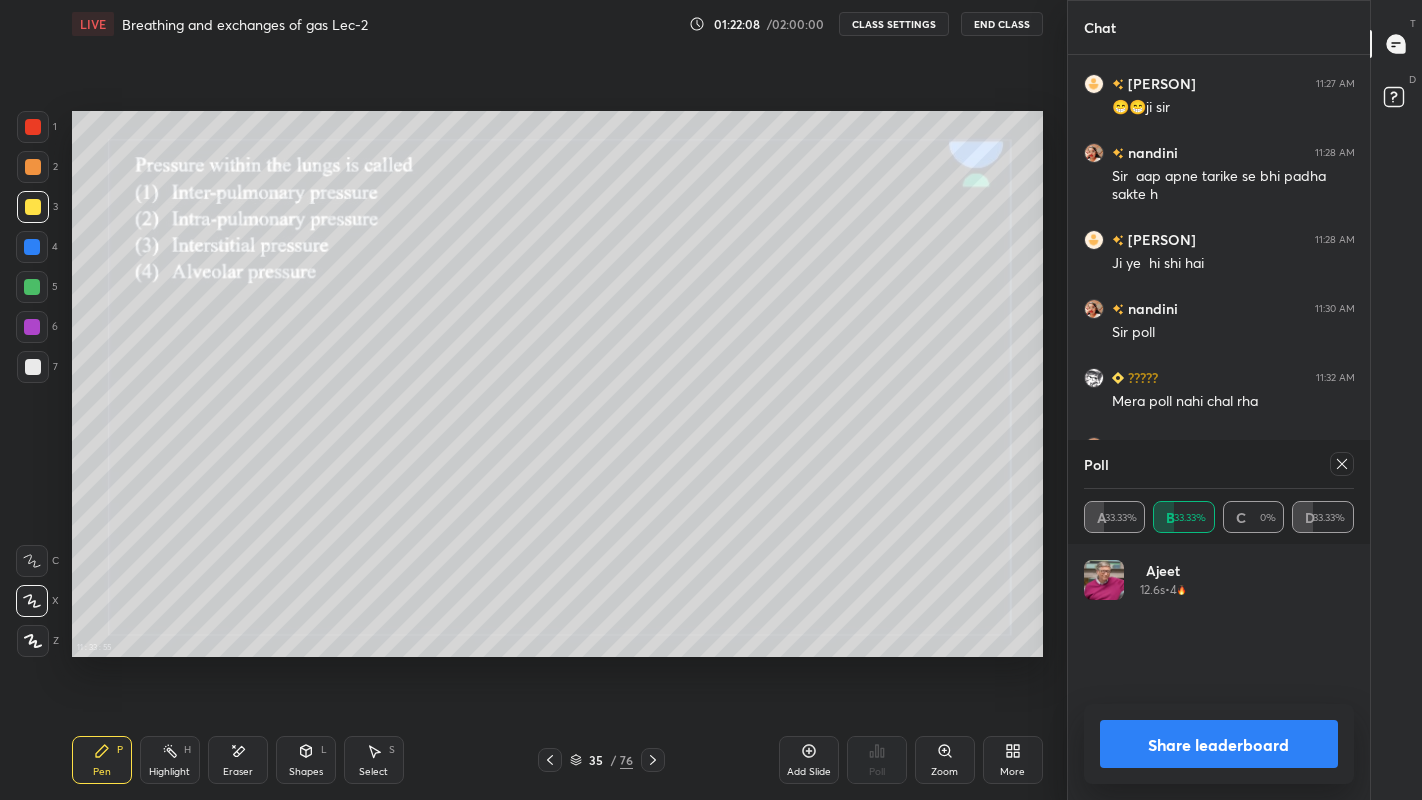 click 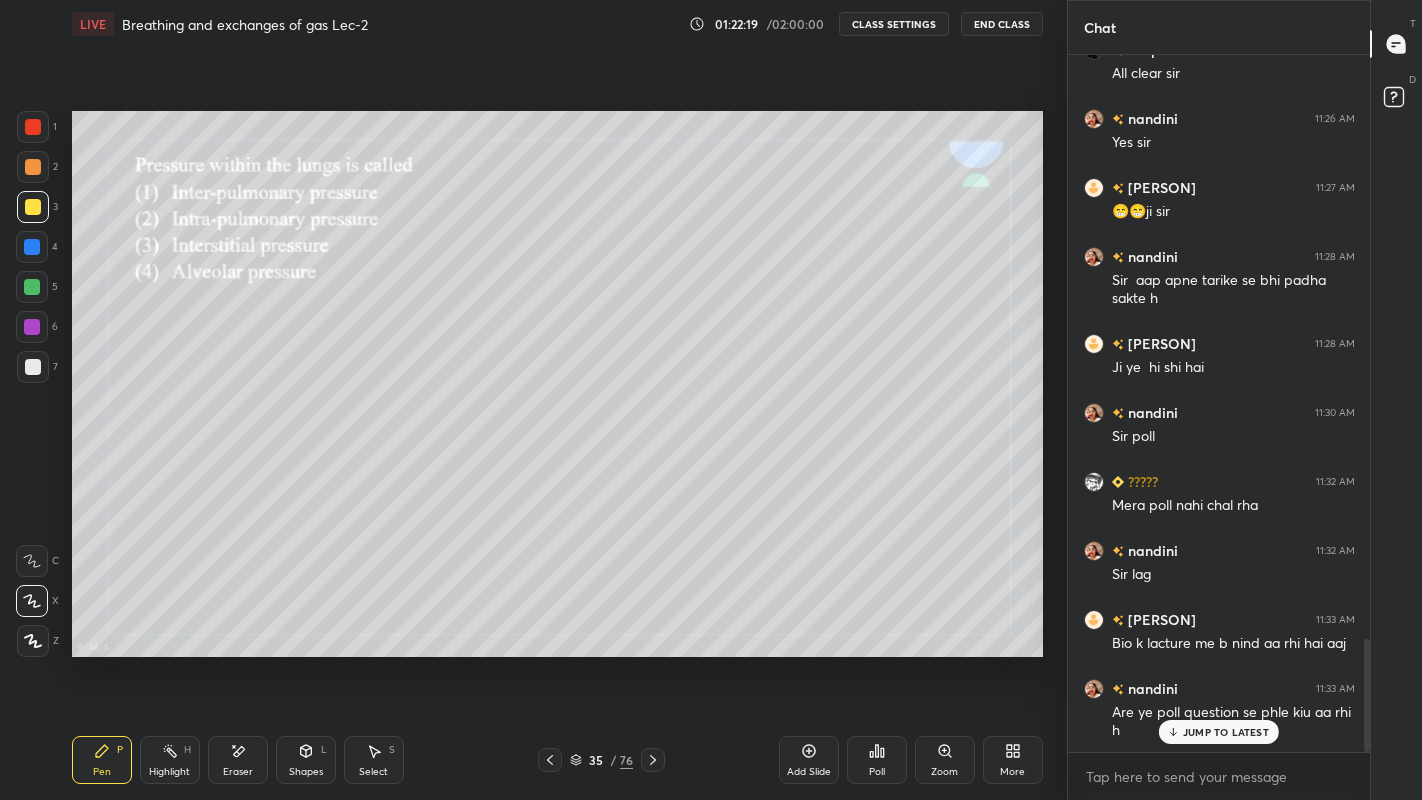 click 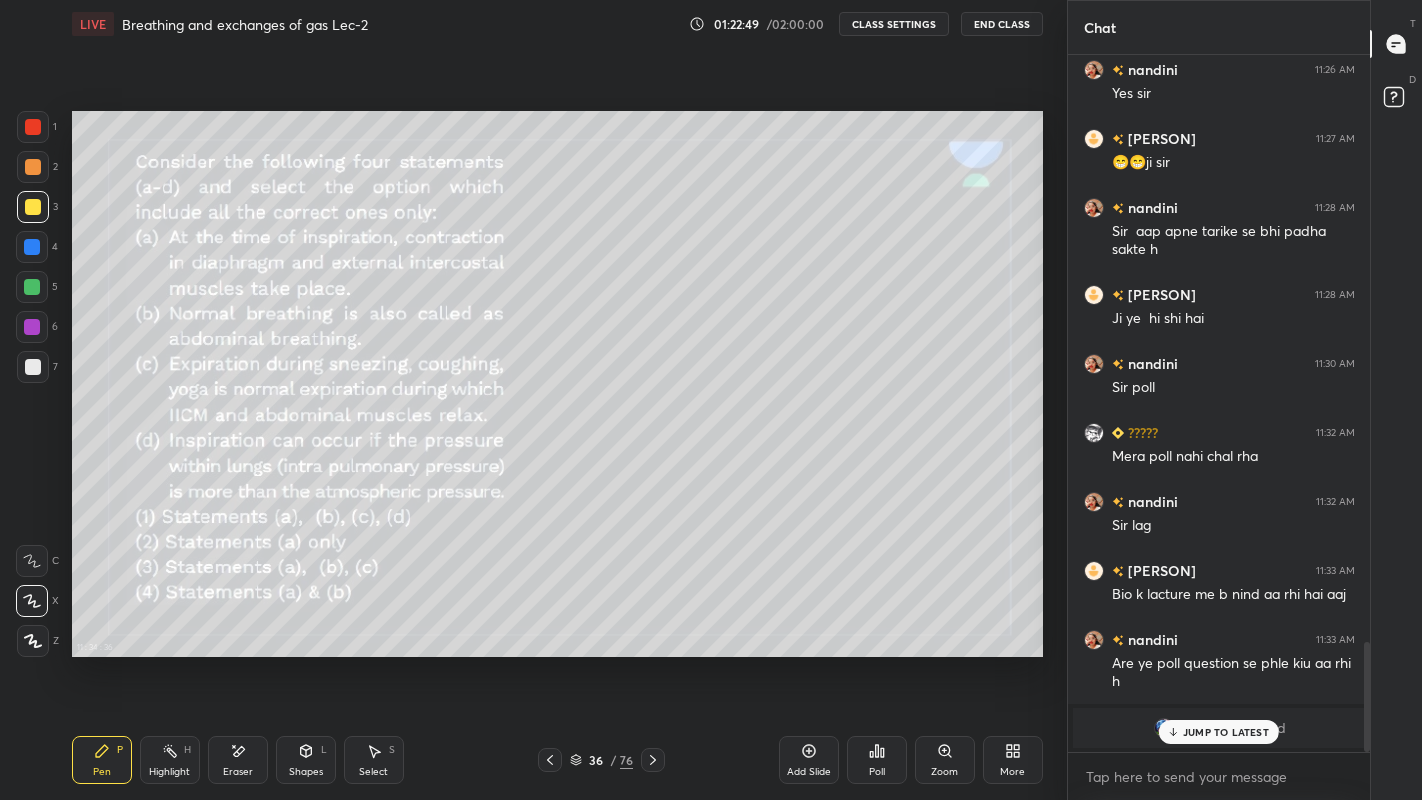 scroll, scrollTop: 3738, scrollLeft: 0, axis: vertical 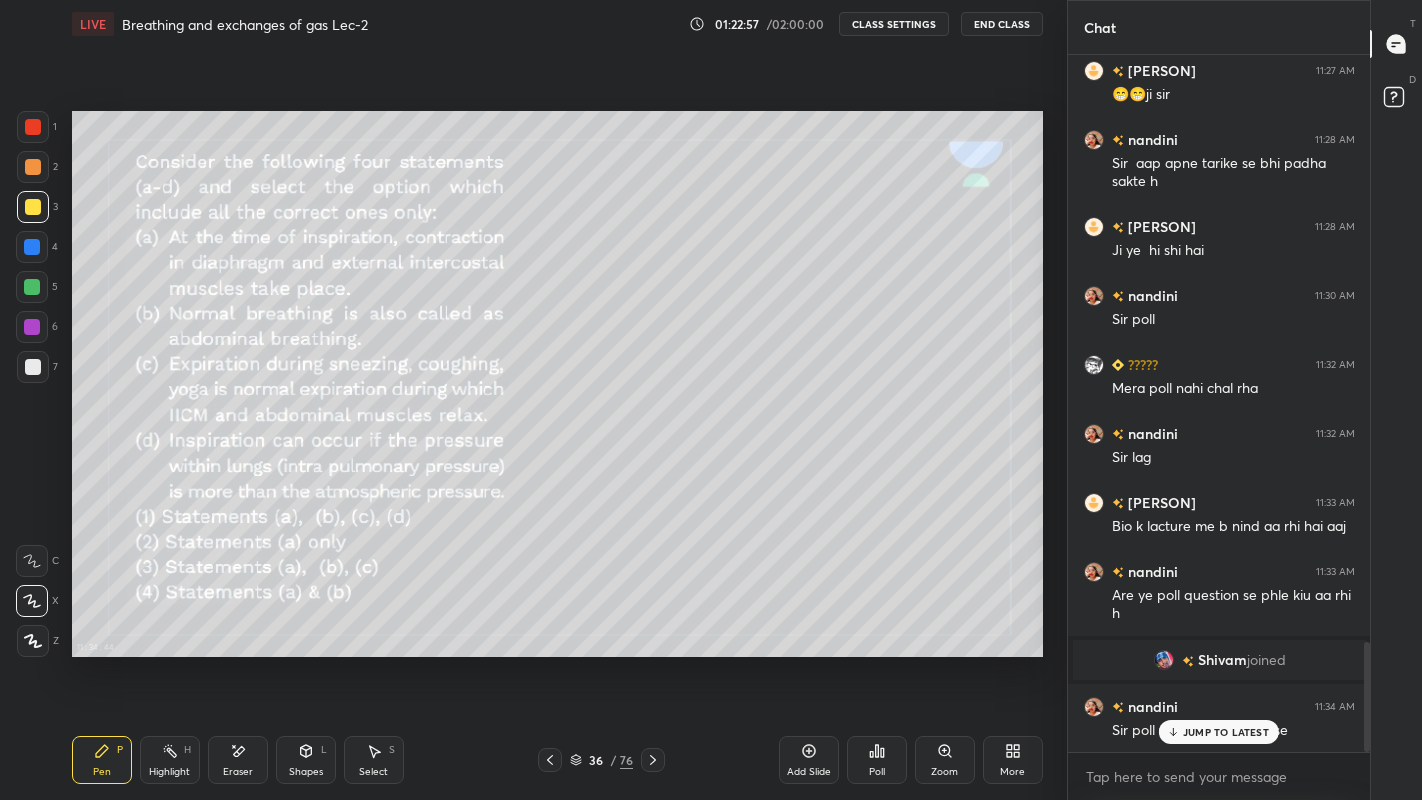 click on "JUMP TO LATEST" at bounding box center (1226, 732) 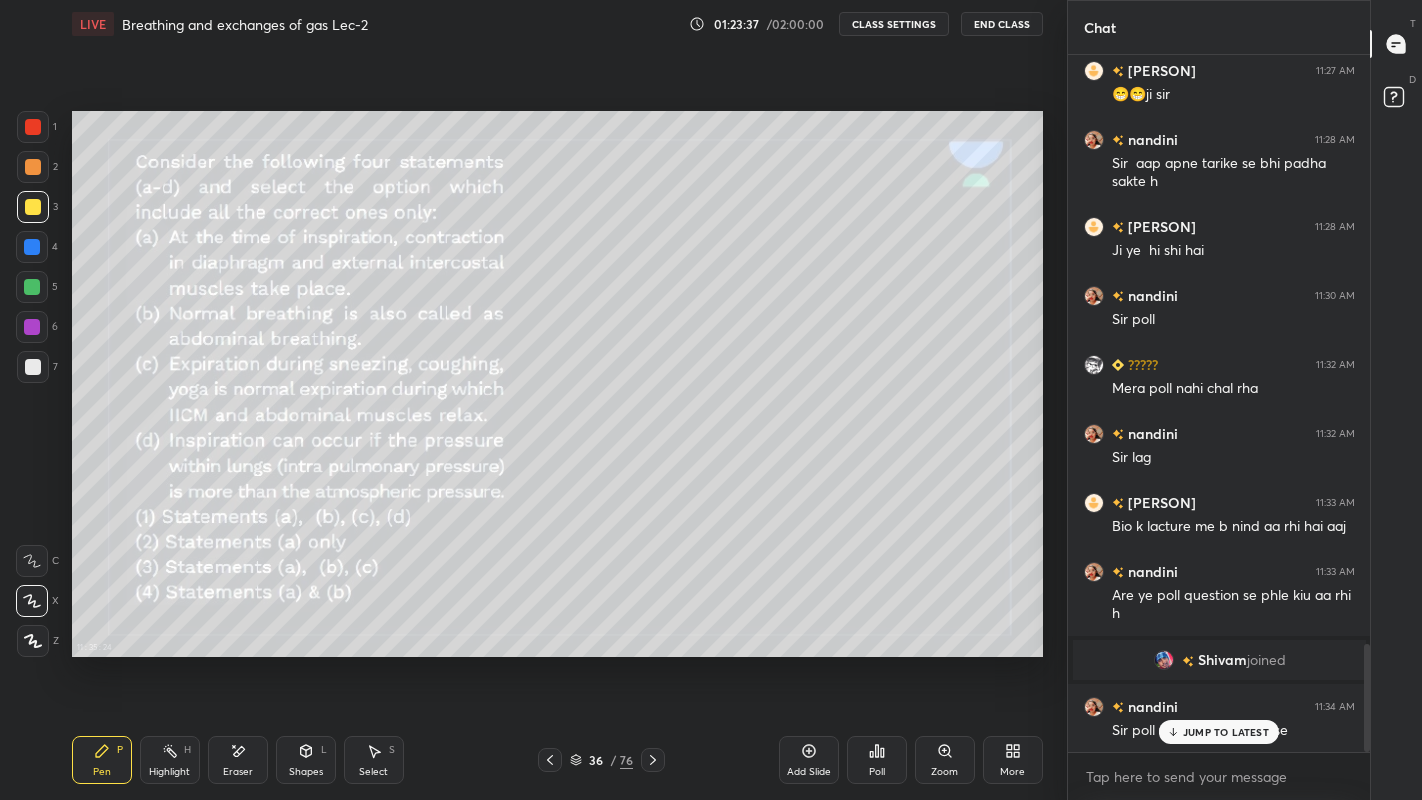 scroll, scrollTop: 3807, scrollLeft: 0, axis: vertical 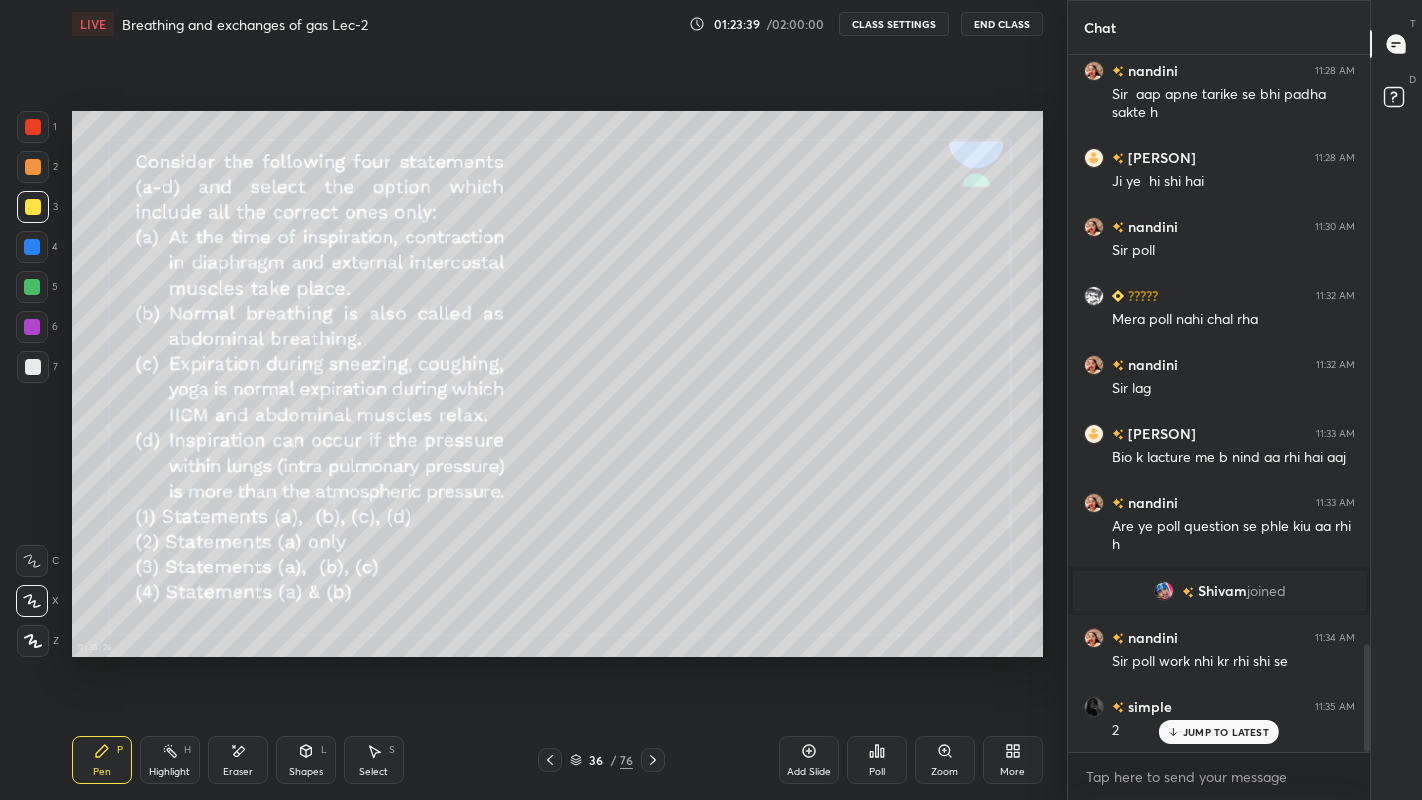 click 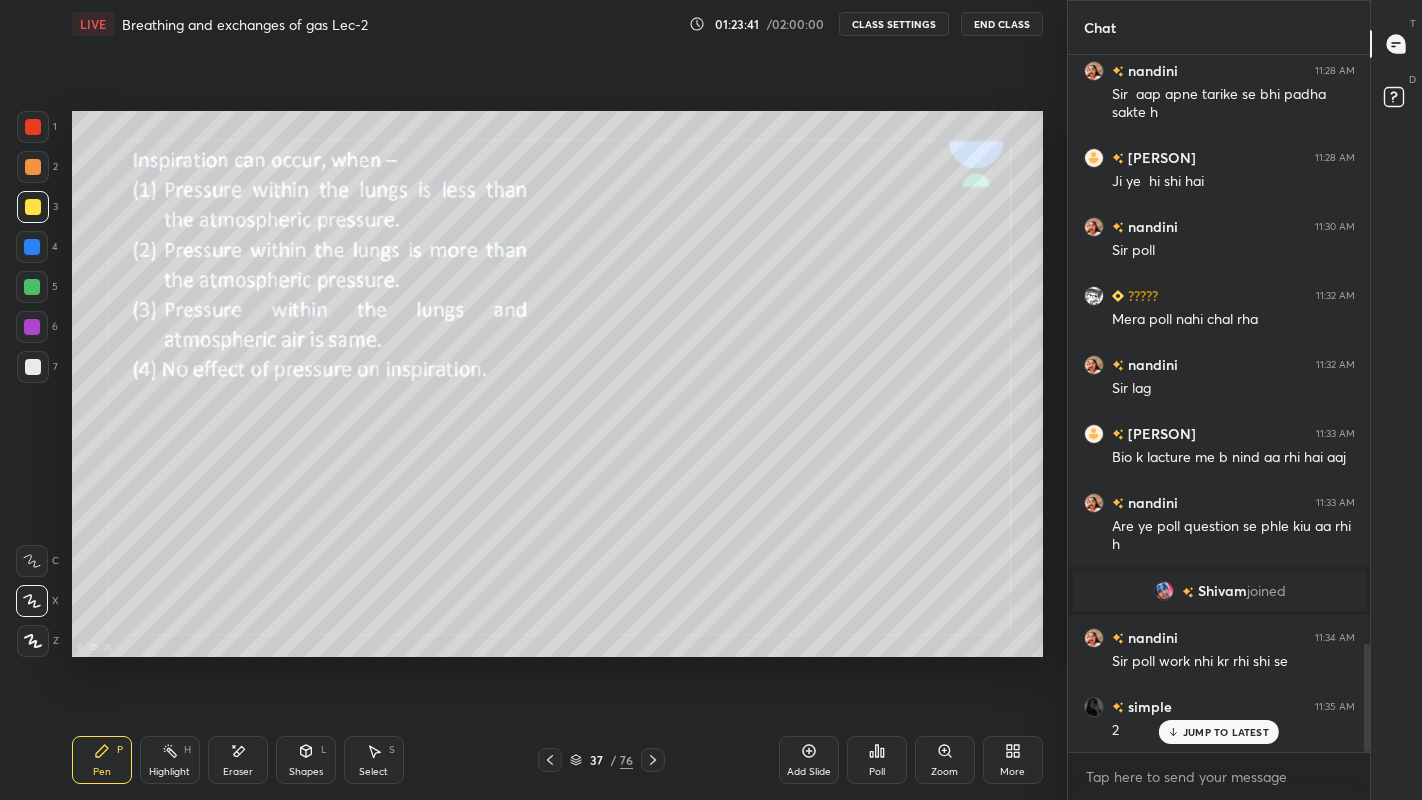 click on "JUMP TO LATEST" at bounding box center (1226, 732) 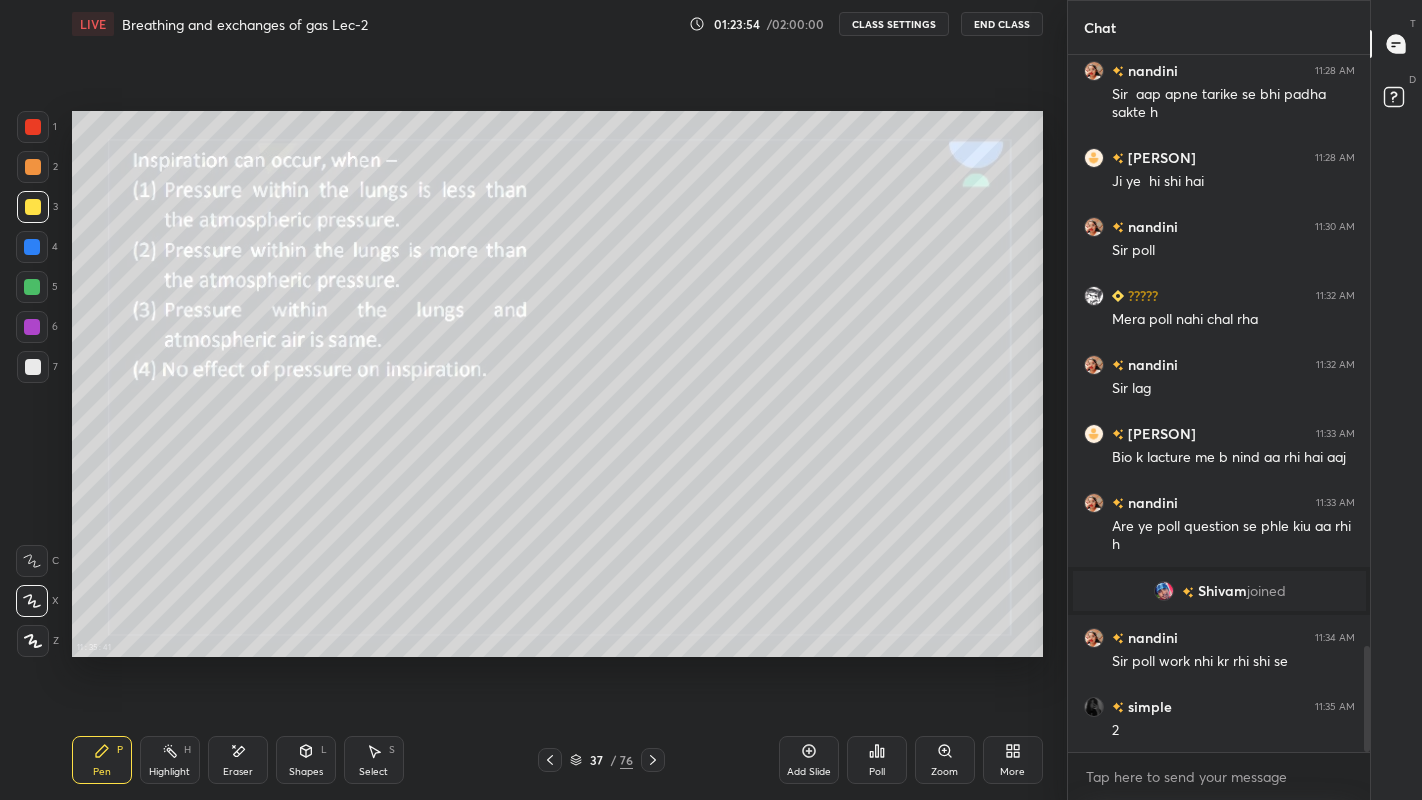 scroll, scrollTop: 3877, scrollLeft: 0, axis: vertical 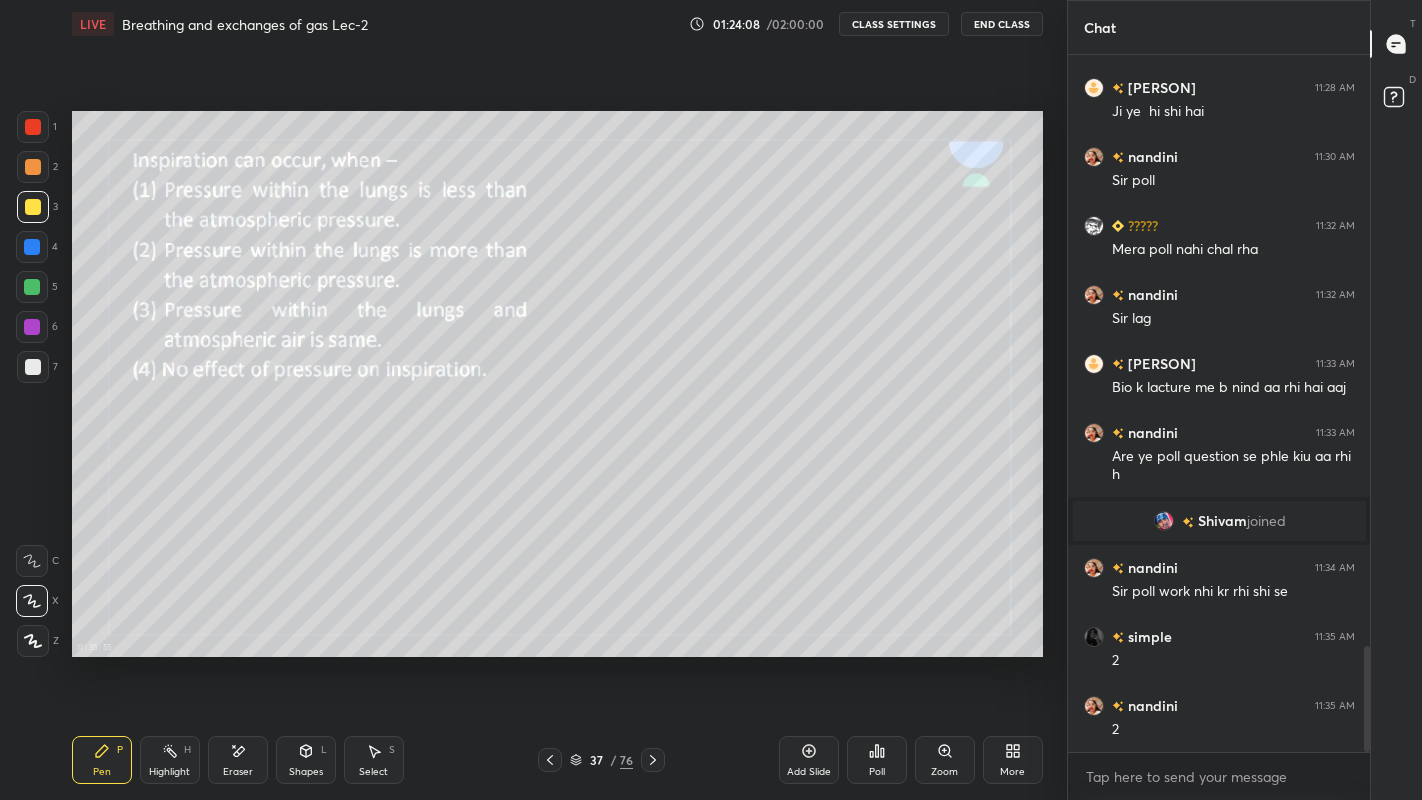 click on "Poll" at bounding box center (877, 772) 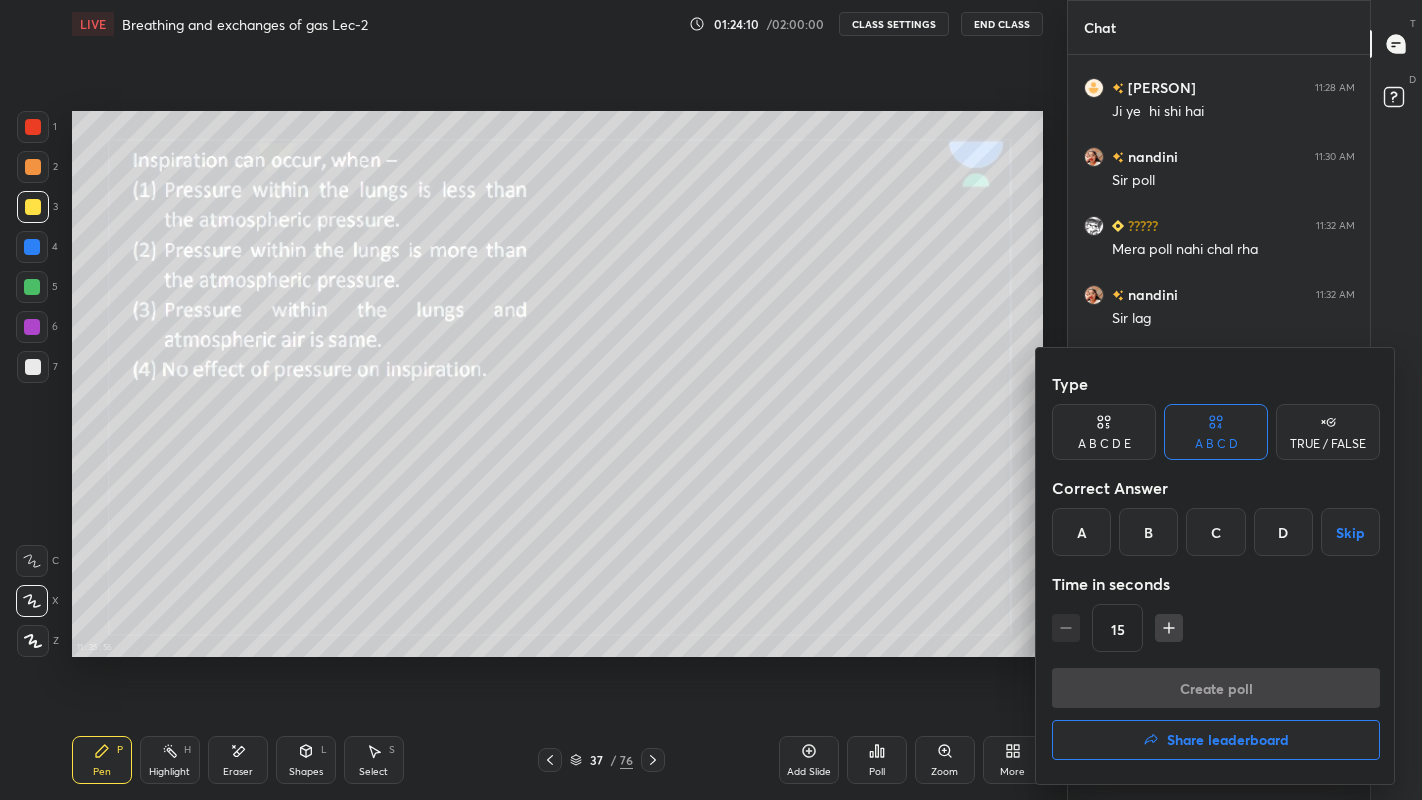 scroll, scrollTop: 3945, scrollLeft: 0, axis: vertical 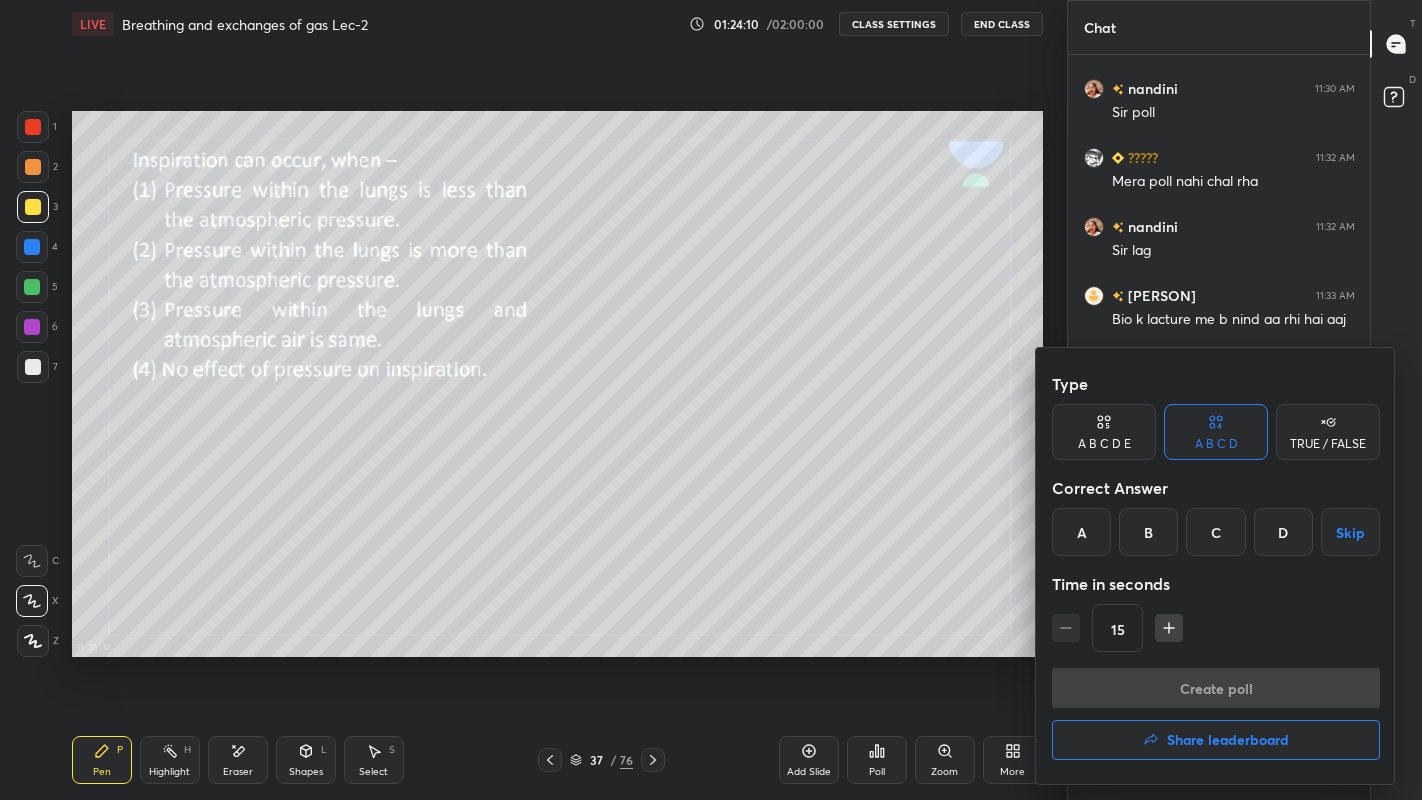 click on "A" at bounding box center (1081, 532) 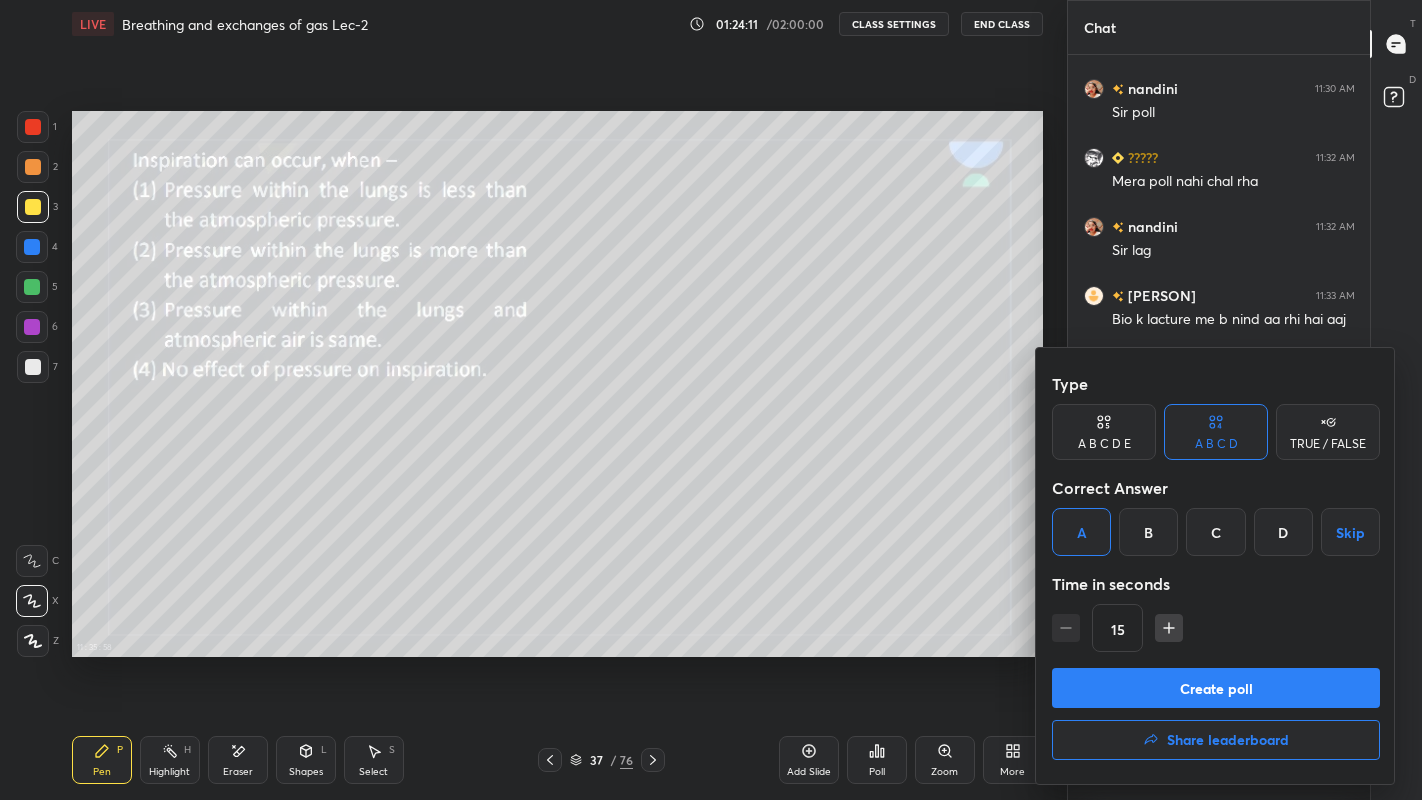click on "Create poll" at bounding box center (1216, 688) 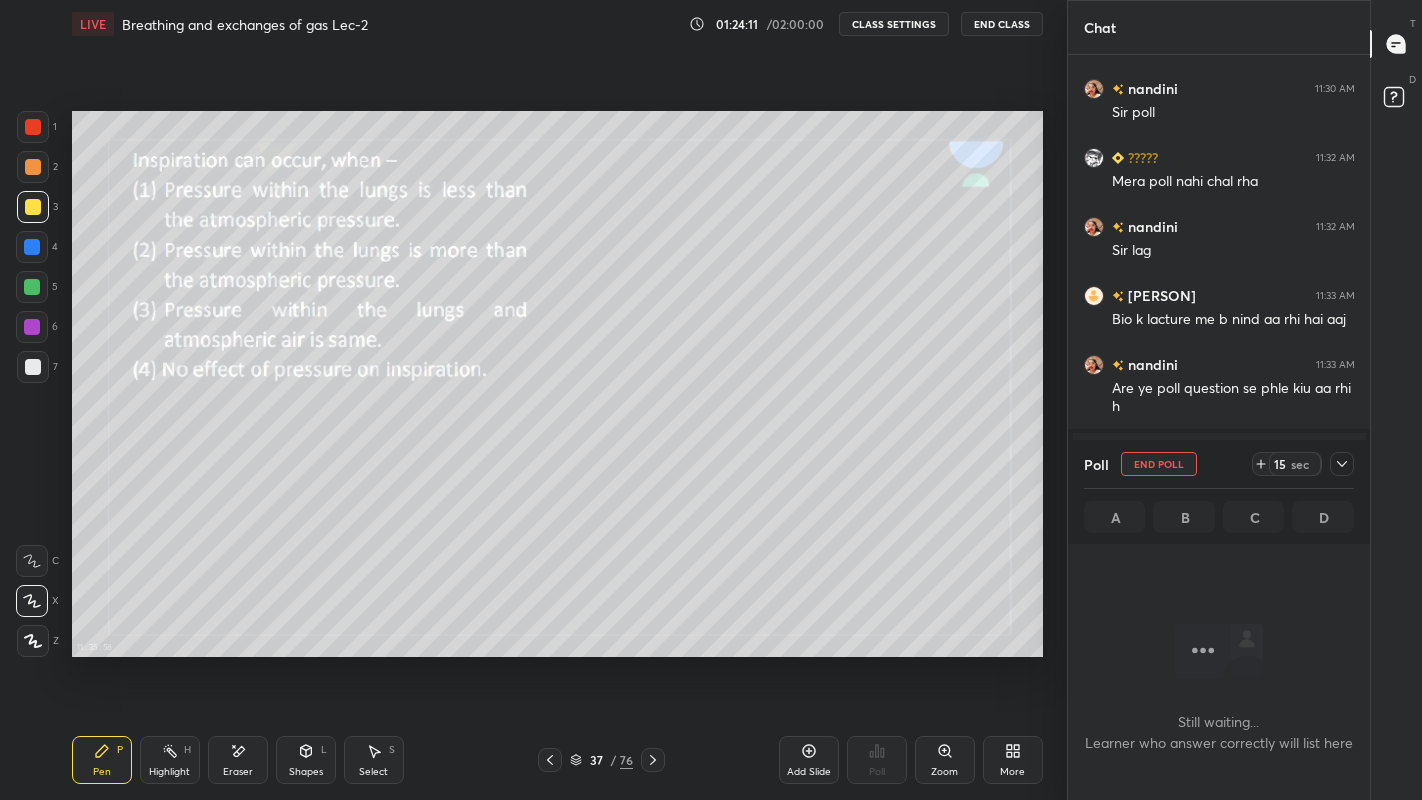 scroll, scrollTop: 593, scrollLeft: 296, axis: both 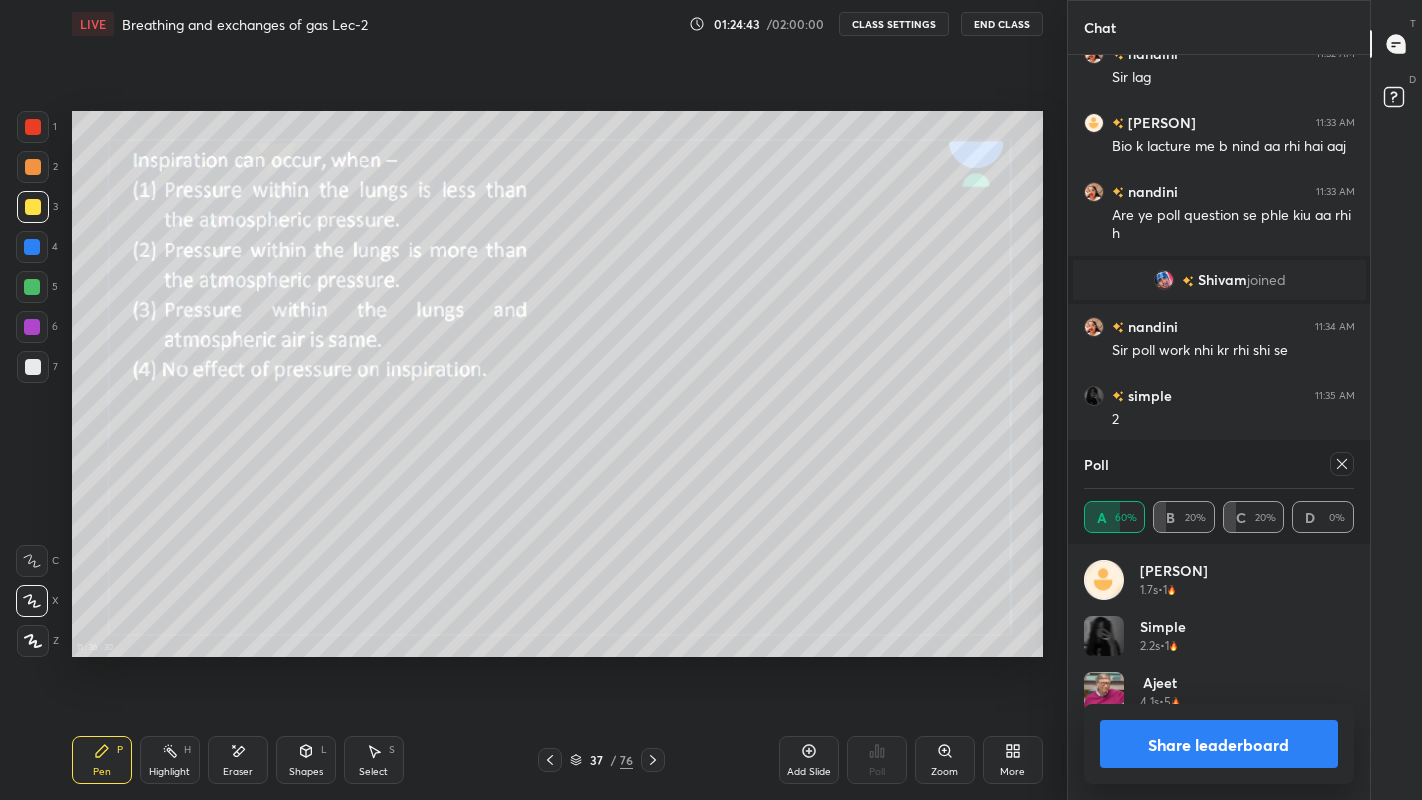 click 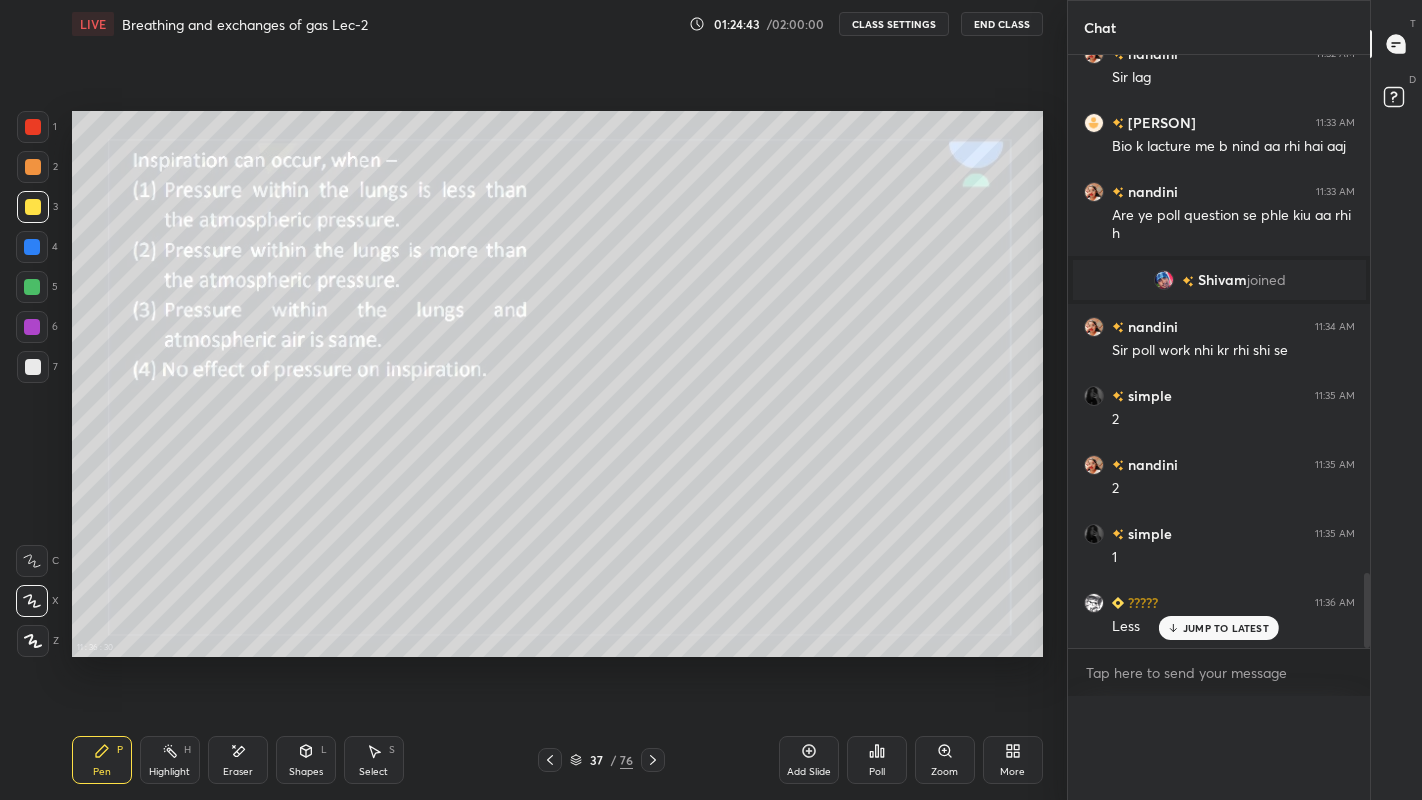 scroll, scrollTop: 120, scrollLeft: 264, axis: both 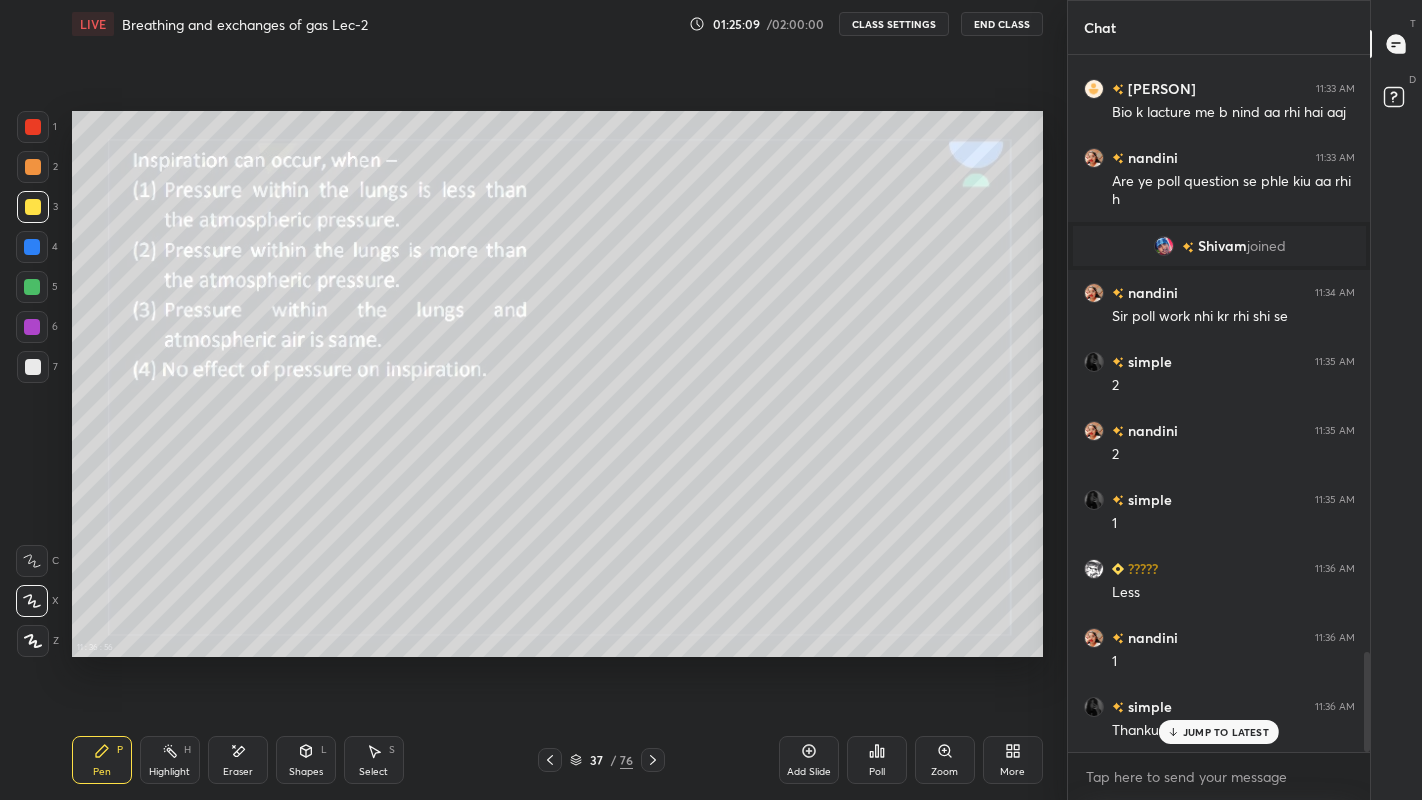 click on "JUMP TO LATEST" at bounding box center (1226, 732) 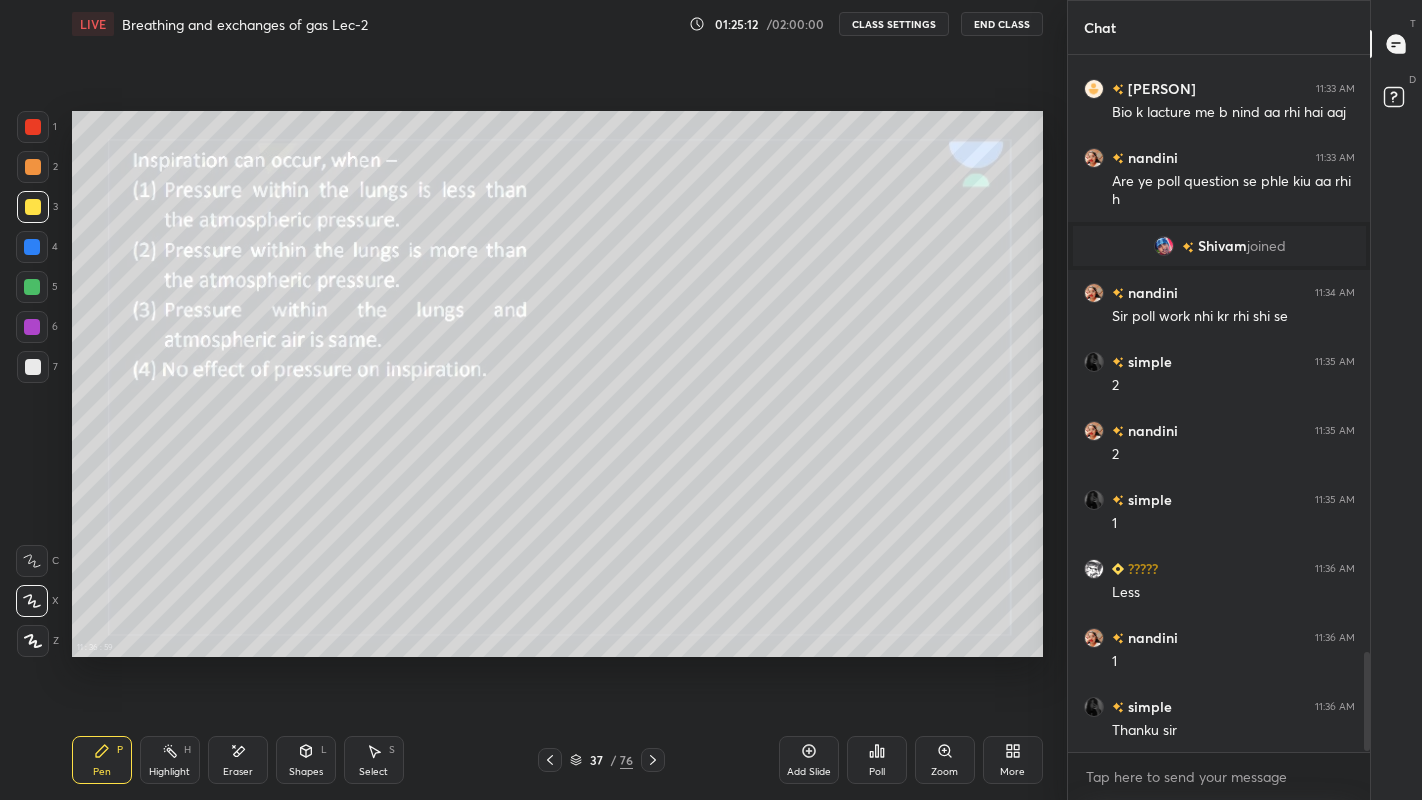 scroll, scrollTop: 4221, scrollLeft: 0, axis: vertical 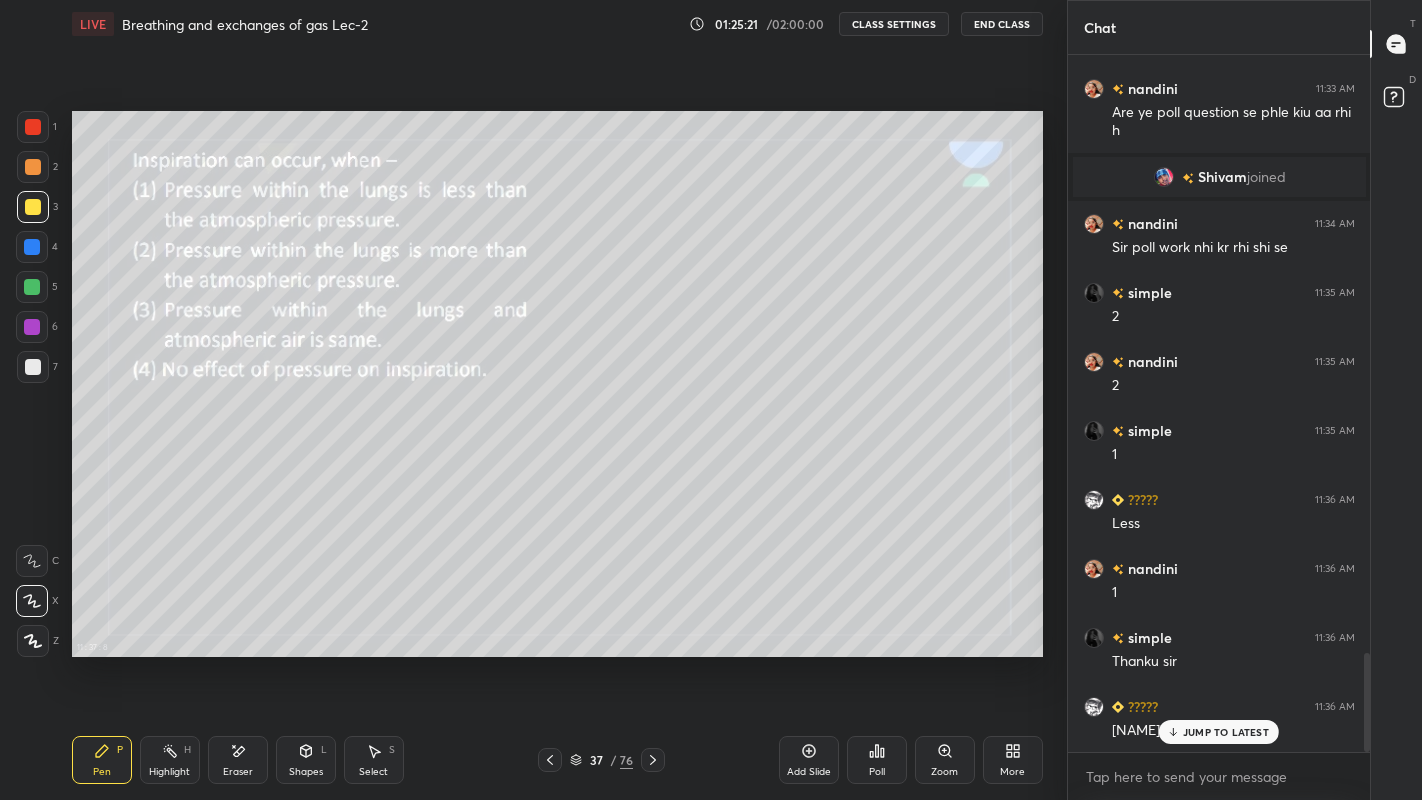 click on "JUMP TO LATEST" at bounding box center (1226, 732) 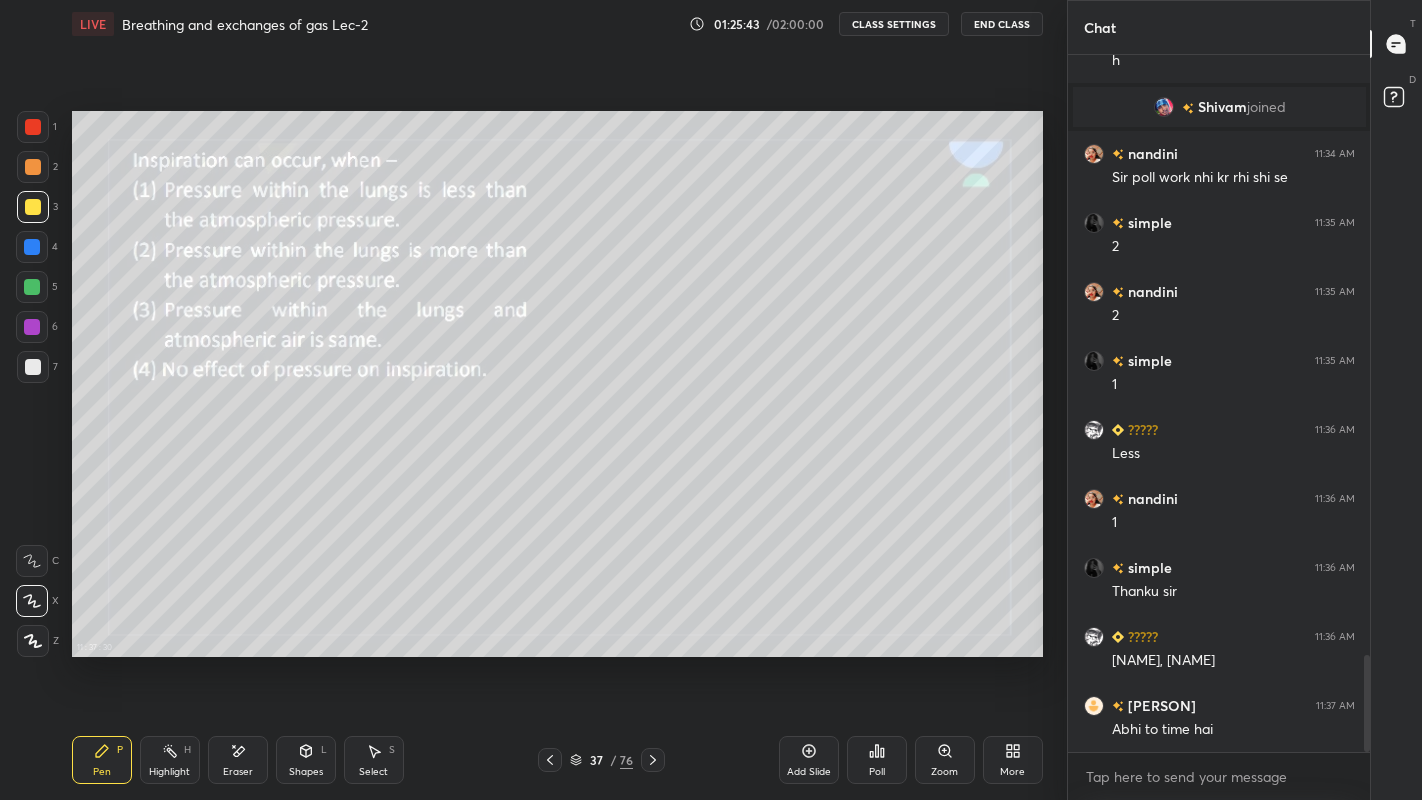 scroll, scrollTop: 4360, scrollLeft: 0, axis: vertical 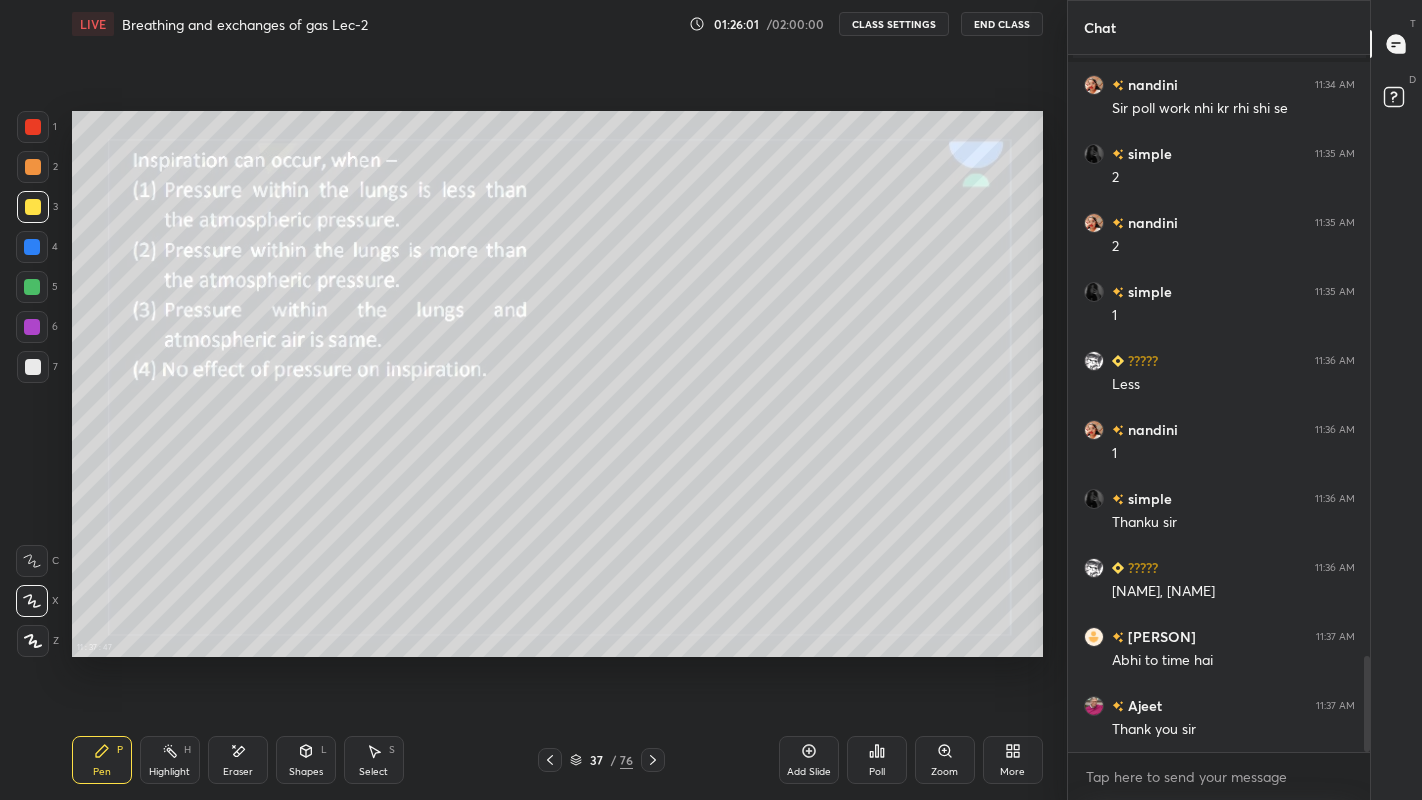 click on "End Class" at bounding box center [1002, 24] 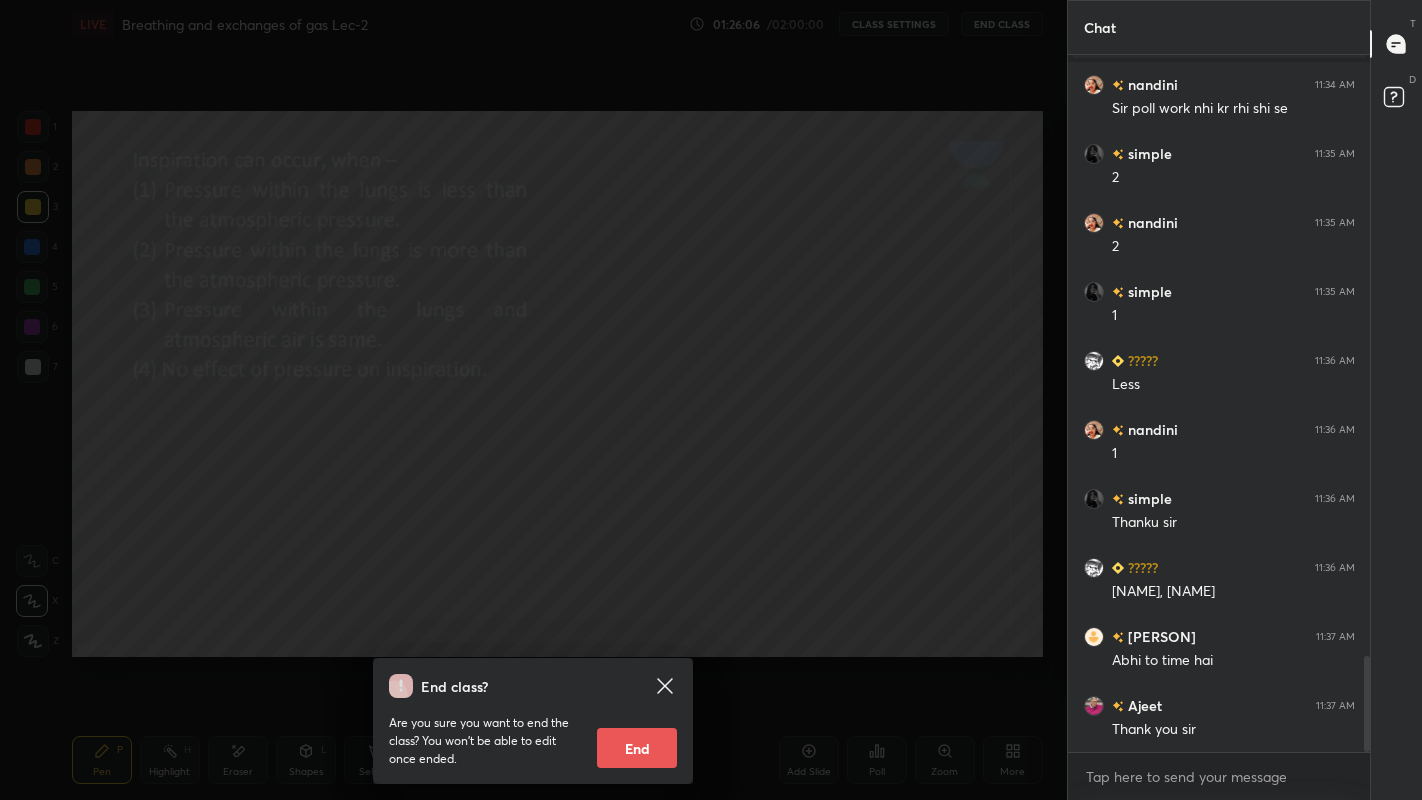 click on "End" at bounding box center (637, 748) 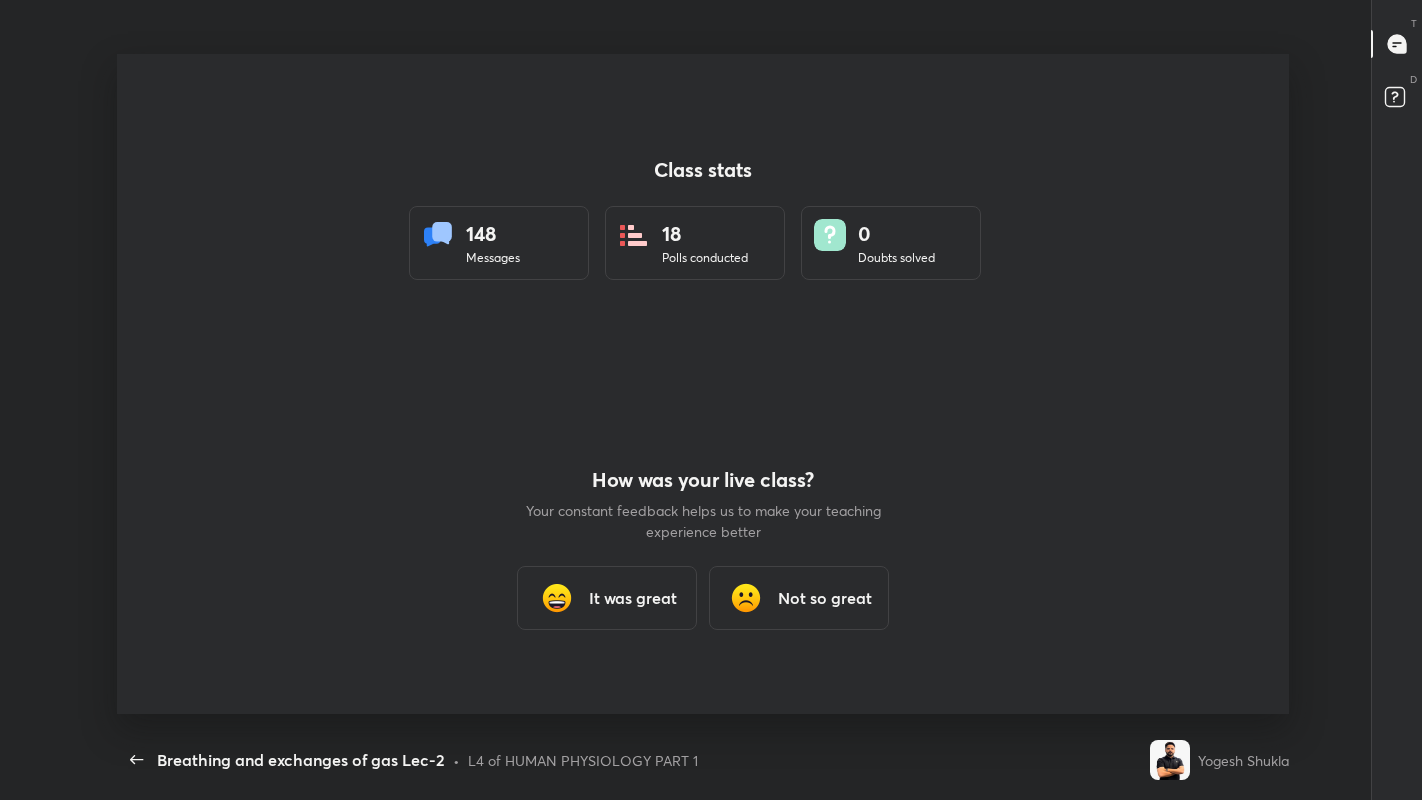 scroll, scrollTop: 99328, scrollLeft: 98593, axis: both 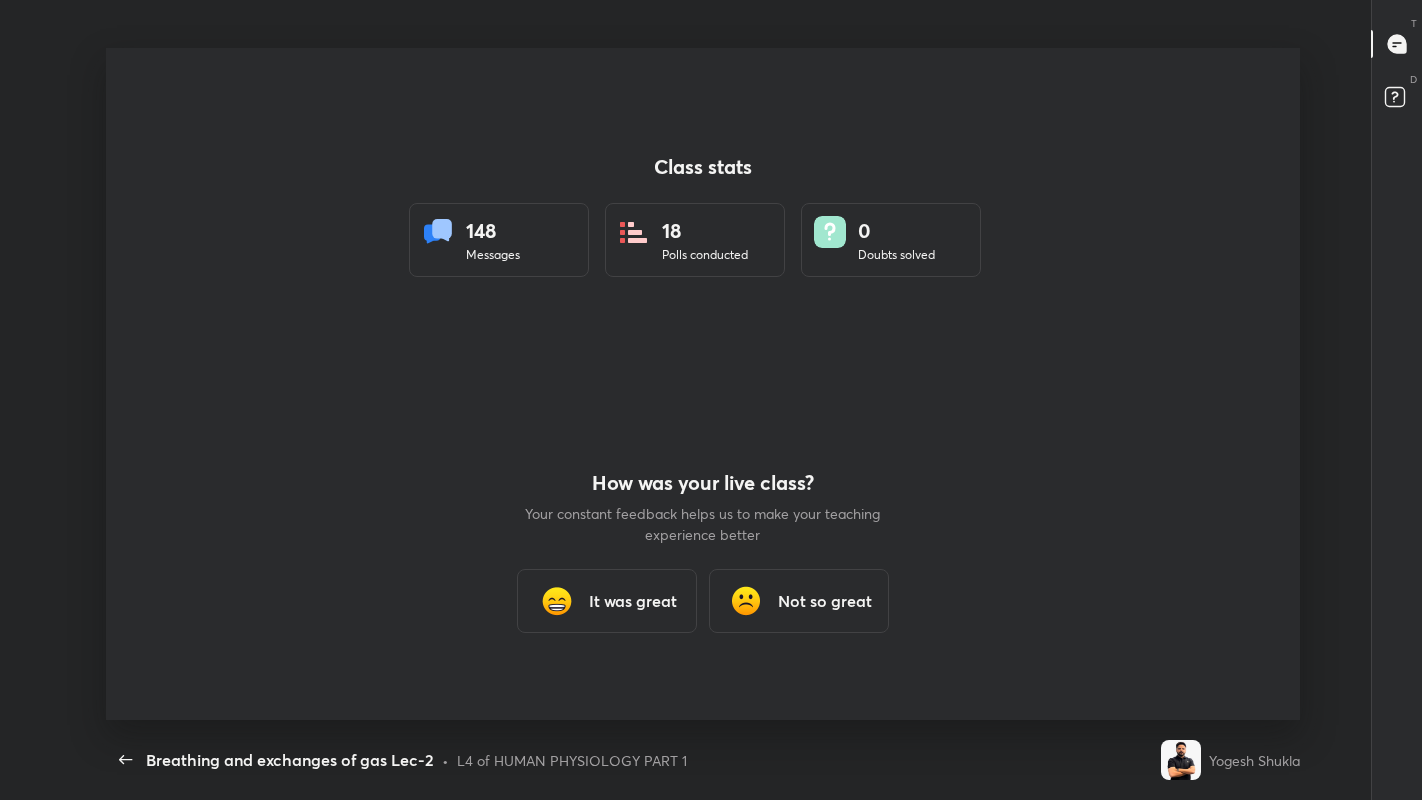 click on "It was great" at bounding box center (633, 601) 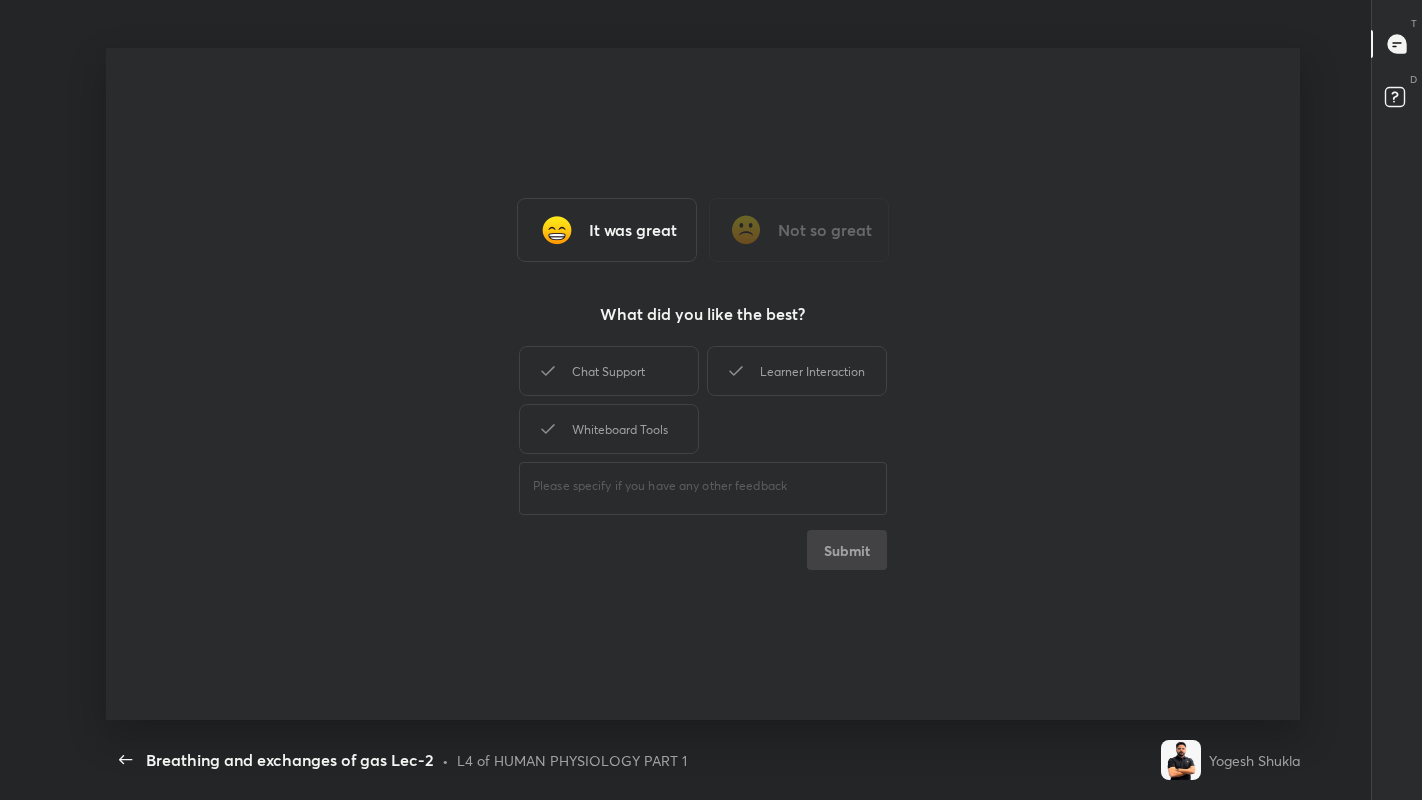 click on "Chat Support" at bounding box center [609, 371] 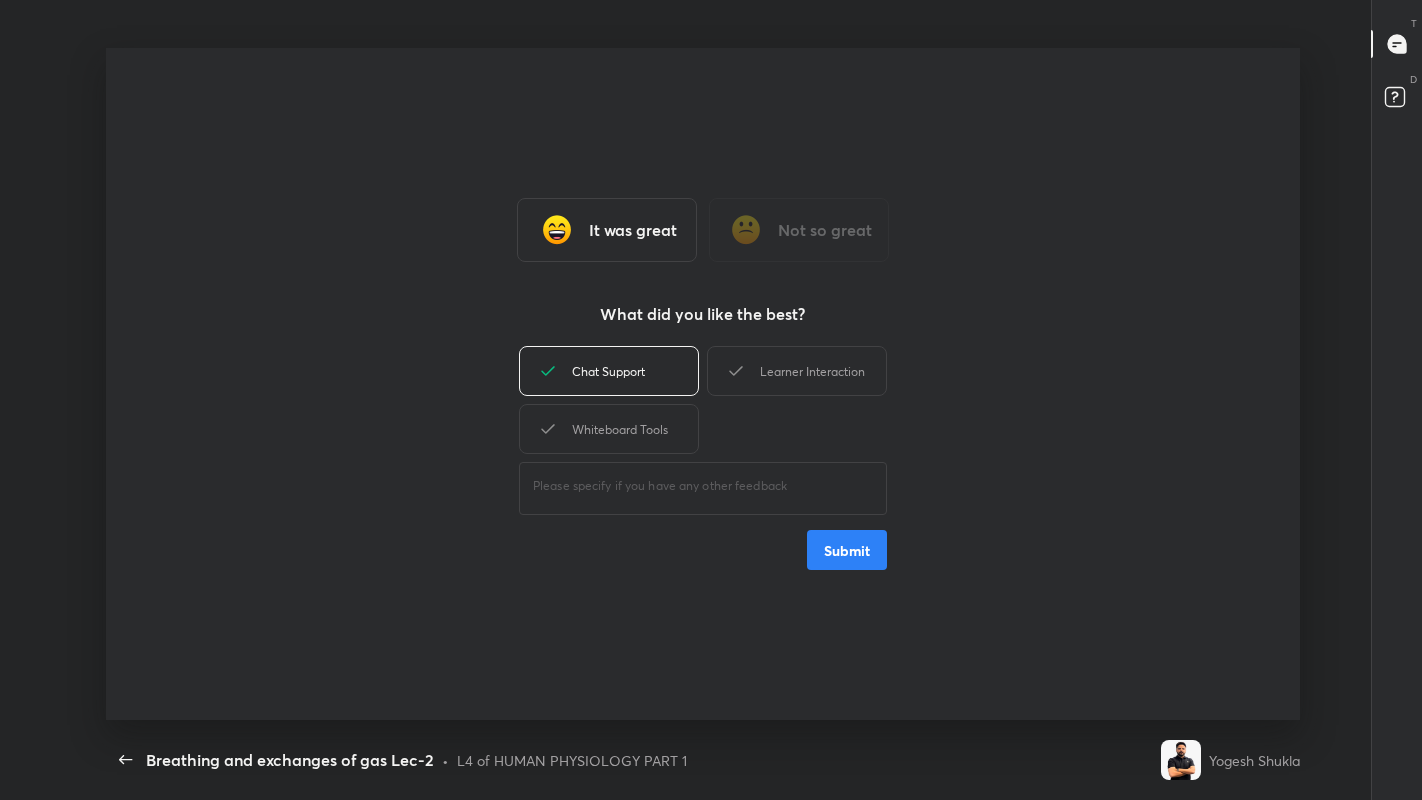 click on "Submit" at bounding box center (847, 550) 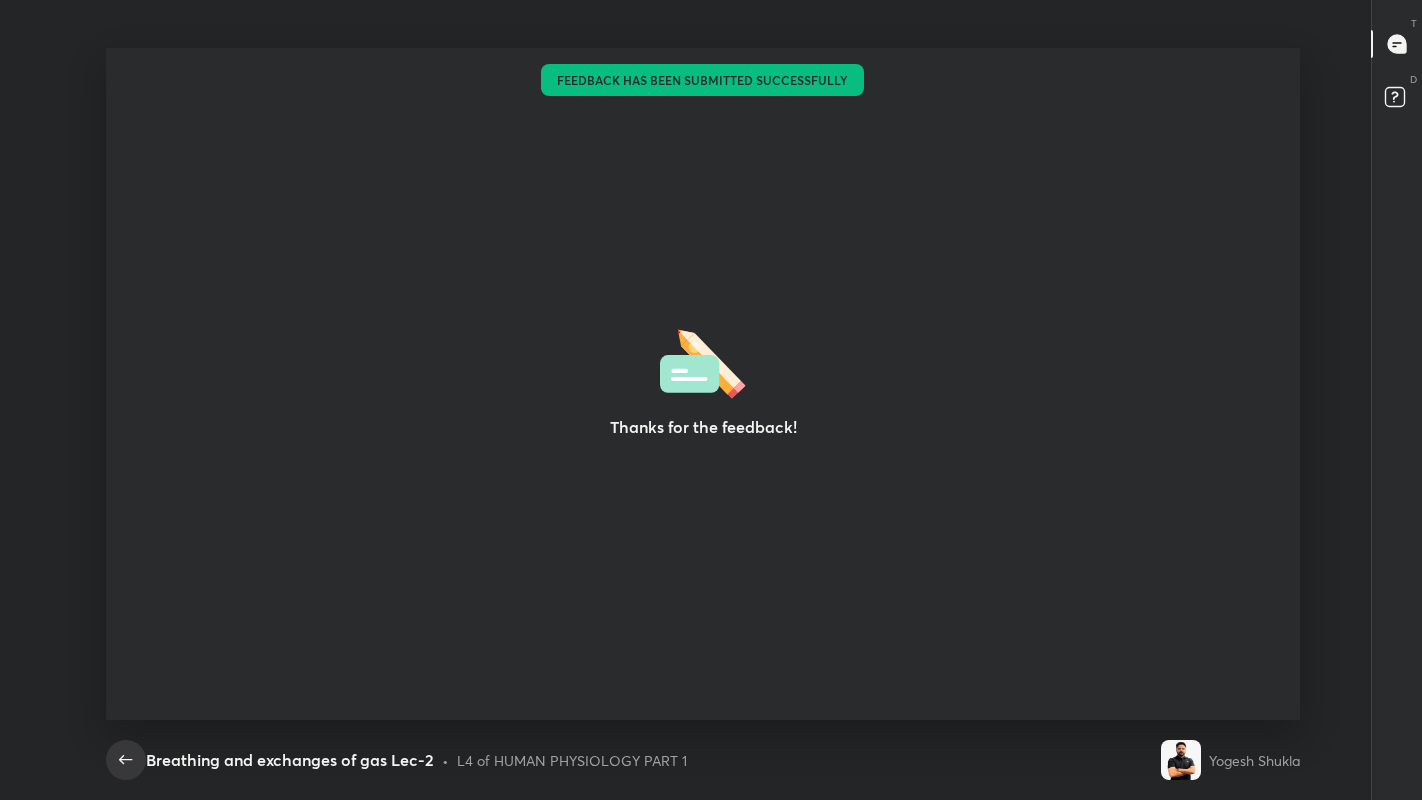 click 